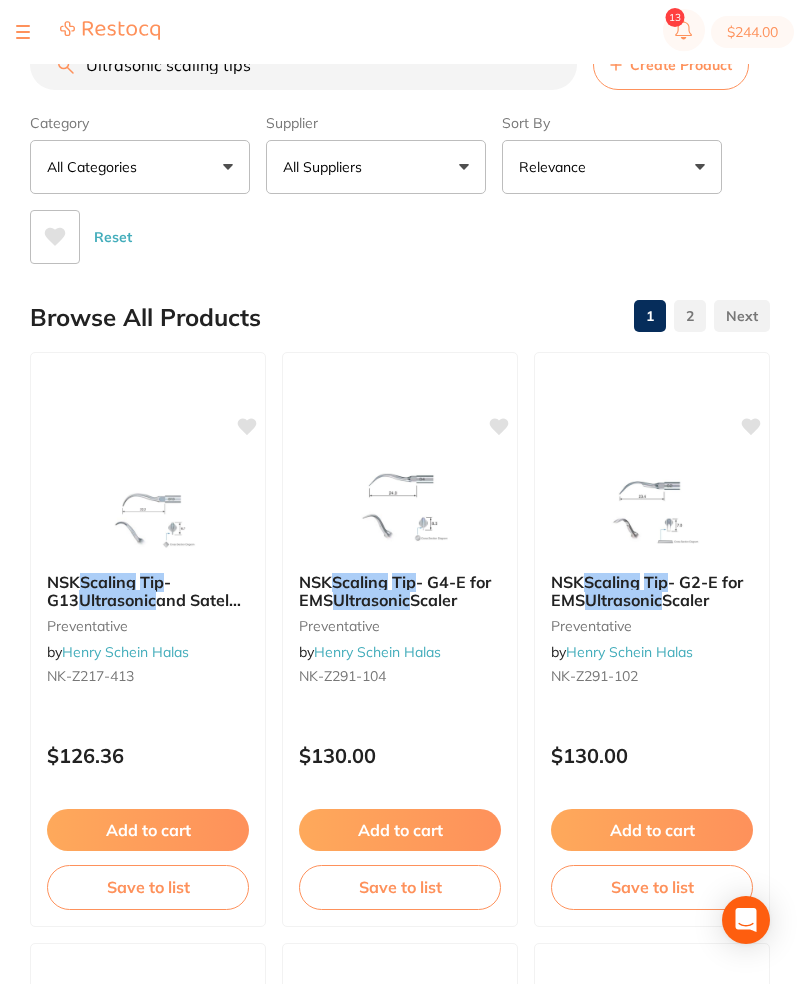 scroll, scrollTop: 991, scrollLeft: 0, axis: vertical 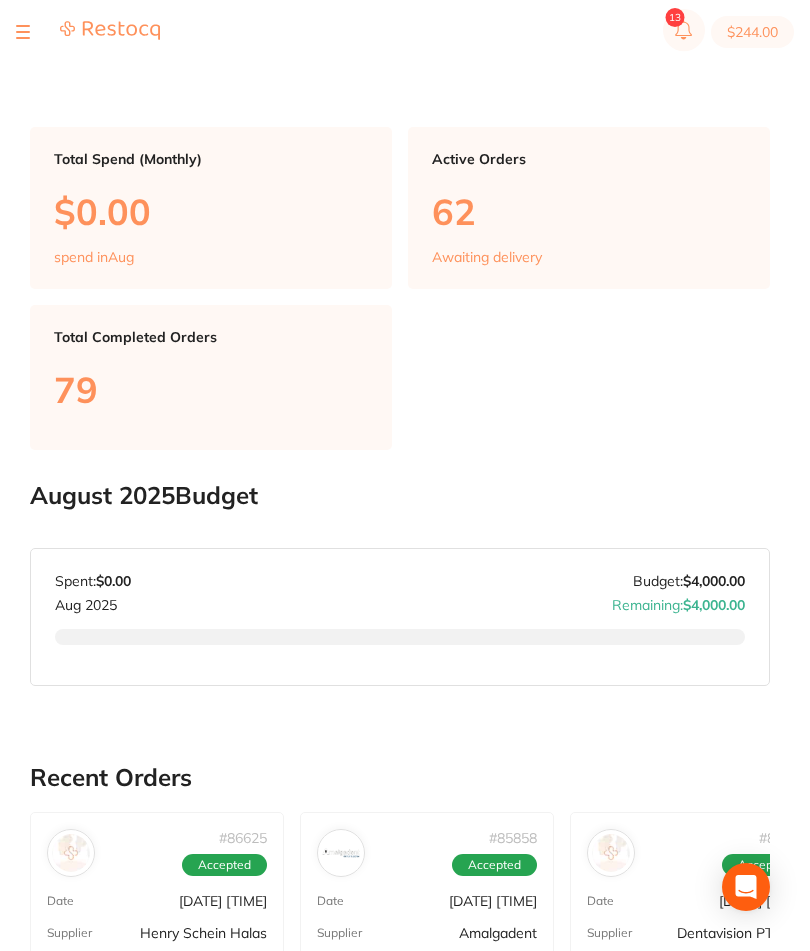 click on "$244.00" at bounding box center [725, 32] 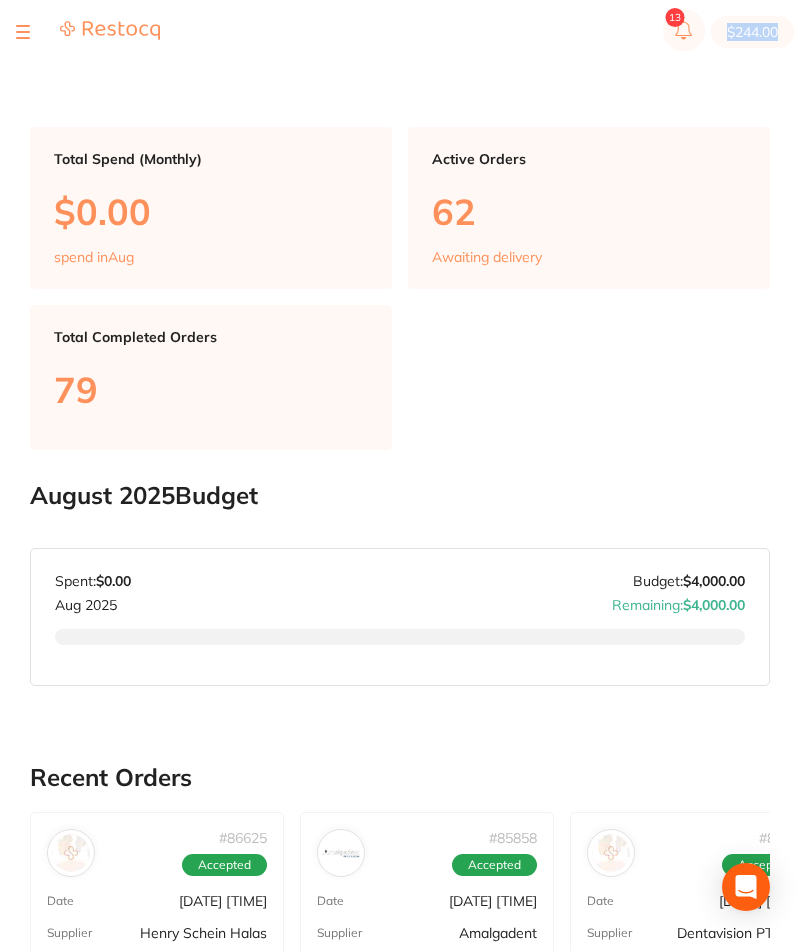 click on "Dashboard Welcome back, [NAME] [NAME] Total Spend (Monthly) $0.00 spend in [MONTH] Total Orders 62 Awaiting delivery Total Completed Orders  79 [MONTH]  Budget Budget has not been set for  [MONTH] . Please set a budget value for  [MONTH]  to track your purchase analytics. Set Budget [MONTH]  Budget:  $4,000.00 Spent:  $0.00 [MONTH]  Remaining:  $4,000.00 Recent Orders # 86625 Accepted Date [DATE] [TIME] Supplier [SUPPLIER] Total Value $244.00 Manage Order # 85858 Accepted Date [DATE] [TIME] Supplier [SUPPLIER] Total Value $1,039.01 Manage Order # 85794 Accepted Date [DATE] [TIME] Supplier [SUPPLIER] Total Value $96.31 Manage Order # 85793 Accepted Date [DATE] [TIME] Supplier [SUPPLIER] [SUPPLIER] Total Value $435.42 Manage Order # 83469 Accepted Date [DATE] [TIME] Supplier [SUPPLIER] Total Value $96.46 Manage Order # 83468 Accepted Date [DATE] [TIME] Supplier [SUPPLIER] Total Value $682.00 Manage Order # 83467 Date" at bounding box center (420, 814) 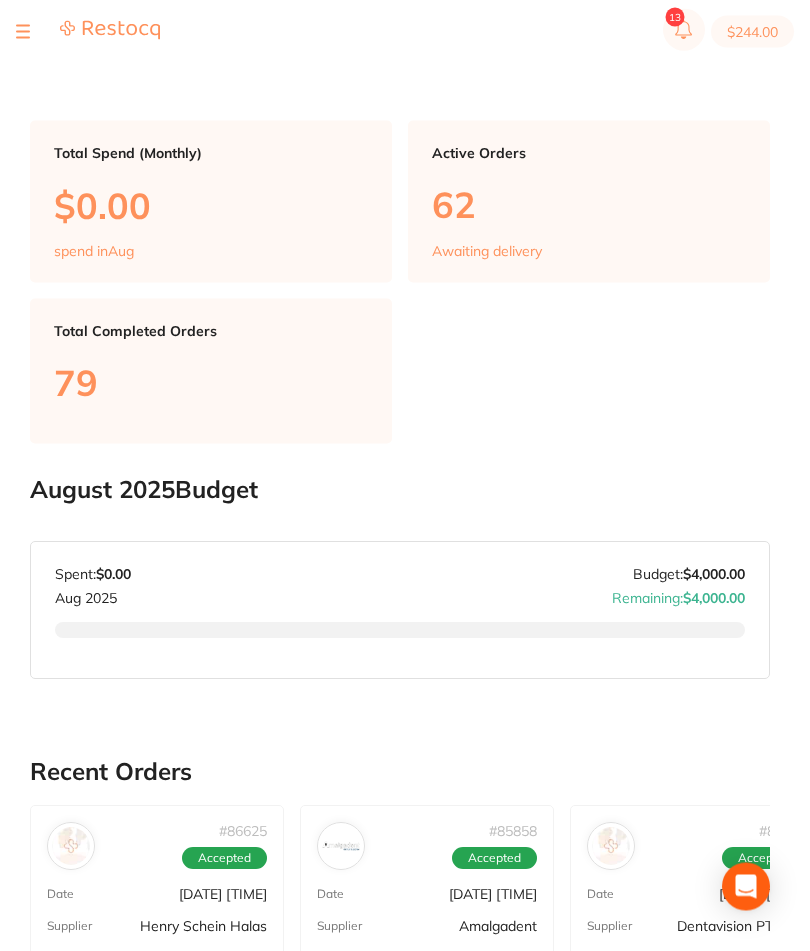 scroll, scrollTop: 0, scrollLeft: 0, axis: both 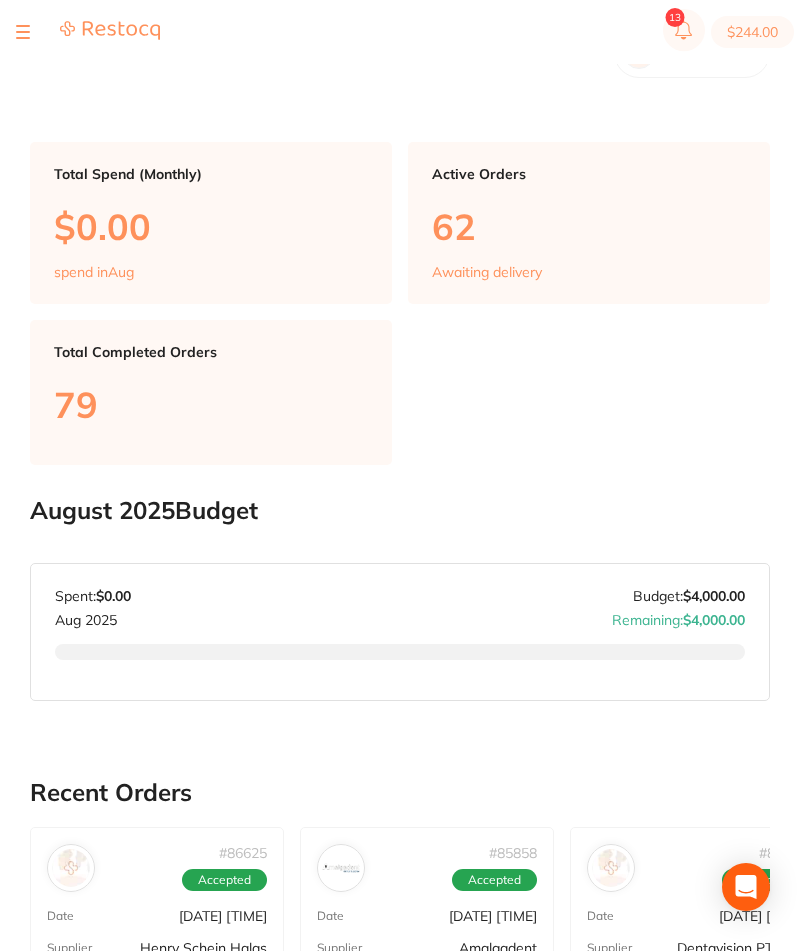 click at bounding box center (23, 32) 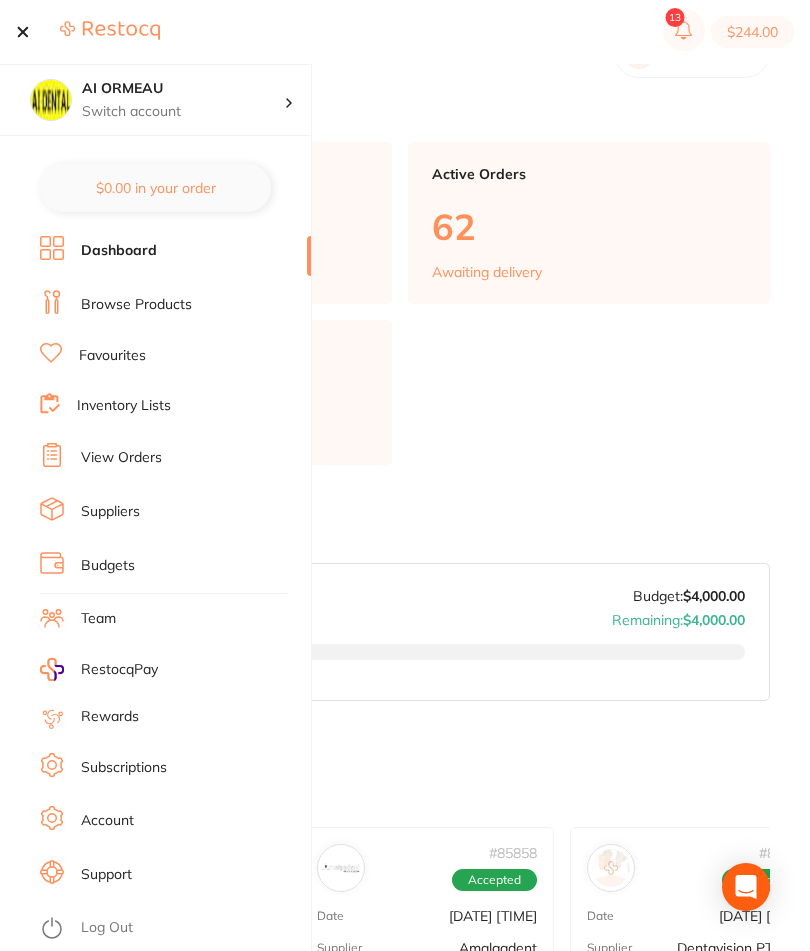 click on "Browse Products" at bounding box center (136, 305) 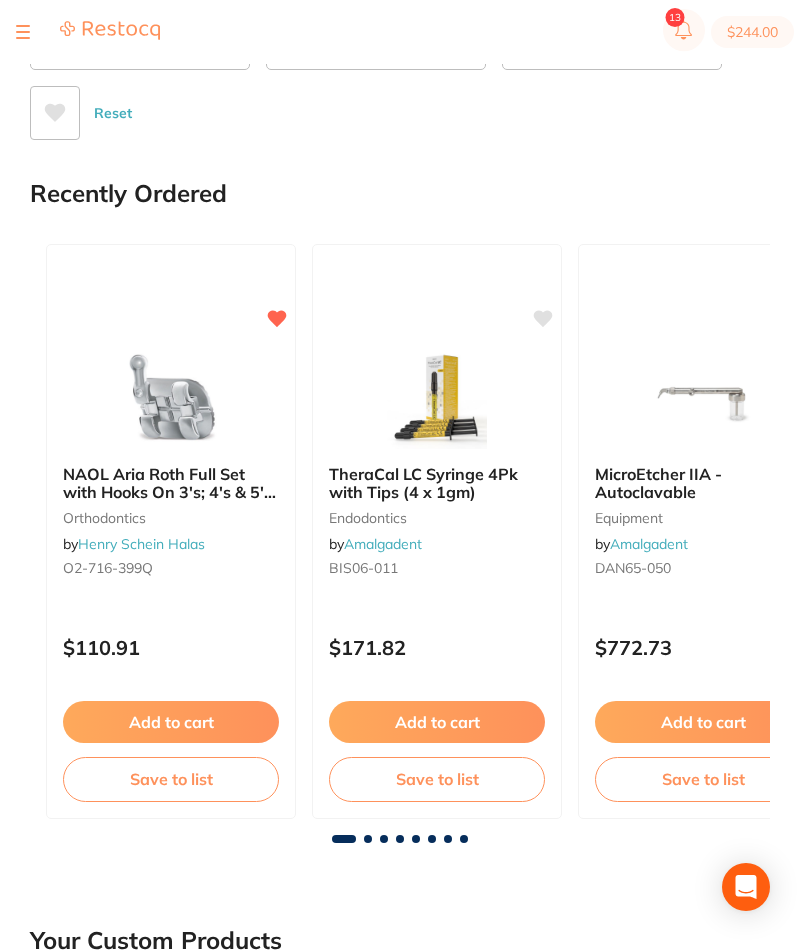 scroll, scrollTop: 0, scrollLeft: 0, axis: both 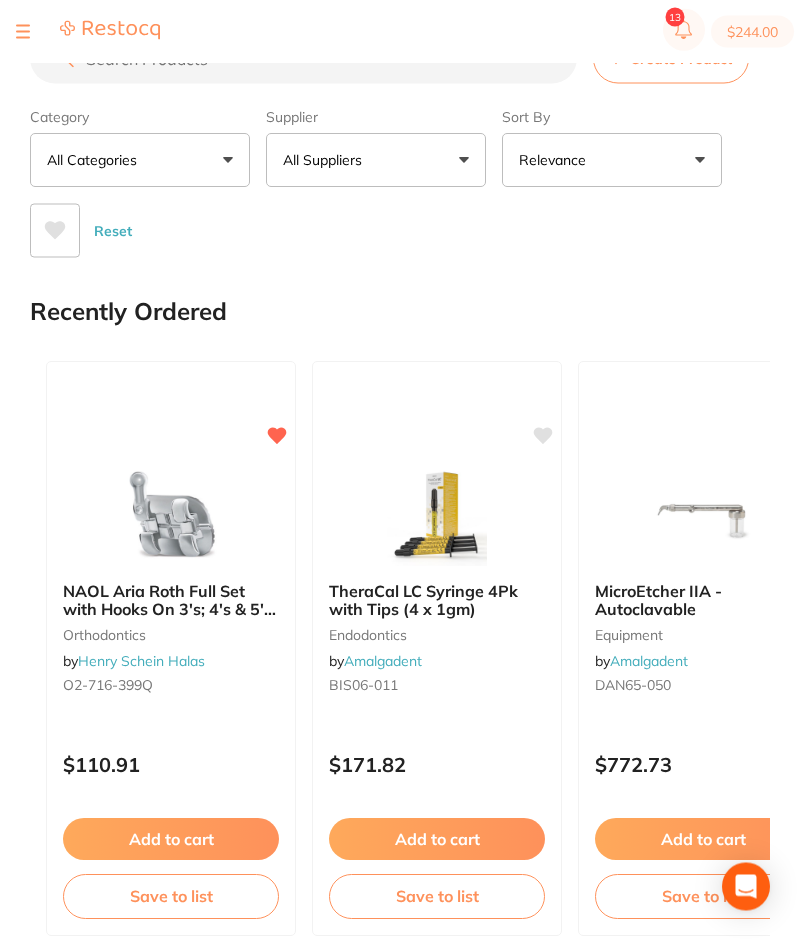 click on "Add to cart" at bounding box center (437, 840) 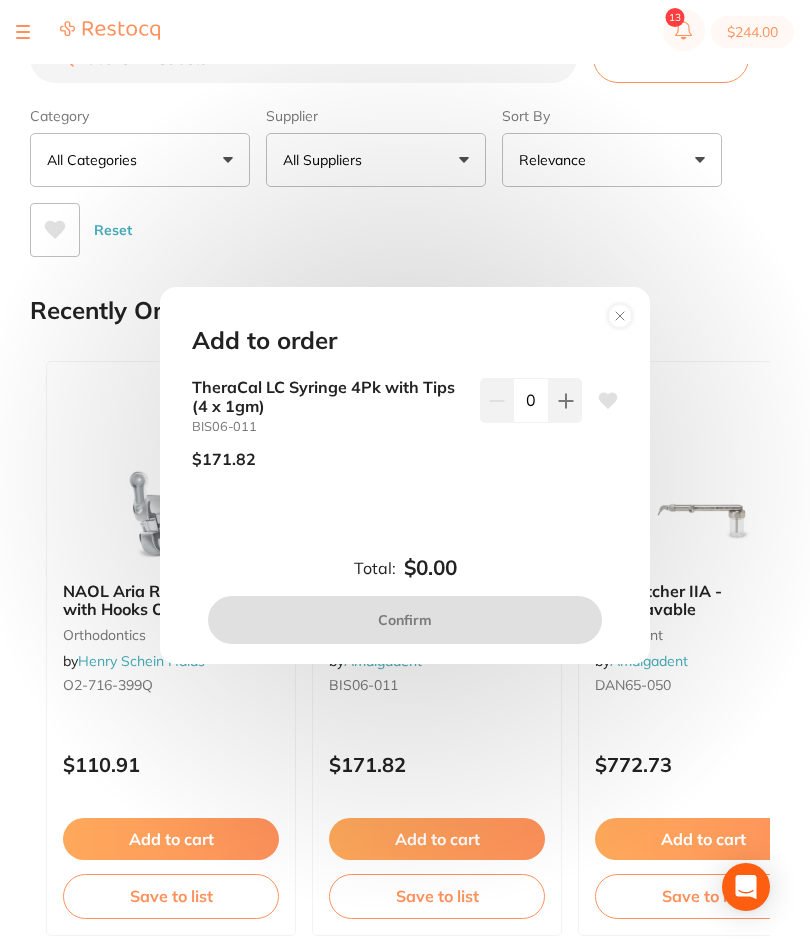 click at bounding box center (565, 400) 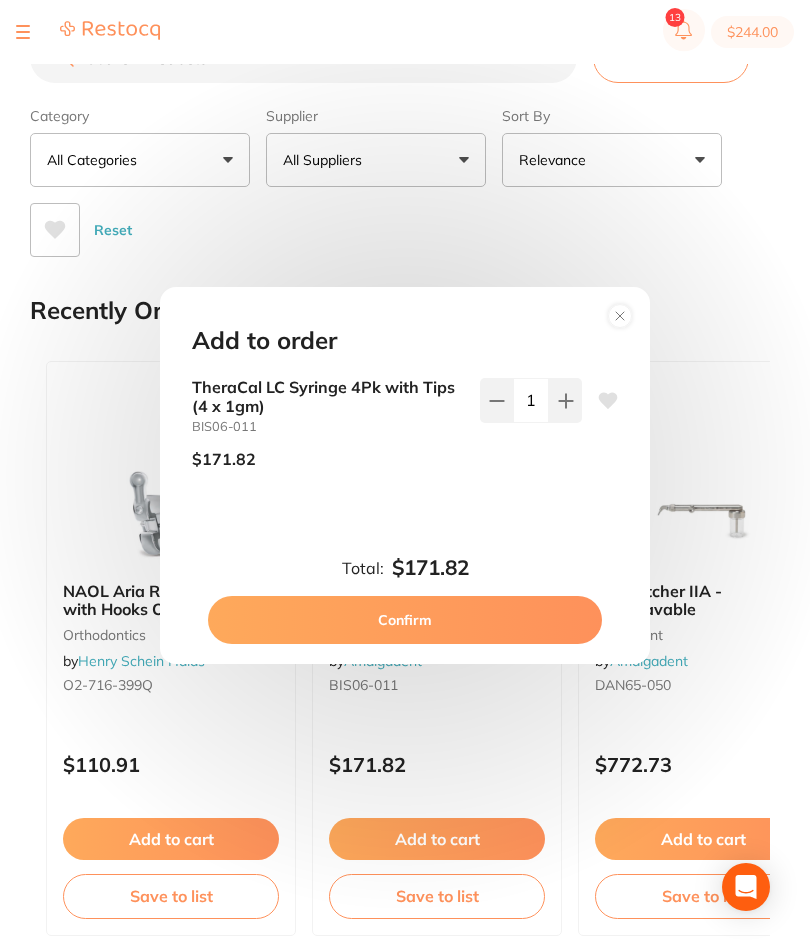 click on "Confirm" at bounding box center (405, 620) 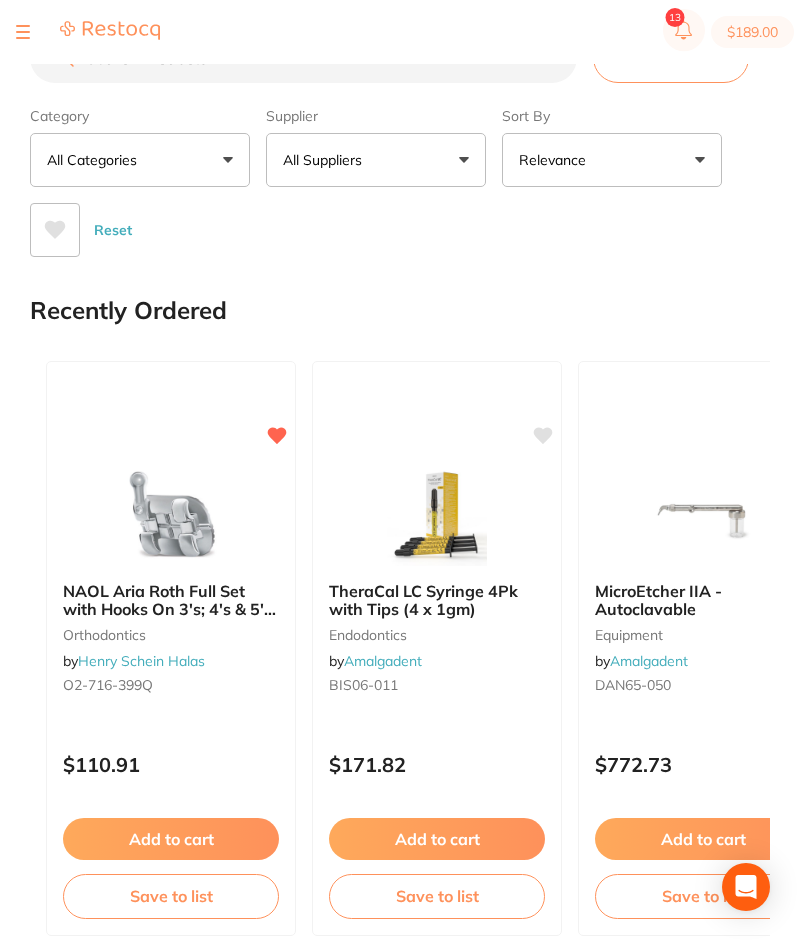 click on "$189.00" at bounding box center (752, 32) 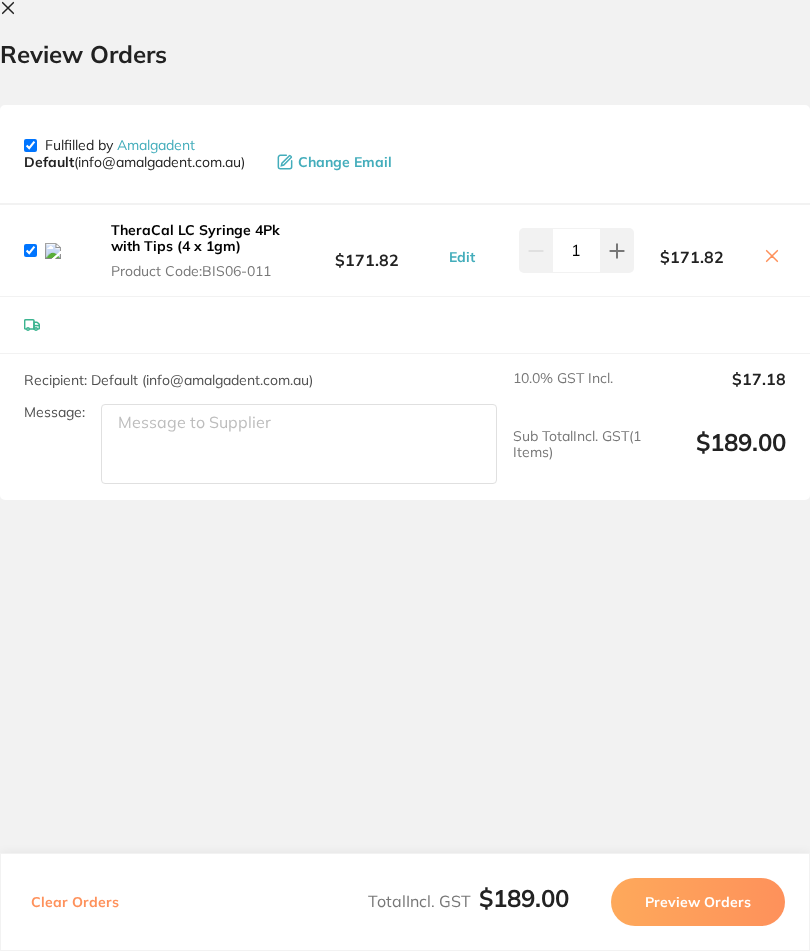 scroll, scrollTop: 25, scrollLeft: 0, axis: vertical 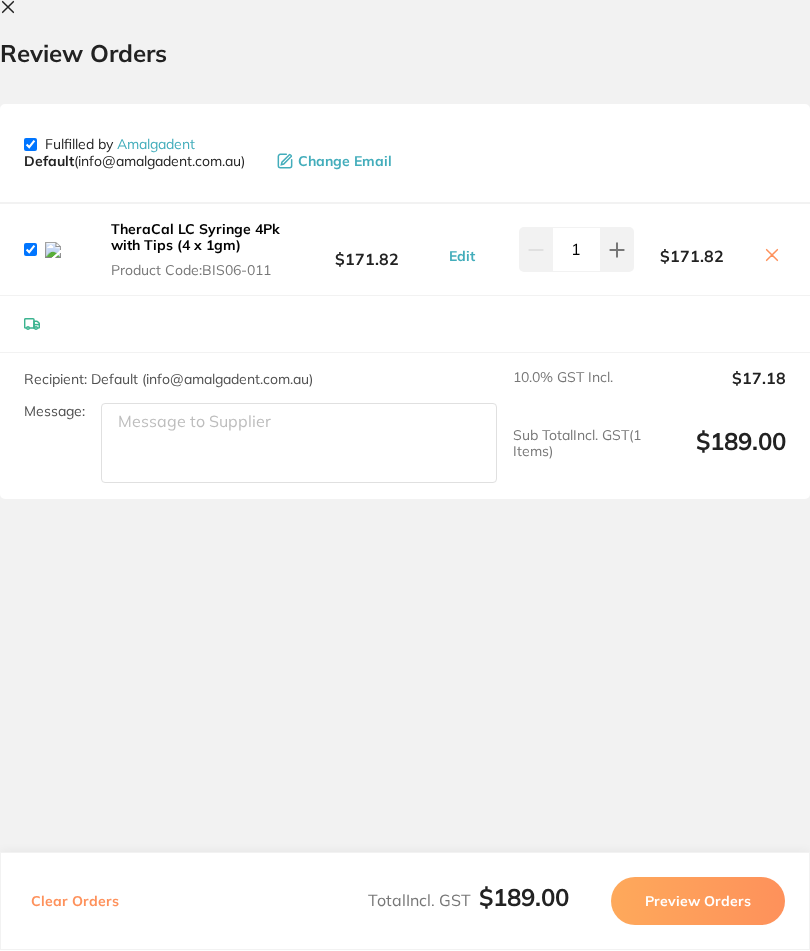 click at bounding box center (772, 257) 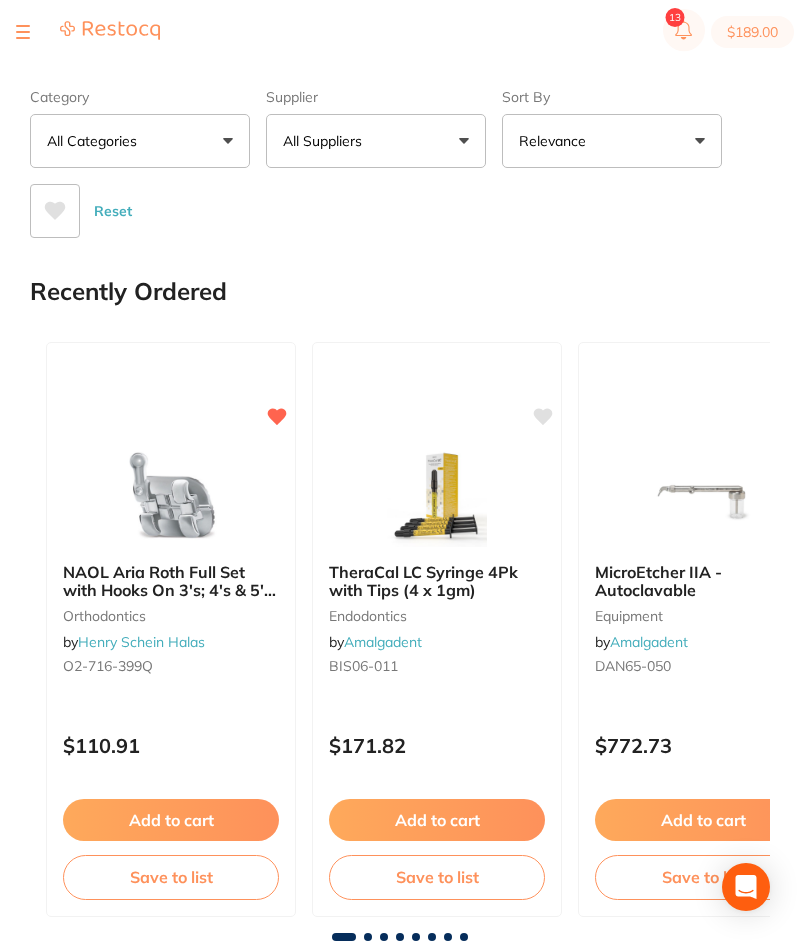 scroll, scrollTop: 0, scrollLeft: 0, axis: both 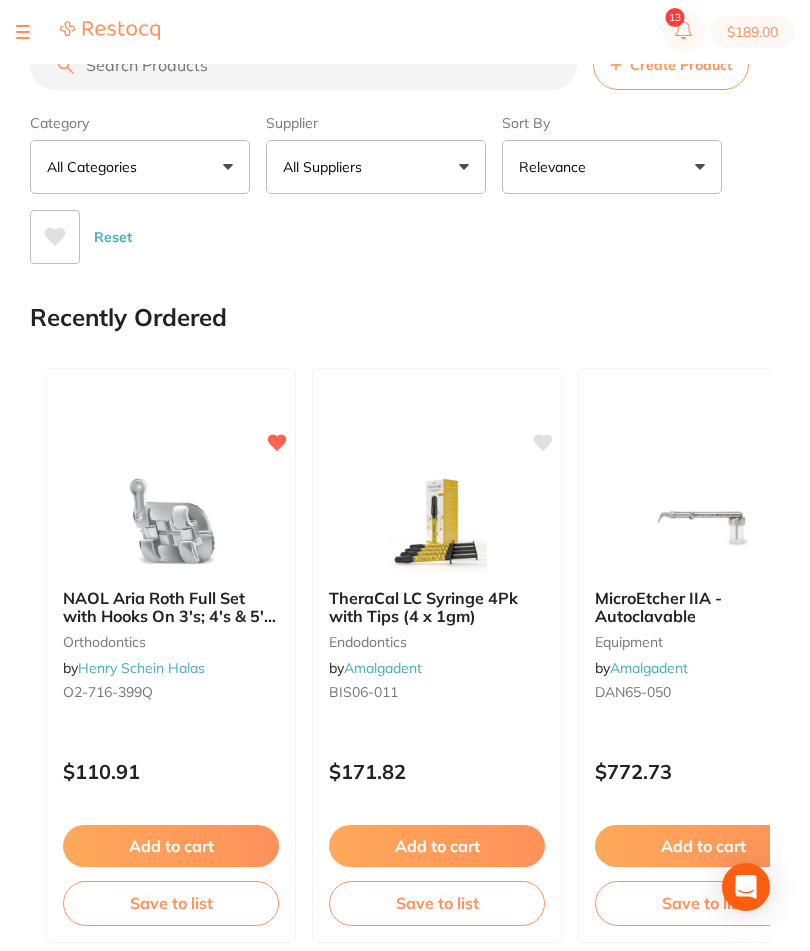 click at bounding box center [88, 32] 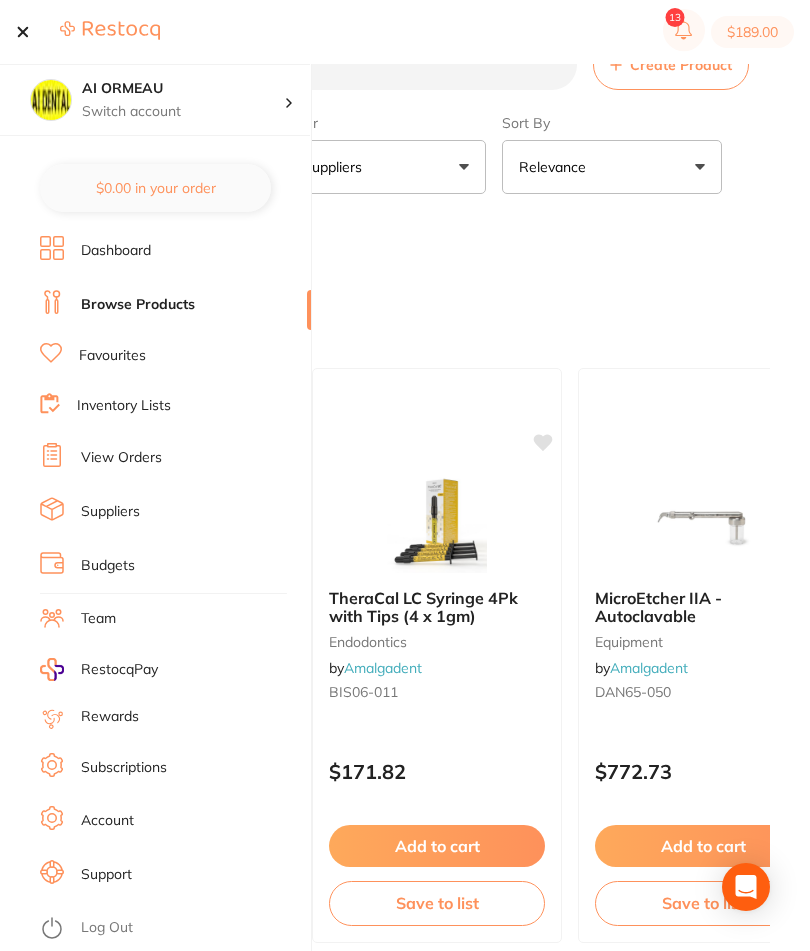 click on "Inventory Lists" at bounding box center [124, 406] 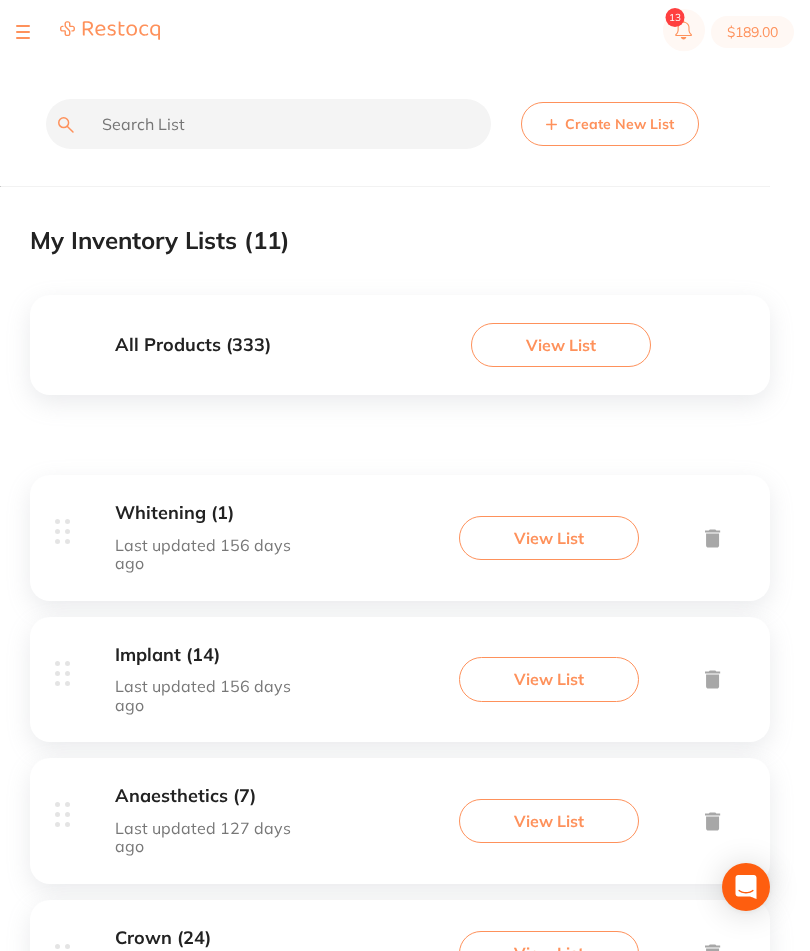 click on "View List" at bounding box center [549, 538] 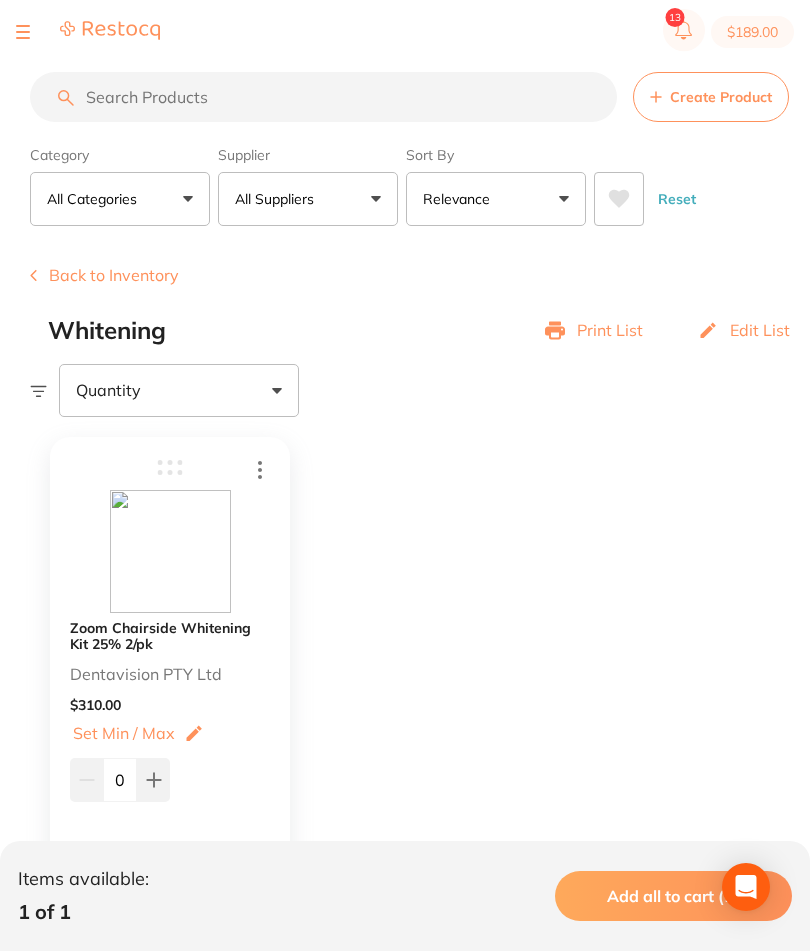 click on "Back to Inventory" at bounding box center [104, 275] 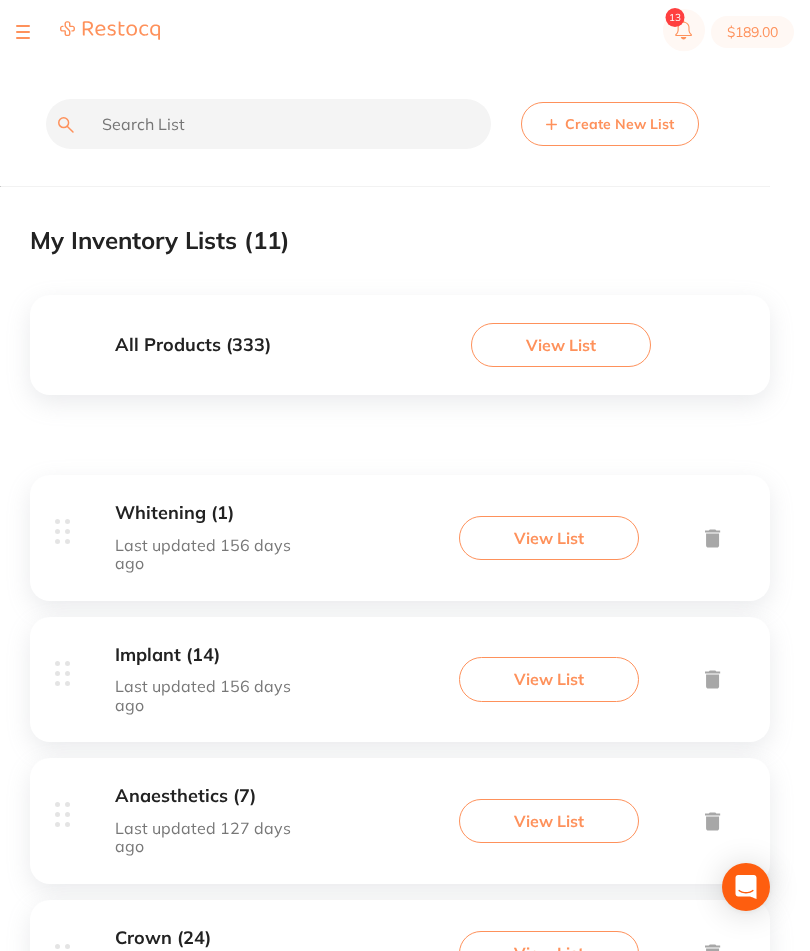 click on "View List" at bounding box center [549, 679] 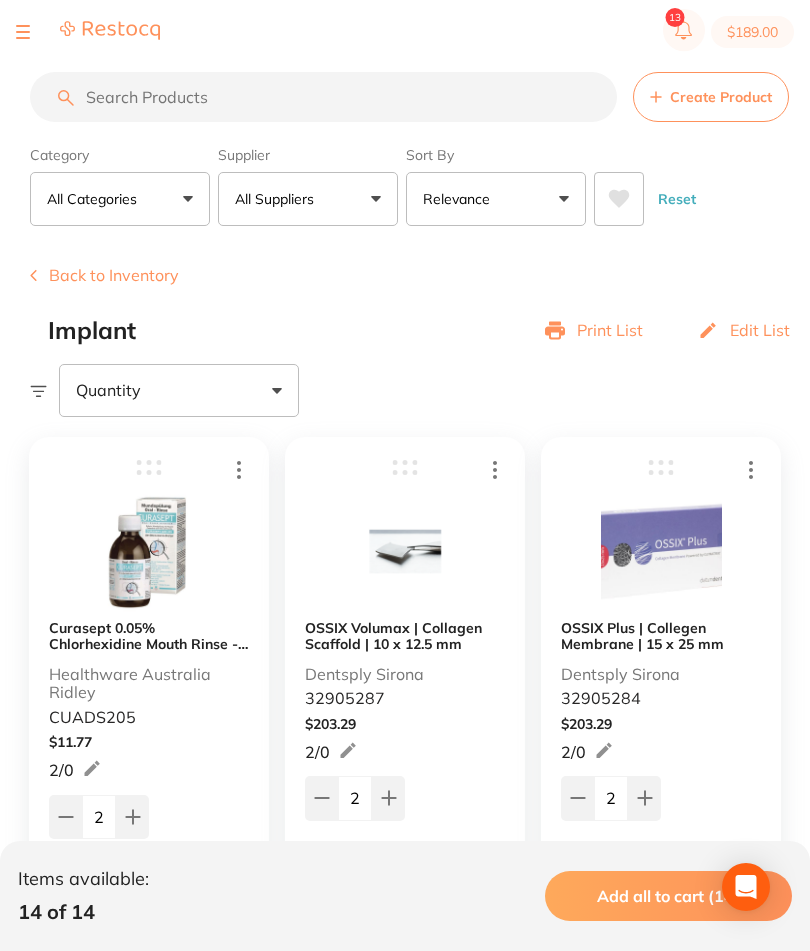scroll, scrollTop: 8, scrollLeft: 0, axis: vertical 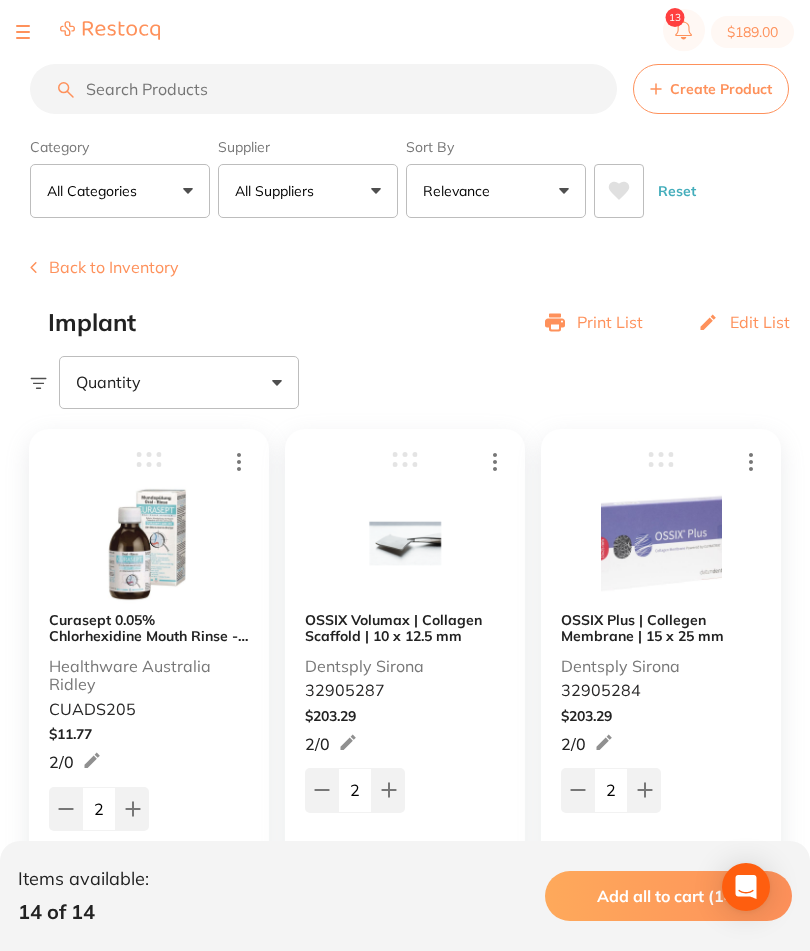 click on "Add to Cart" at bounding box center [649, 911] 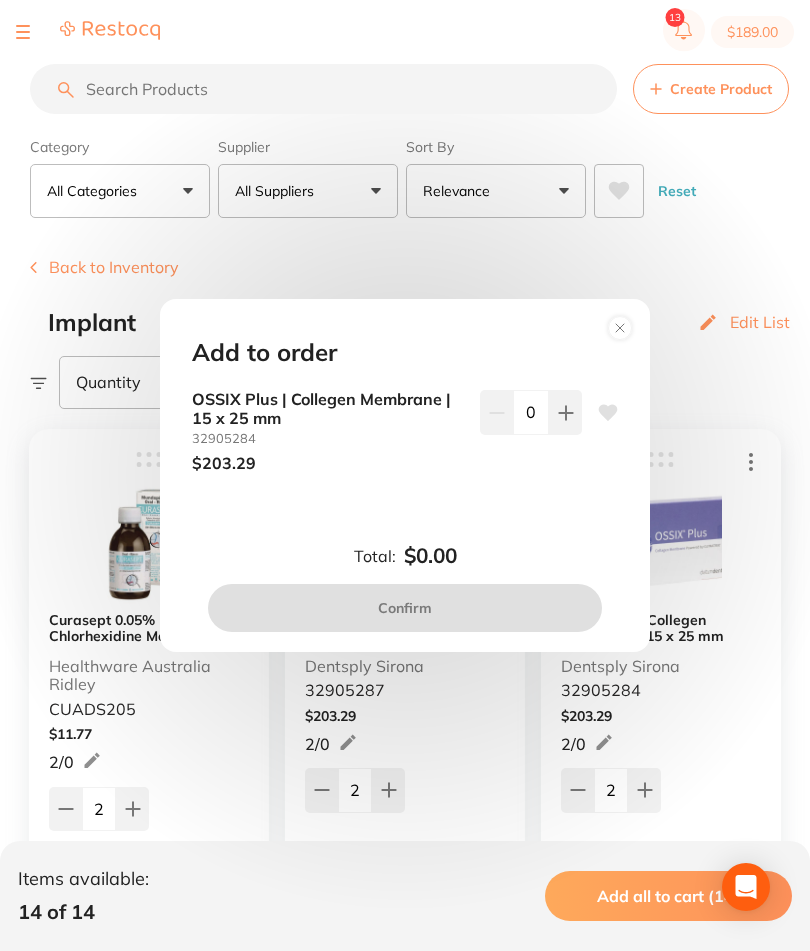 click at bounding box center [565, 412] 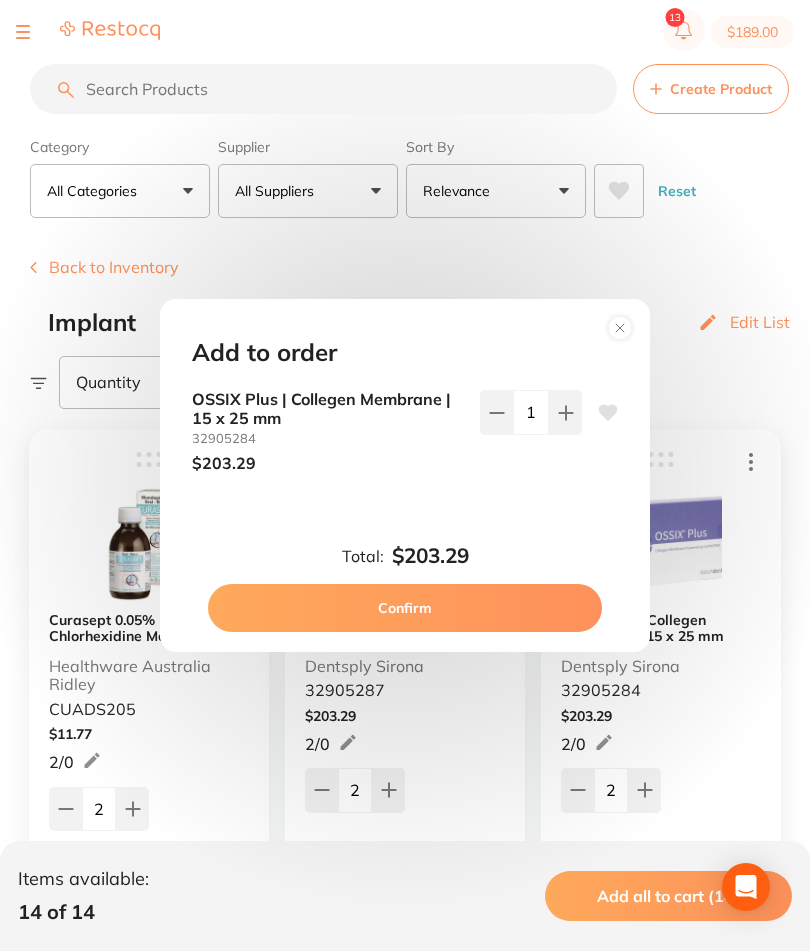 click on "Confirm" at bounding box center [405, 608] 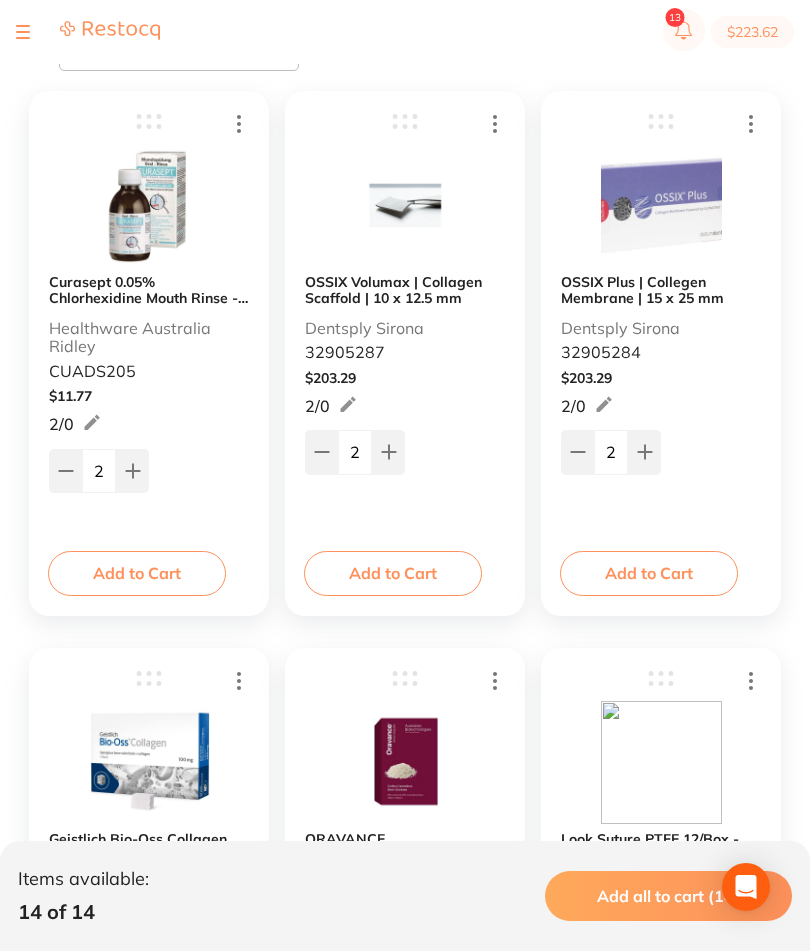 scroll, scrollTop: 0, scrollLeft: 0, axis: both 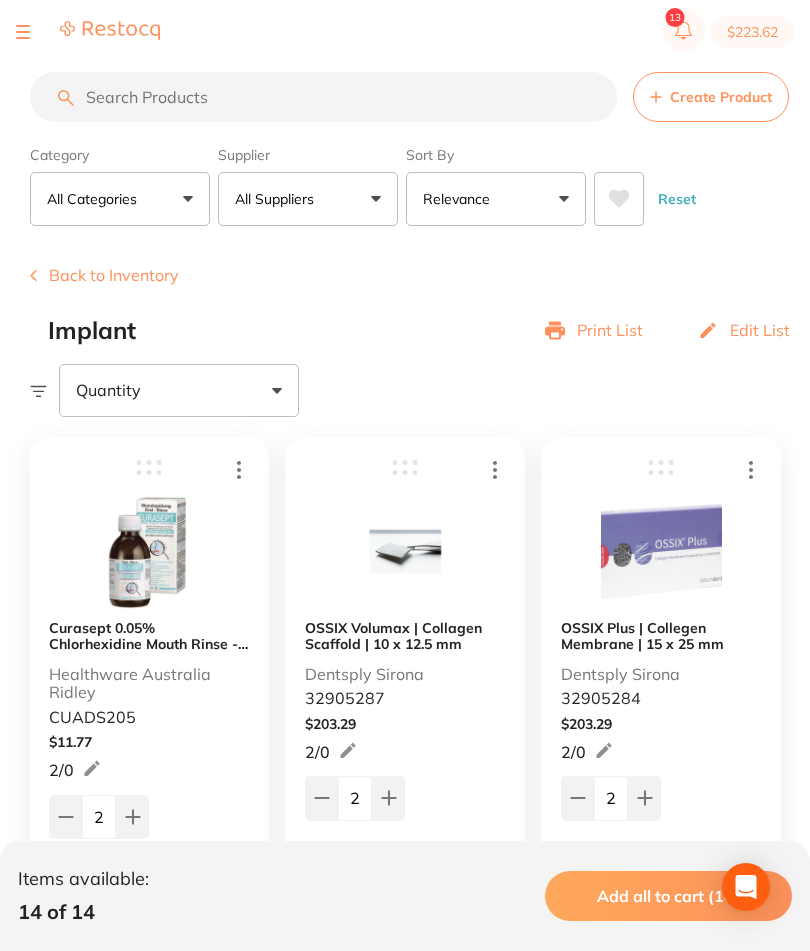 click on "Back to Inventory" at bounding box center [104, 275] 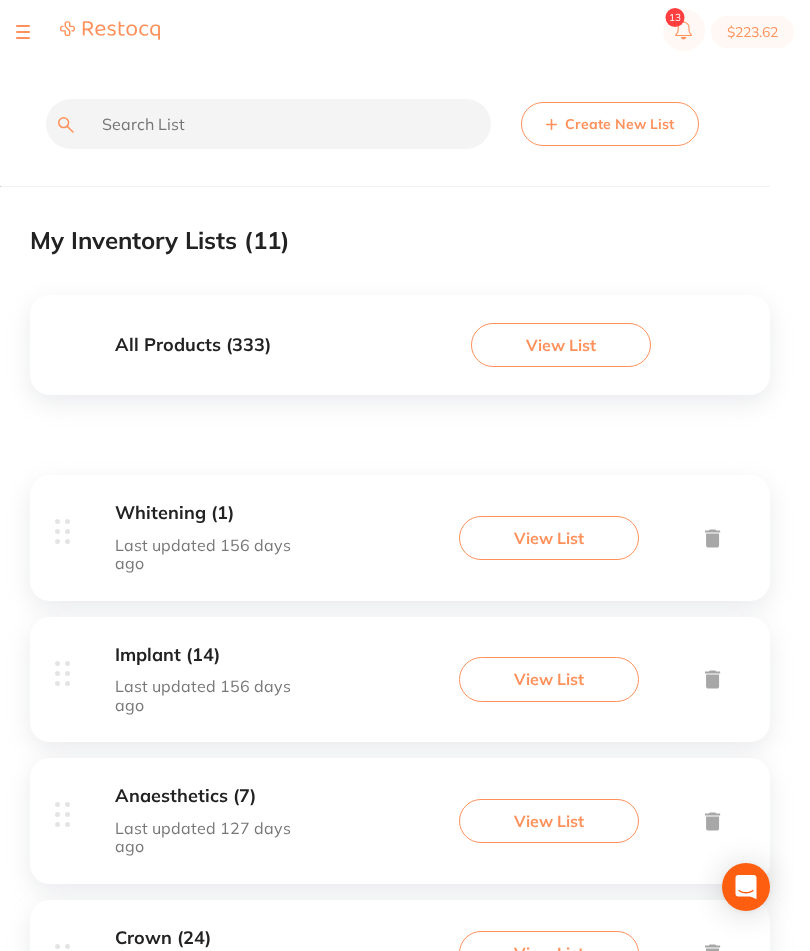 click at bounding box center (23, 32) 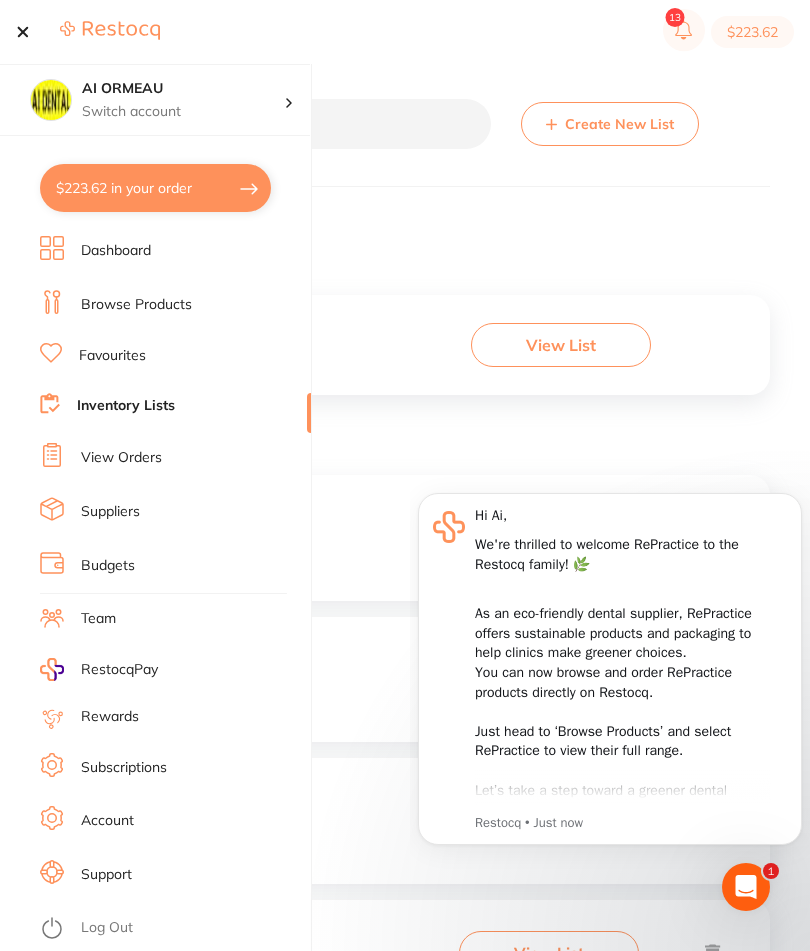 scroll, scrollTop: 0, scrollLeft: 0, axis: both 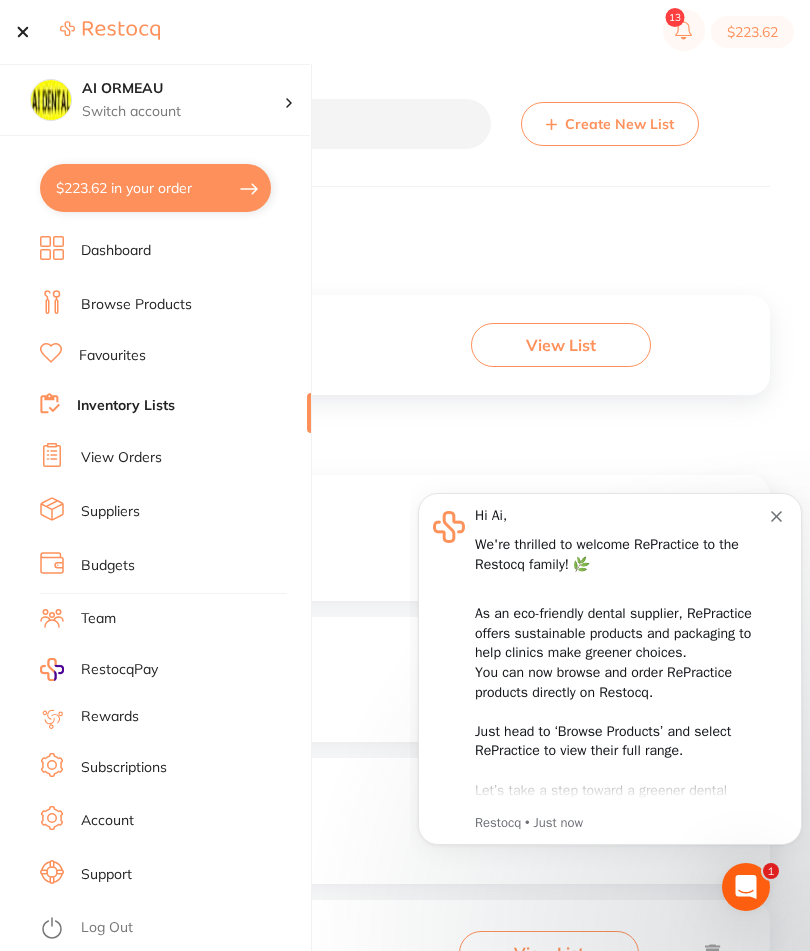 click on "Browse Products" at bounding box center [136, 305] 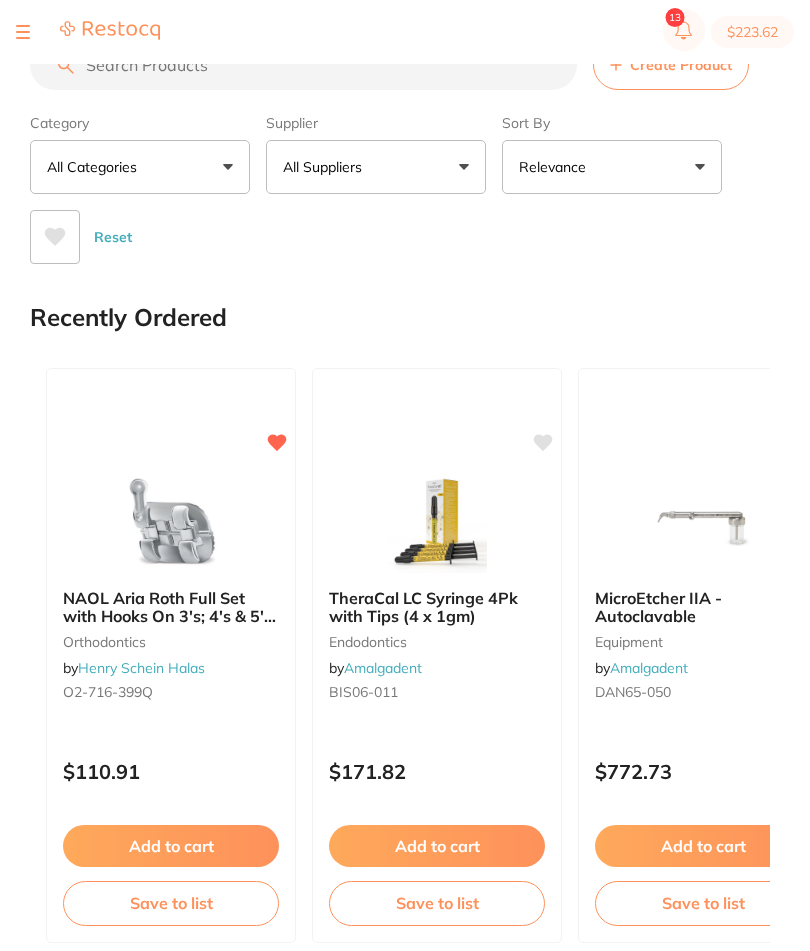 click at bounding box center (303, 65) 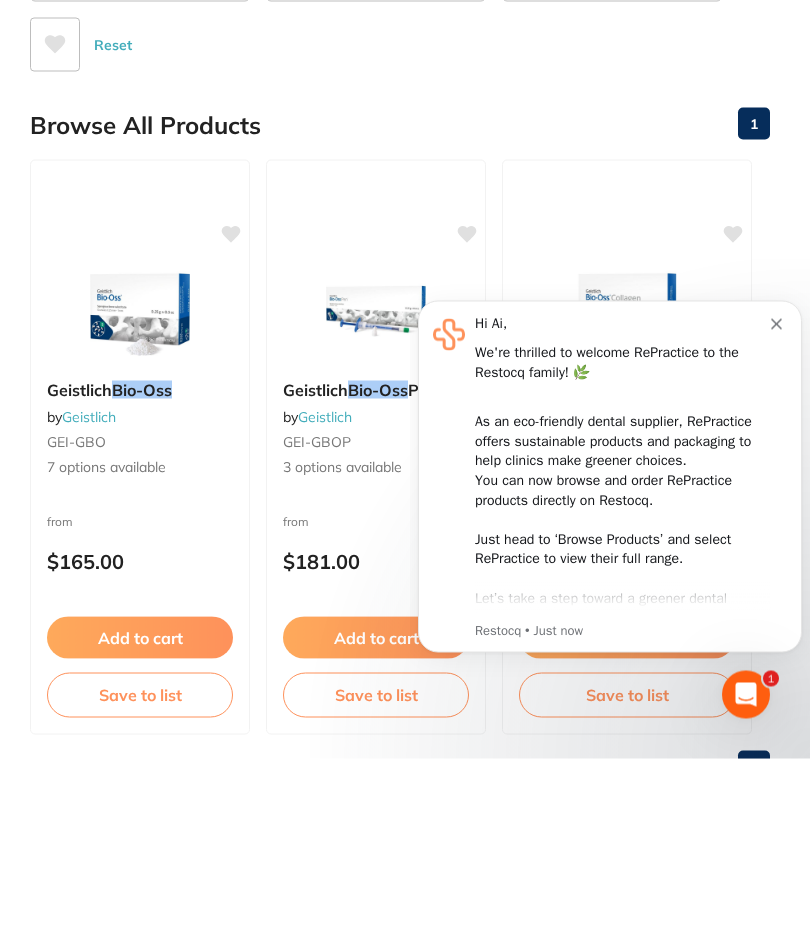 scroll, scrollTop: 0, scrollLeft: 0, axis: both 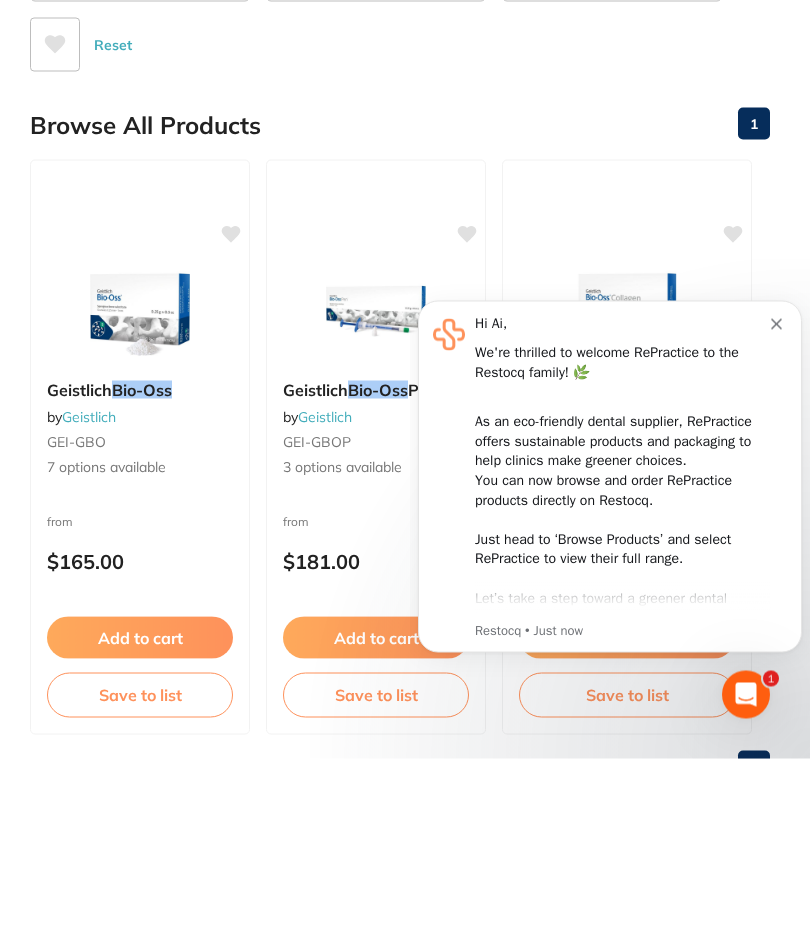 type on "Bio-oss" 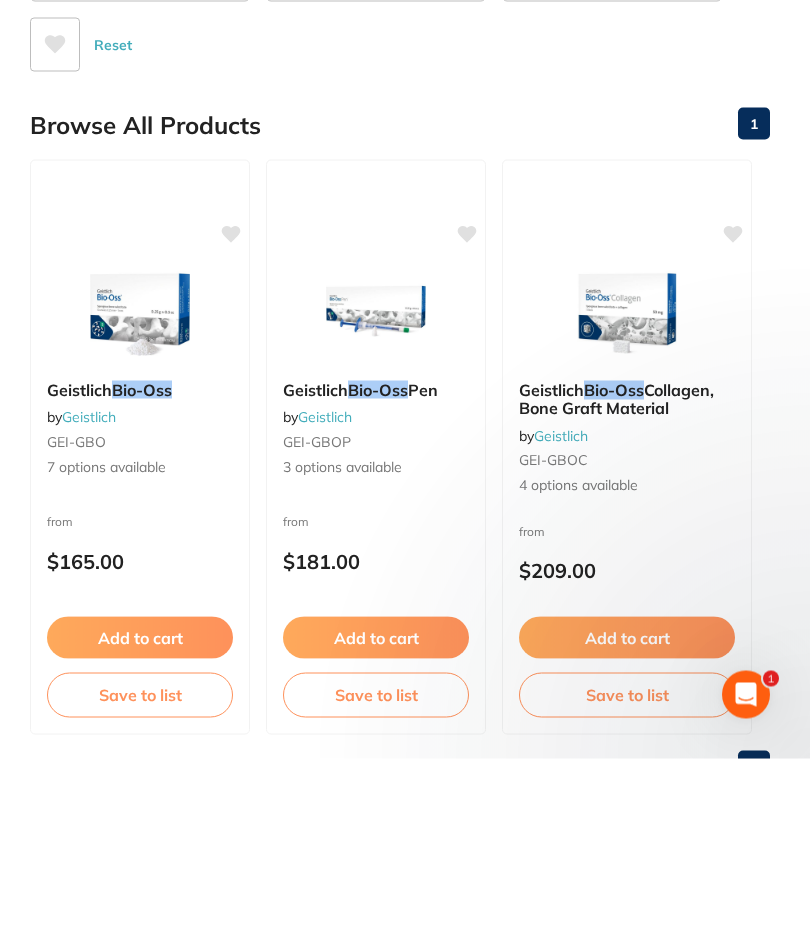 scroll, scrollTop: 82, scrollLeft: 0, axis: vertical 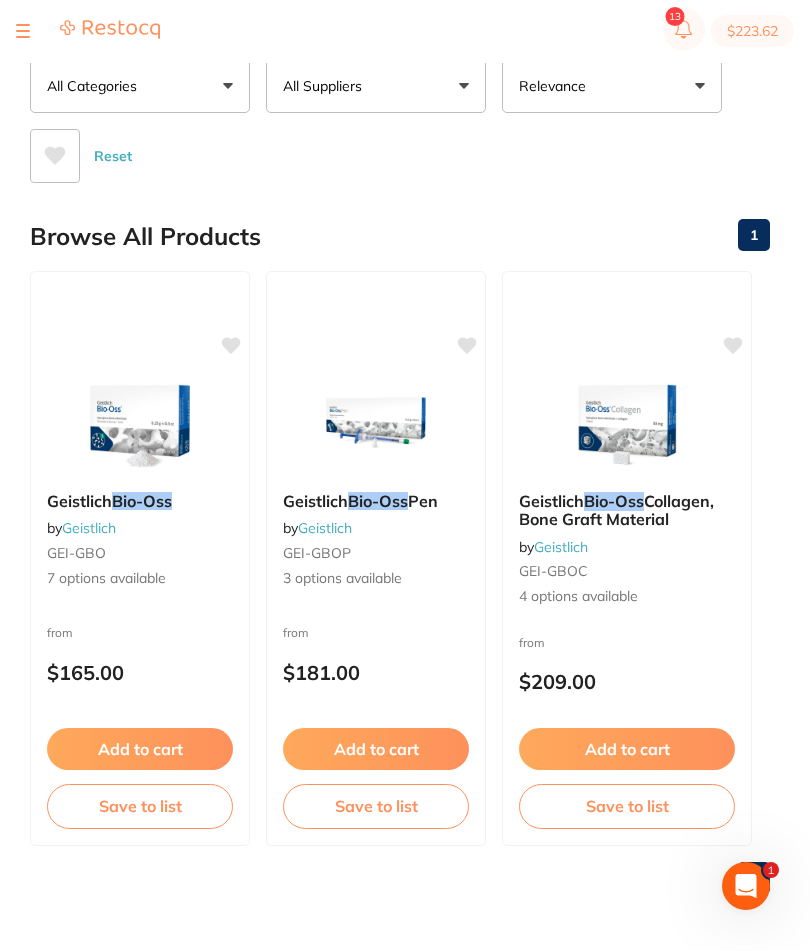 click on "Geistlich  Bio-Oss  Collagen, Bone Graft Material   by  Geistlich GEI-GBOC   4 options available" at bounding box center (627, 550) 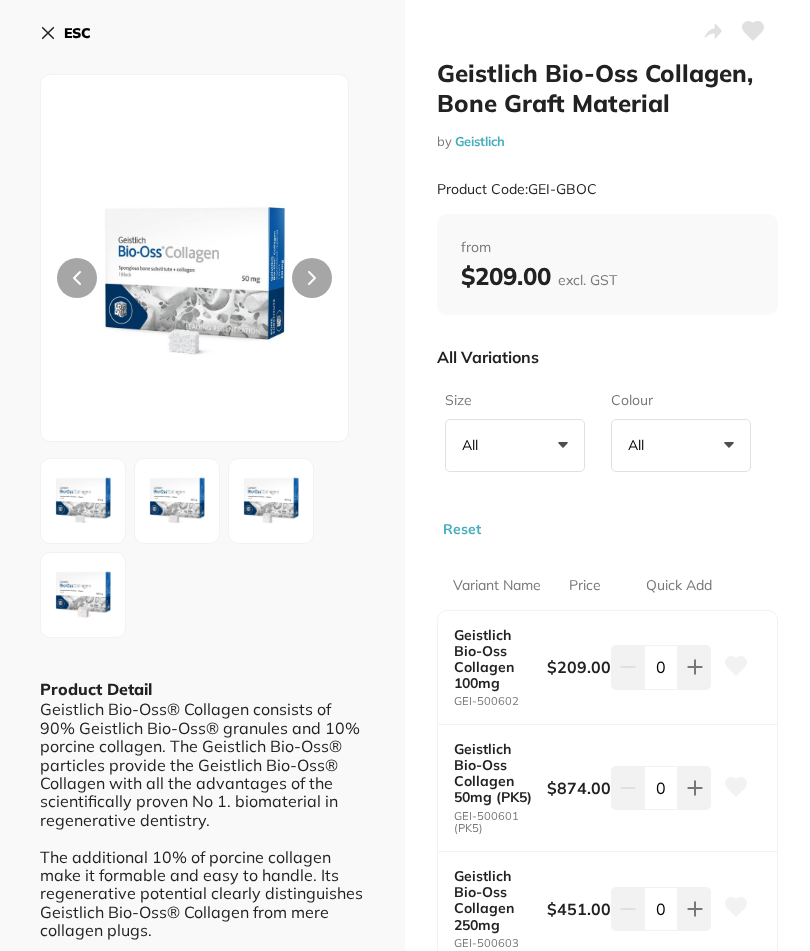 scroll, scrollTop: 0, scrollLeft: 0, axis: both 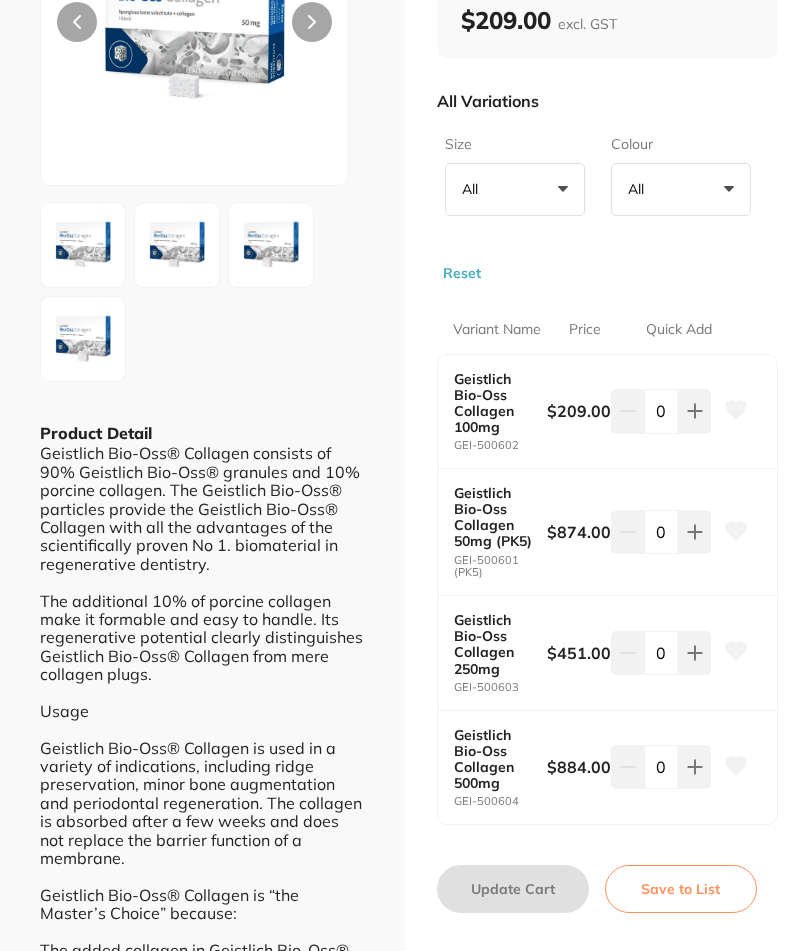 click 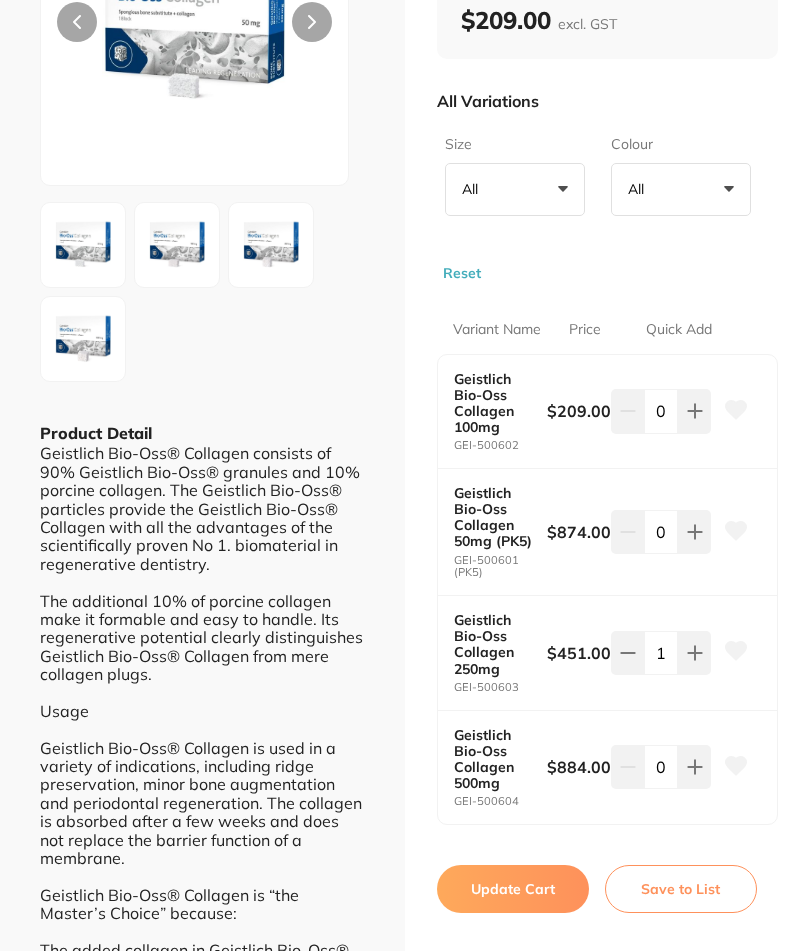 scroll, scrollTop: 0, scrollLeft: 0, axis: both 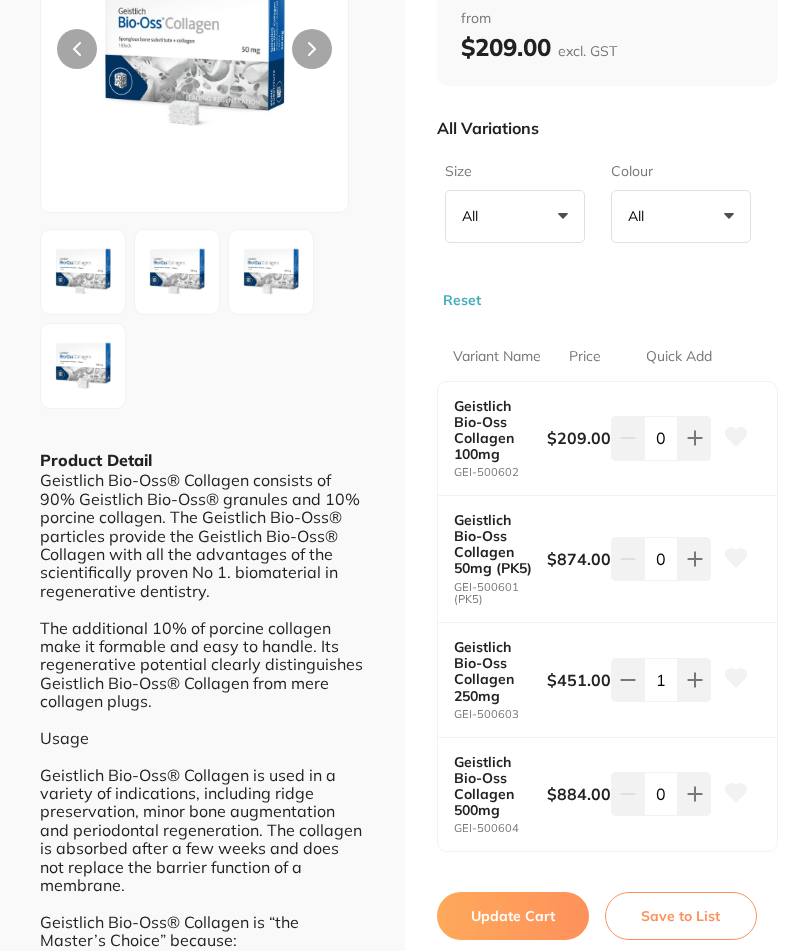 click on "Update Cart" at bounding box center [513, 916] 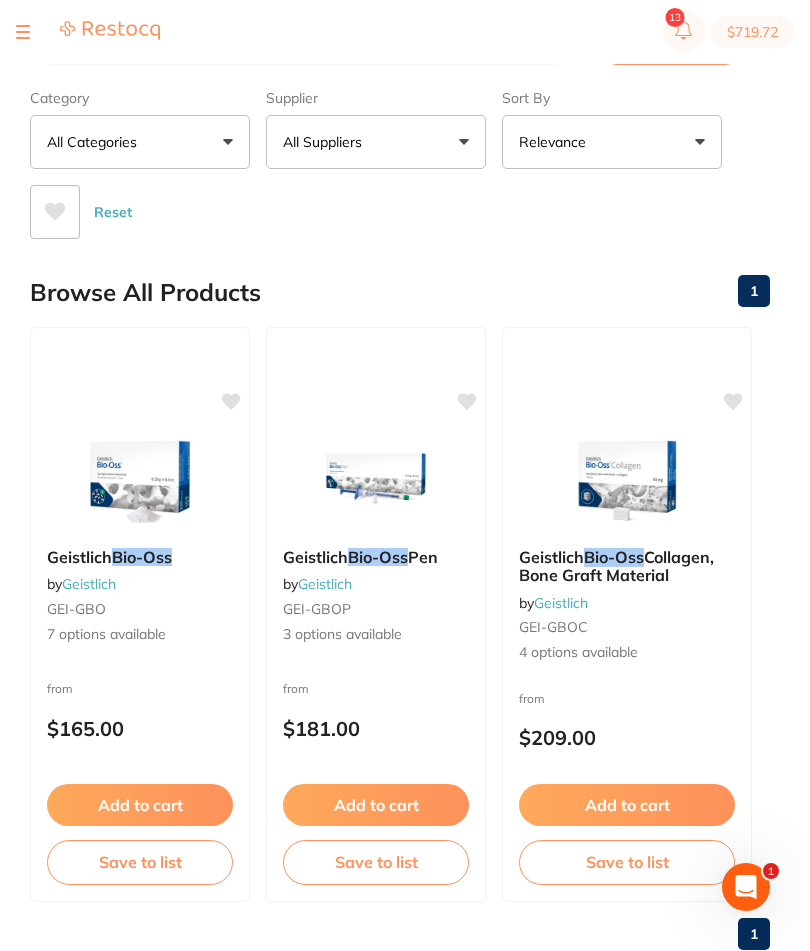 click on "$719.72" at bounding box center (752, 32) 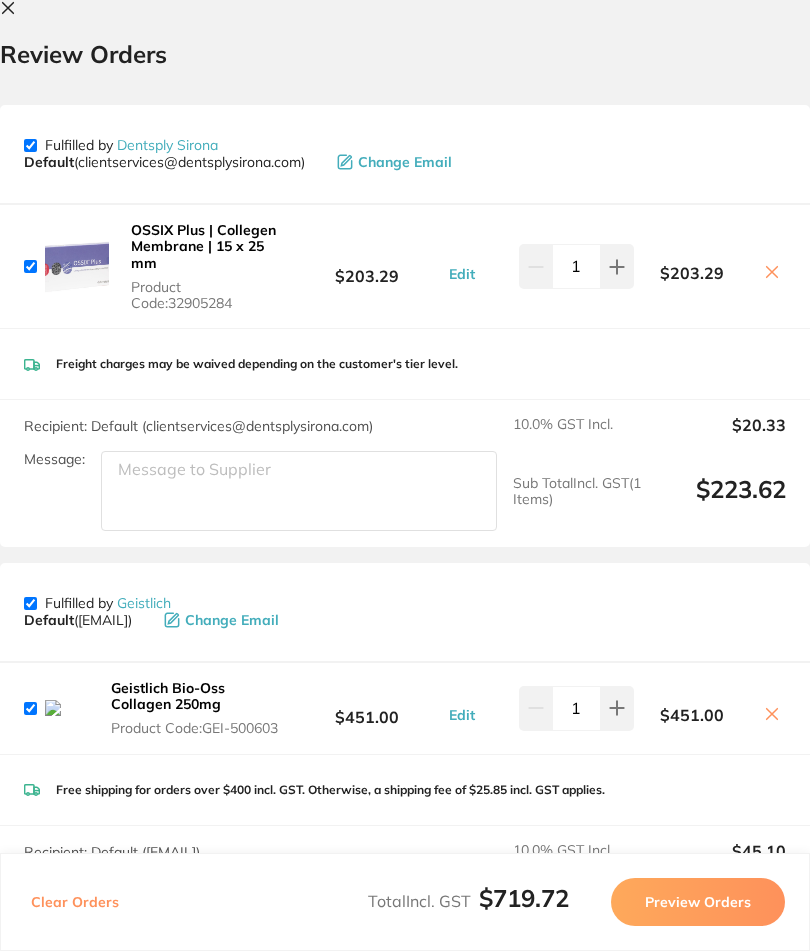 click 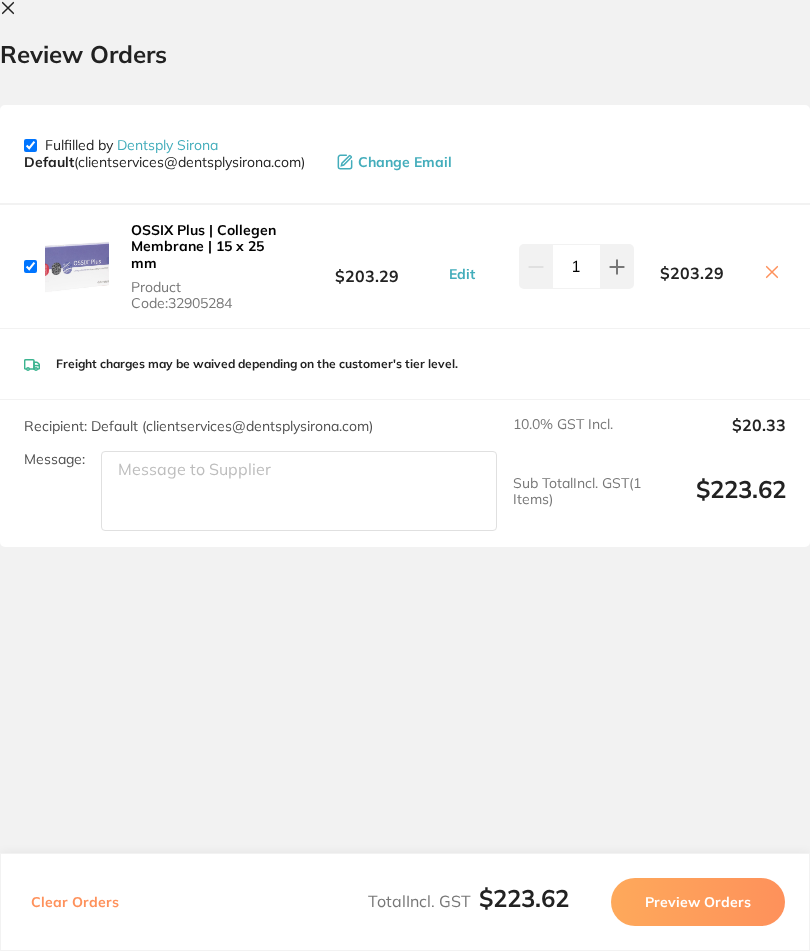 click on "Review Orders" at bounding box center [405, 34] 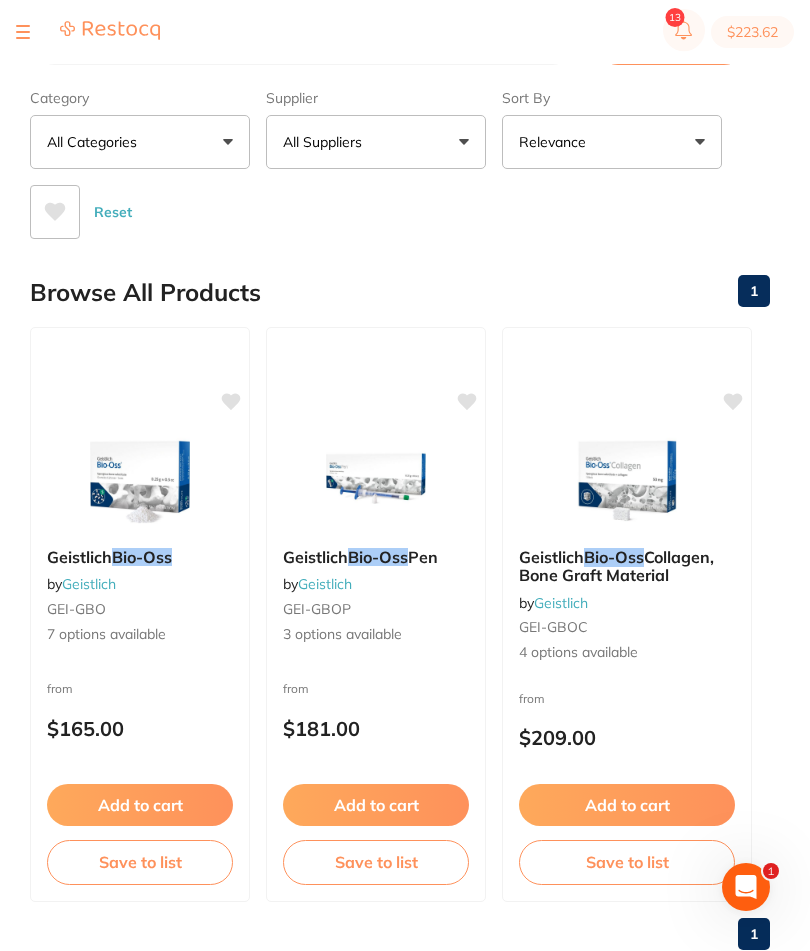 click at bounding box center (88, 32) 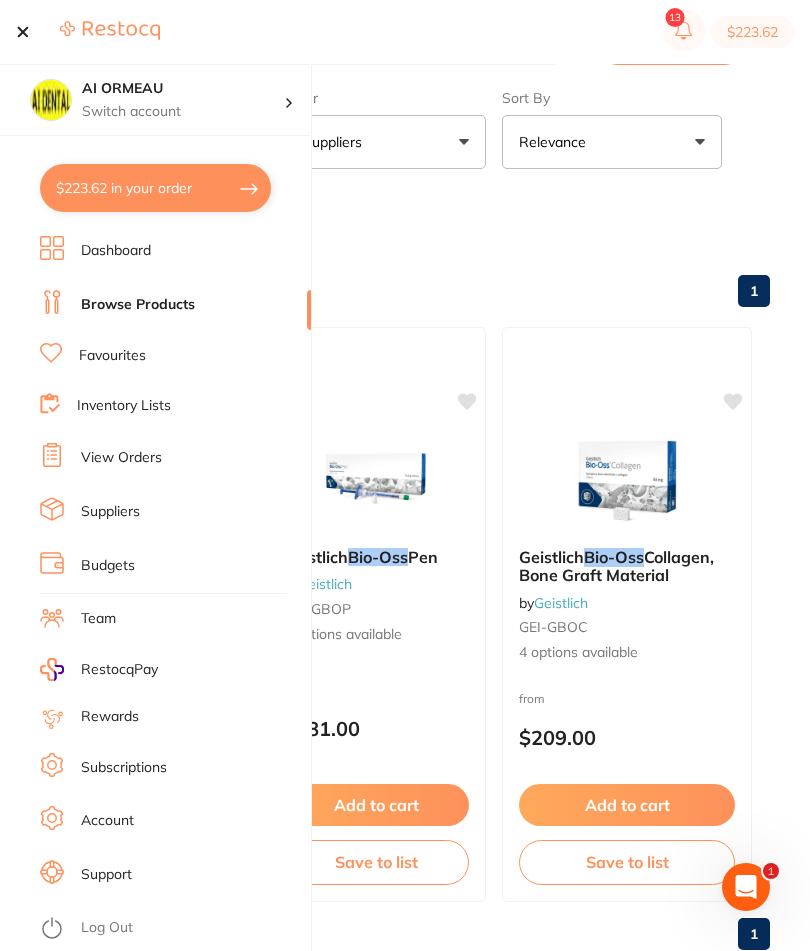 click on "Inventory Lists" at bounding box center (175, 406) 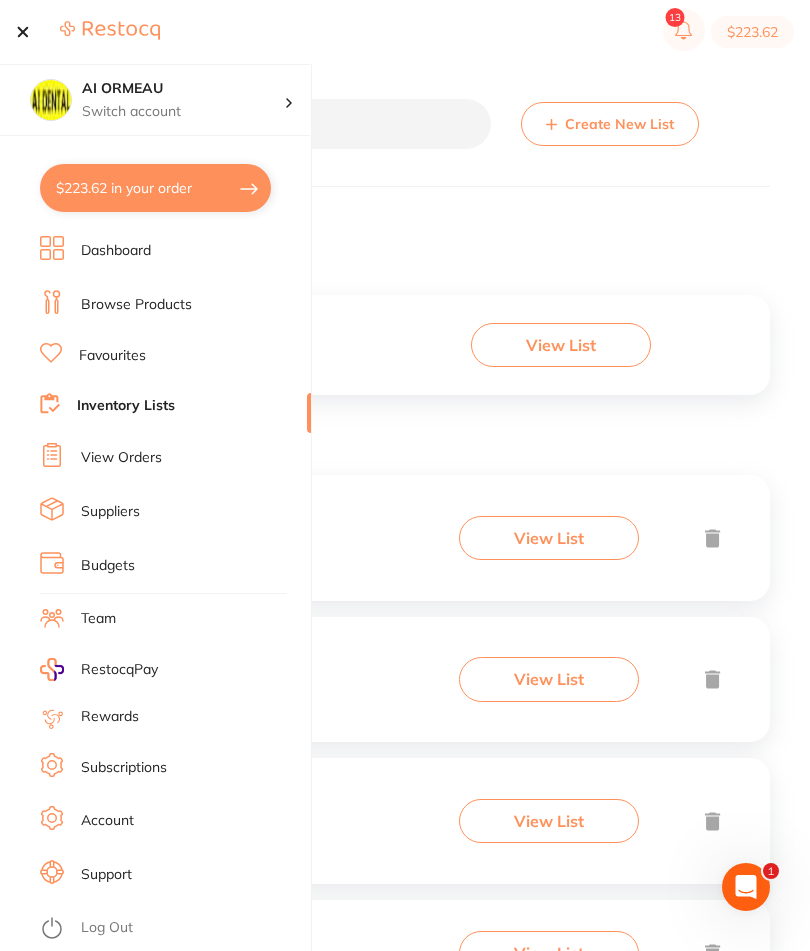 scroll, scrollTop: 0, scrollLeft: 0, axis: both 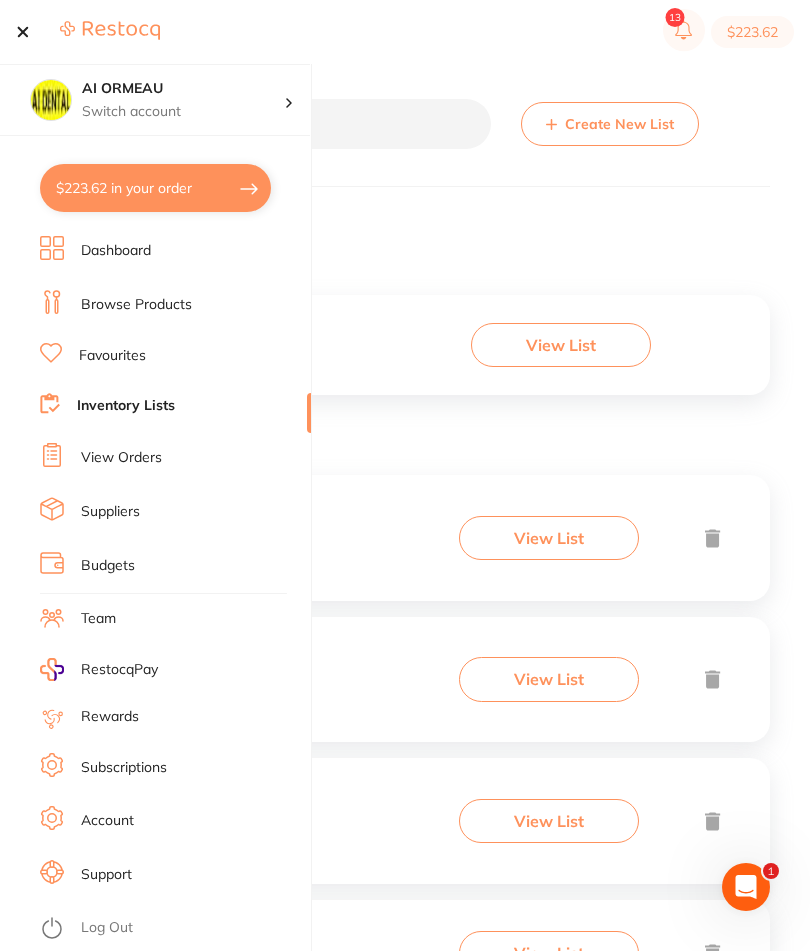 click at bounding box center (268, 124) 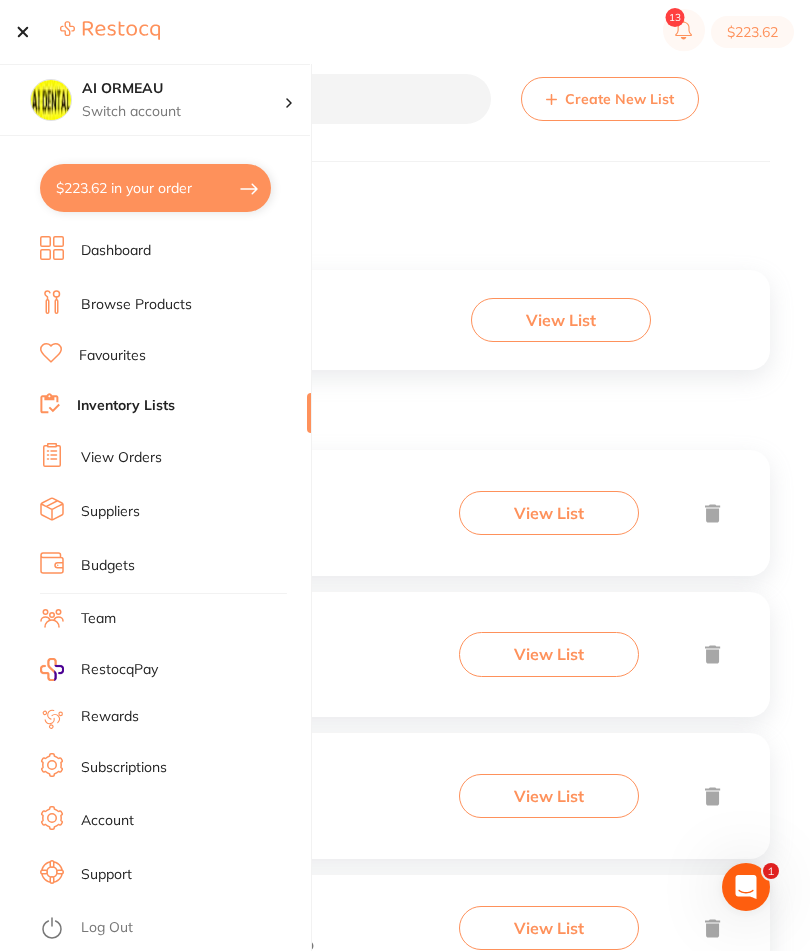 click on "Browse Products" at bounding box center (136, 305) 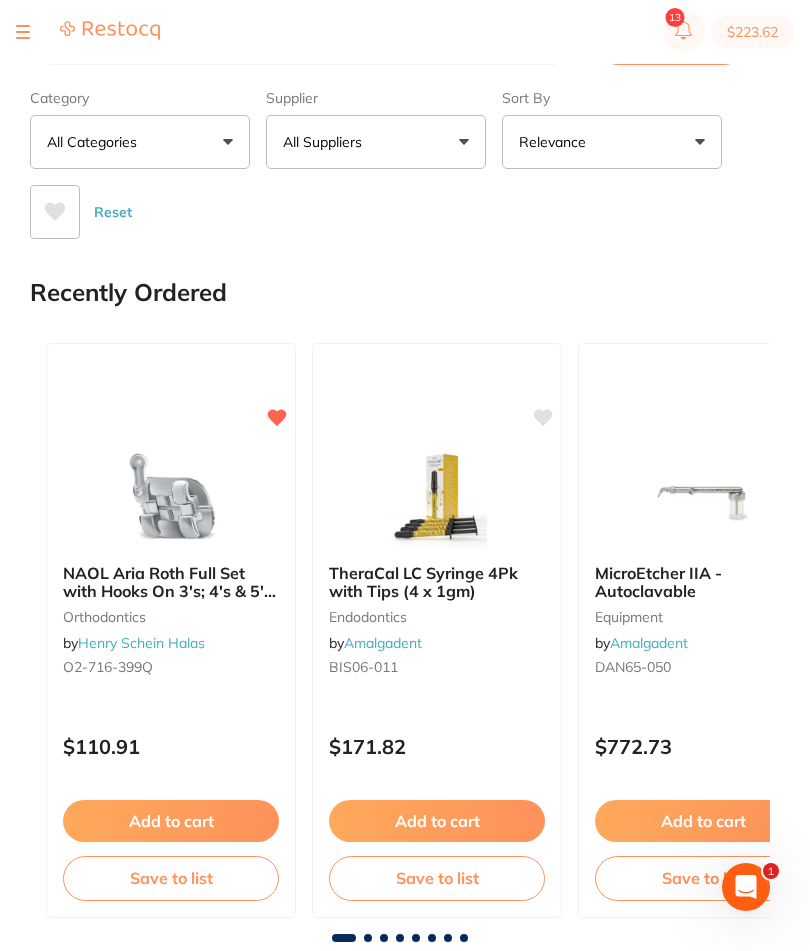 scroll, scrollTop: 0, scrollLeft: 0, axis: both 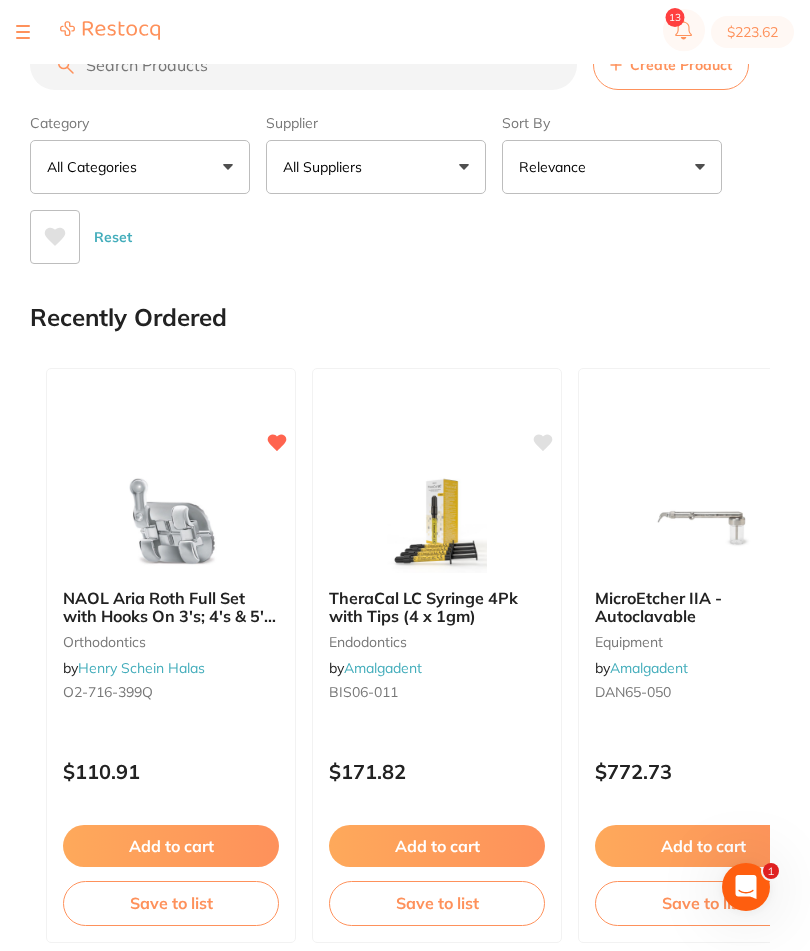 click at bounding box center (303, 65) 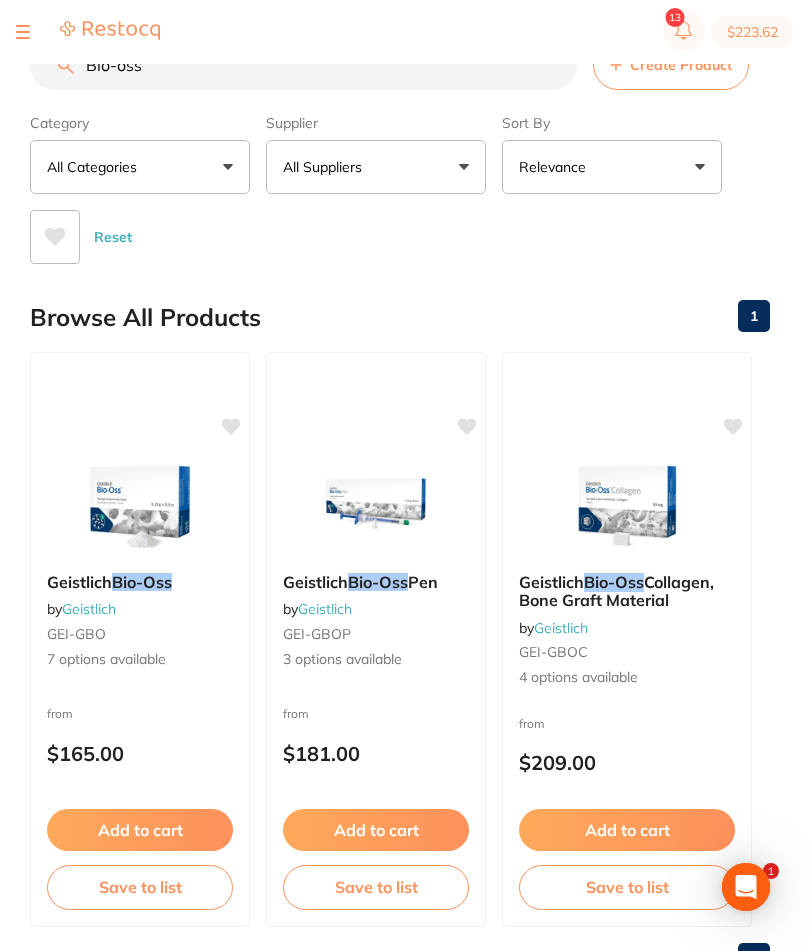 scroll, scrollTop: 0, scrollLeft: 0, axis: both 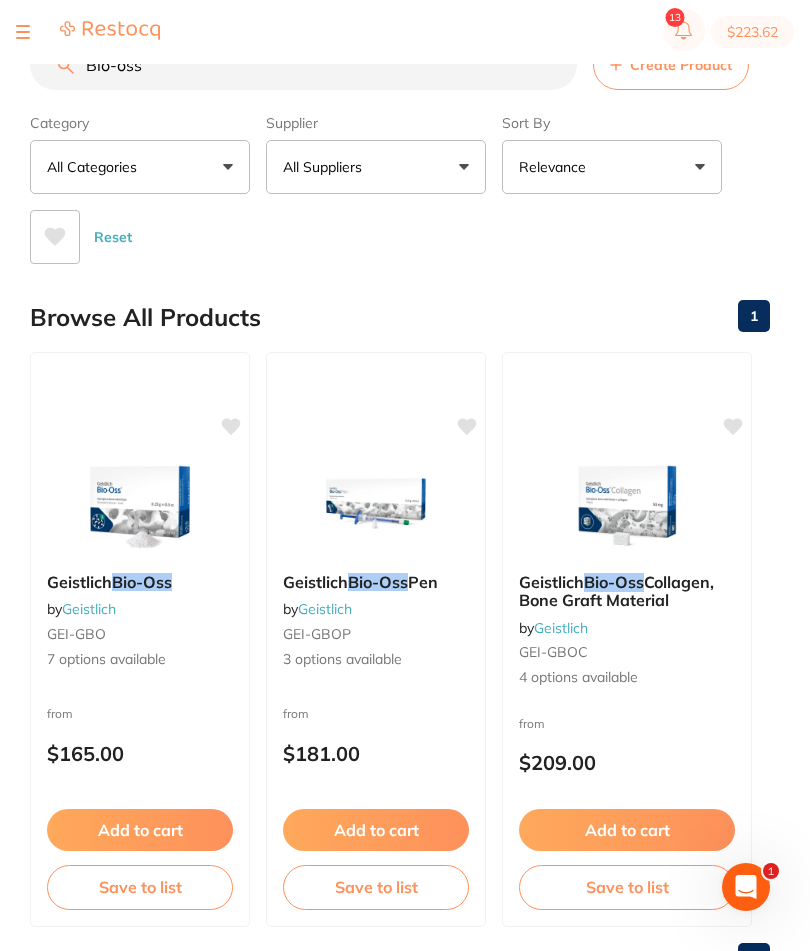 type on "Bio-oss" 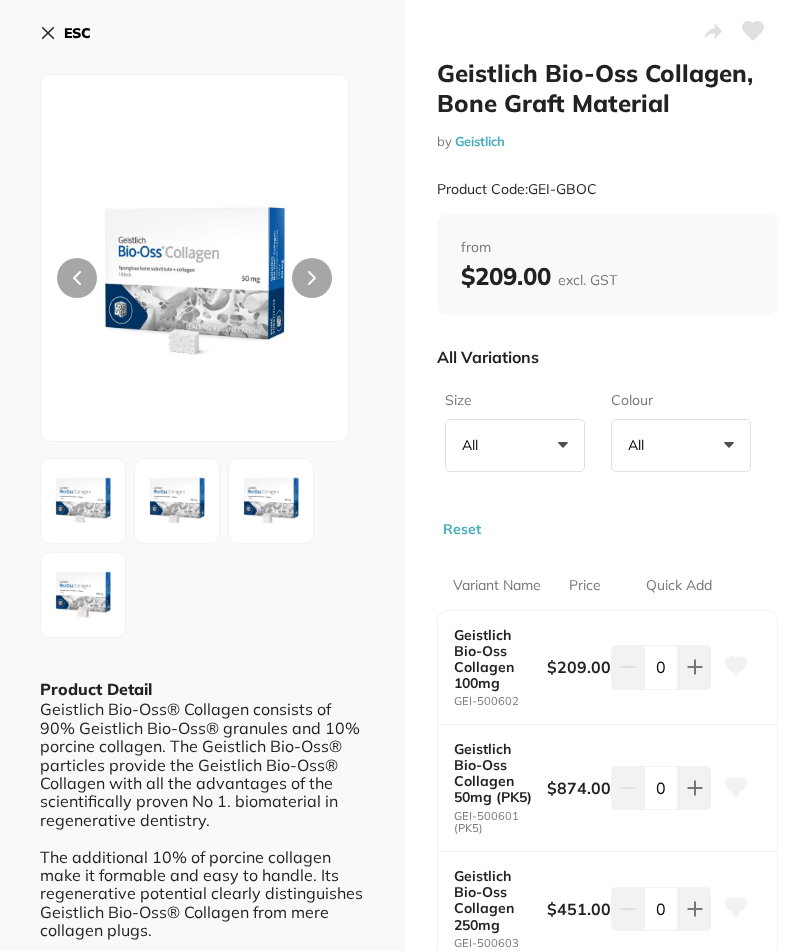 scroll, scrollTop: 0, scrollLeft: 0, axis: both 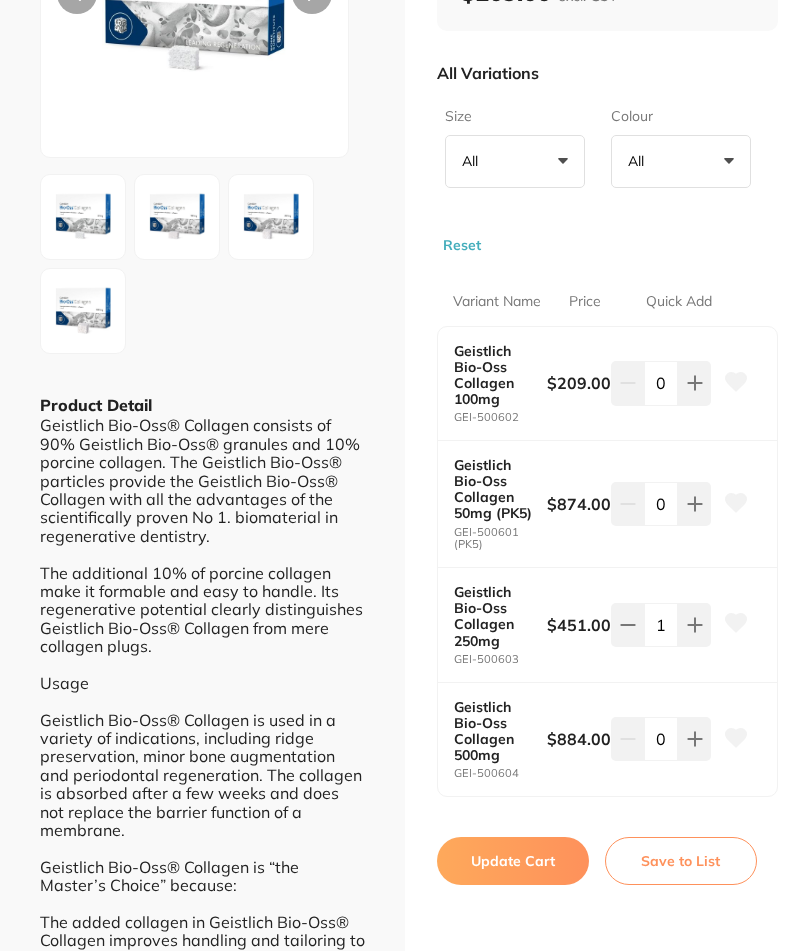 click on "Update Cart" at bounding box center (513, 861) 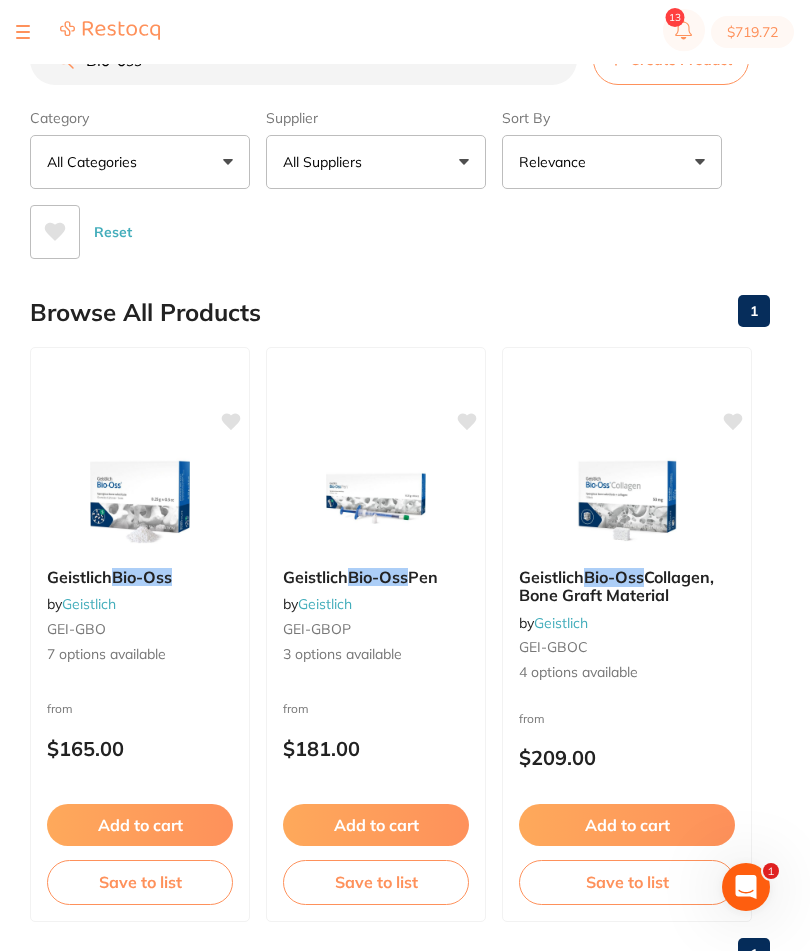 click at bounding box center (23, 32) 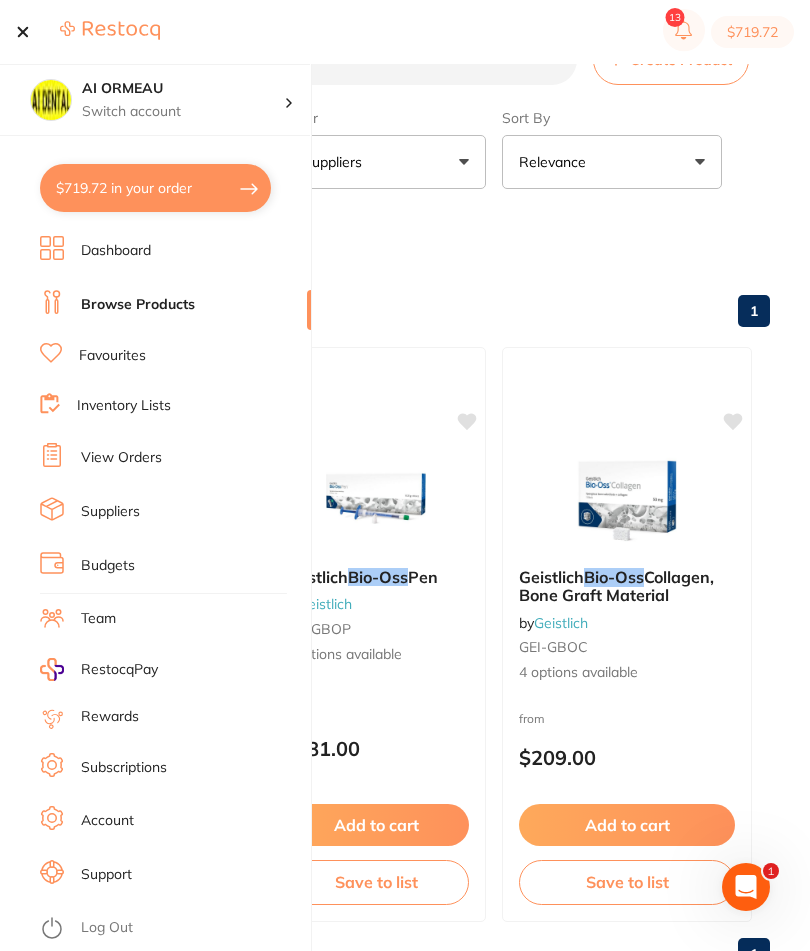 click on "Inventory Lists" at bounding box center [124, 406] 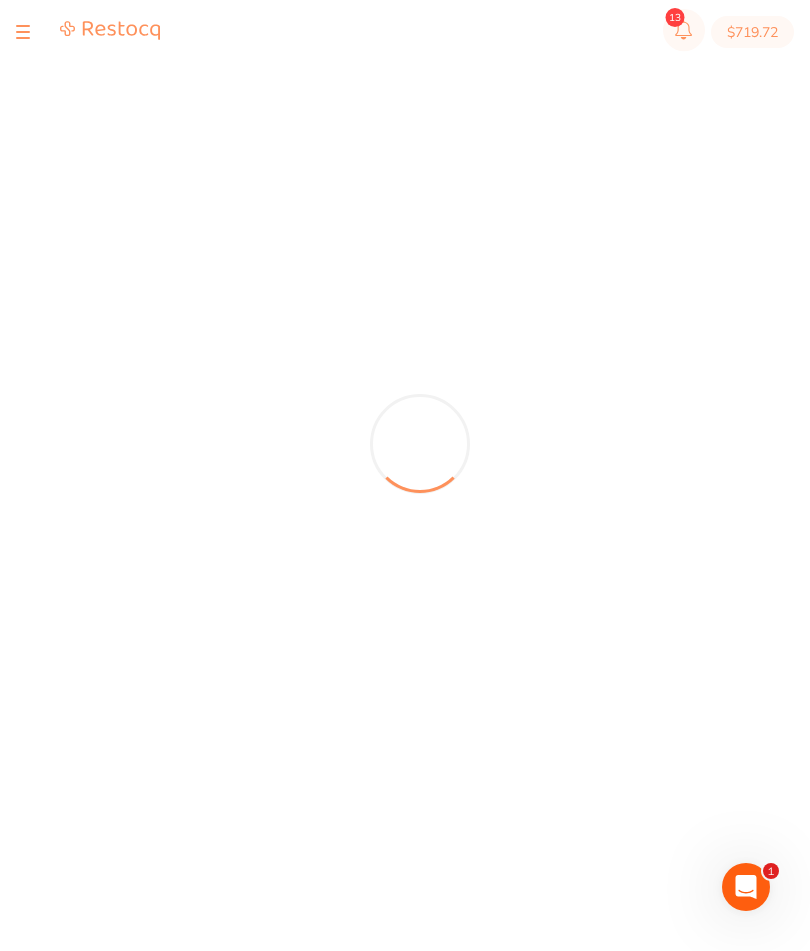 scroll, scrollTop: 0, scrollLeft: 0, axis: both 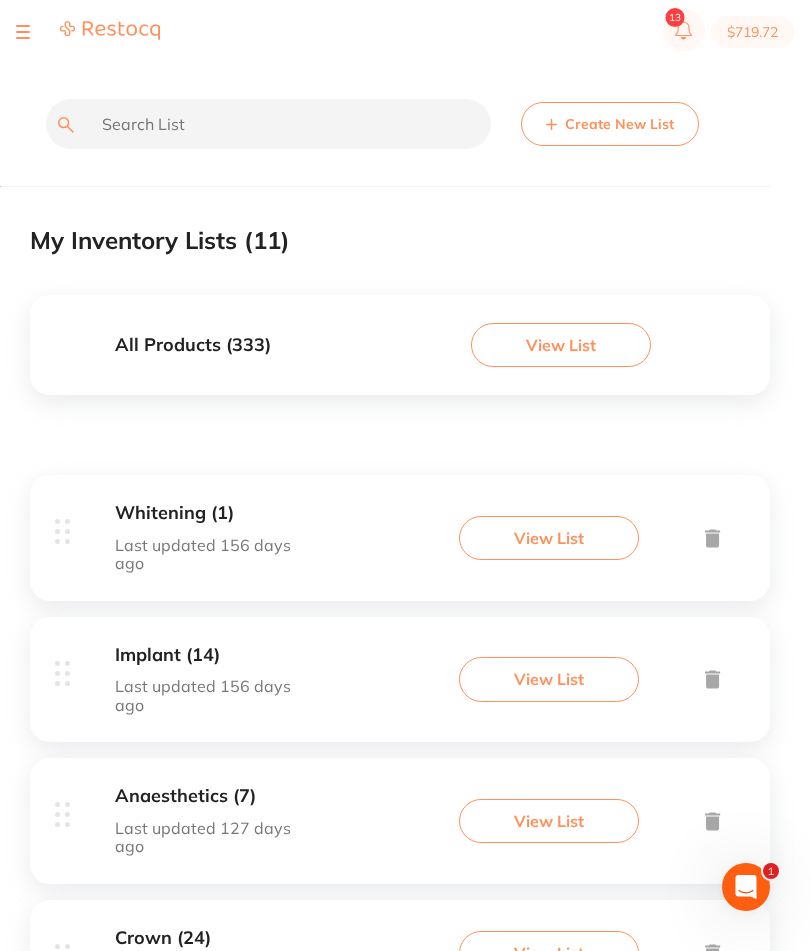click on "View List" at bounding box center (549, 821) 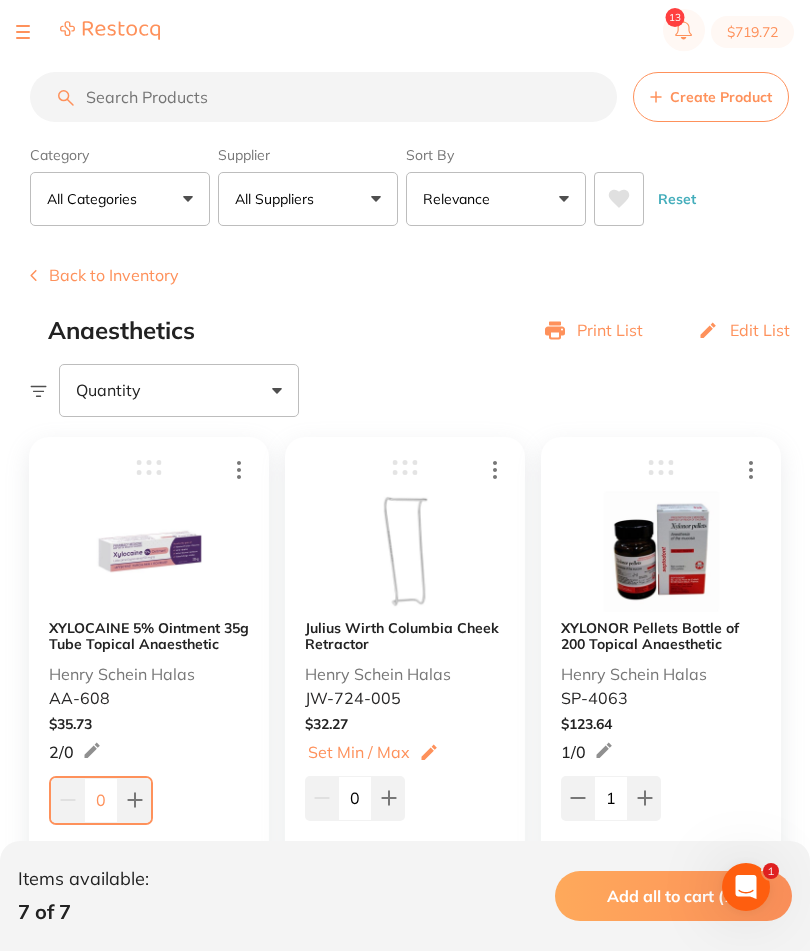 scroll, scrollTop: 0, scrollLeft: 0, axis: both 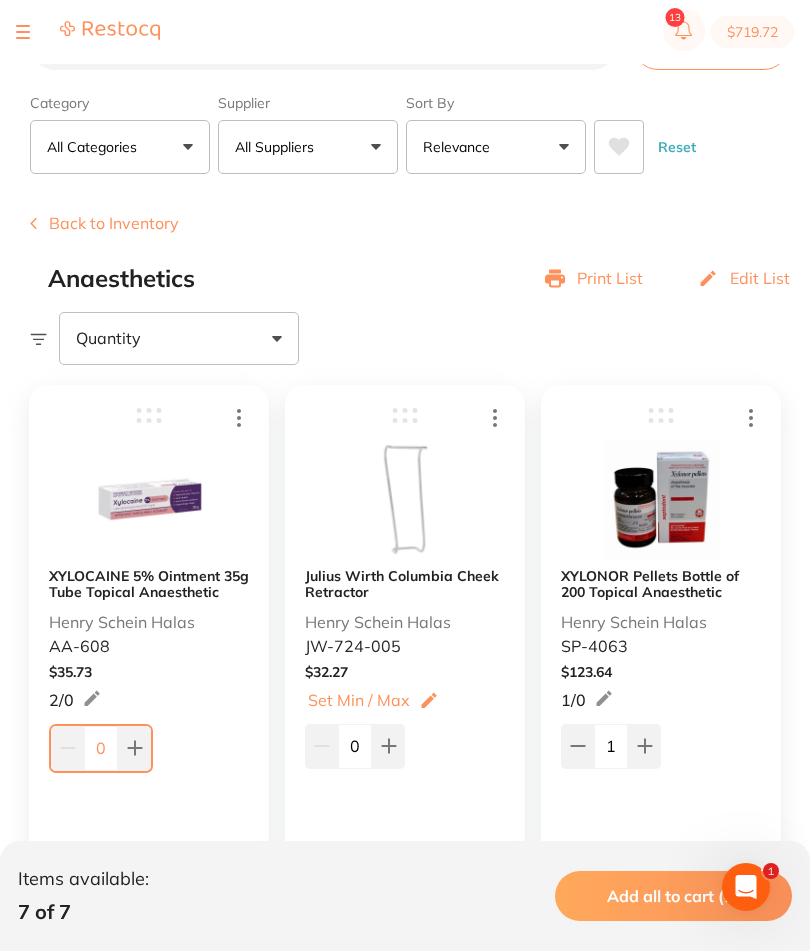 click on "Add to Cart" at bounding box center (137, 867) 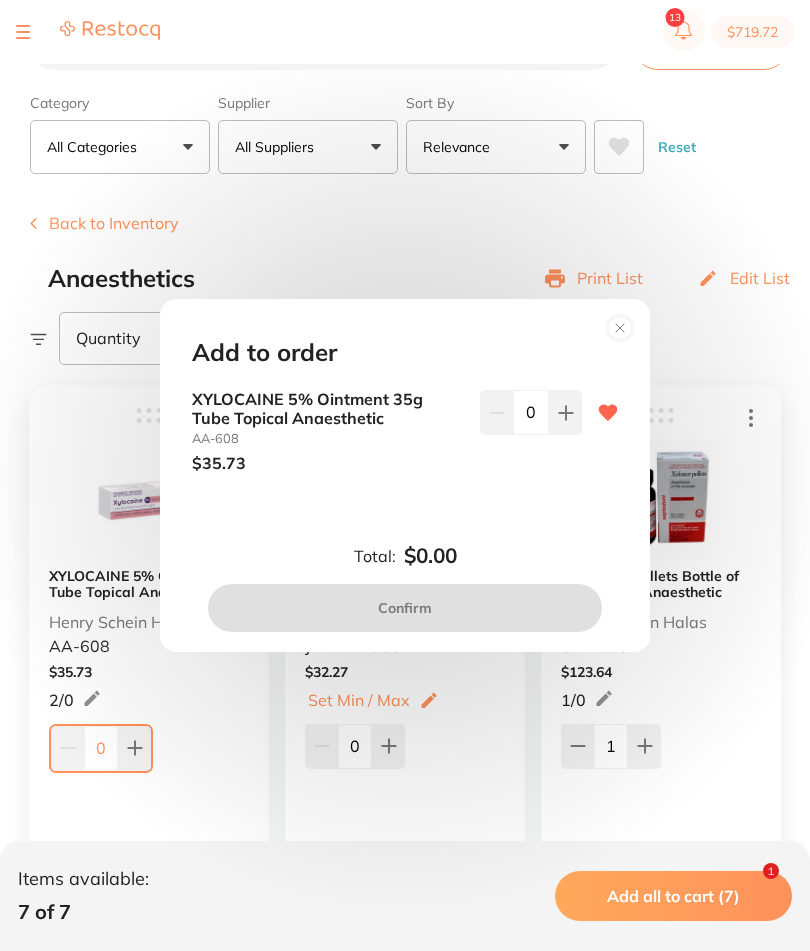 click 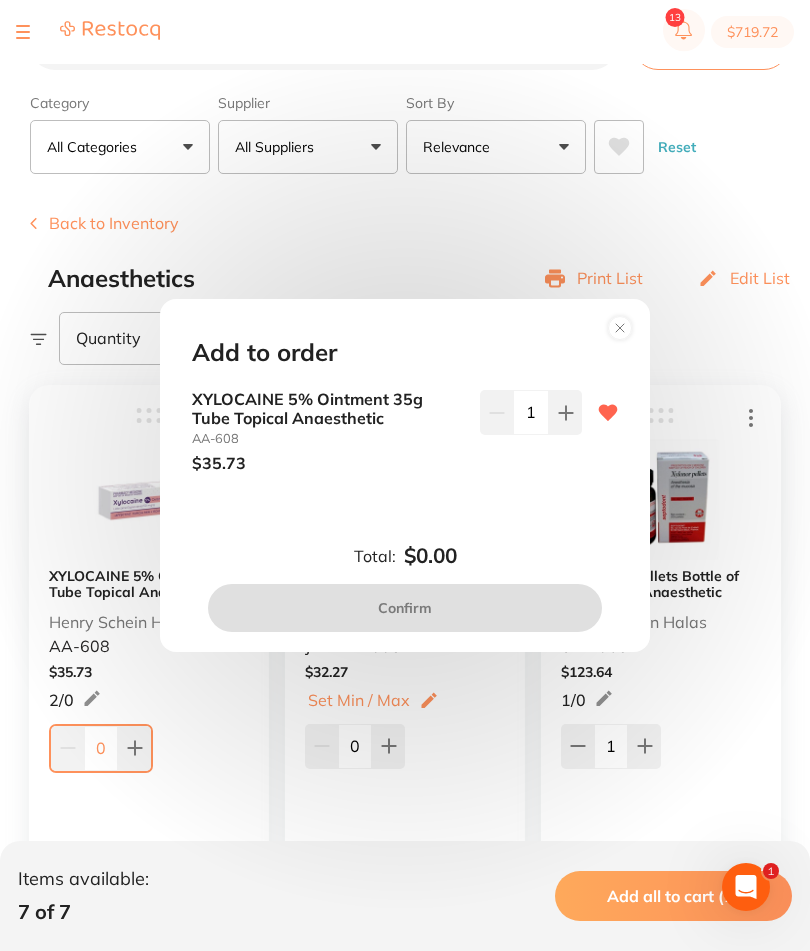 scroll, scrollTop: 0, scrollLeft: 0, axis: both 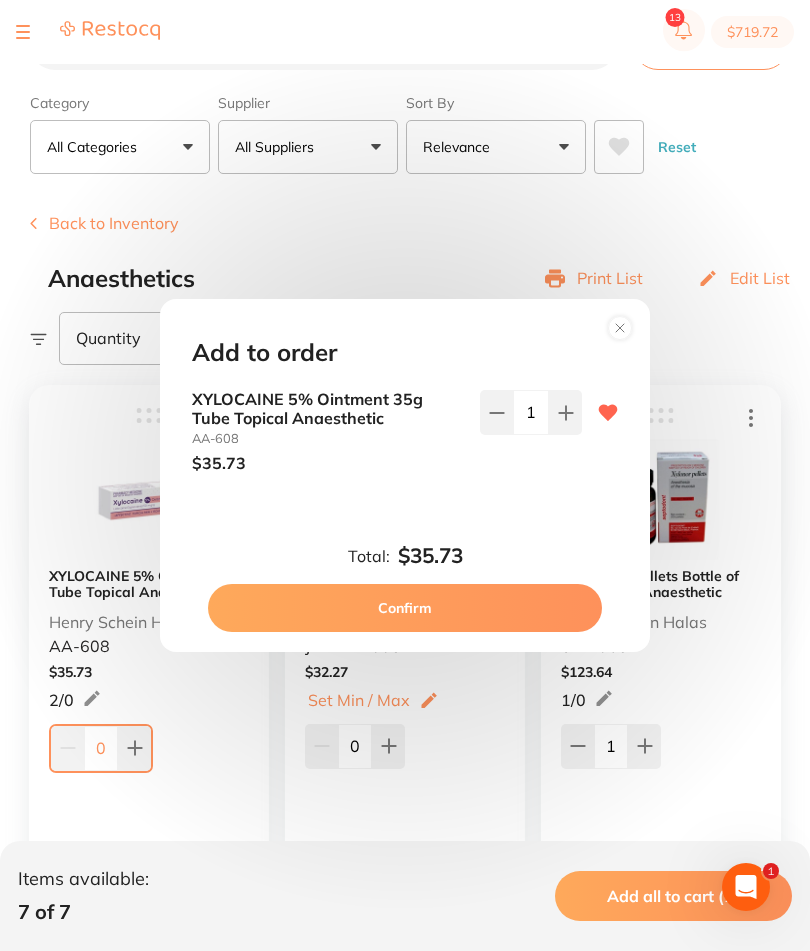 click on "Confirm" at bounding box center (405, 608) 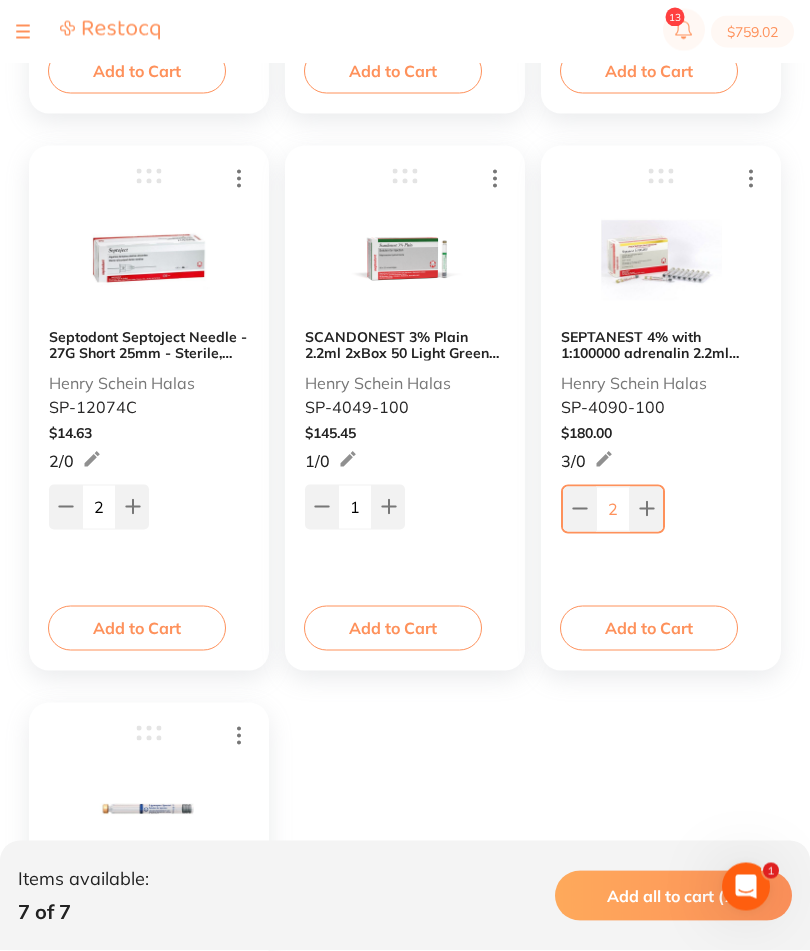 scroll, scrollTop: 849, scrollLeft: 0, axis: vertical 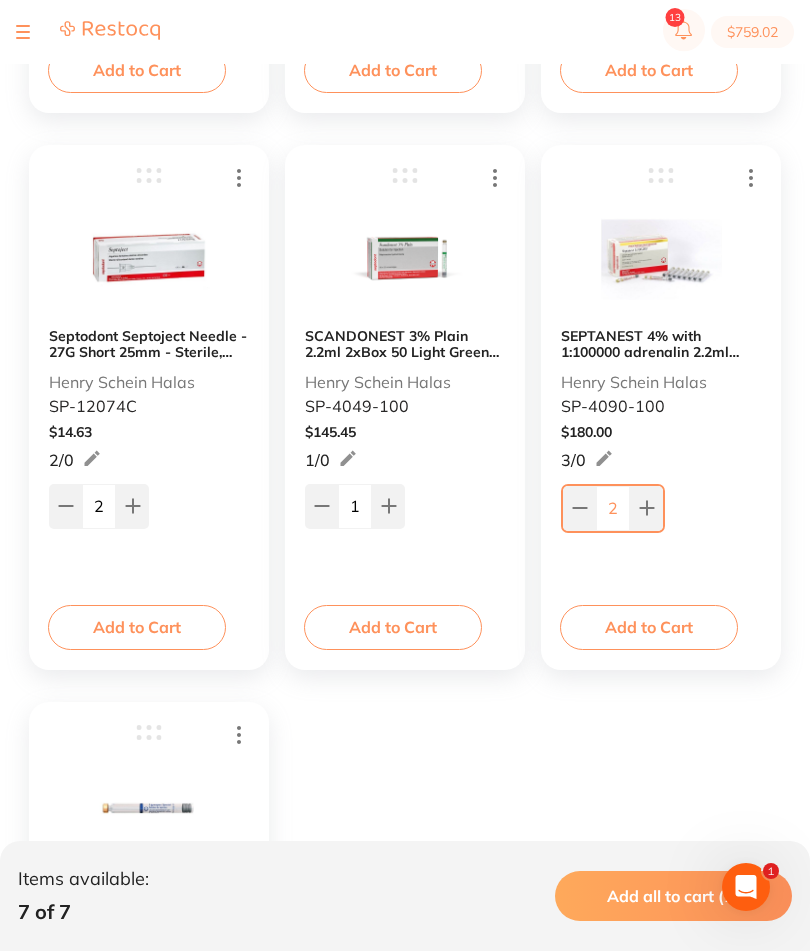 click on "Add to Cart" at bounding box center (137, 627) 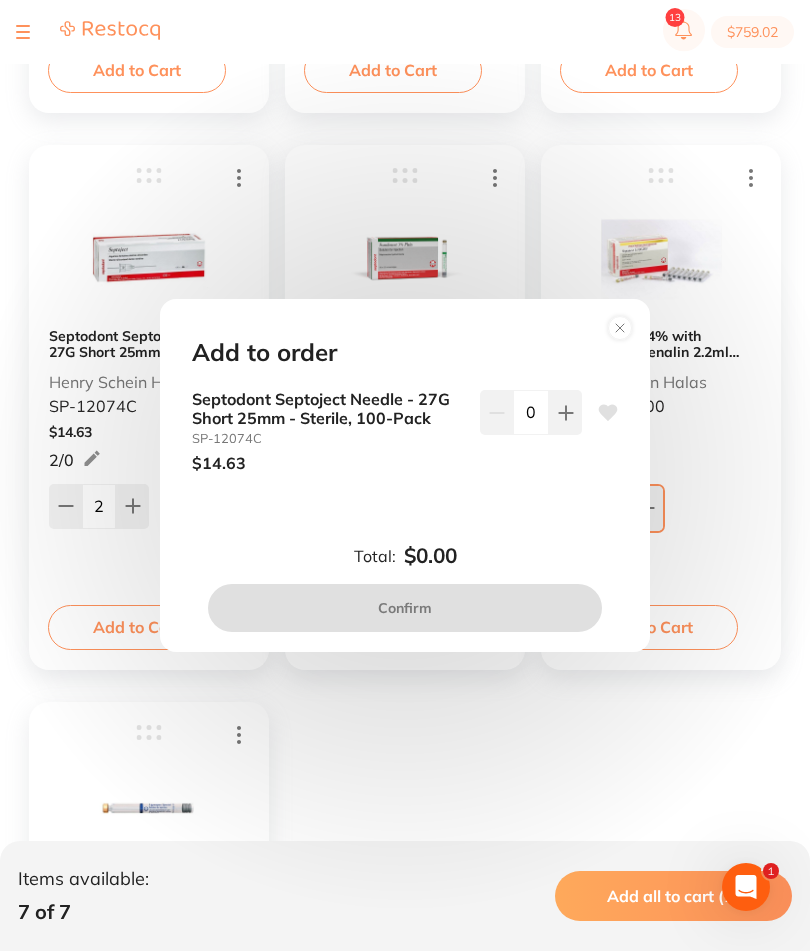 scroll, scrollTop: 0, scrollLeft: 0, axis: both 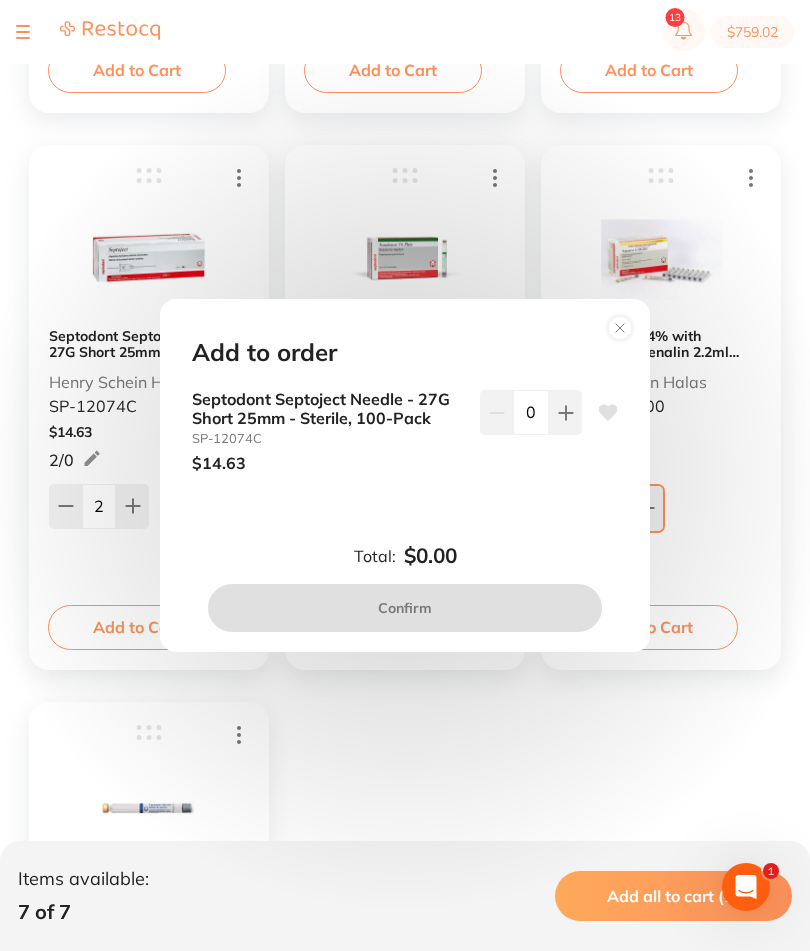 click at bounding box center [565, 412] 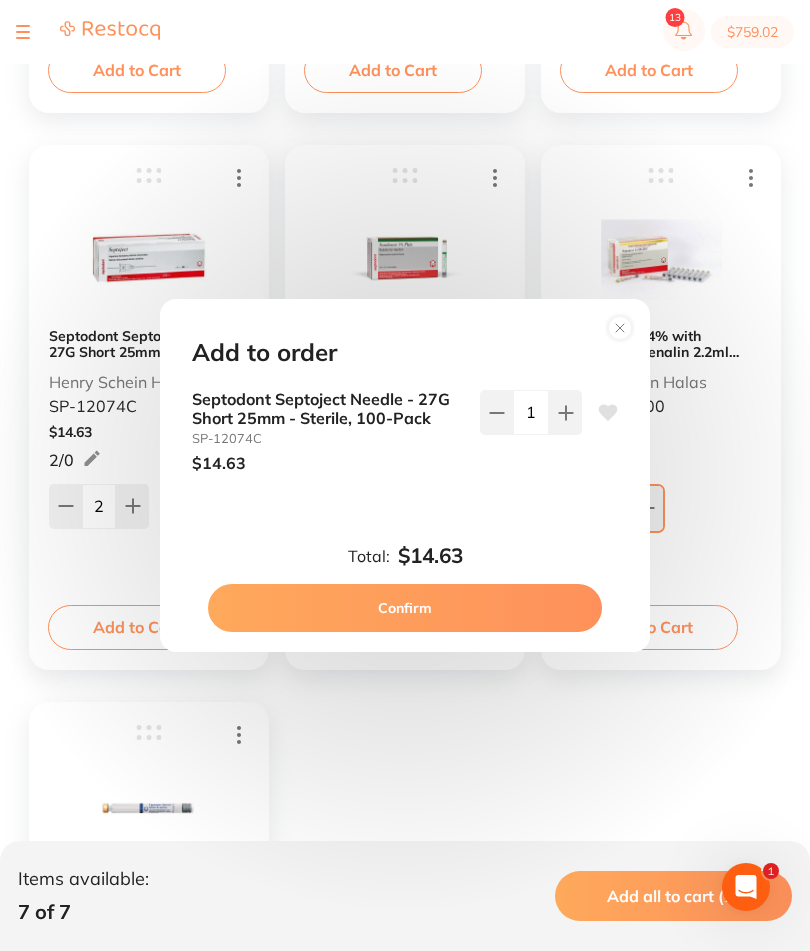 click on "Confirm" at bounding box center [405, 608] 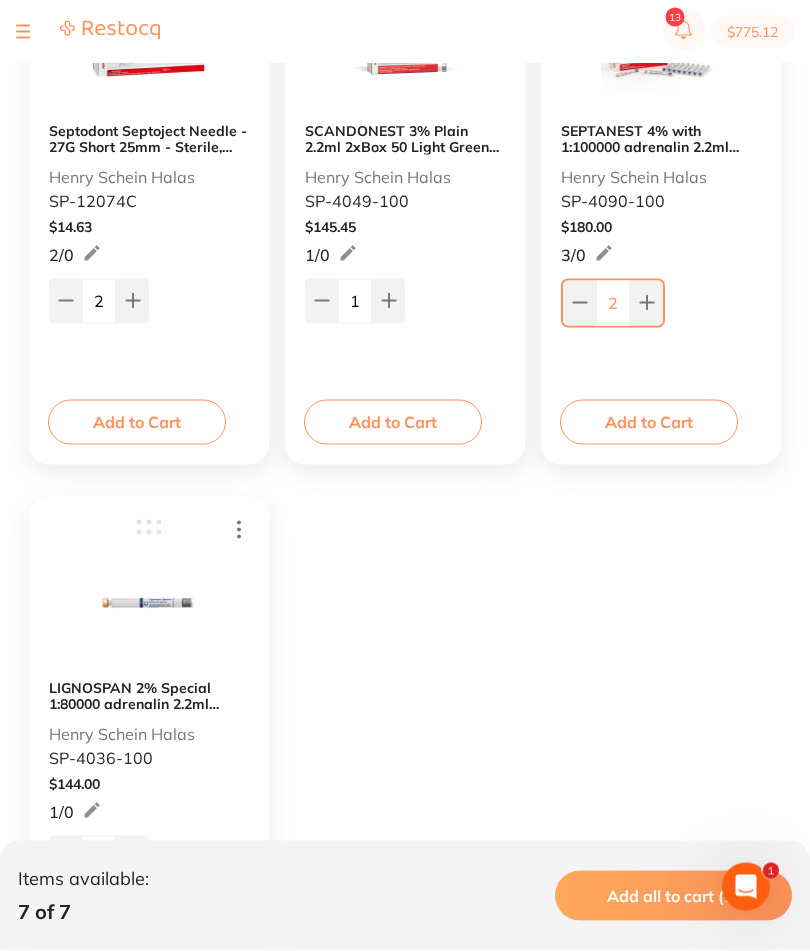 scroll, scrollTop: 1055, scrollLeft: 0, axis: vertical 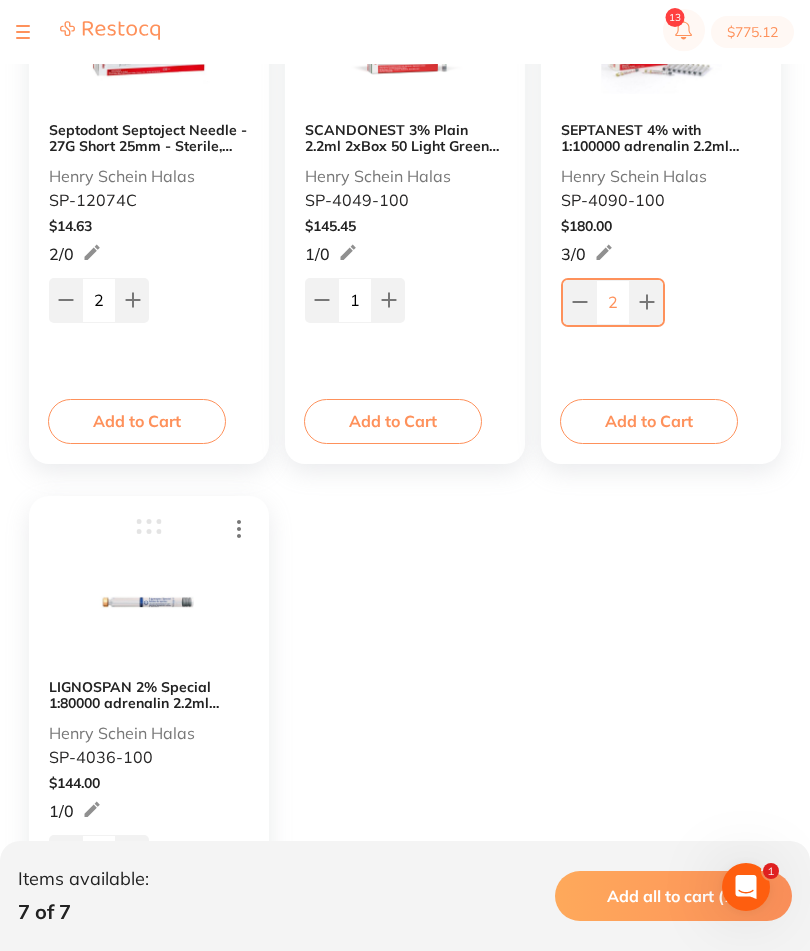 click on "Add to Cart" at bounding box center (649, 421) 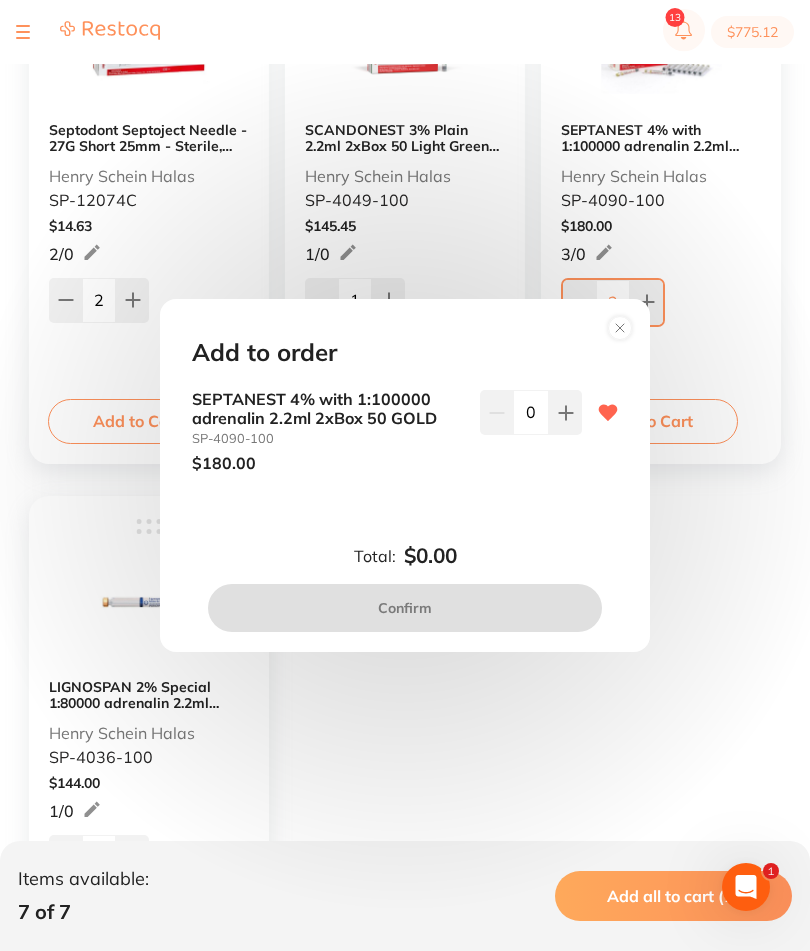 scroll, scrollTop: 0, scrollLeft: 0, axis: both 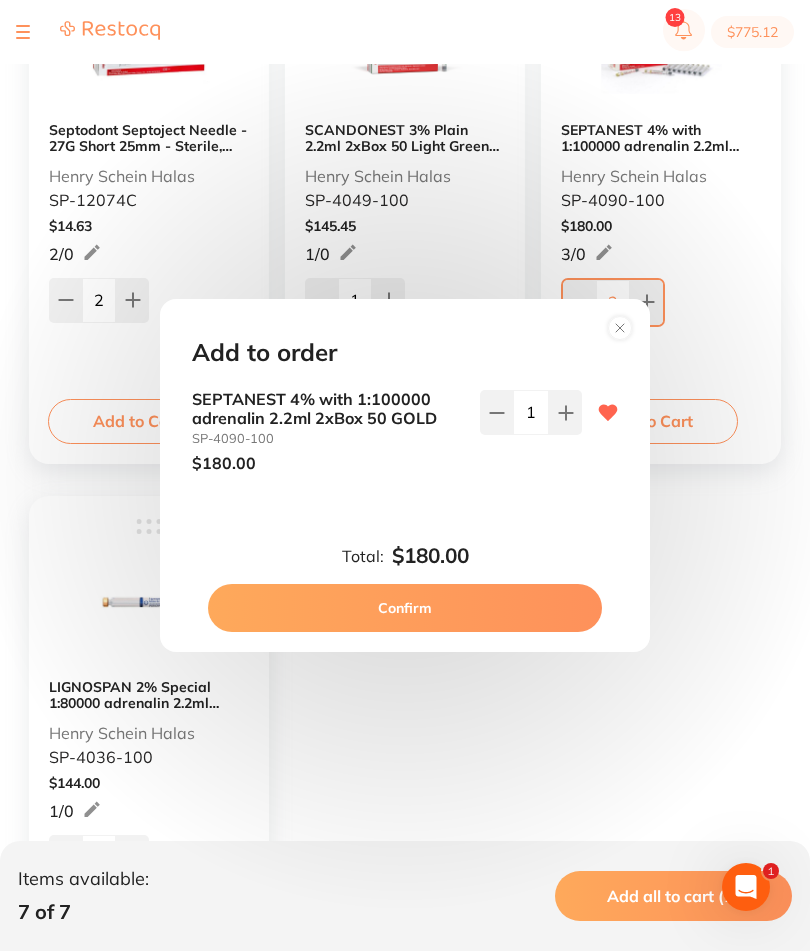 type on "1" 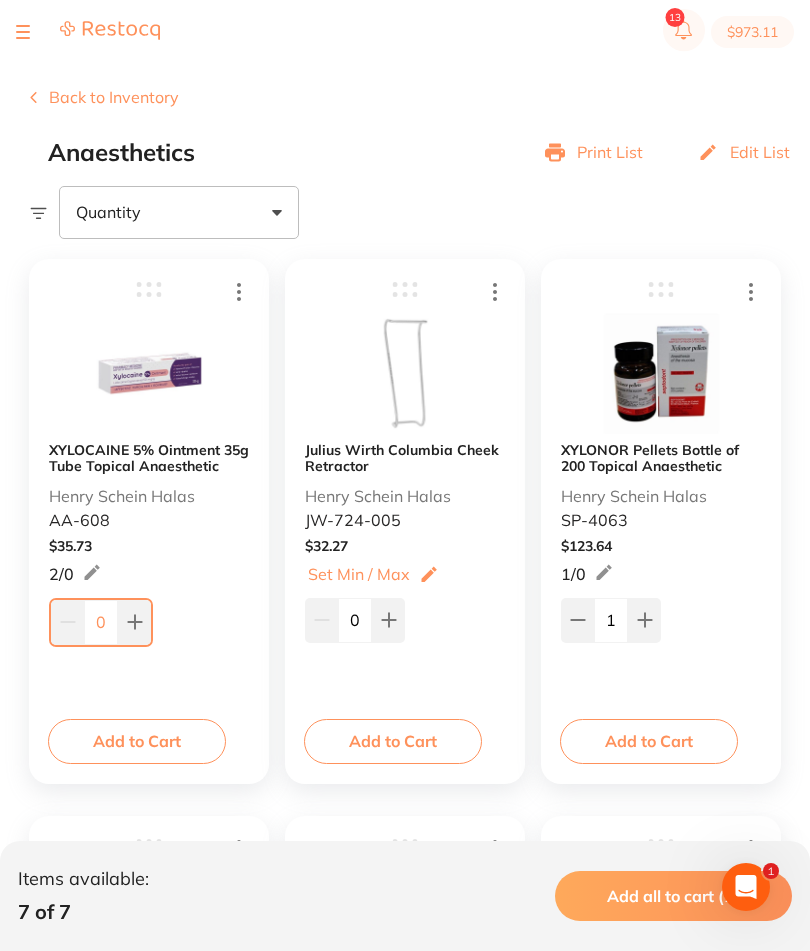 scroll, scrollTop: 0, scrollLeft: 0, axis: both 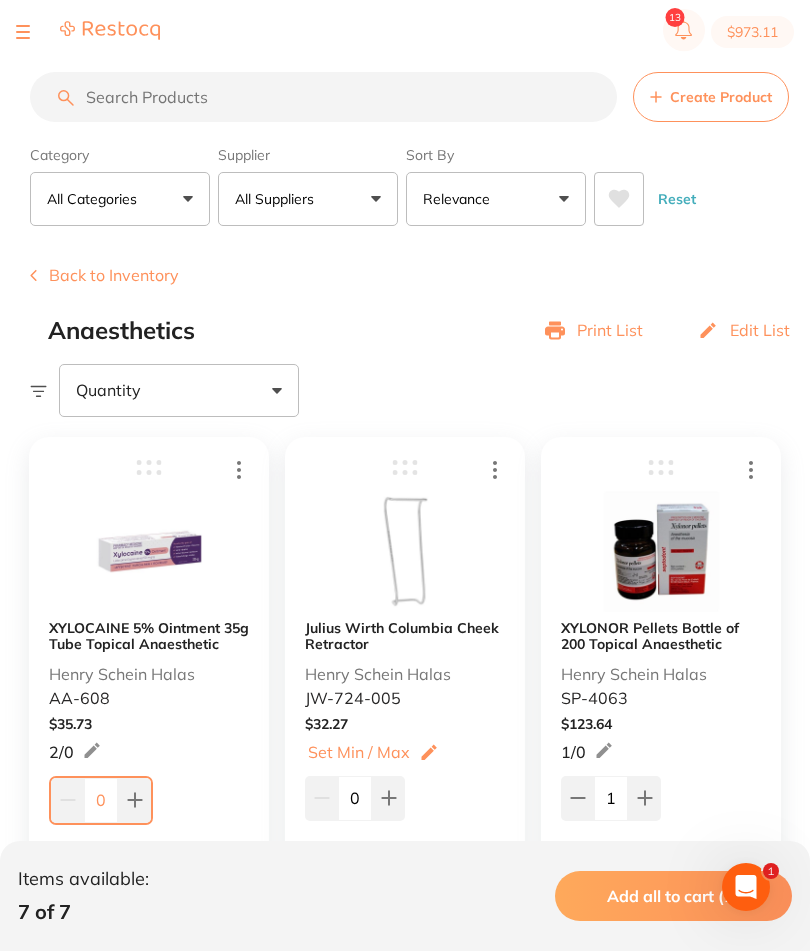 click on "Back to Inventory" at bounding box center [104, 275] 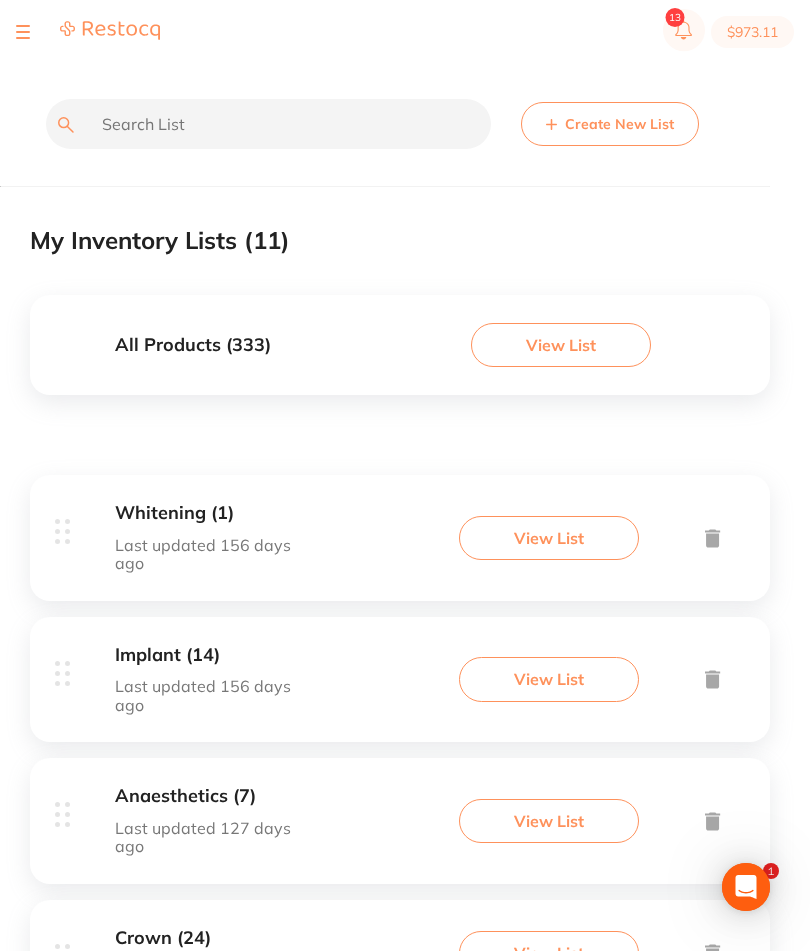 scroll, scrollTop: 0, scrollLeft: 0, axis: both 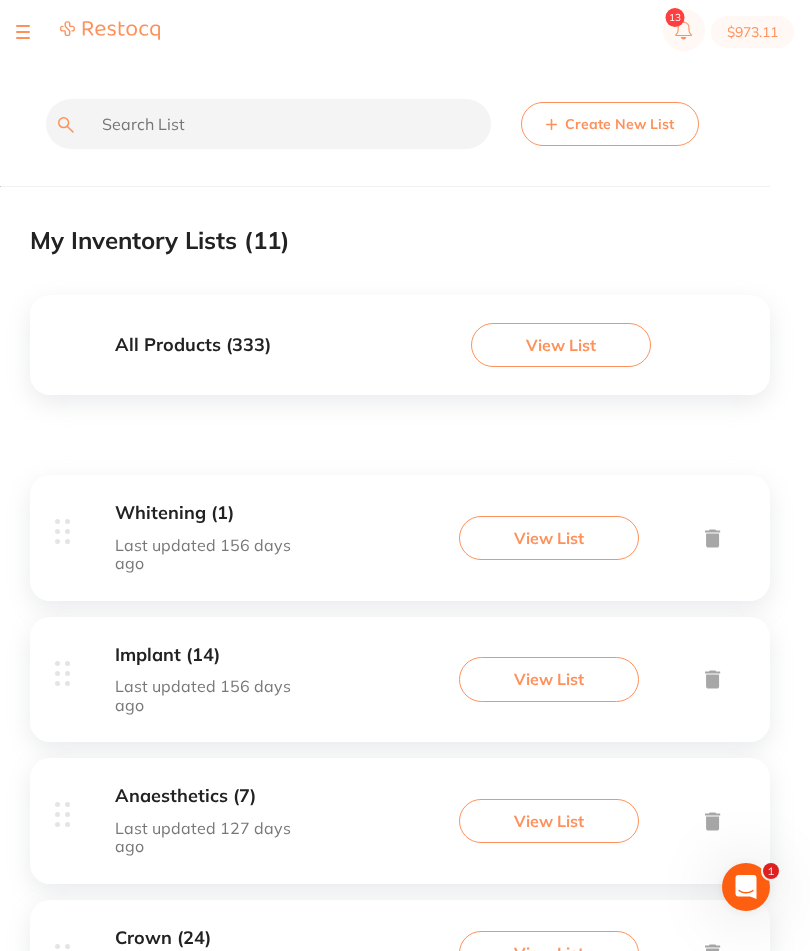 click at bounding box center [23, 32] 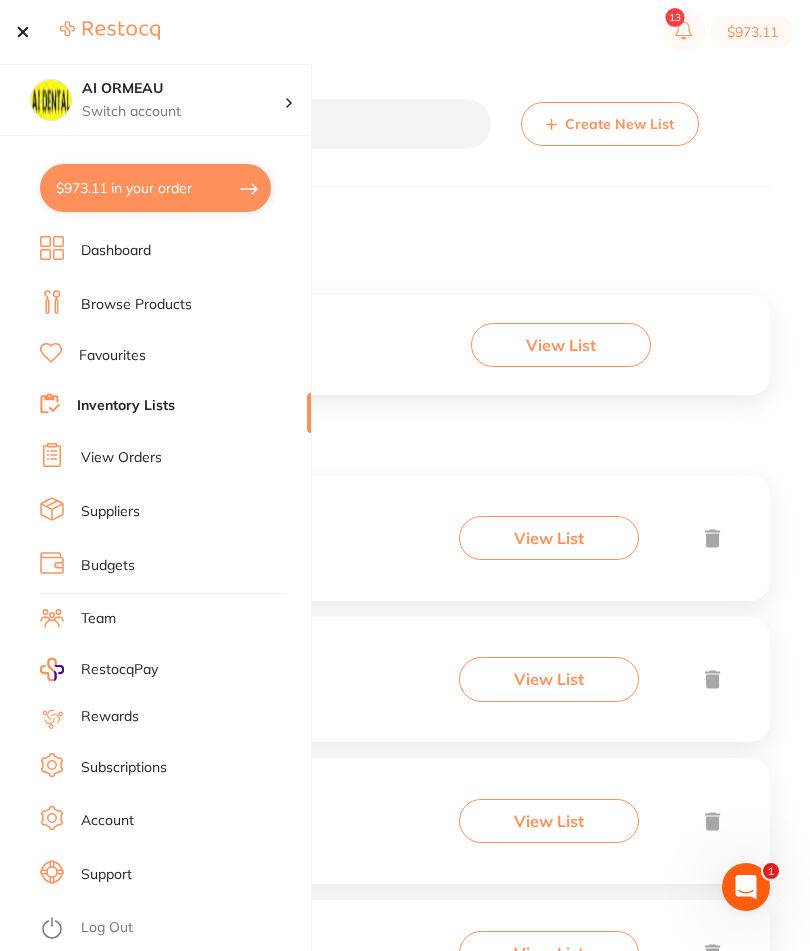 click on "Browse Products" at bounding box center (136, 305) 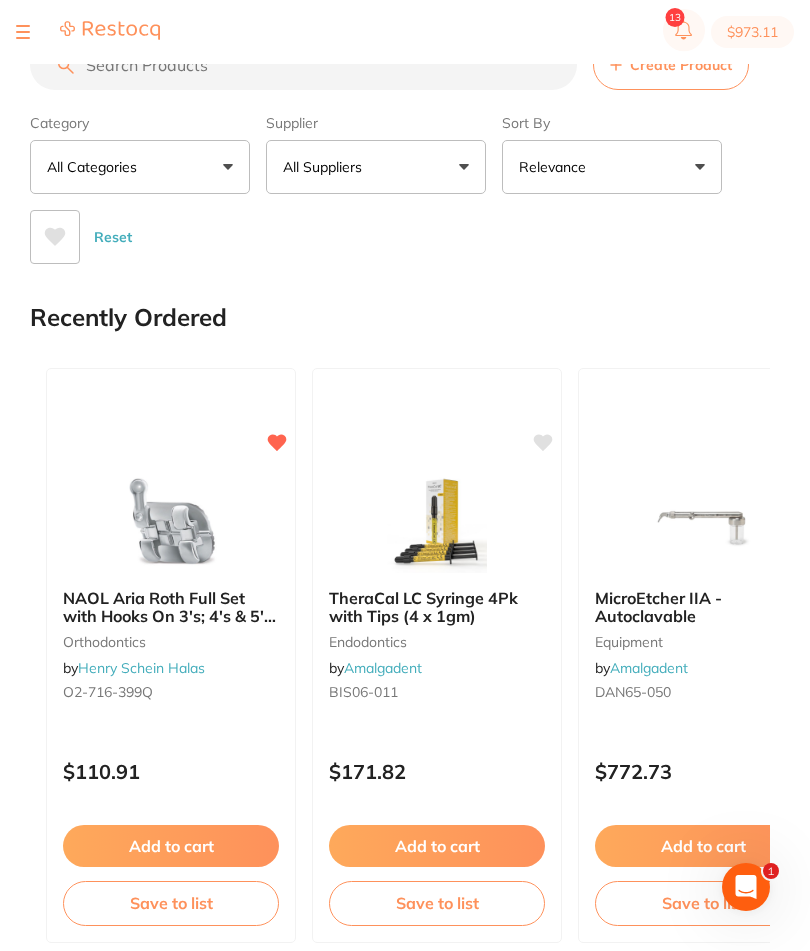 scroll, scrollTop: 0, scrollLeft: 0, axis: both 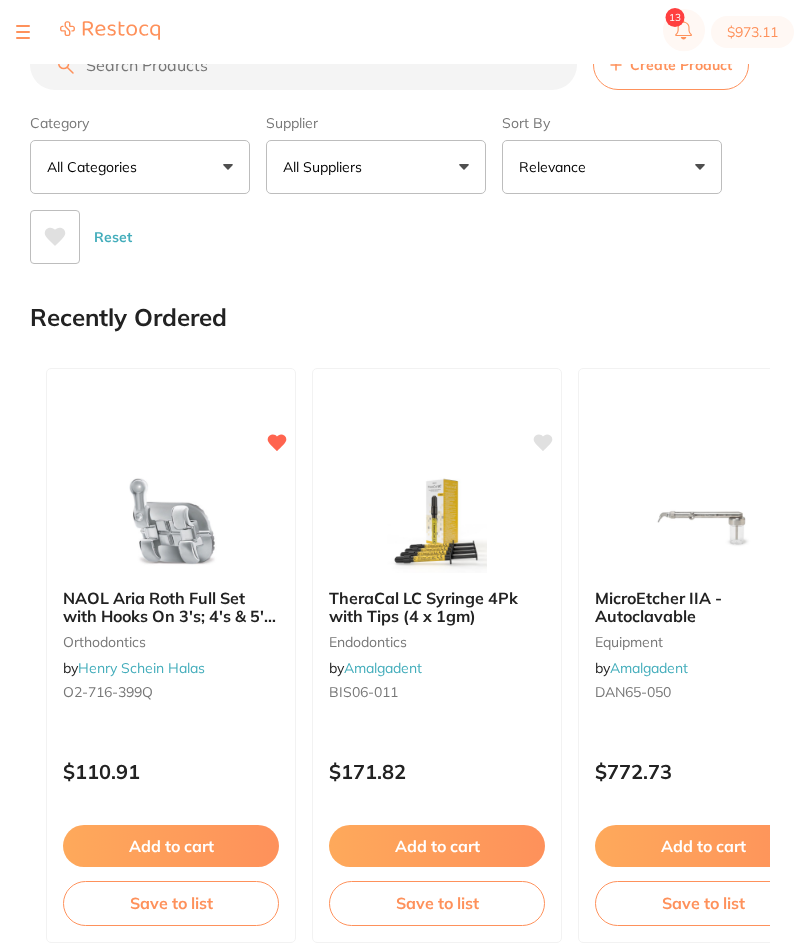 click at bounding box center (303, 65) 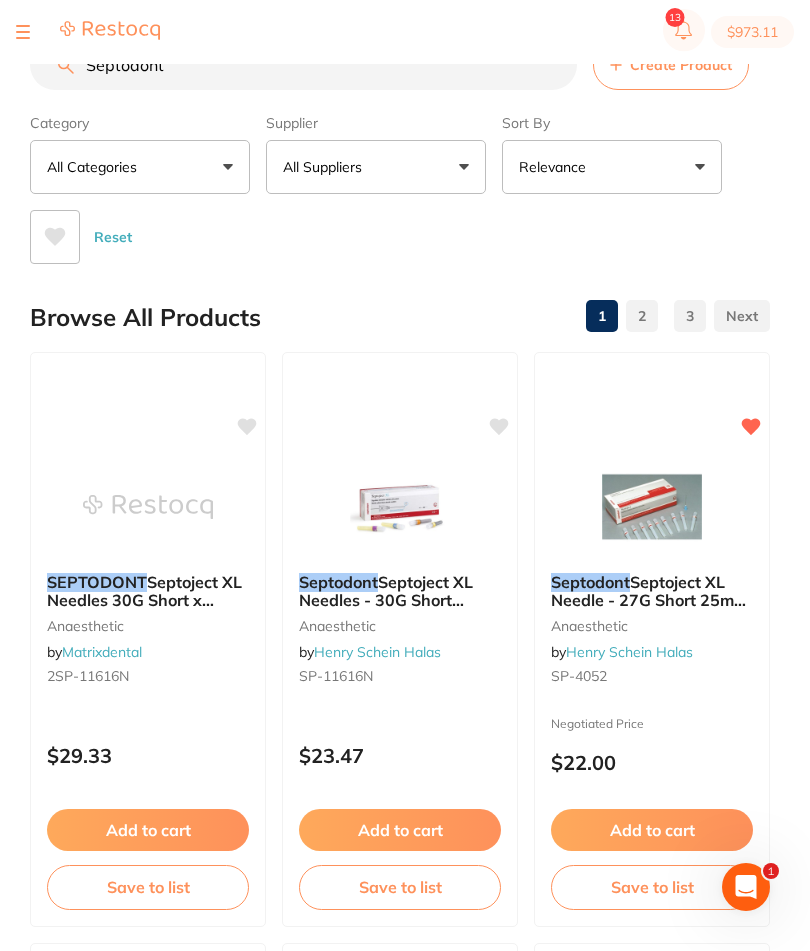 scroll, scrollTop: 0, scrollLeft: 0, axis: both 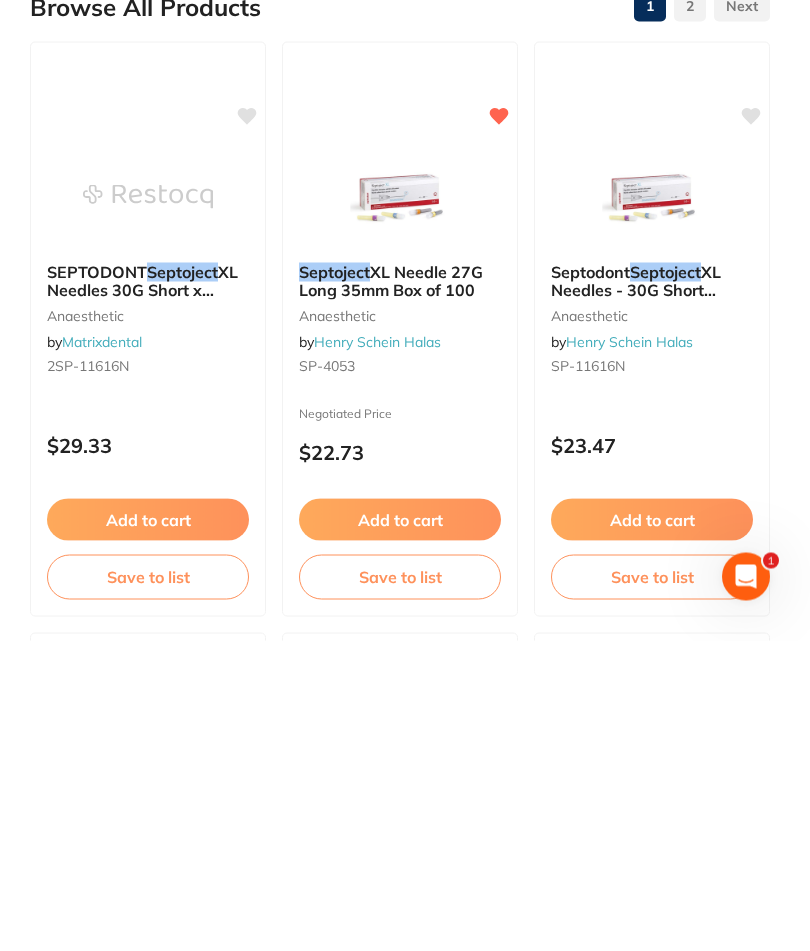 type on "Septoject" 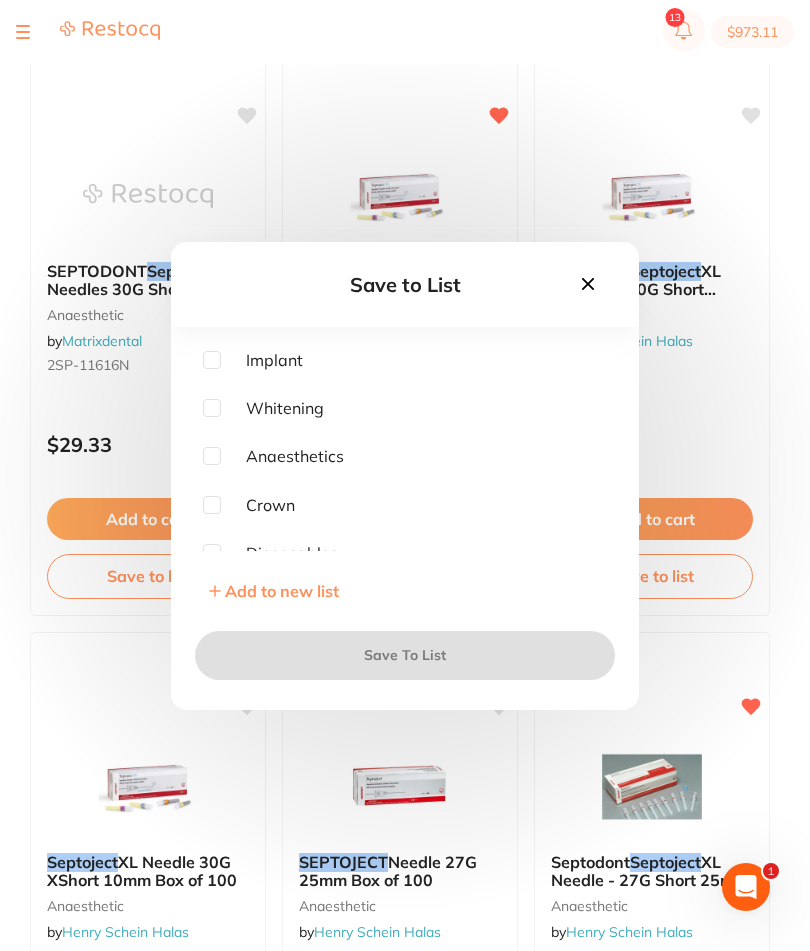 click at bounding box center (212, 456) 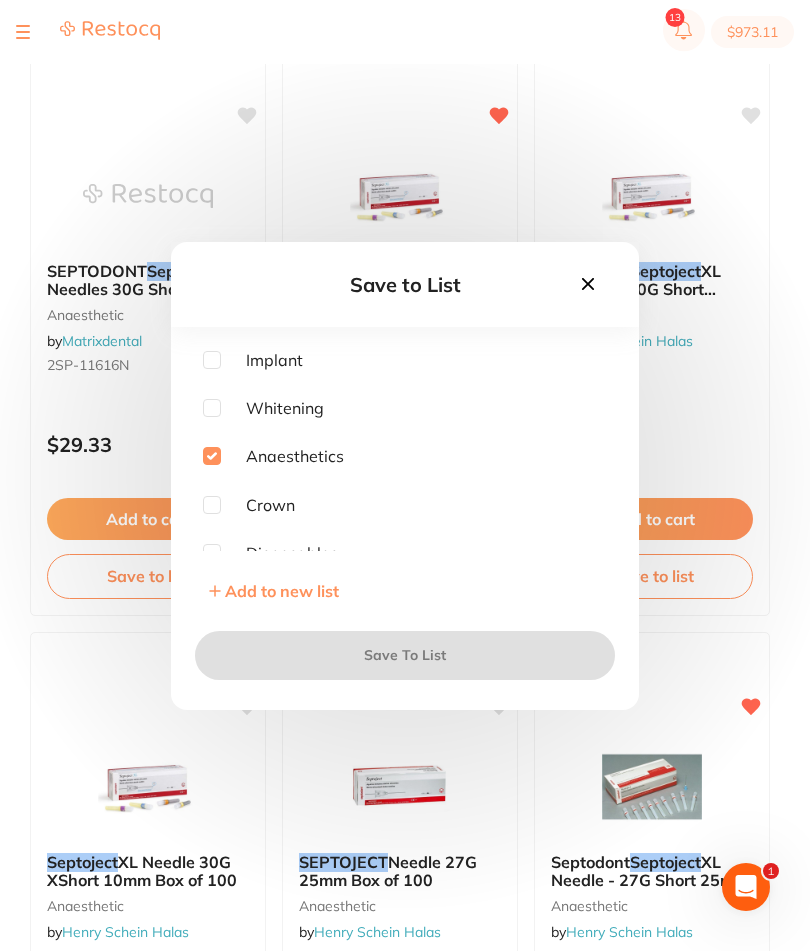 checkbox on "true" 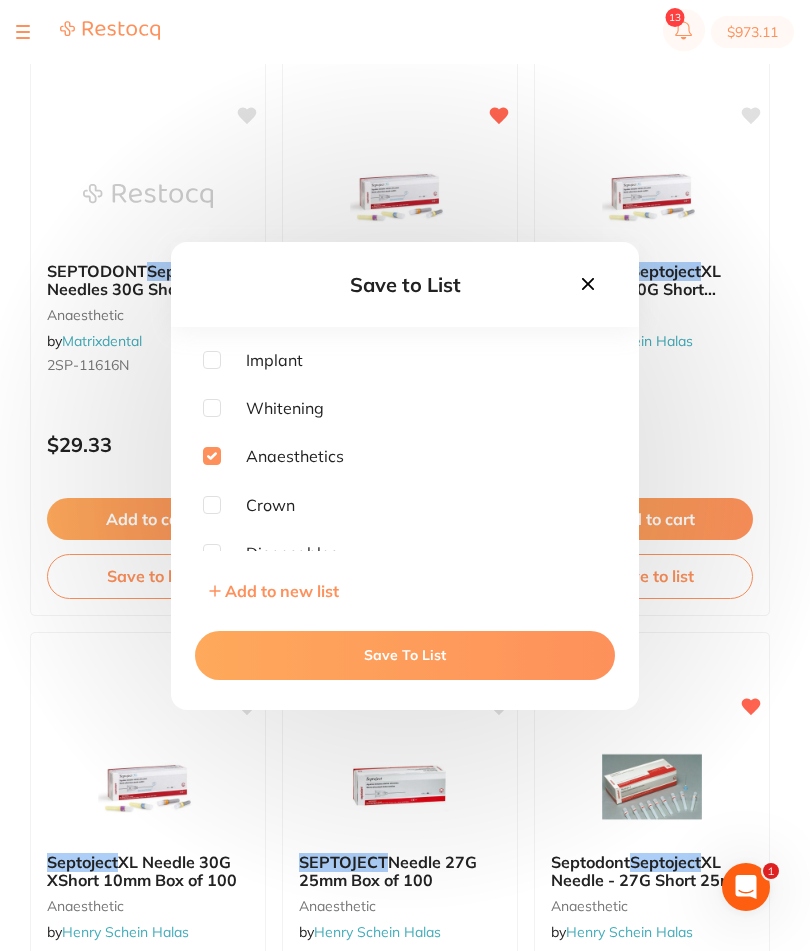 click on "Save To List" at bounding box center [405, 655] 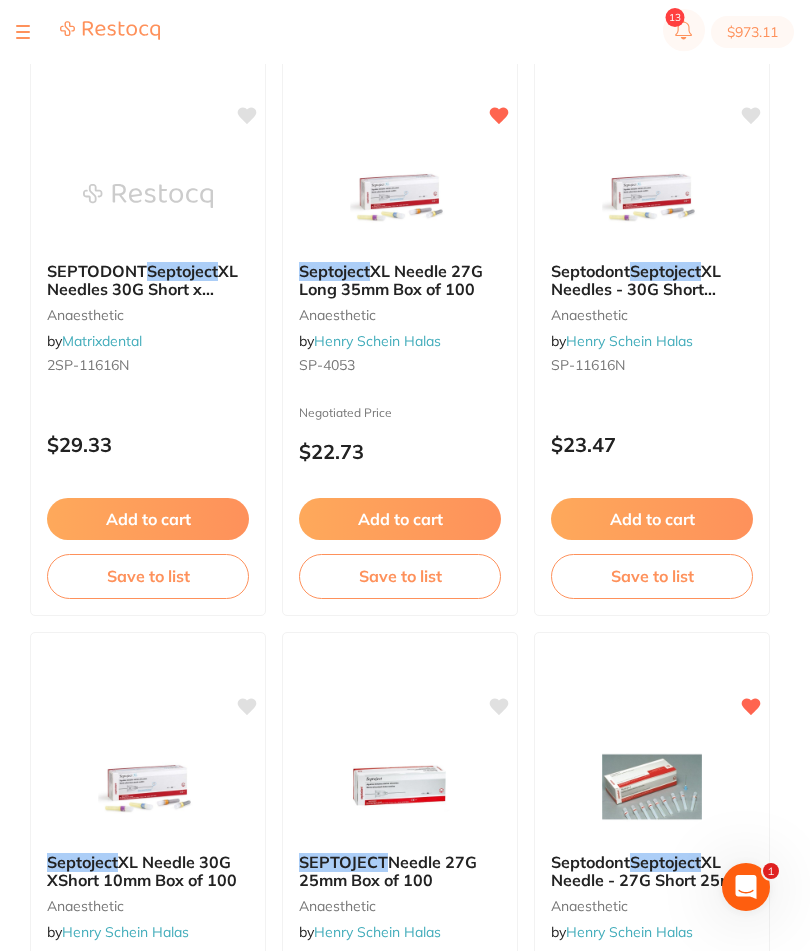 click on "Add to cart" at bounding box center (400, 519) 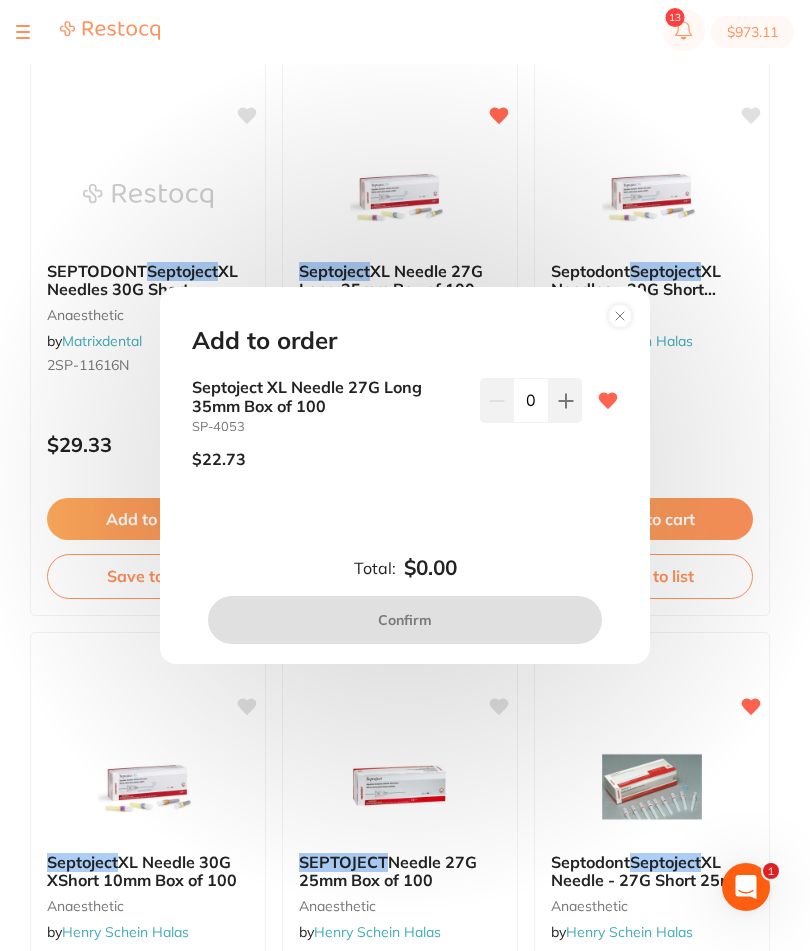 scroll, scrollTop: 0, scrollLeft: 0, axis: both 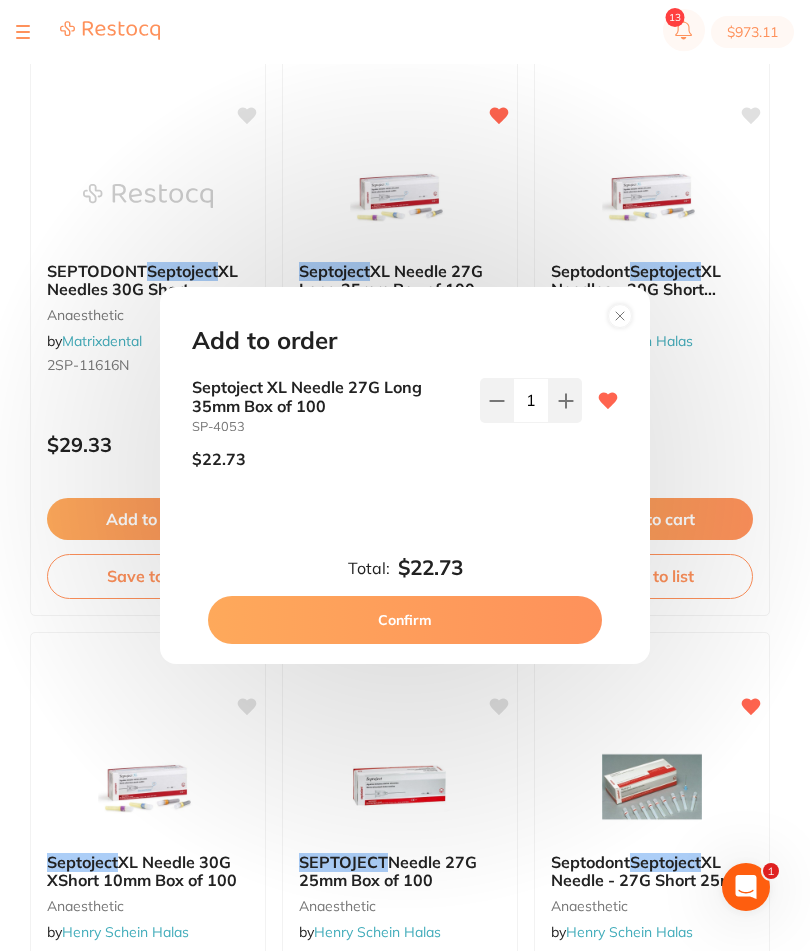 click on "Confirm" at bounding box center (405, 620) 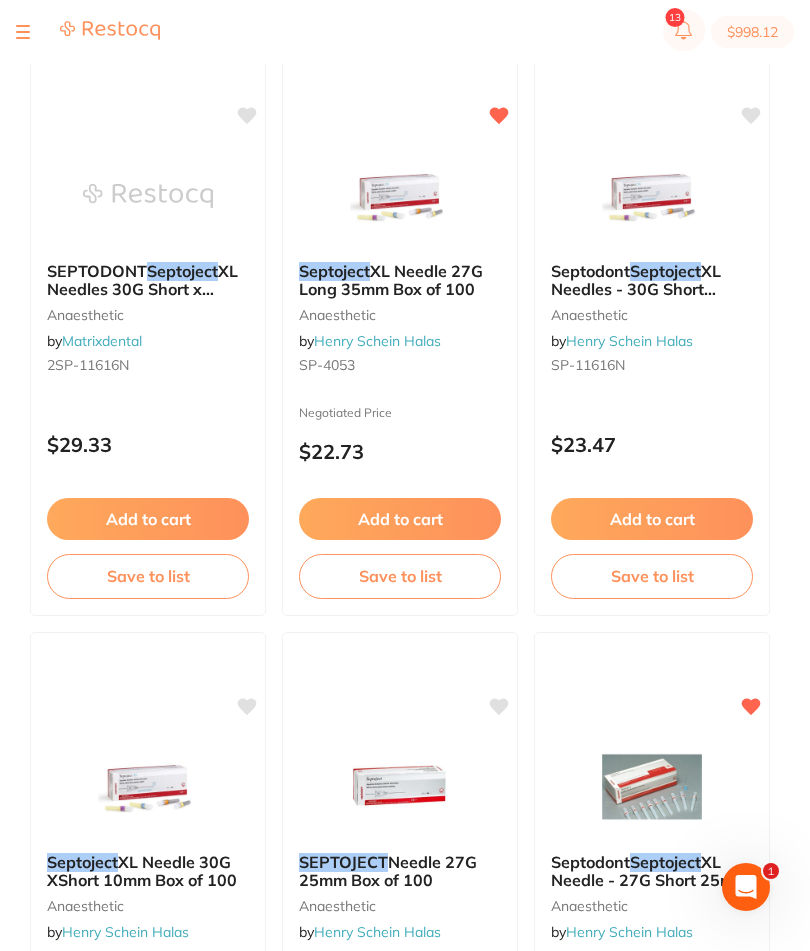 click at bounding box center [88, 32] 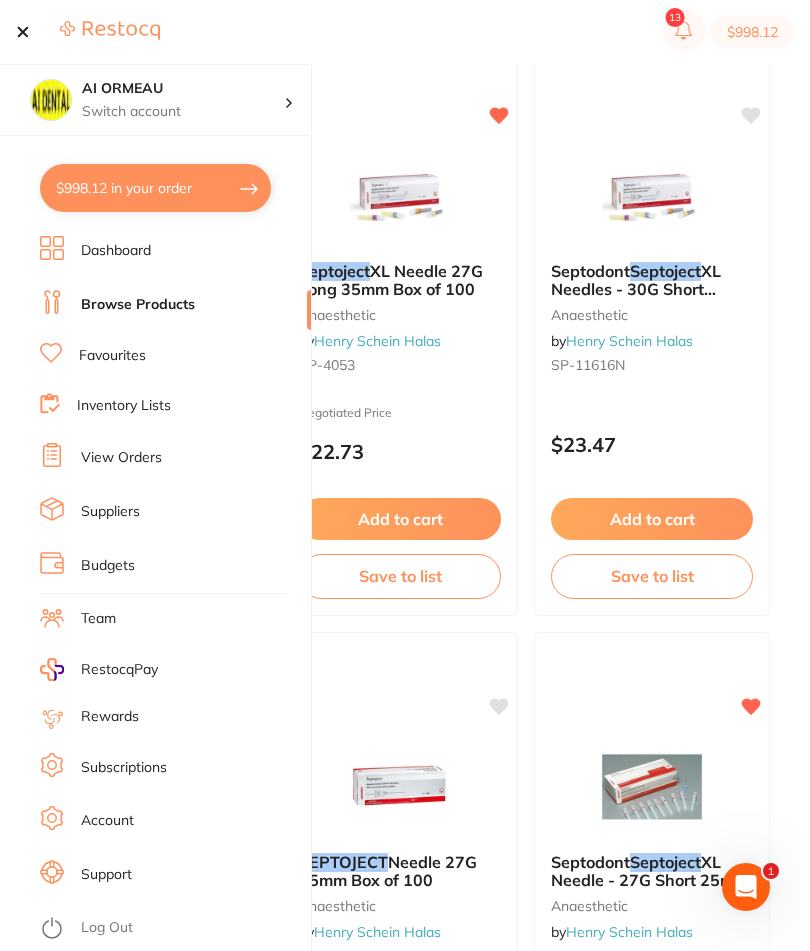 click on "Inventory Lists" at bounding box center (124, 406) 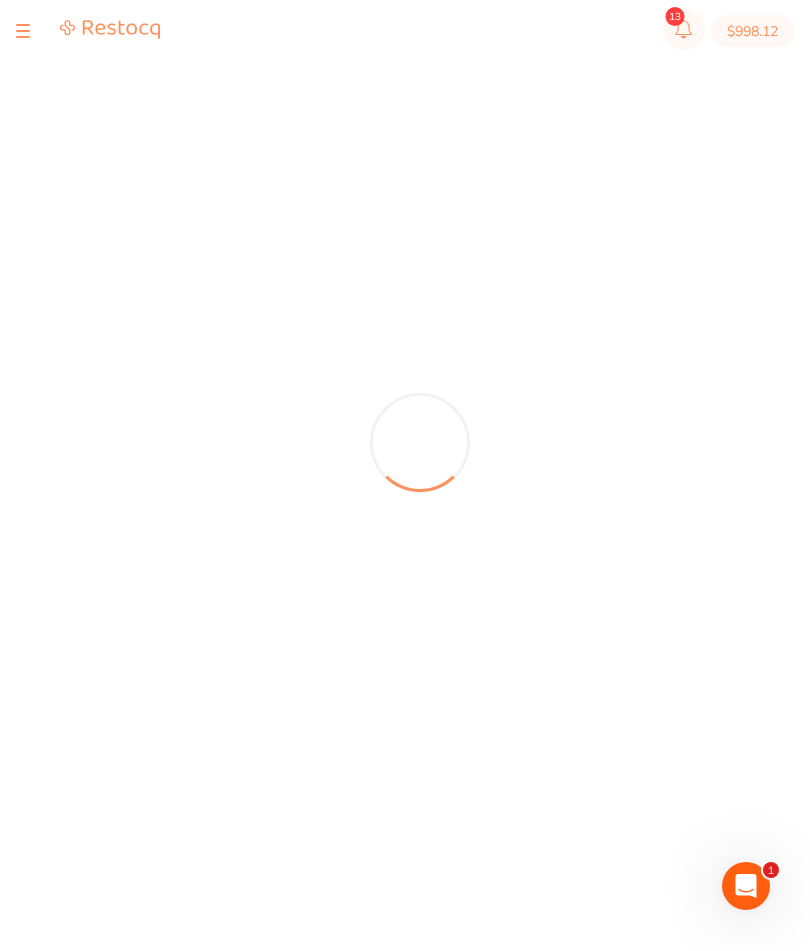 scroll, scrollTop: 26, scrollLeft: 0, axis: vertical 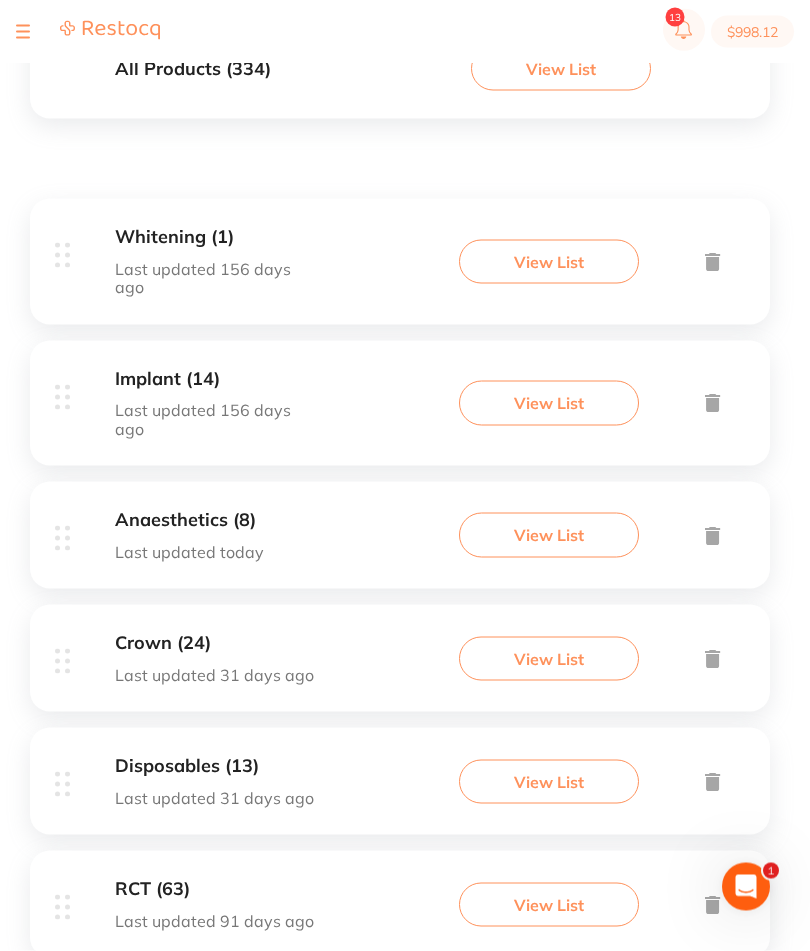 click on "View List" at bounding box center (549, 659) 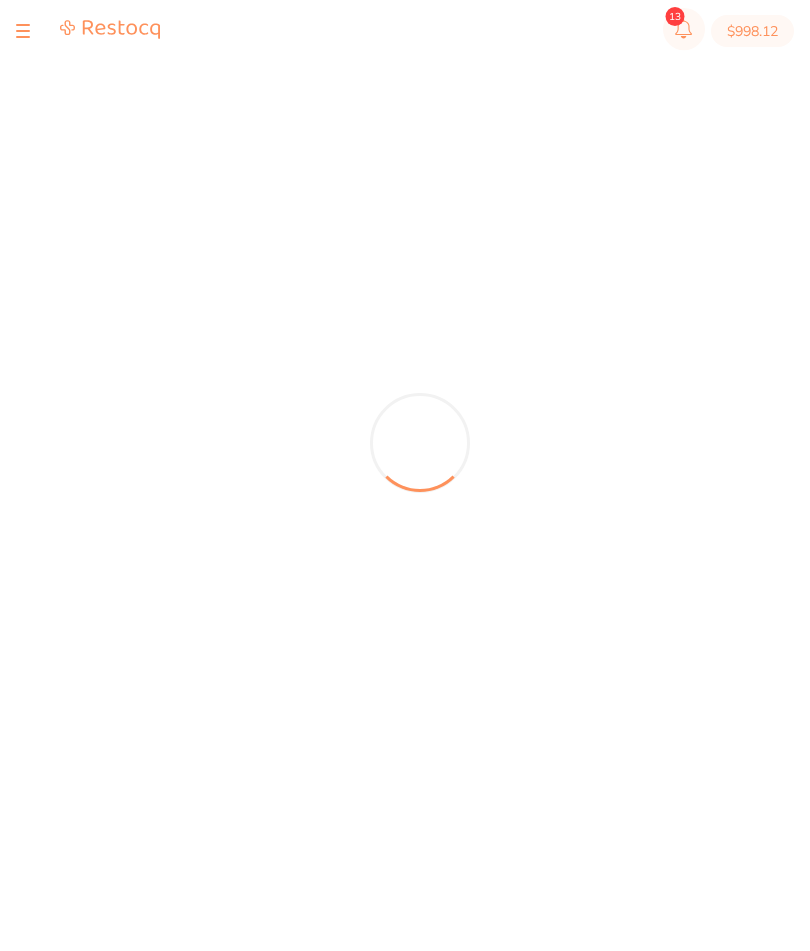 scroll, scrollTop: 25, scrollLeft: 0, axis: vertical 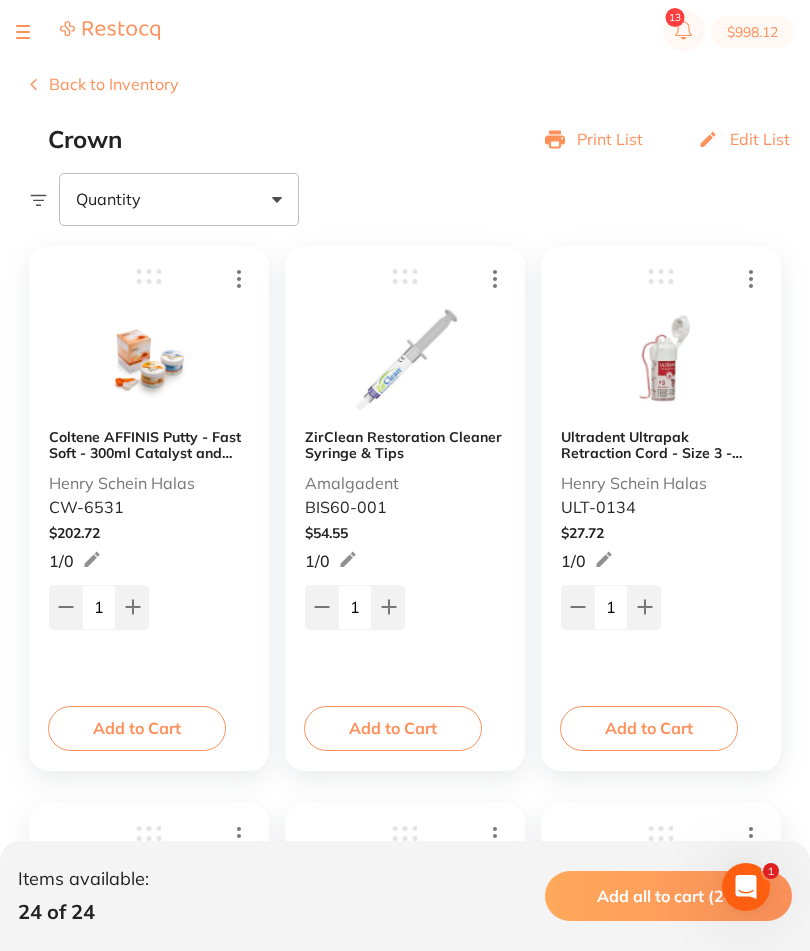 click on "Add to Cart" at bounding box center [393, 728] 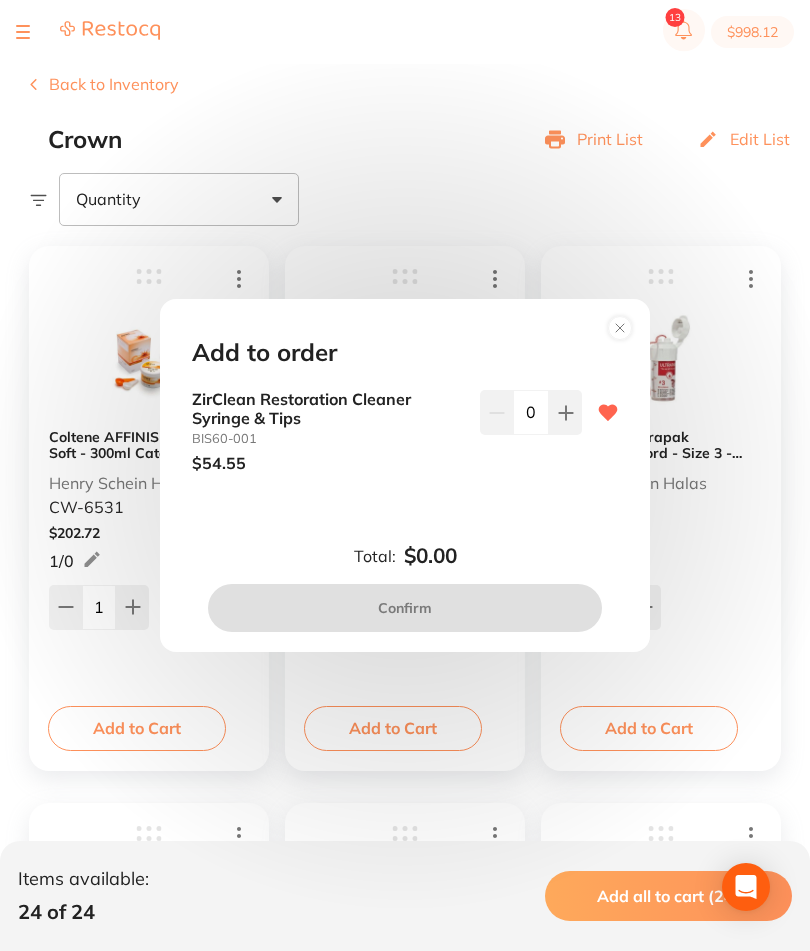 click 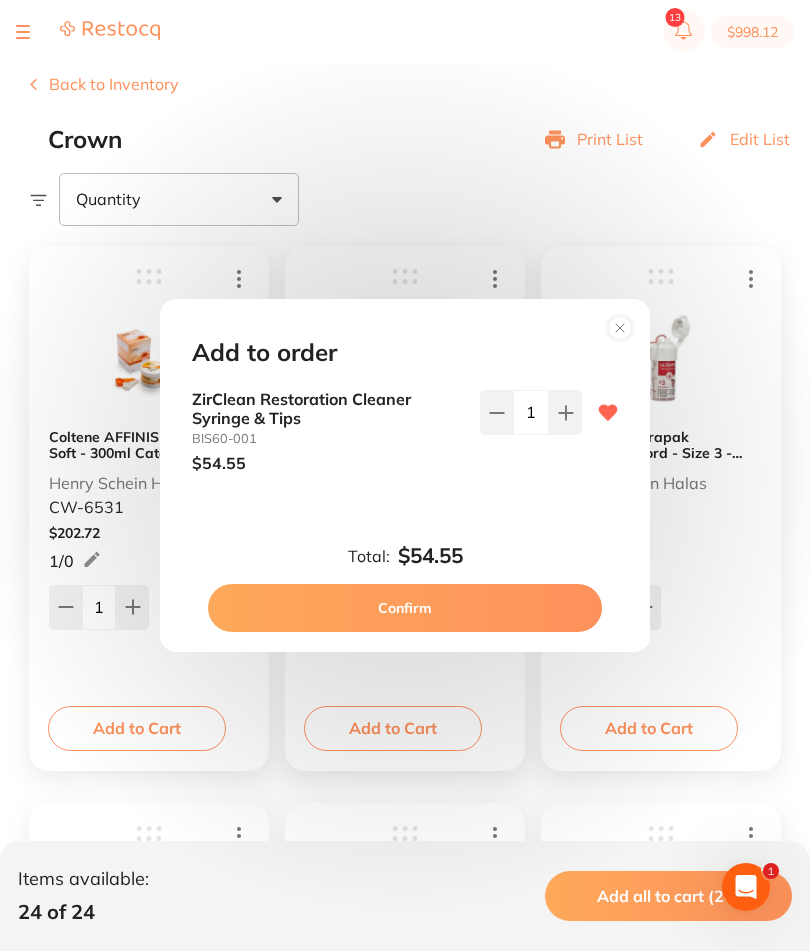 scroll, scrollTop: 0, scrollLeft: 0, axis: both 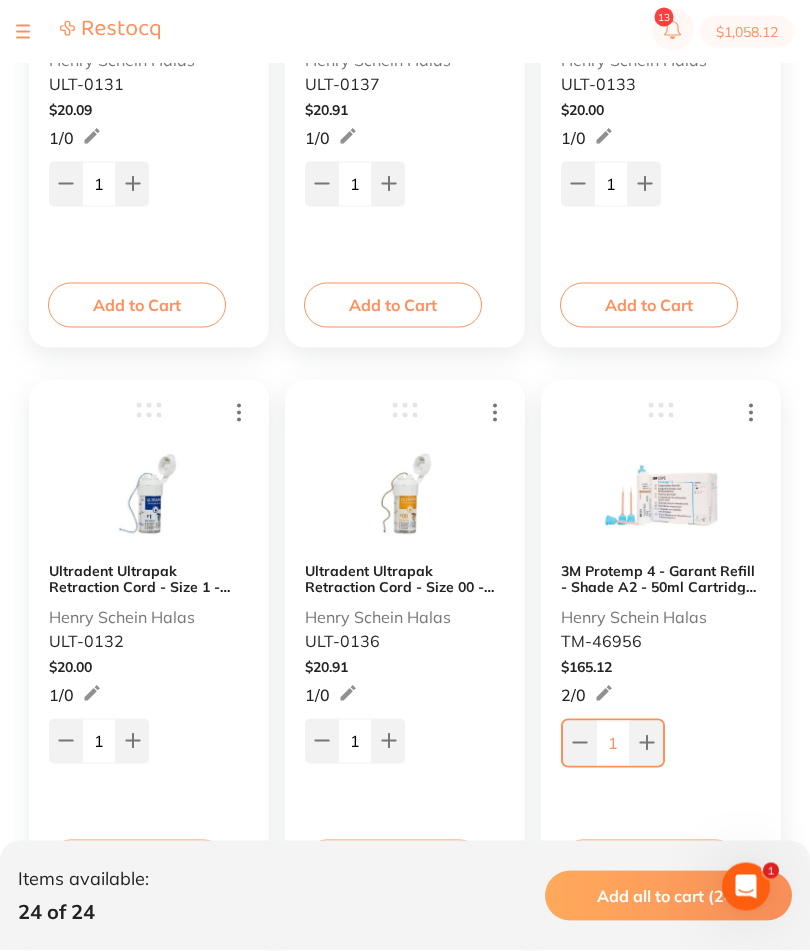 click on "Add to Cart" at bounding box center [649, 862] 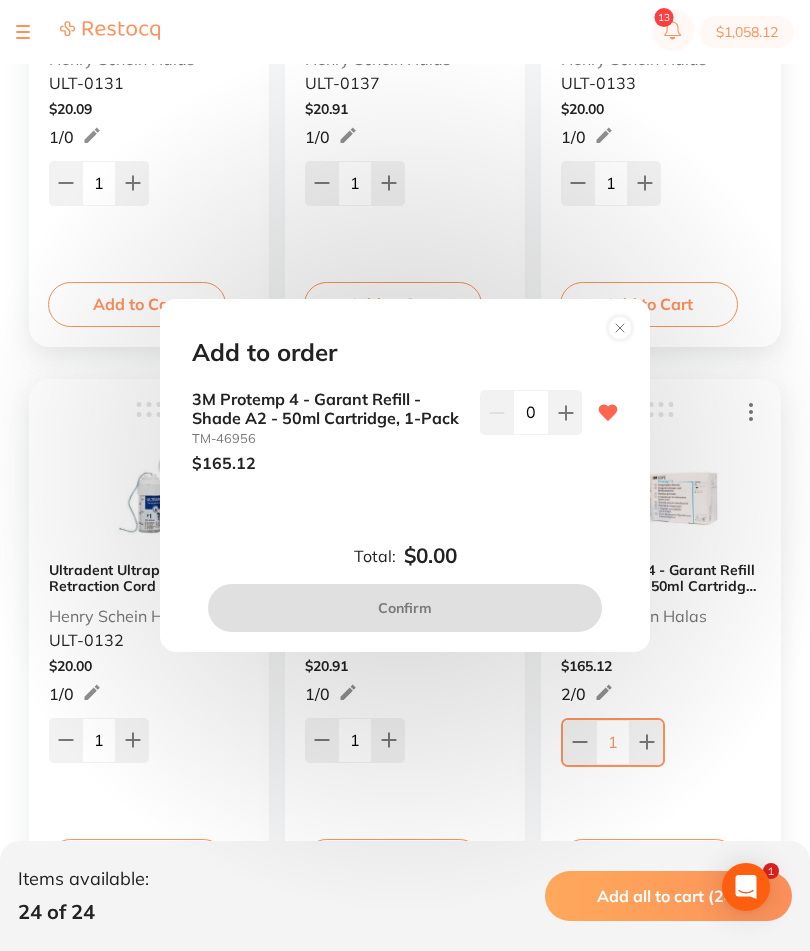 click 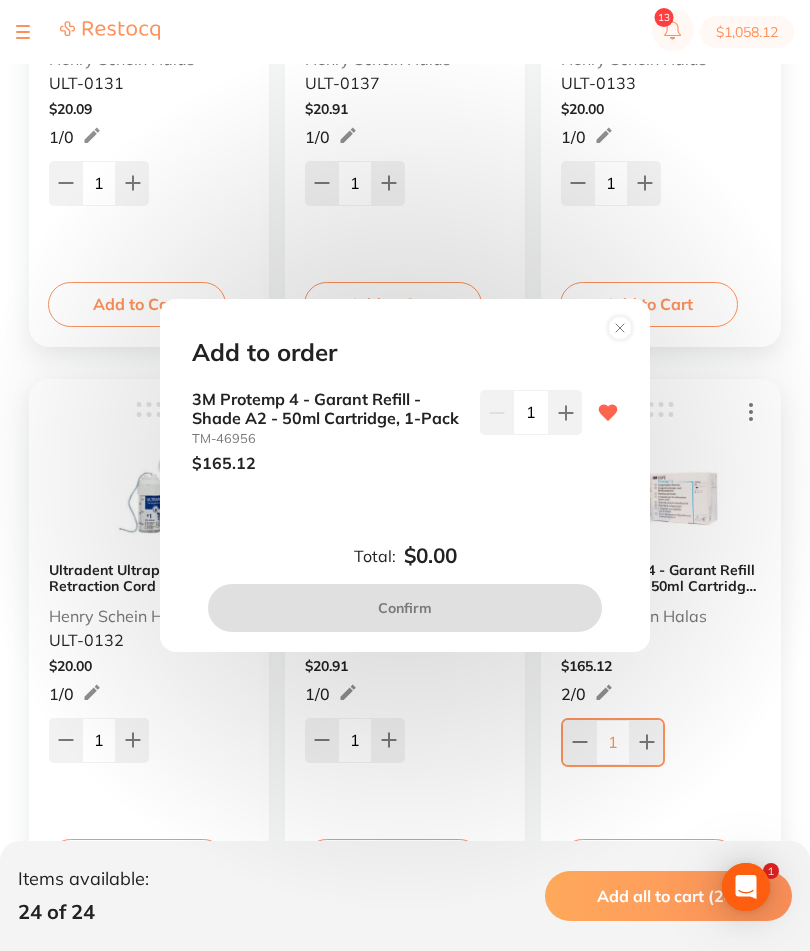 scroll, scrollTop: 0, scrollLeft: 0, axis: both 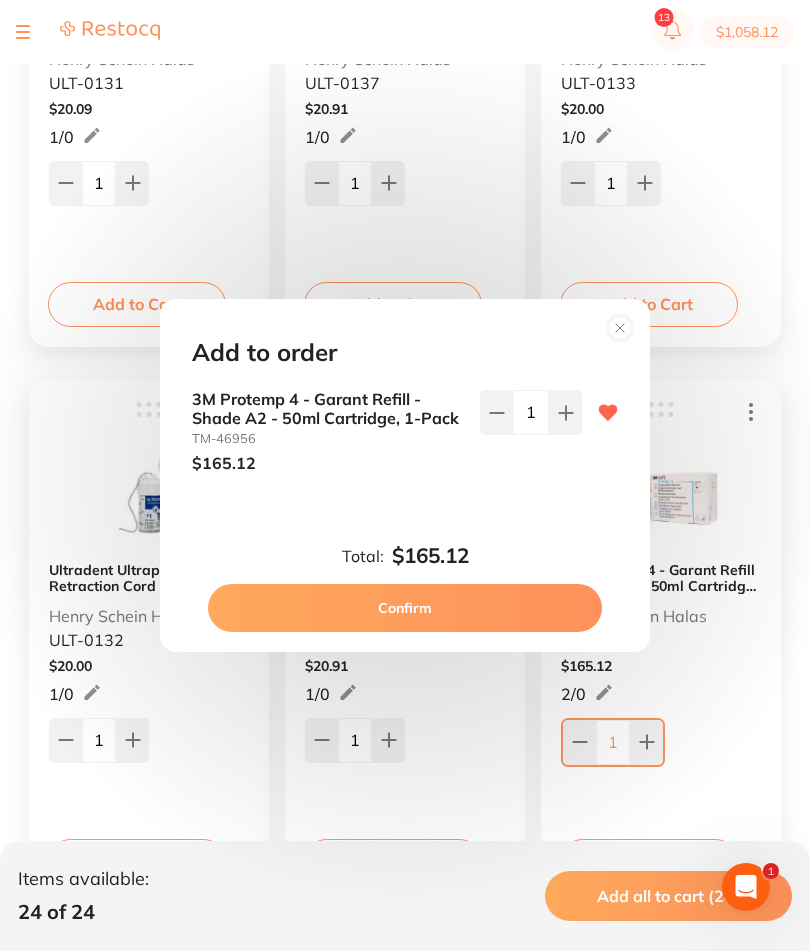 click on "Confirm" at bounding box center (405, 608) 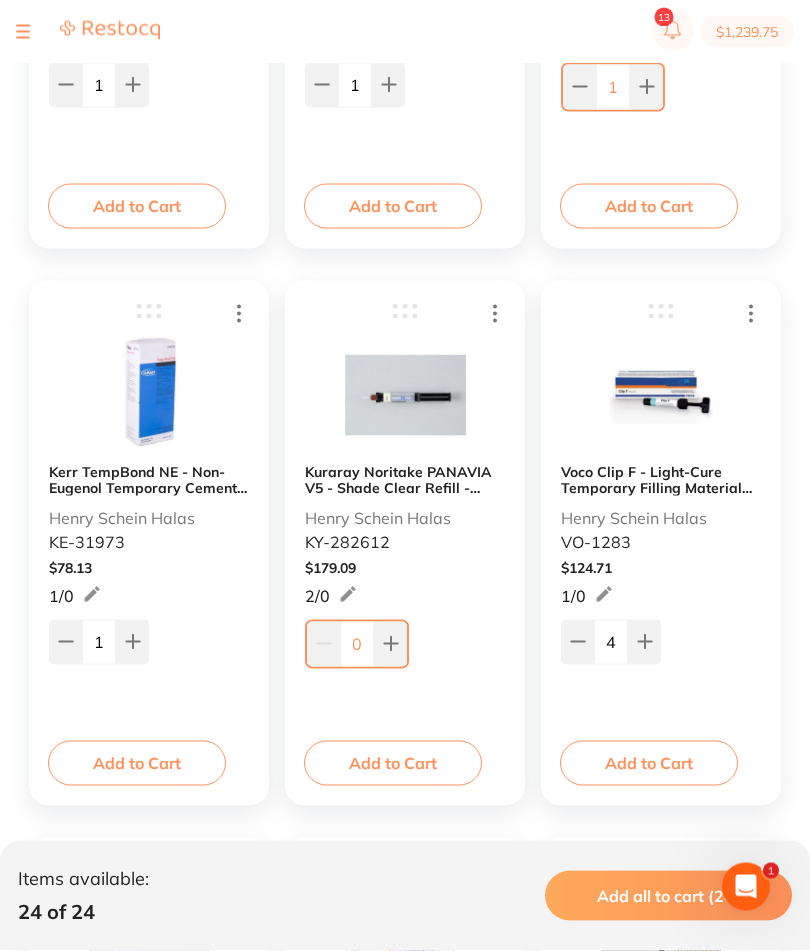 scroll, scrollTop: 2942, scrollLeft: 0, axis: vertical 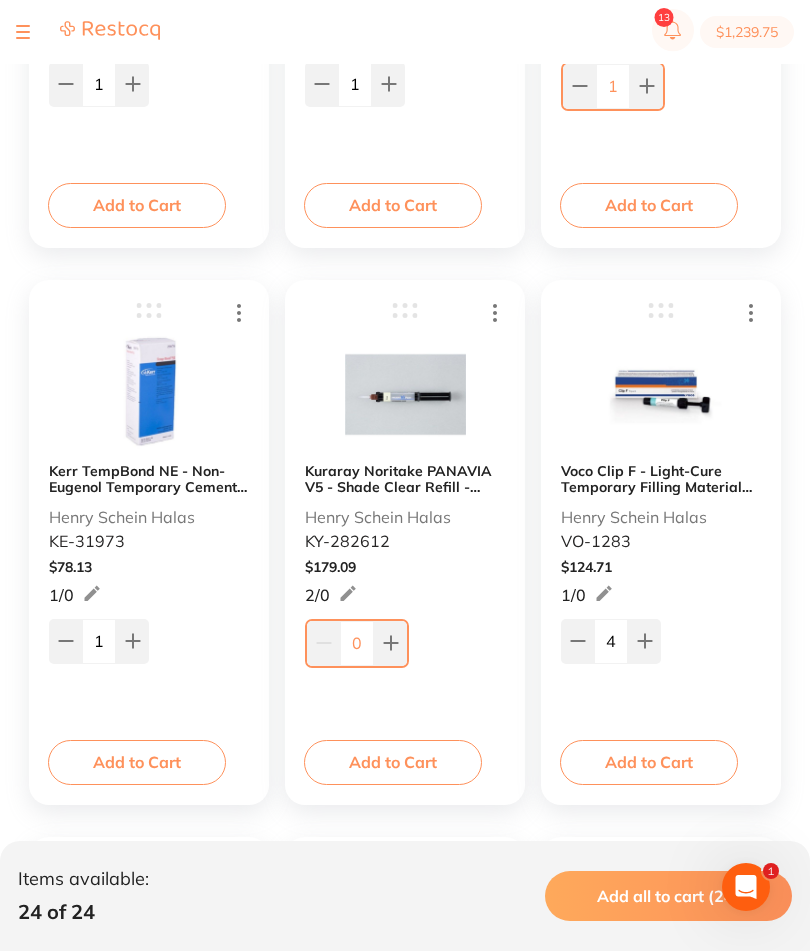 click on "Add to Cart" at bounding box center (393, 762) 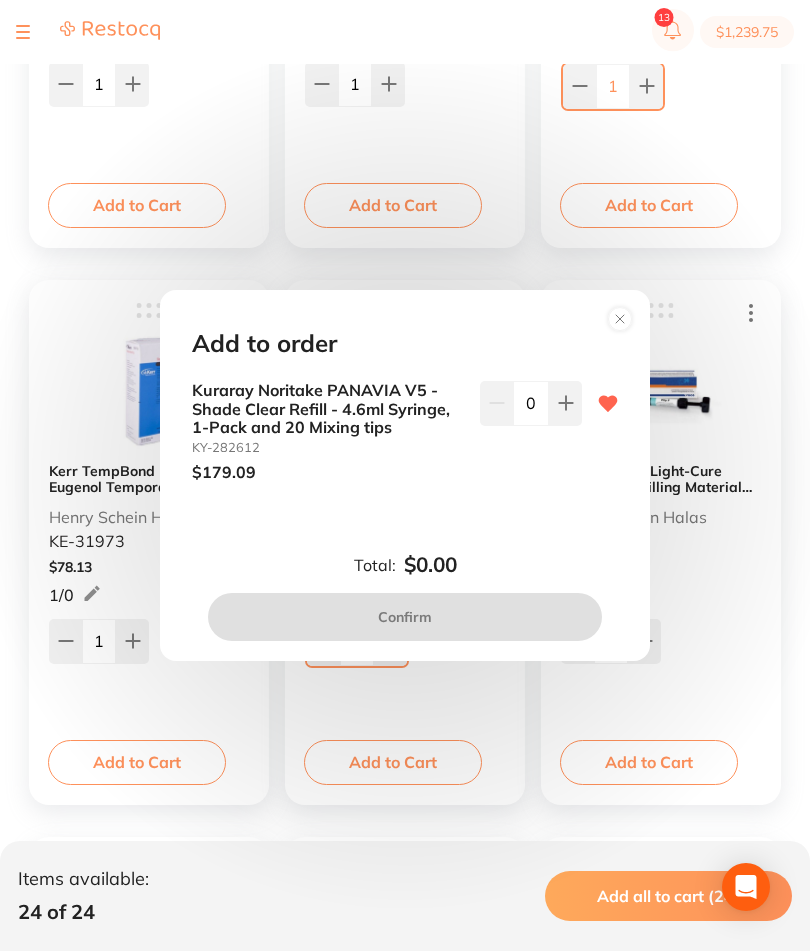 click 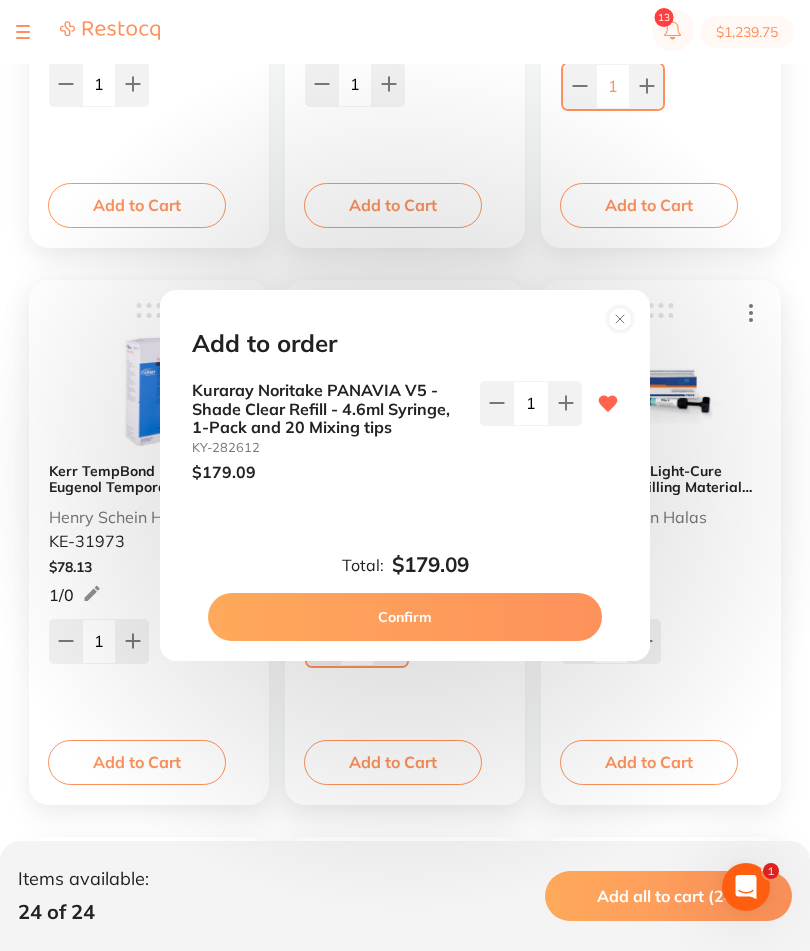 scroll, scrollTop: 0, scrollLeft: 0, axis: both 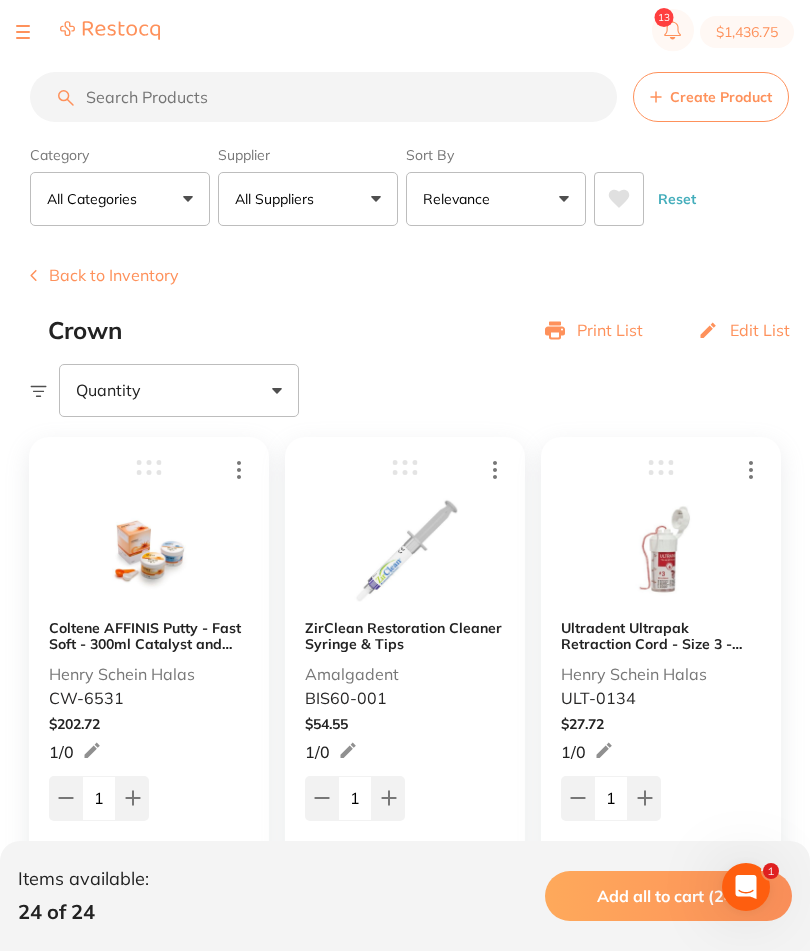click on "Back to Inventory" at bounding box center (104, 275) 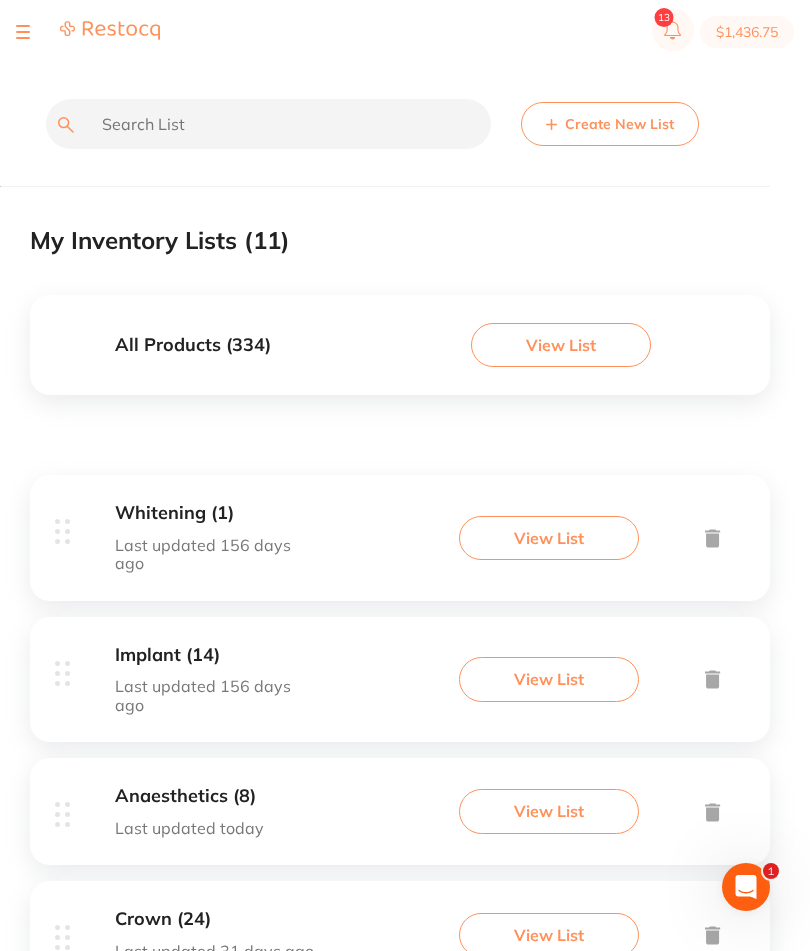 scroll, scrollTop: 0, scrollLeft: 0, axis: both 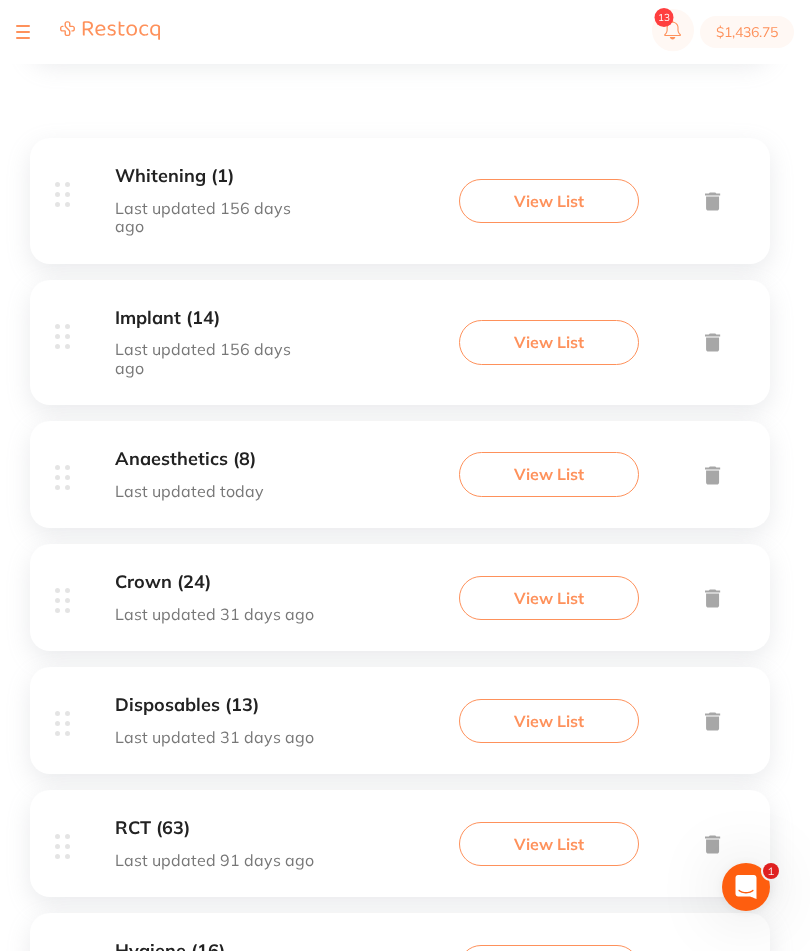 click on "View List" at bounding box center (549, 721) 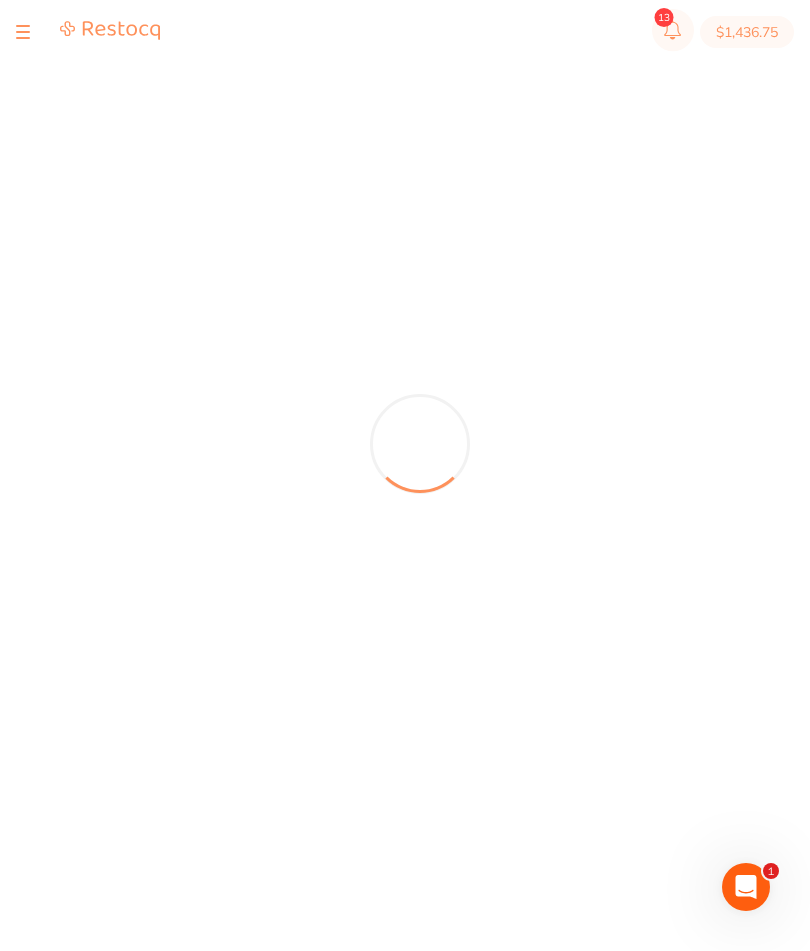 scroll, scrollTop: 25, scrollLeft: 0, axis: vertical 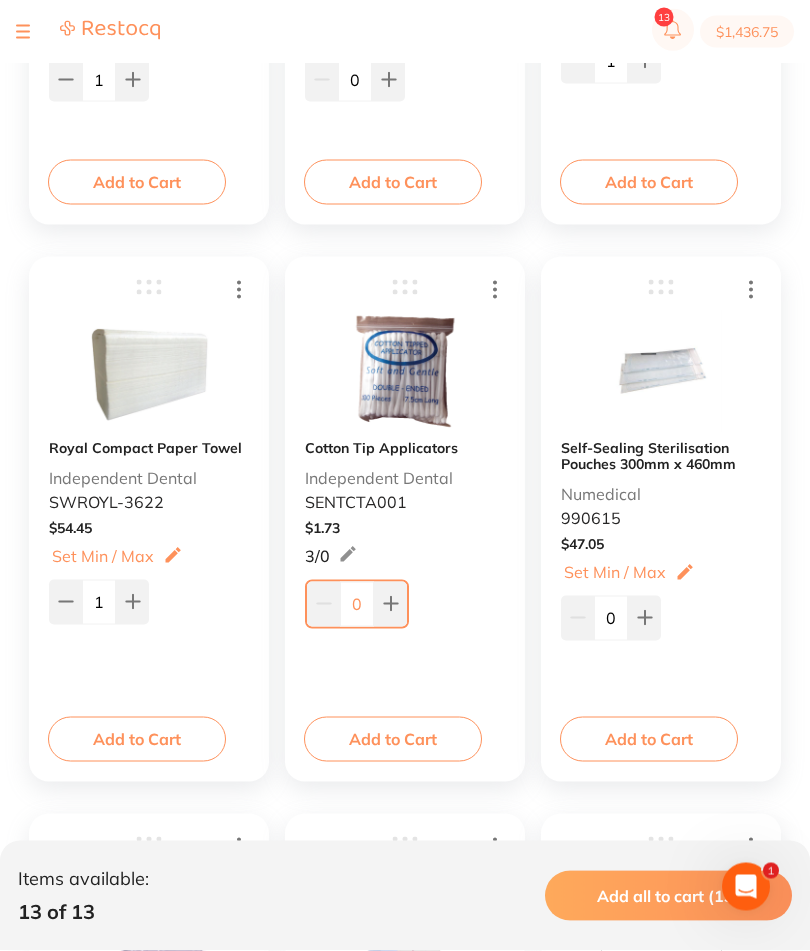 click on "Add to Cart" at bounding box center (137, 739) 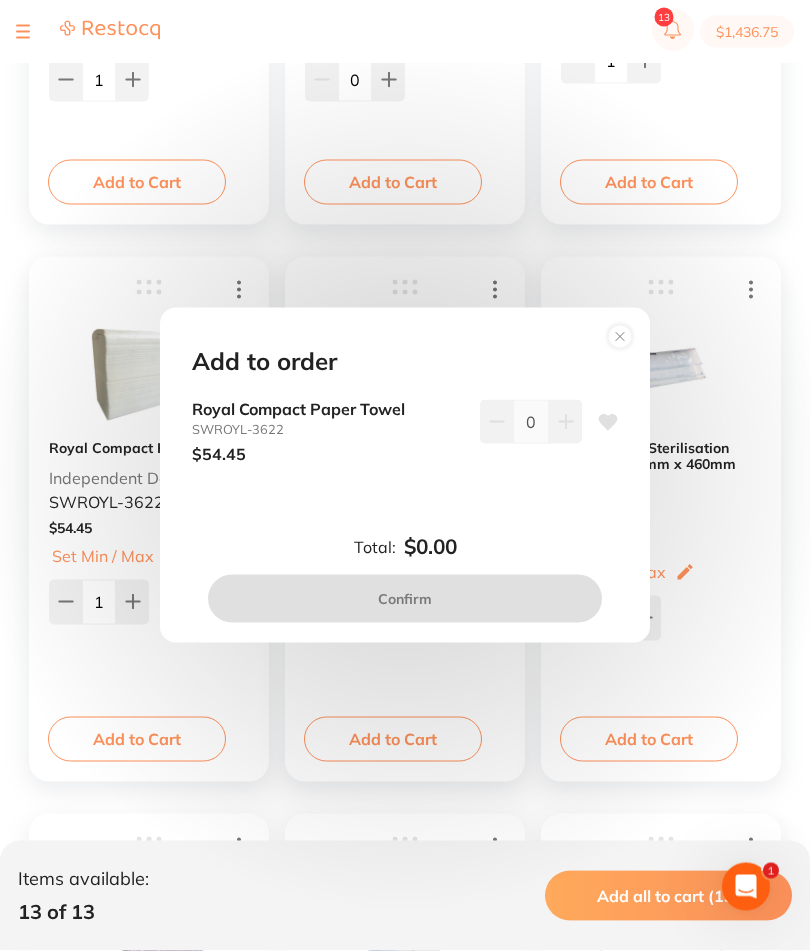 scroll, scrollTop: 738, scrollLeft: 0, axis: vertical 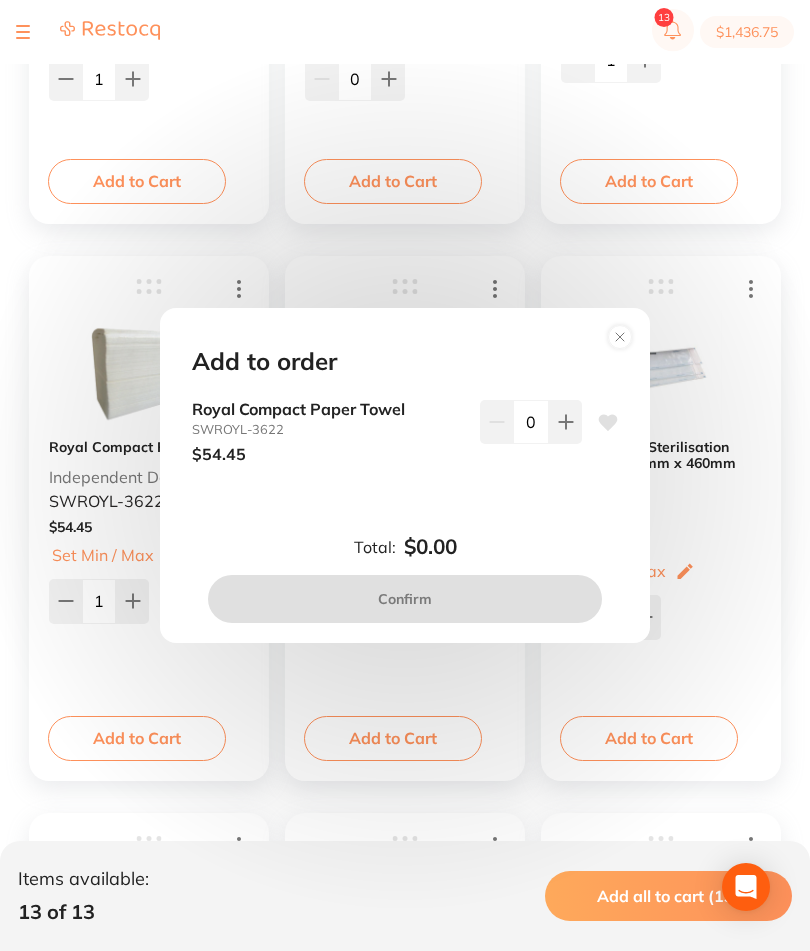 click at bounding box center (565, 422) 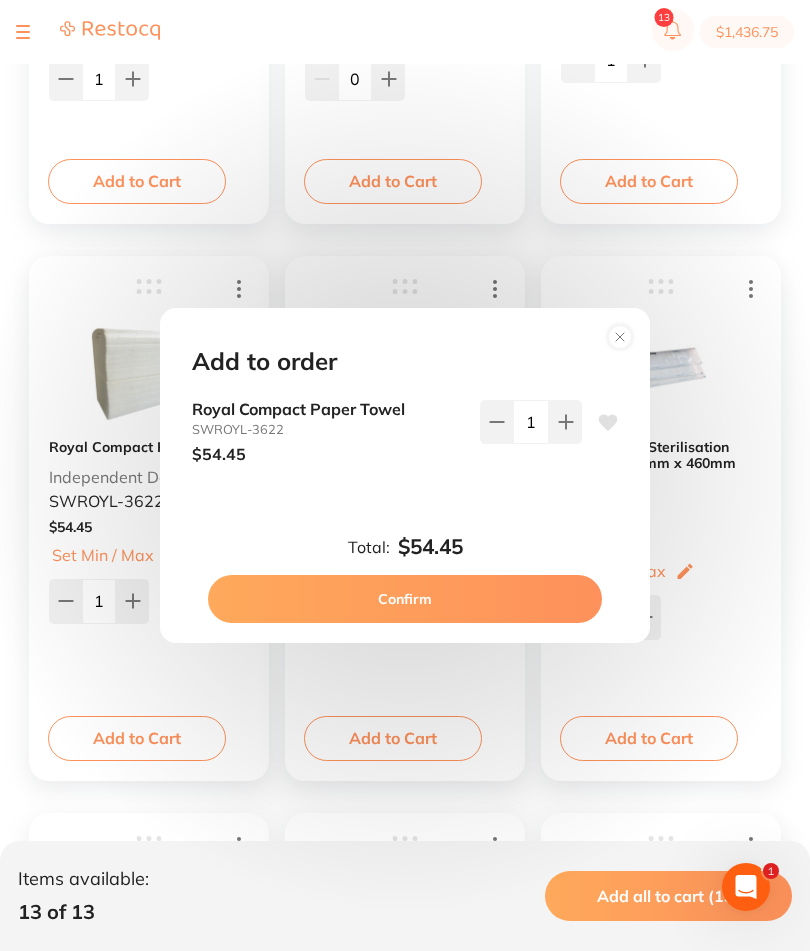 scroll, scrollTop: 0, scrollLeft: 0, axis: both 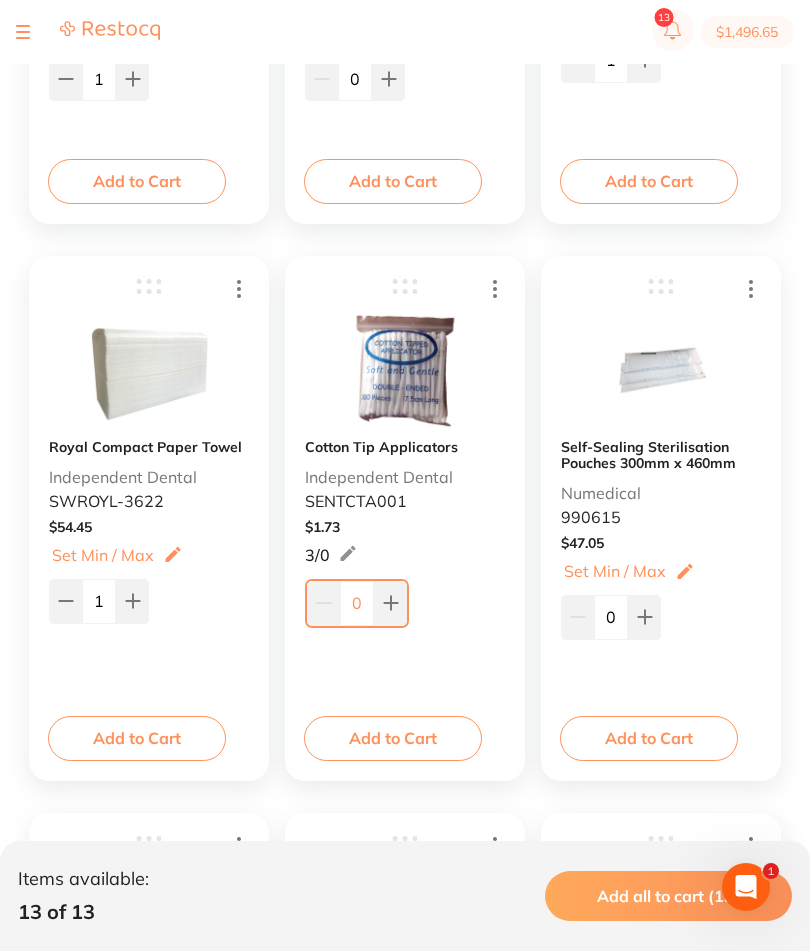 click on "Add to Cart" at bounding box center [393, 738] 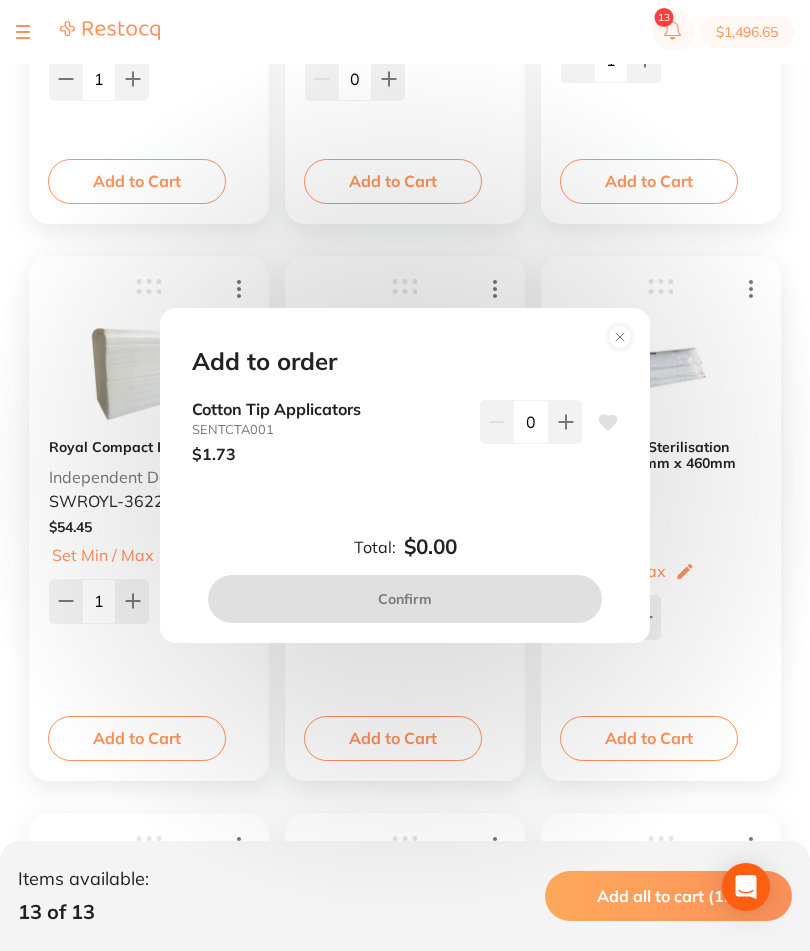 click 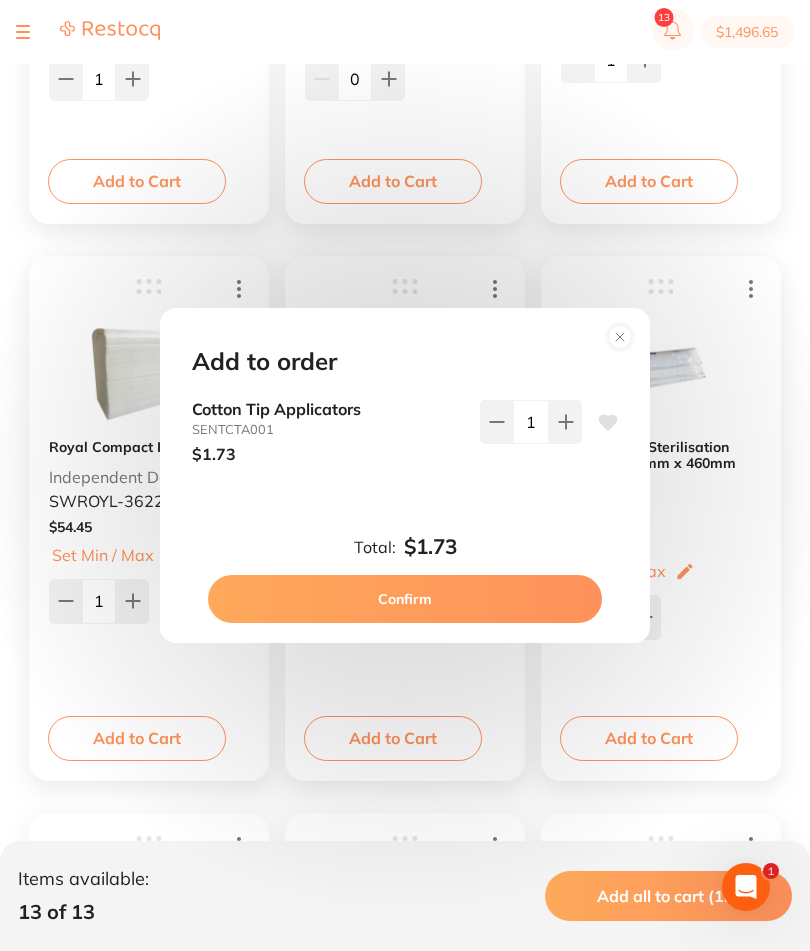 scroll, scrollTop: 0, scrollLeft: 0, axis: both 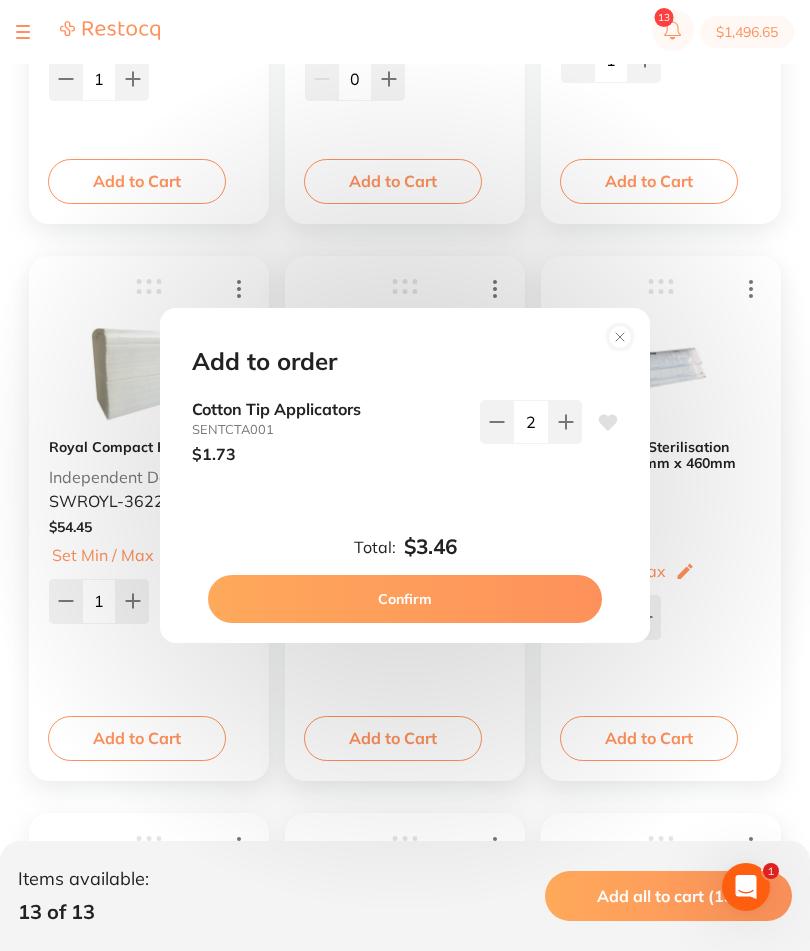 click on "Confirm" at bounding box center (405, 599) 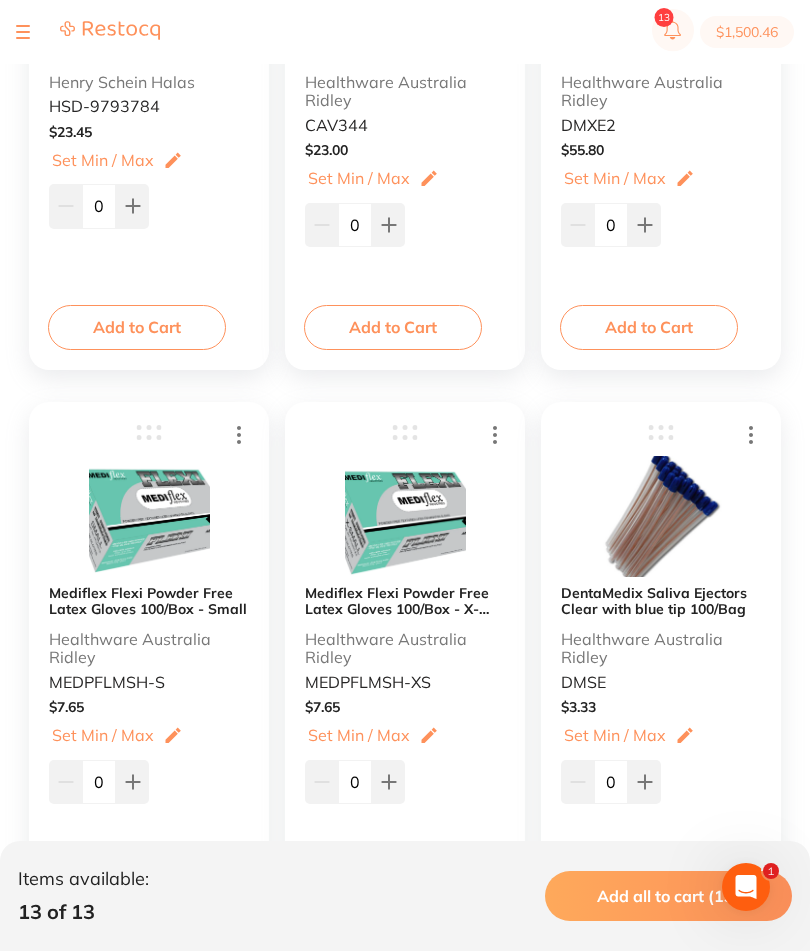 scroll, scrollTop: 1705, scrollLeft: 0, axis: vertical 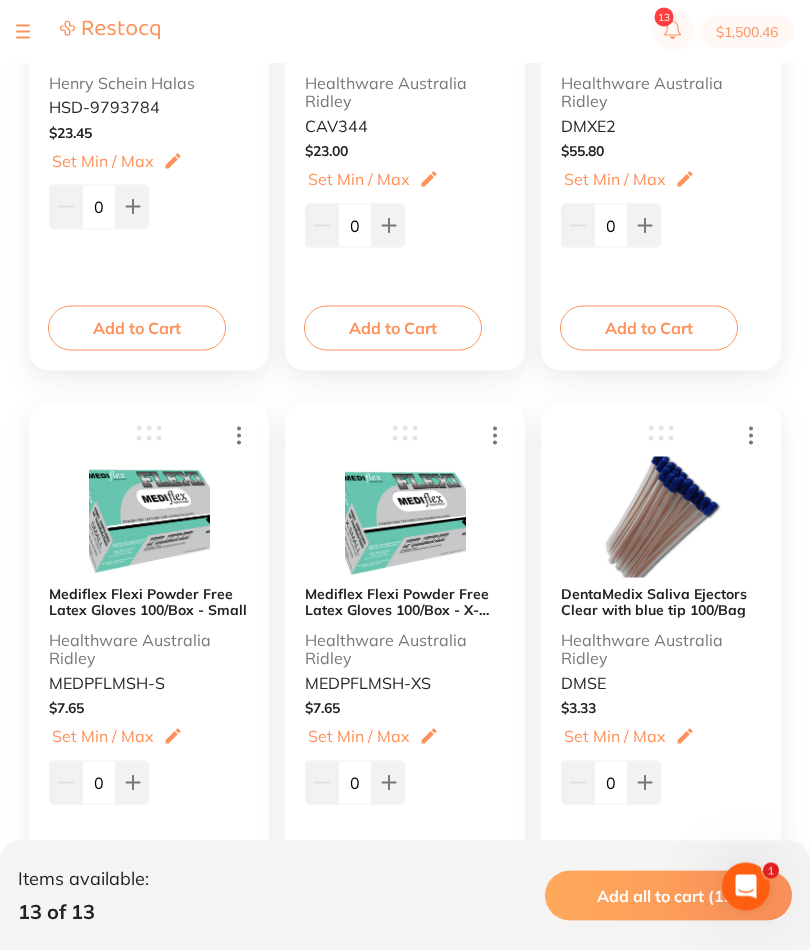 click on "Add to Cart" at bounding box center [137, 885] 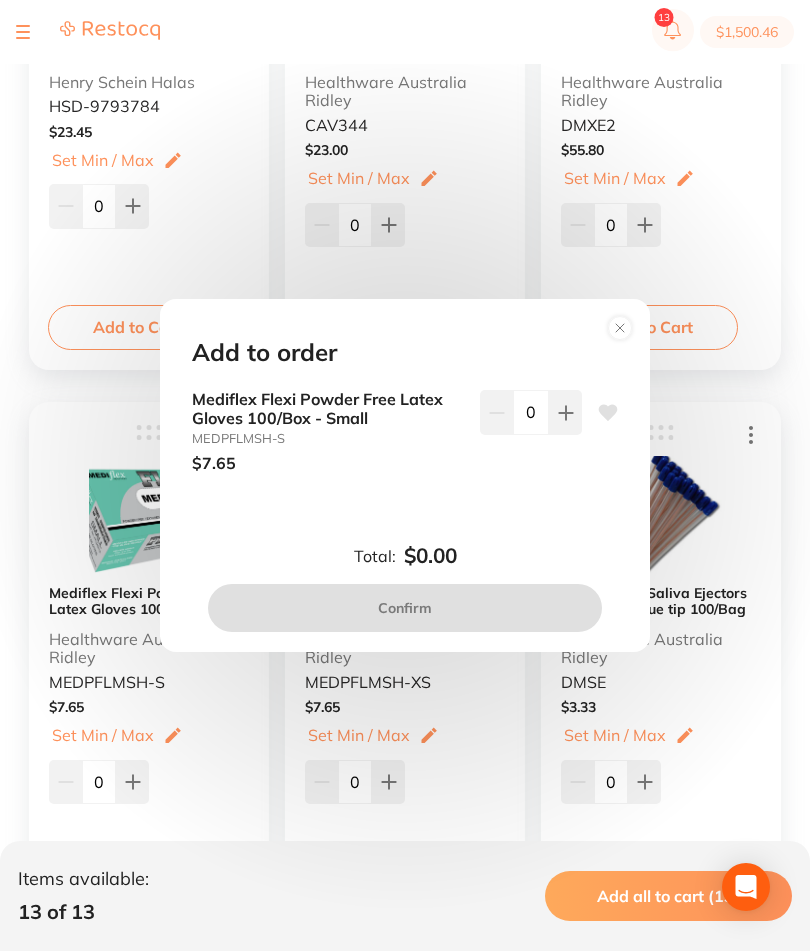 click 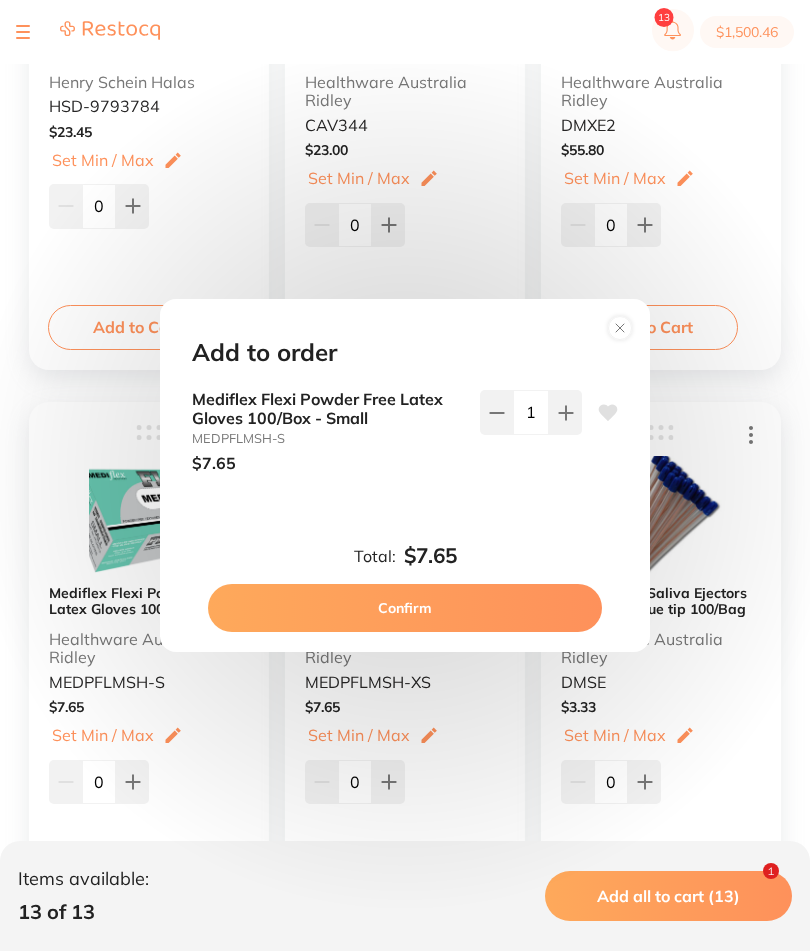 click 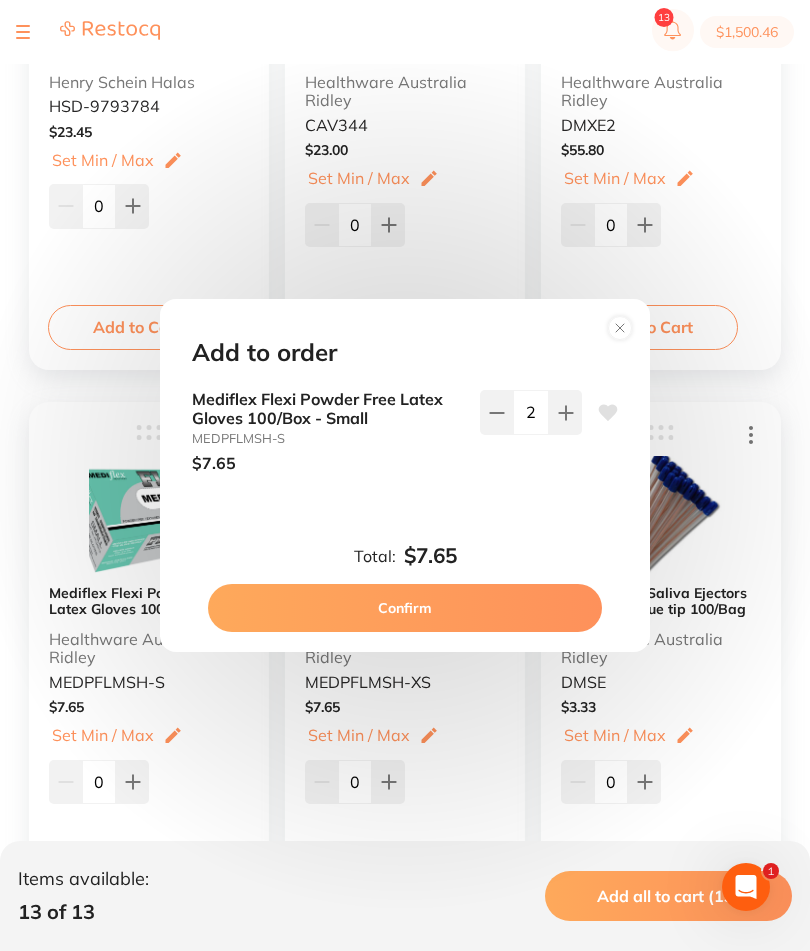 scroll, scrollTop: 0, scrollLeft: 0, axis: both 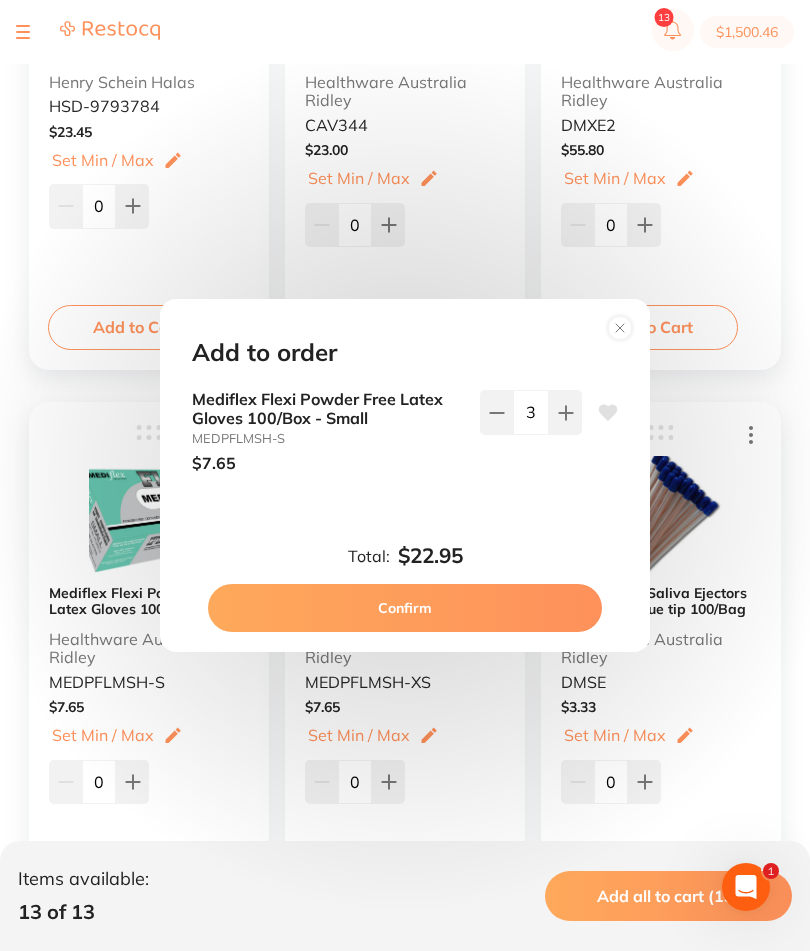 click at bounding box center (565, 412) 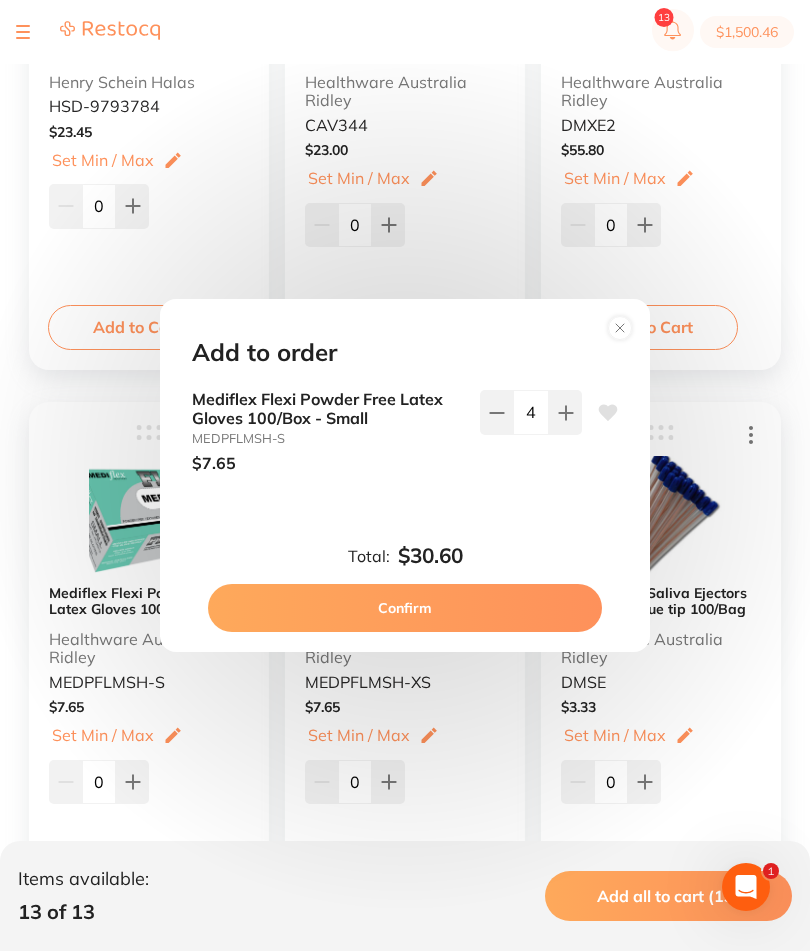 click at bounding box center [565, 412] 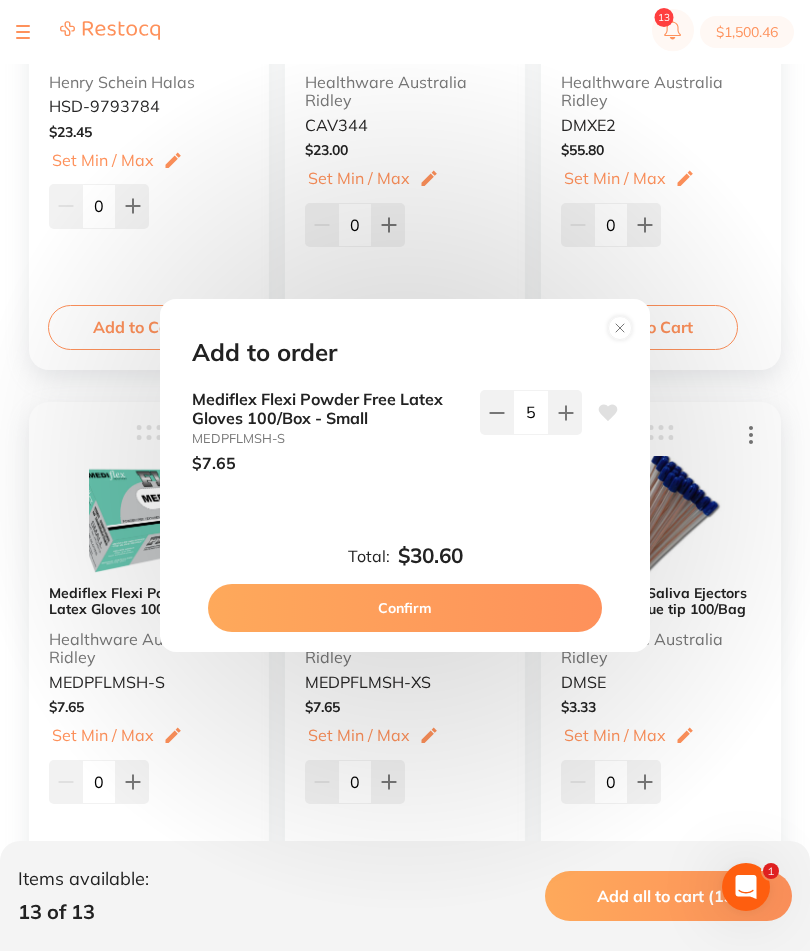 click 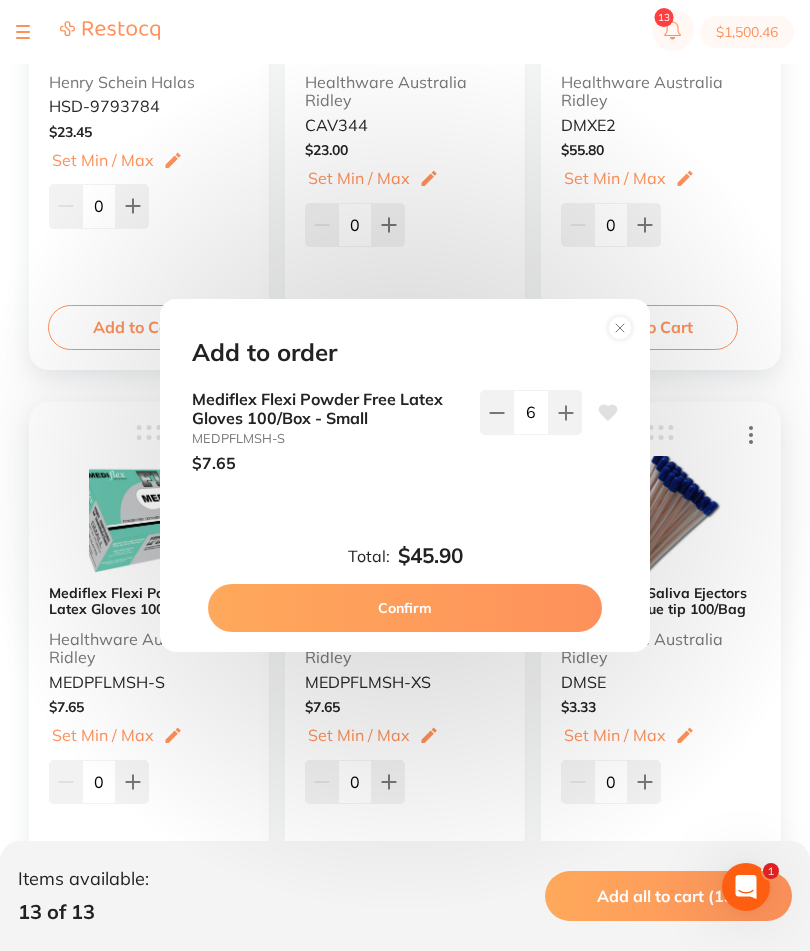 click at bounding box center (565, 412) 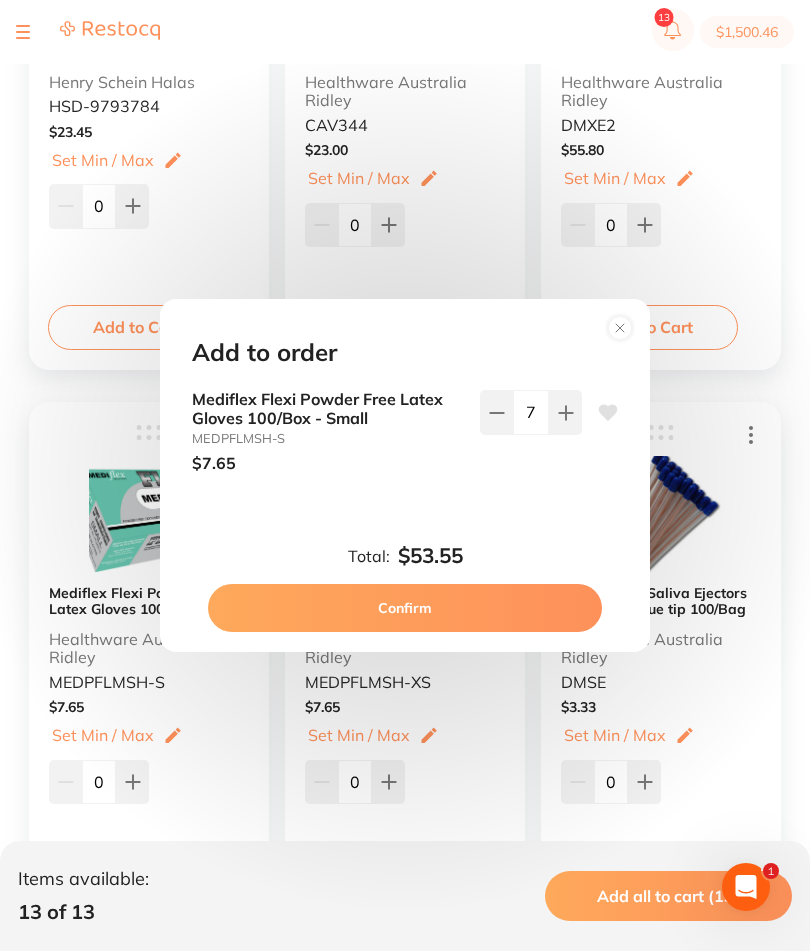 click at bounding box center [565, 412] 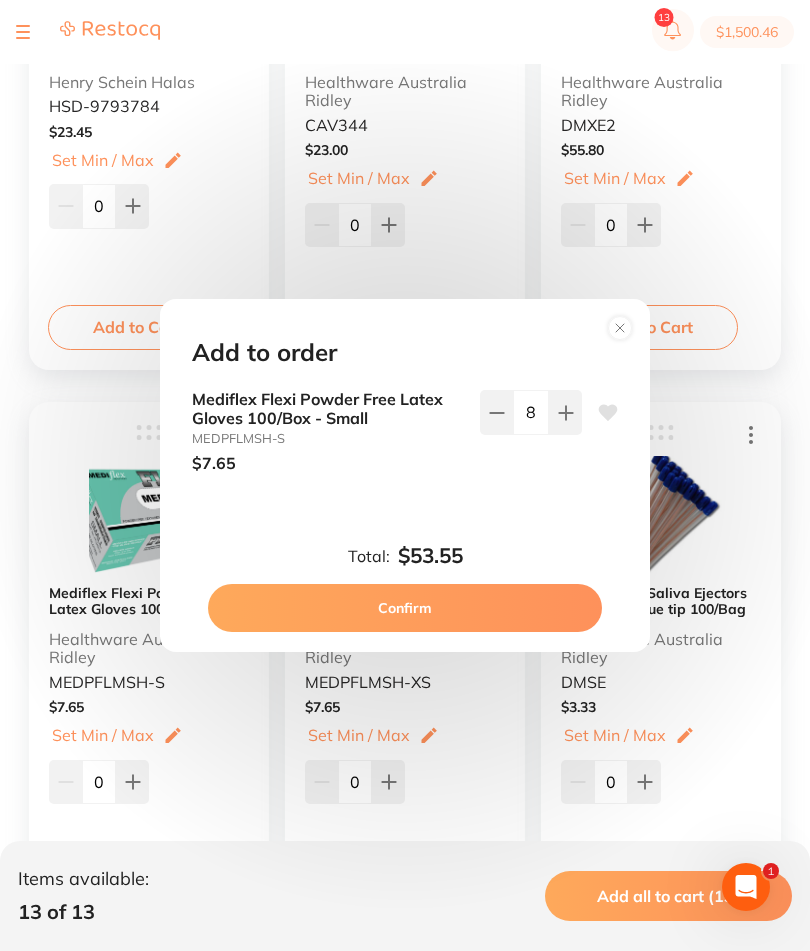 click at bounding box center (565, 412) 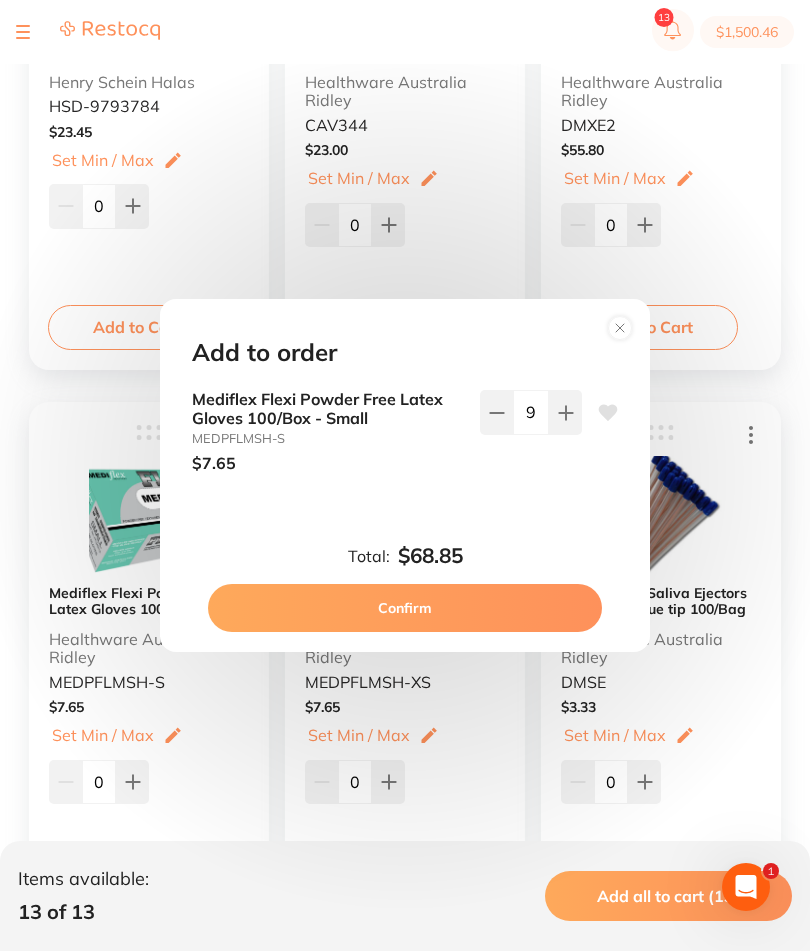 click at bounding box center (565, 412) 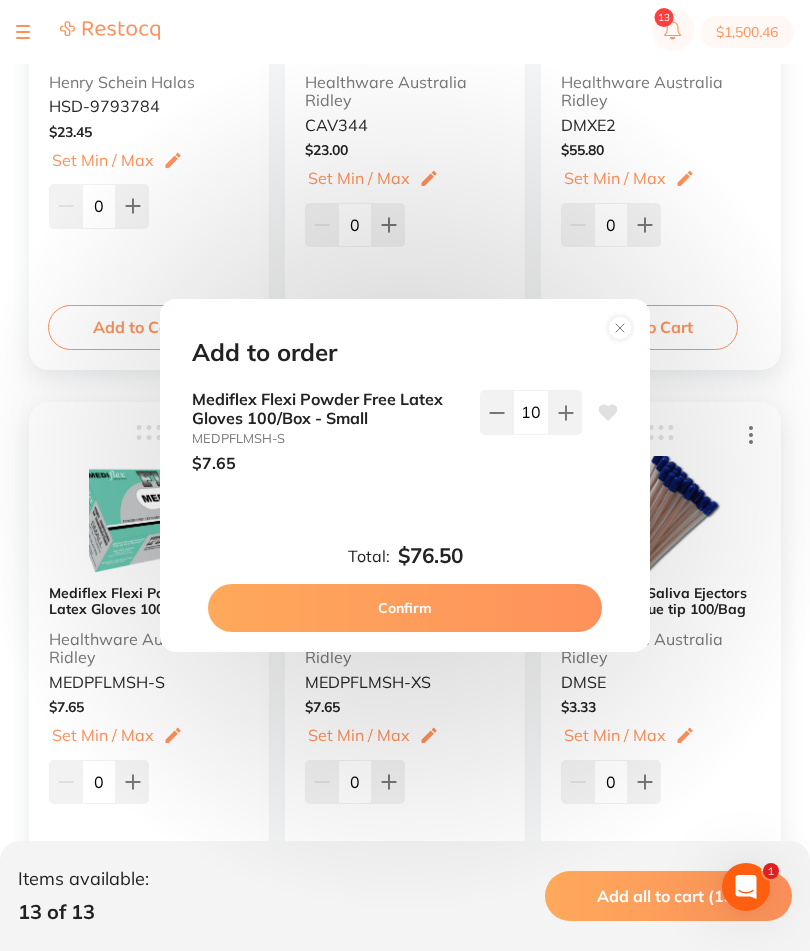 click 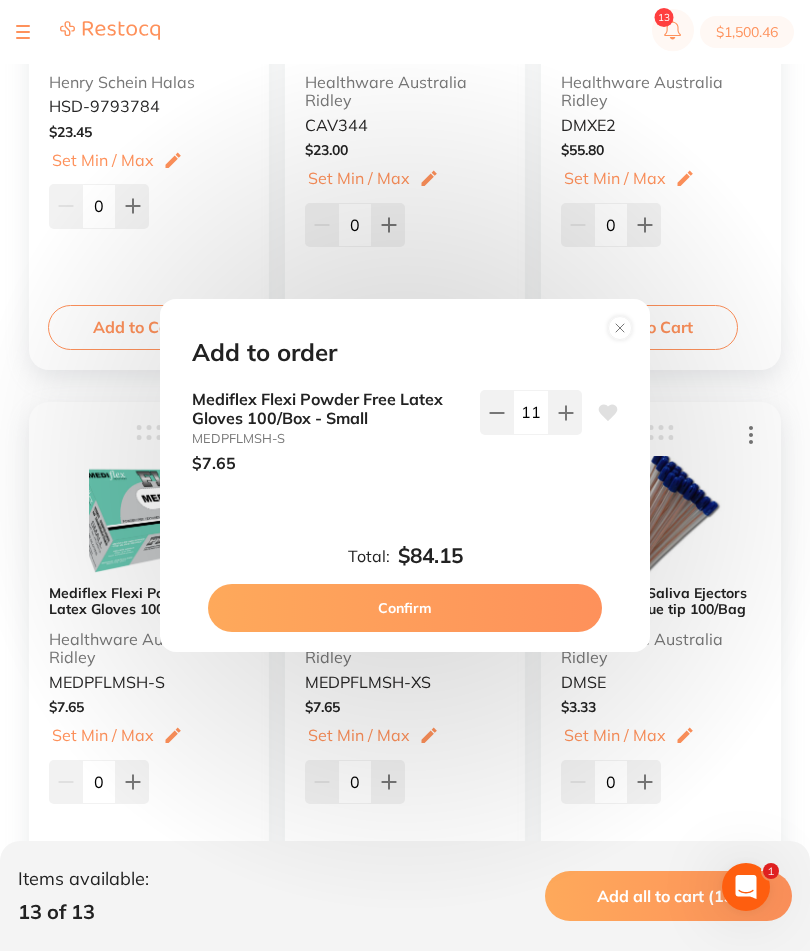 click 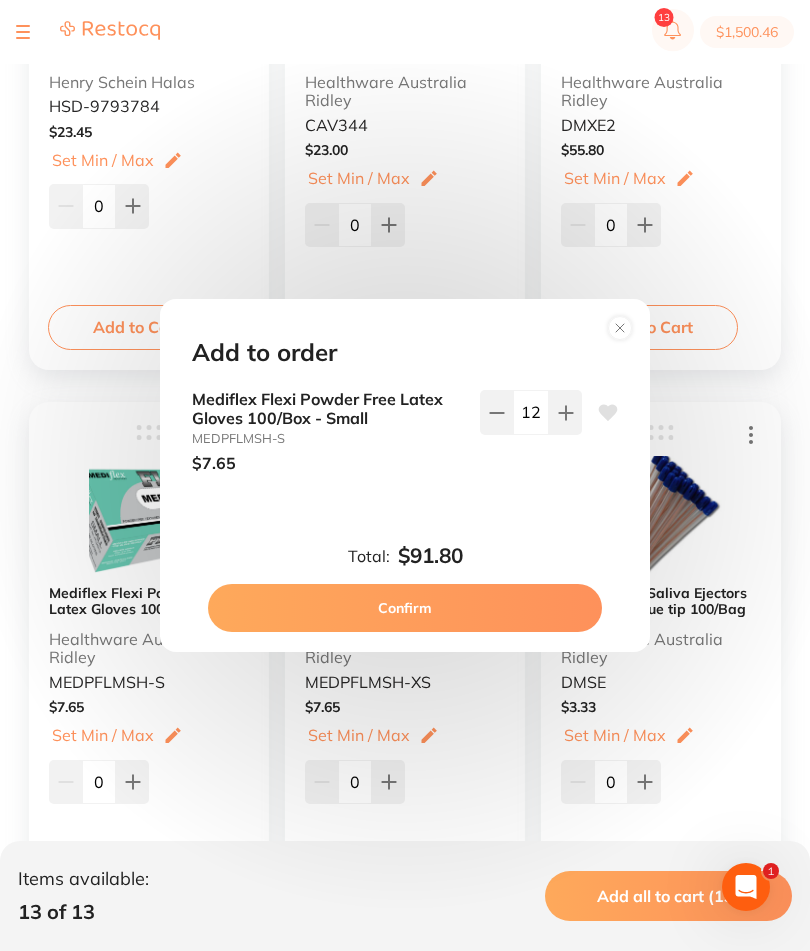 click 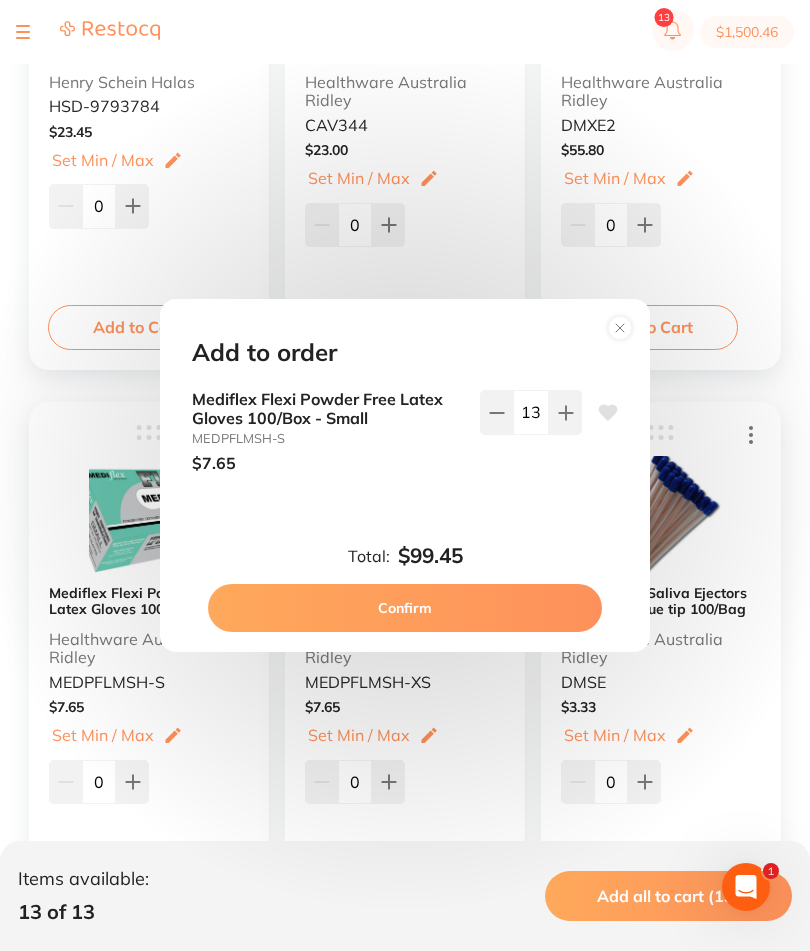 click on "Confirm" at bounding box center (405, 608) 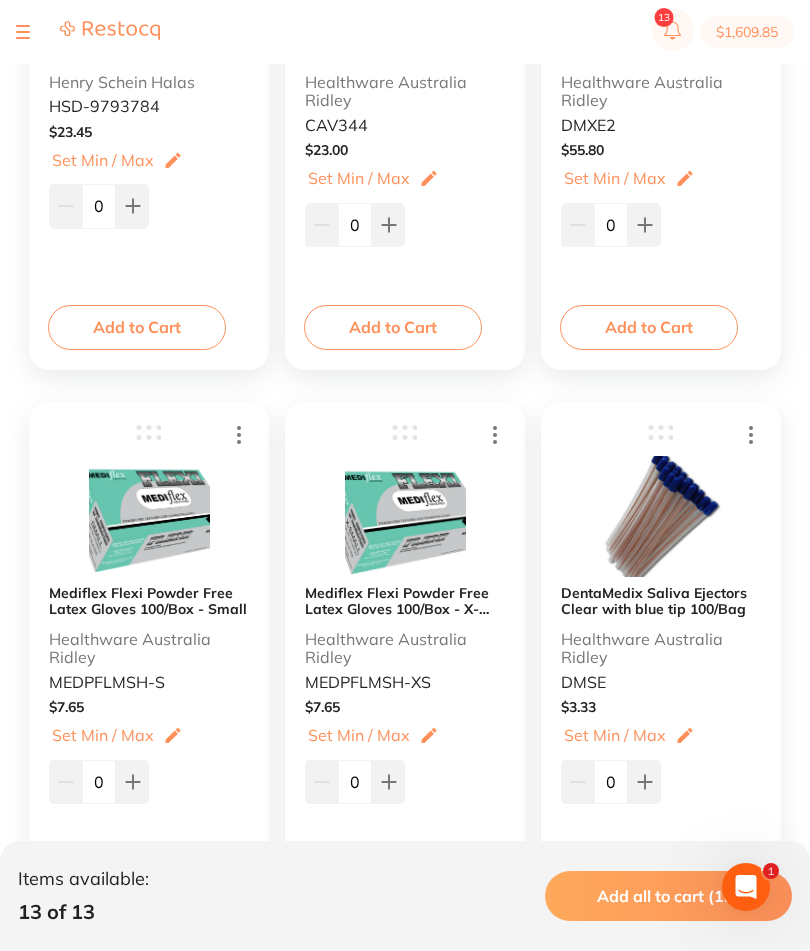 click on "Add to Cart" at bounding box center [393, 884] 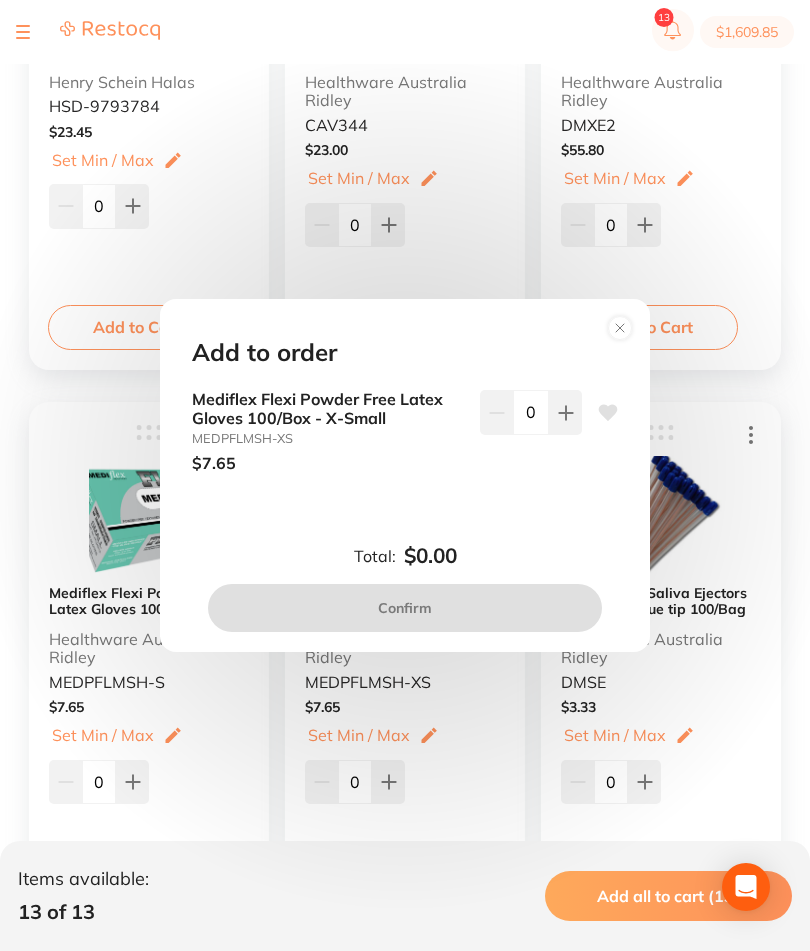click at bounding box center (565, 412) 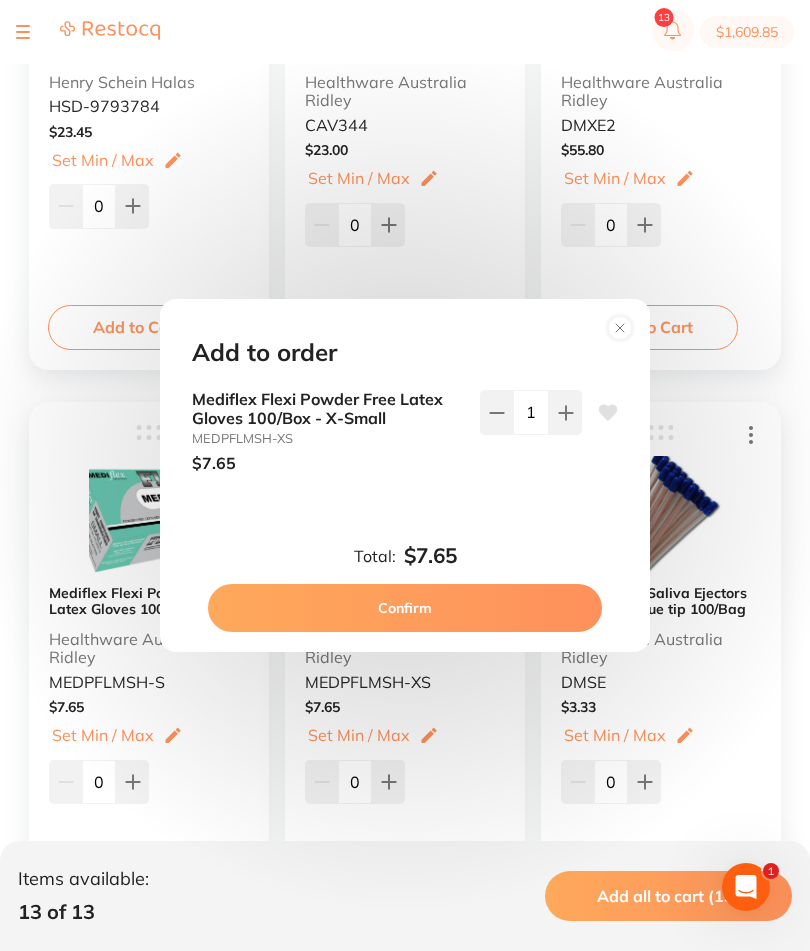 scroll, scrollTop: 0, scrollLeft: 0, axis: both 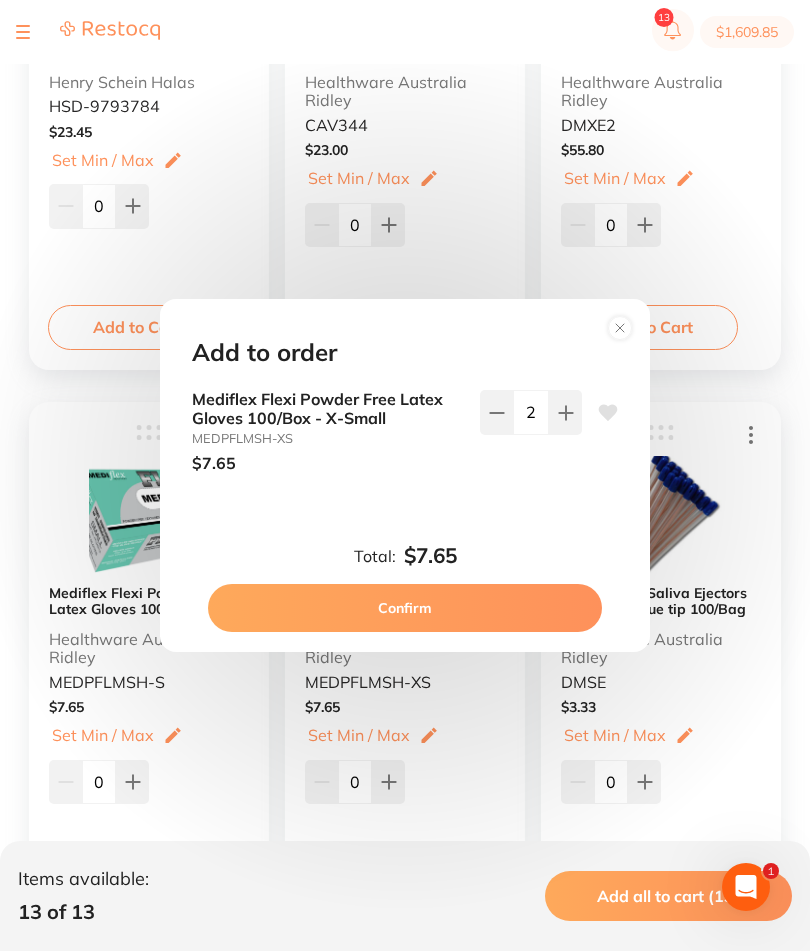 click at bounding box center (565, 412) 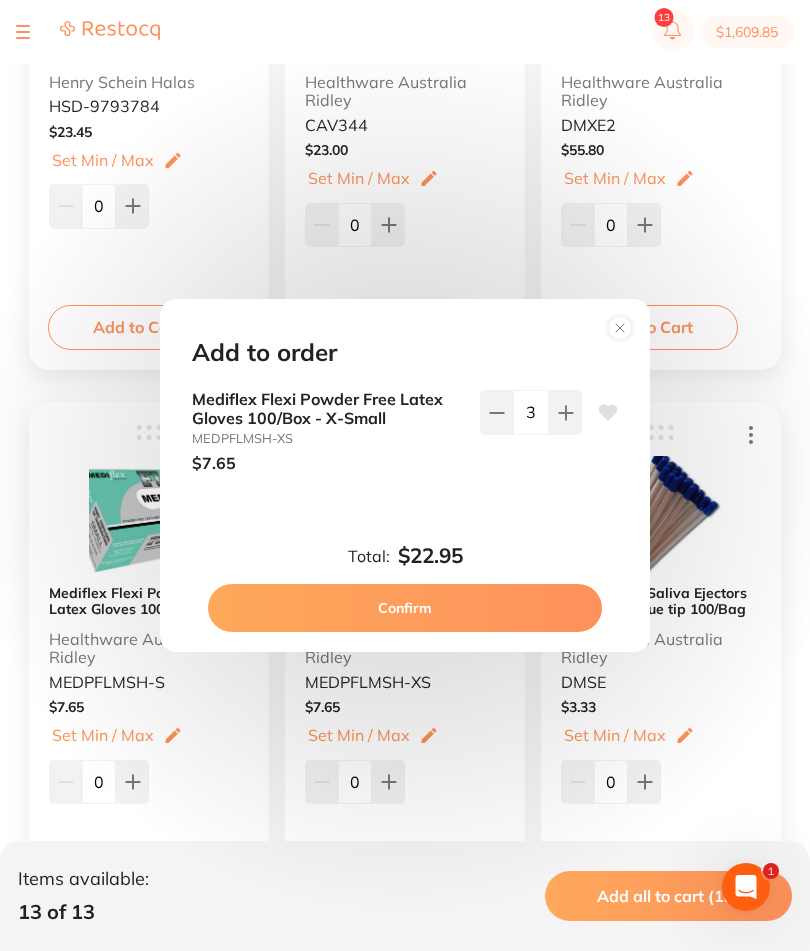 click at bounding box center [565, 412] 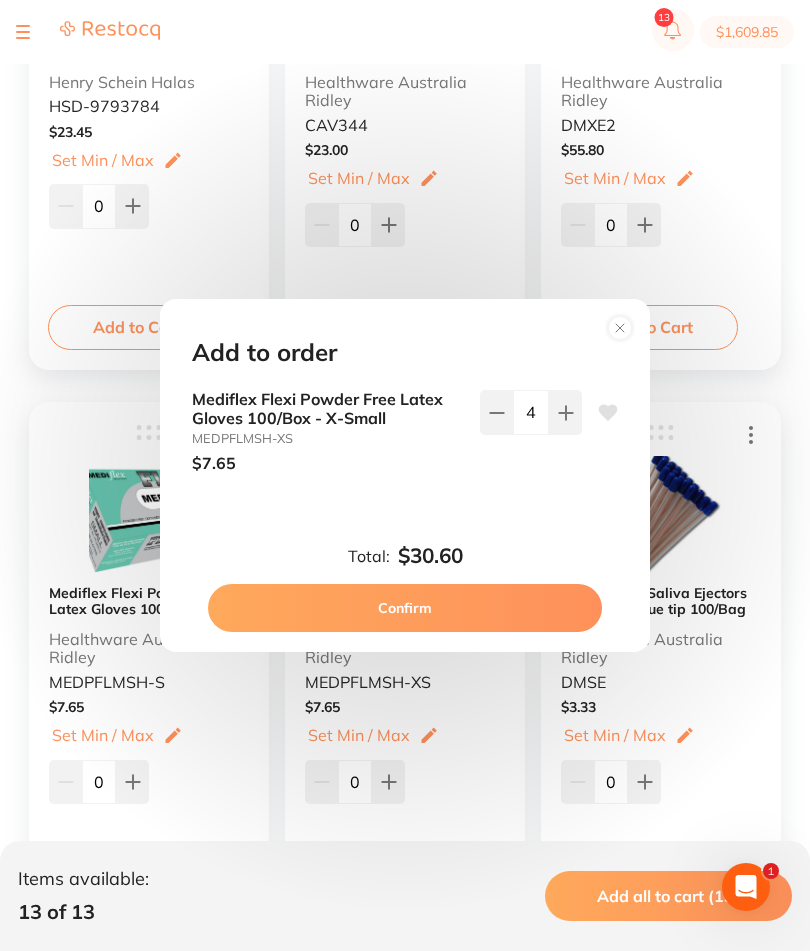 click 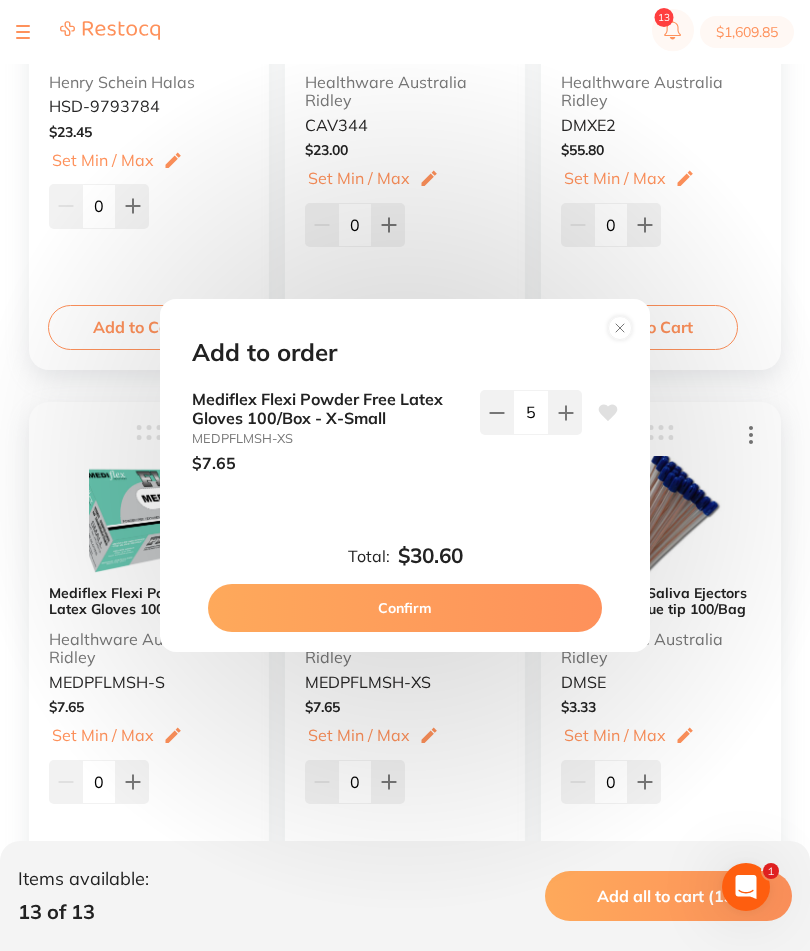 click 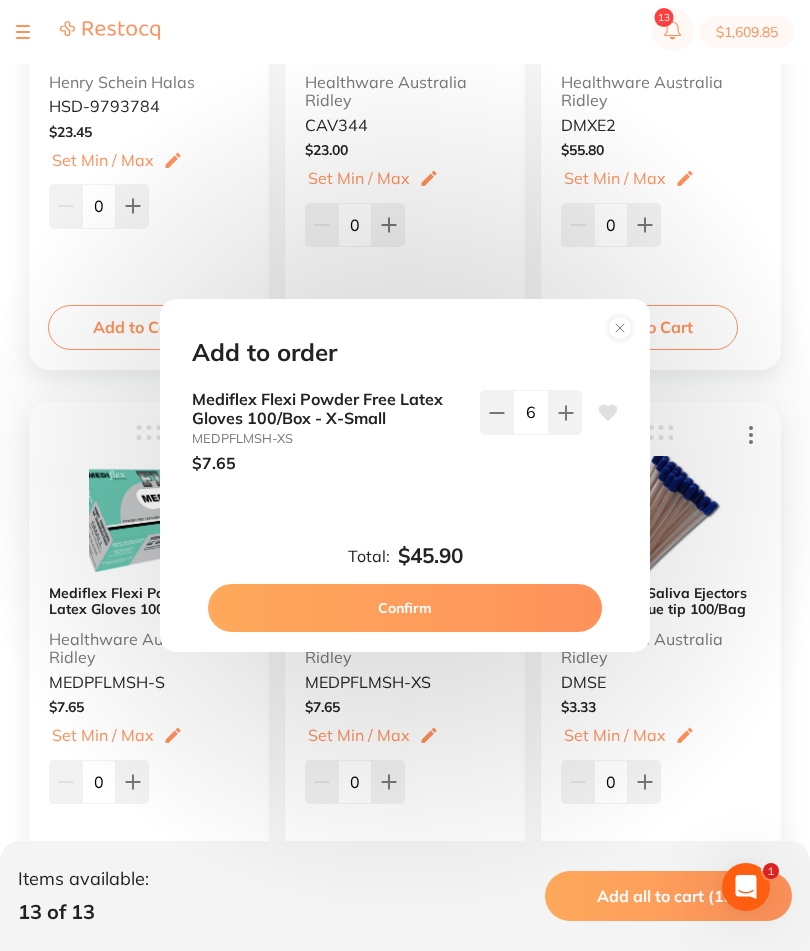 click 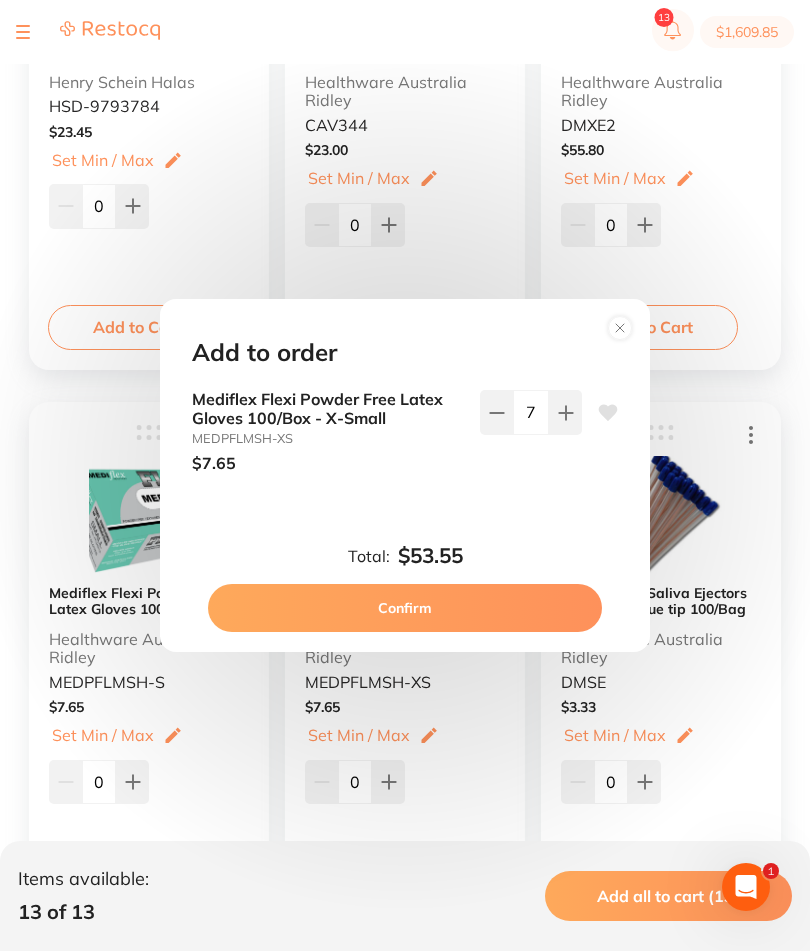 click 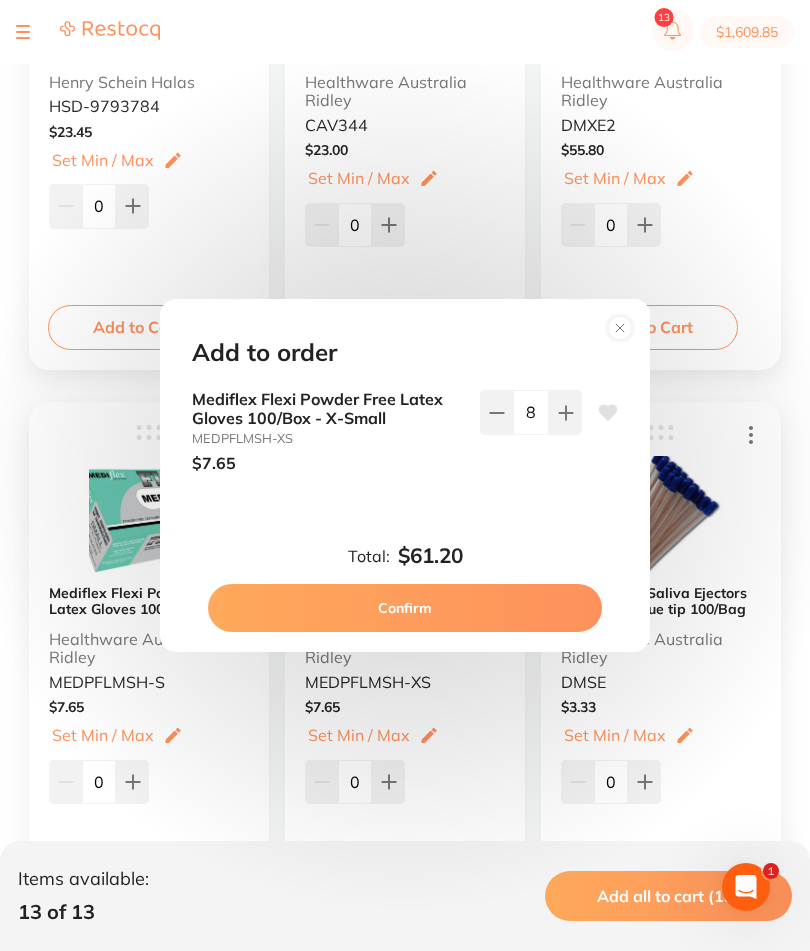 click 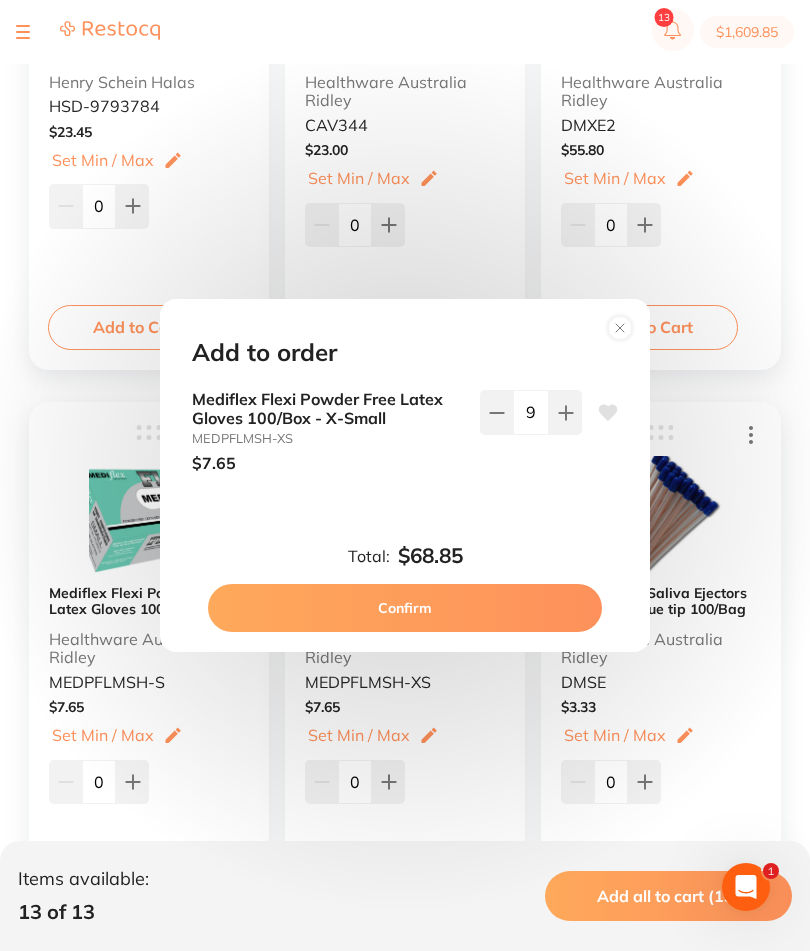 click 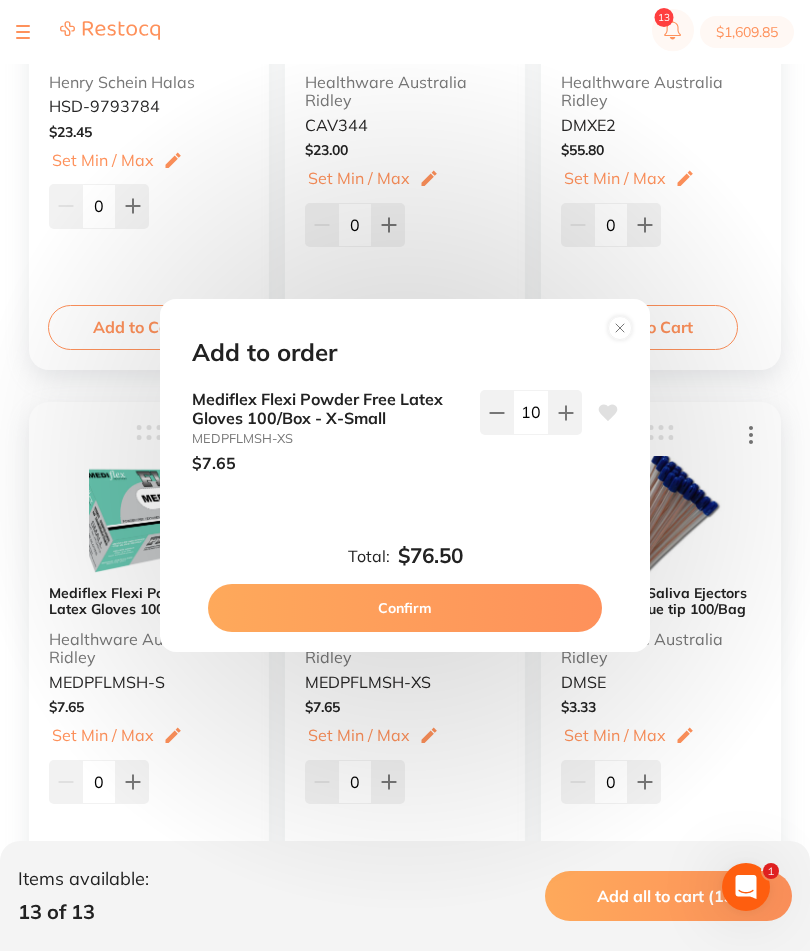 click on "Confirm" at bounding box center (405, 608) 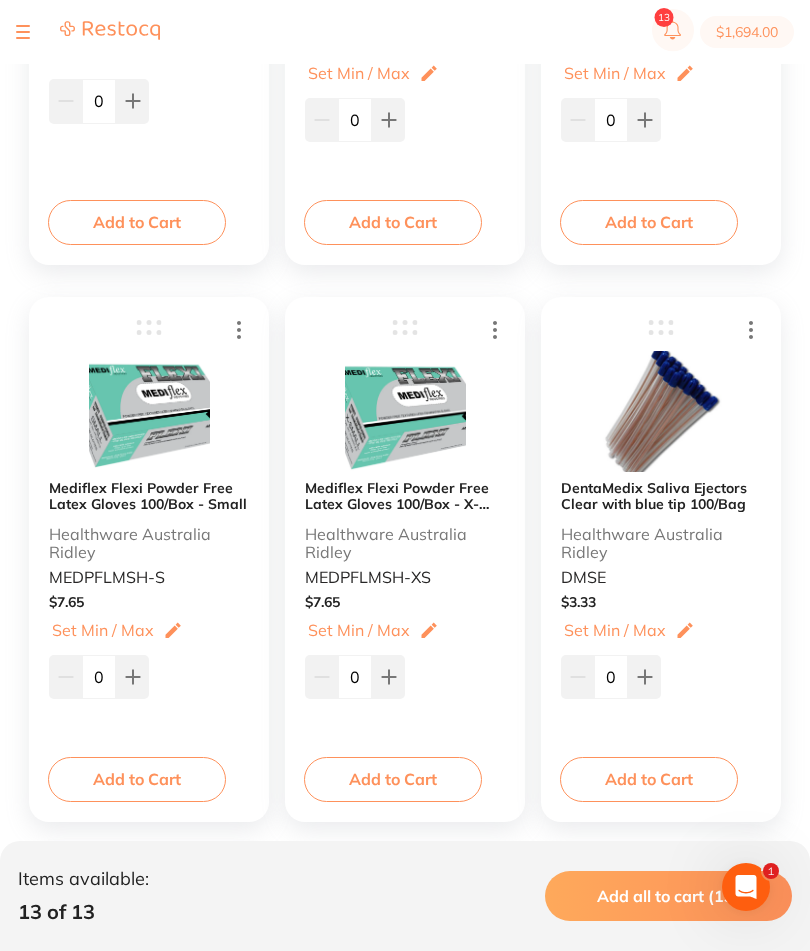 scroll, scrollTop: 1818, scrollLeft: 0, axis: vertical 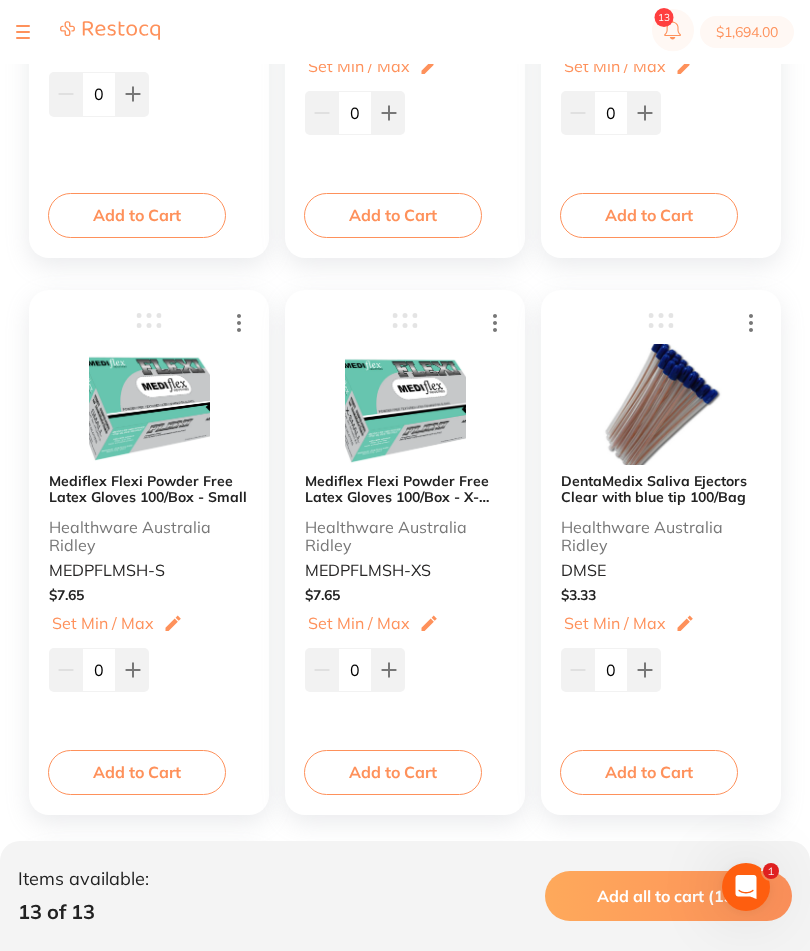 click on "Add to Cart" at bounding box center (649, 772) 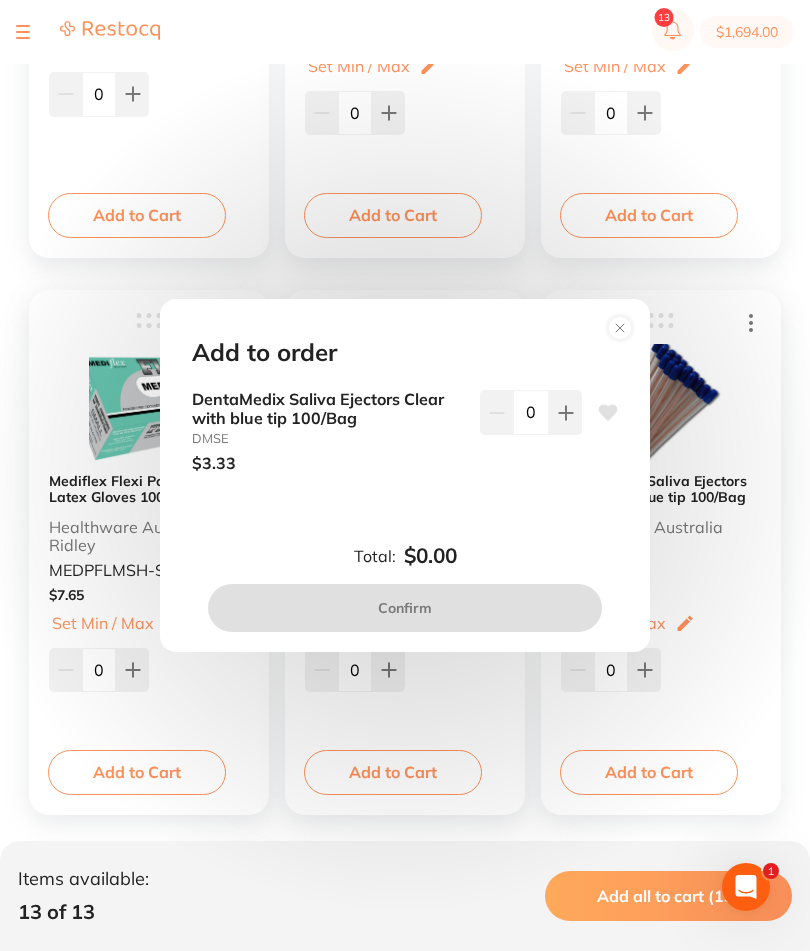 scroll, scrollTop: 0, scrollLeft: 0, axis: both 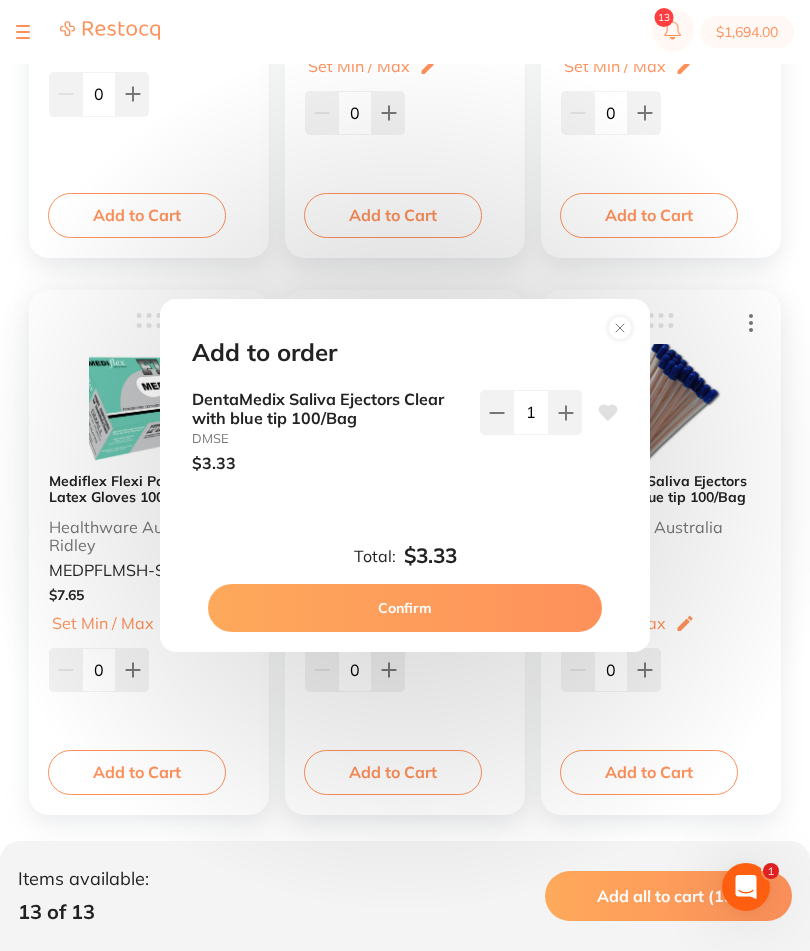 click on "Confirm" at bounding box center [405, 608] 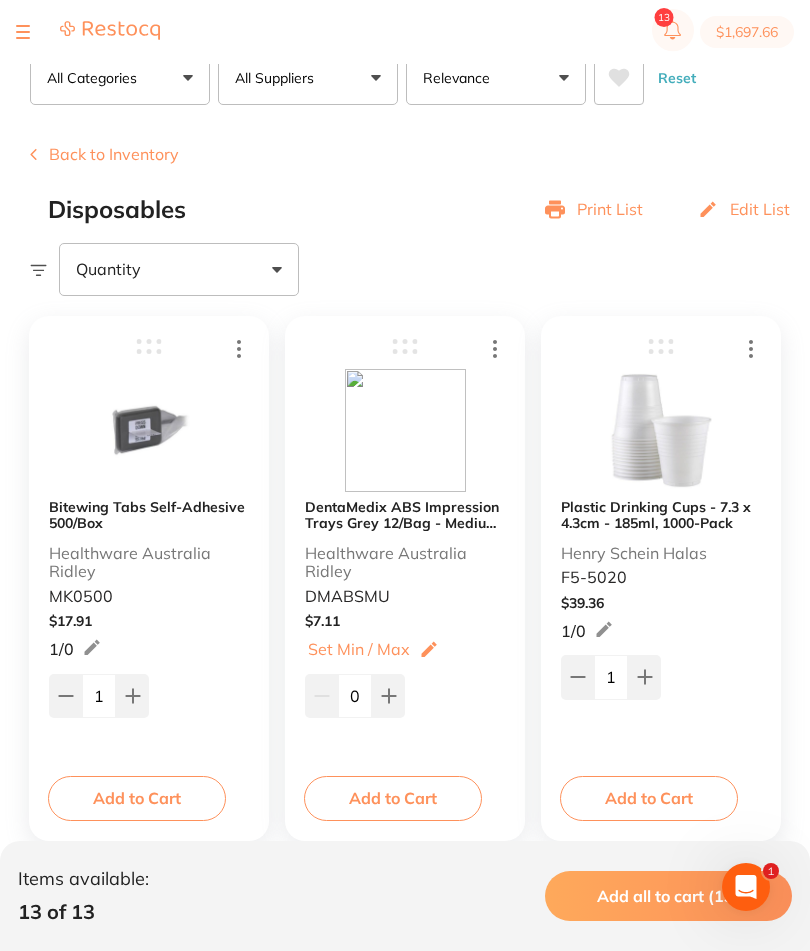 scroll, scrollTop: 0, scrollLeft: 0, axis: both 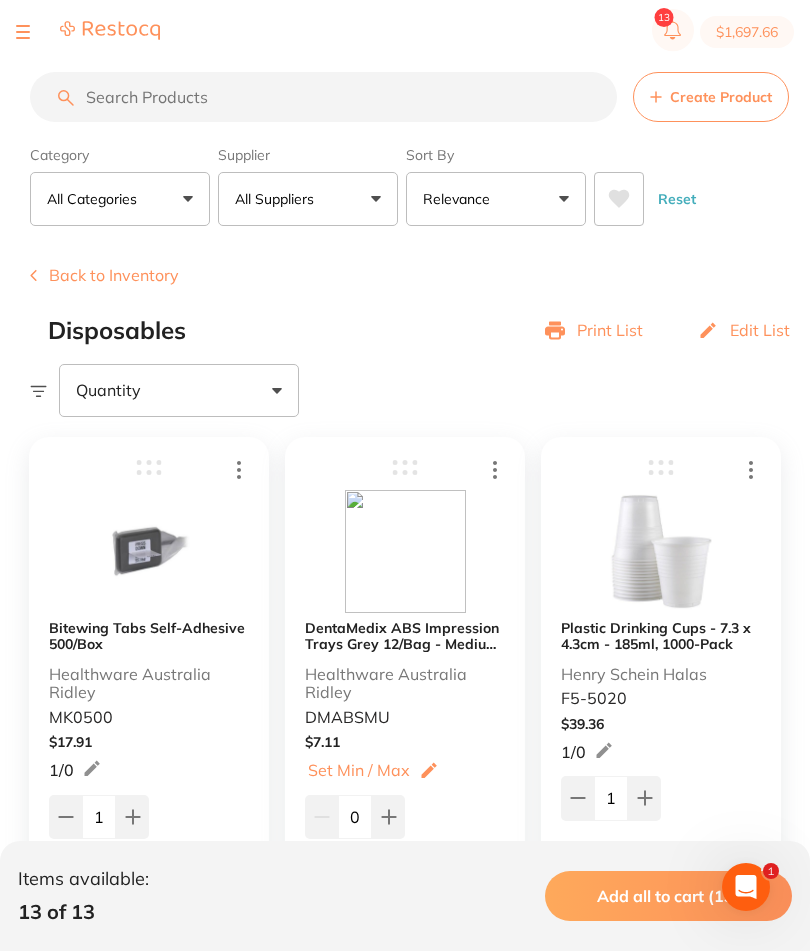 click at bounding box center [88, 32] 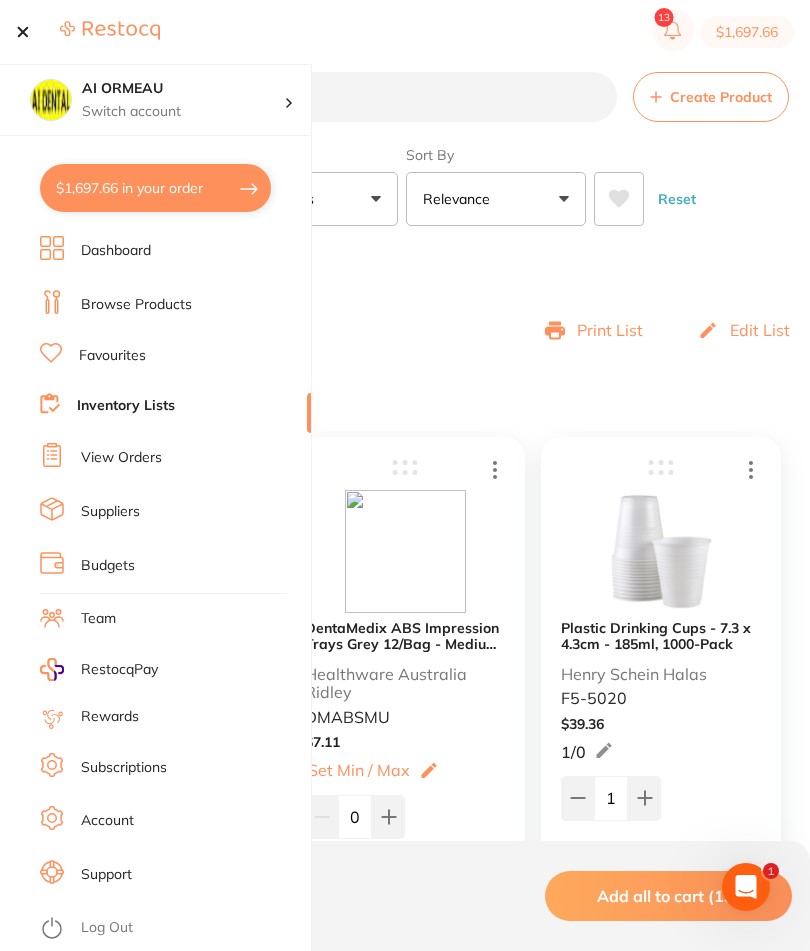 click on "Inventory Lists" at bounding box center (126, 406) 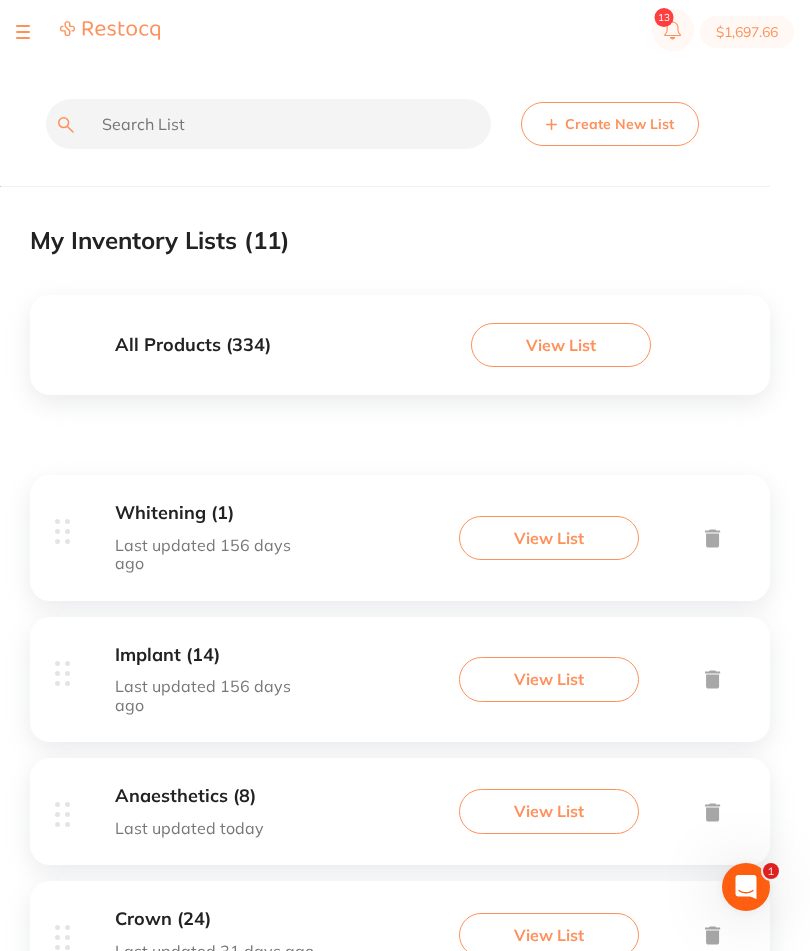 scroll, scrollTop: 0, scrollLeft: 0, axis: both 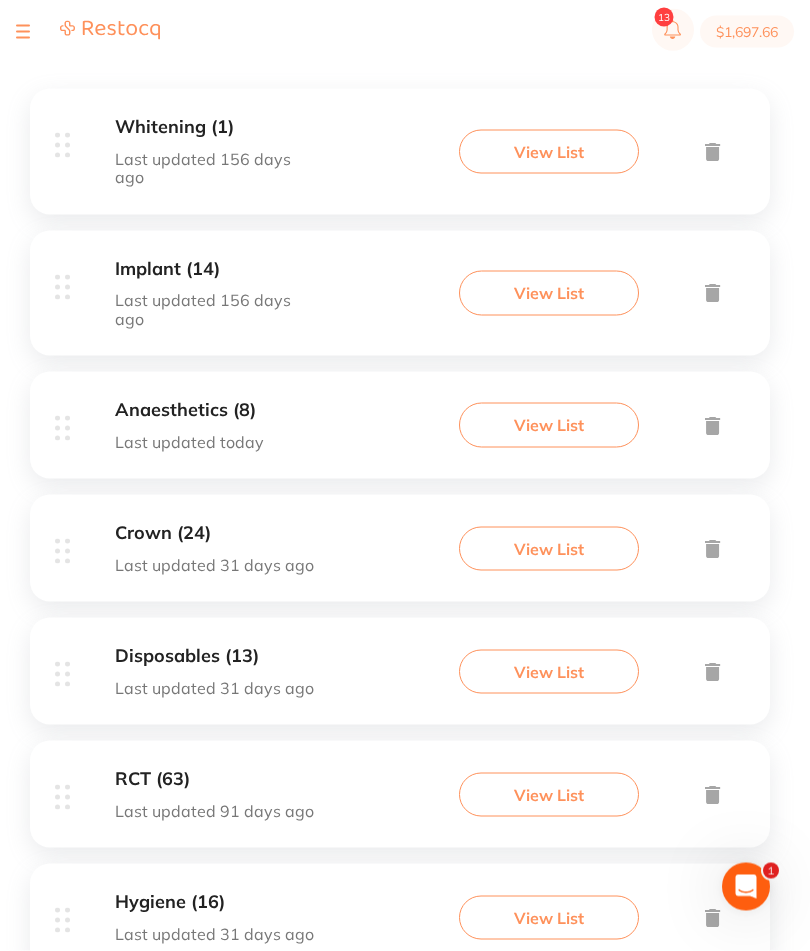 click on "View List" at bounding box center [549, 795] 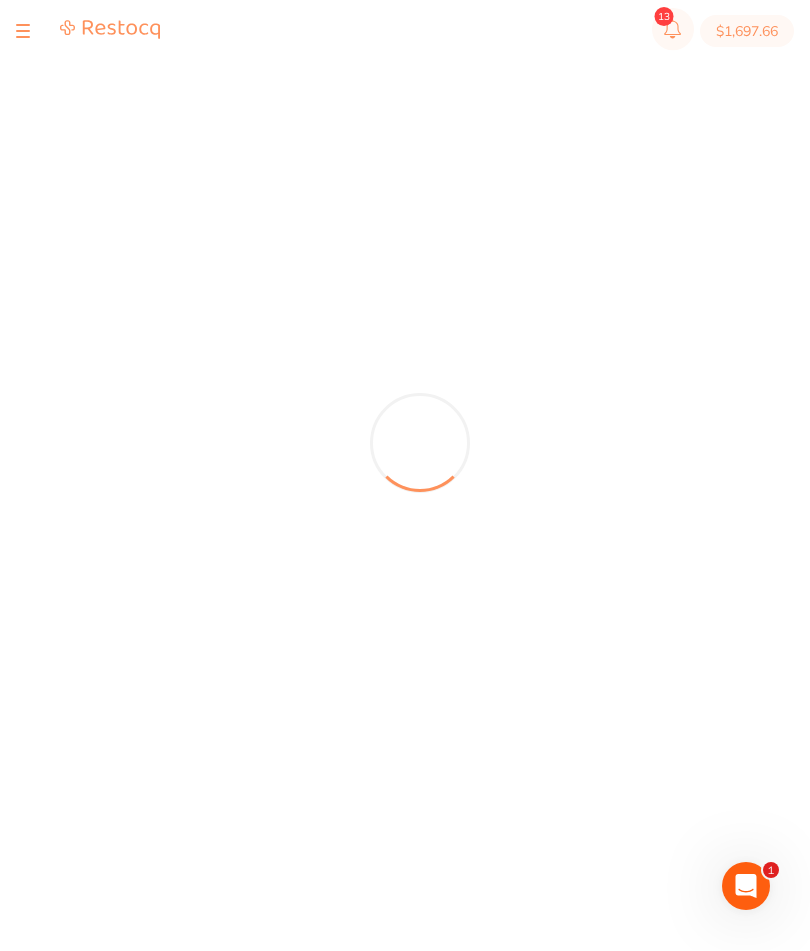 scroll, scrollTop: 25, scrollLeft: 0, axis: vertical 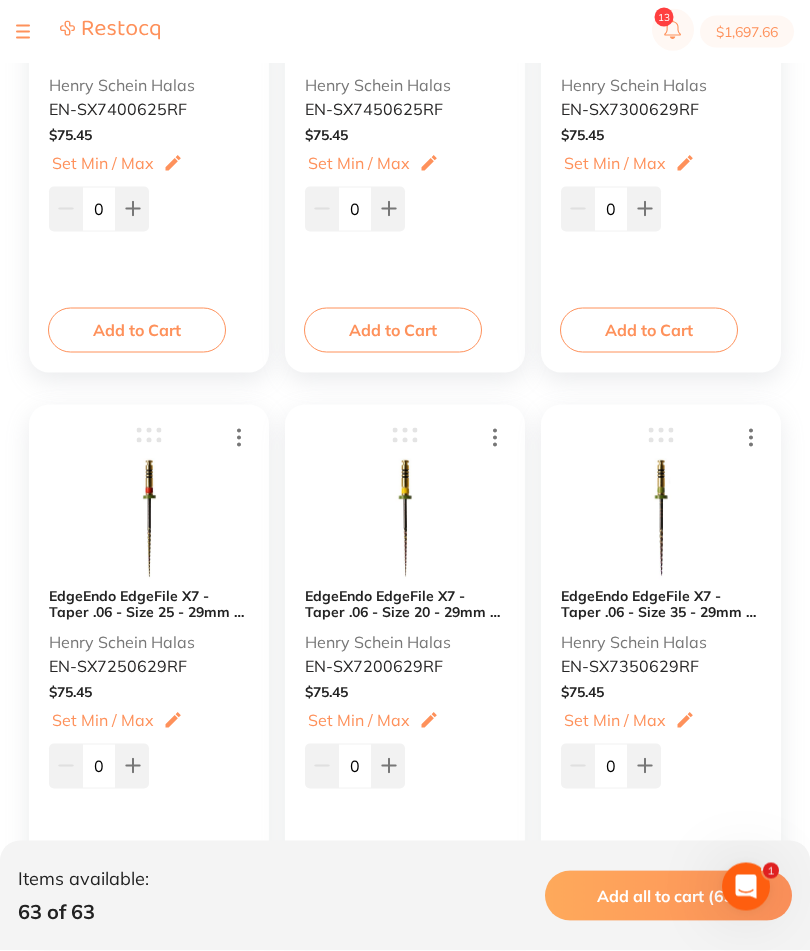 click on "Add to Cart" at bounding box center [649, 887] 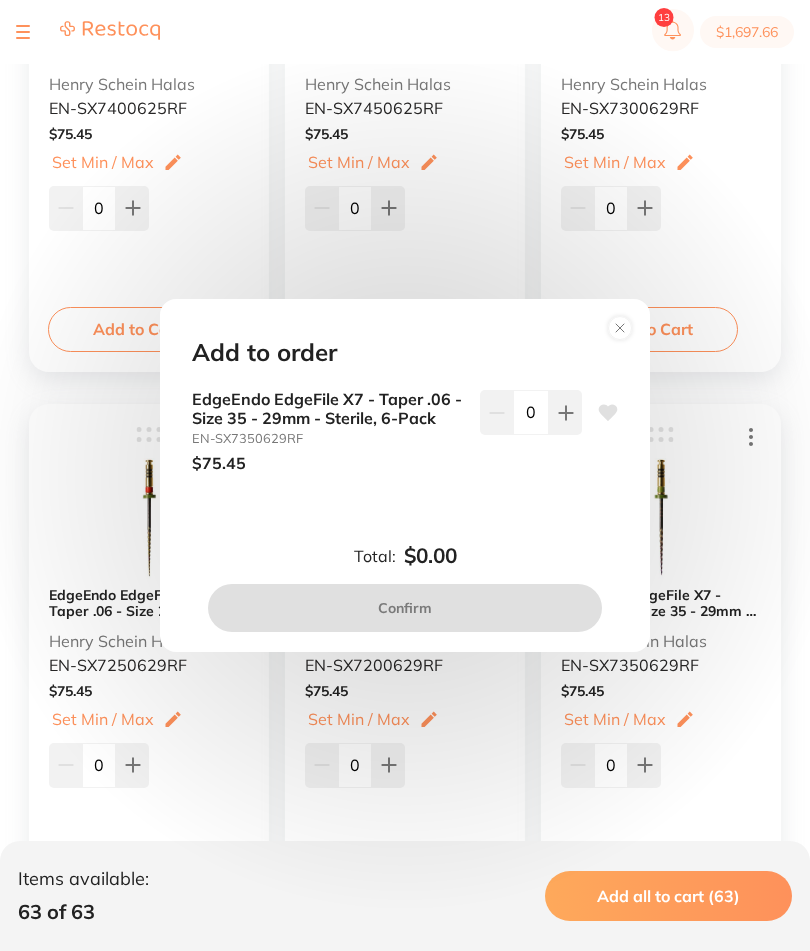 click at bounding box center (565, 412) 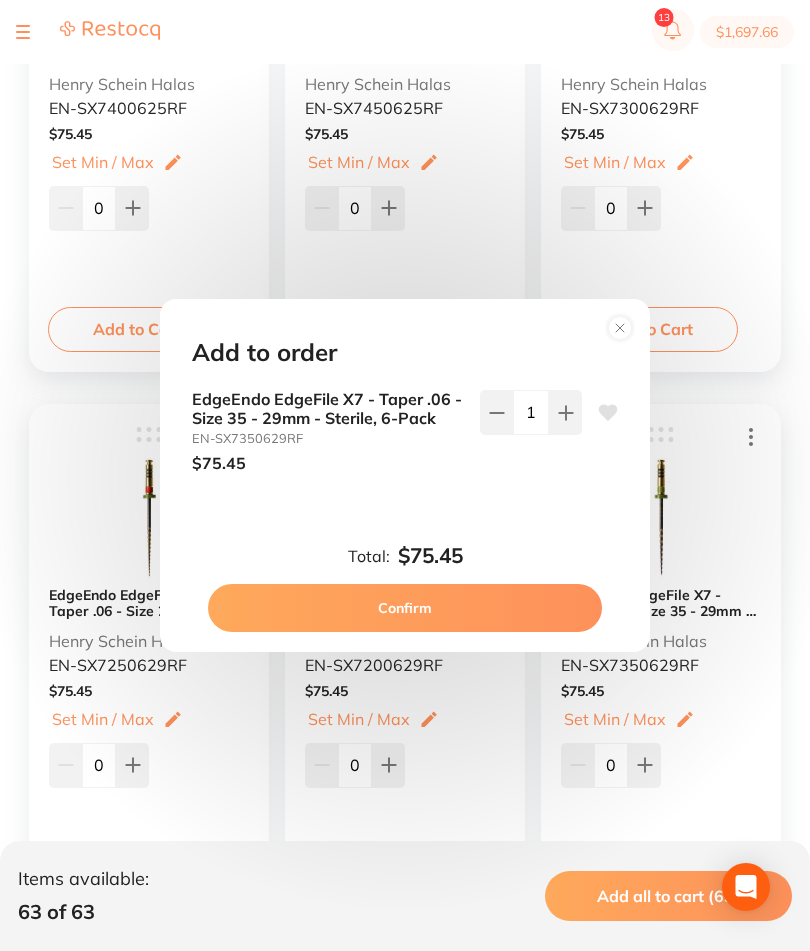 click on "Confirm" at bounding box center [405, 608] 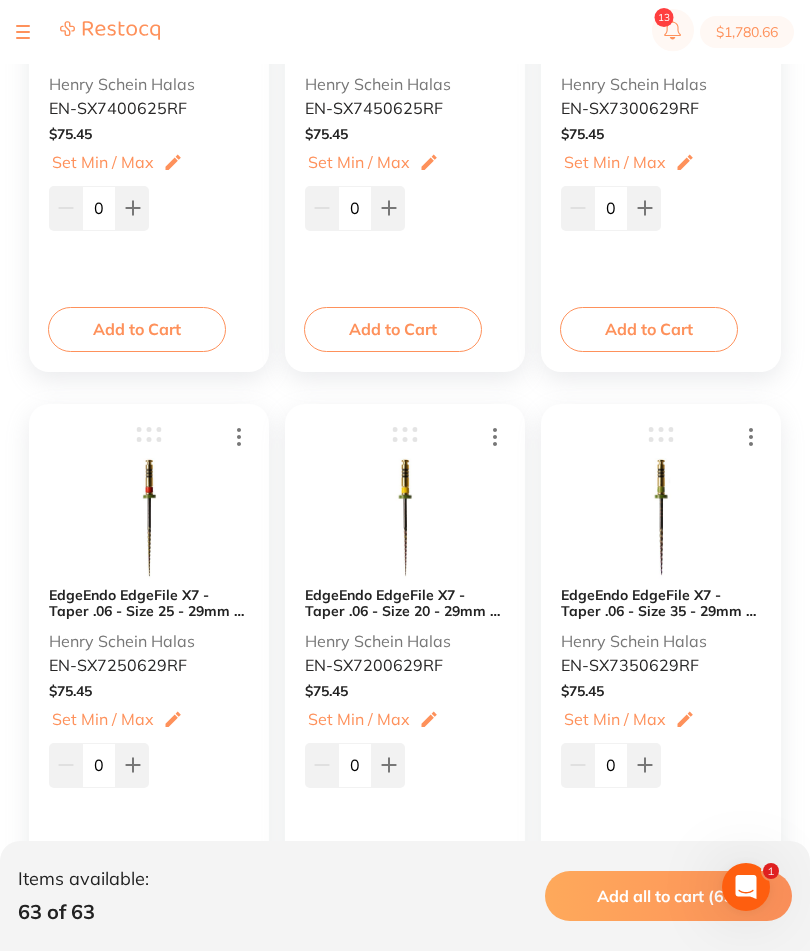 scroll, scrollTop: 0, scrollLeft: 0, axis: both 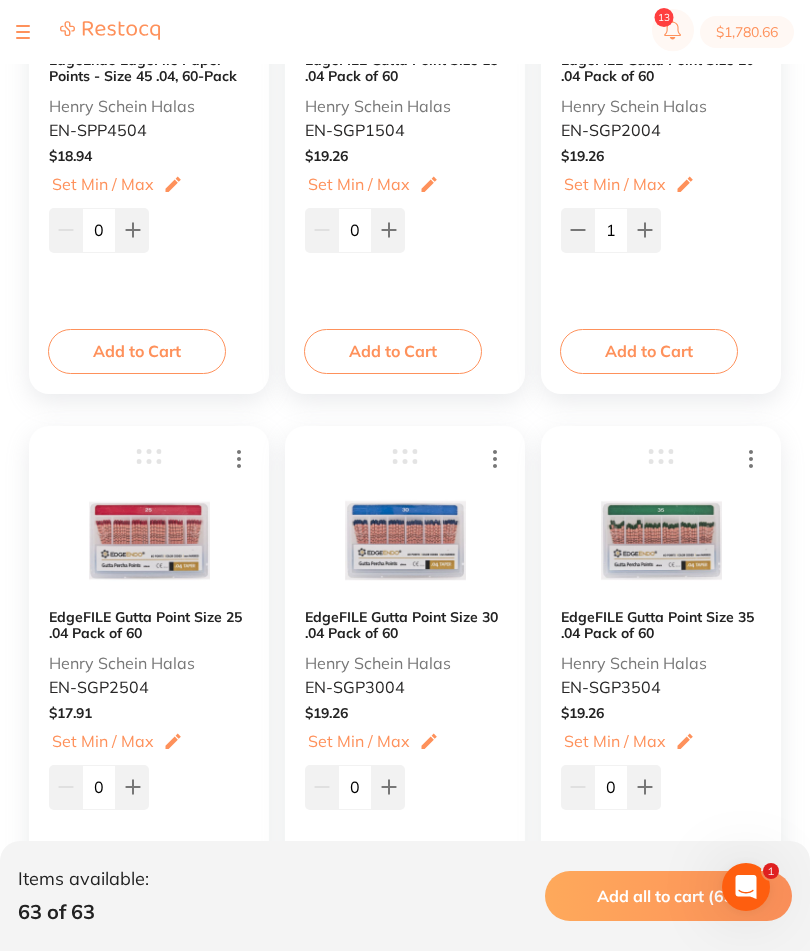 click on "Add to Cart" at bounding box center [137, 908] 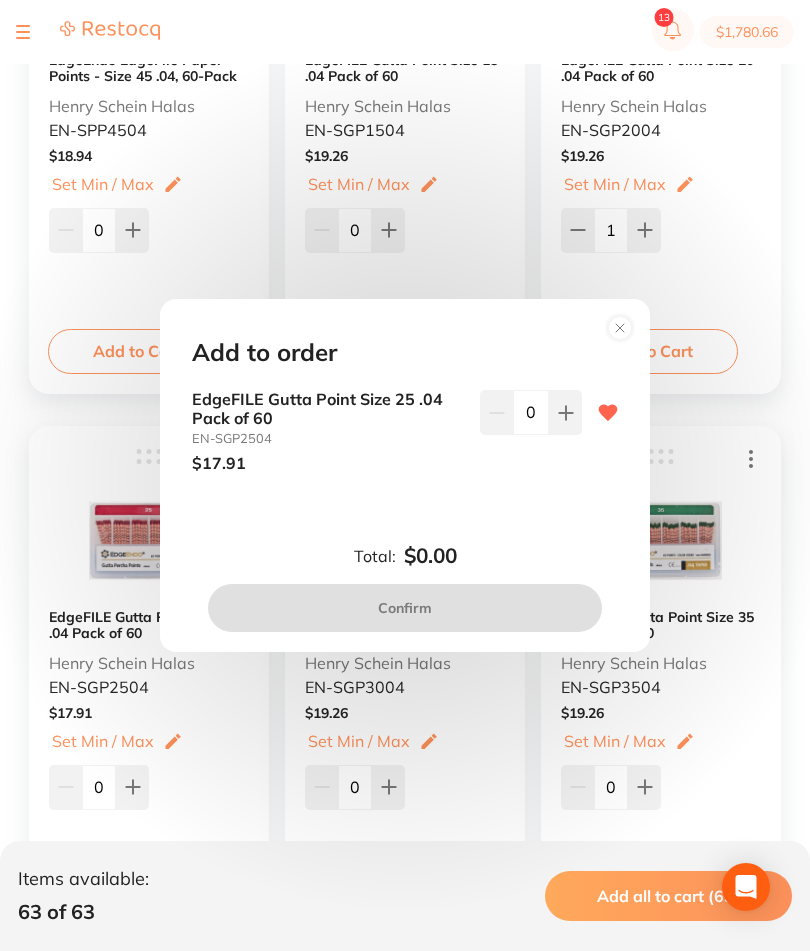 click at bounding box center (565, 412) 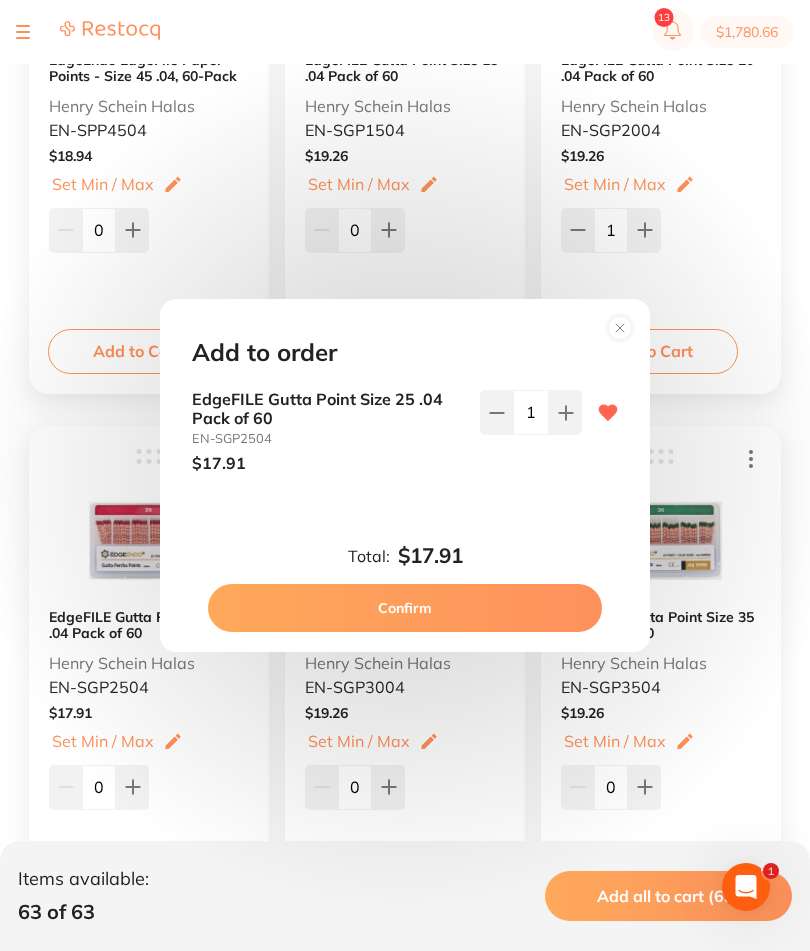 scroll, scrollTop: 0, scrollLeft: 0, axis: both 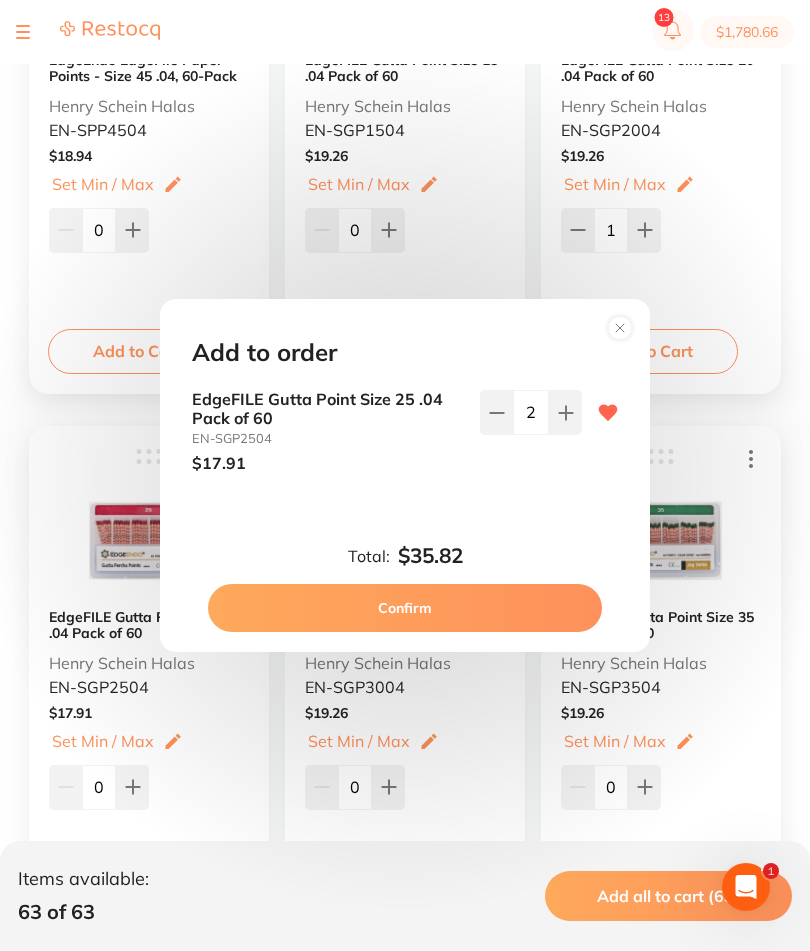 click on "Confirm" at bounding box center [405, 608] 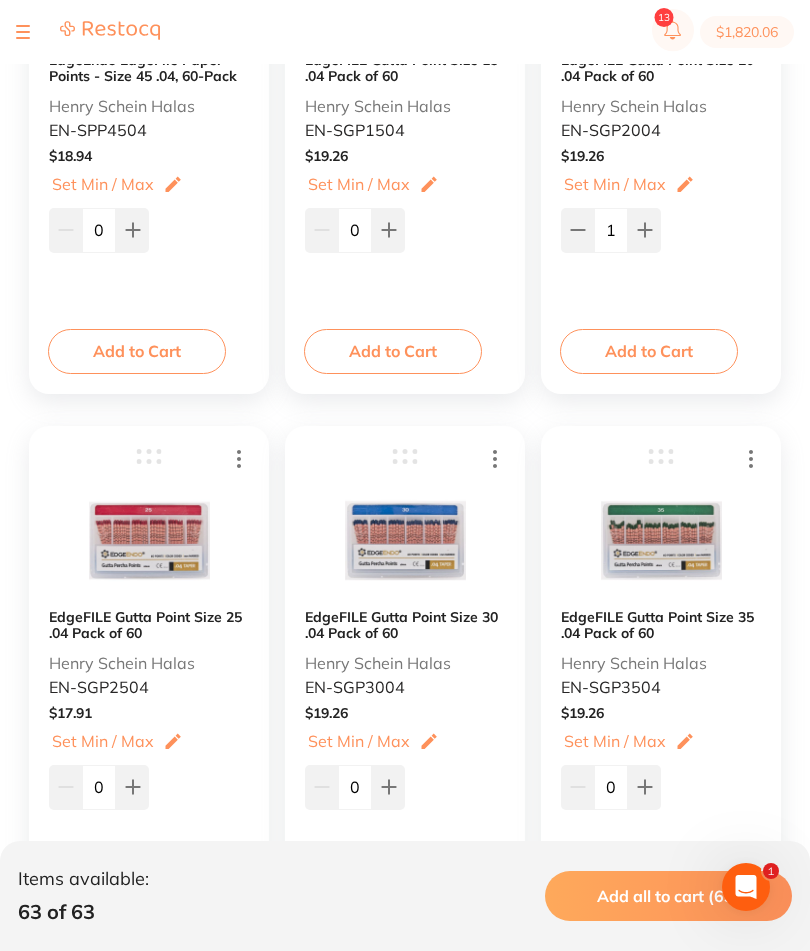 click on "Add to Cart" at bounding box center (137, 908) 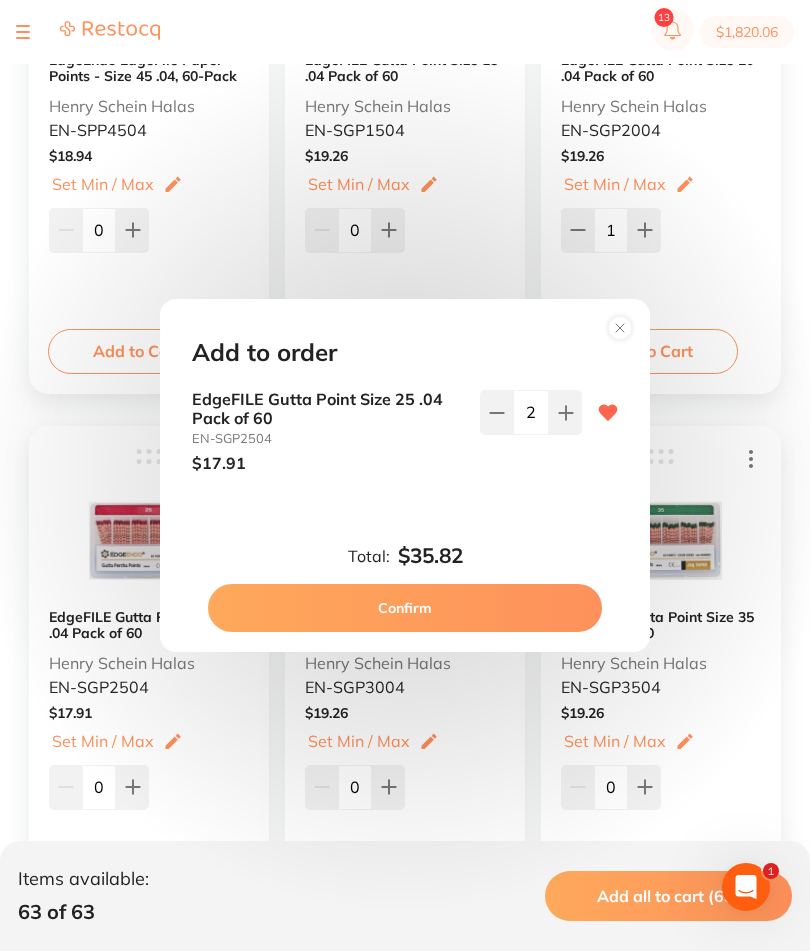scroll, scrollTop: 0, scrollLeft: 0, axis: both 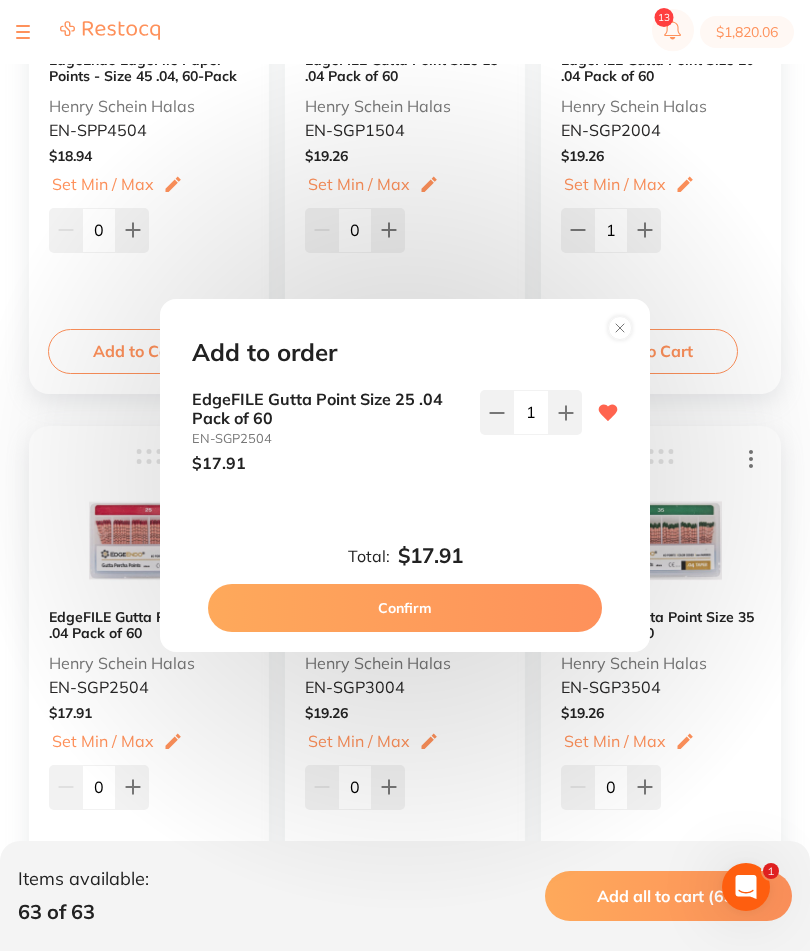 type on "1" 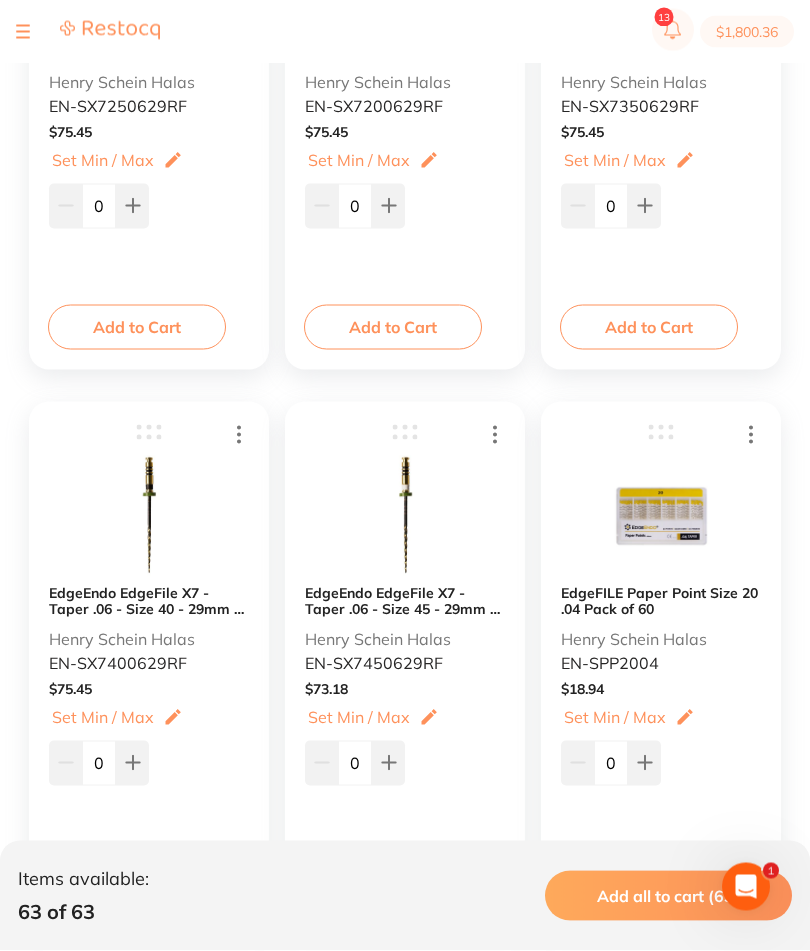 scroll, scrollTop: 9048, scrollLeft: 0, axis: vertical 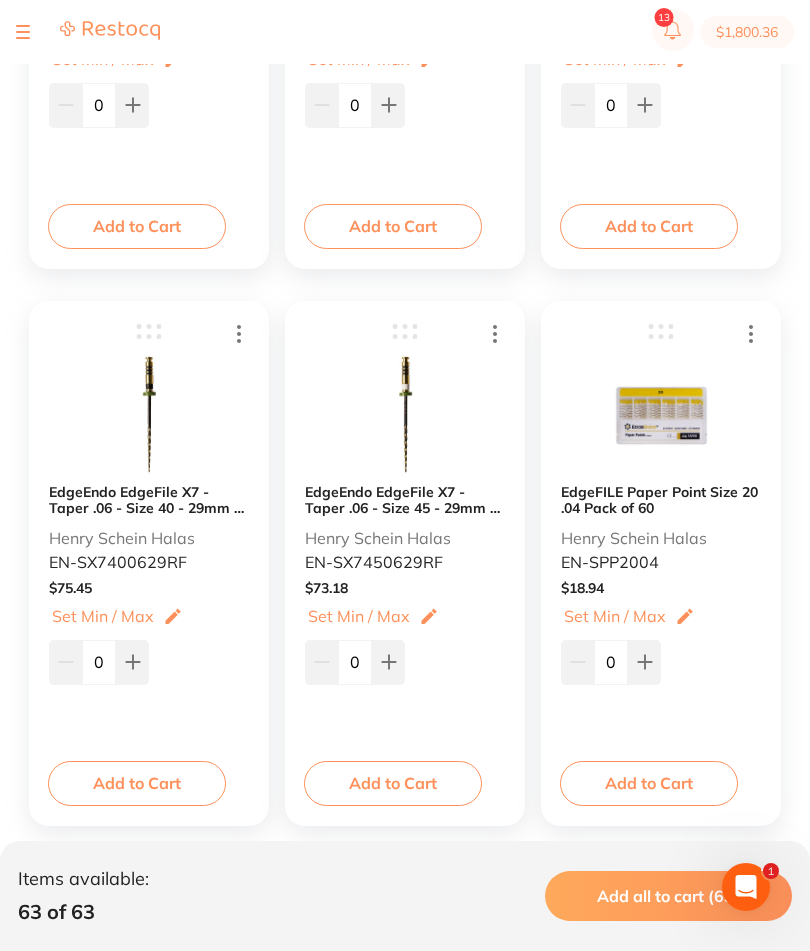 click on "Add to Cart" at bounding box center [649, 783] 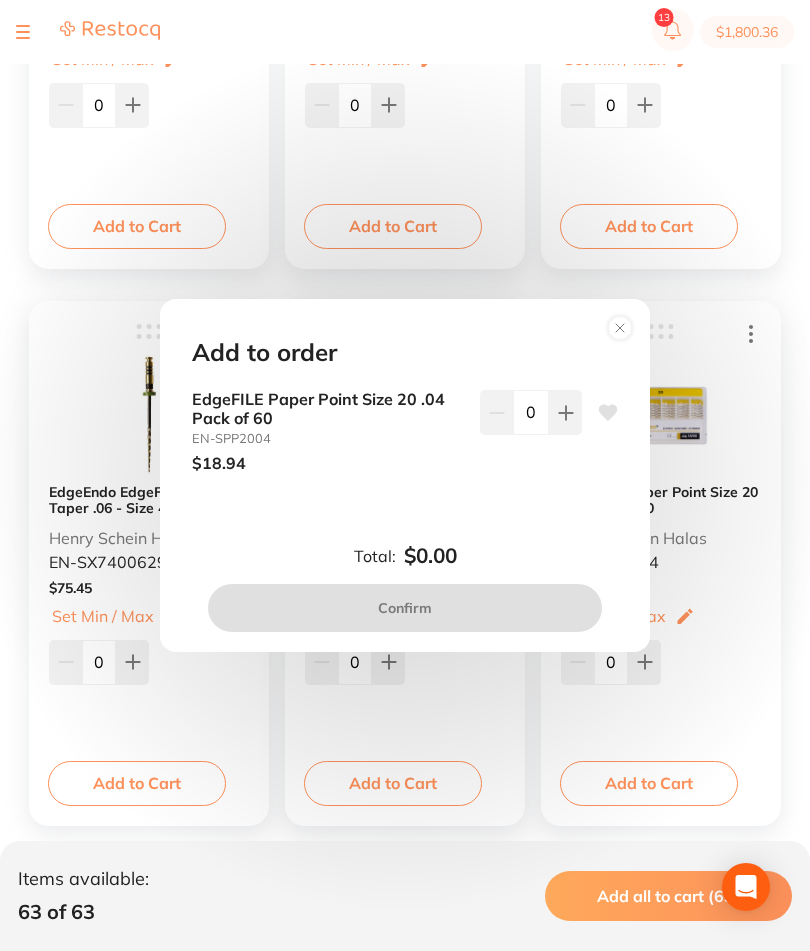 click 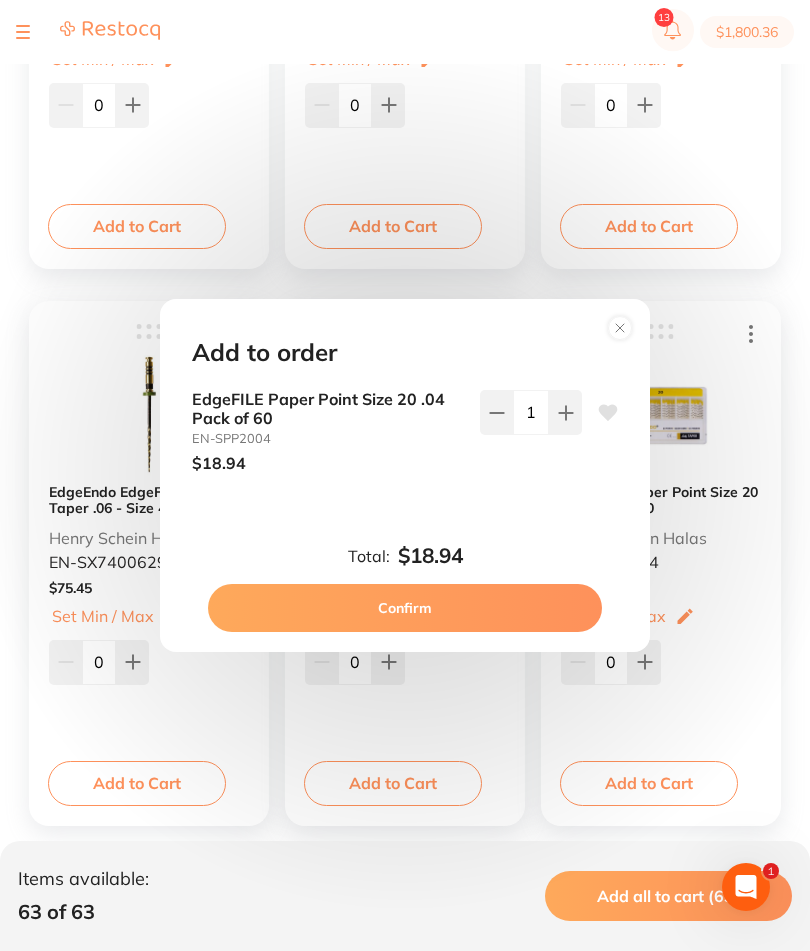 scroll, scrollTop: 0, scrollLeft: 0, axis: both 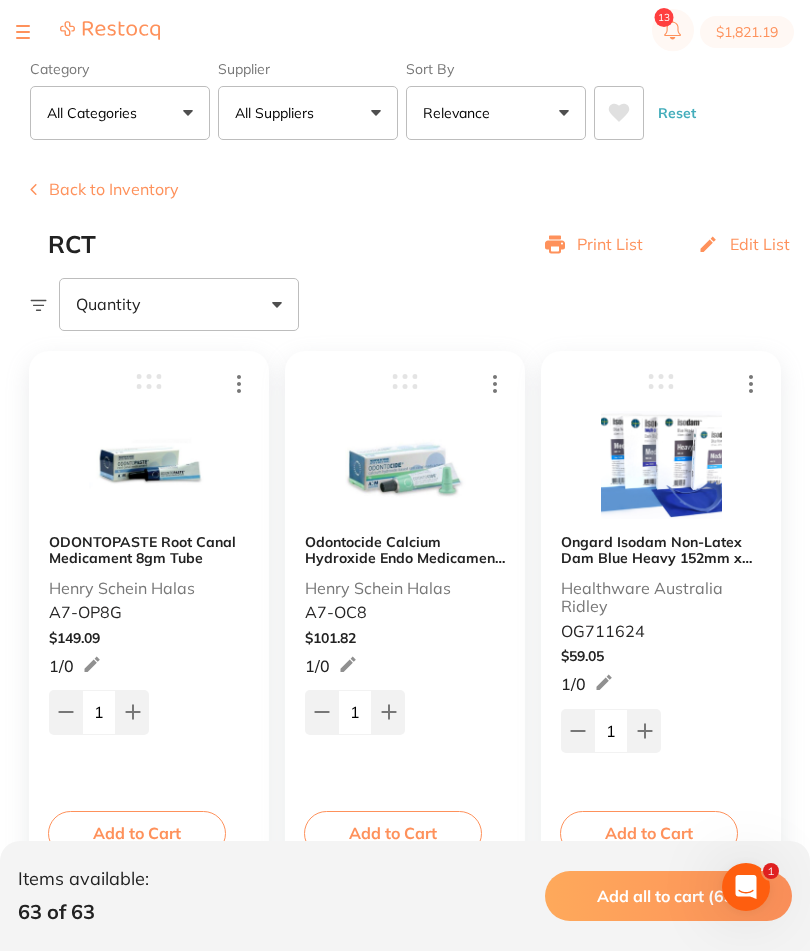 click at bounding box center [88, 32] 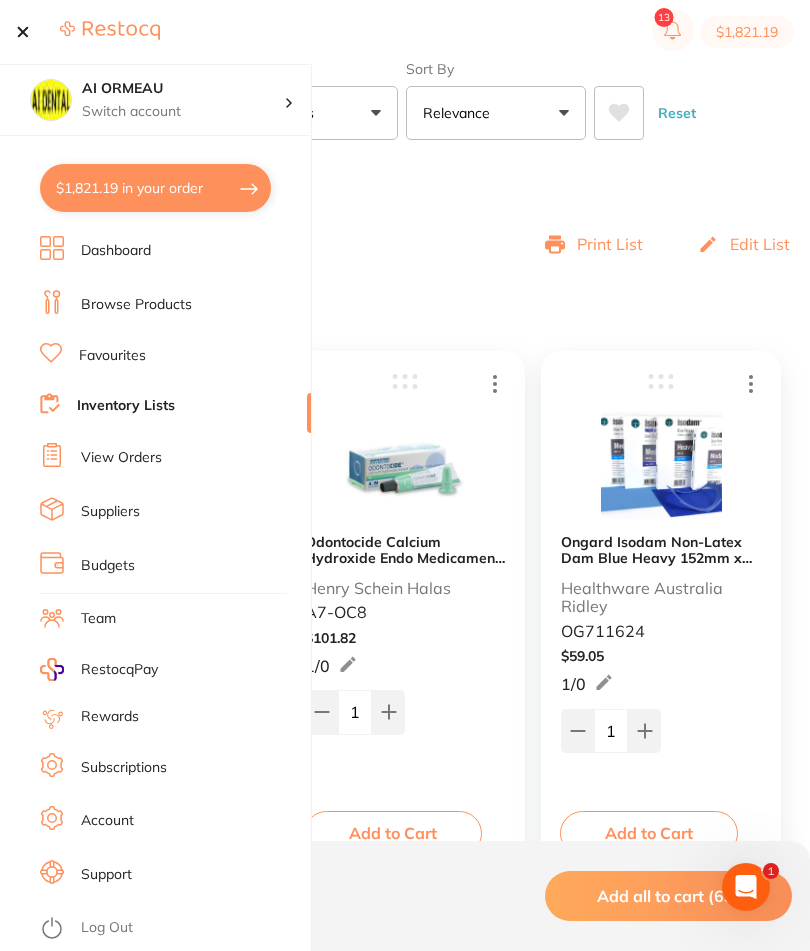 click on "Inventory Lists" at bounding box center (126, 406) 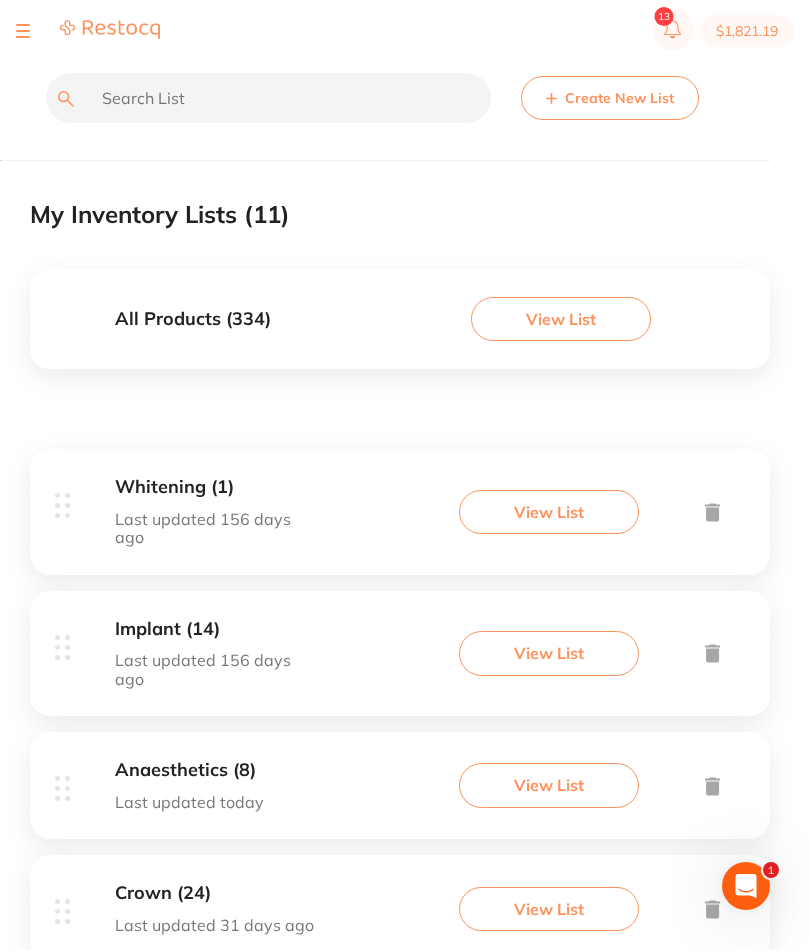 scroll, scrollTop: 26, scrollLeft: 0, axis: vertical 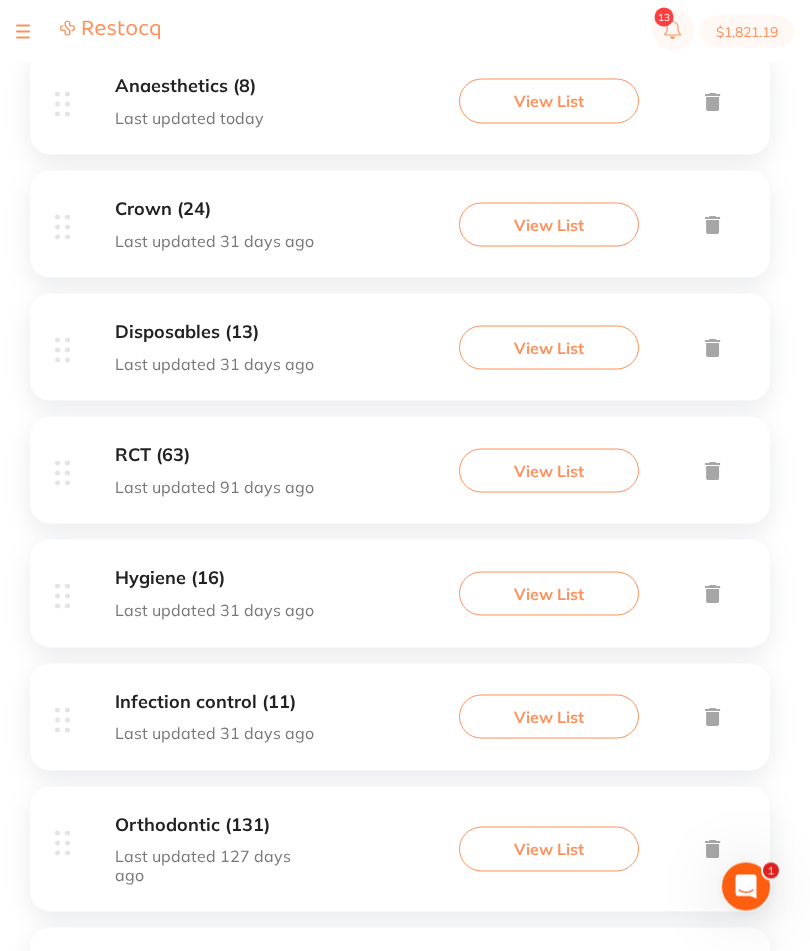 click on "View List" at bounding box center [549, 594] 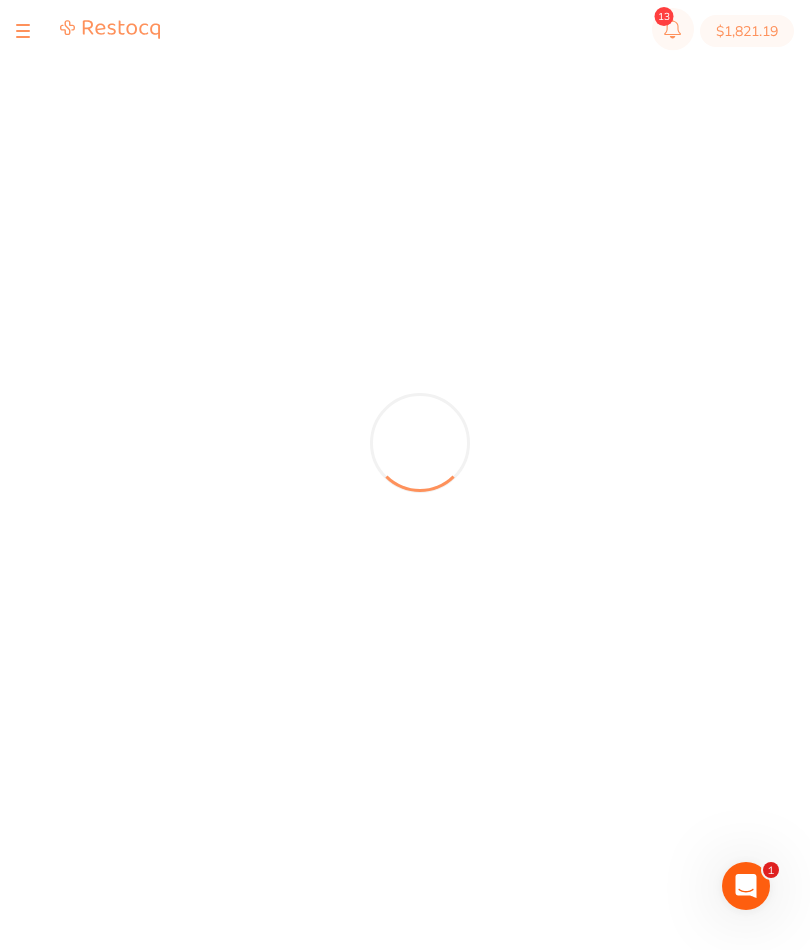 scroll, scrollTop: 25, scrollLeft: 0, axis: vertical 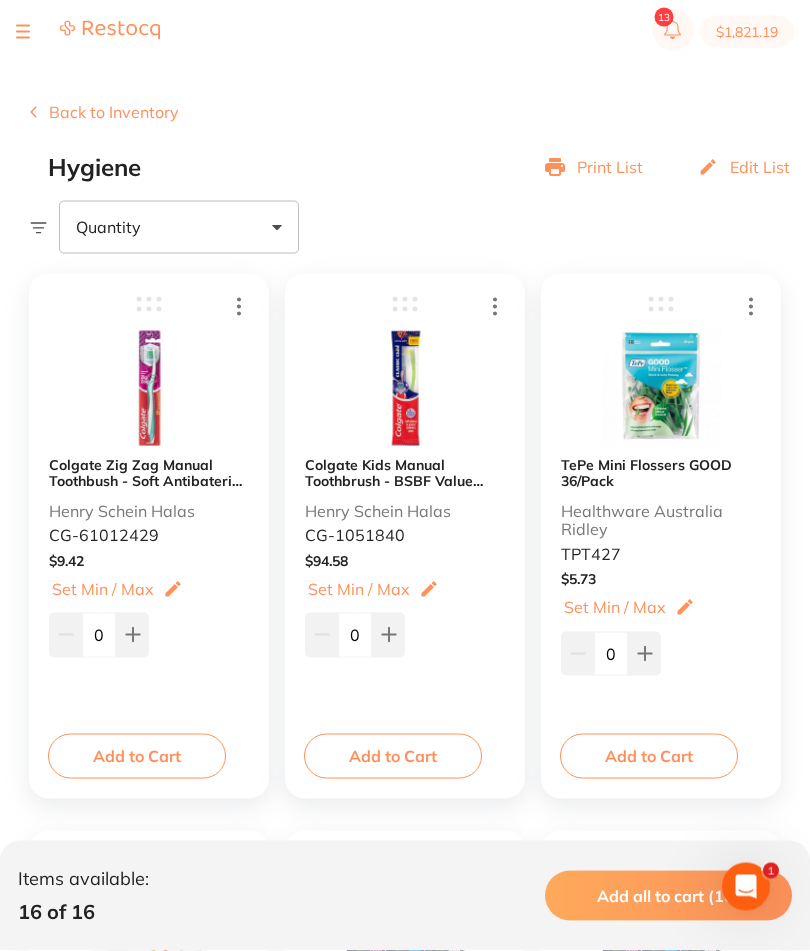 click on "Add to Cart" at bounding box center [137, 756] 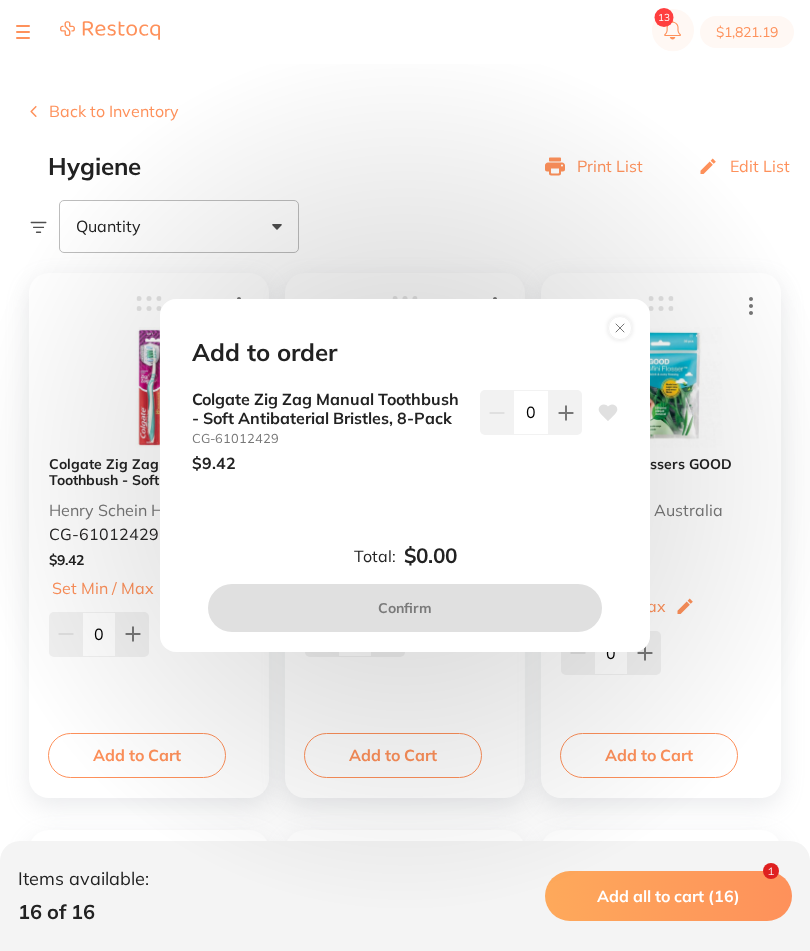 click at bounding box center [565, 412] 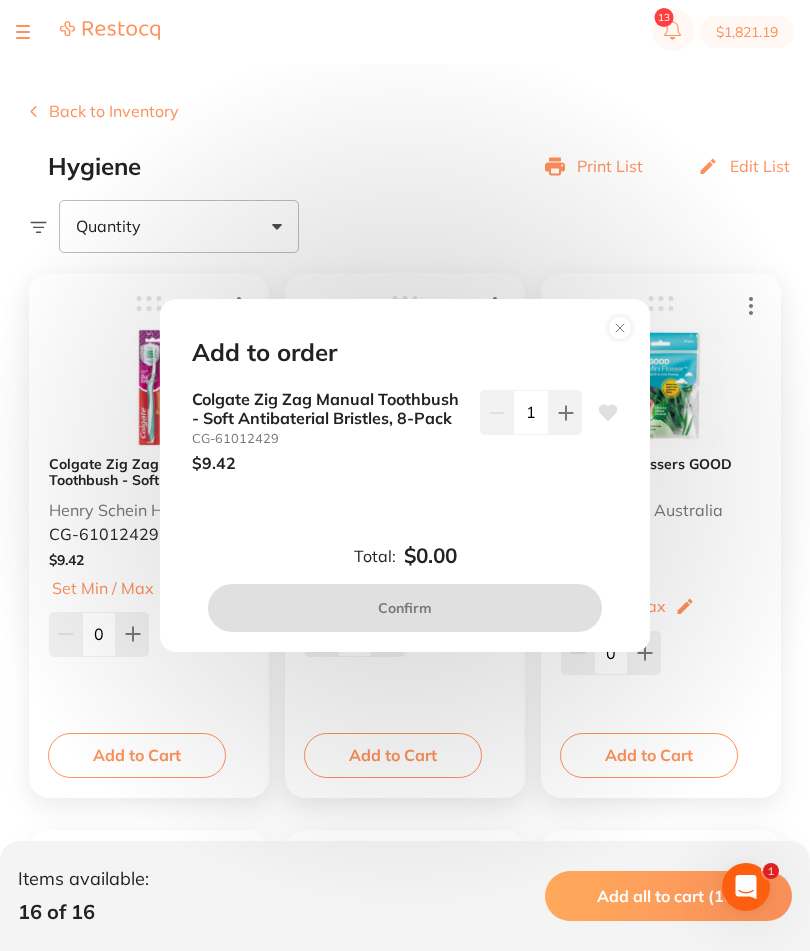 scroll, scrollTop: 0, scrollLeft: 0, axis: both 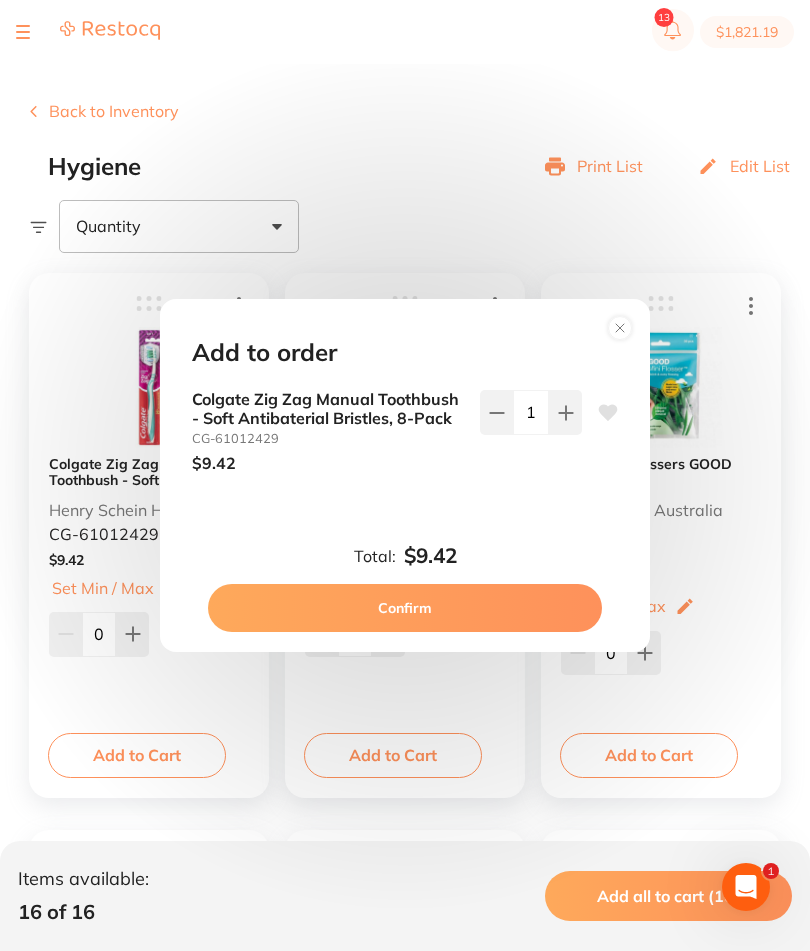 click 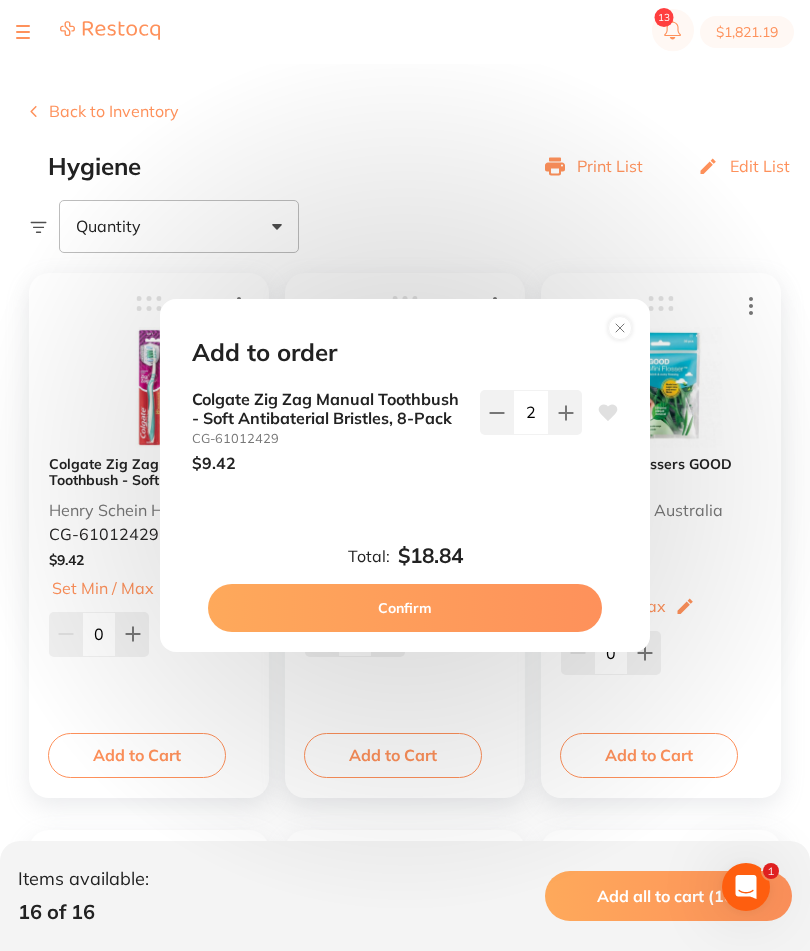 click on "Confirm" at bounding box center (405, 608) 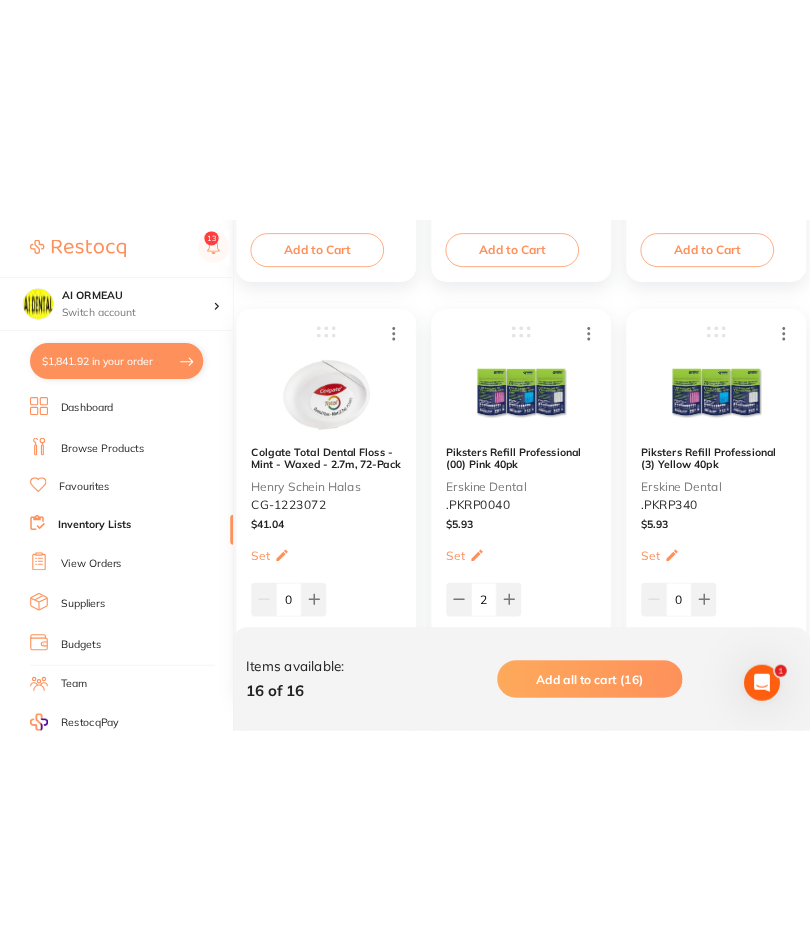 scroll, scrollTop: 740, scrollLeft: 0, axis: vertical 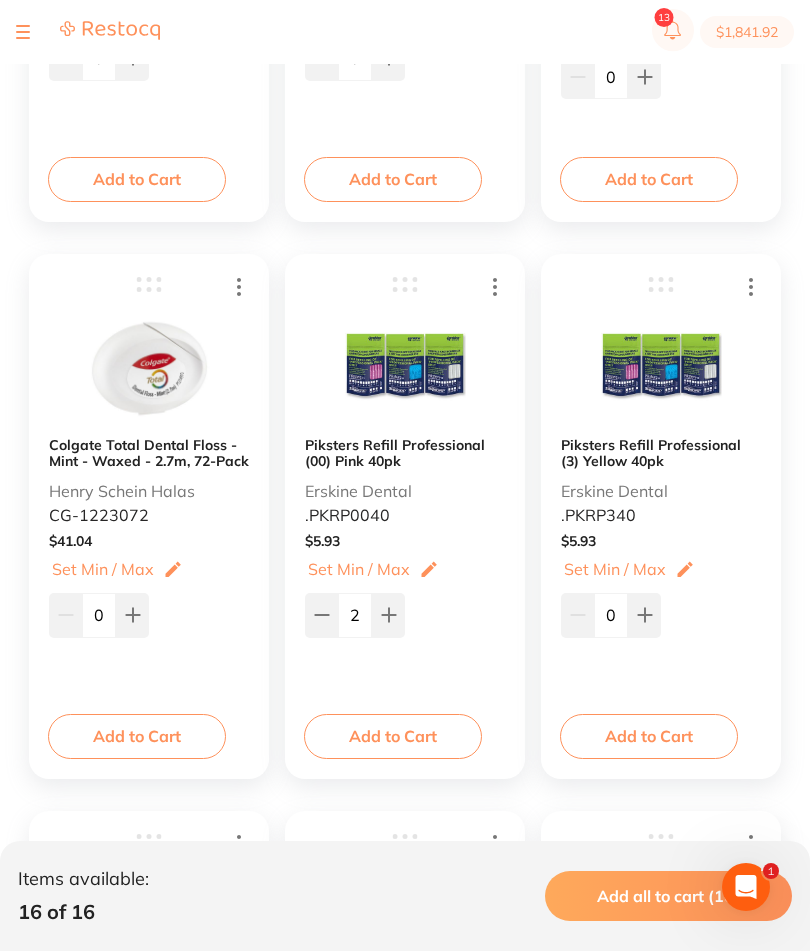 click on "Add to Cart" at bounding box center (393, 736) 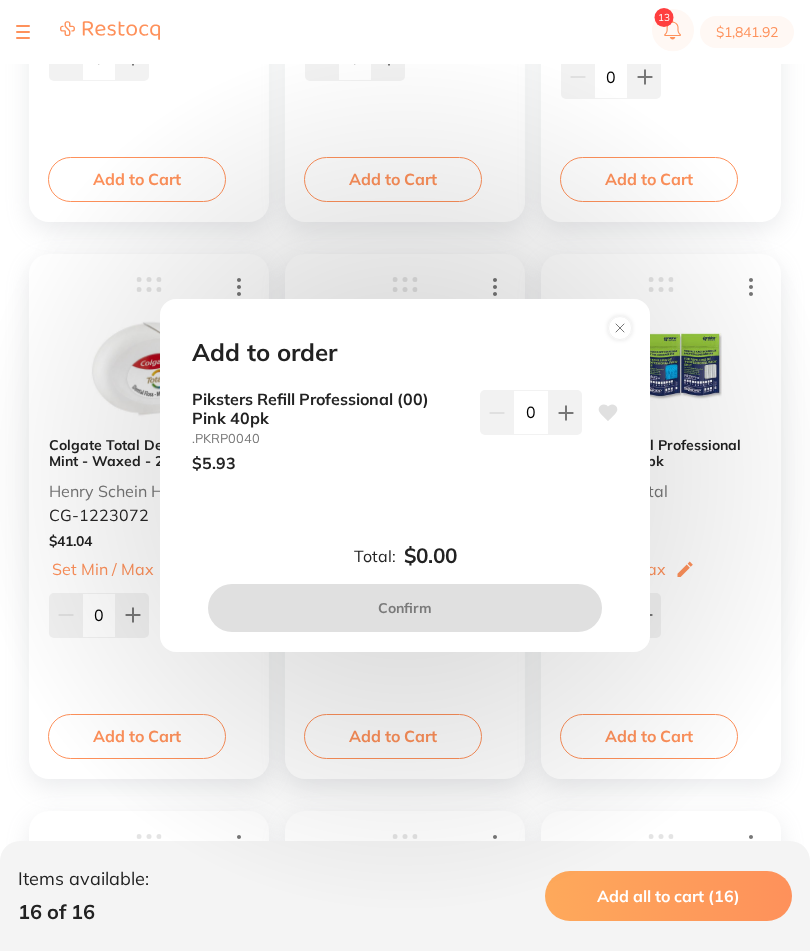 click at bounding box center [565, 412] 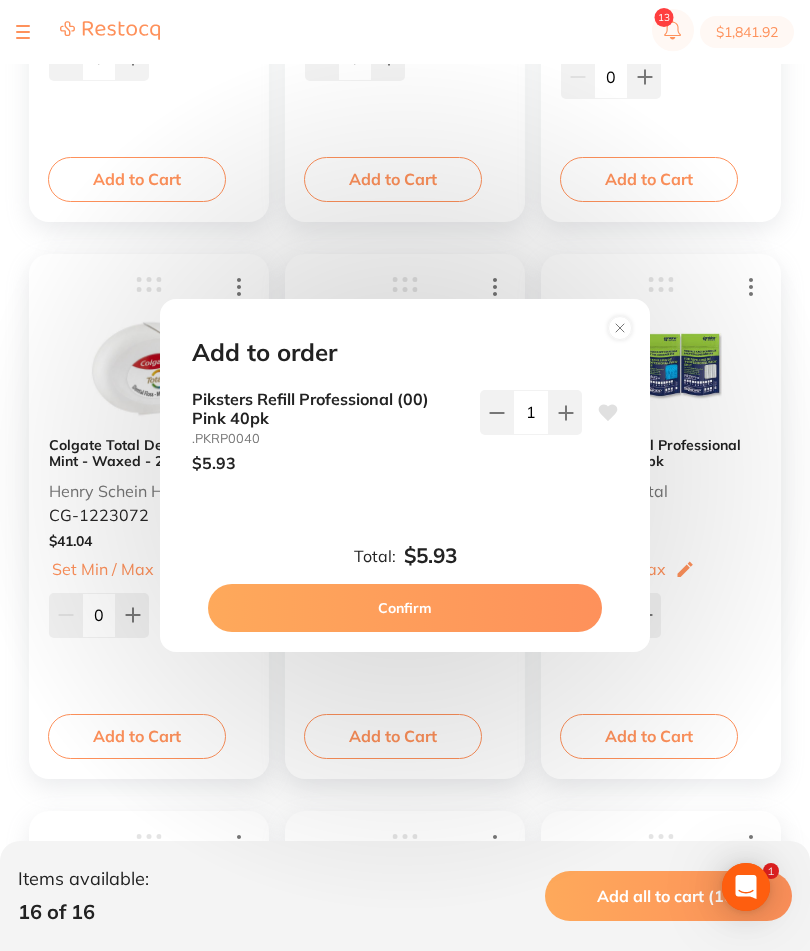 scroll, scrollTop: 0, scrollLeft: 0, axis: both 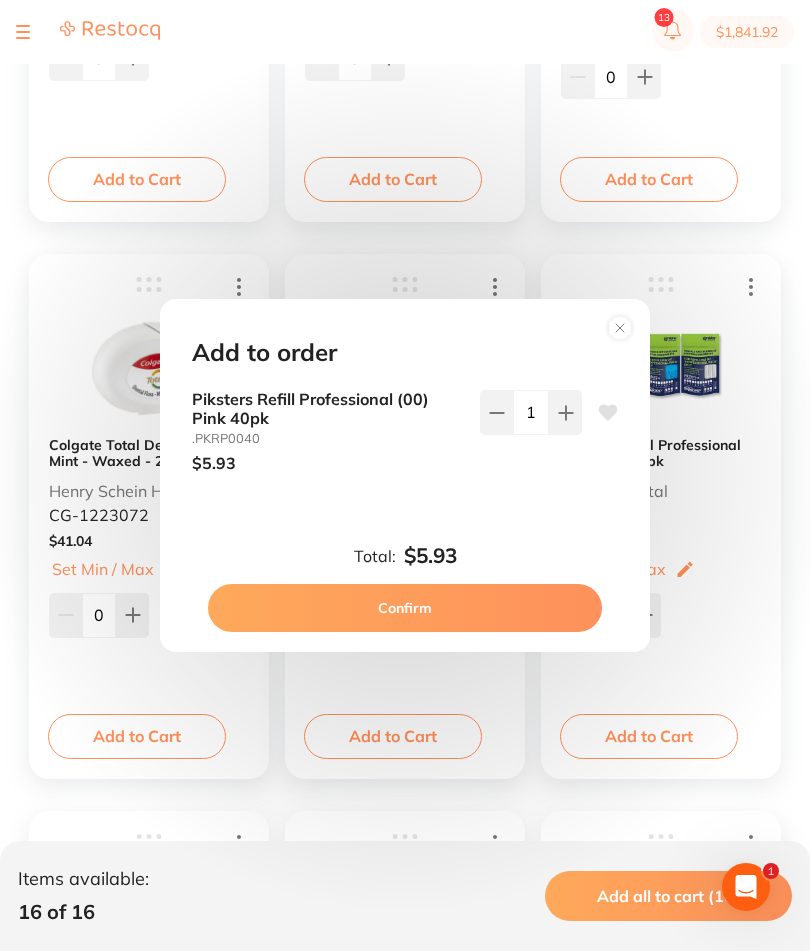 click 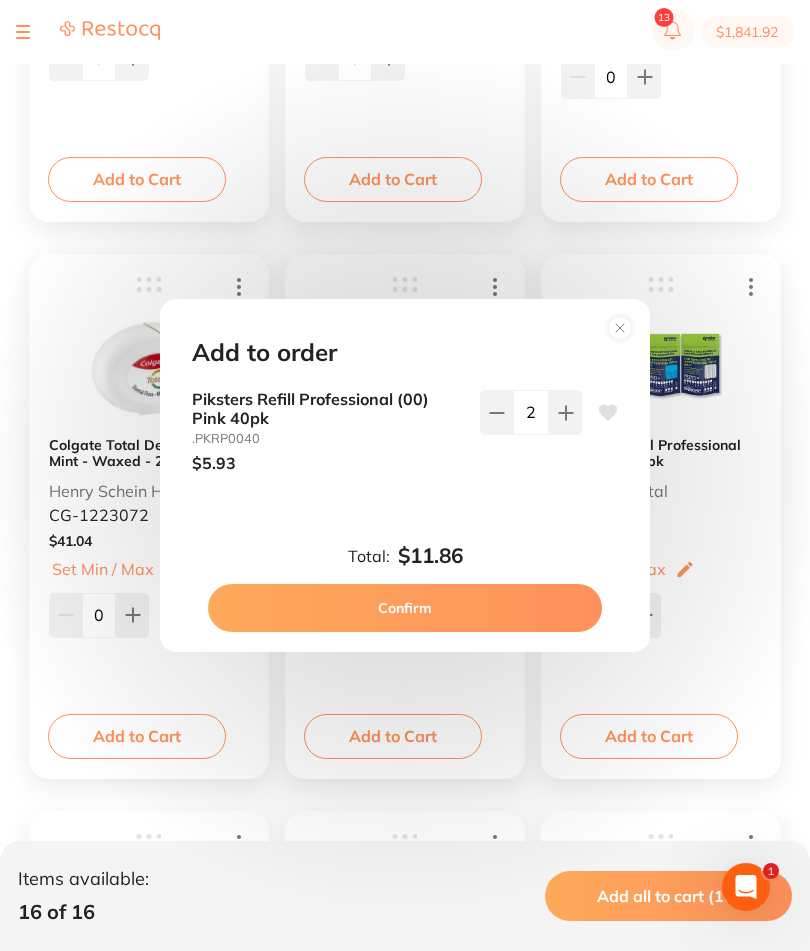 click on "Confirm" at bounding box center (405, 608) 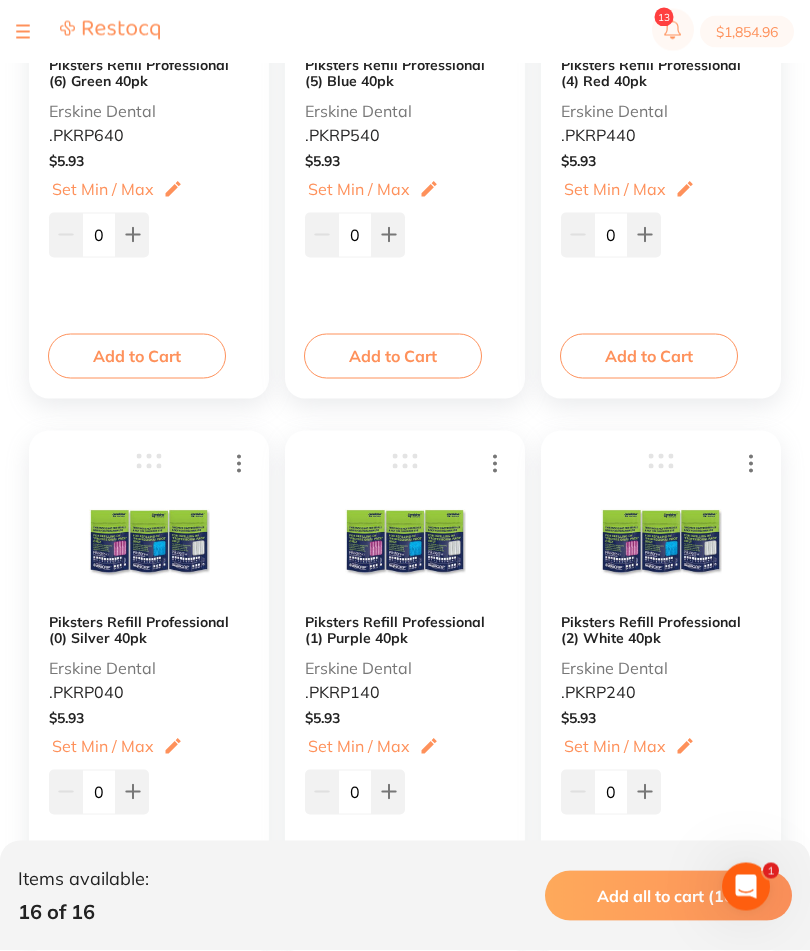 scroll, scrollTop: 1678, scrollLeft: 0, axis: vertical 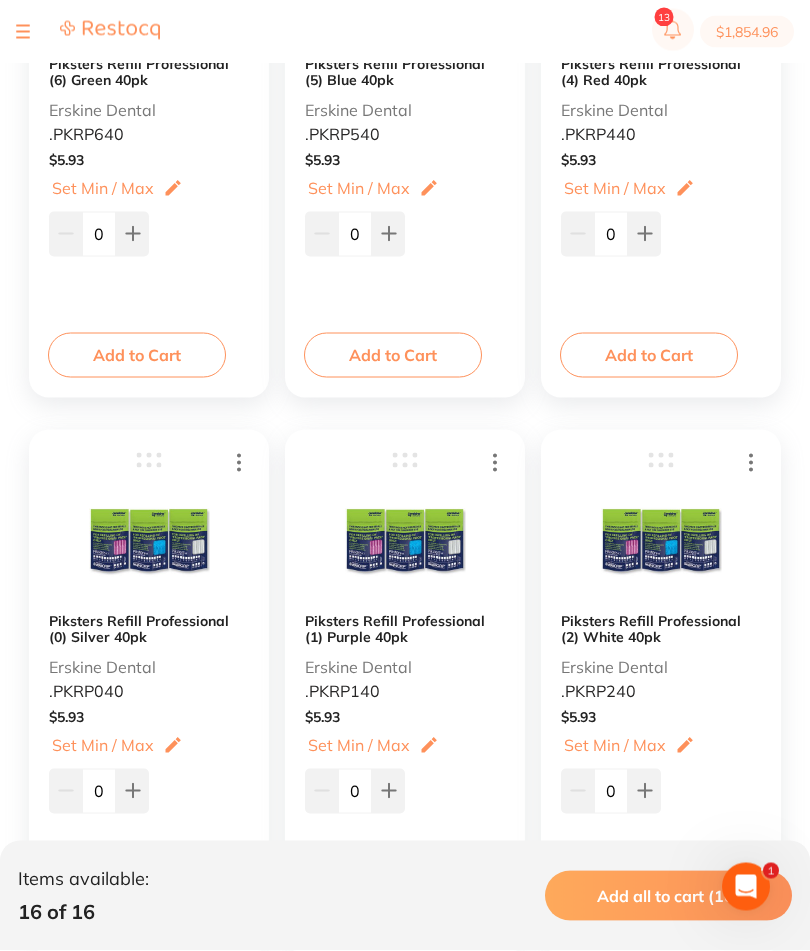 click on "Add to Cart" at bounding box center (137, 912) 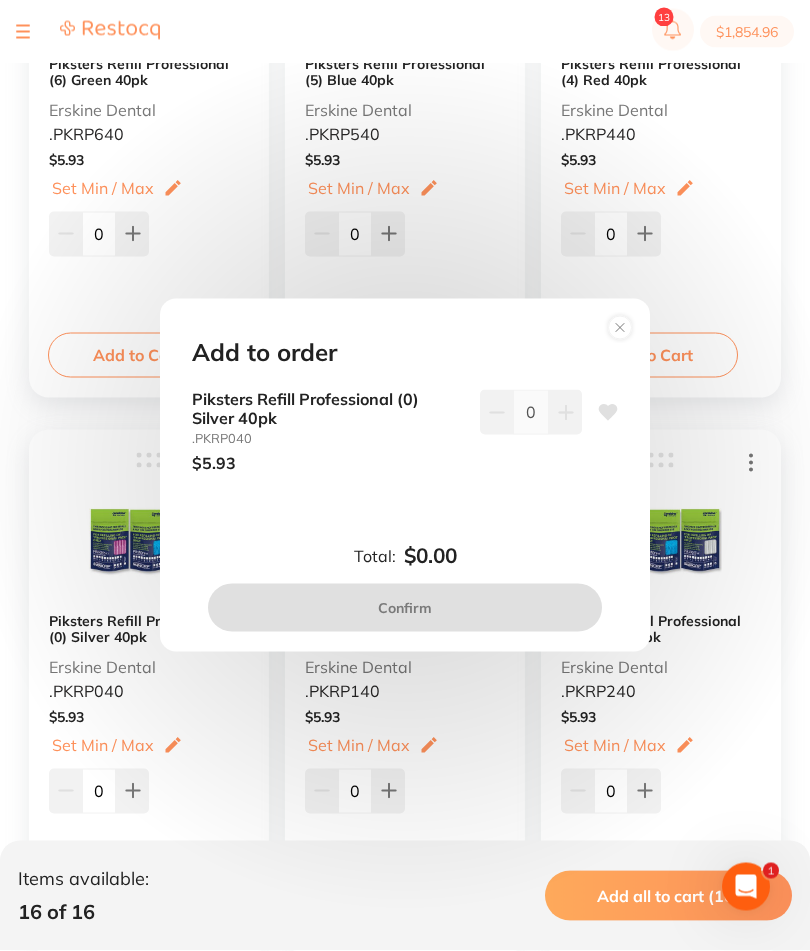 scroll, scrollTop: 1679, scrollLeft: 0, axis: vertical 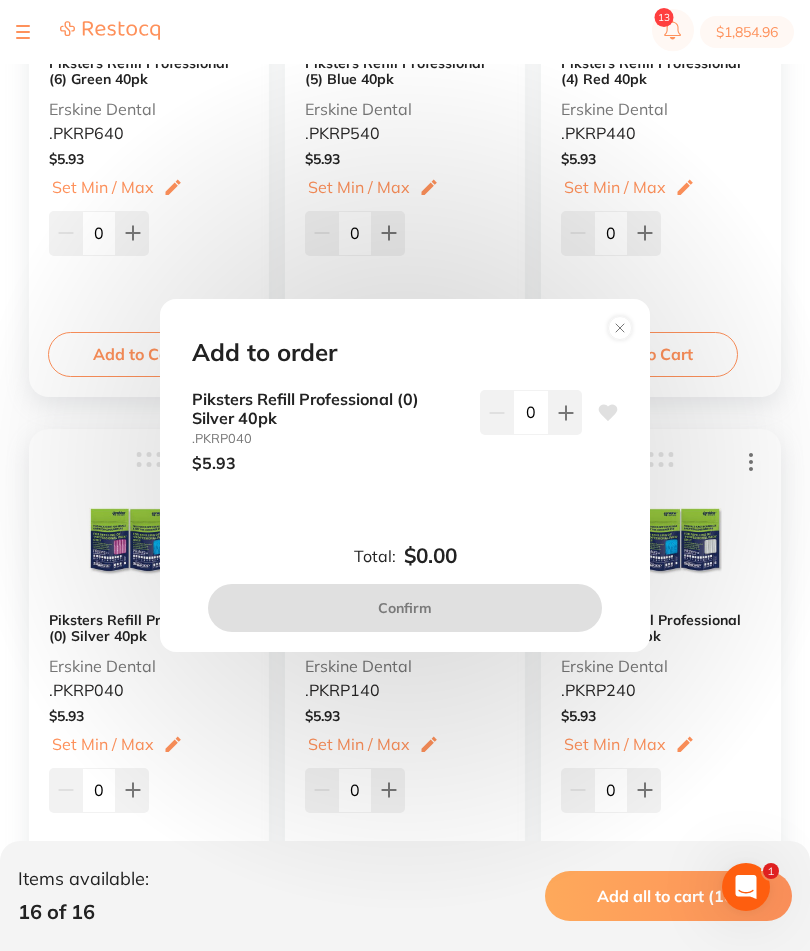 click 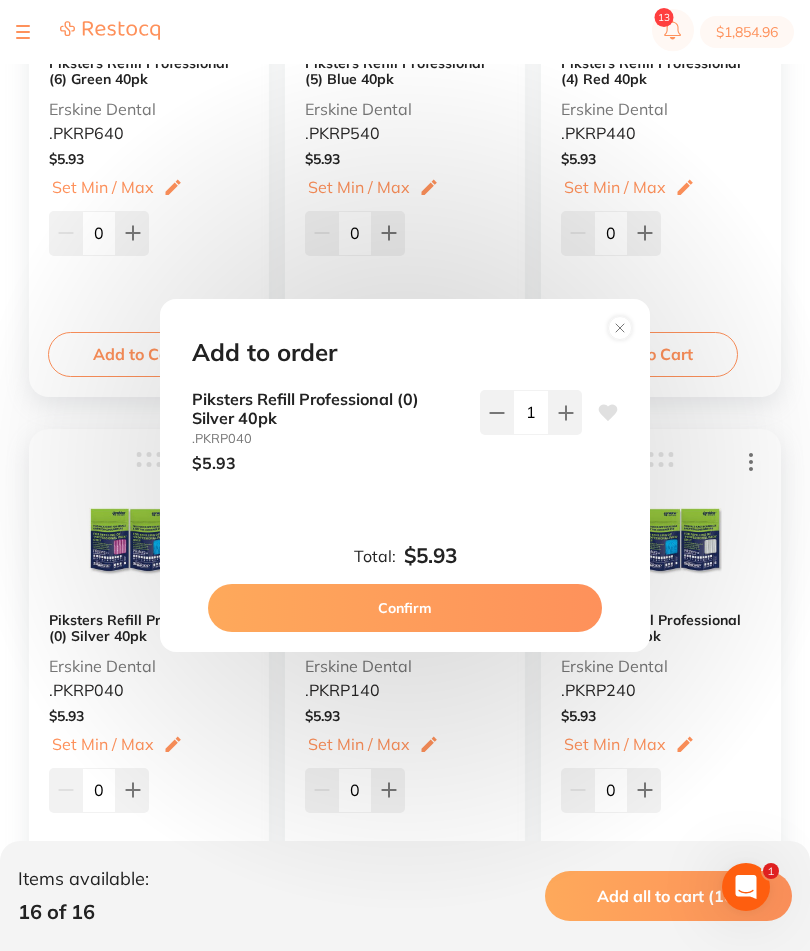 click on "Confirm" at bounding box center [405, 608] 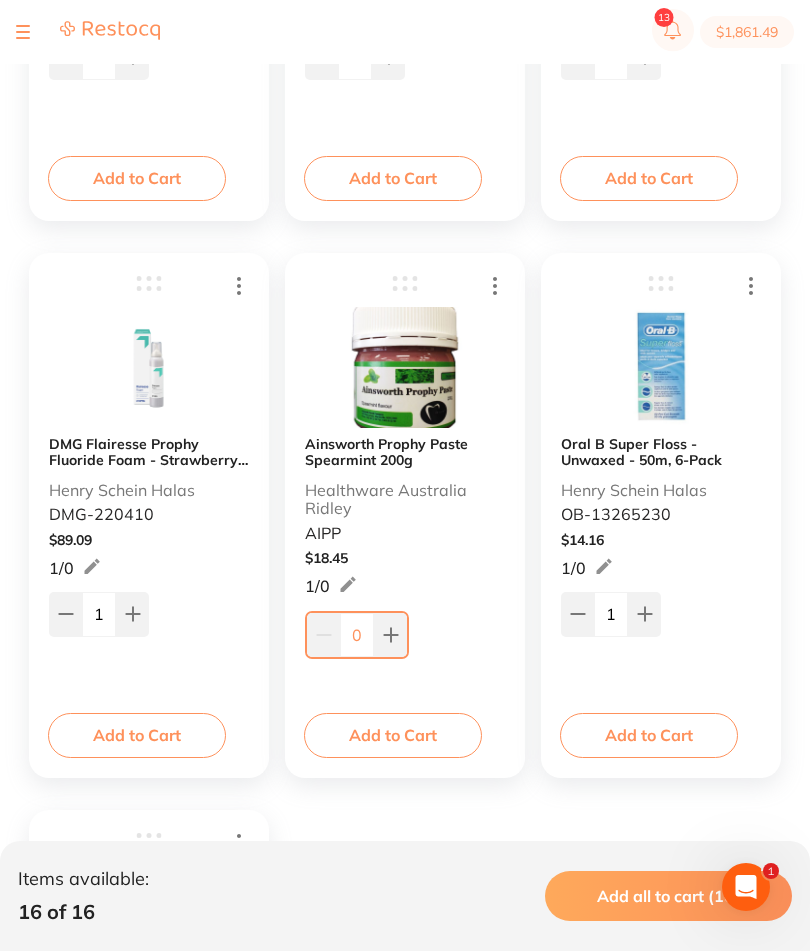 scroll, scrollTop: 2413, scrollLeft: 0, axis: vertical 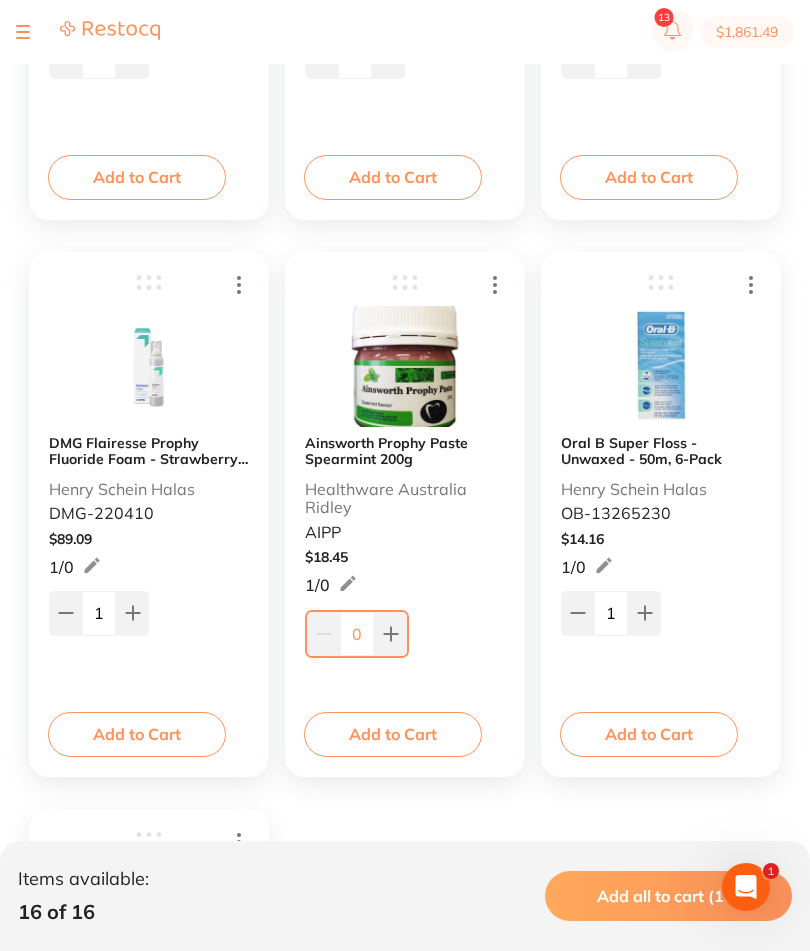 click on "Add to Cart" at bounding box center [137, 734] 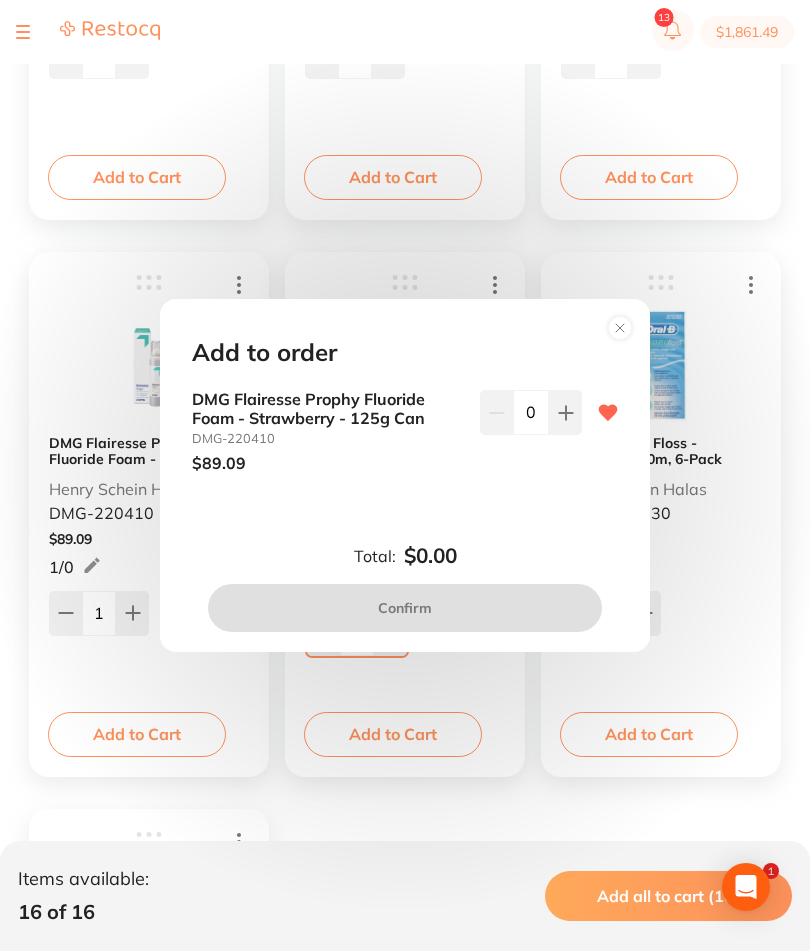 click 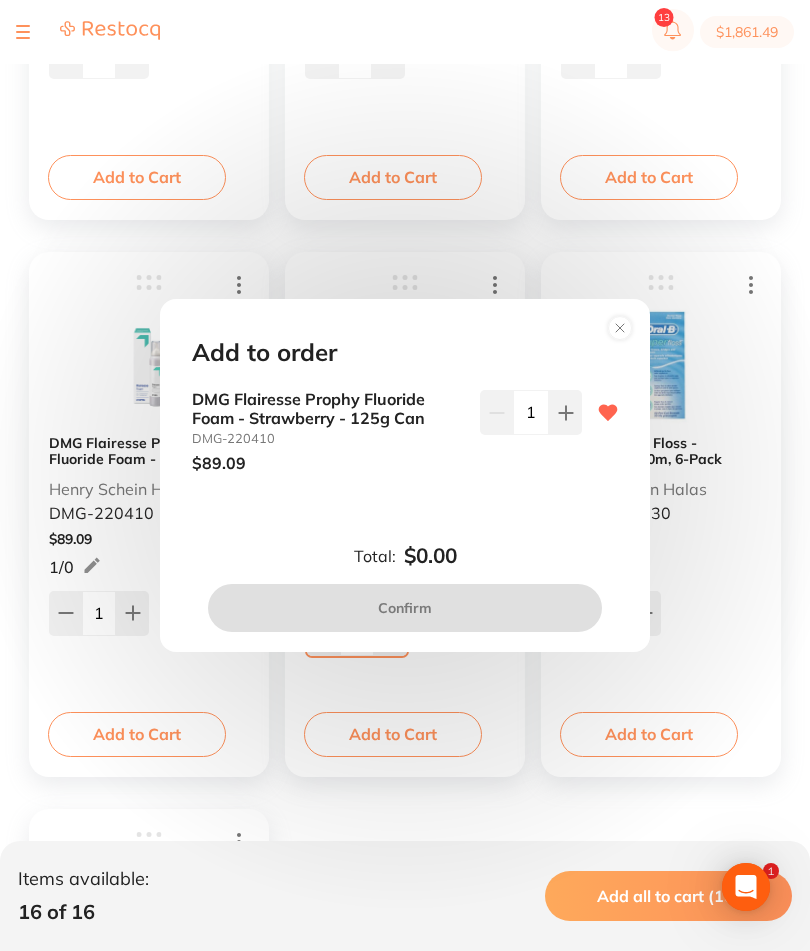 scroll, scrollTop: 0, scrollLeft: 0, axis: both 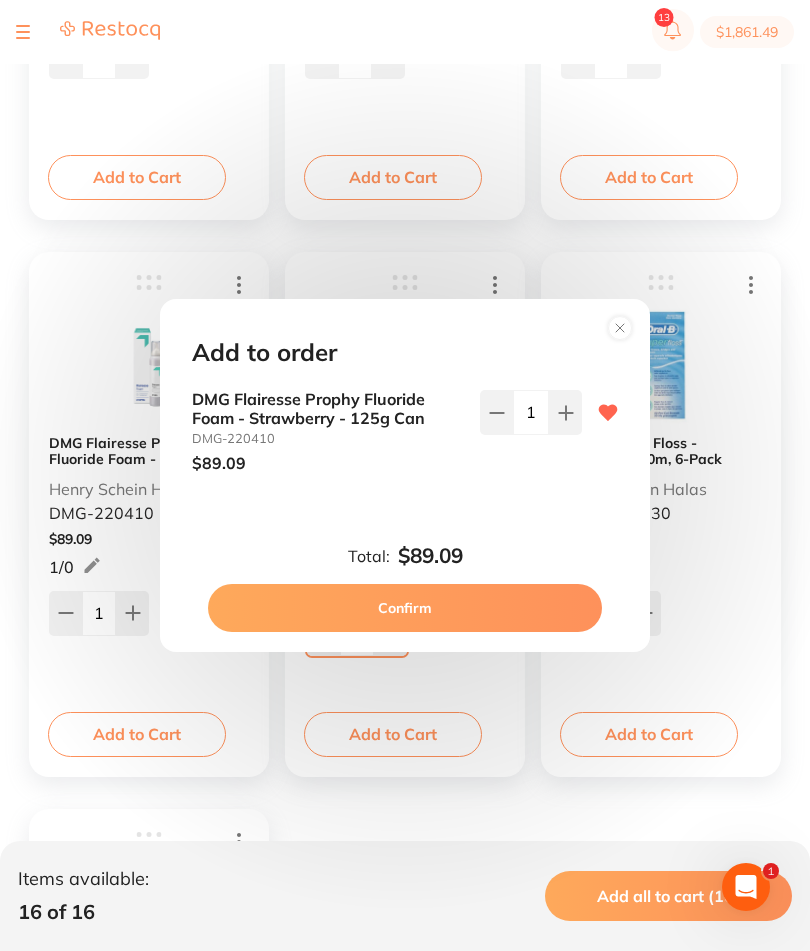 click on "Confirm" at bounding box center [405, 608] 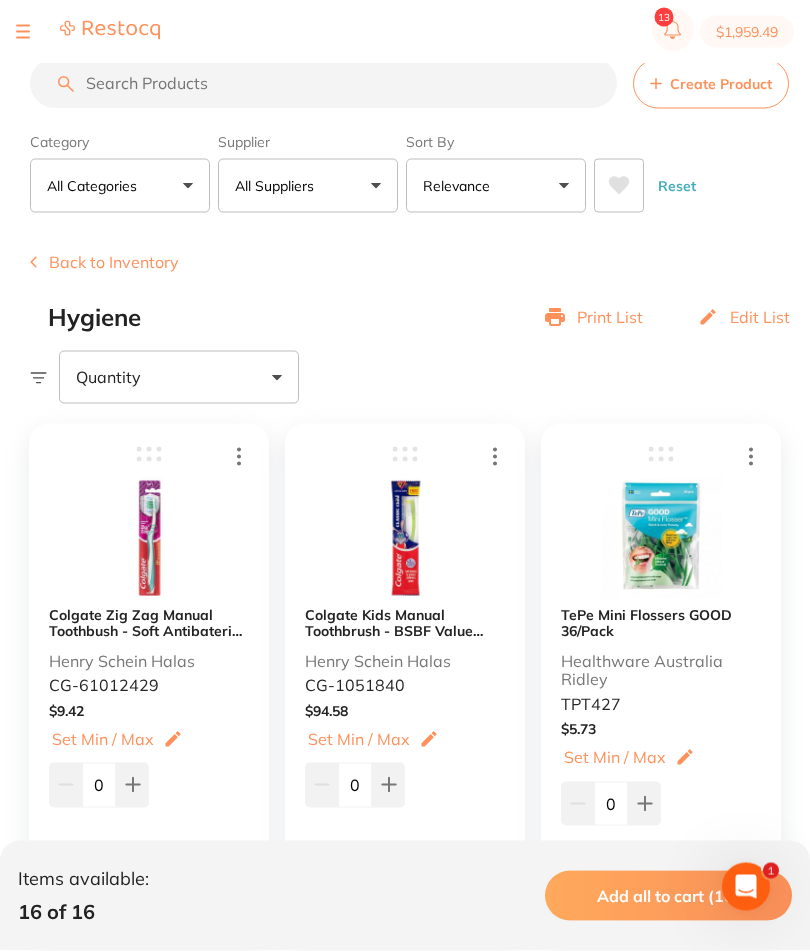 scroll, scrollTop: 0, scrollLeft: 0, axis: both 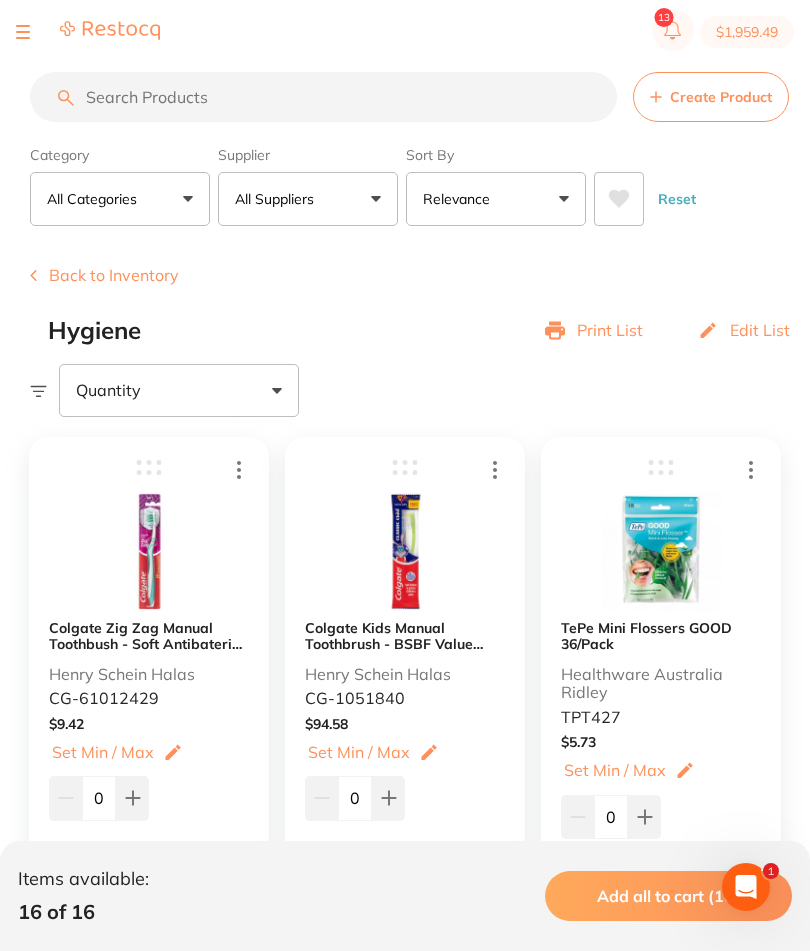 click on "Back to Inventory" at bounding box center (104, 275) 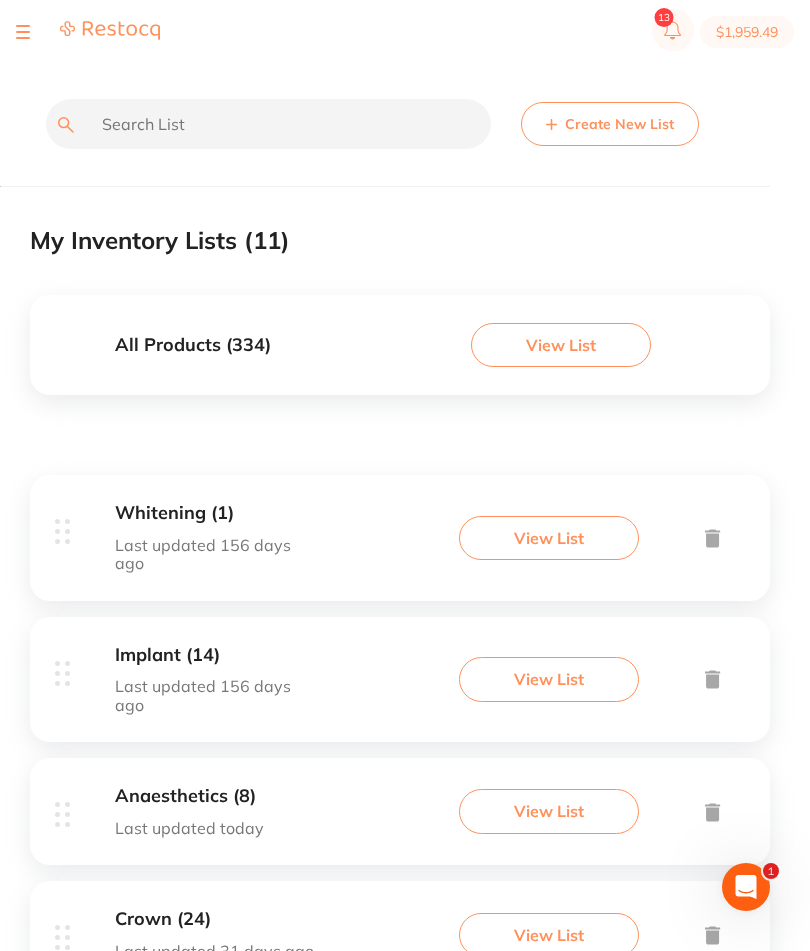 scroll, scrollTop: 0, scrollLeft: 0, axis: both 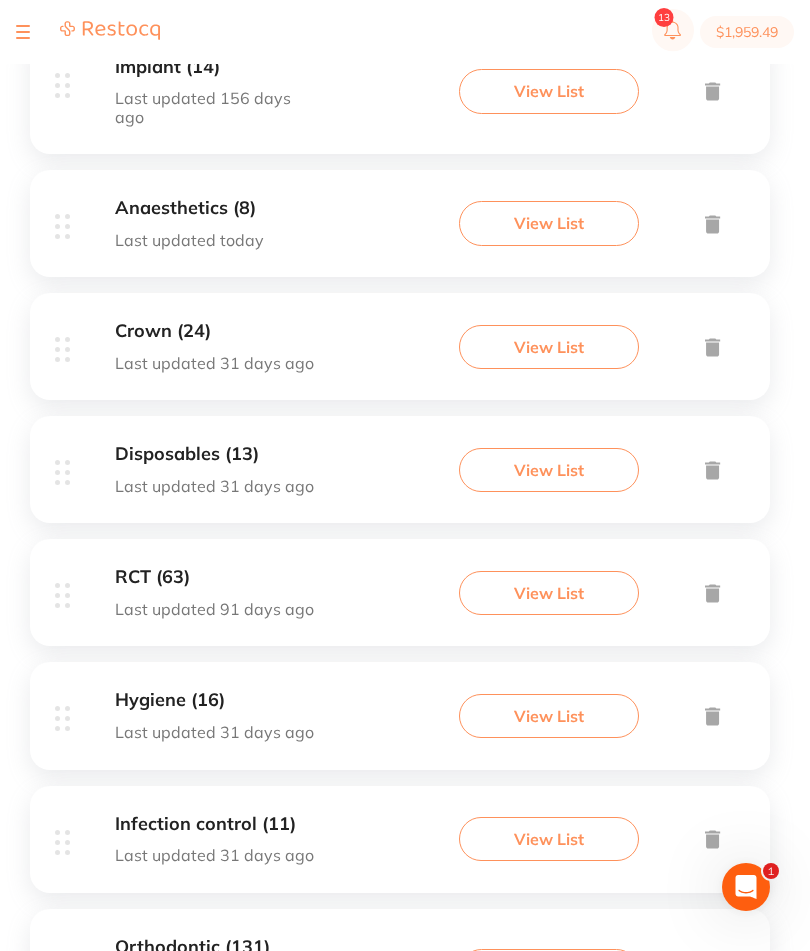 click on "View List" at bounding box center (549, 839) 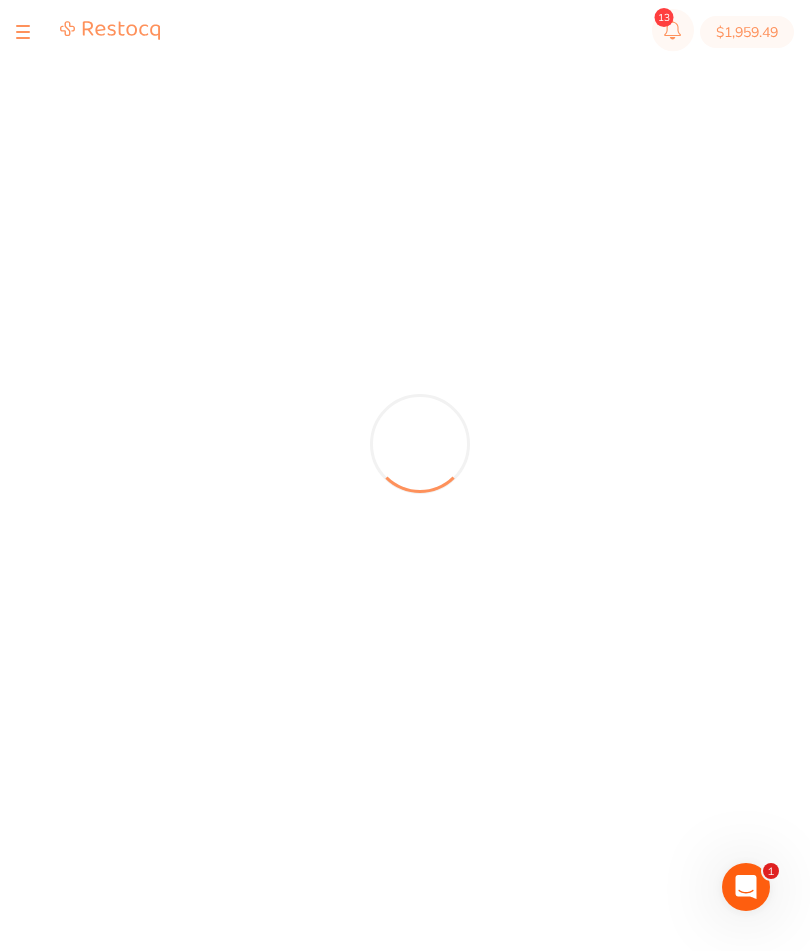 scroll, scrollTop: 25, scrollLeft: 0, axis: vertical 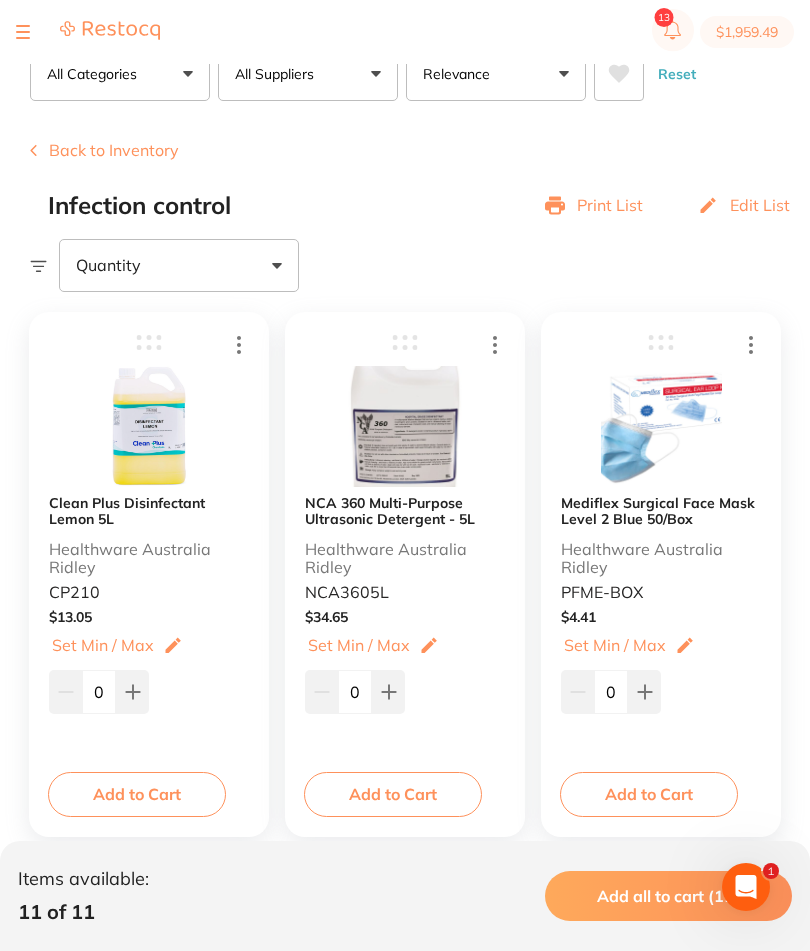 click on "Add to Cart" at bounding box center (649, 794) 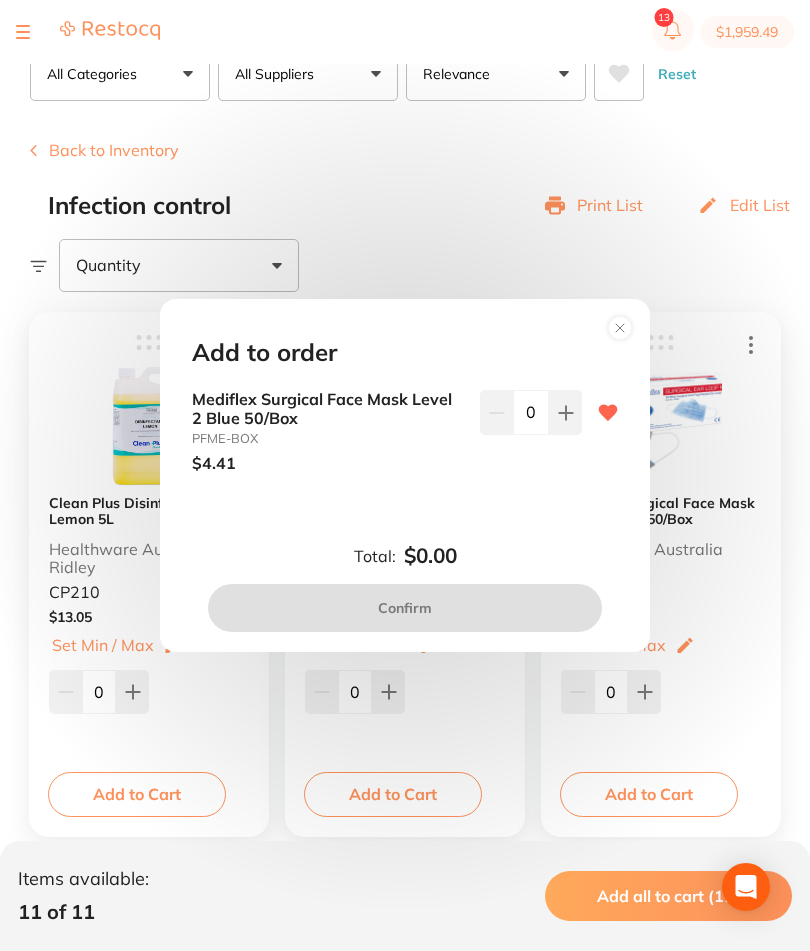 click at bounding box center [565, 412] 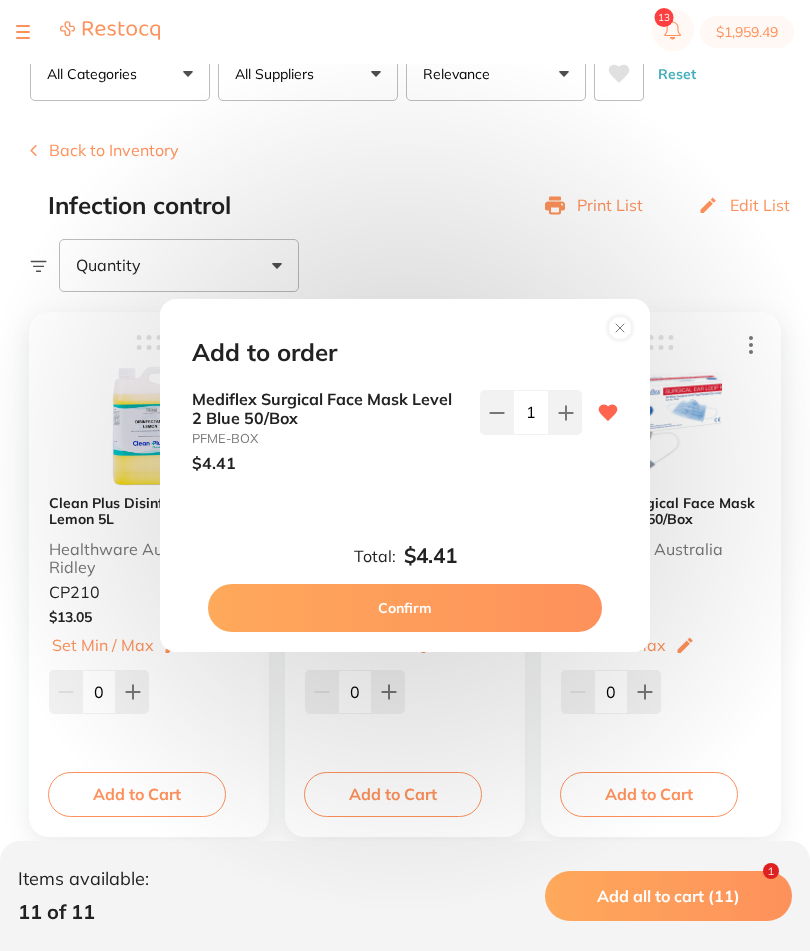 click at bounding box center [565, 412] 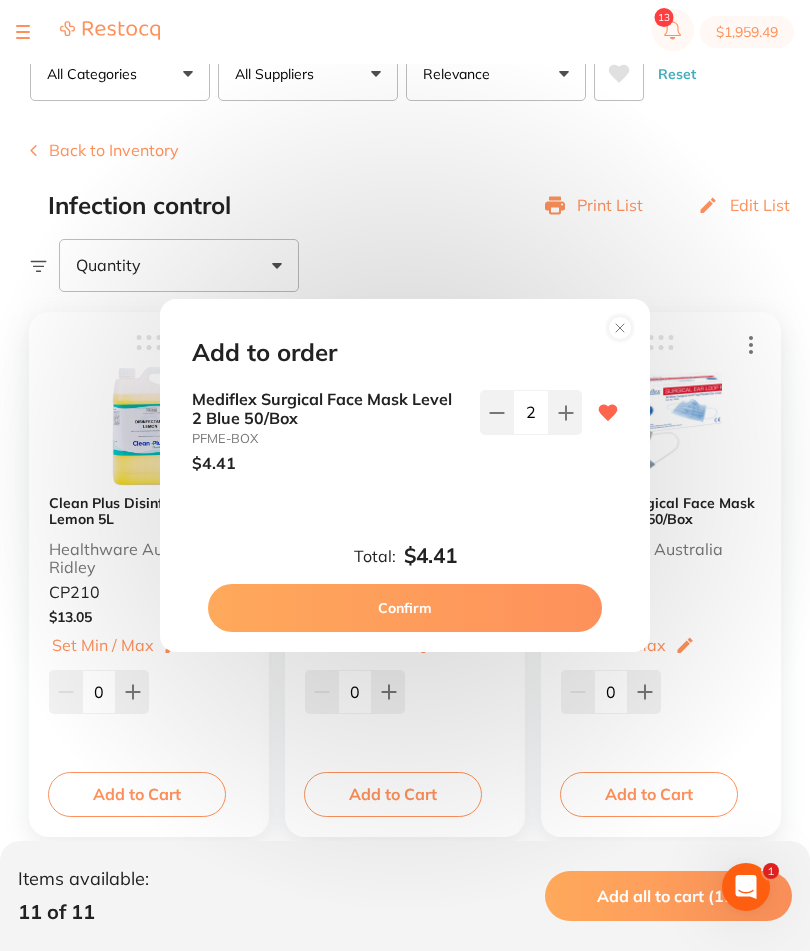 scroll, scrollTop: 0, scrollLeft: 0, axis: both 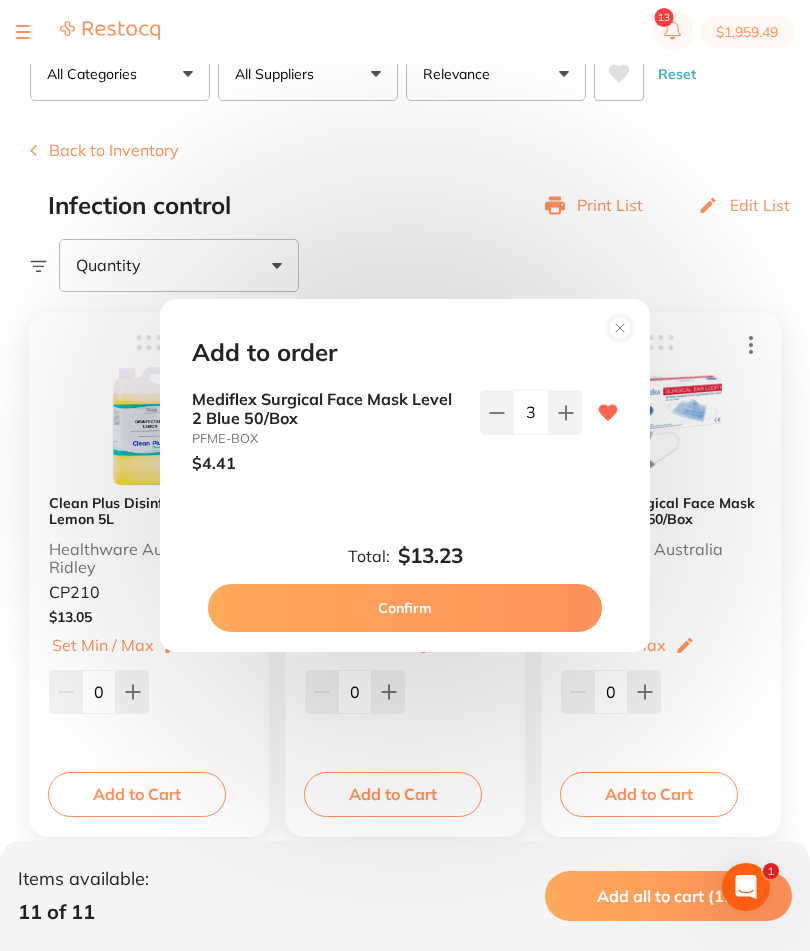 click at bounding box center (565, 412) 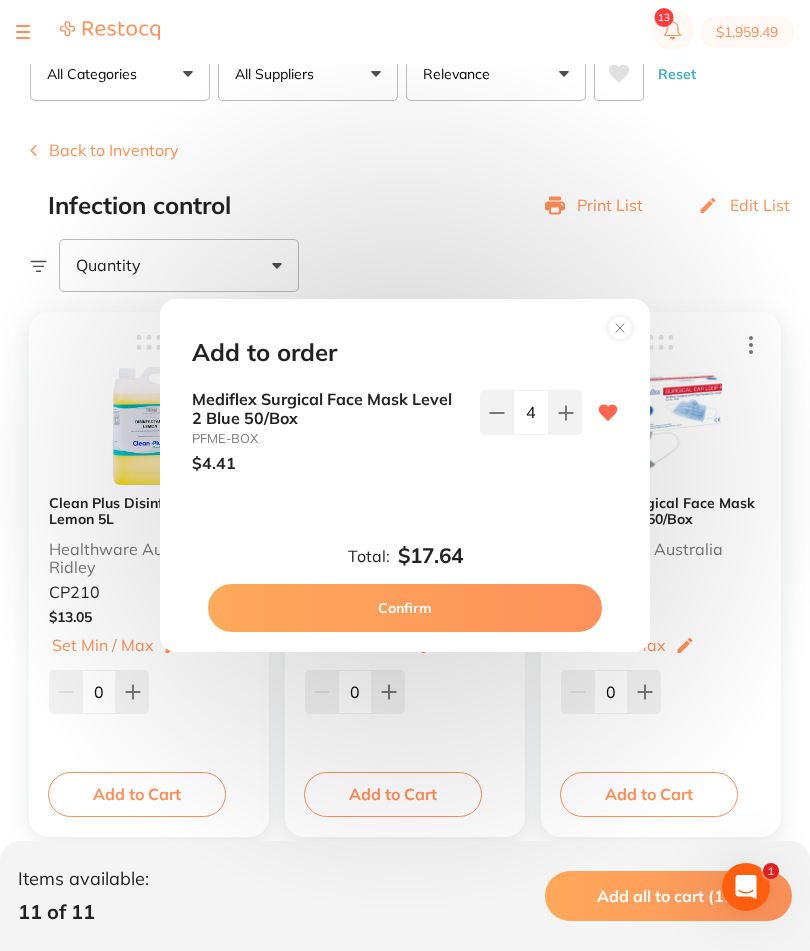 click 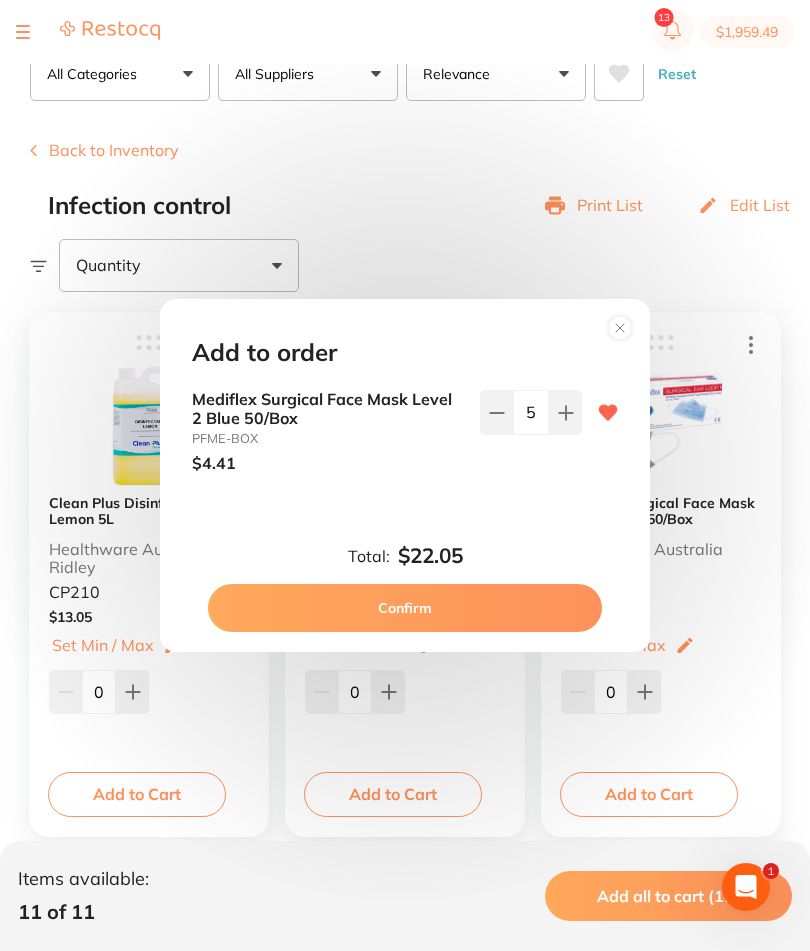 click 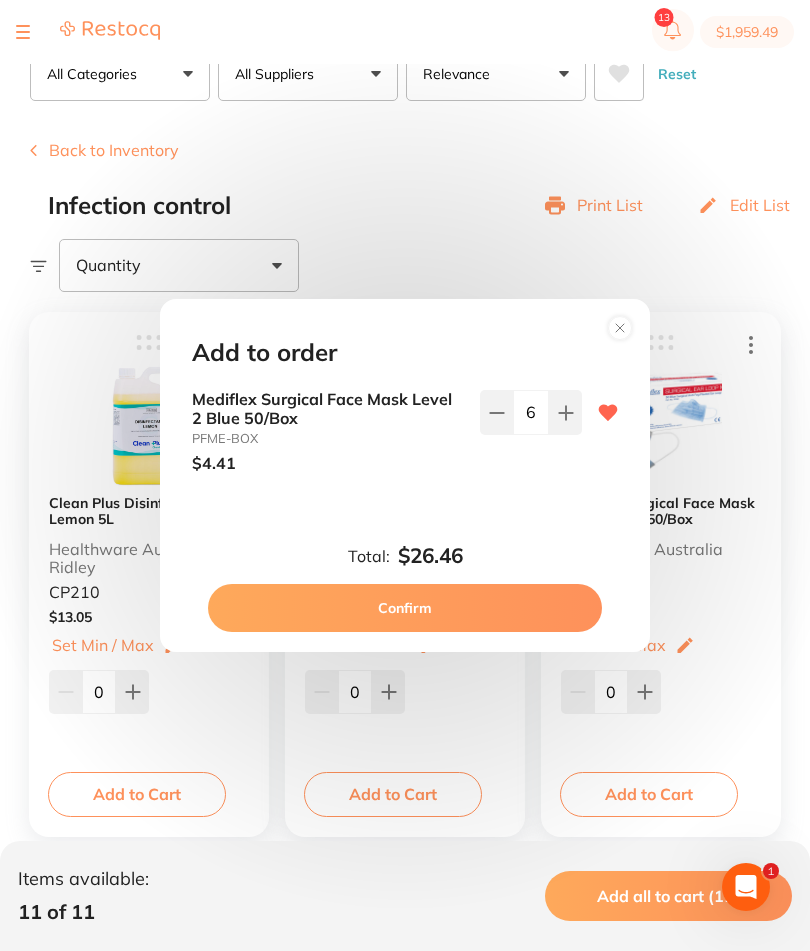 click on "Confirm" at bounding box center (405, 608) 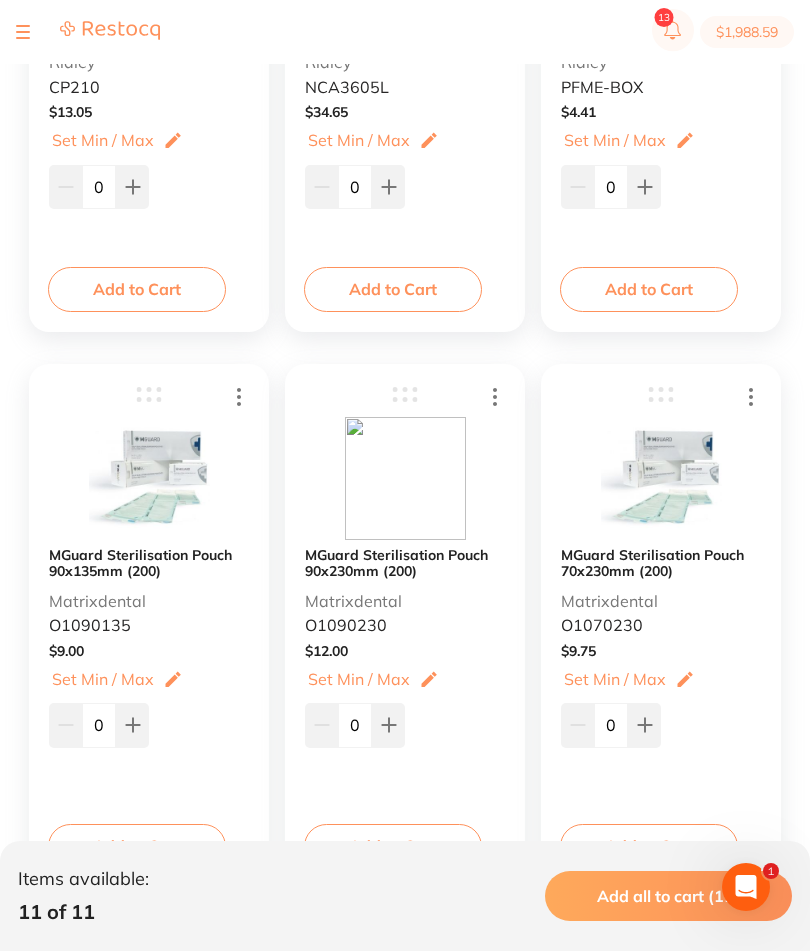 scroll, scrollTop: 700, scrollLeft: 0, axis: vertical 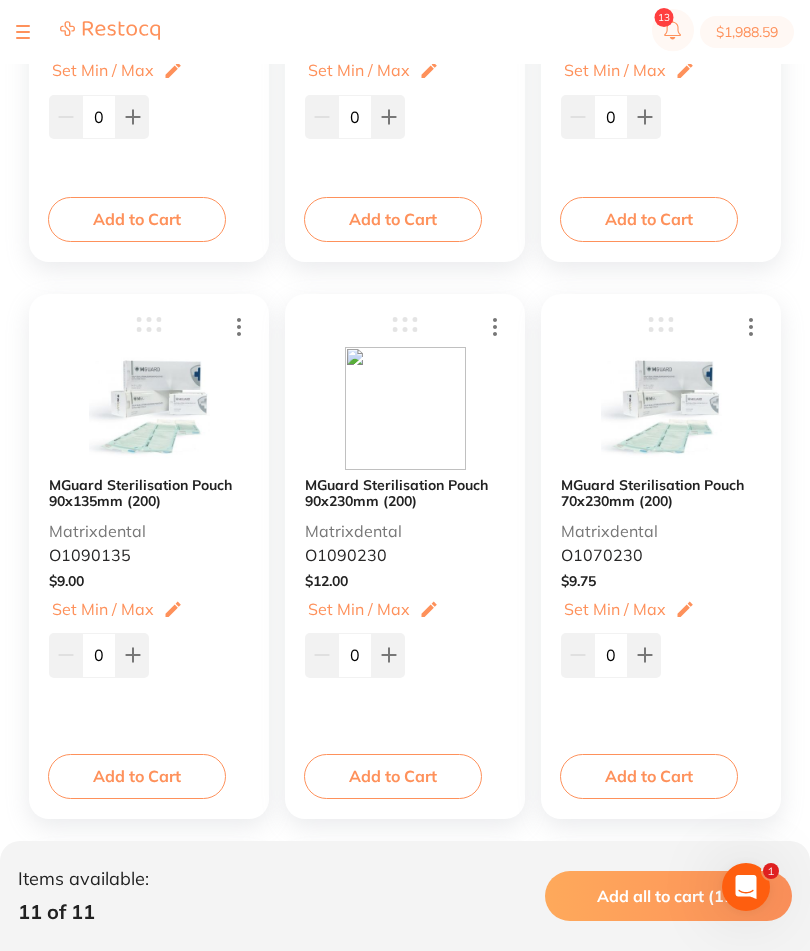 click on "Add to Cart" at bounding box center (137, 776) 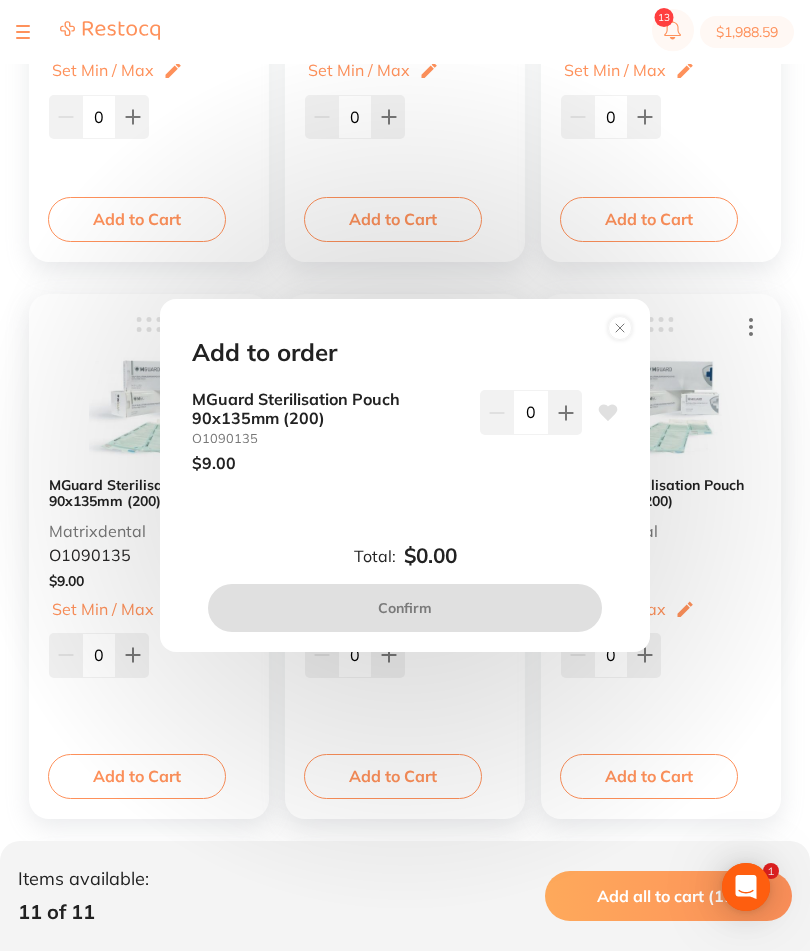 scroll, scrollTop: 0, scrollLeft: 0, axis: both 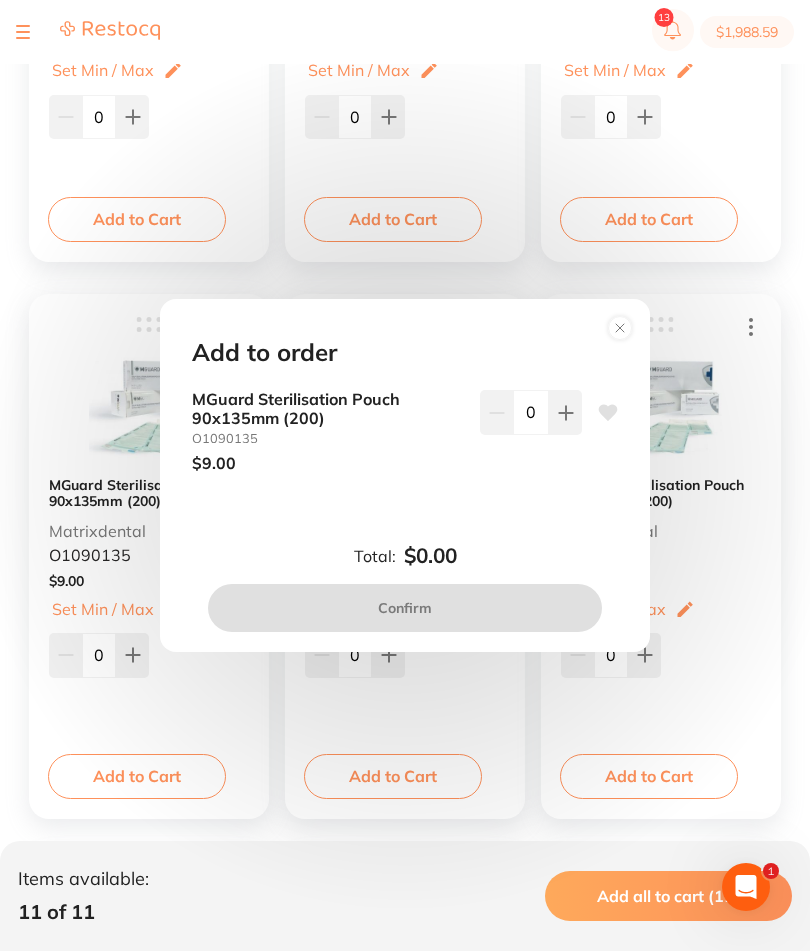 click 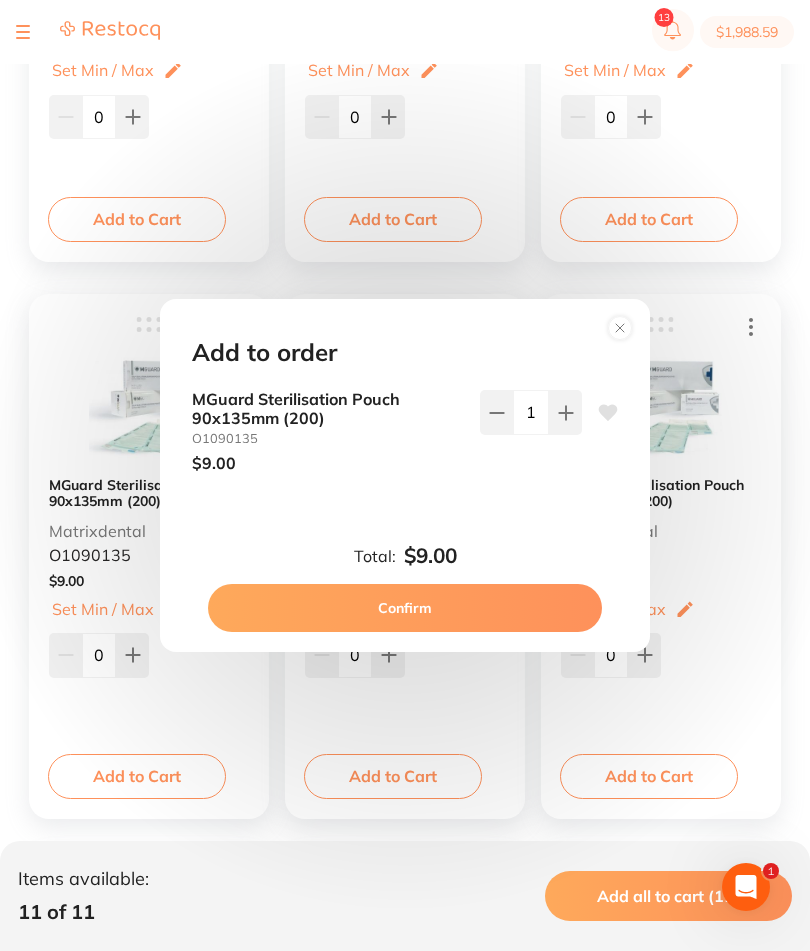 click 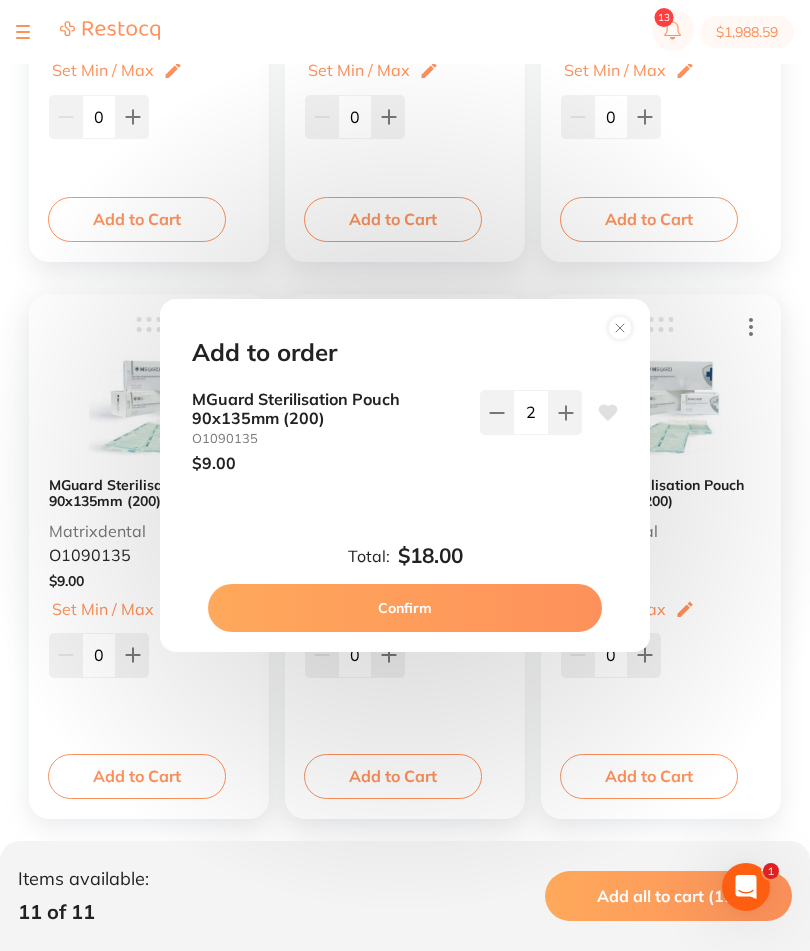 click on "Confirm" at bounding box center [405, 608] 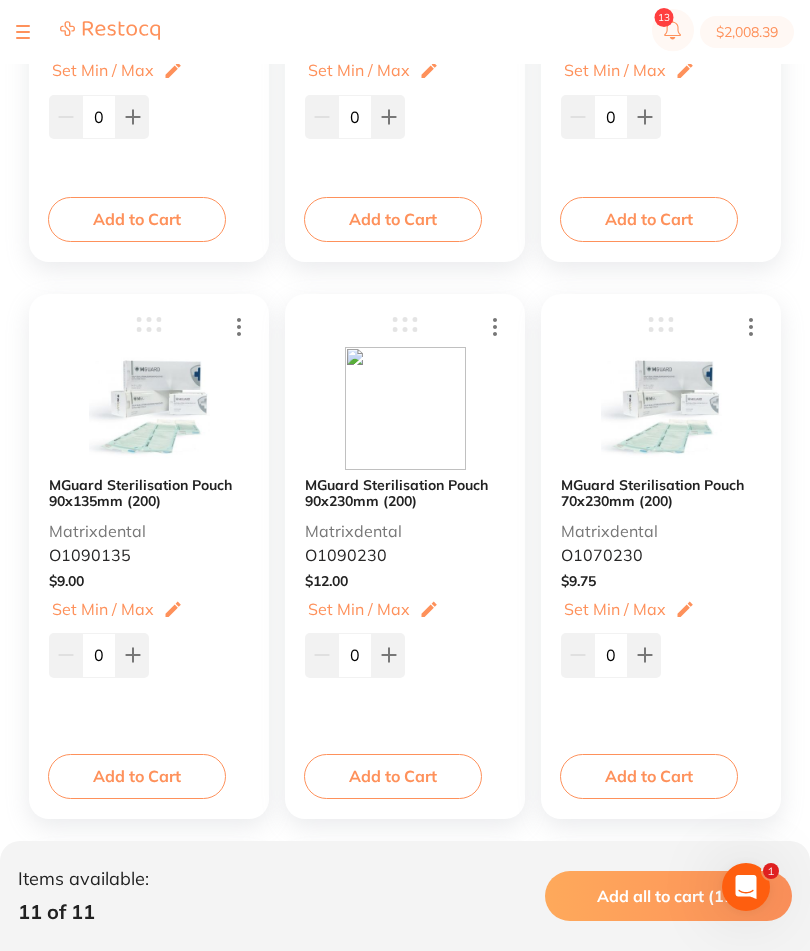 click on "Add to Cart" at bounding box center (393, 776) 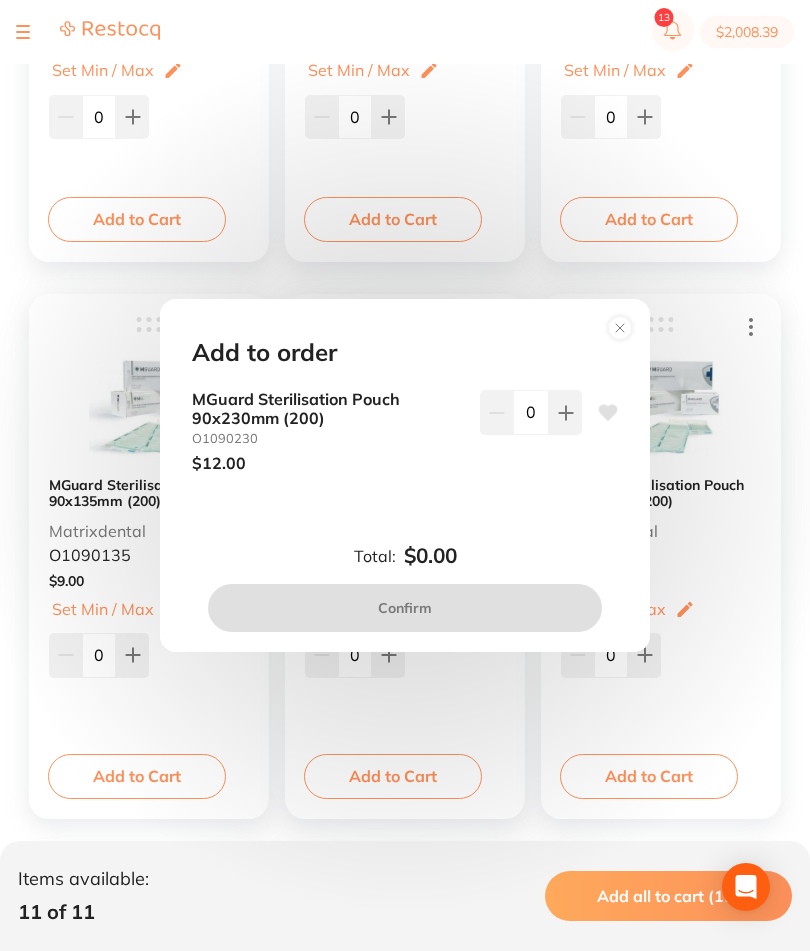 click 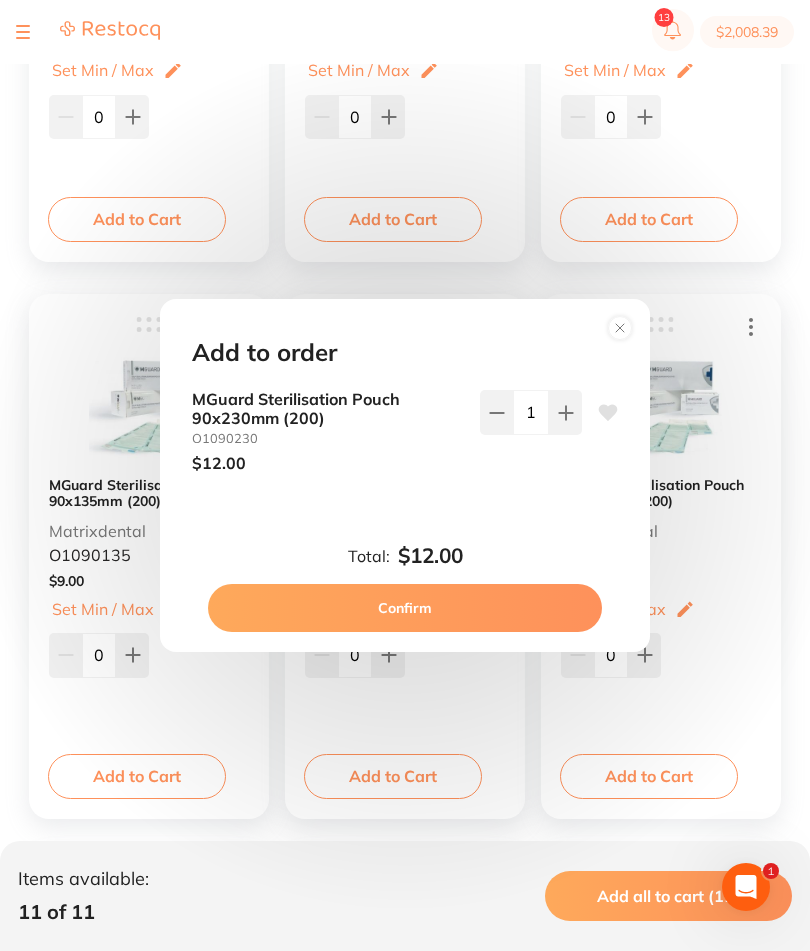 scroll, scrollTop: 0, scrollLeft: 0, axis: both 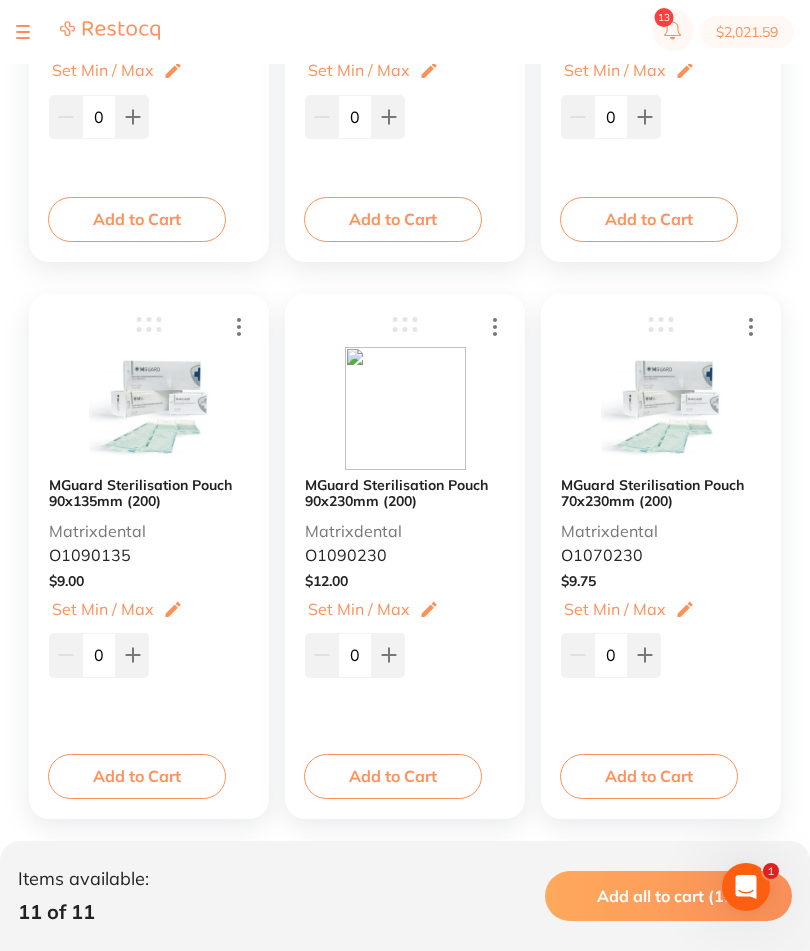 click on "Add to Cart" at bounding box center [649, 776] 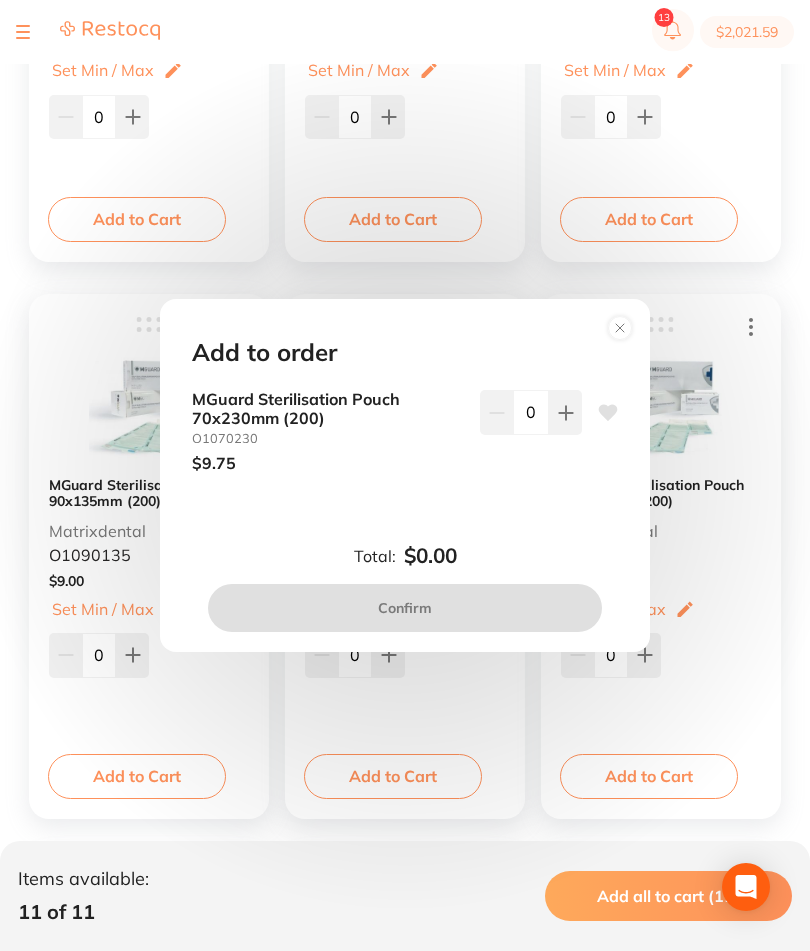 click 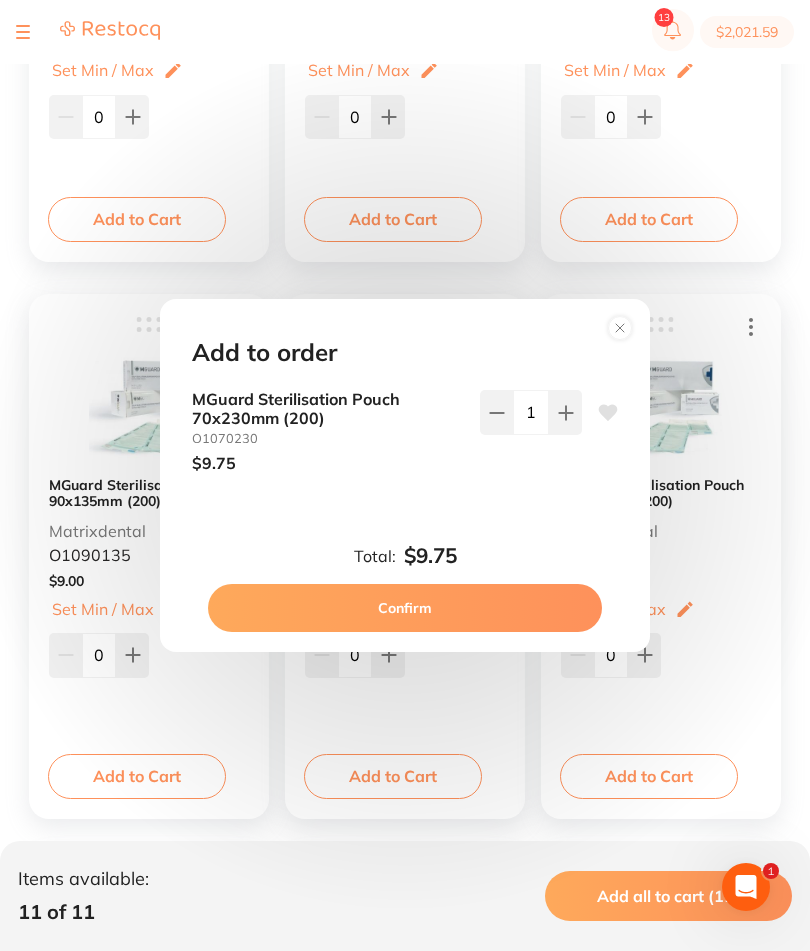 scroll, scrollTop: 0, scrollLeft: 0, axis: both 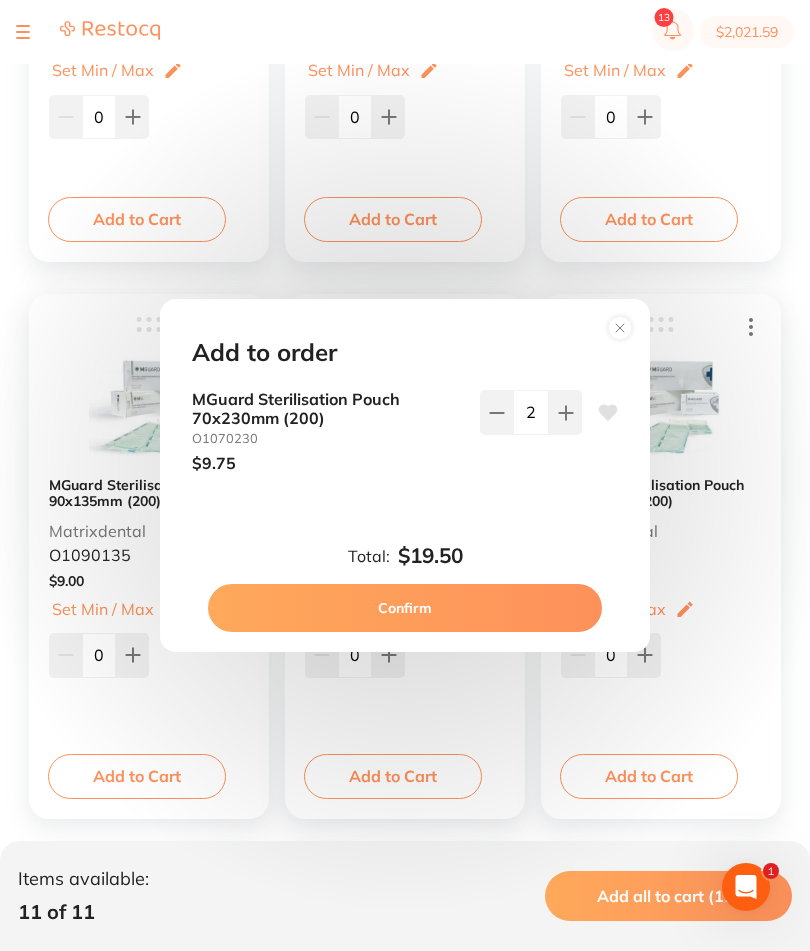 click at bounding box center [565, 412] 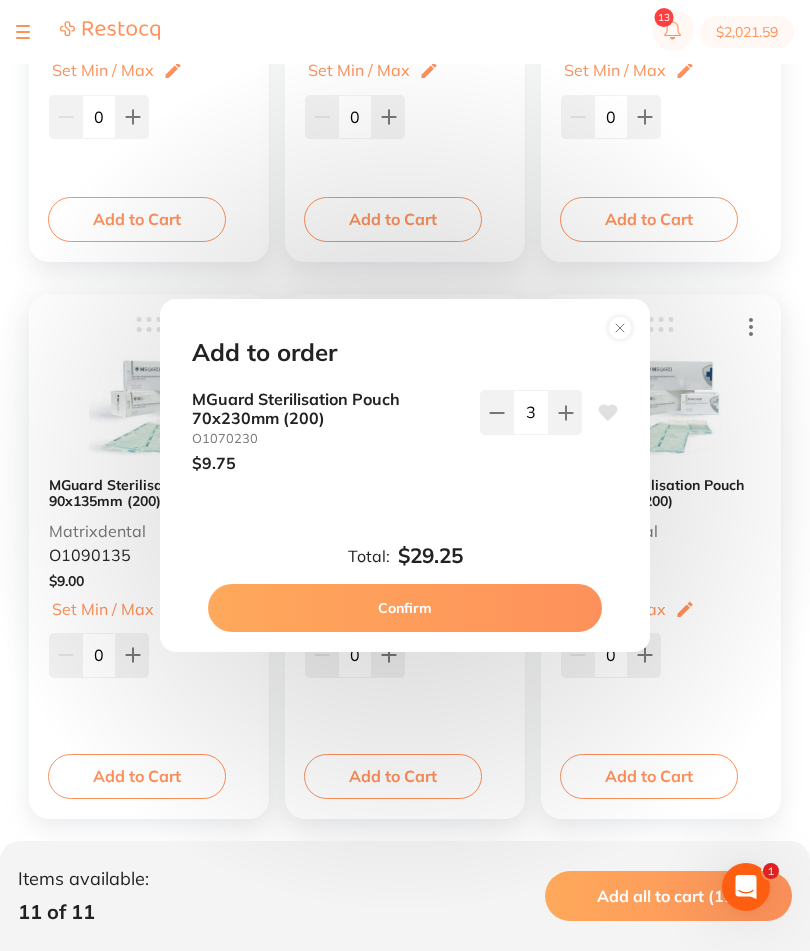 click on "Confirm" at bounding box center (405, 608) 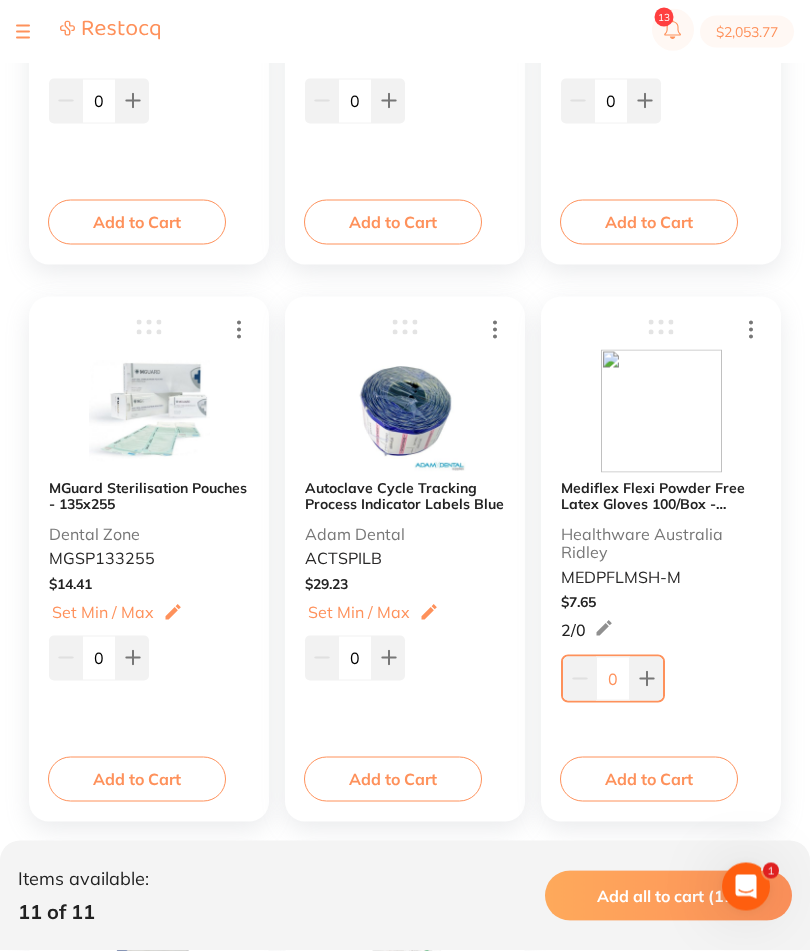 scroll, scrollTop: 1265, scrollLeft: 0, axis: vertical 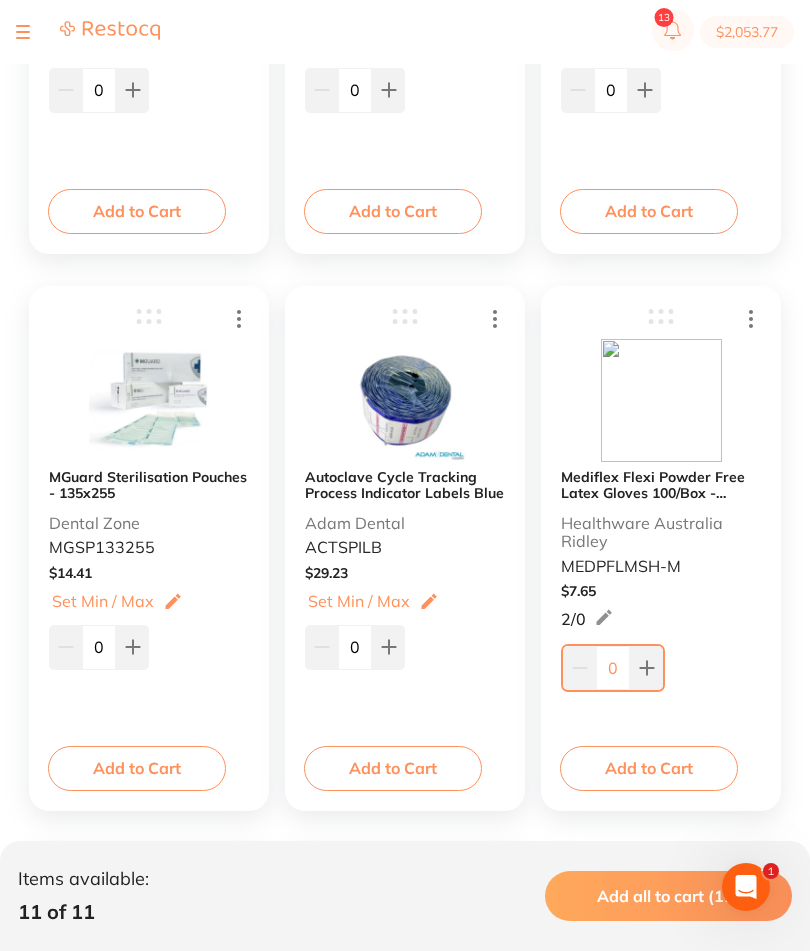 click on "Add to Cart" at bounding box center (393, 768) 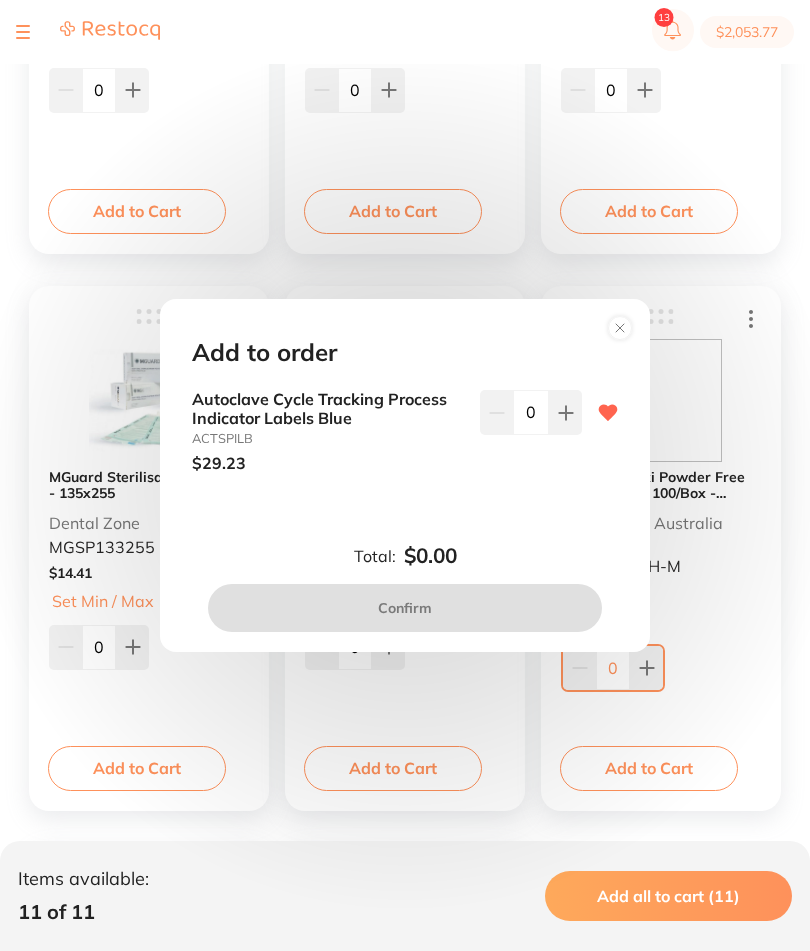 click at bounding box center (565, 412) 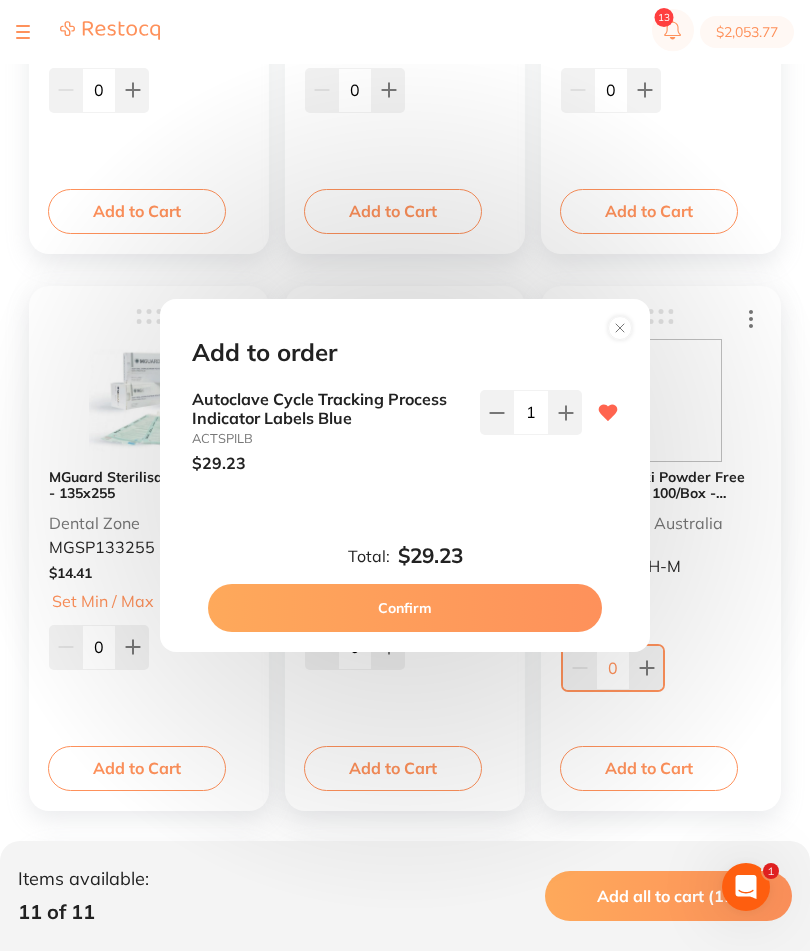 scroll, scrollTop: 0, scrollLeft: 0, axis: both 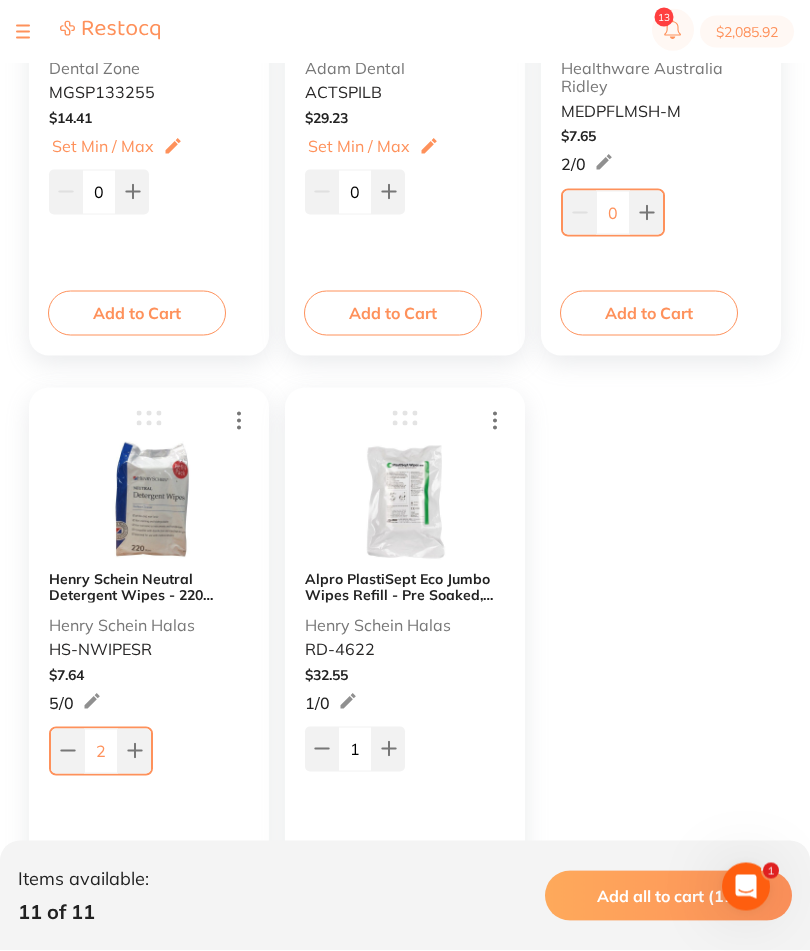 click on "Add to Cart" at bounding box center (137, 870) 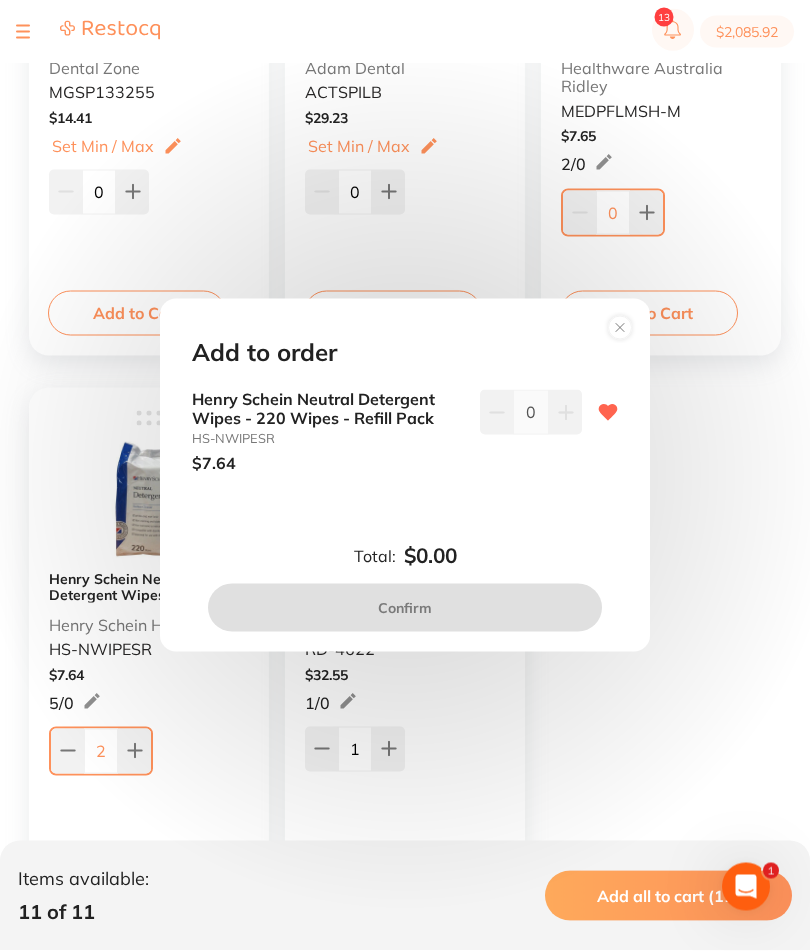 scroll, scrollTop: 1721, scrollLeft: 0, axis: vertical 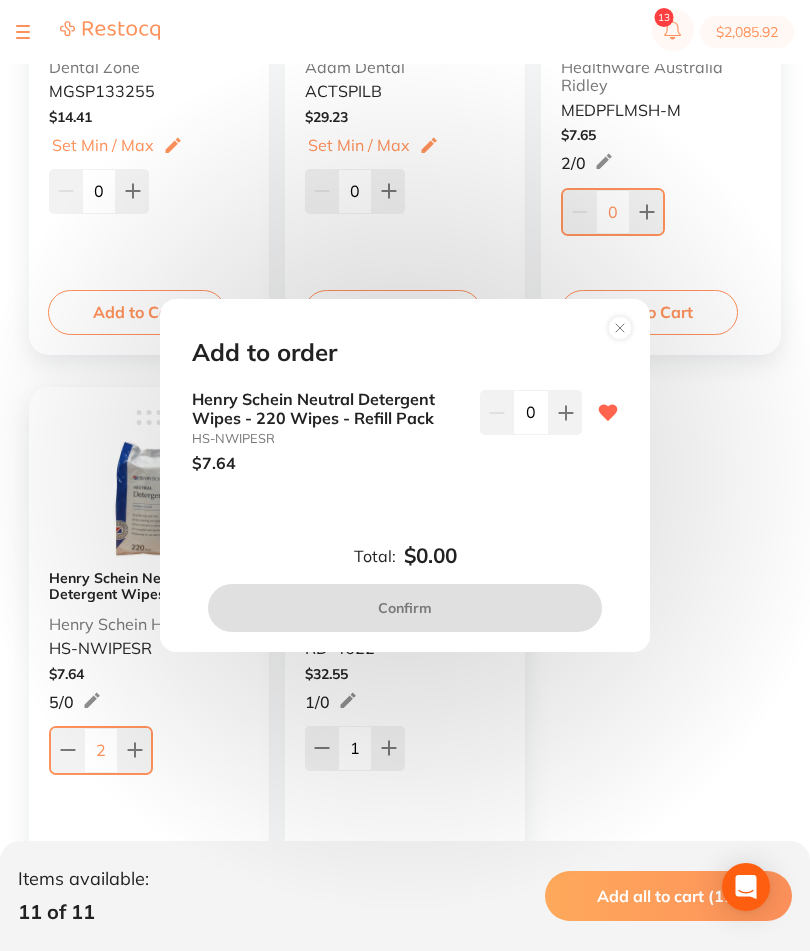 click at bounding box center [565, 412] 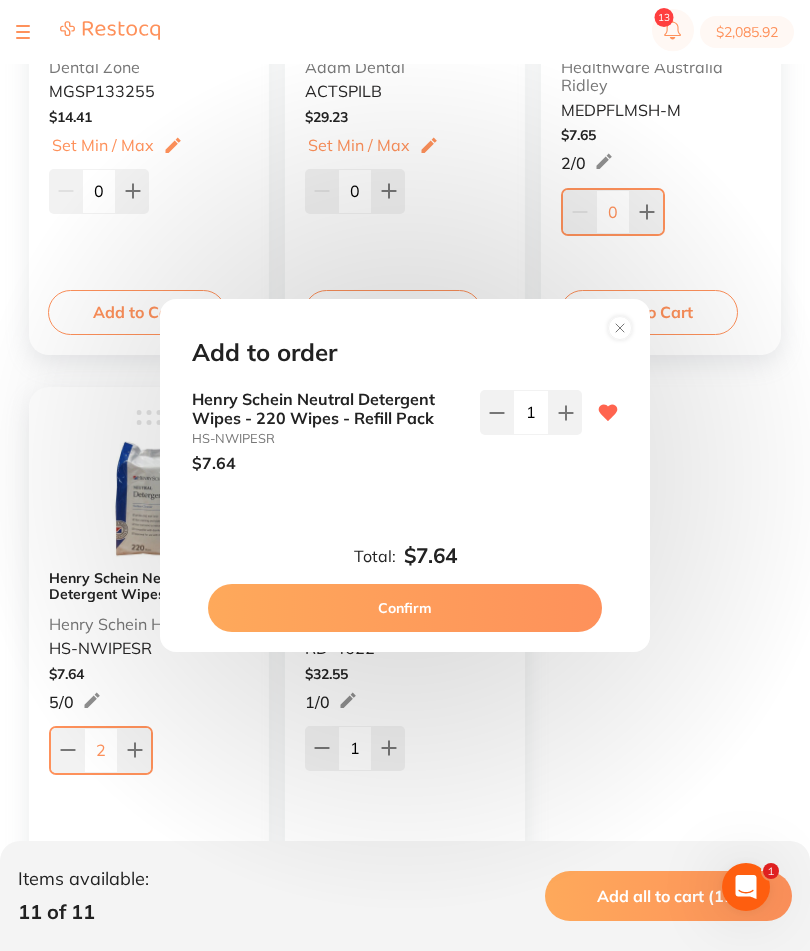scroll, scrollTop: 0, scrollLeft: 0, axis: both 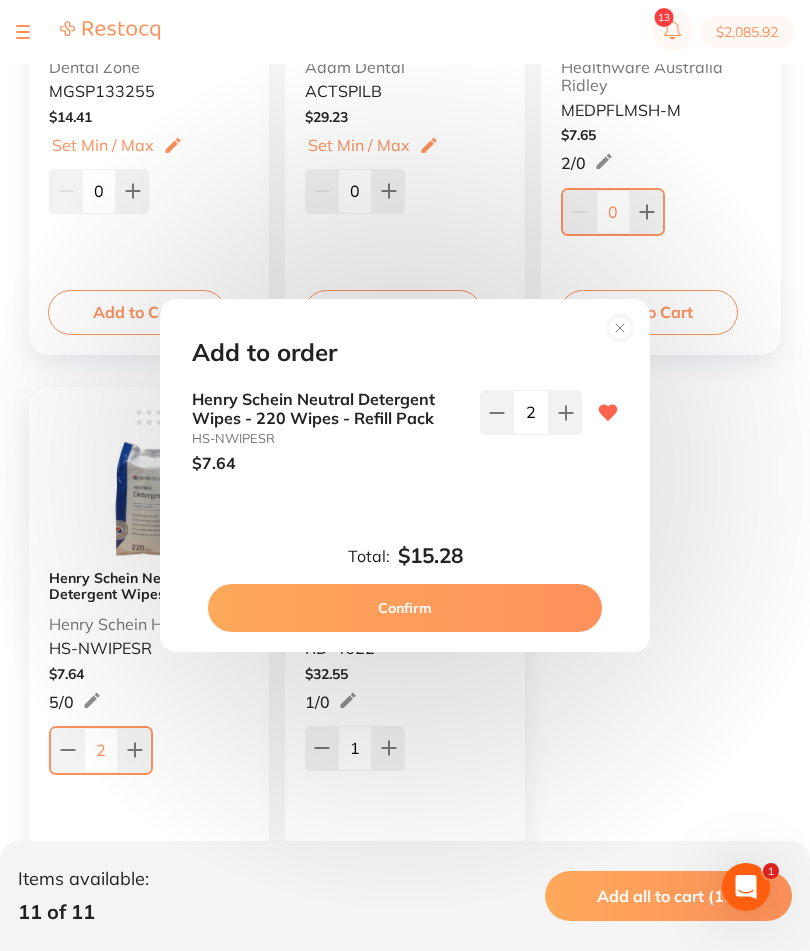 click 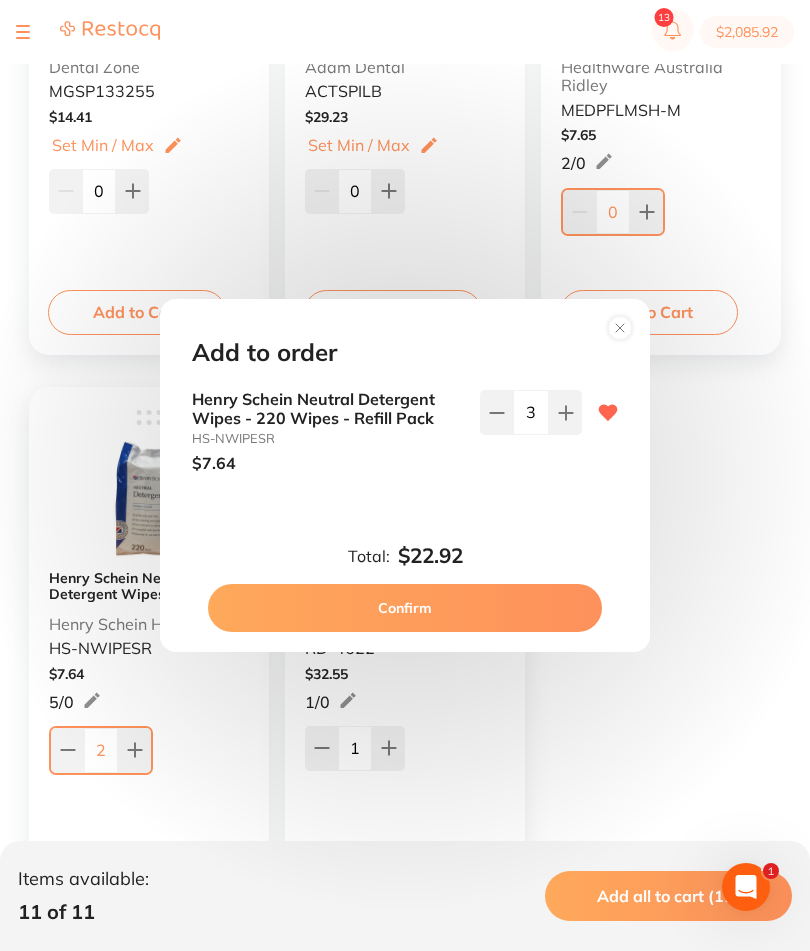click 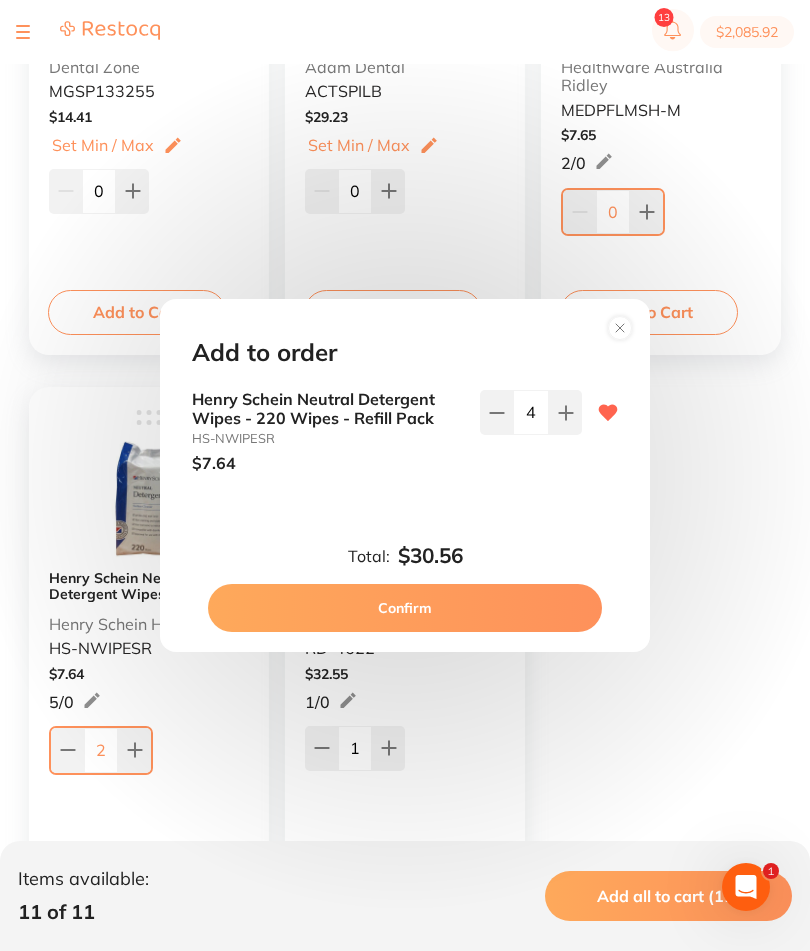 click 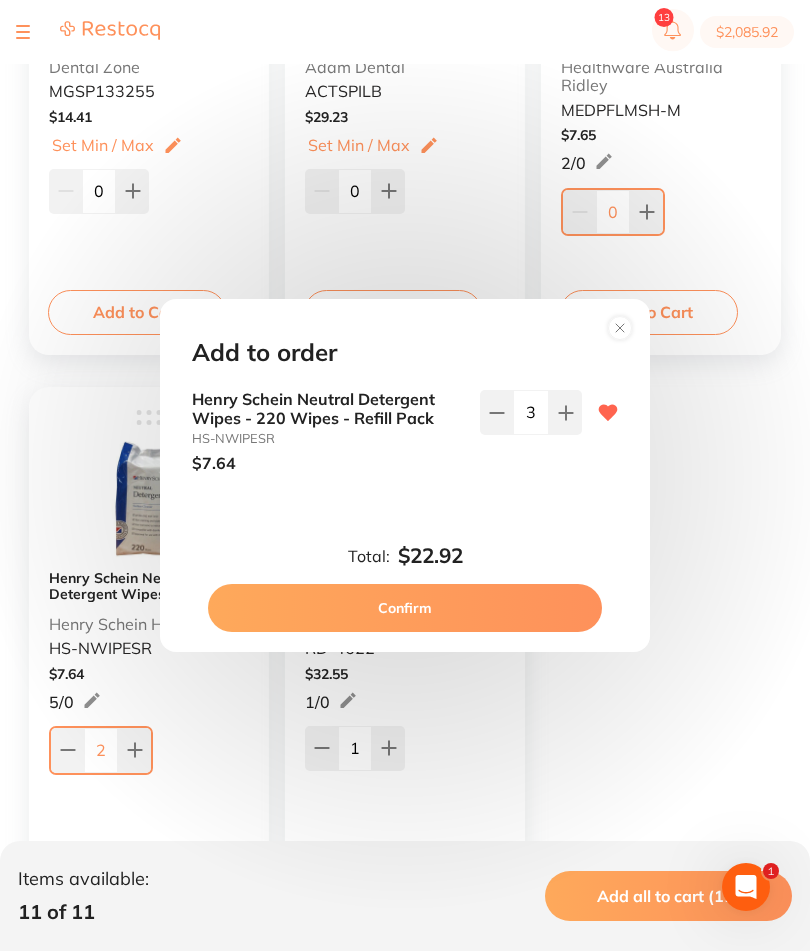 click on "Confirm" at bounding box center (405, 608) 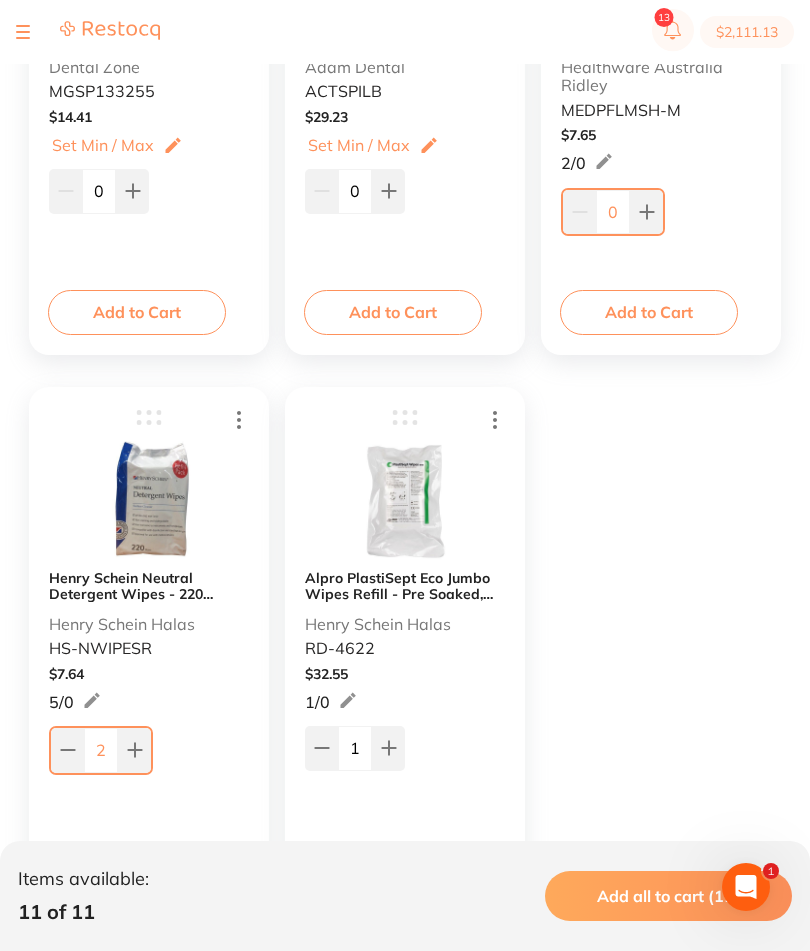 click on "Add to Cart" at bounding box center [393, 869] 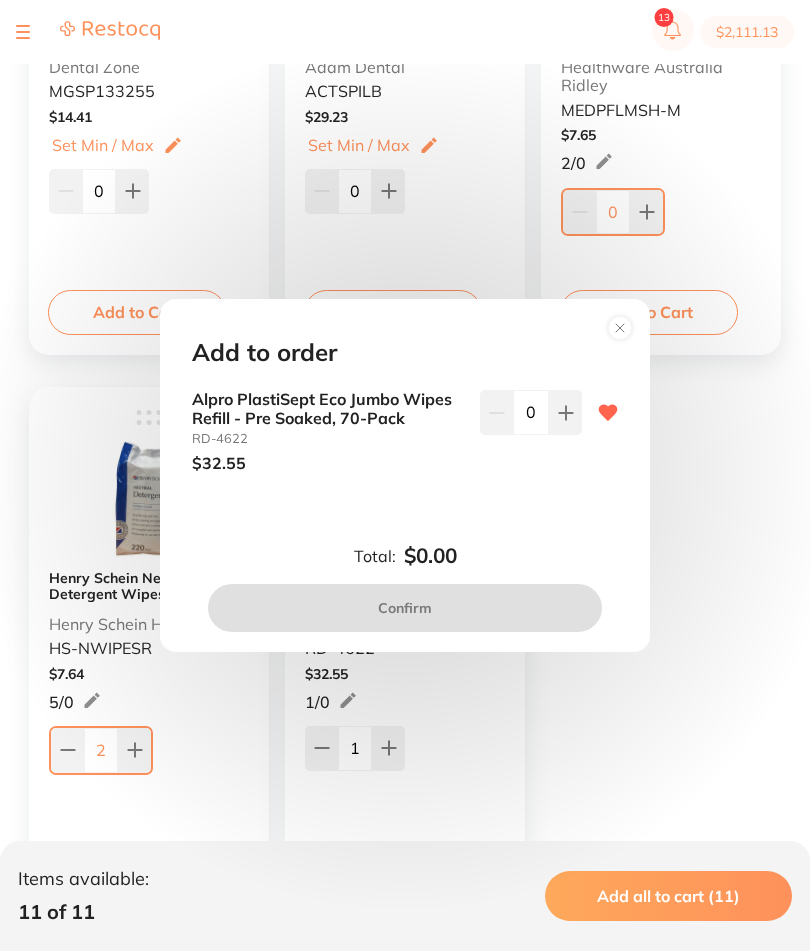 click 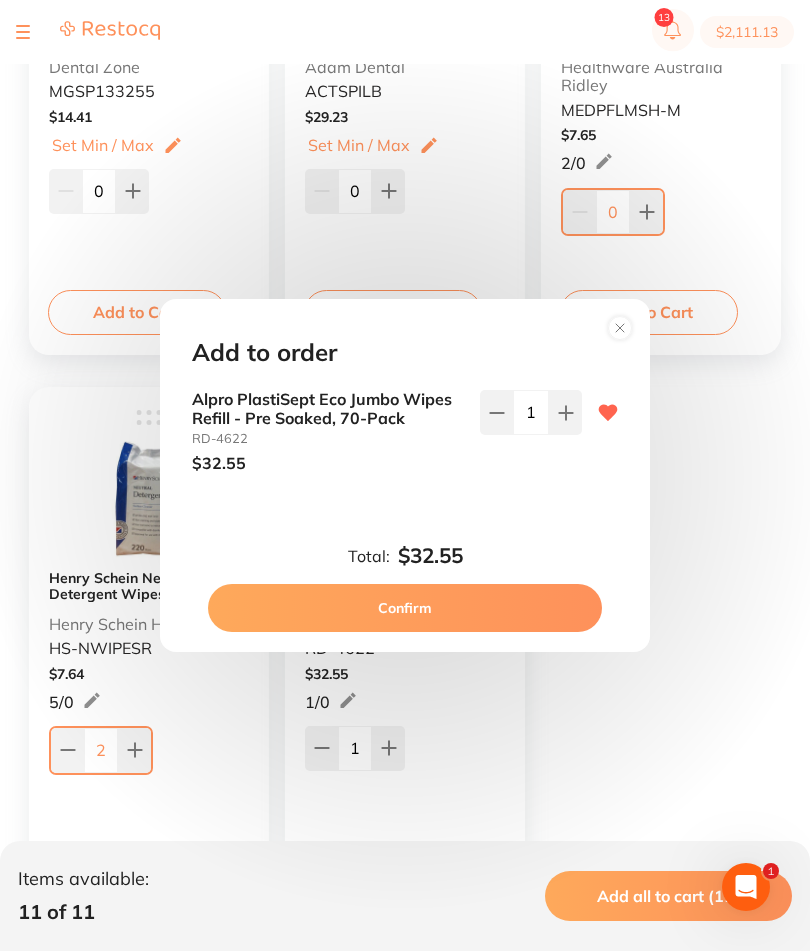 scroll, scrollTop: 0, scrollLeft: 0, axis: both 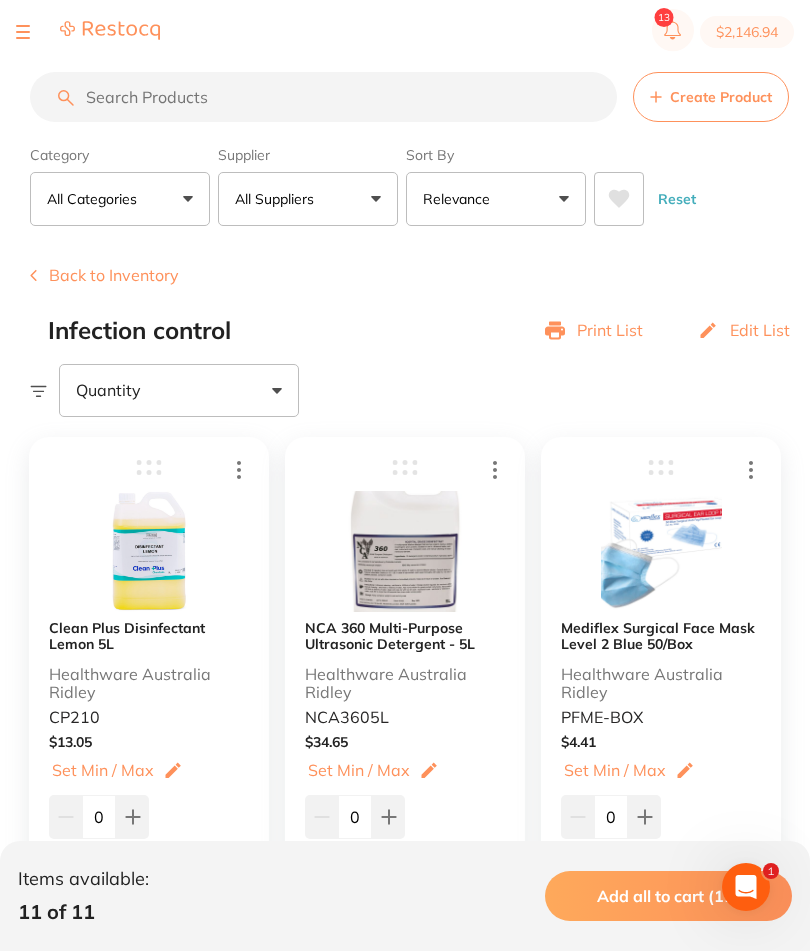 click on "Back to Inventory" at bounding box center (104, 275) 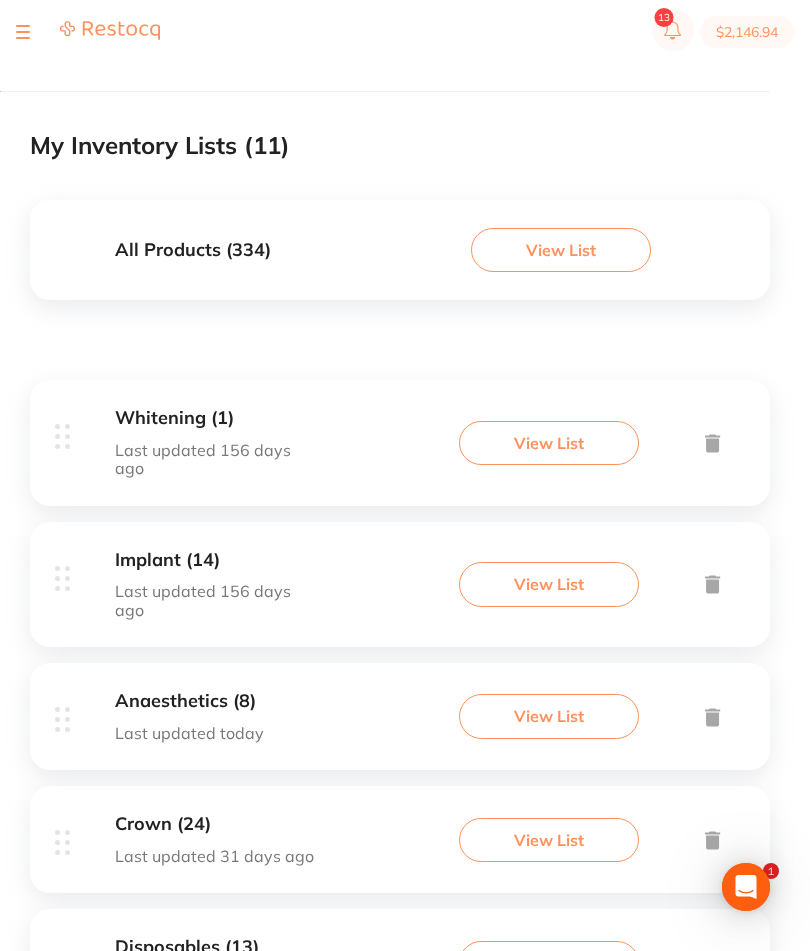 scroll, scrollTop: 0, scrollLeft: 0, axis: both 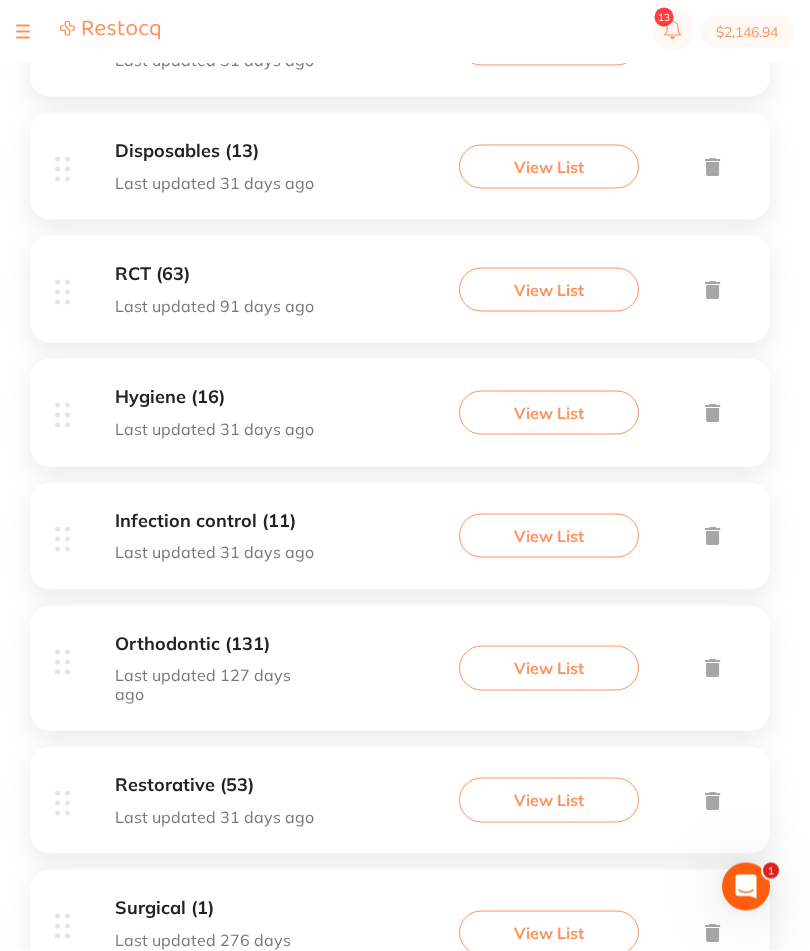 click on "View List" at bounding box center [549, 668] 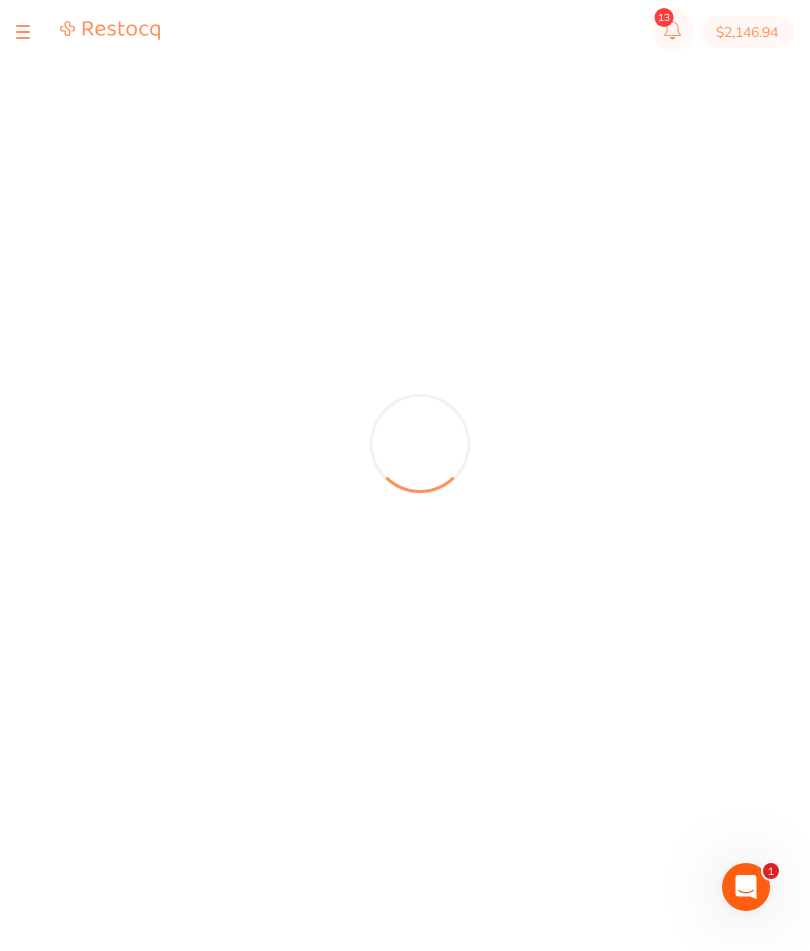 scroll, scrollTop: 25, scrollLeft: 0, axis: vertical 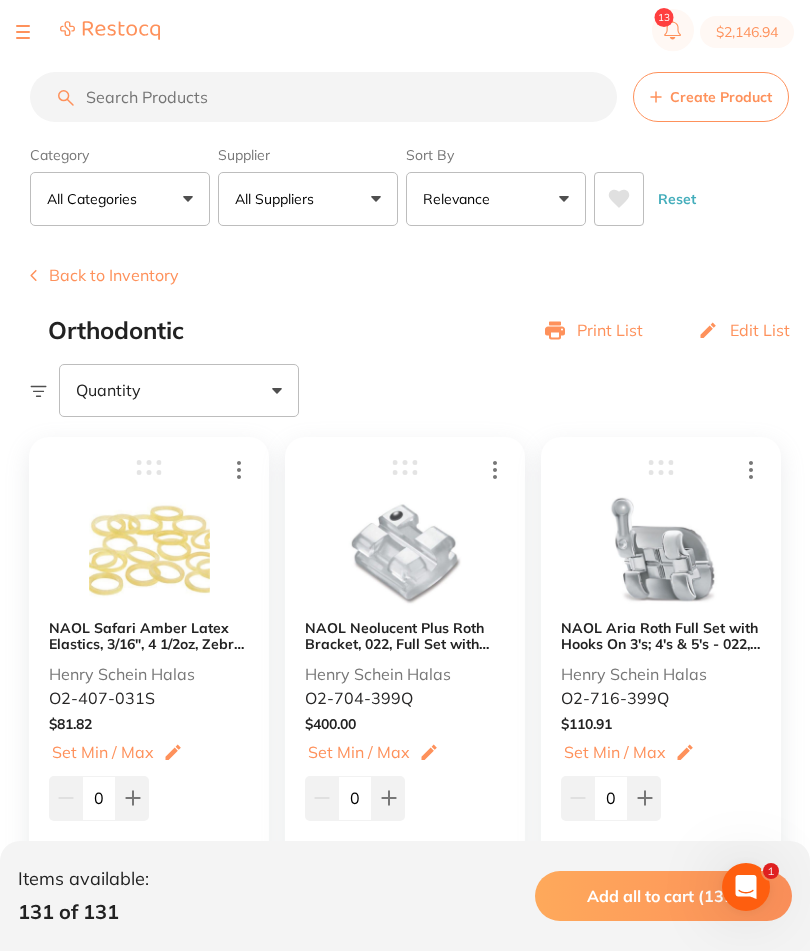click on "Back to Inventory" at bounding box center [104, 275] 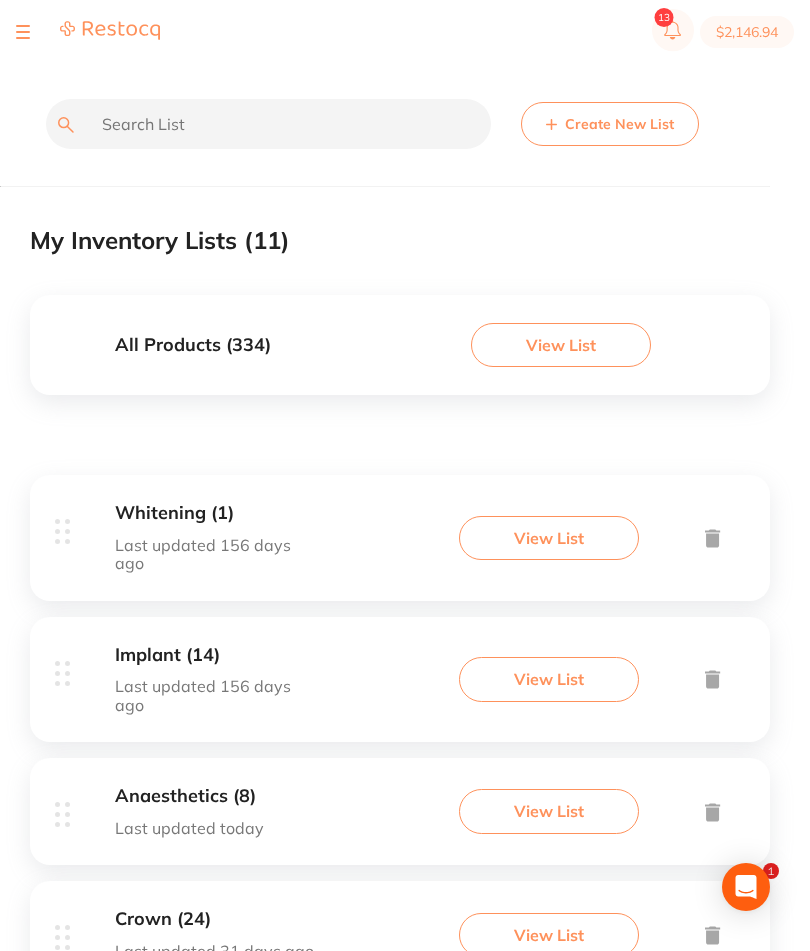 click at bounding box center (23, 32) 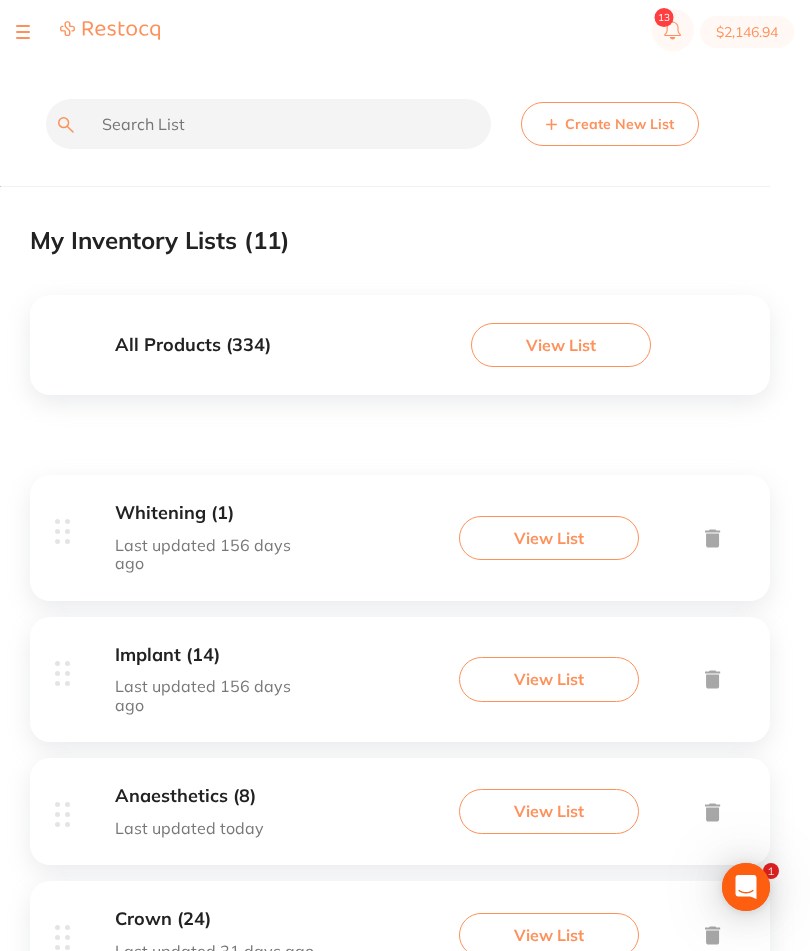 scroll, scrollTop: 0, scrollLeft: 0, axis: both 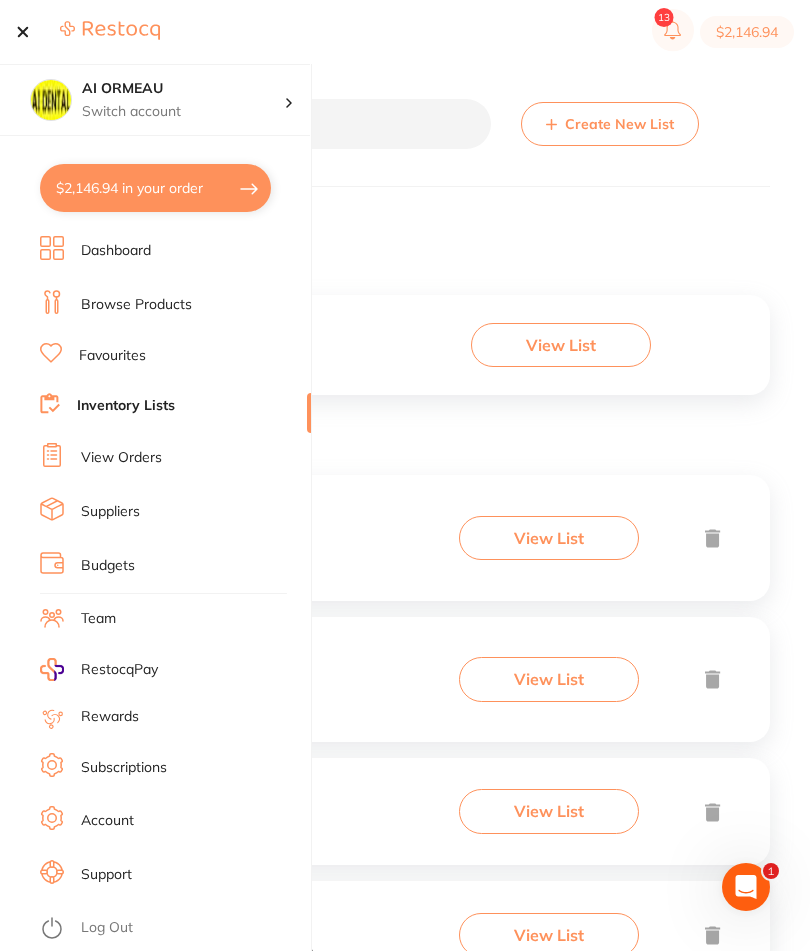 click on "Inventory Lists" at bounding box center [126, 406] 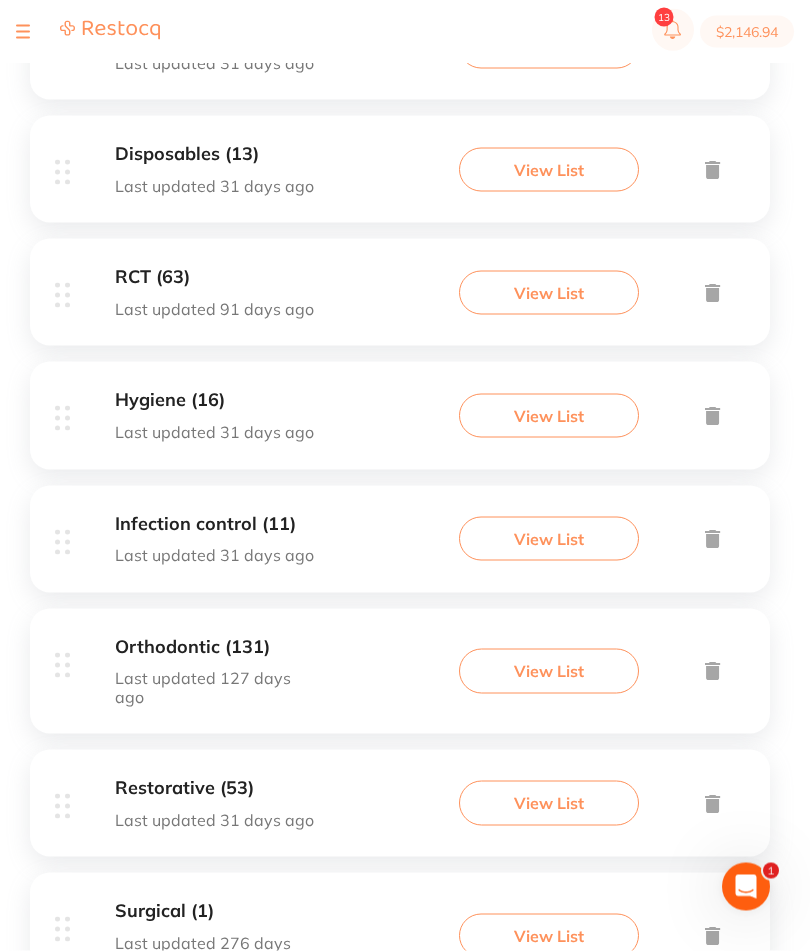 scroll, scrollTop: 891, scrollLeft: 0, axis: vertical 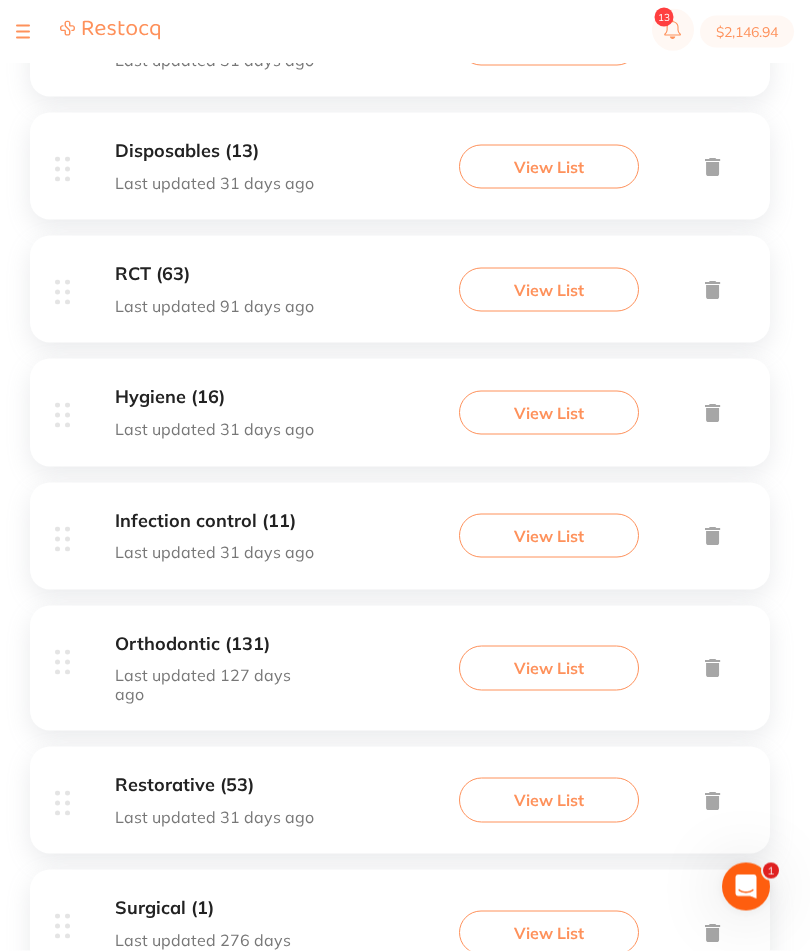 click on "View List" at bounding box center [549, 800] 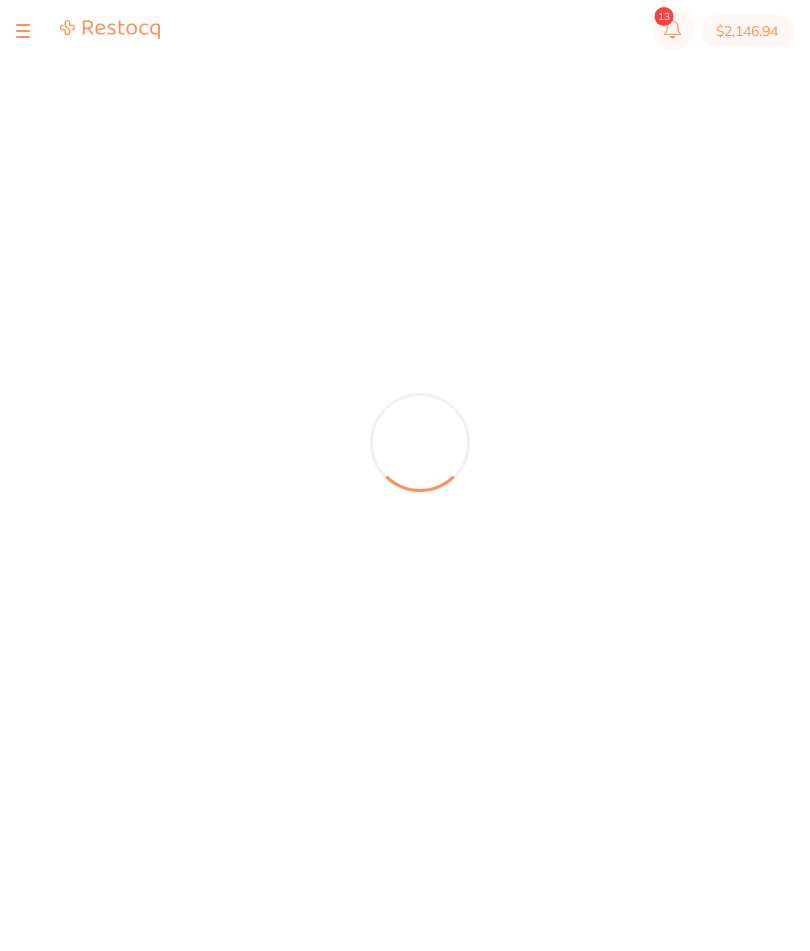 scroll, scrollTop: 25, scrollLeft: 0, axis: vertical 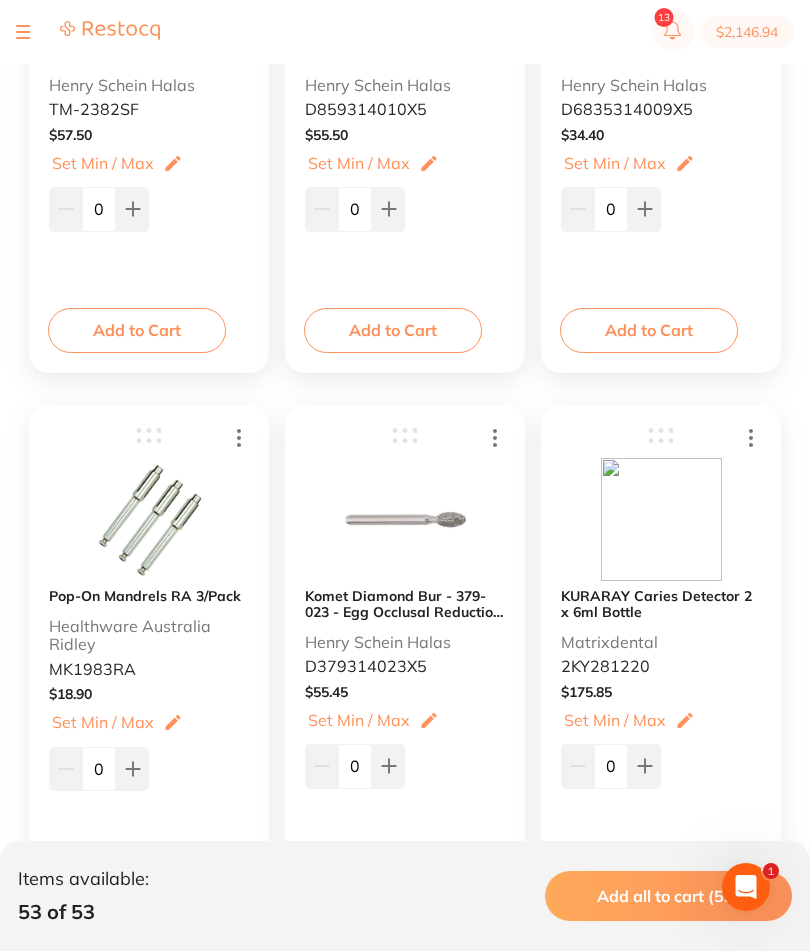 click 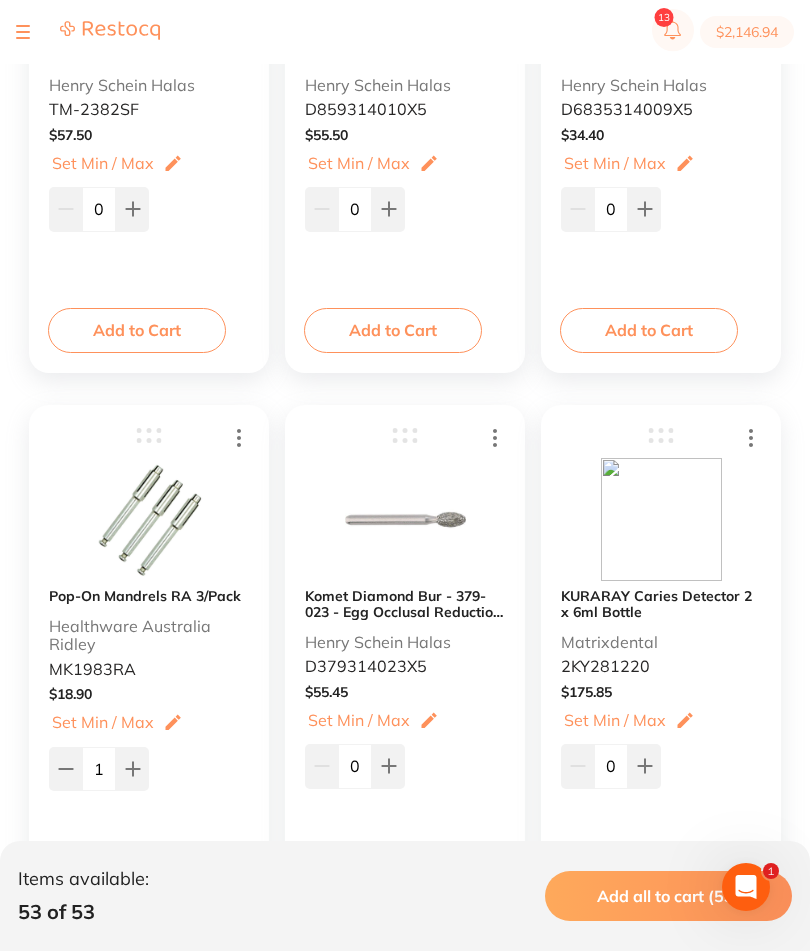 click on "Add to Cart" at bounding box center (137, 887) 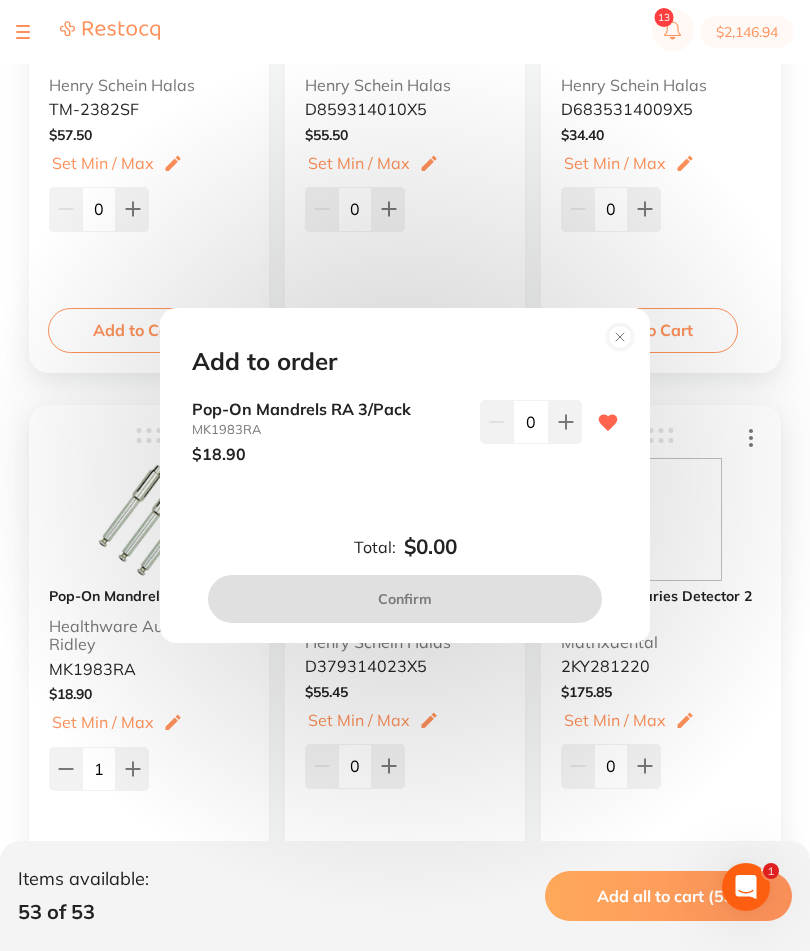 scroll, scrollTop: 0, scrollLeft: 0, axis: both 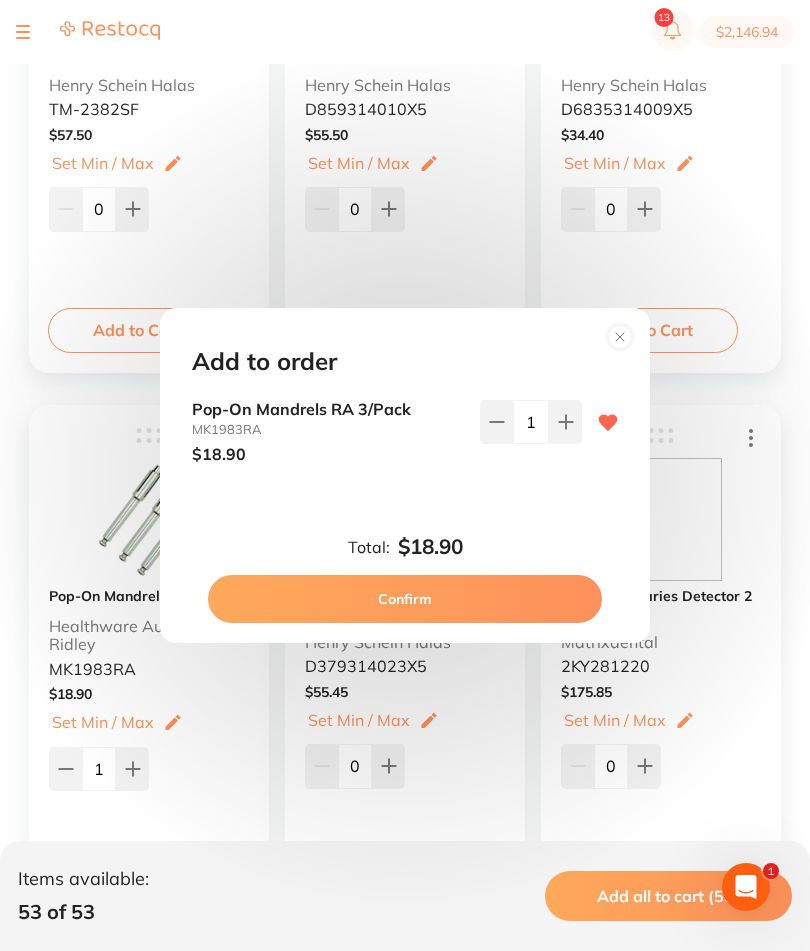 click on "Confirm" at bounding box center [405, 599] 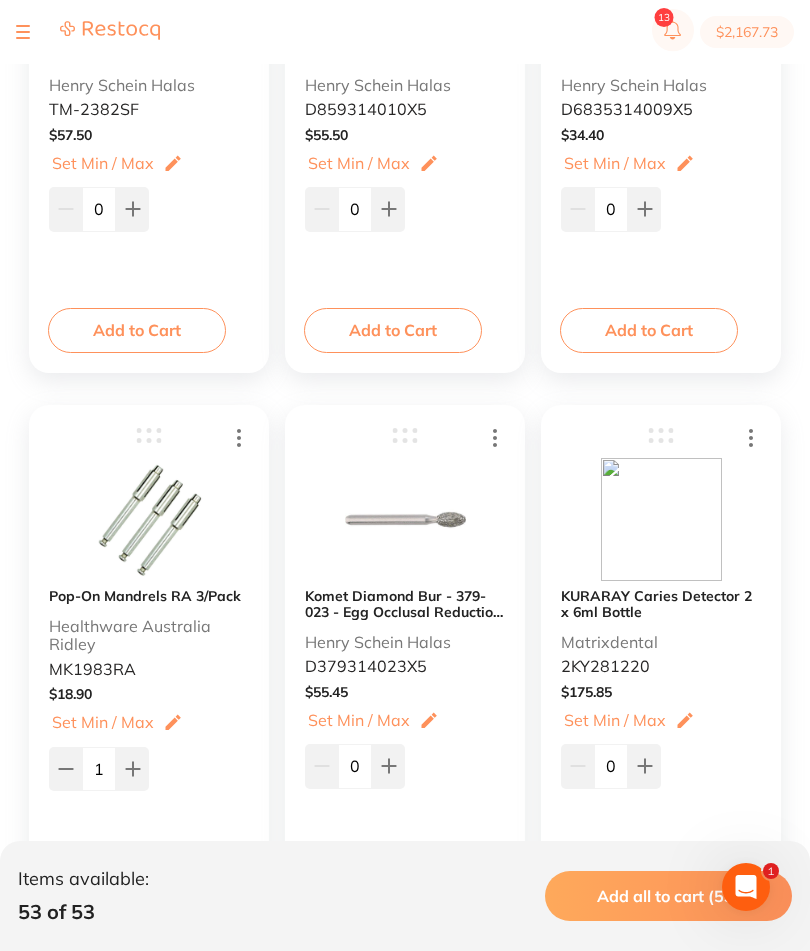 click on "Add to Cart" at bounding box center [393, 887] 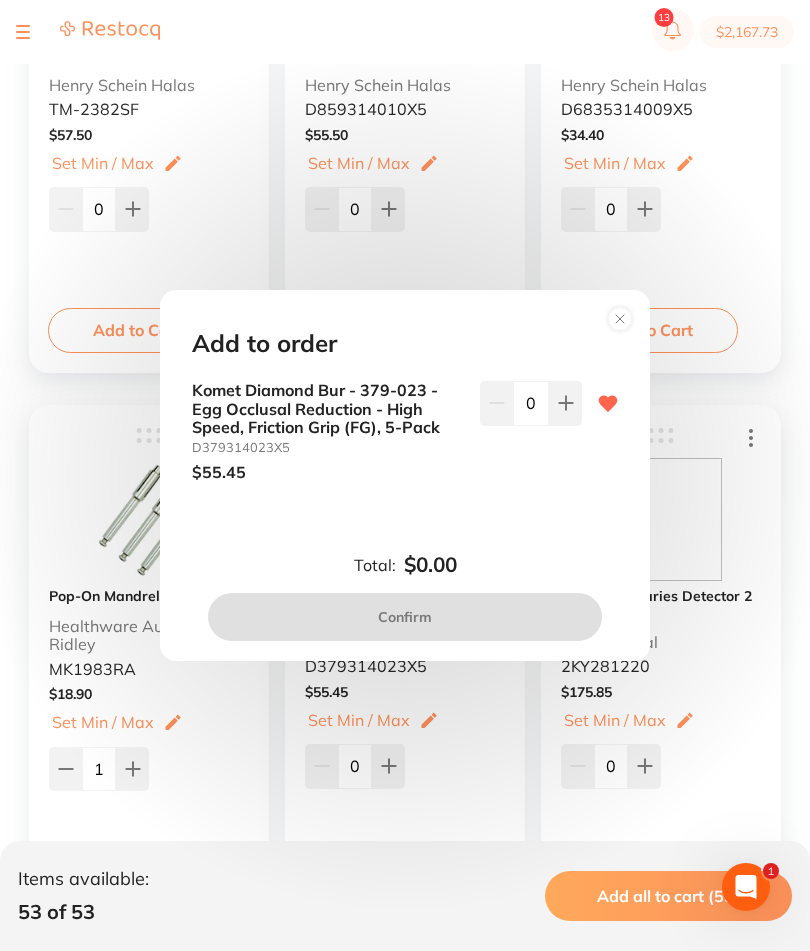 scroll, scrollTop: 0, scrollLeft: 0, axis: both 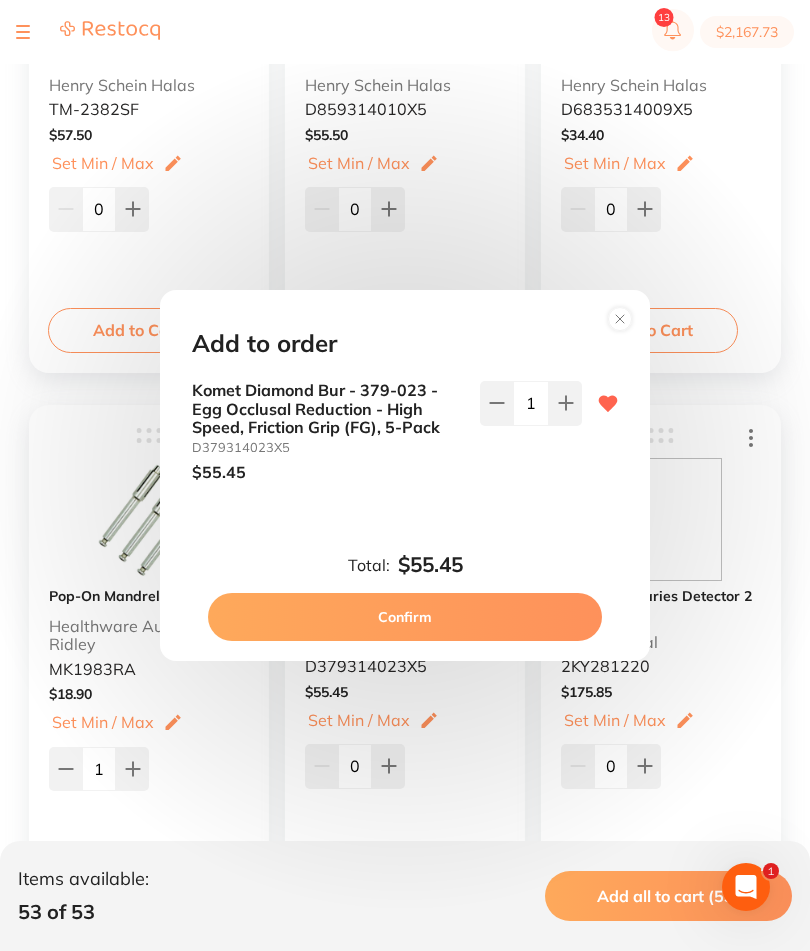 click on "Confirm" at bounding box center [405, 617] 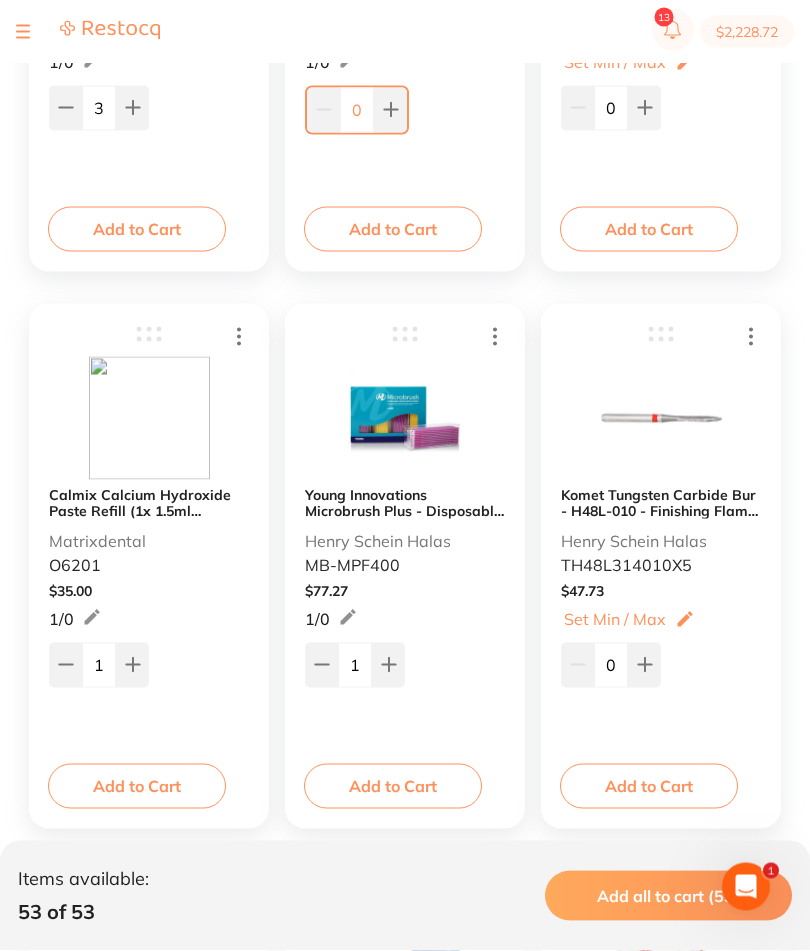 scroll, scrollTop: 1805, scrollLeft: 0, axis: vertical 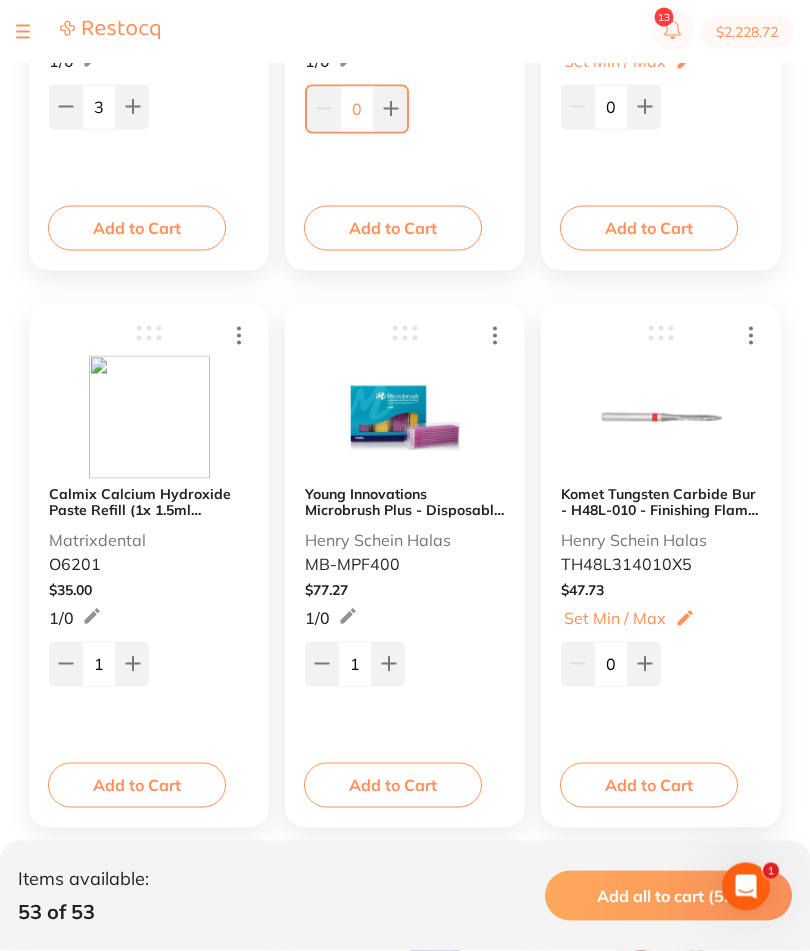 click on "Add to Cart" at bounding box center [393, 785] 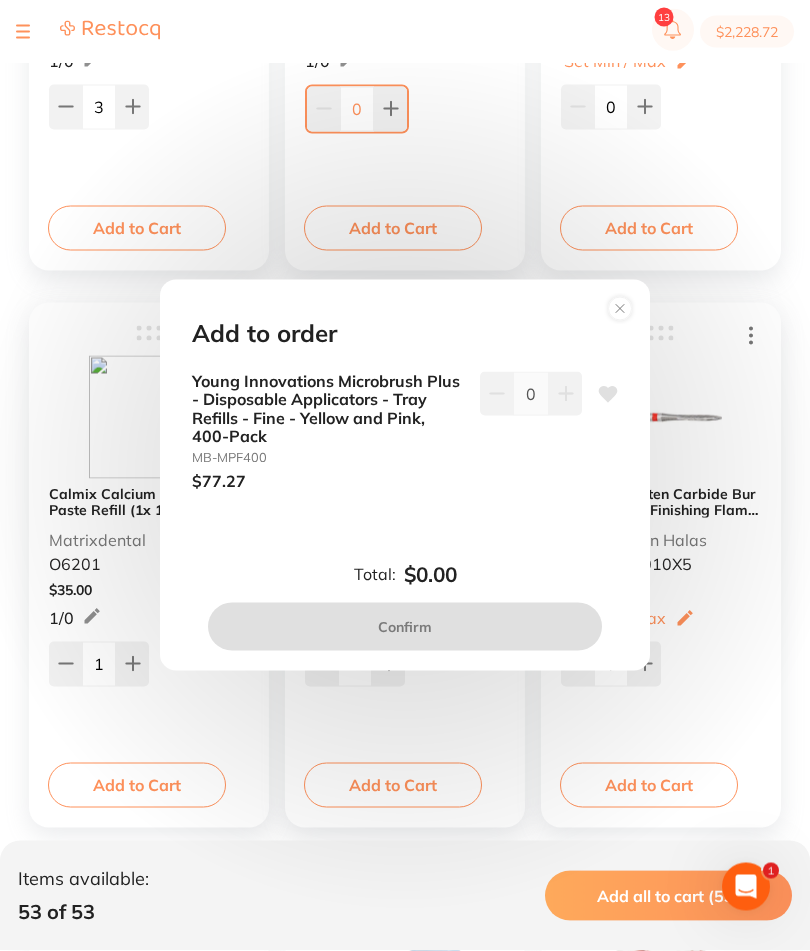 scroll, scrollTop: 1806, scrollLeft: 0, axis: vertical 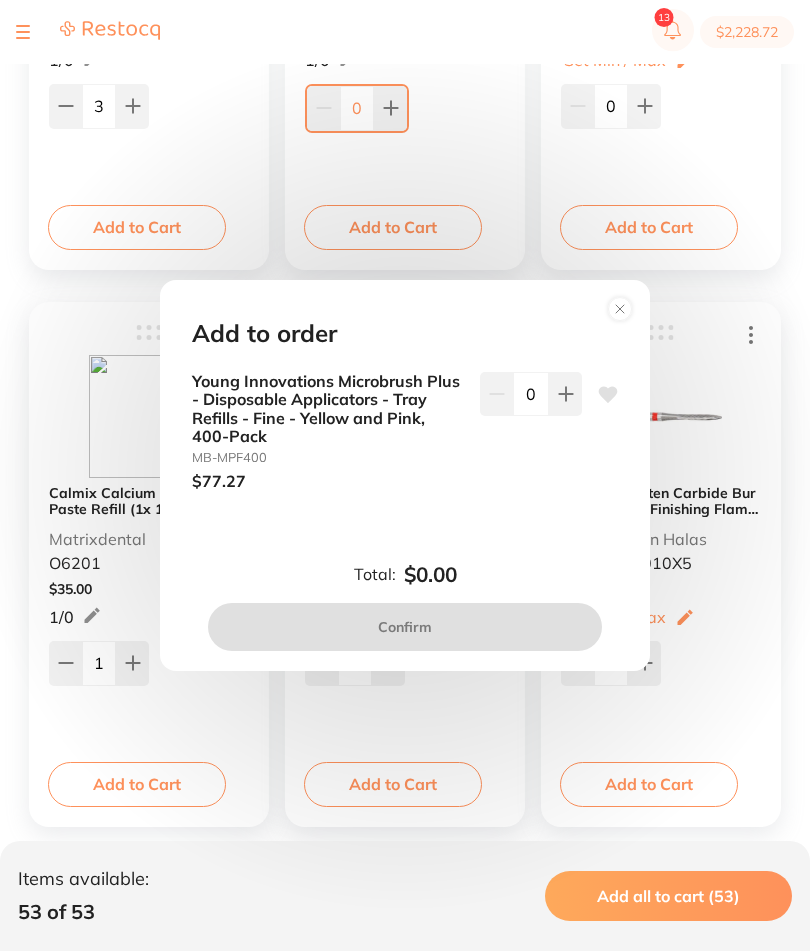 click at bounding box center [565, 394] 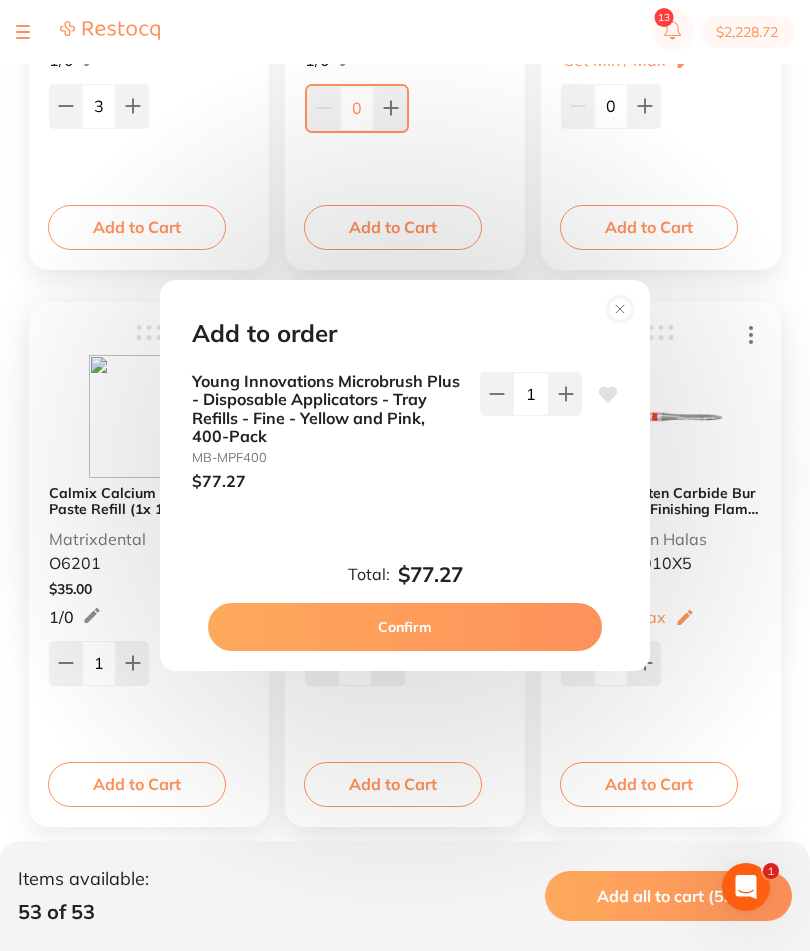 scroll, scrollTop: 0, scrollLeft: 0, axis: both 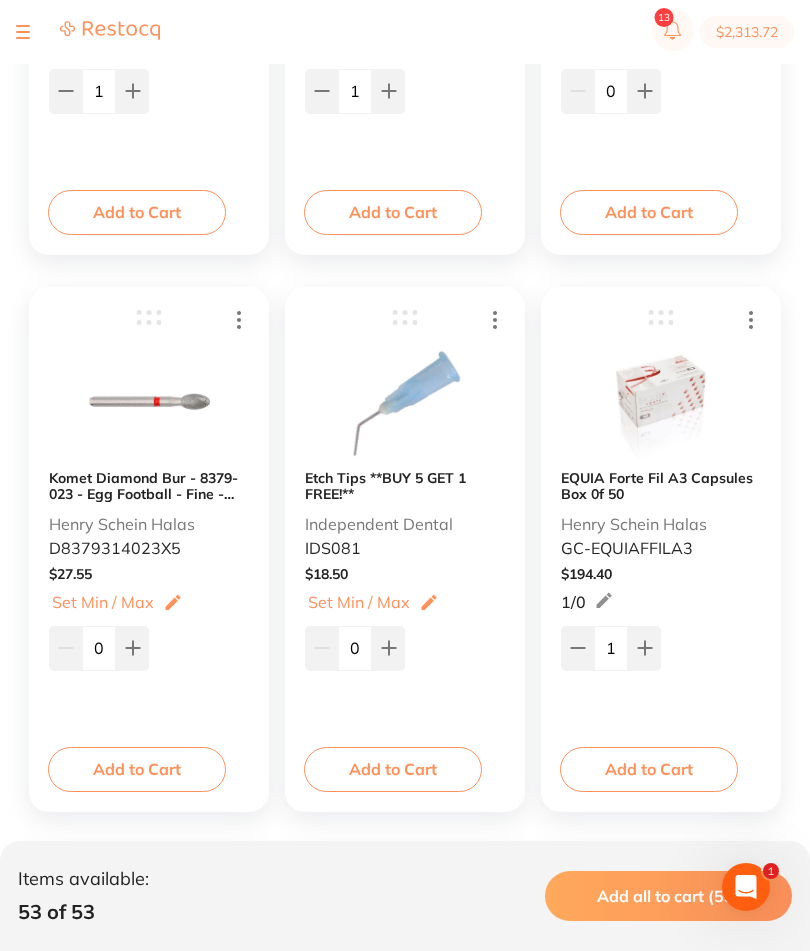 click on "Add to Cart" at bounding box center [393, 769] 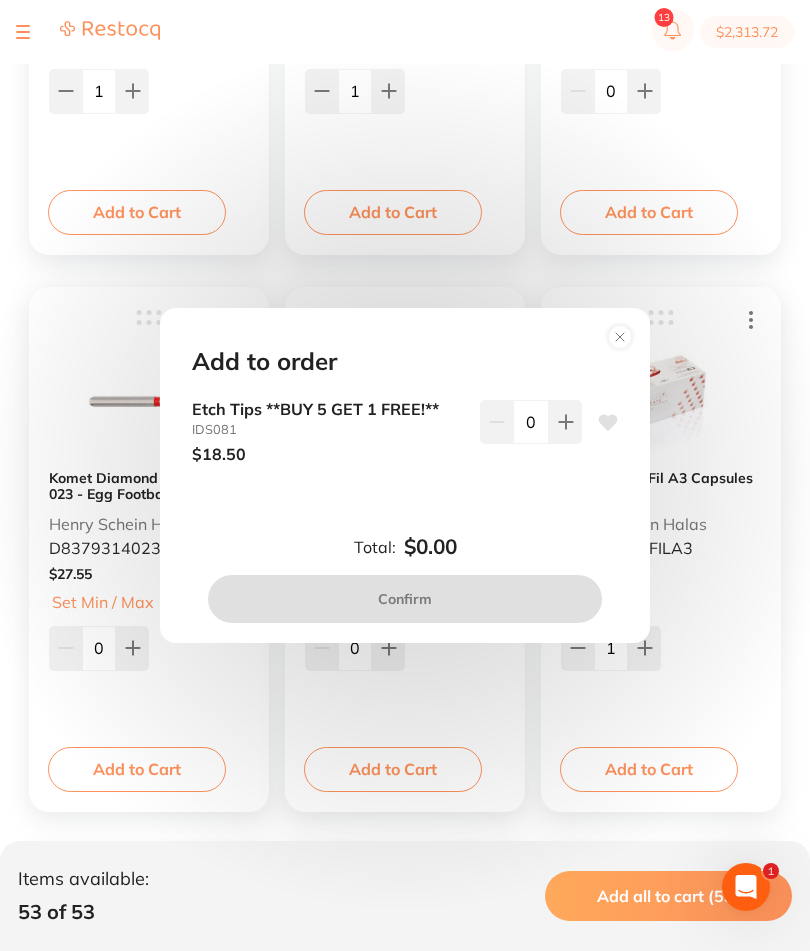 scroll, scrollTop: 0, scrollLeft: 0, axis: both 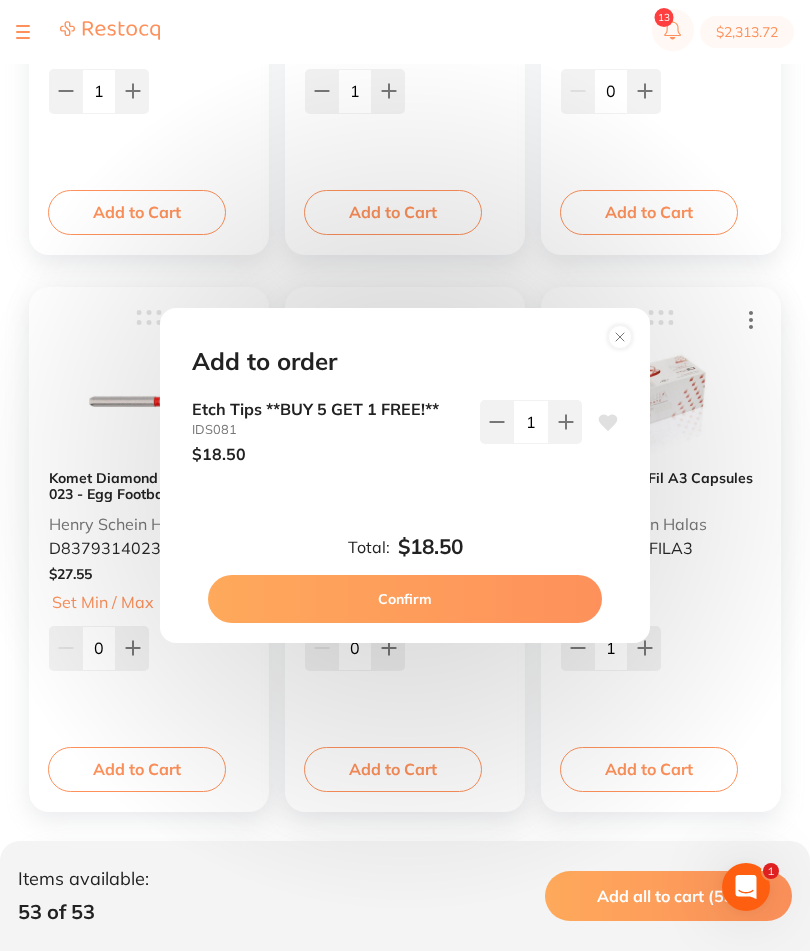 click on "Confirm" at bounding box center [405, 599] 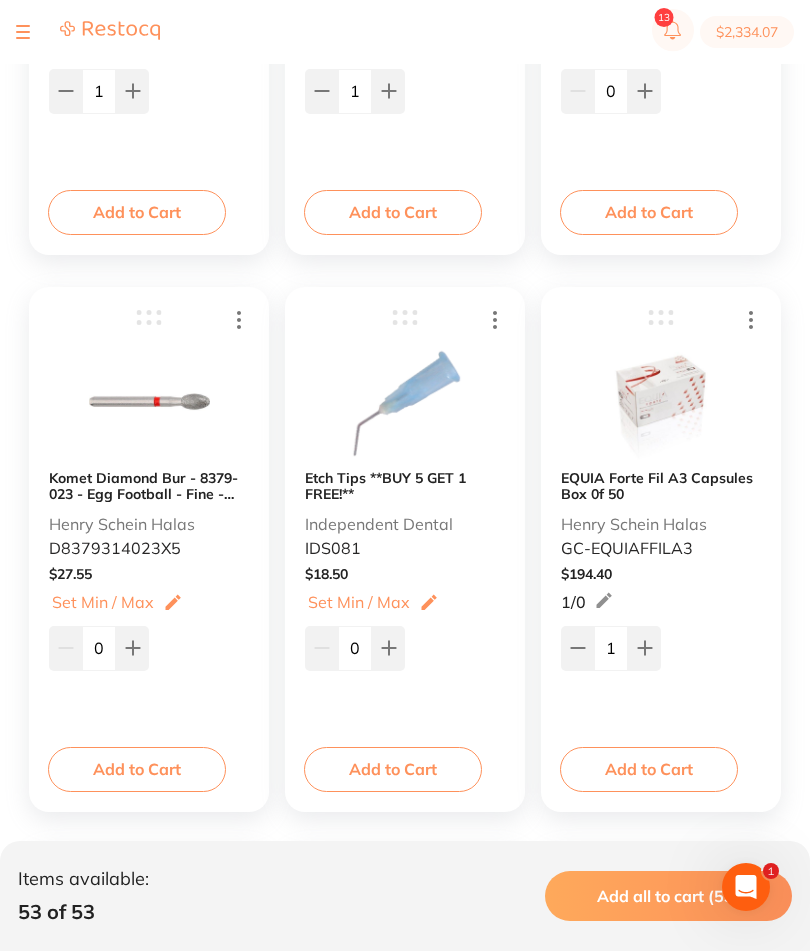 click on "Add to Cart" at bounding box center [393, 769] 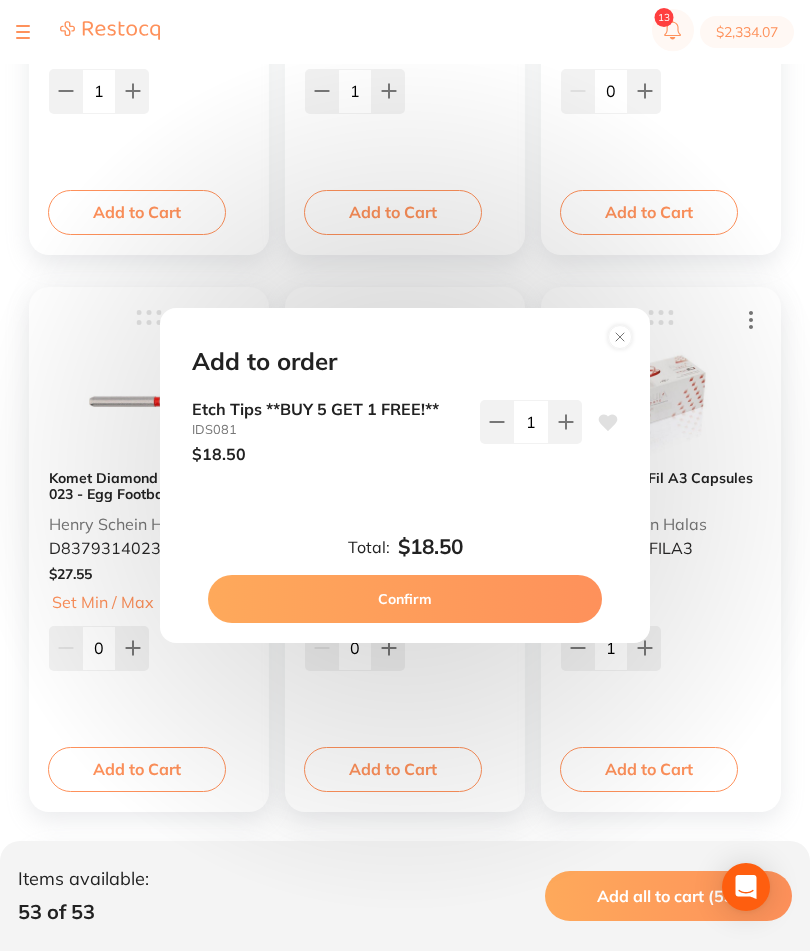 click at bounding box center [496, 422] 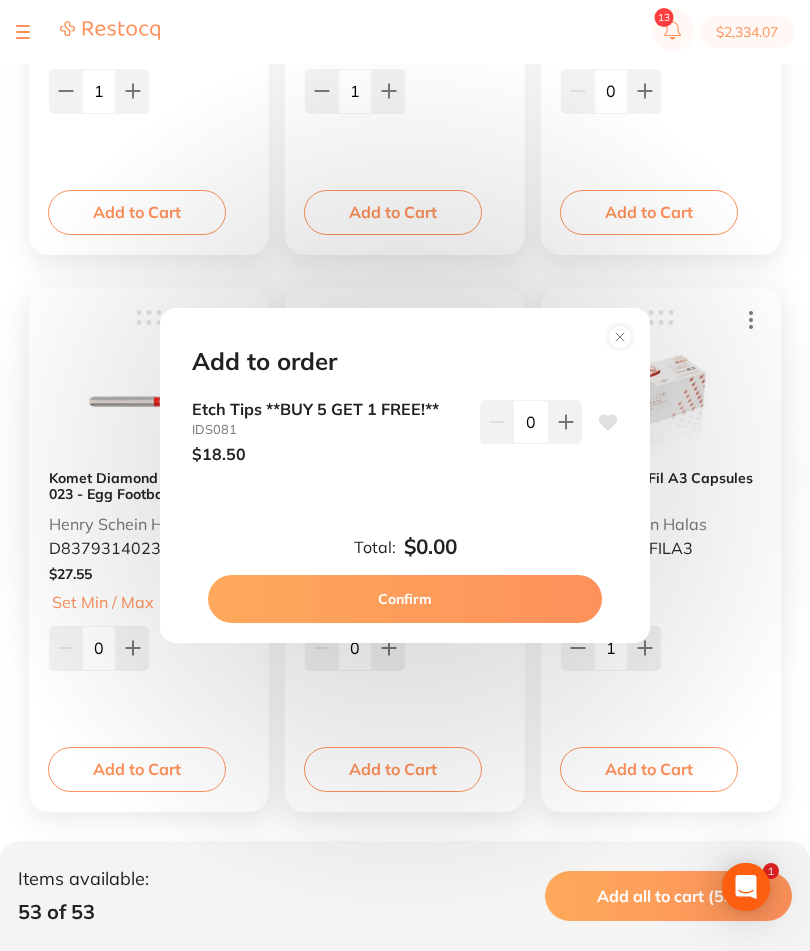 scroll, scrollTop: 0, scrollLeft: 0, axis: both 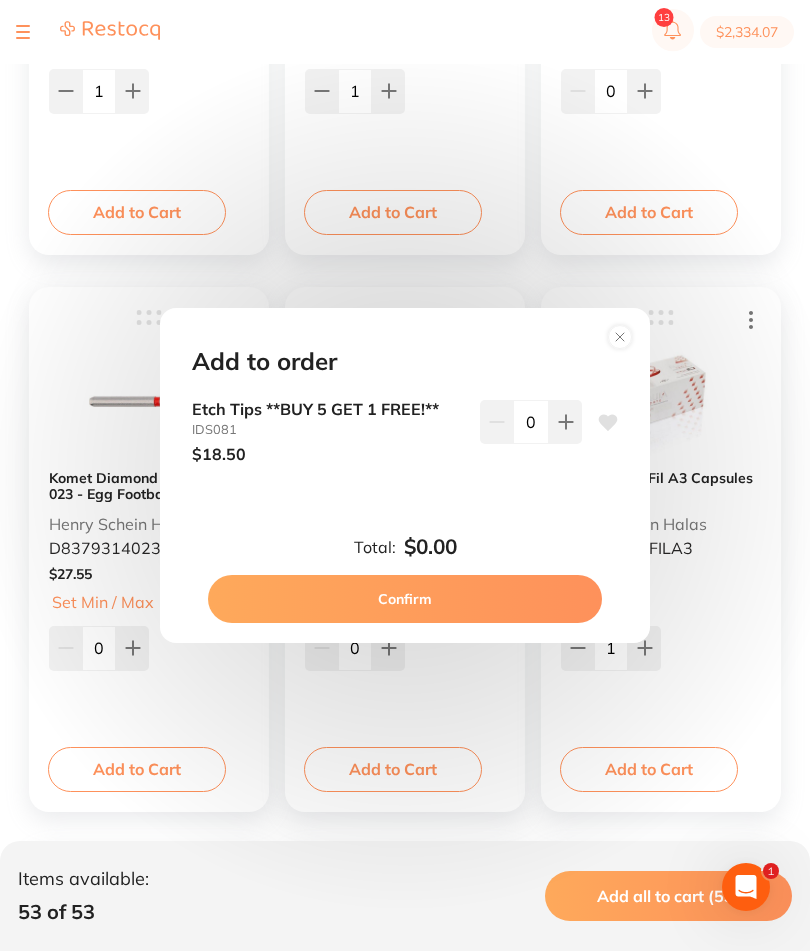 click on "Confirm" at bounding box center [405, 599] 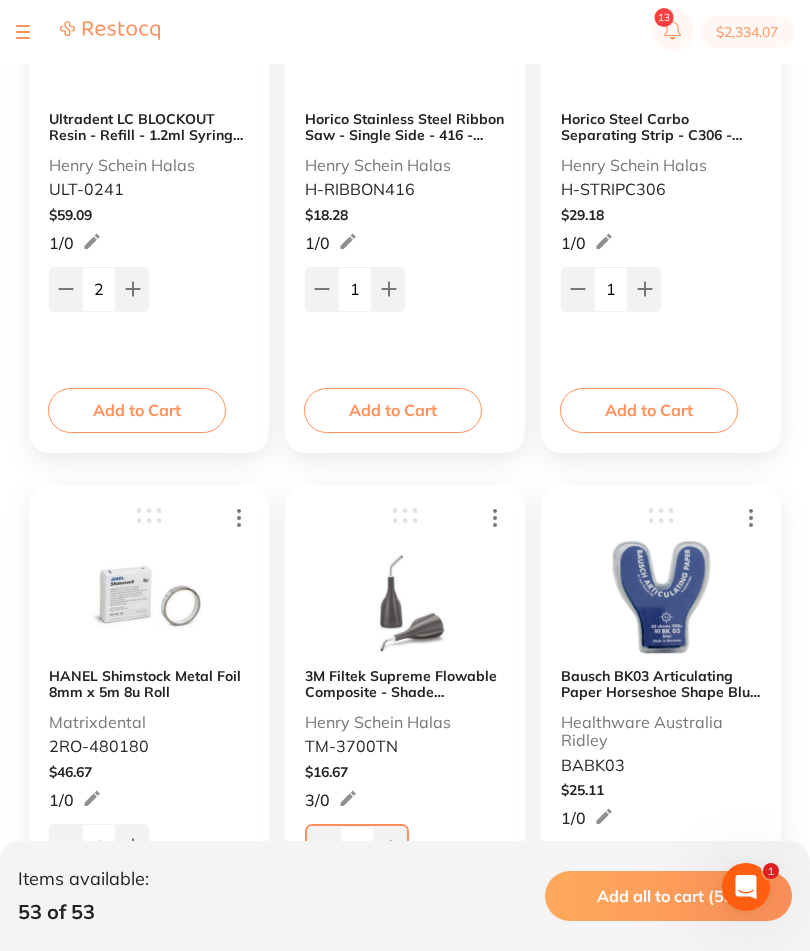 scroll, scrollTop: 3296, scrollLeft: 0, axis: vertical 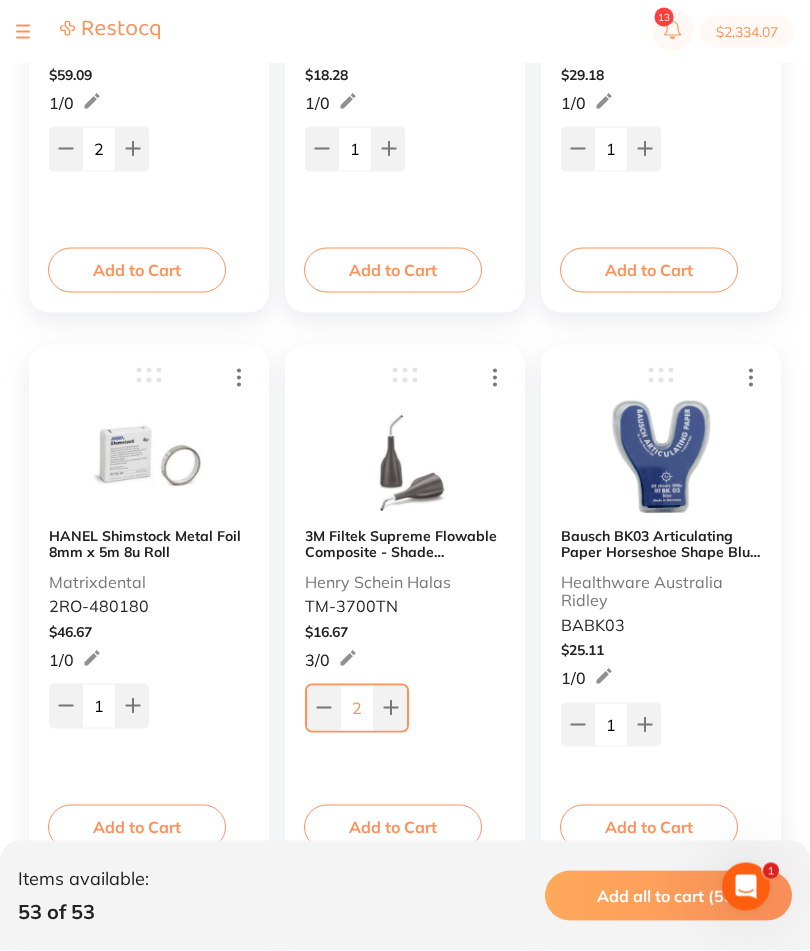 click on "Add to Cart" at bounding box center (393, 827) 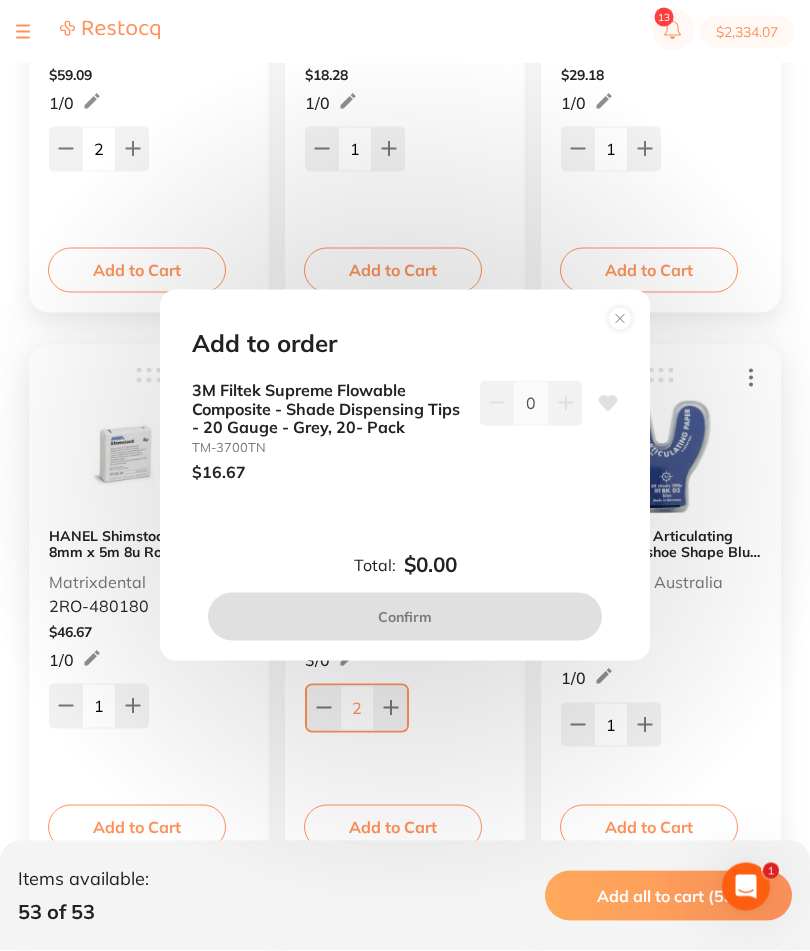scroll, scrollTop: 3435, scrollLeft: 0, axis: vertical 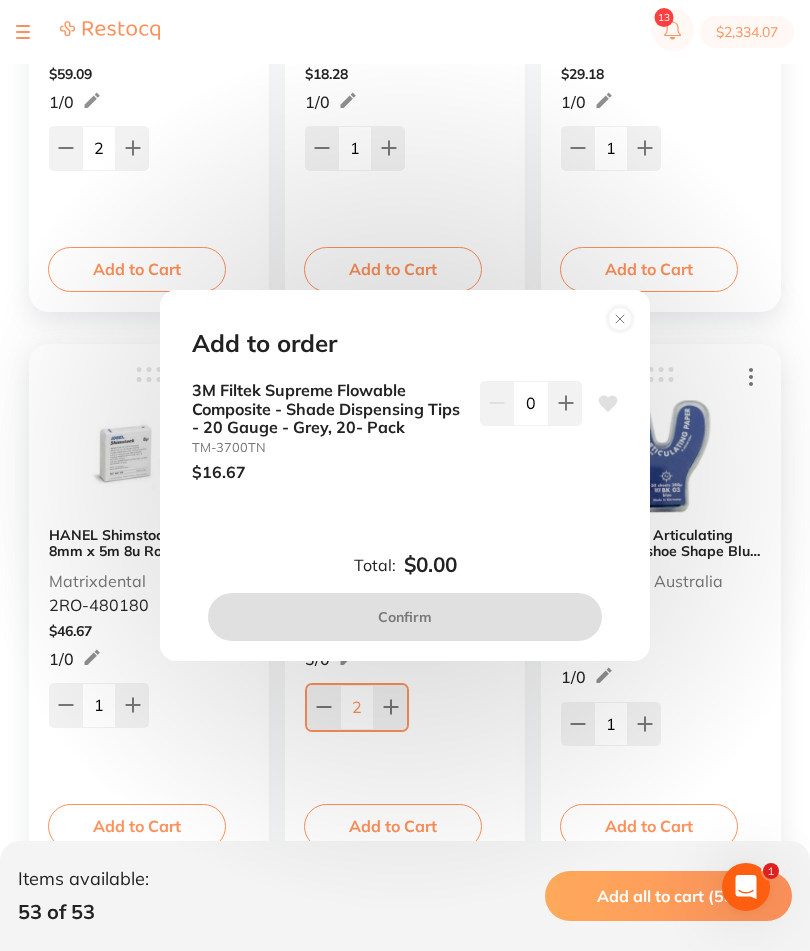 click 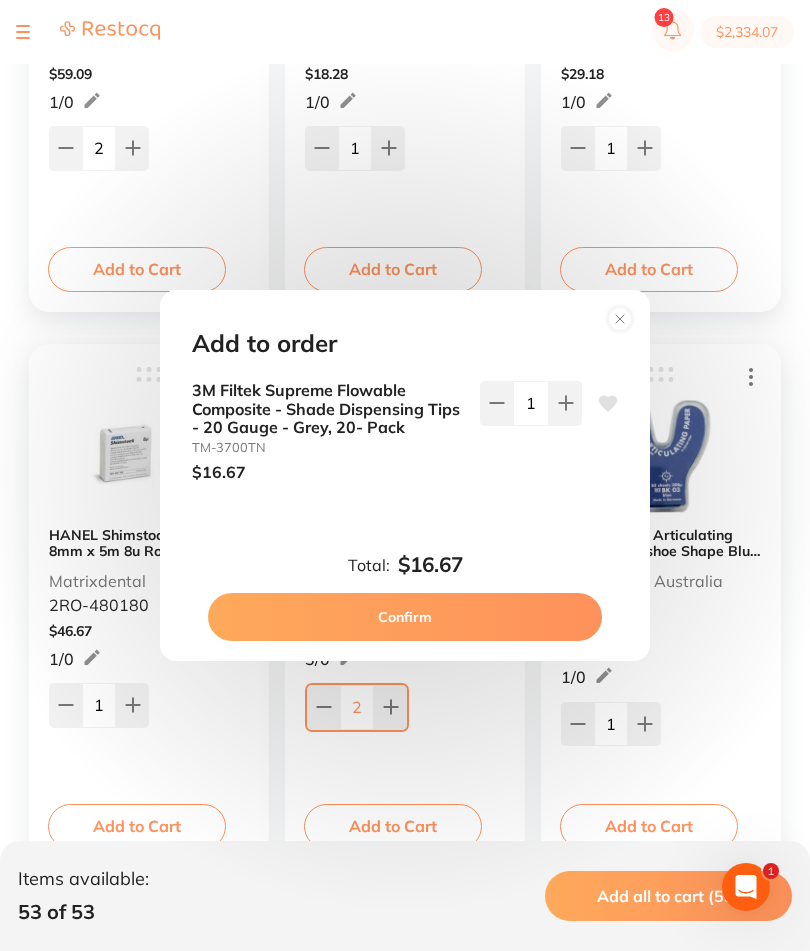 click 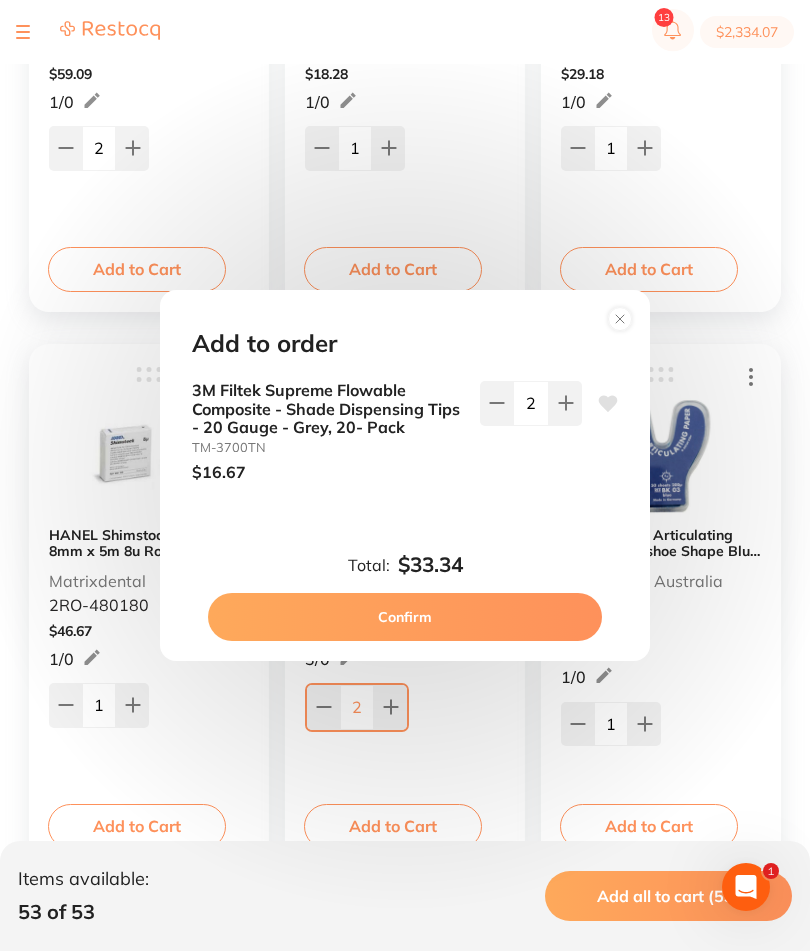 click on "Confirm" at bounding box center [405, 617] 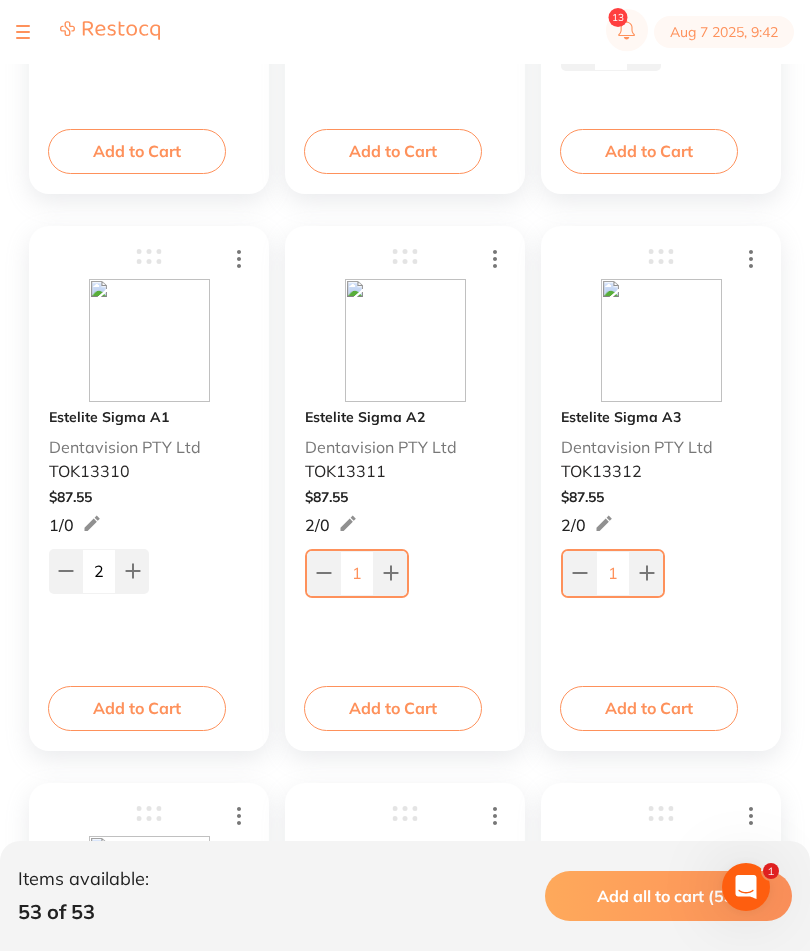scroll, scrollTop: 4111, scrollLeft: 0, axis: vertical 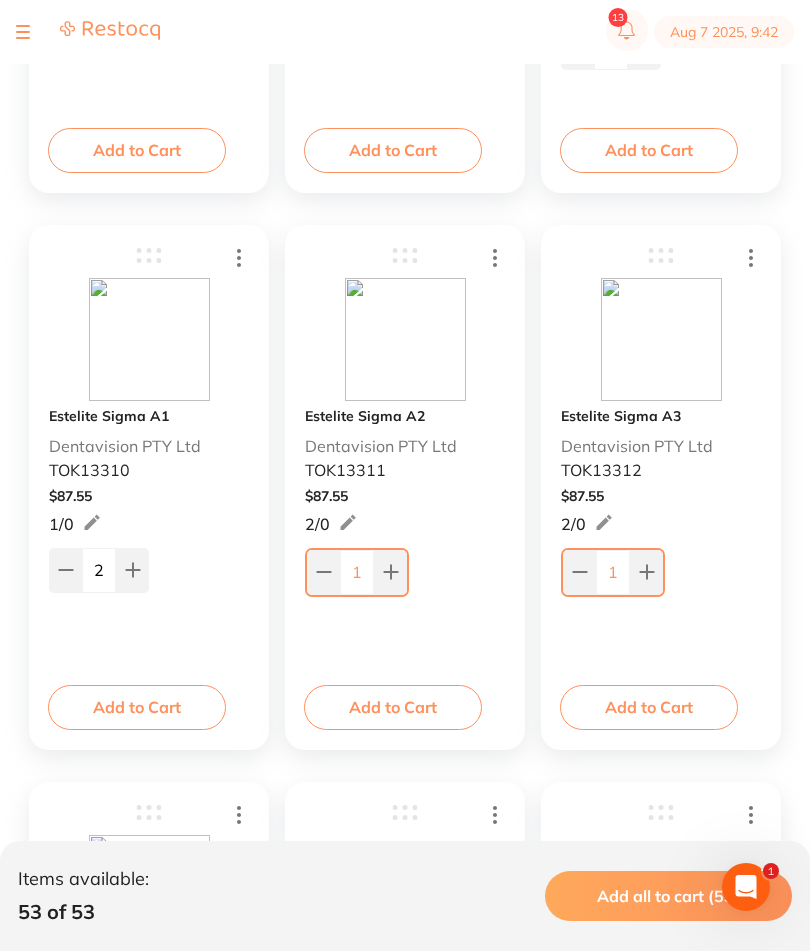 click on "Add to Cart" at bounding box center (393, 707) 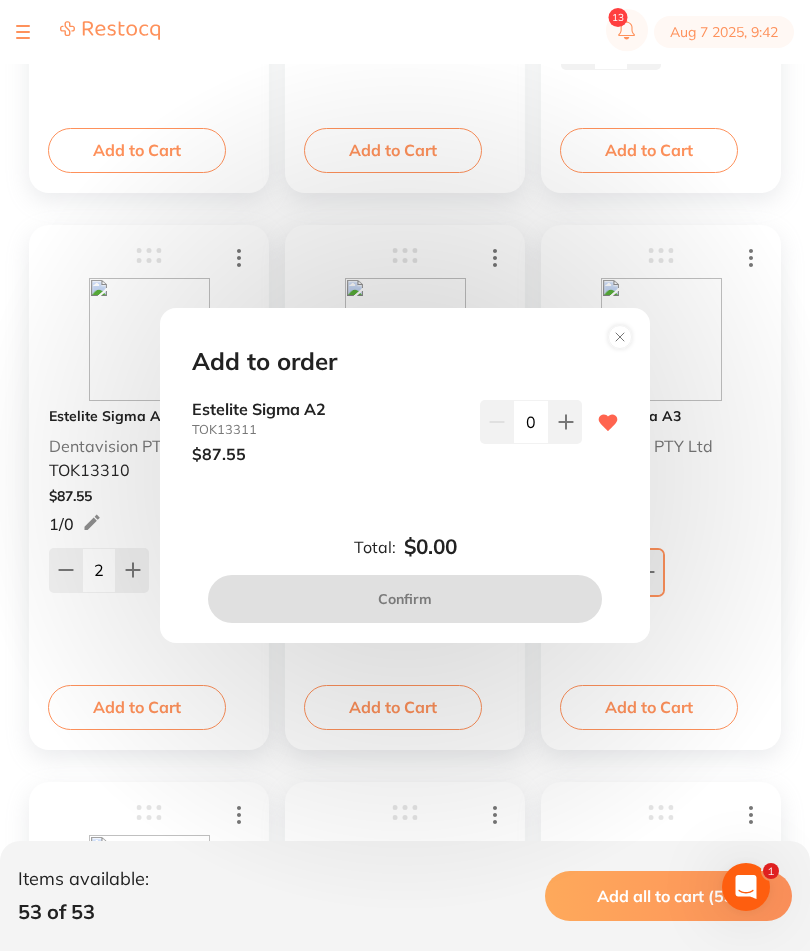 scroll, scrollTop: 0, scrollLeft: 0, axis: both 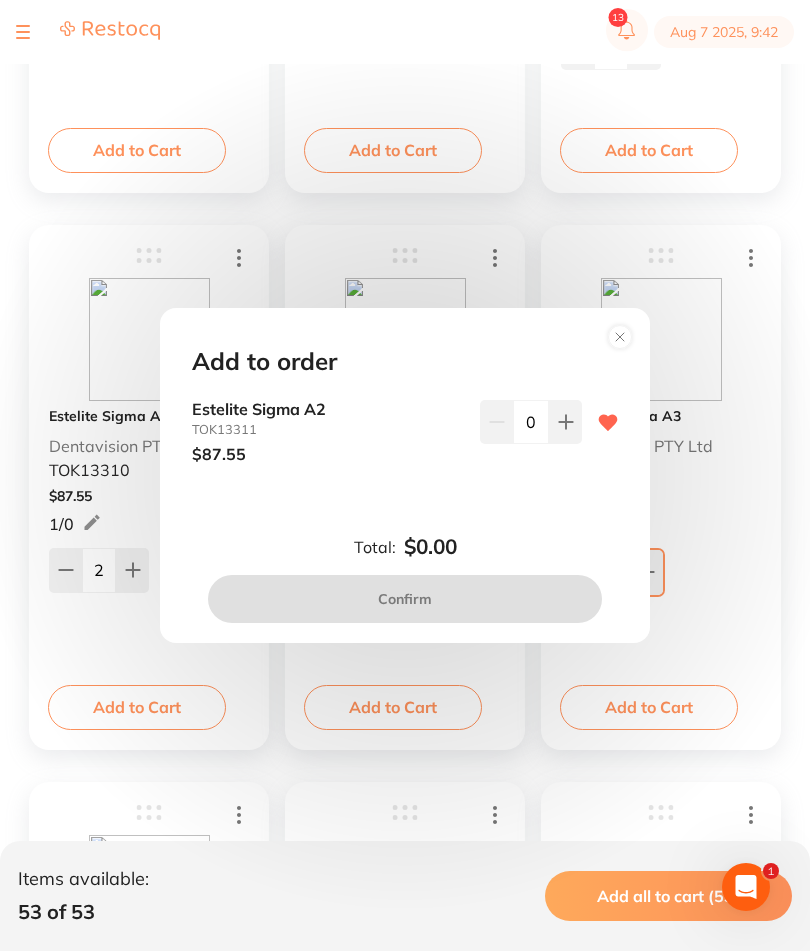 click 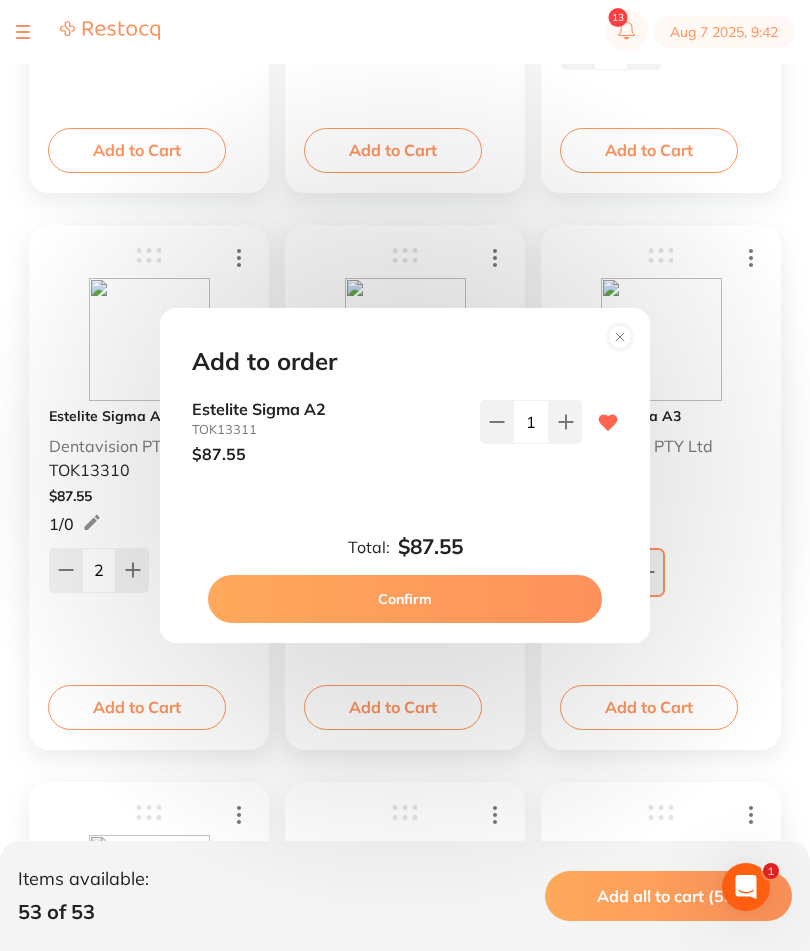 click on "Confirm" at bounding box center (405, 599) 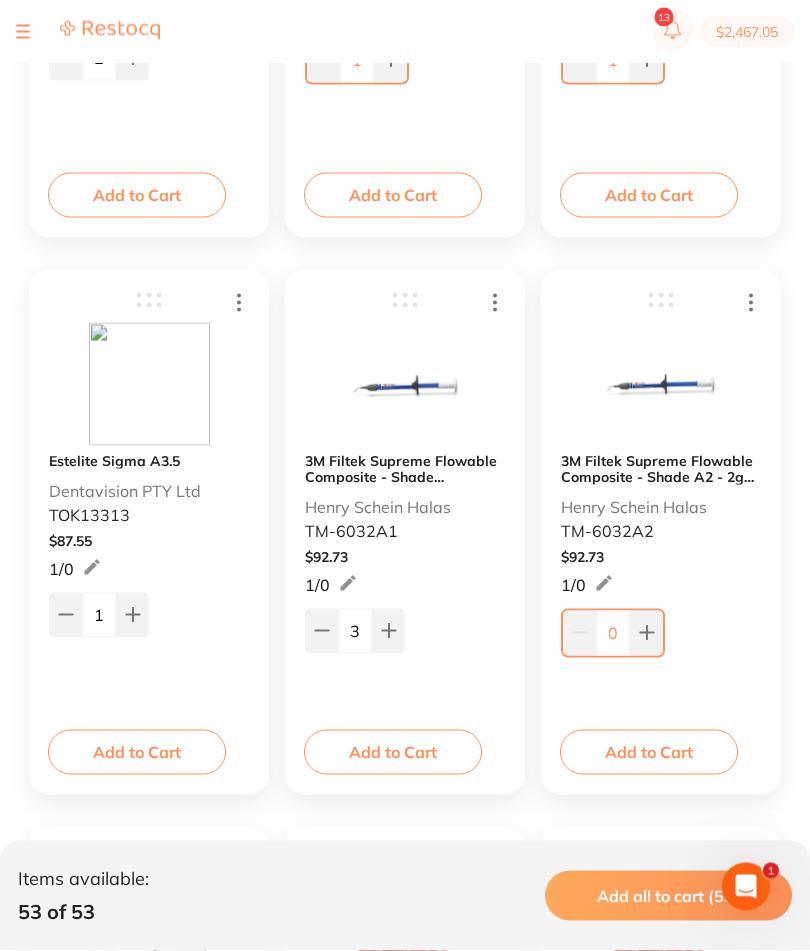 scroll, scrollTop: 4624, scrollLeft: 0, axis: vertical 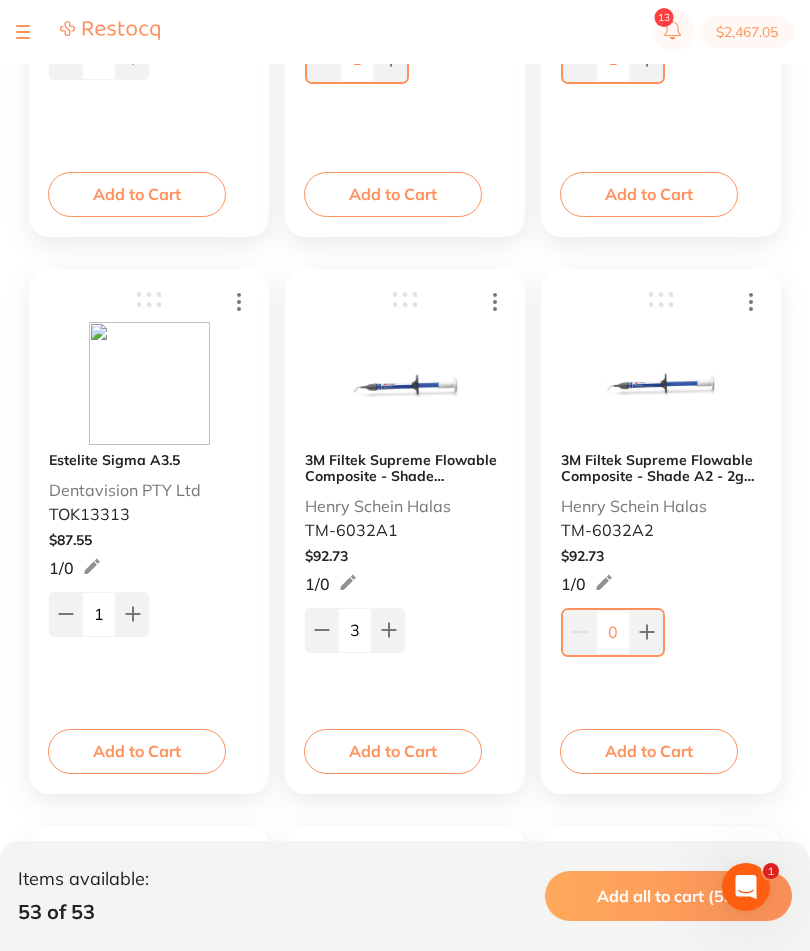 click on "Add to Cart" at bounding box center (649, 751) 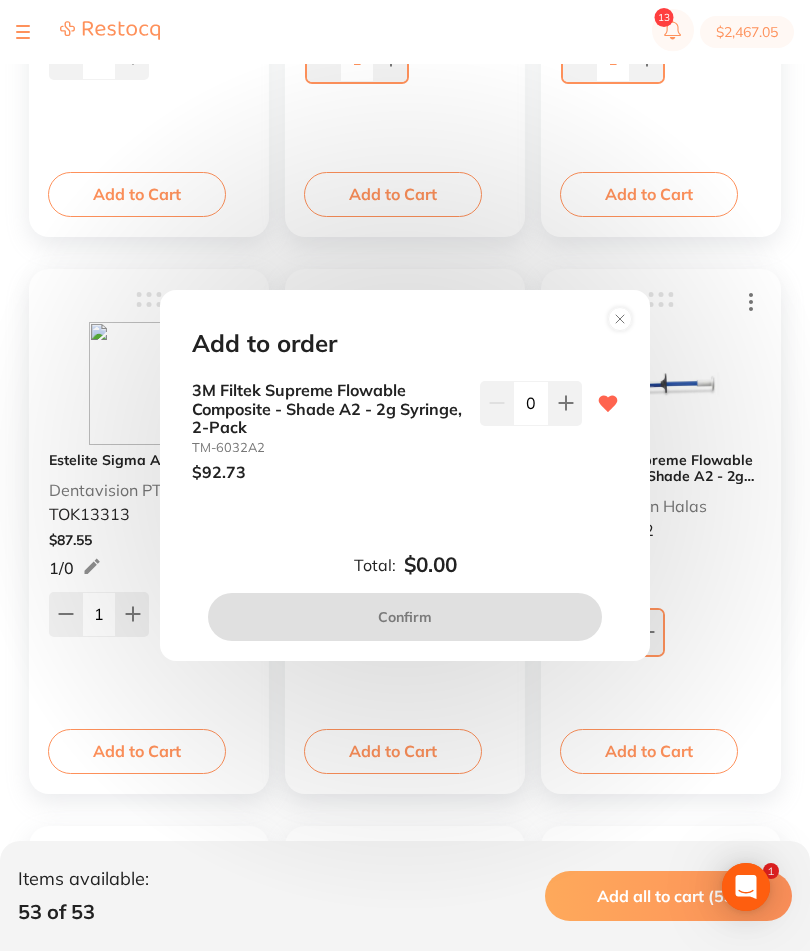 scroll, scrollTop: 0, scrollLeft: 0, axis: both 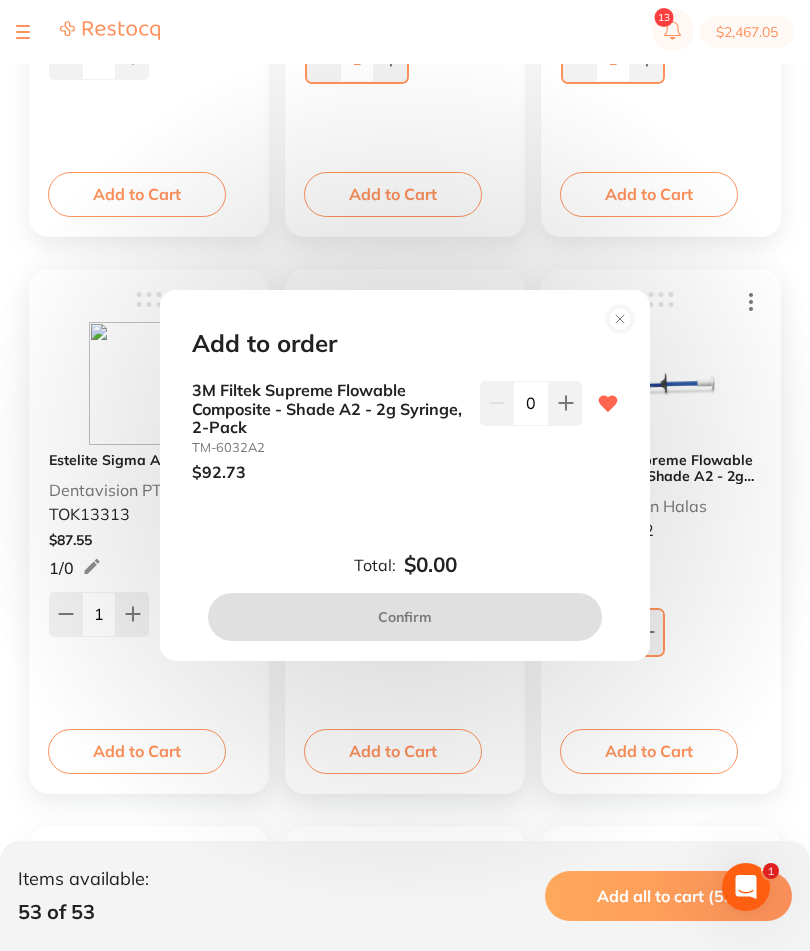 click at bounding box center (565, 403) 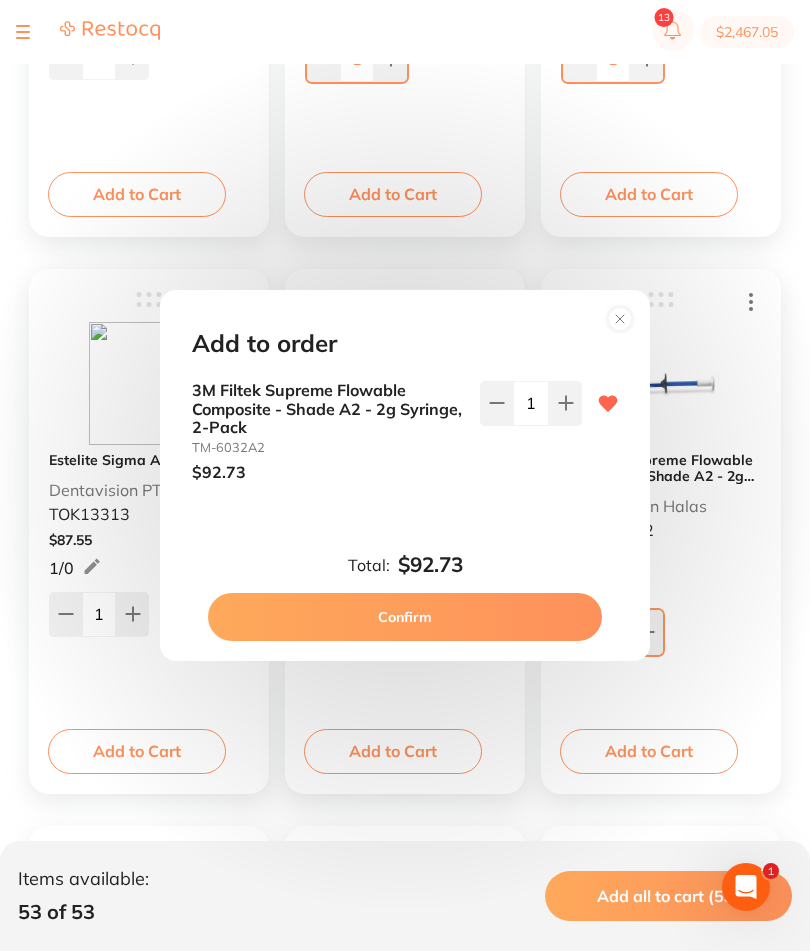 click on "Confirm" at bounding box center [405, 617] 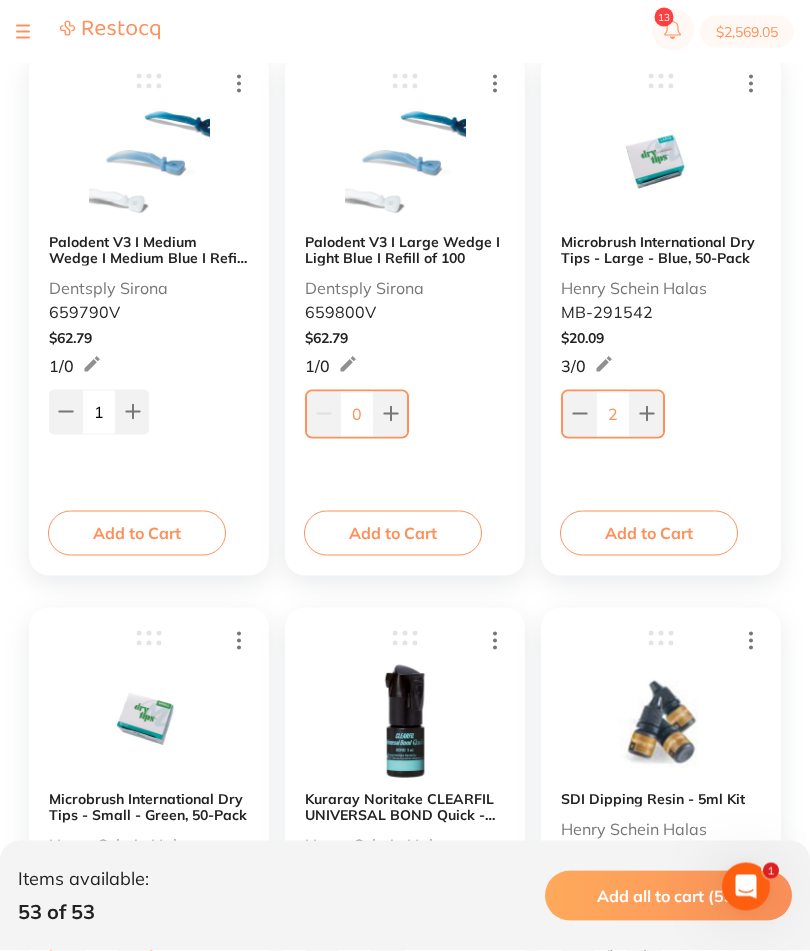scroll, scrollTop: 7628, scrollLeft: 0, axis: vertical 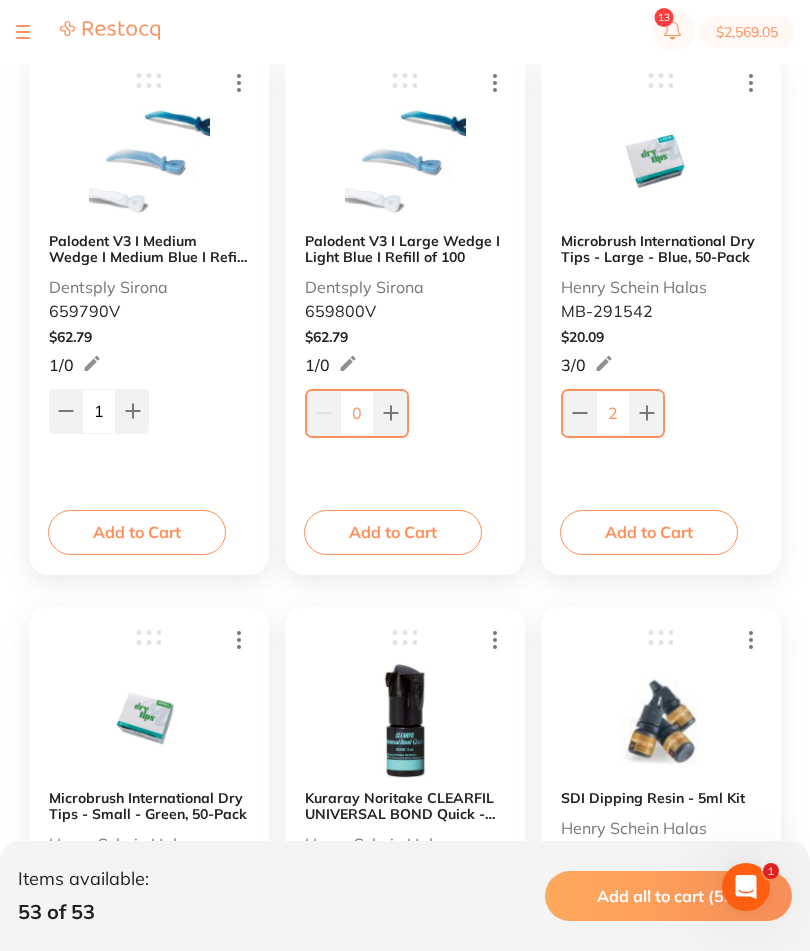 click on "Add to Cart" at bounding box center (649, 532) 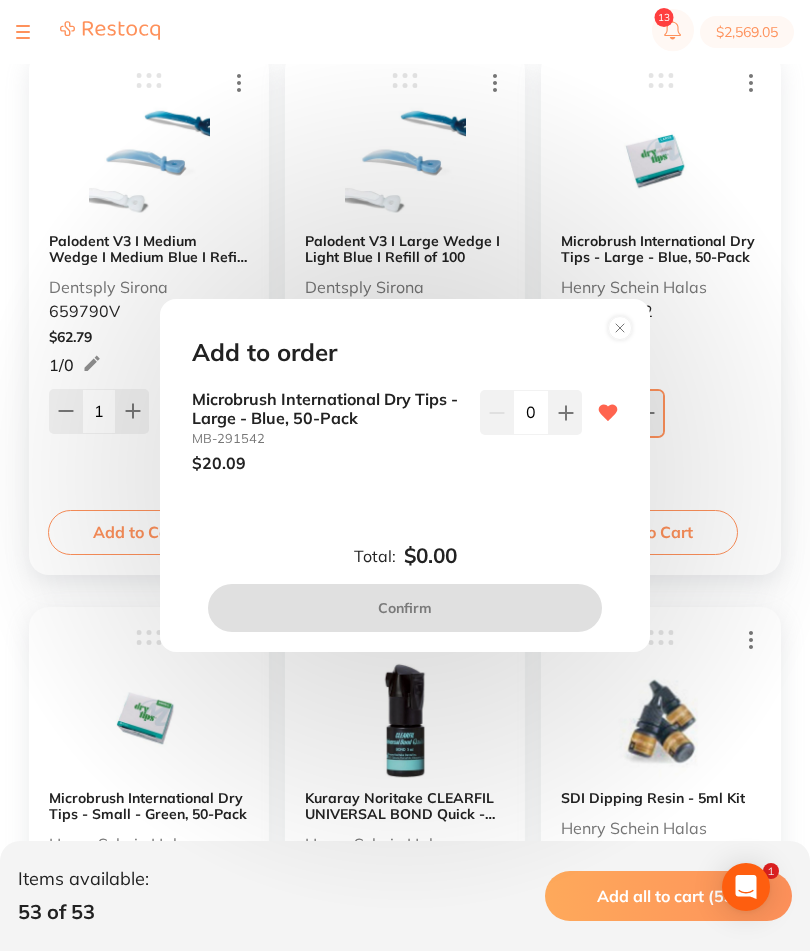 click at bounding box center (565, 412) 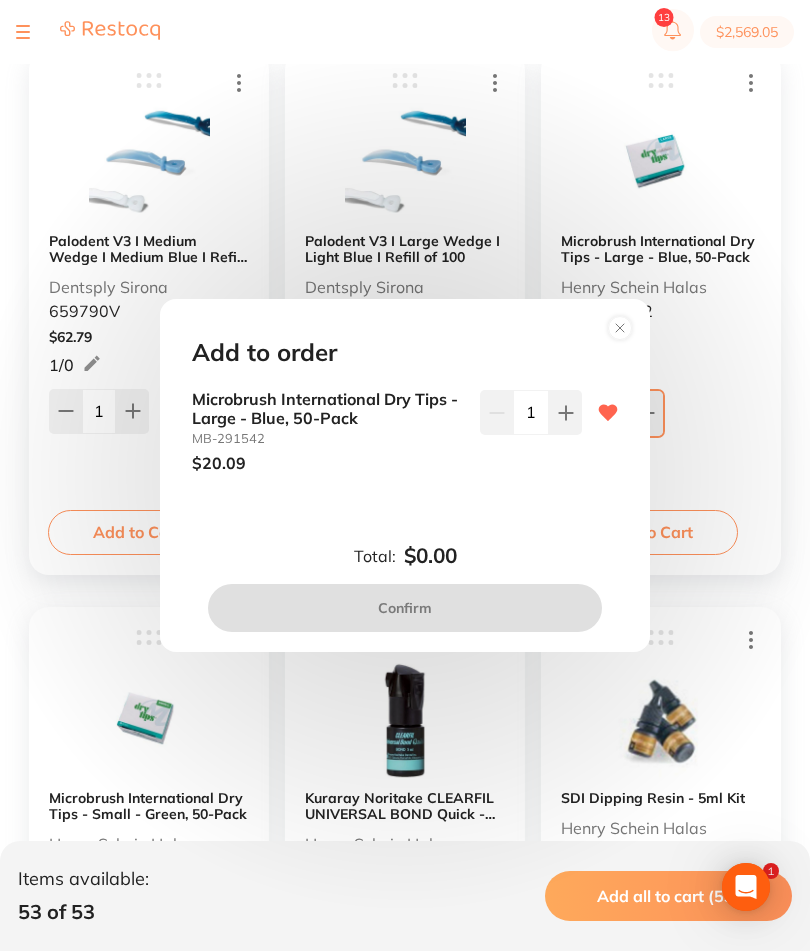 scroll, scrollTop: 0, scrollLeft: 0, axis: both 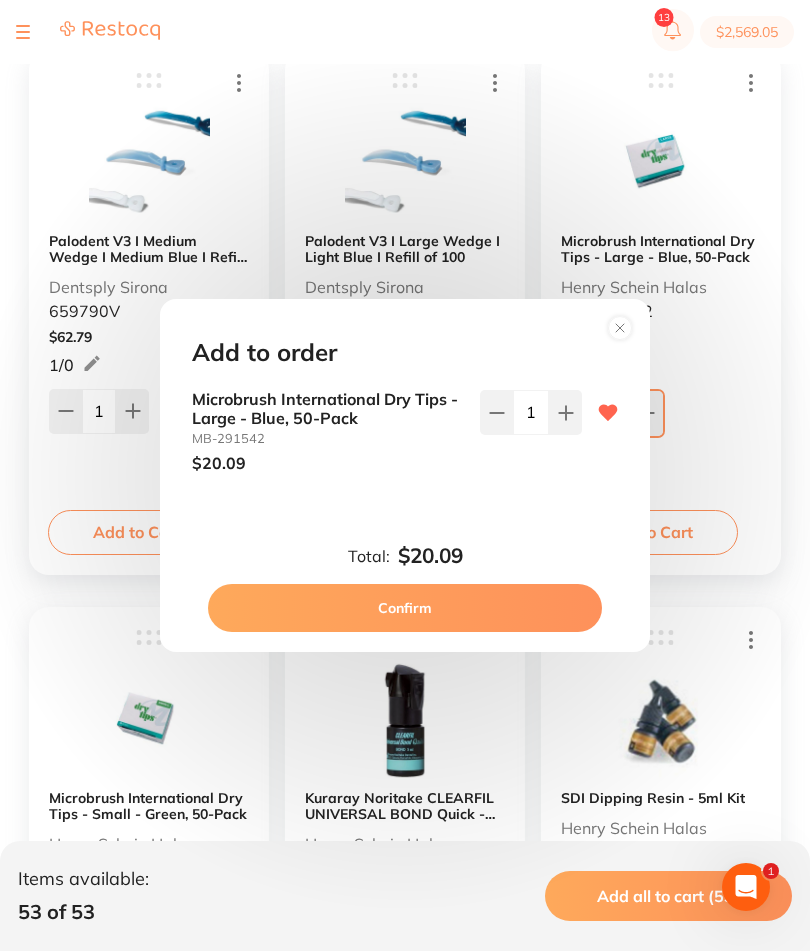 click on "Confirm" at bounding box center (405, 608) 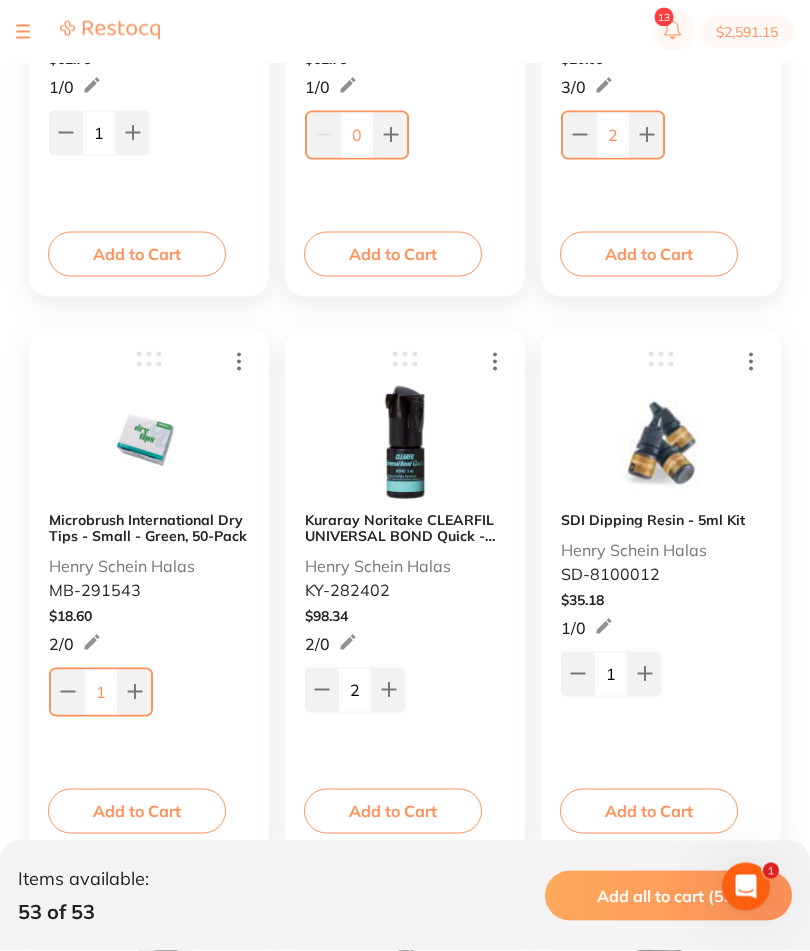 scroll, scrollTop: 7908, scrollLeft: 0, axis: vertical 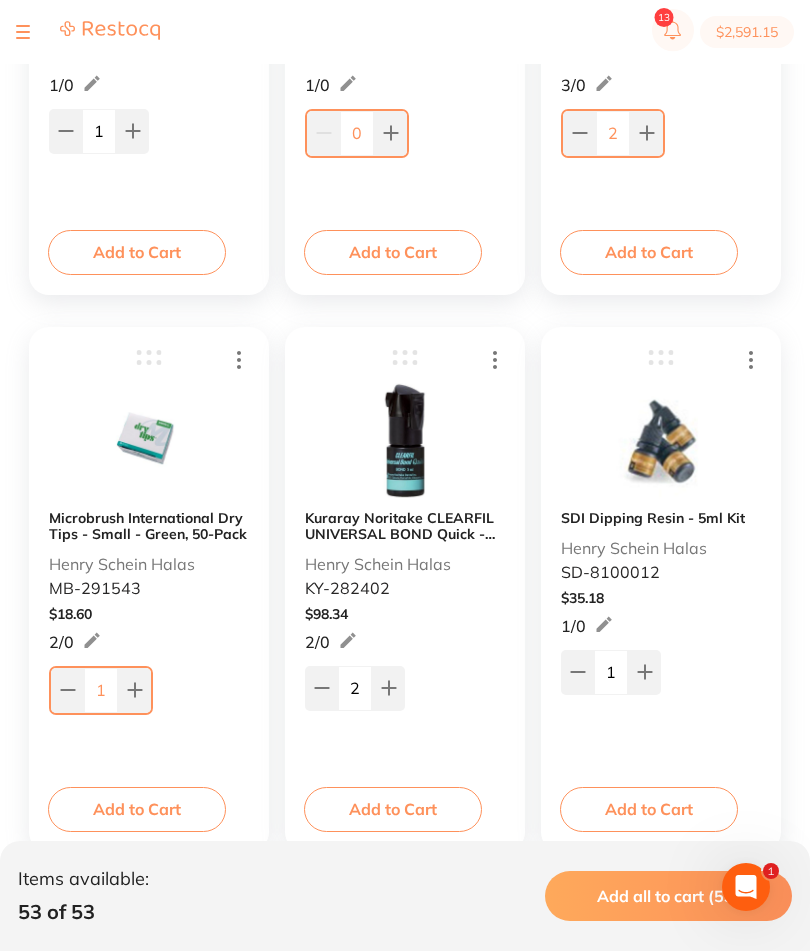 click on "Add to Cart" at bounding box center (393, 809) 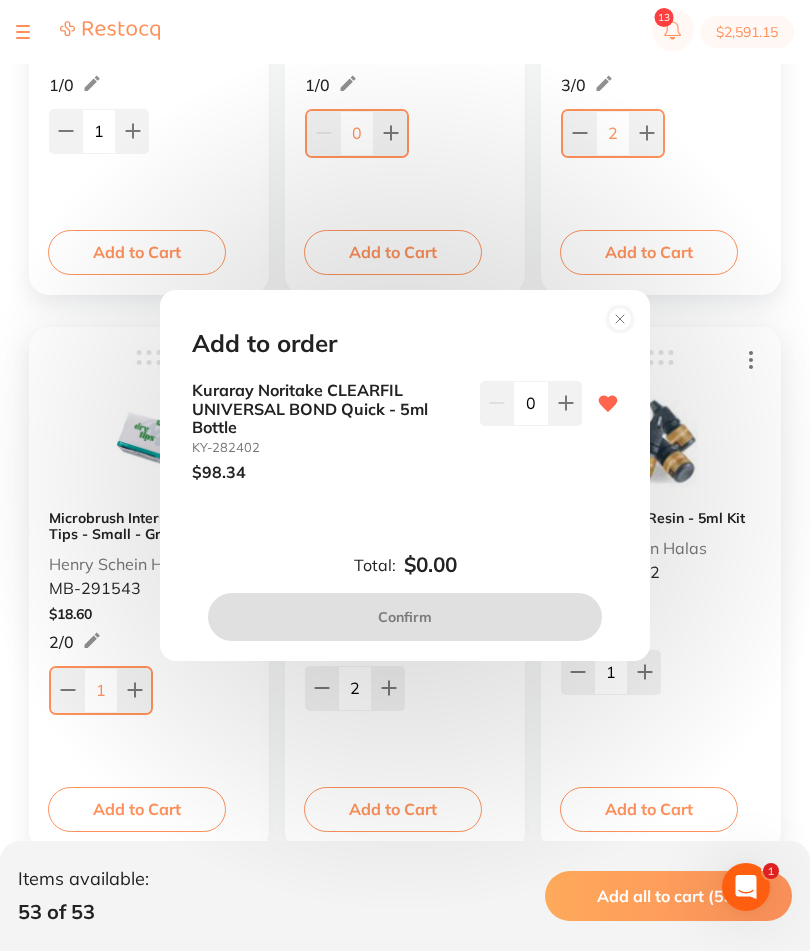 scroll, scrollTop: 0, scrollLeft: 0, axis: both 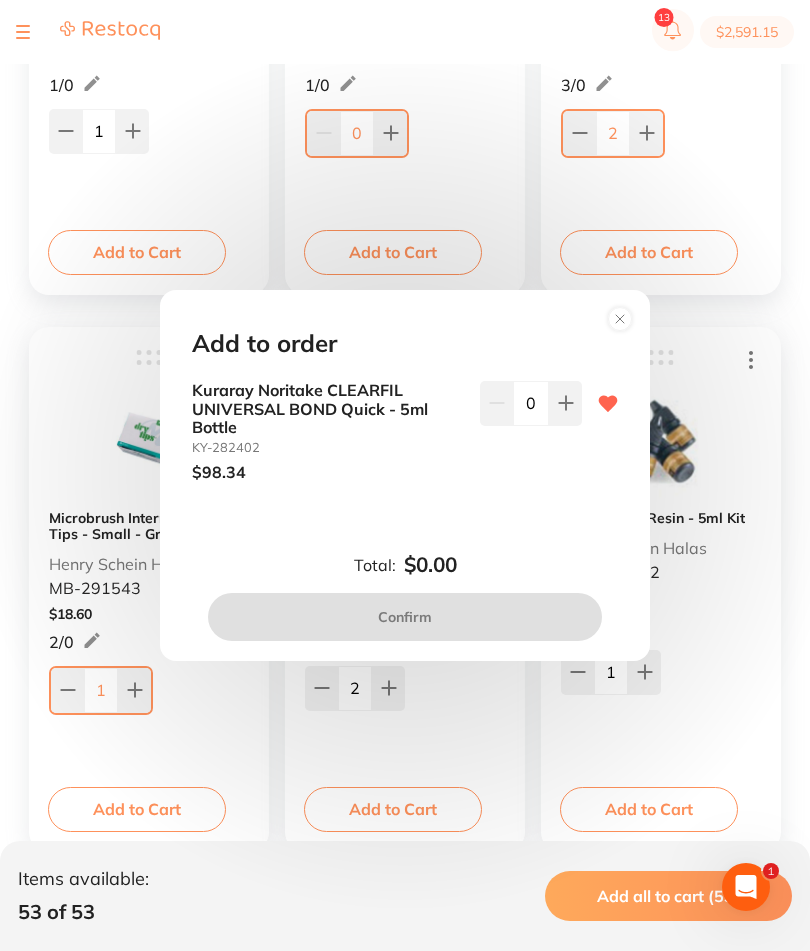 click at bounding box center [565, 403] 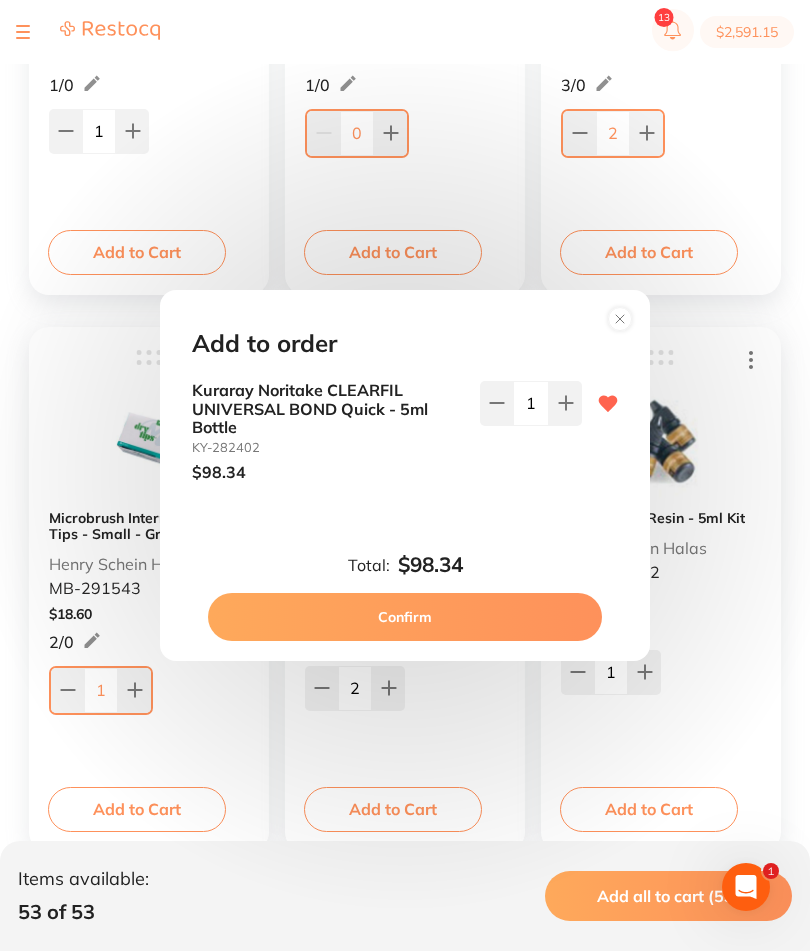 click on "Confirm" at bounding box center [405, 617] 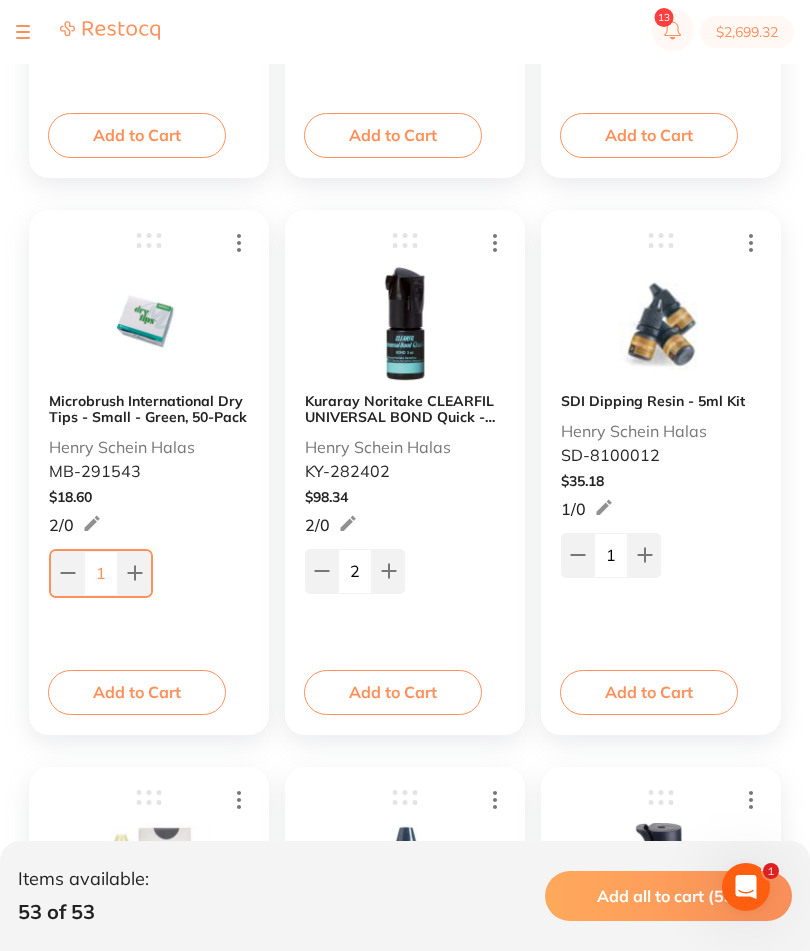 scroll, scrollTop: 8027, scrollLeft: 0, axis: vertical 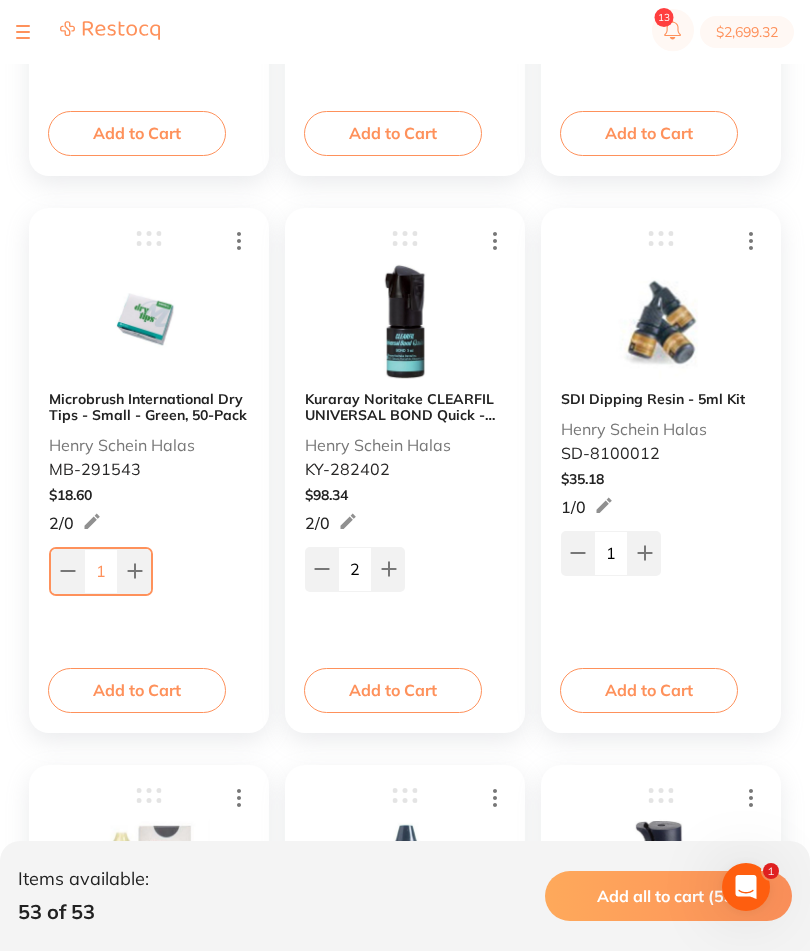 click on "Add to Cart" at bounding box center (649, 690) 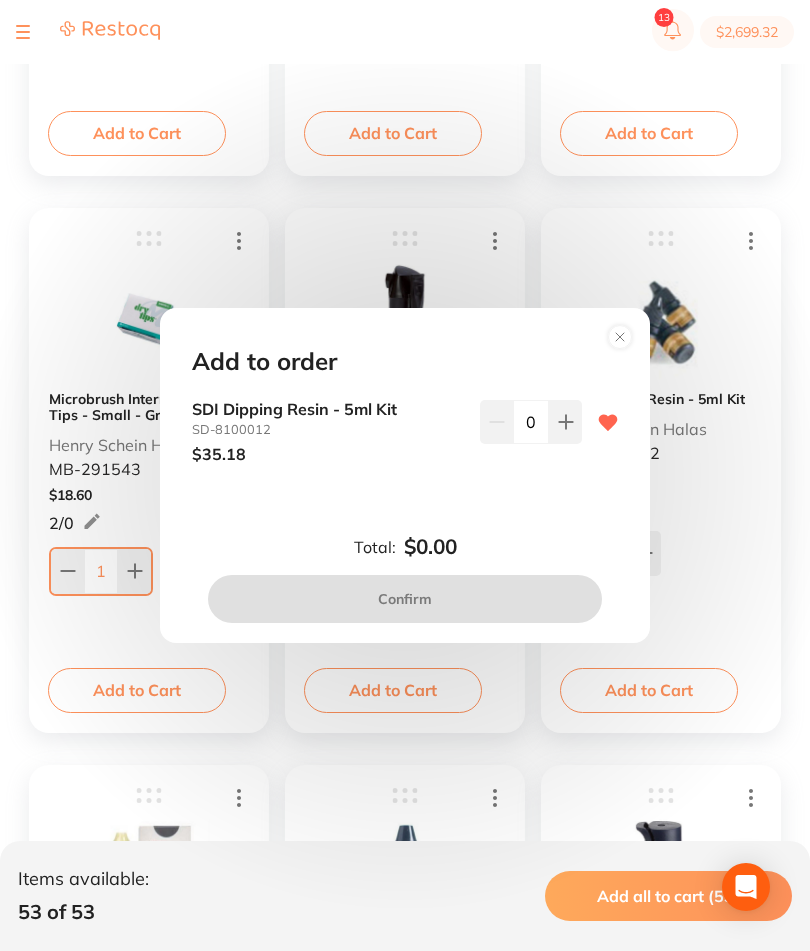 click 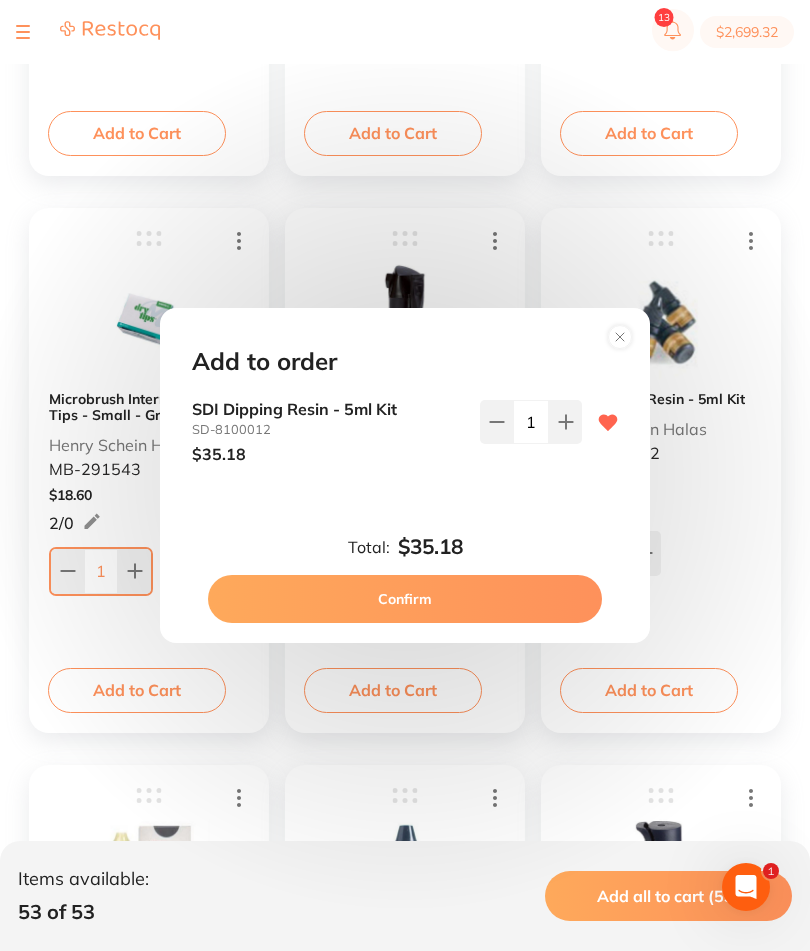 scroll, scrollTop: 0, scrollLeft: 0, axis: both 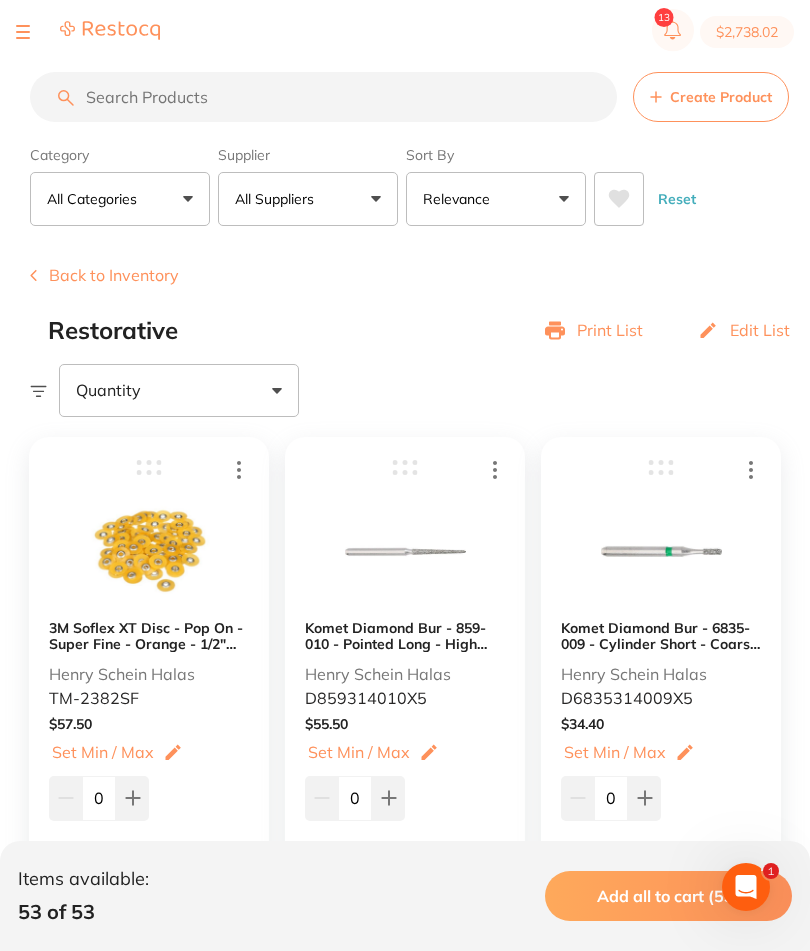 click on "Back to Inventory" at bounding box center [104, 275] 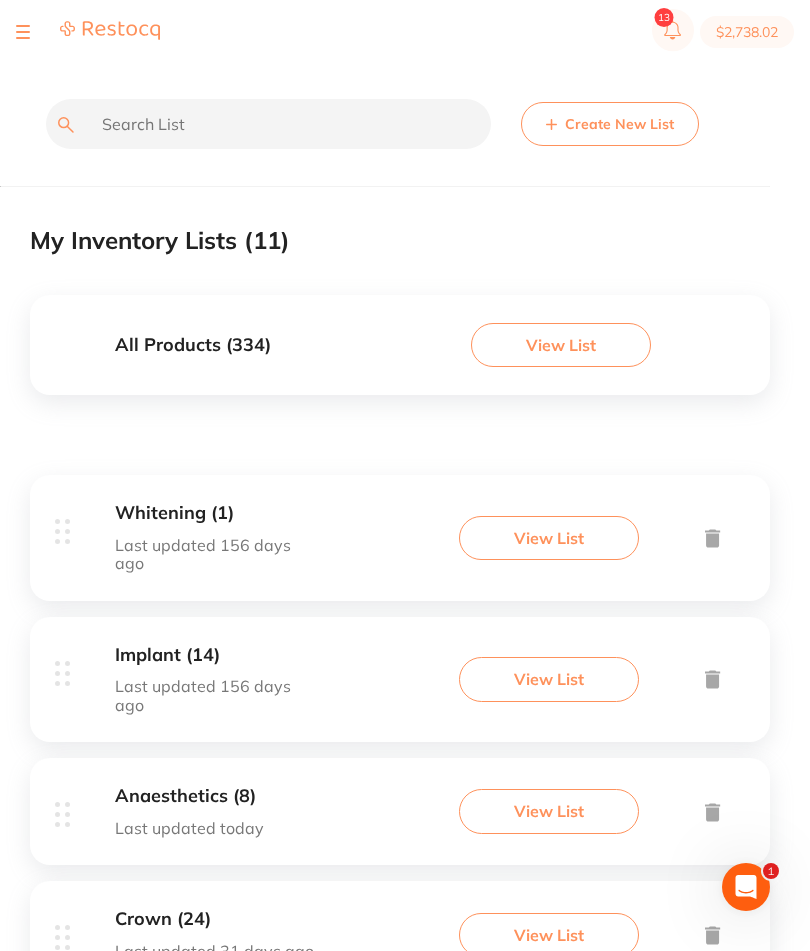 scroll, scrollTop: 0, scrollLeft: 0, axis: both 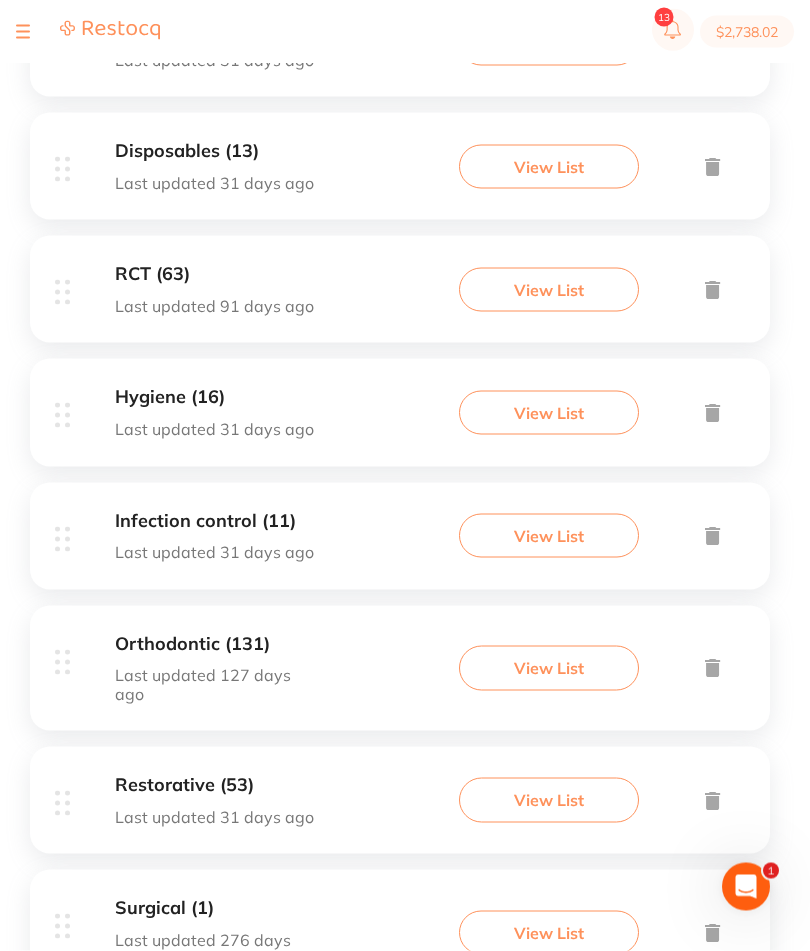 click on "View List" at bounding box center [549, 933] 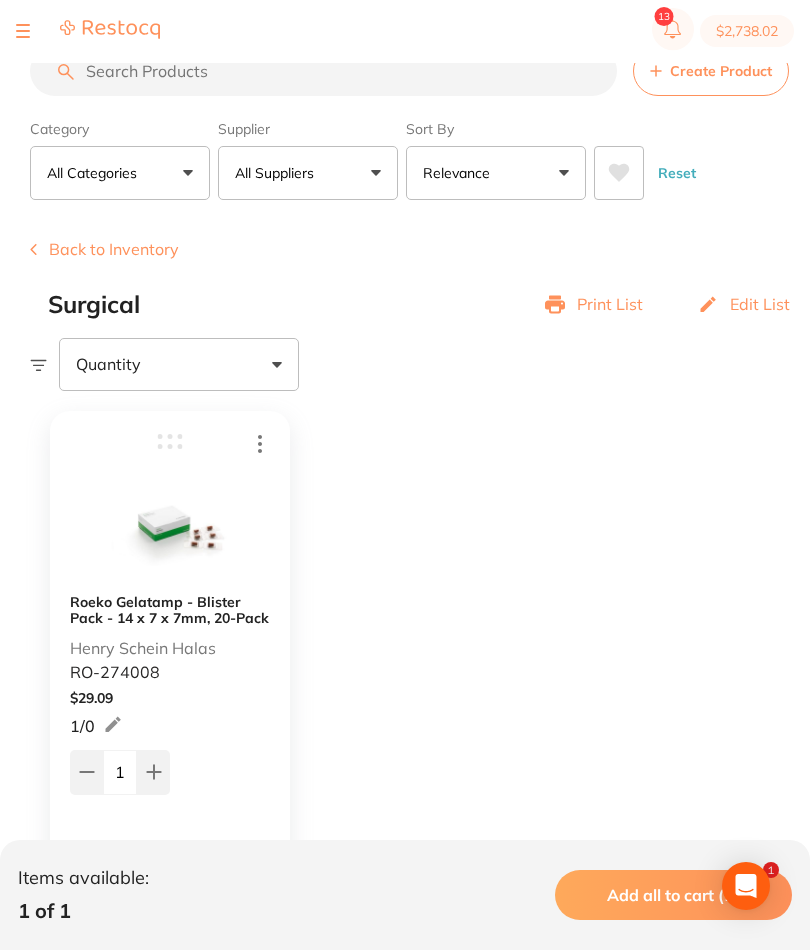 scroll, scrollTop: 26, scrollLeft: 0, axis: vertical 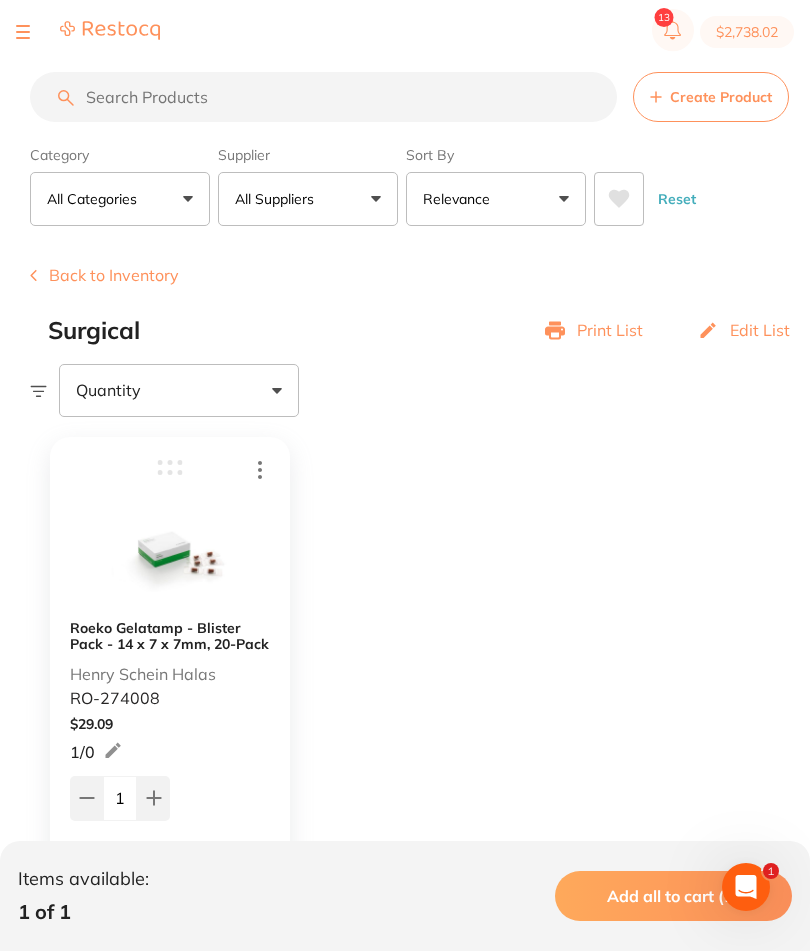 click on "Back to Inventory" at bounding box center [104, 275] 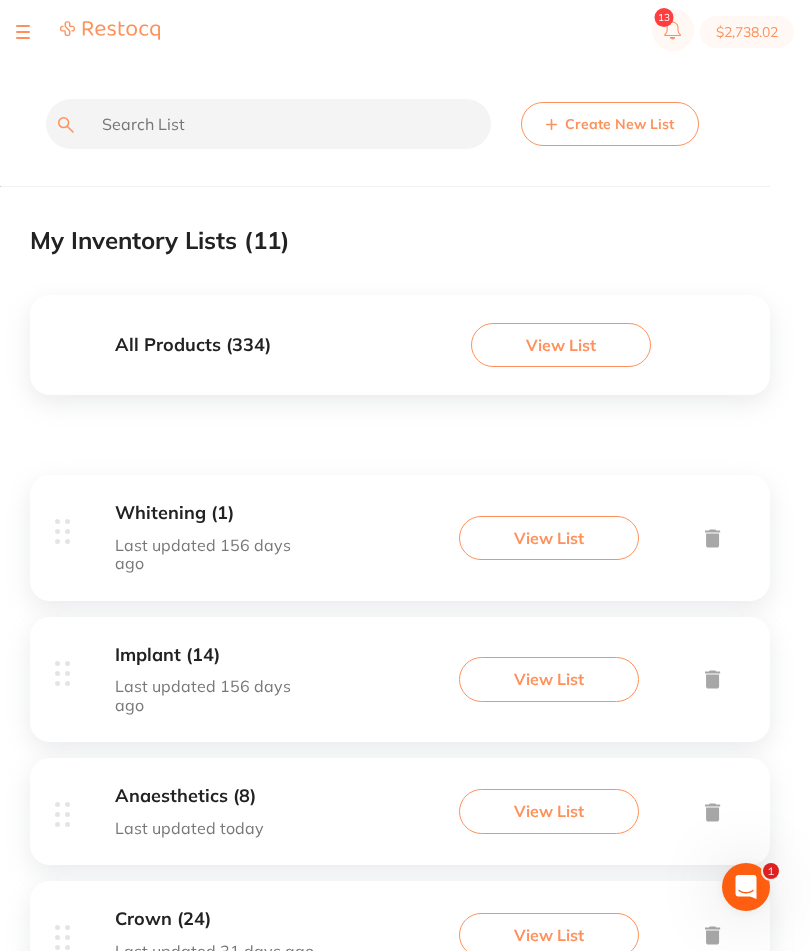 scroll, scrollTop: 0, scrollLeft: 0, axis: both 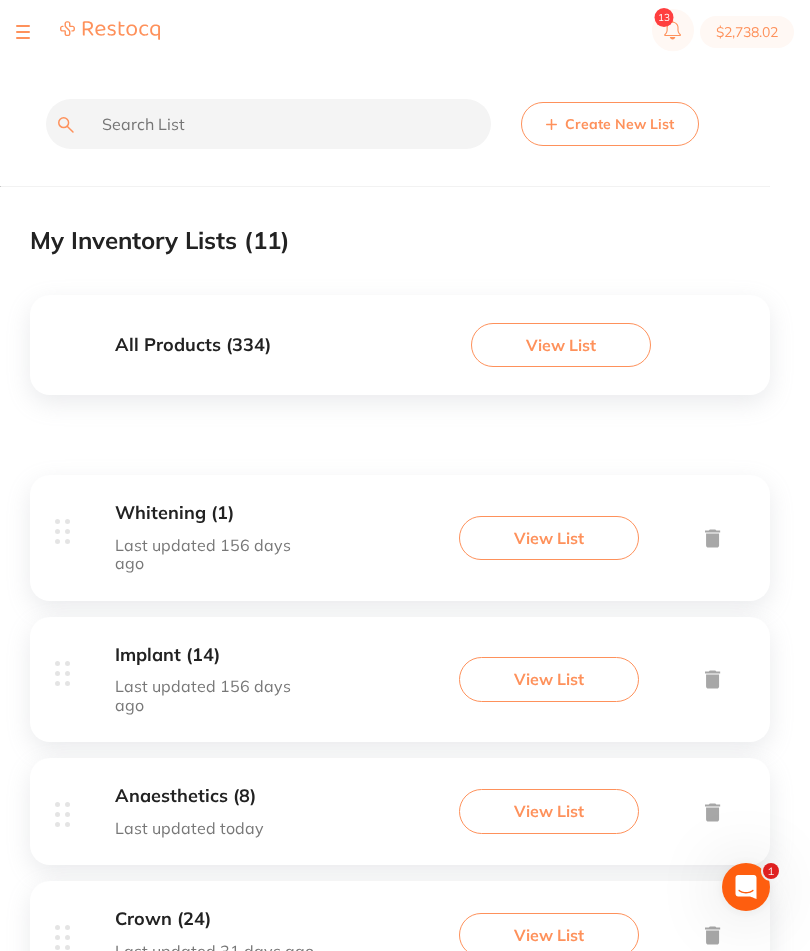 click at bounding box center [23, 32] 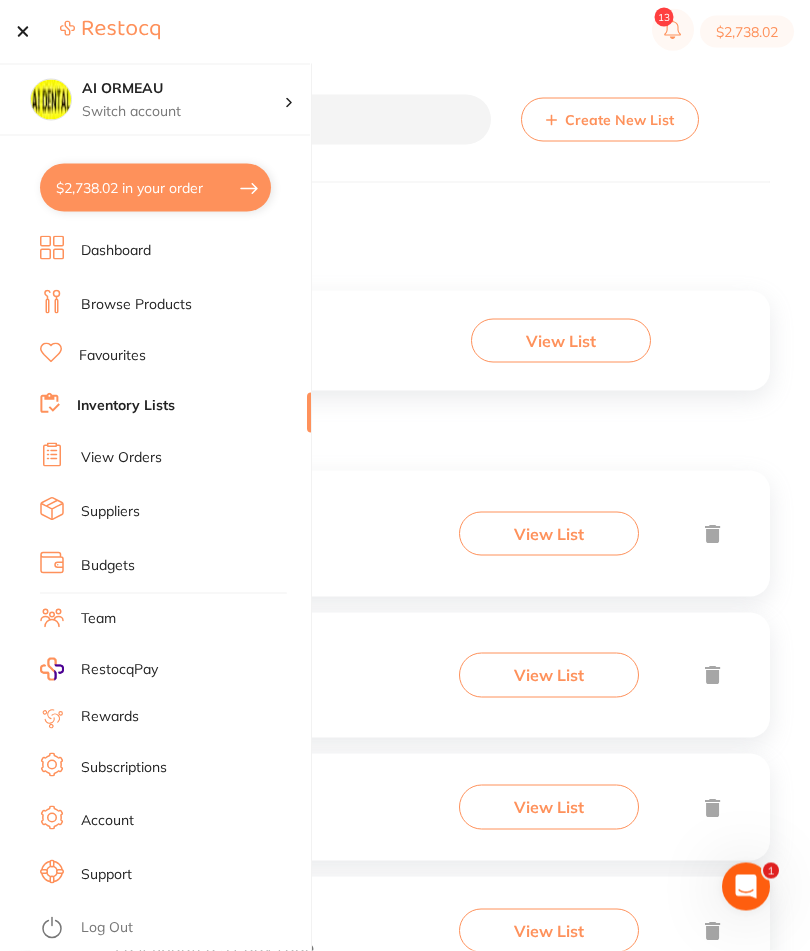 scroll, scrollTop: 5, scrollLeft: 0, axis: vertical 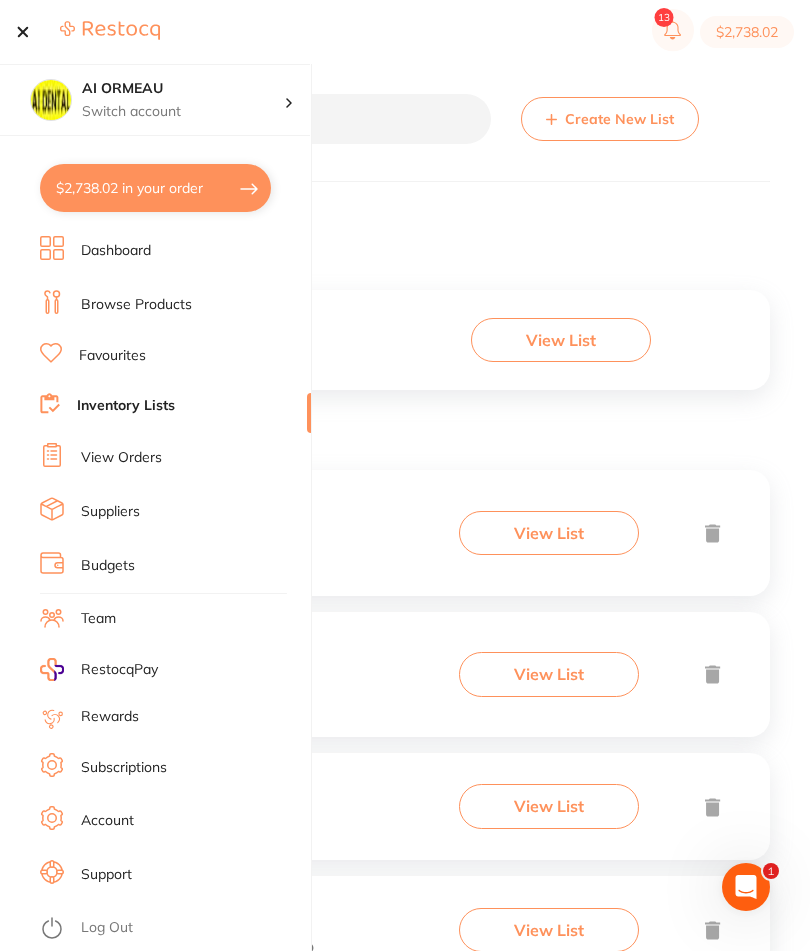 click on "Browse Products" at bounding box center (136, 305) 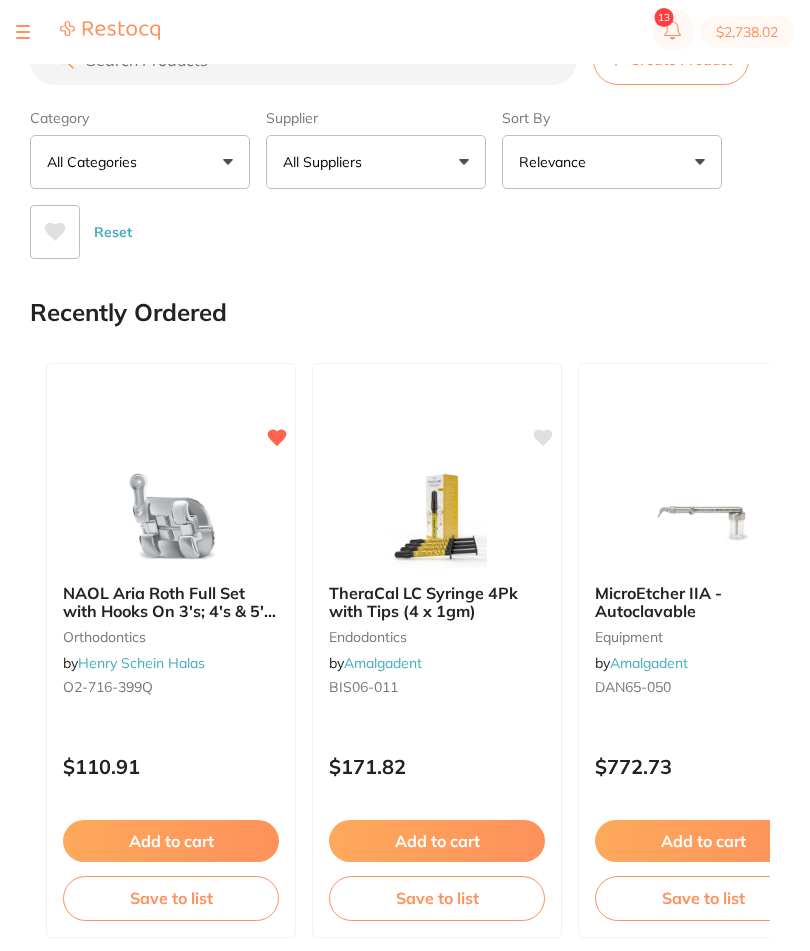 scroll, scrollTop: 0, scrollLeft: 0, axis: both 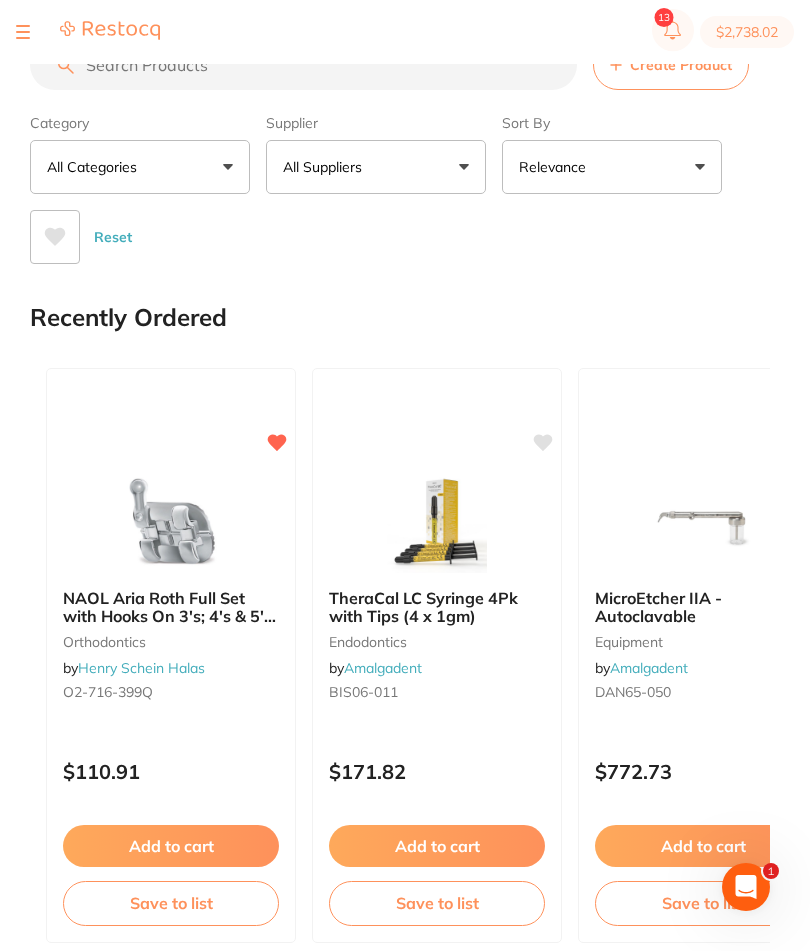 click at bounding box center [303, 65] 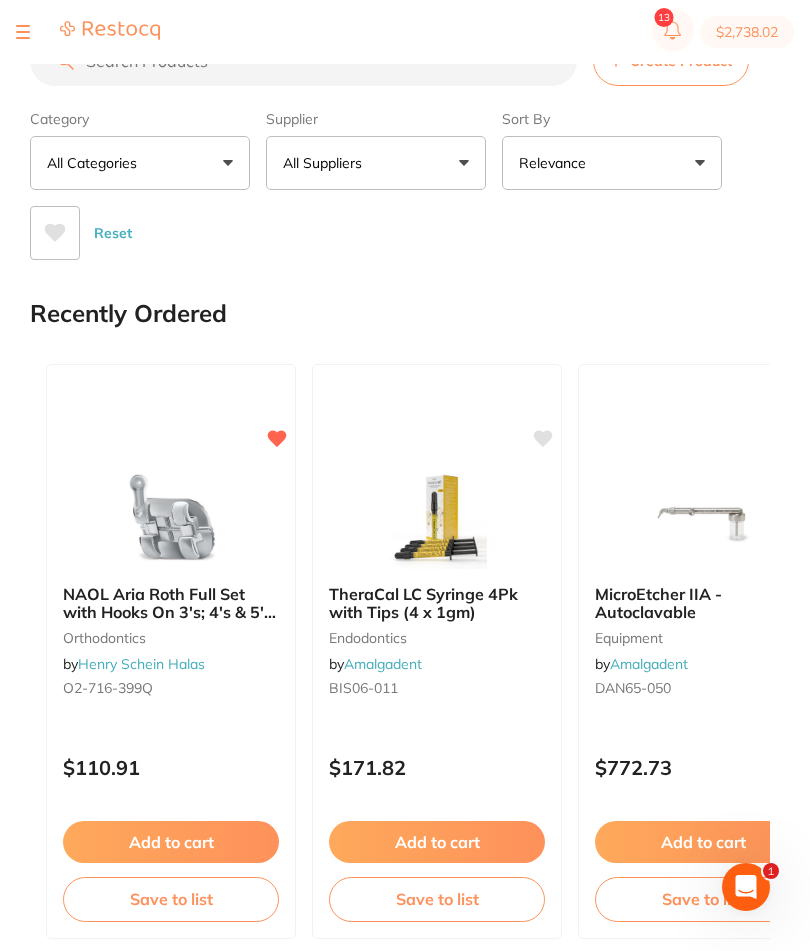 click at bounding box center (303, 61) 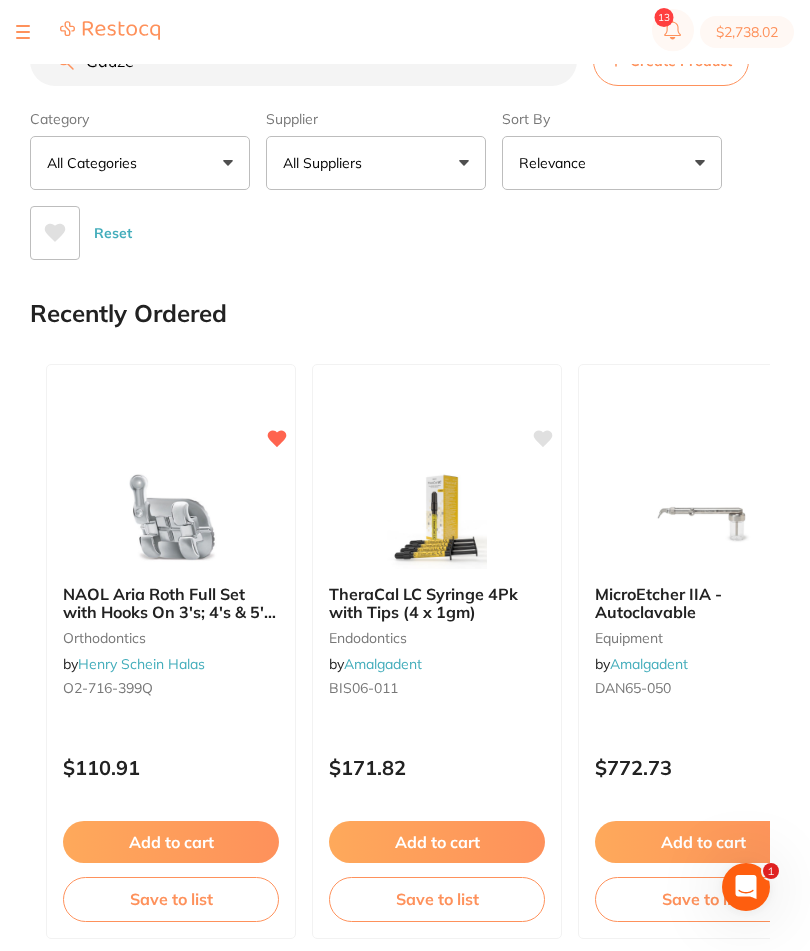 type on "Gauze" 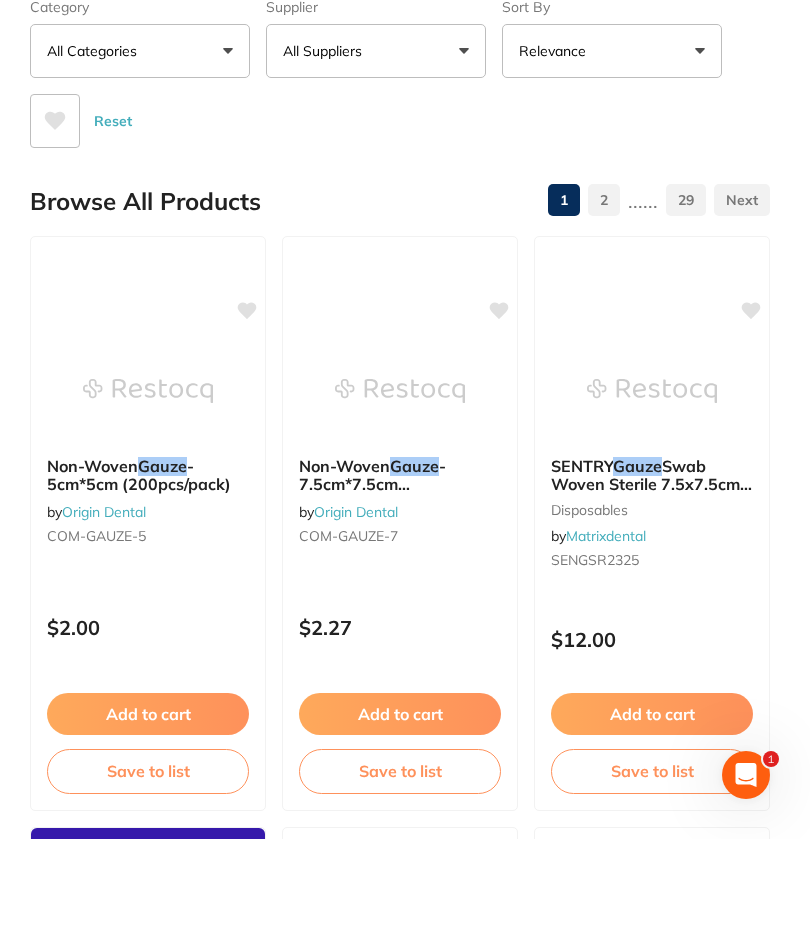 scroll, scrollTop: 0, scrollLeft: 0, axis: both 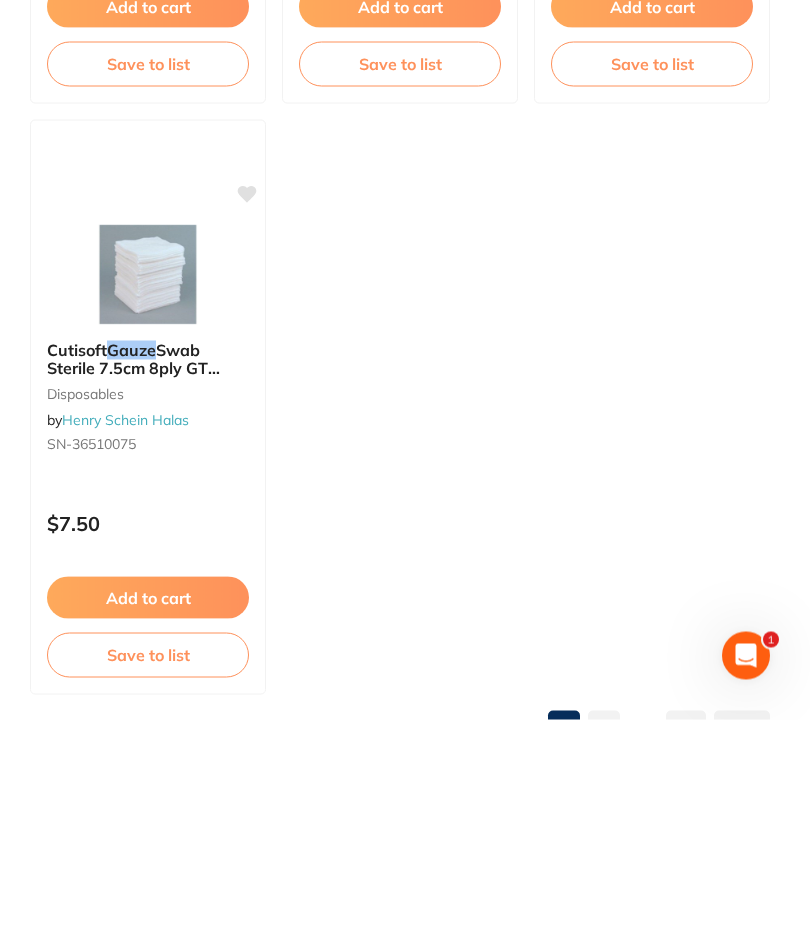 click on "Add to cart" at bounding box center [148, 829] 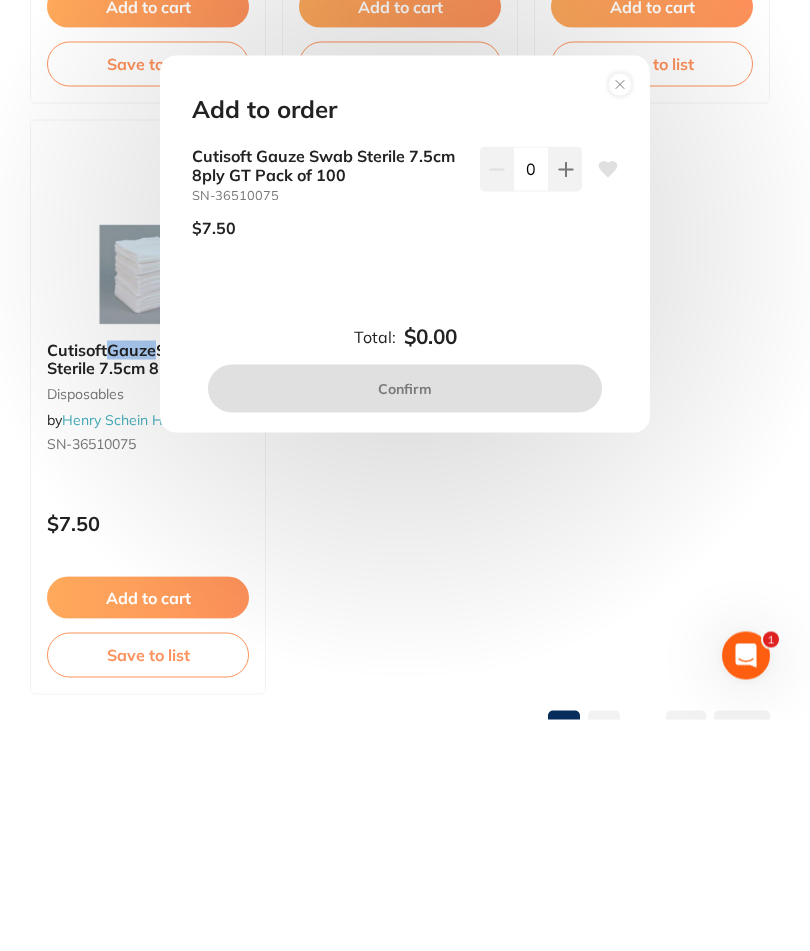 scroll, scrollTop: 1766, scrollLeft: 0, axis: vertical 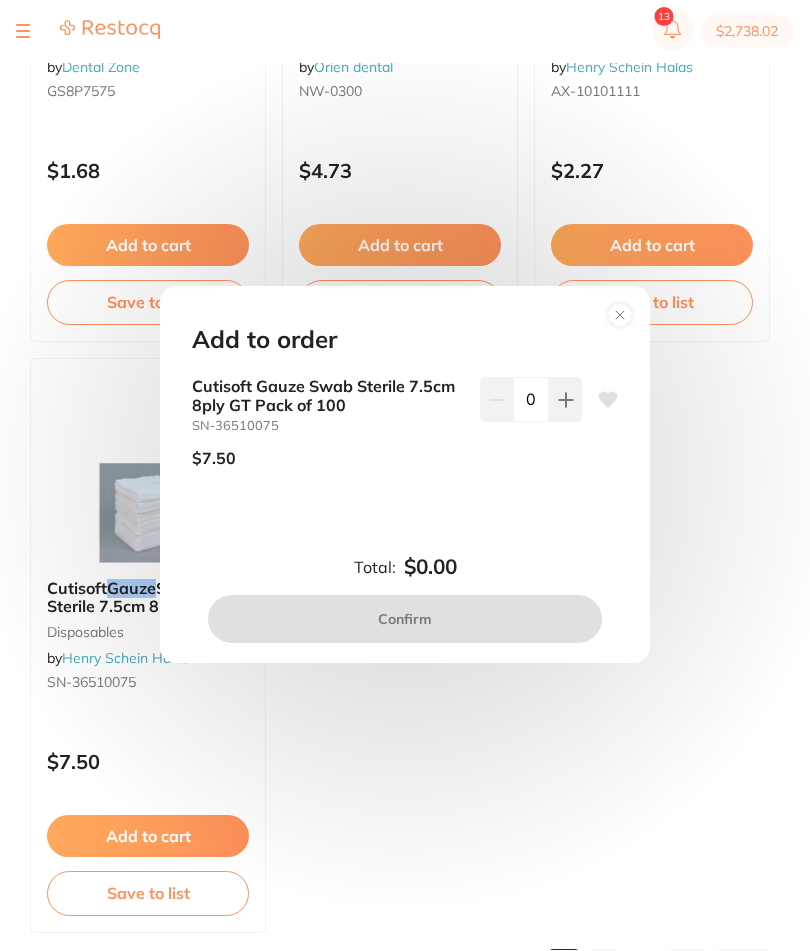click at bounding box center [565, 400] 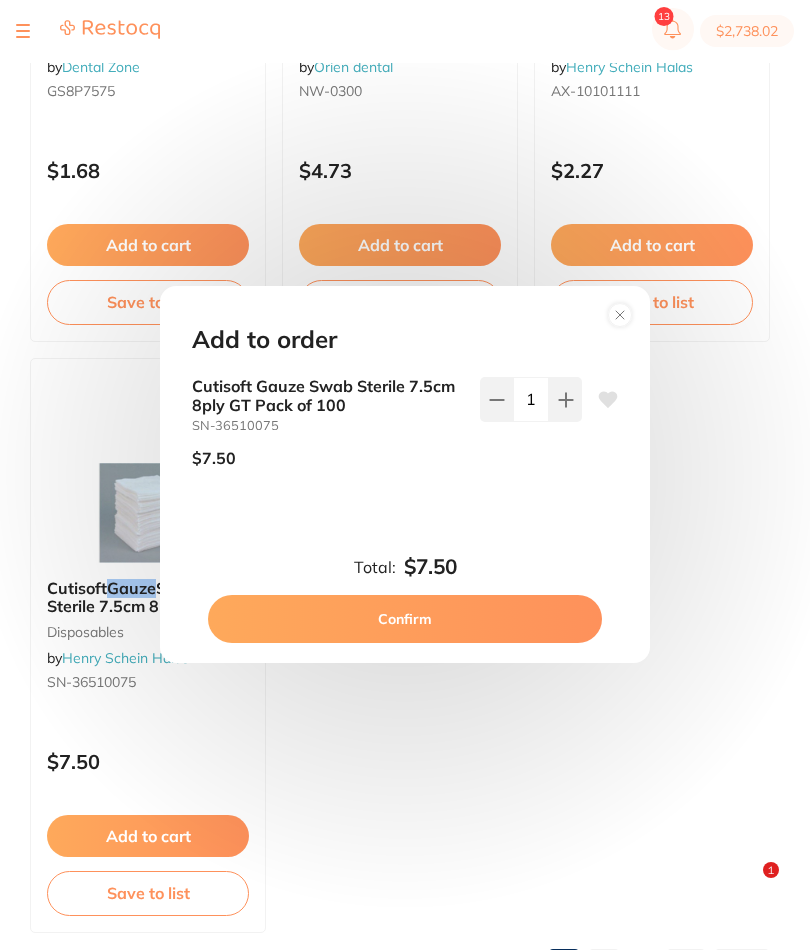 click at bounding box center (565, 400) 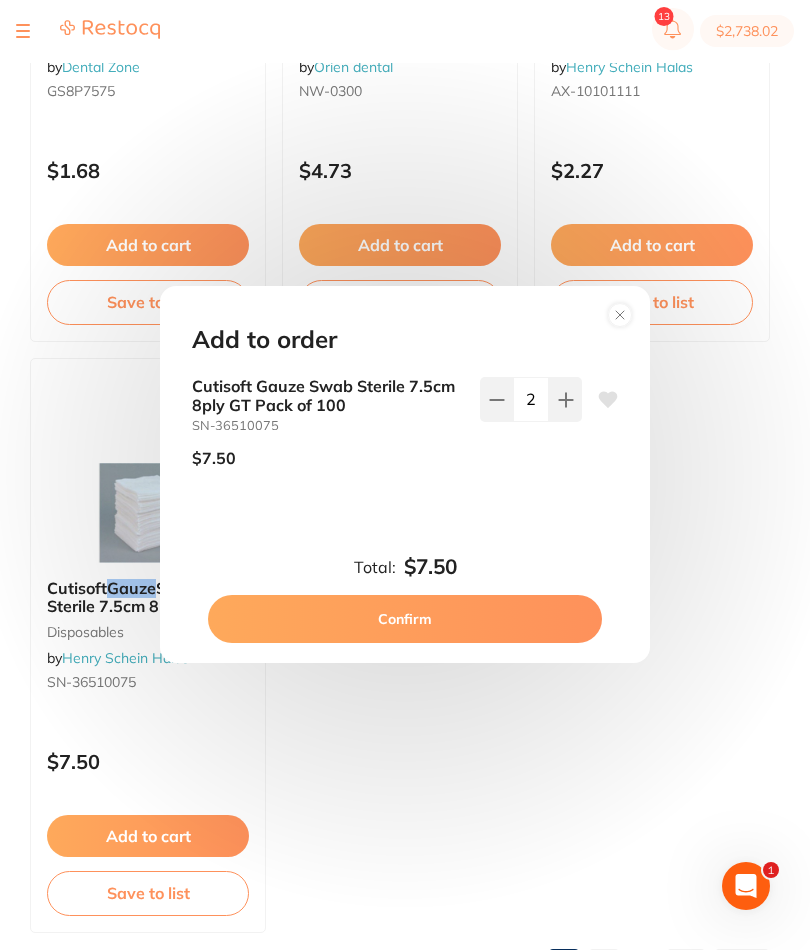 scroll, scrollTop: 0, scrollLeft: 0, axis: both 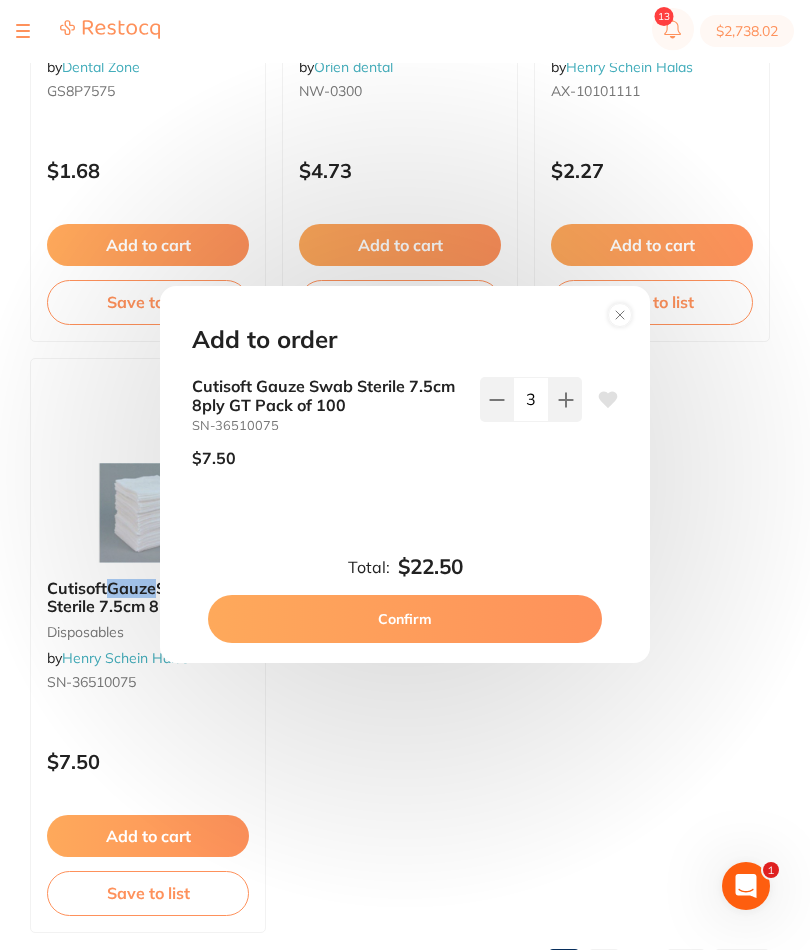 click at bounding box center [565, 400] 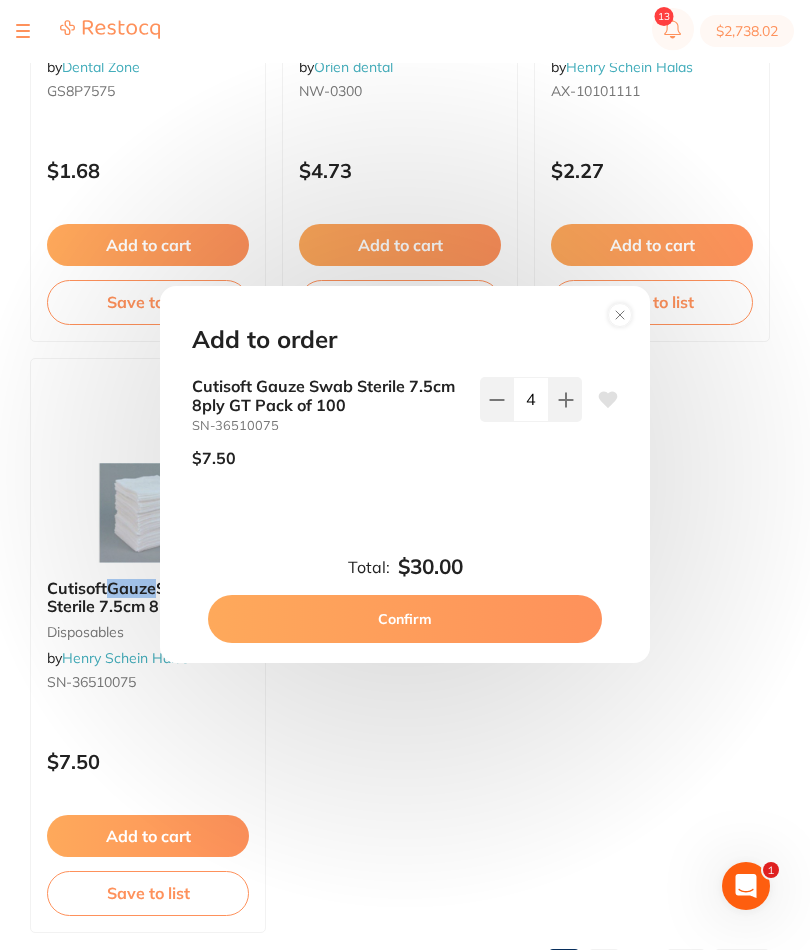 click at bounding box center (565, 400) 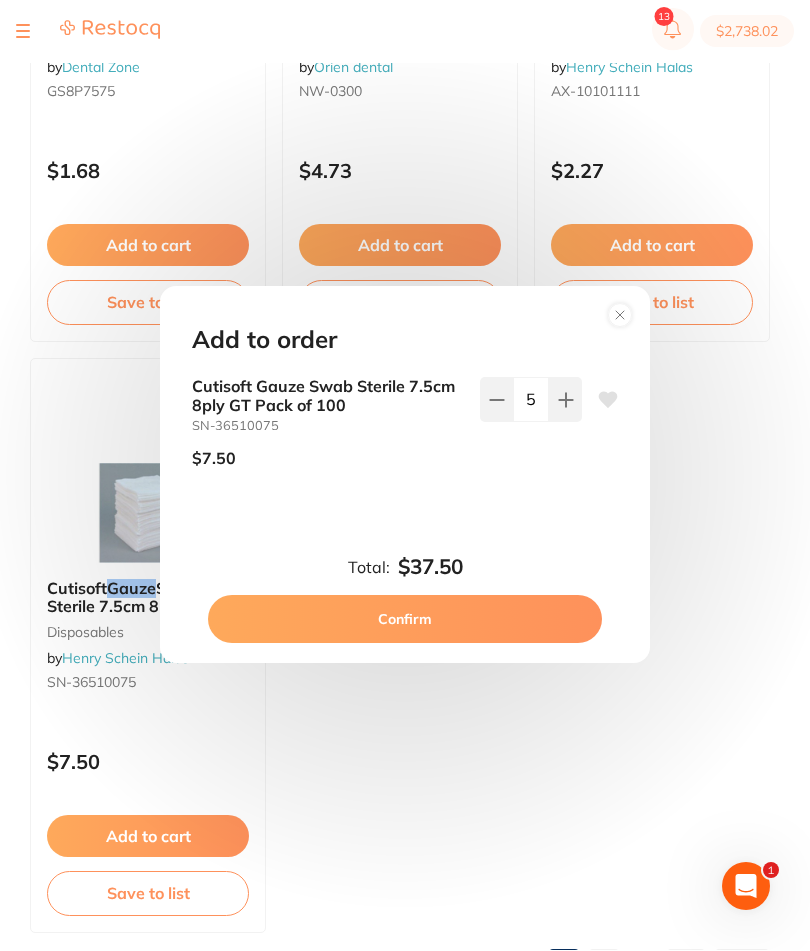 click at bounding box center [565, 400] 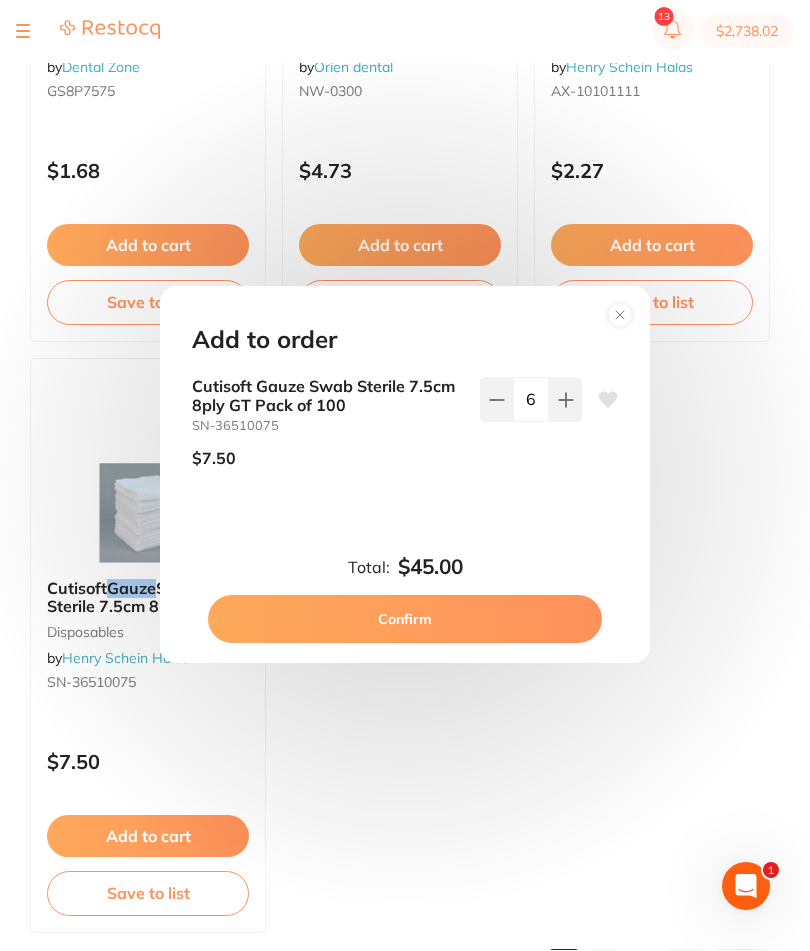 click 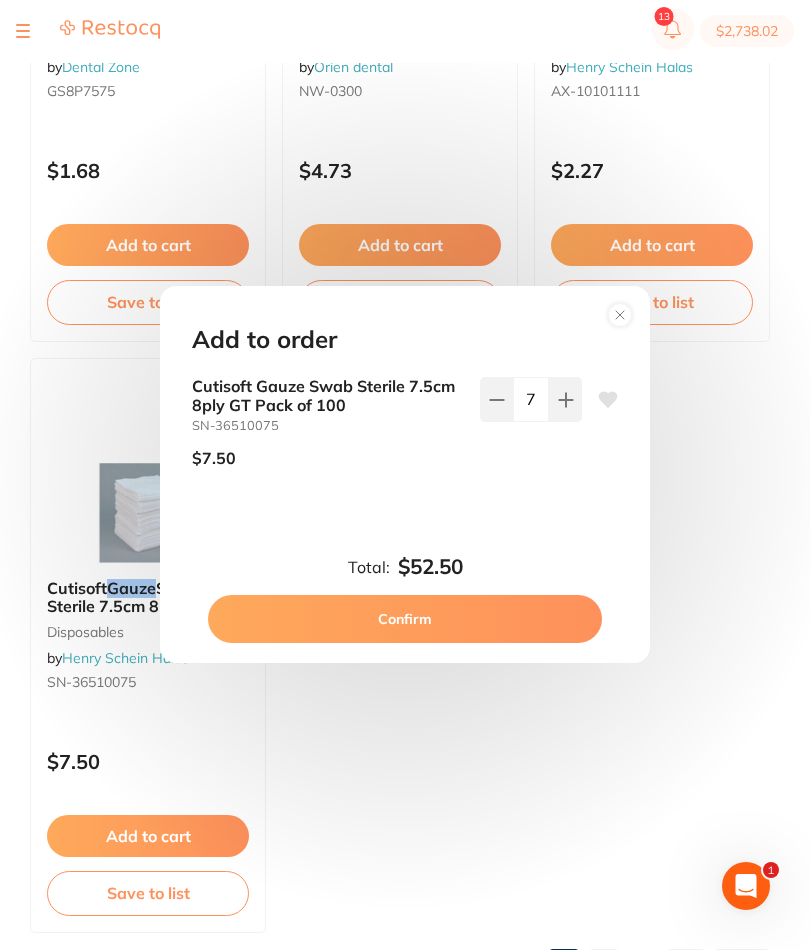click at bounding box center (565, 400) 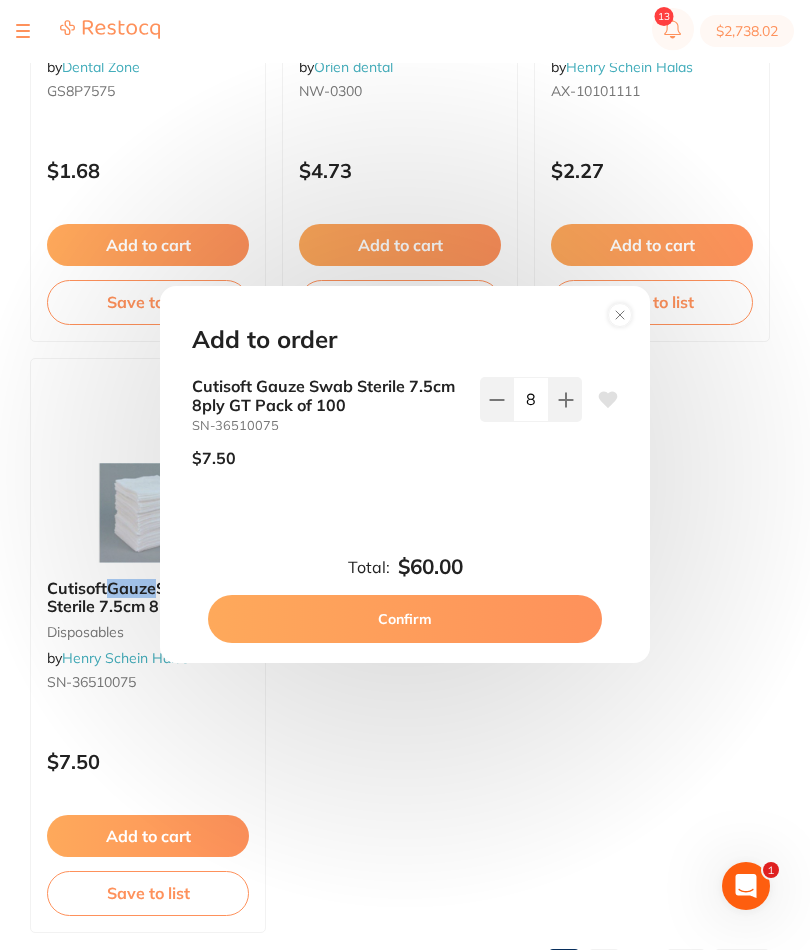 click 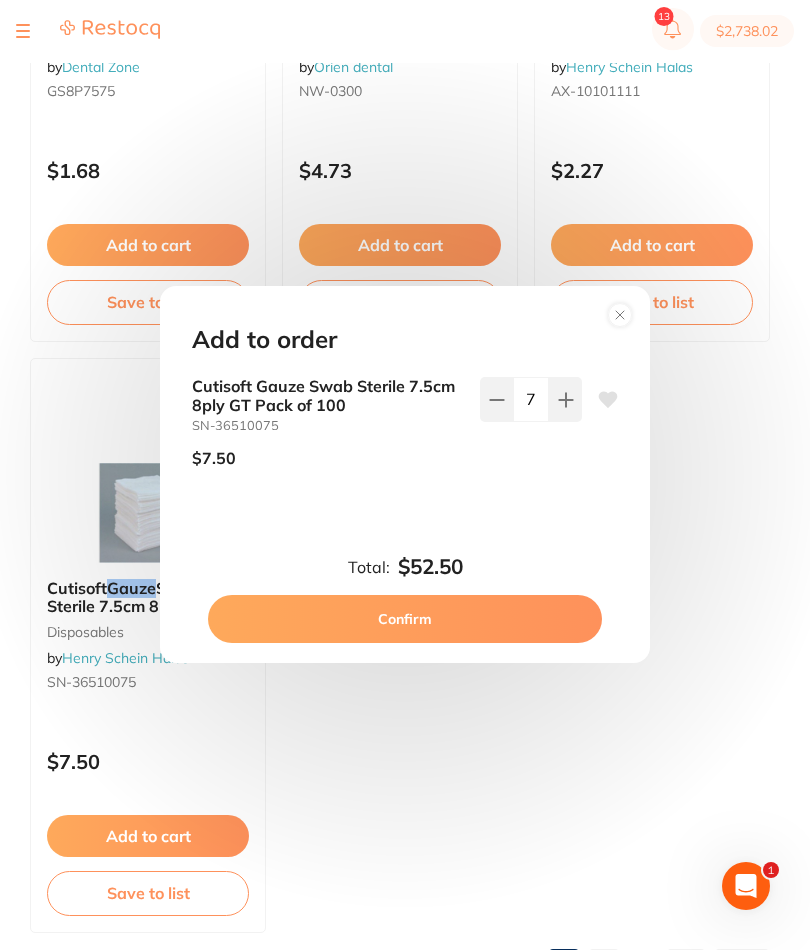click 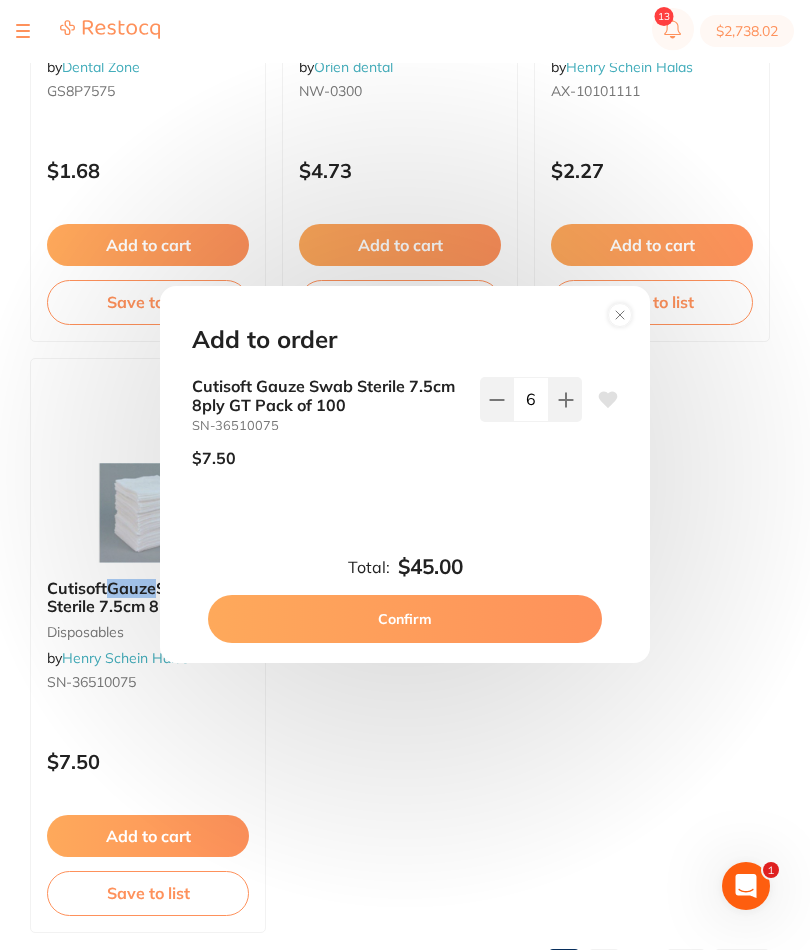 click on "Confirm" at bounding box center [405, 620] 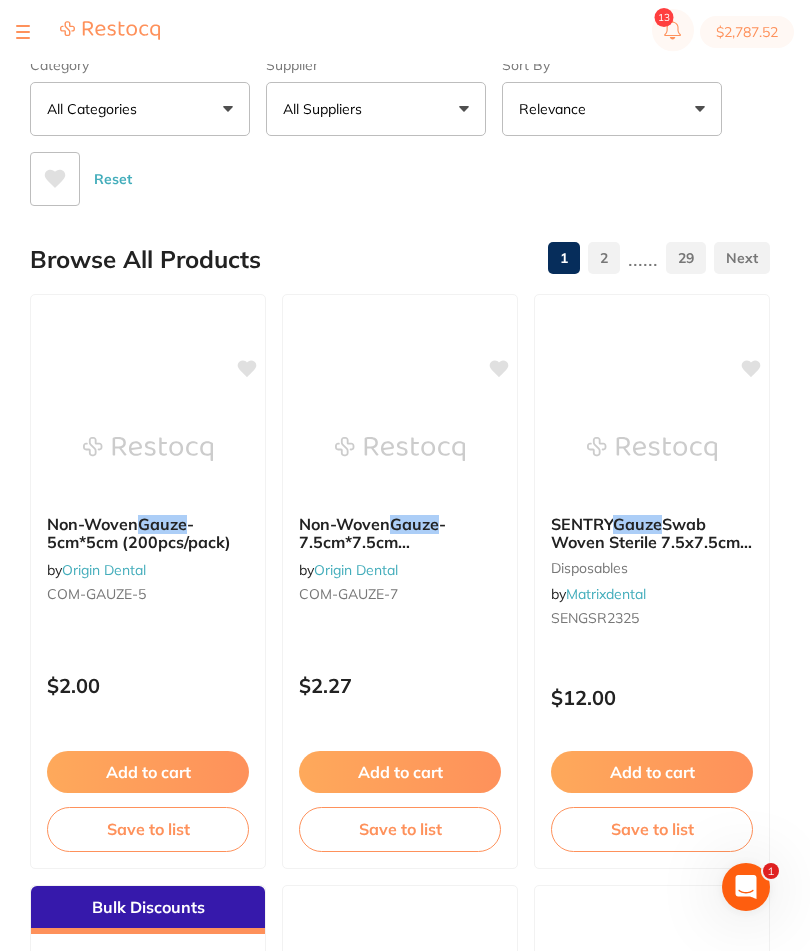 scroll, scrollTop: 0, scrollLeft: 0, axis: both 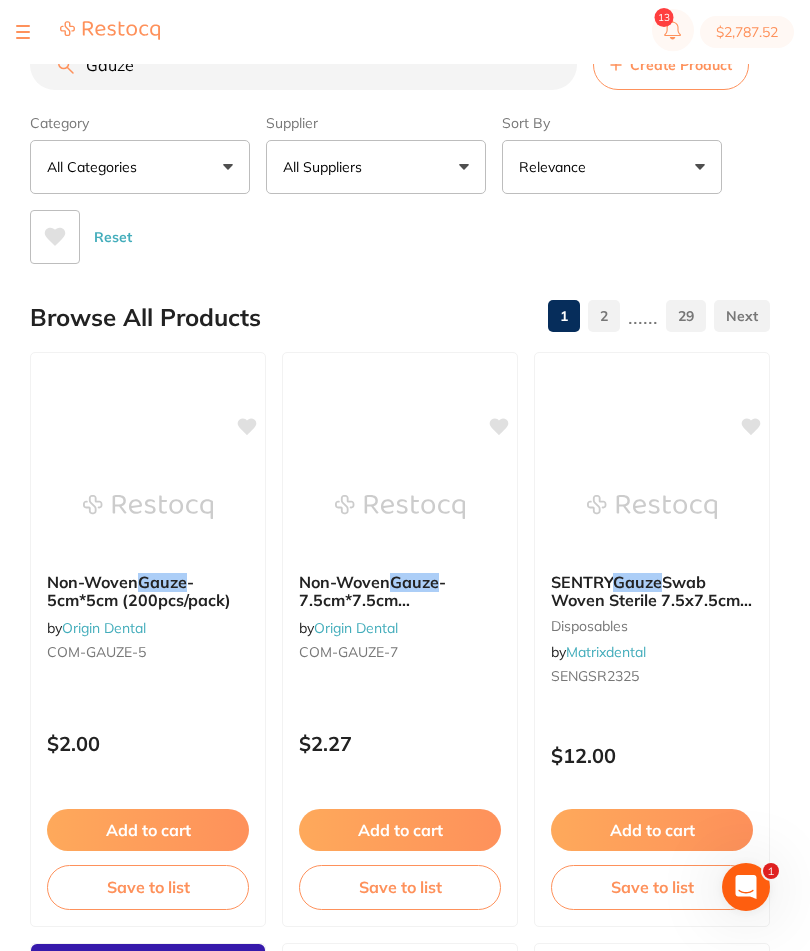 click on "Gauze" at bounding box center [303, 65] 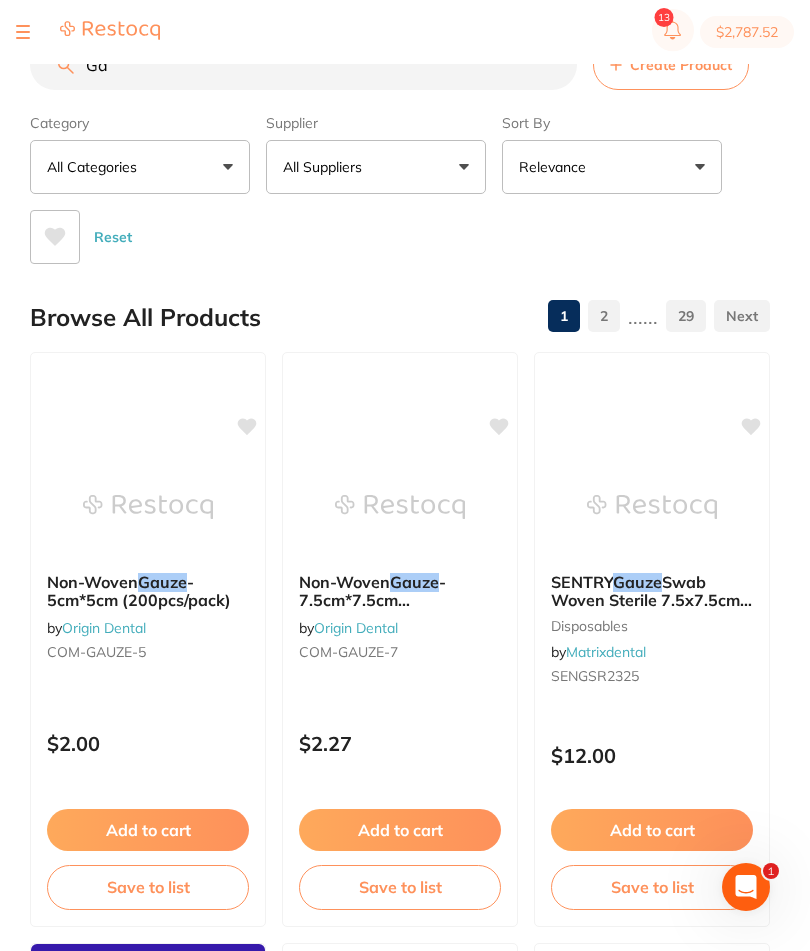 type on "G" 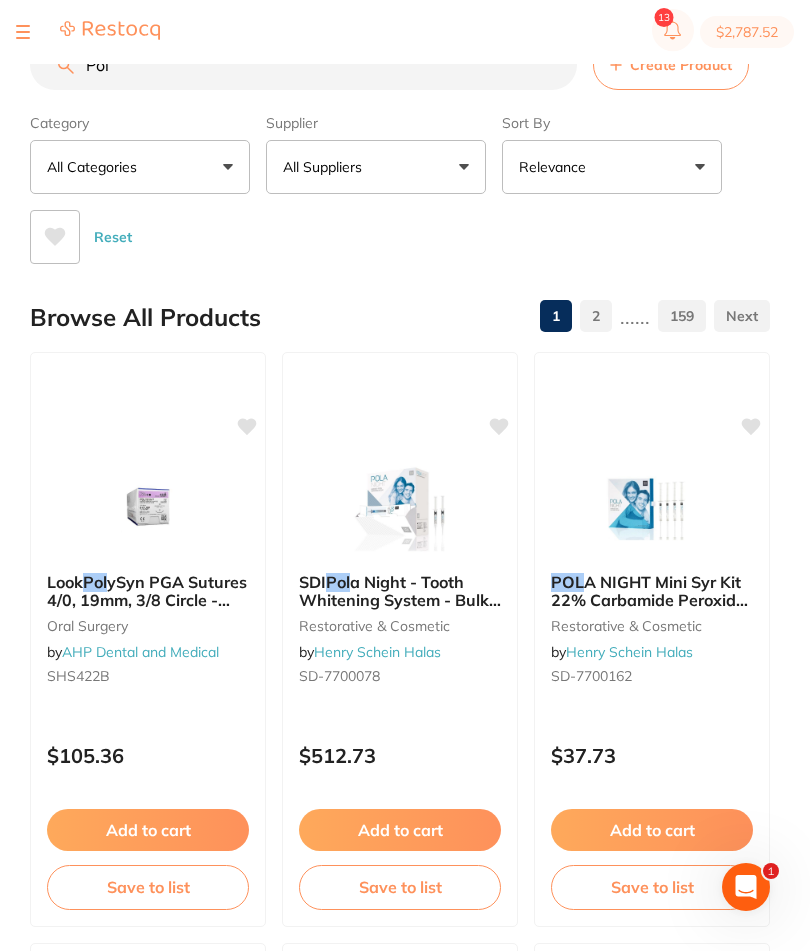 scroll, scrollTop: 0, scrollLeft: 0, axis: both 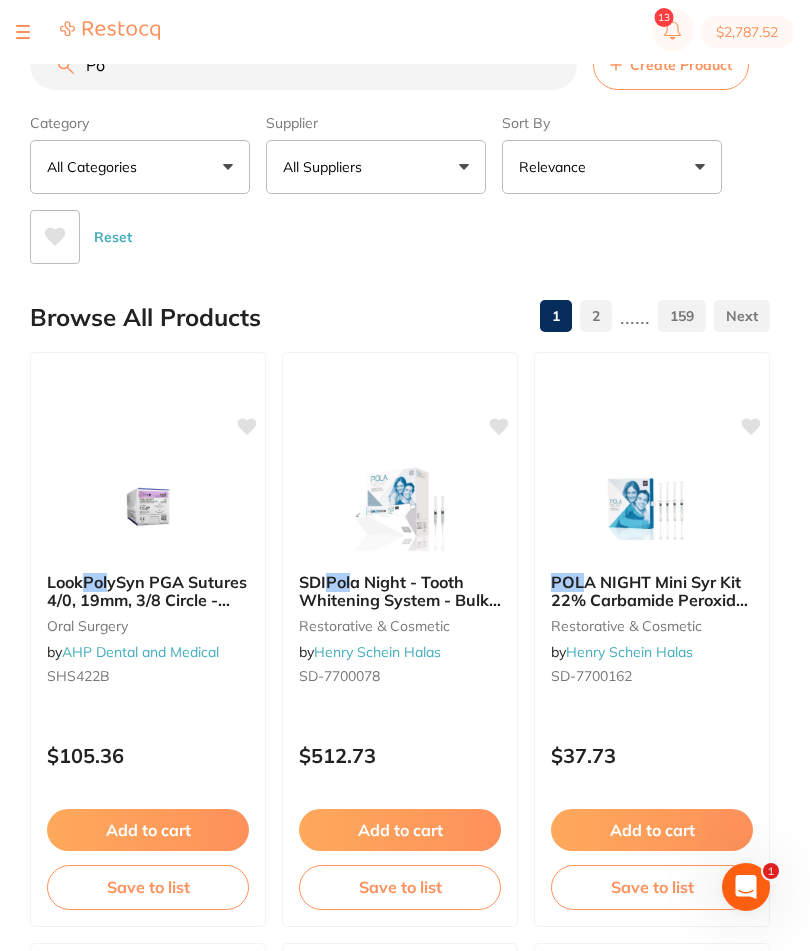 type on "P" 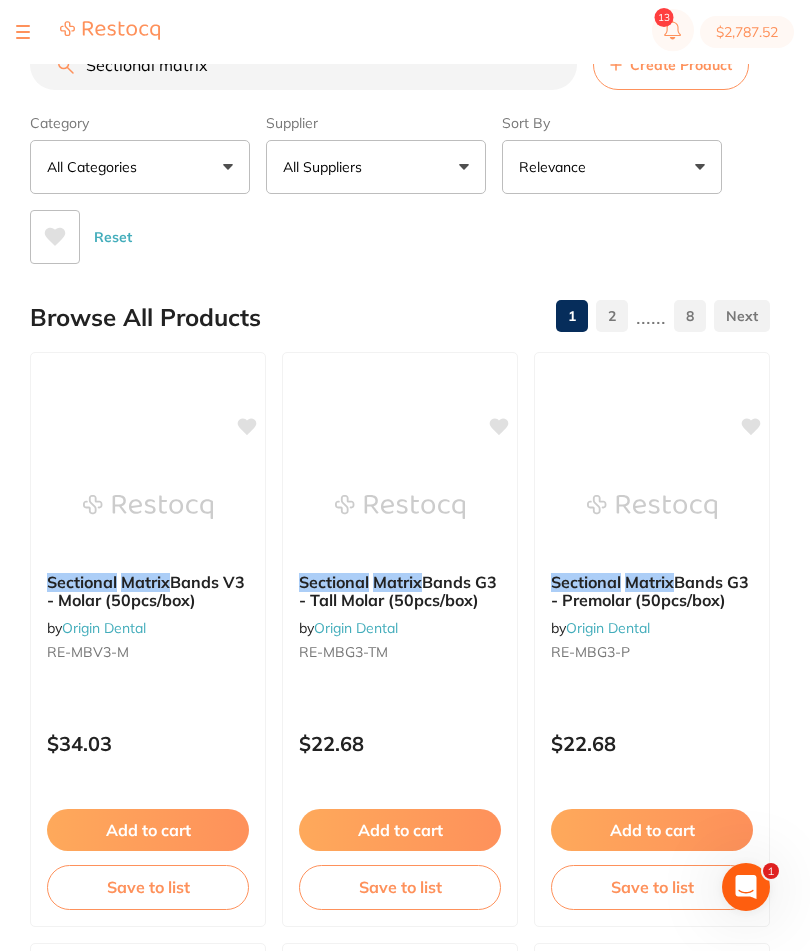 scroll, scrollTop: 0, scrollLeft: 0, axis: both 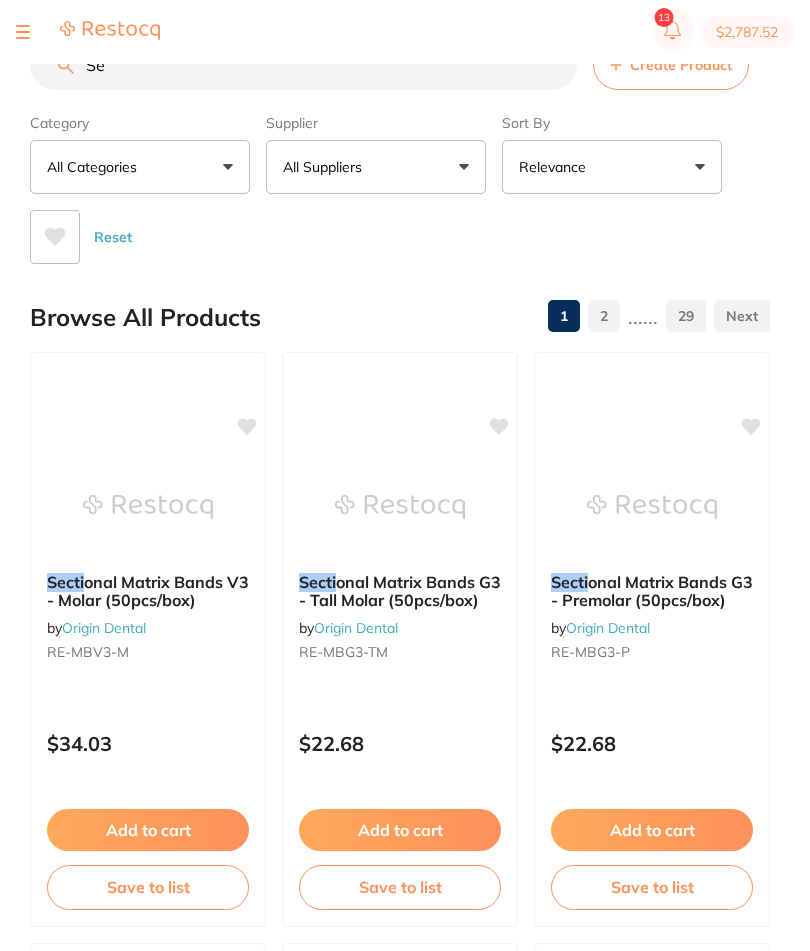 type on "S" 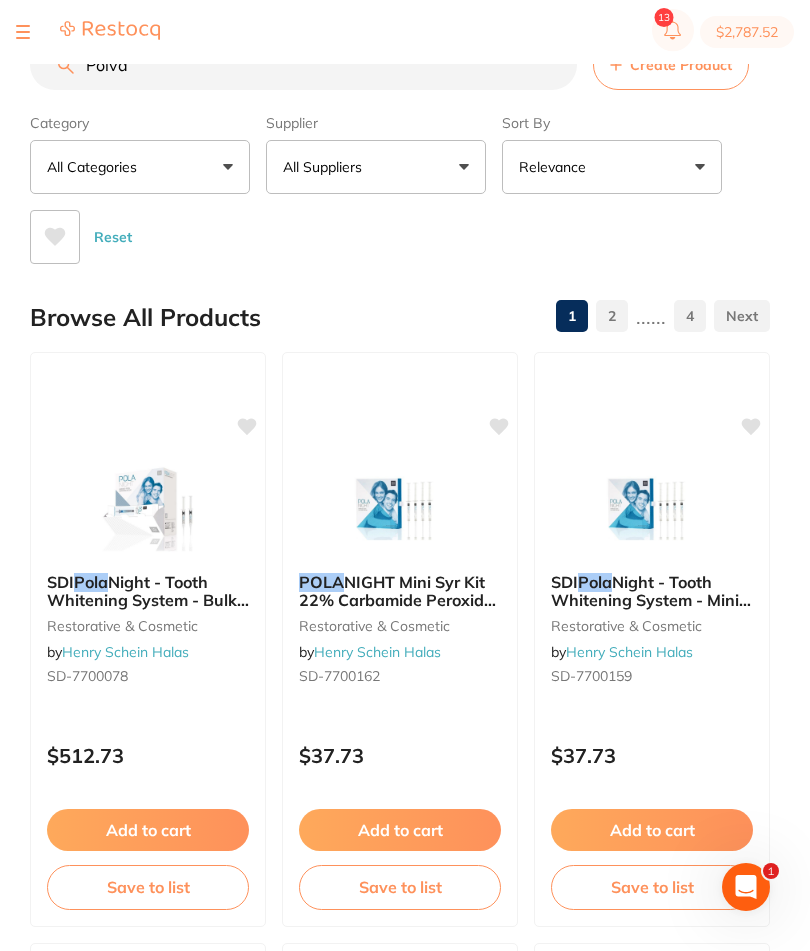 scroll, scrollTop: 0, scrollLeft: 0, axis: both 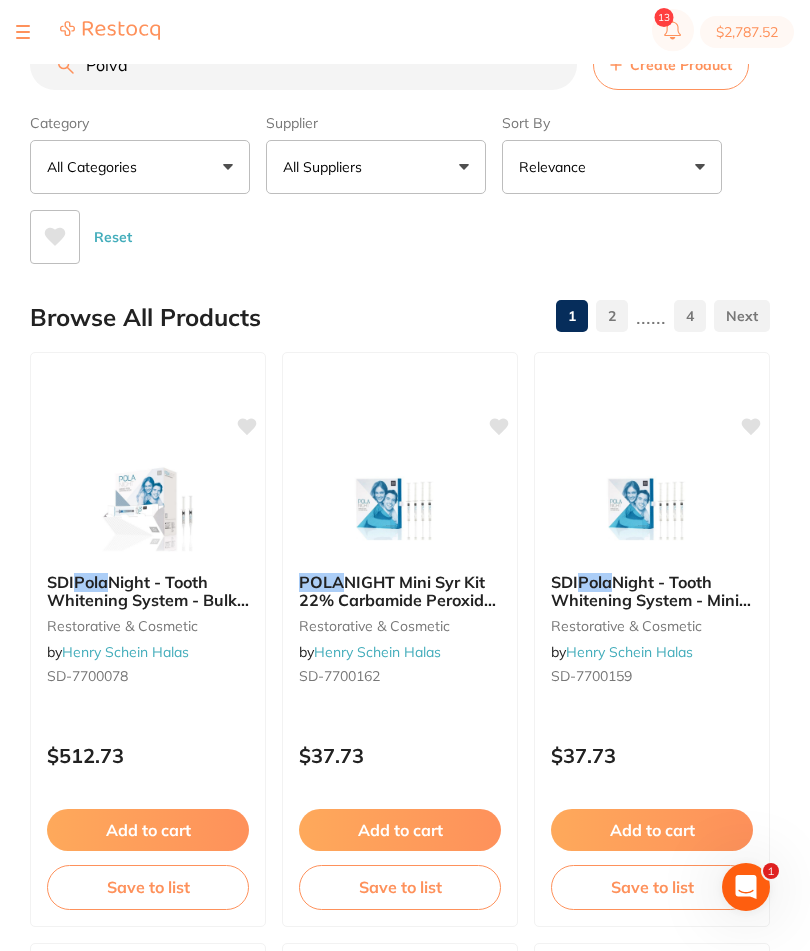 type on "Polva" 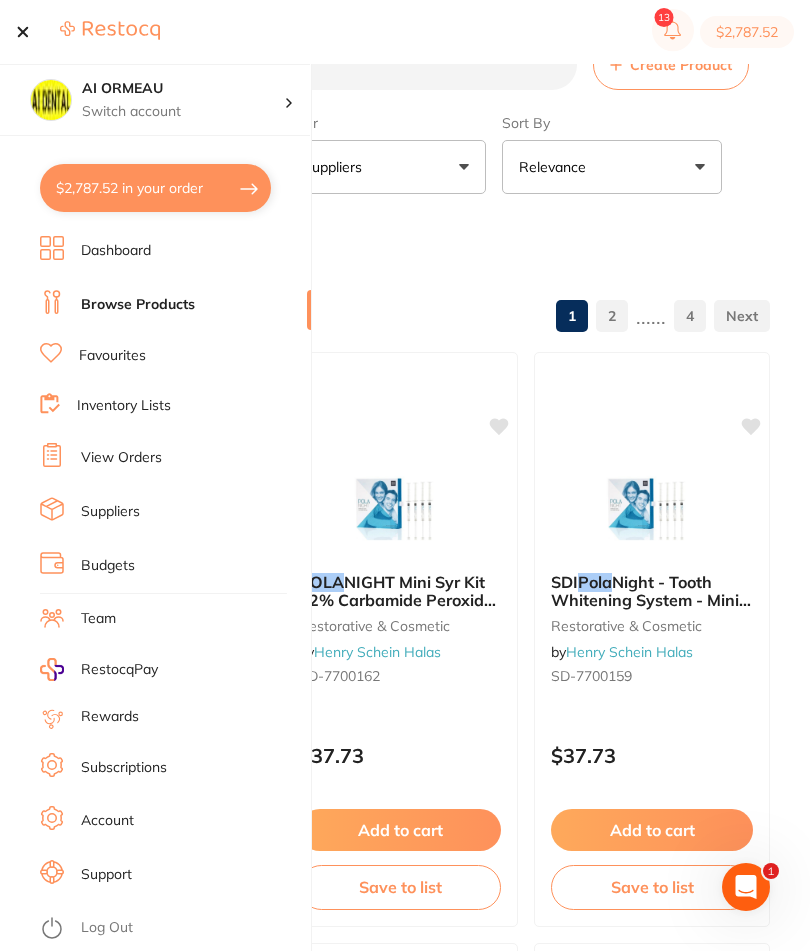 click on "Inventory Lists" at bounding box center (124, 406) 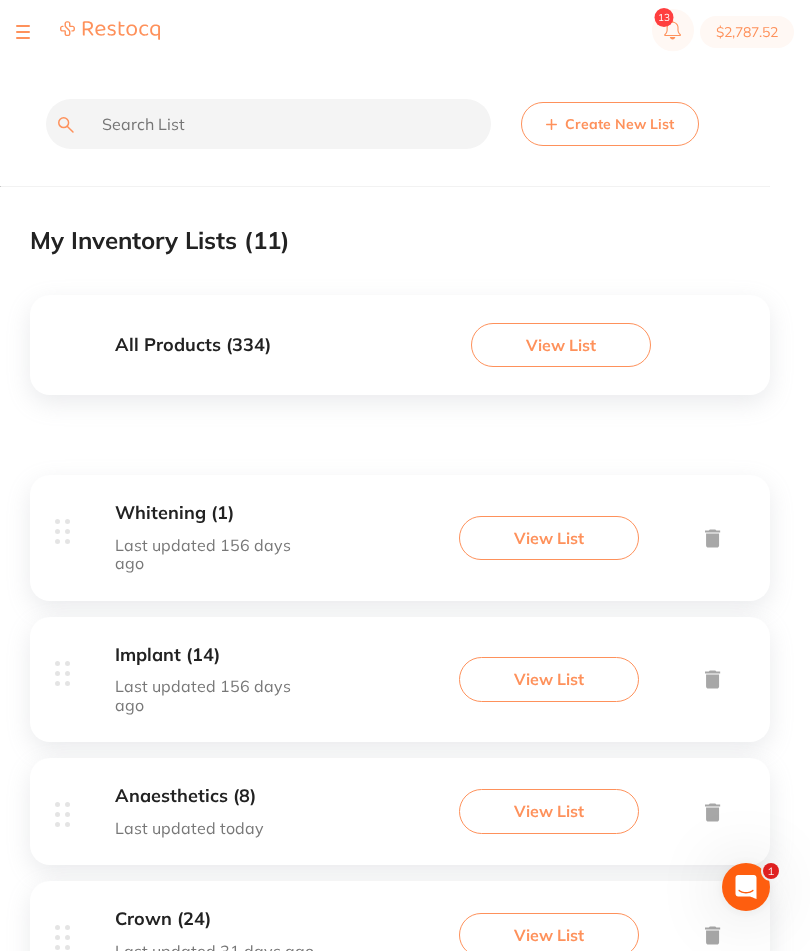 scroll, scrollTop: 0, scrollLeft: 0, axis: both 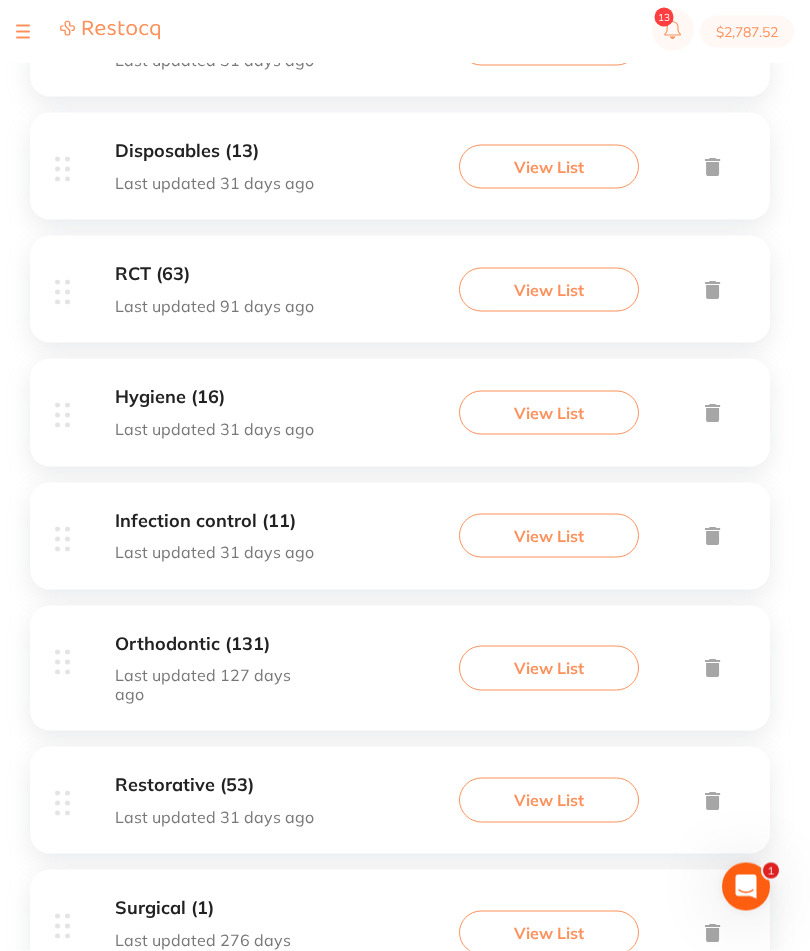 click on "View List" at bounding box center (549, 800) 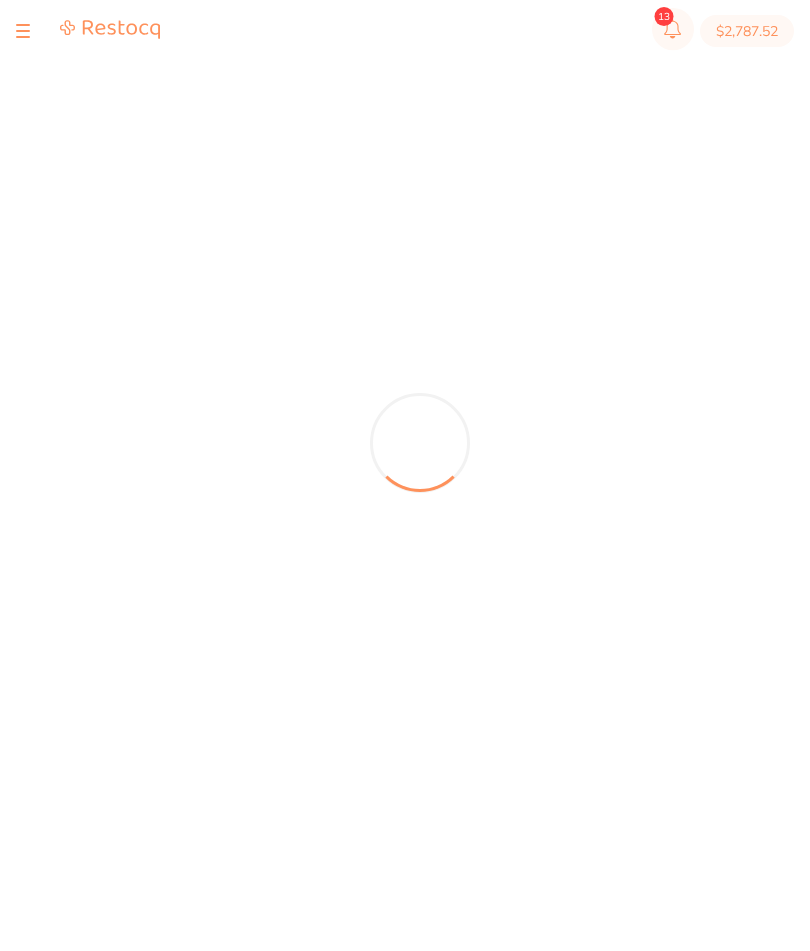 scroll, scrollTop: 25, scrollLeft: 0, axis: vertical 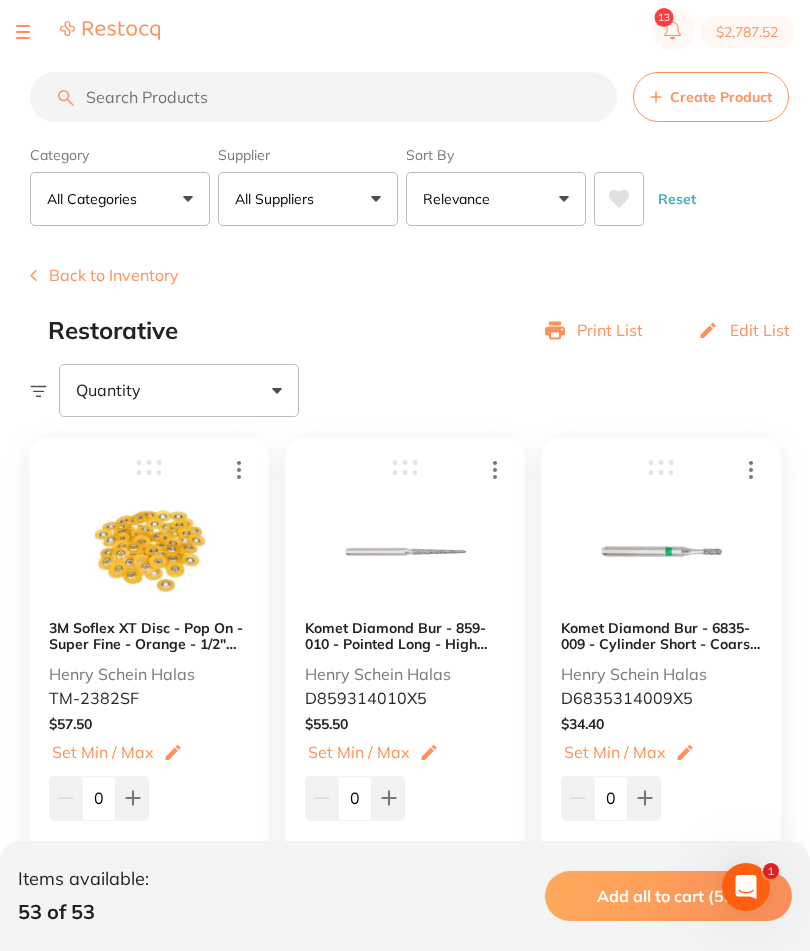 click on "Back to Inventory" at bounding box center (104, 275) 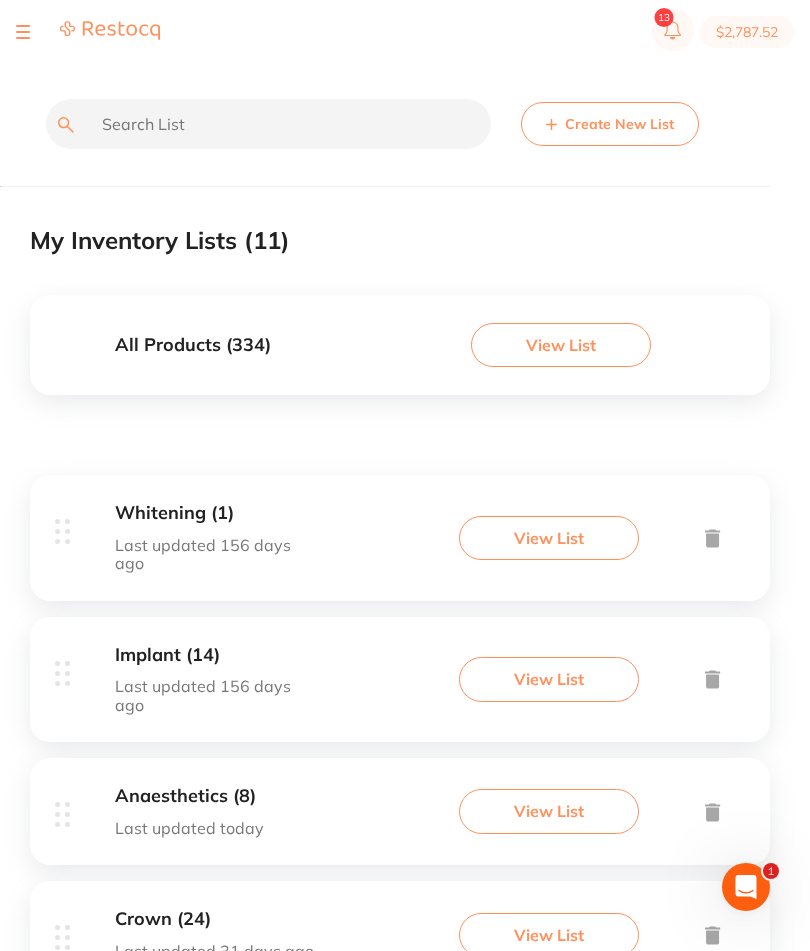 scroll, scrollTop: 0, scrollLeft: 0, axis: both 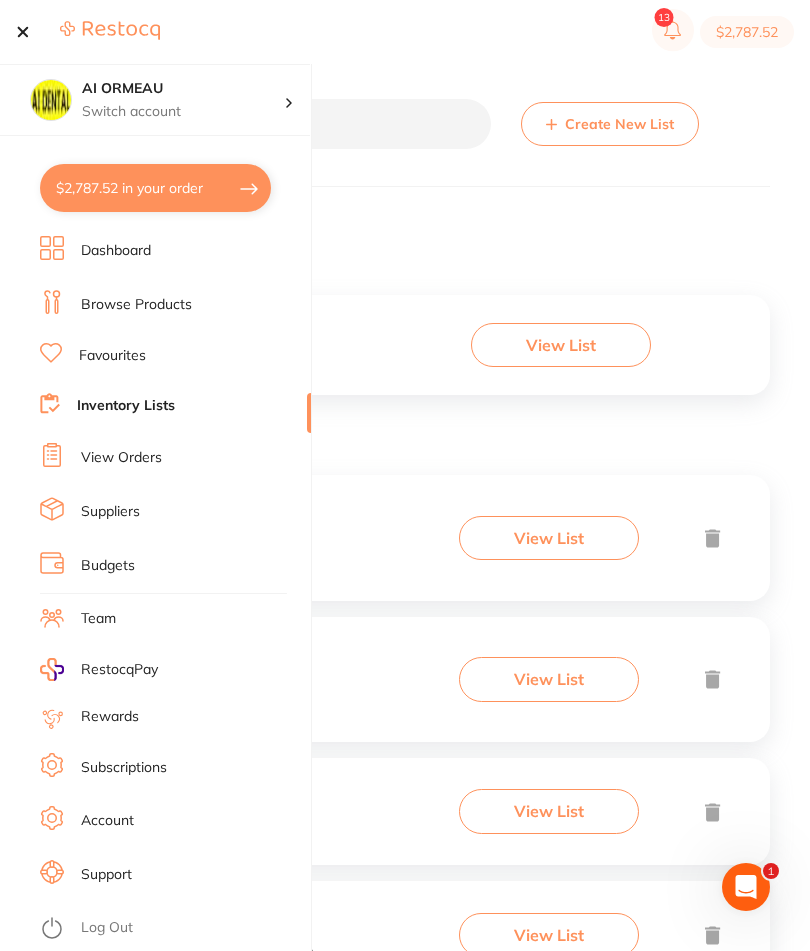 click on "Browse Products" at bounding box center [136, 305] 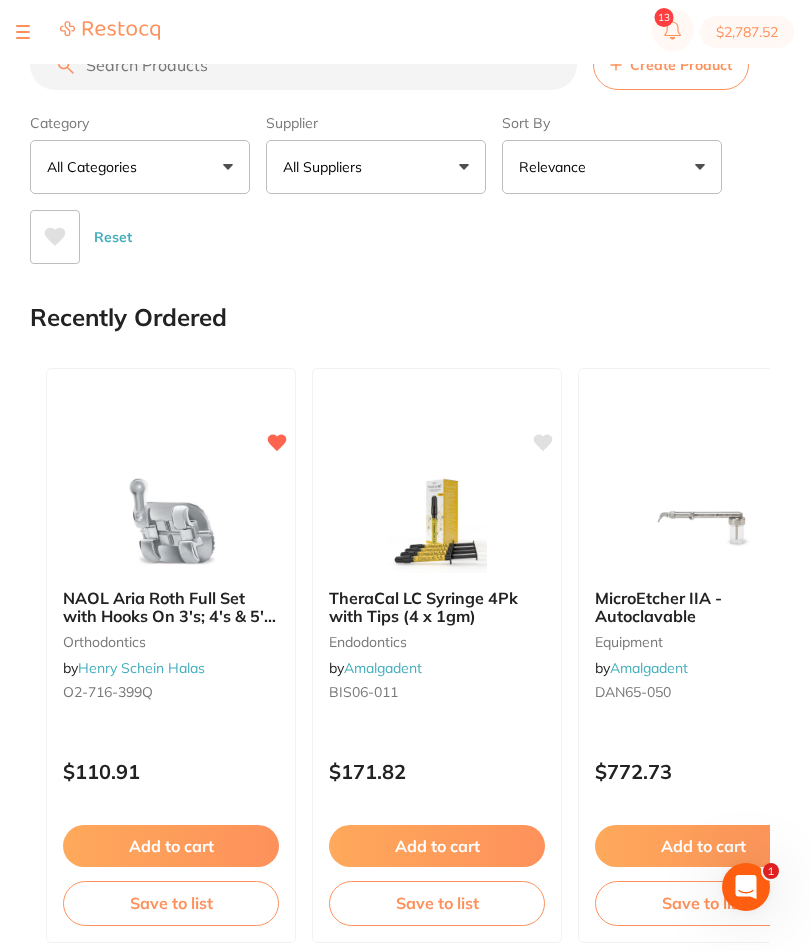 scroll, scrollTop: 0, scrollLeft: 0, axis: both 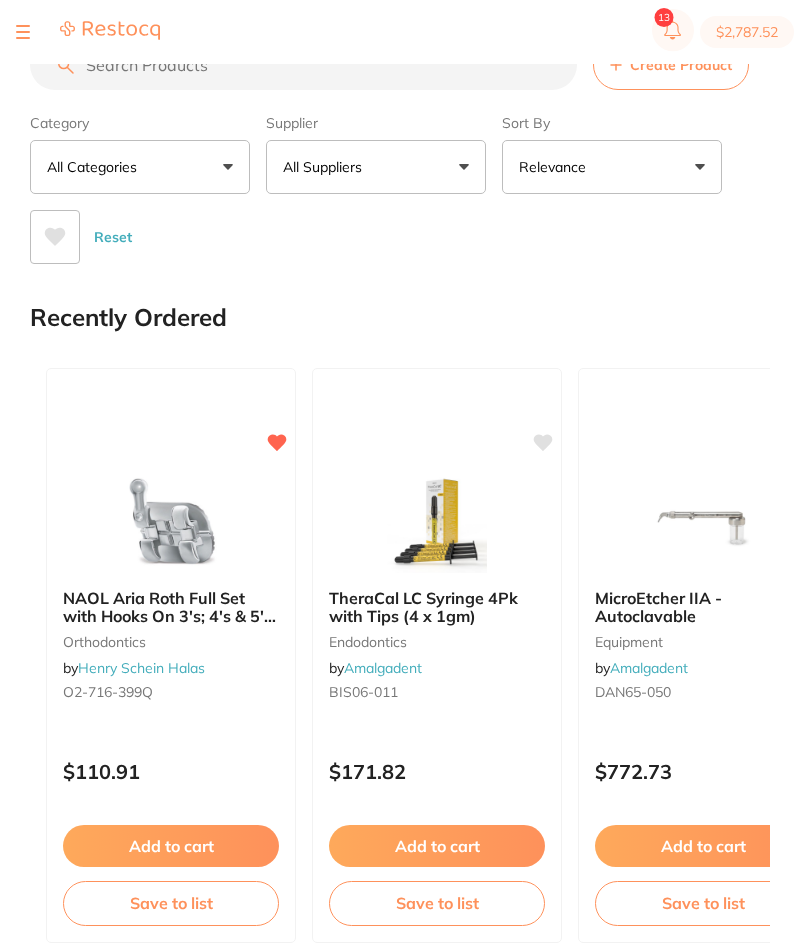 click at bounding box center [303, 65] 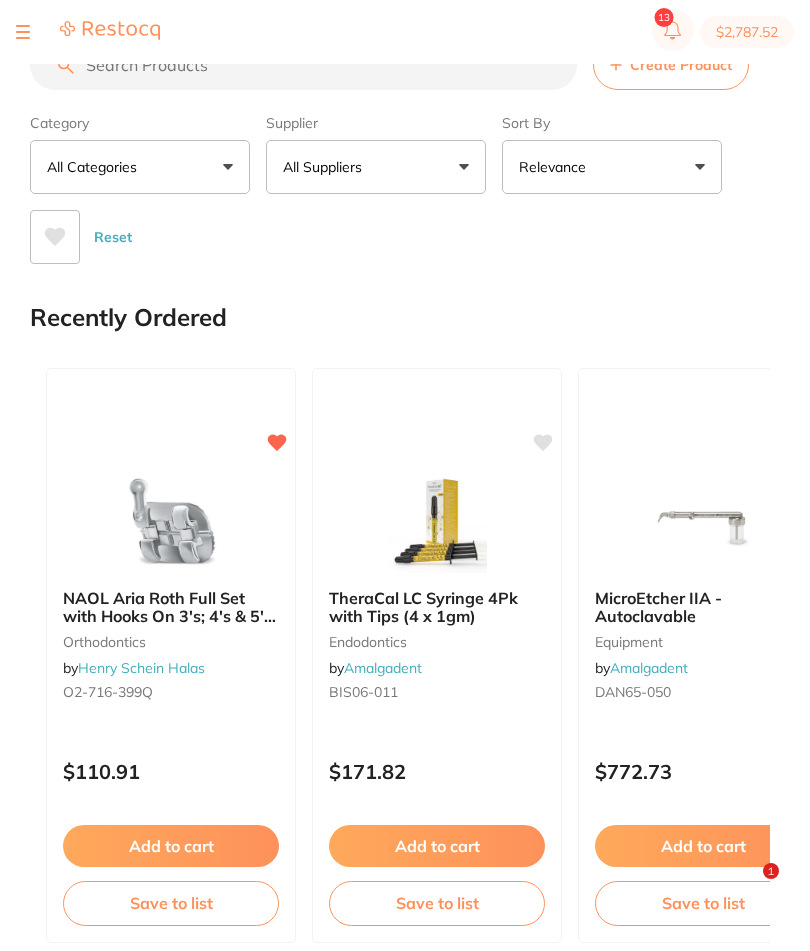 scroll, scrollTop: 0, scrollLeft: 0, axis: both 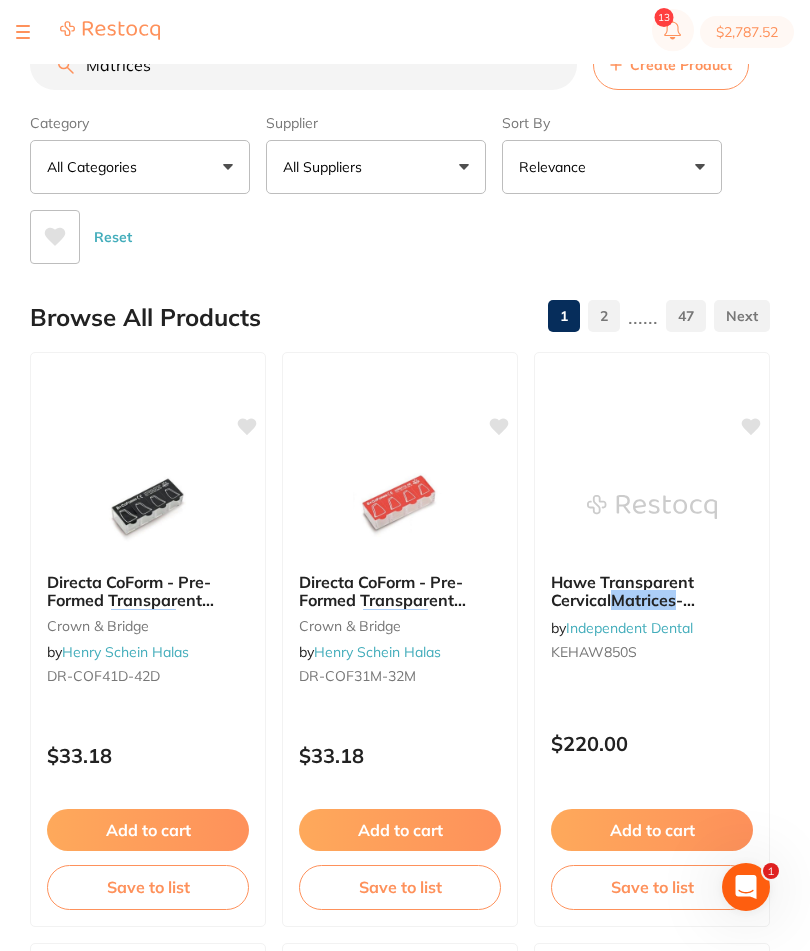 click on "All Suppliers" at bounding box center (376, 167) 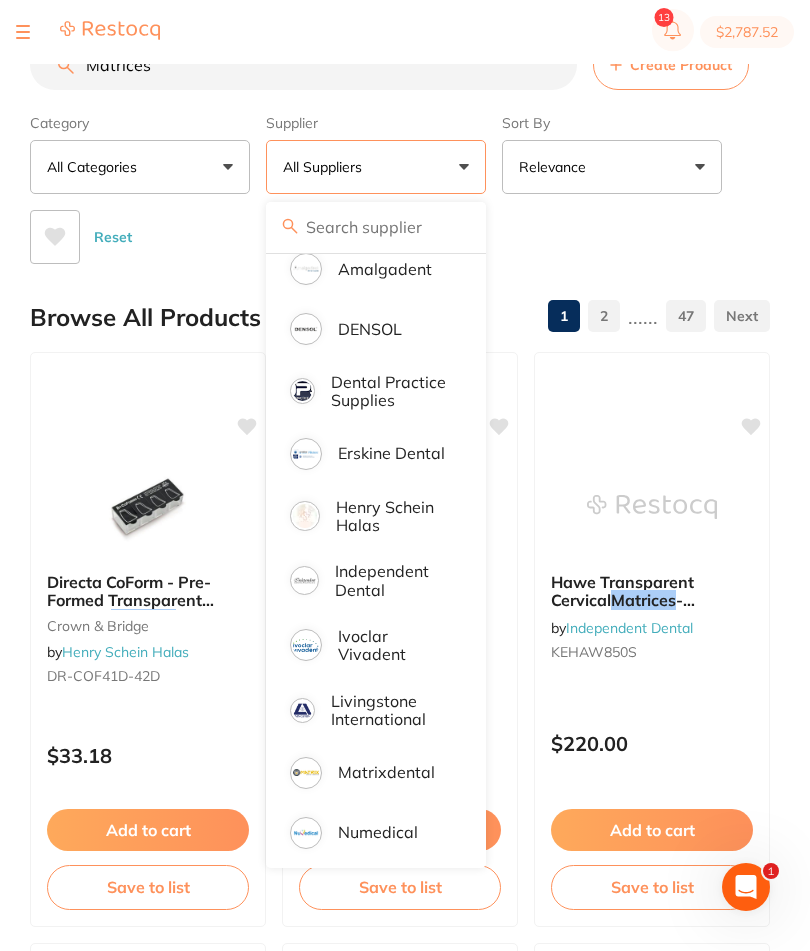 scroll, scrollTop: 260, scrollLeft: 0, axis: vertical 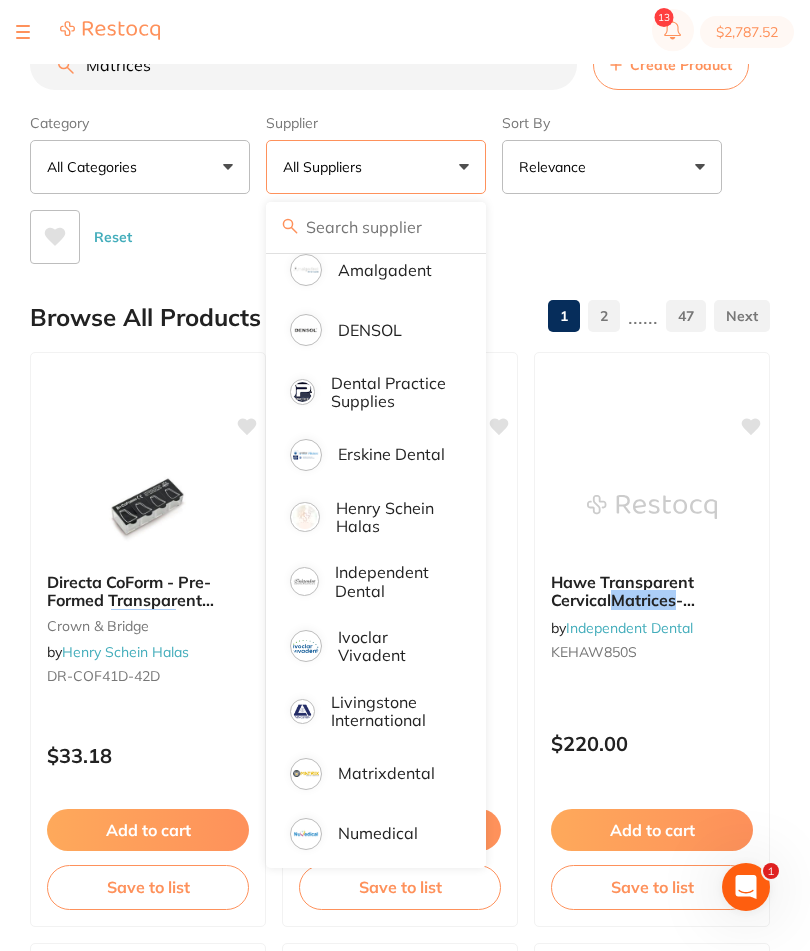 click on "Henry Schein Halas" at bounding box center (393, 517) 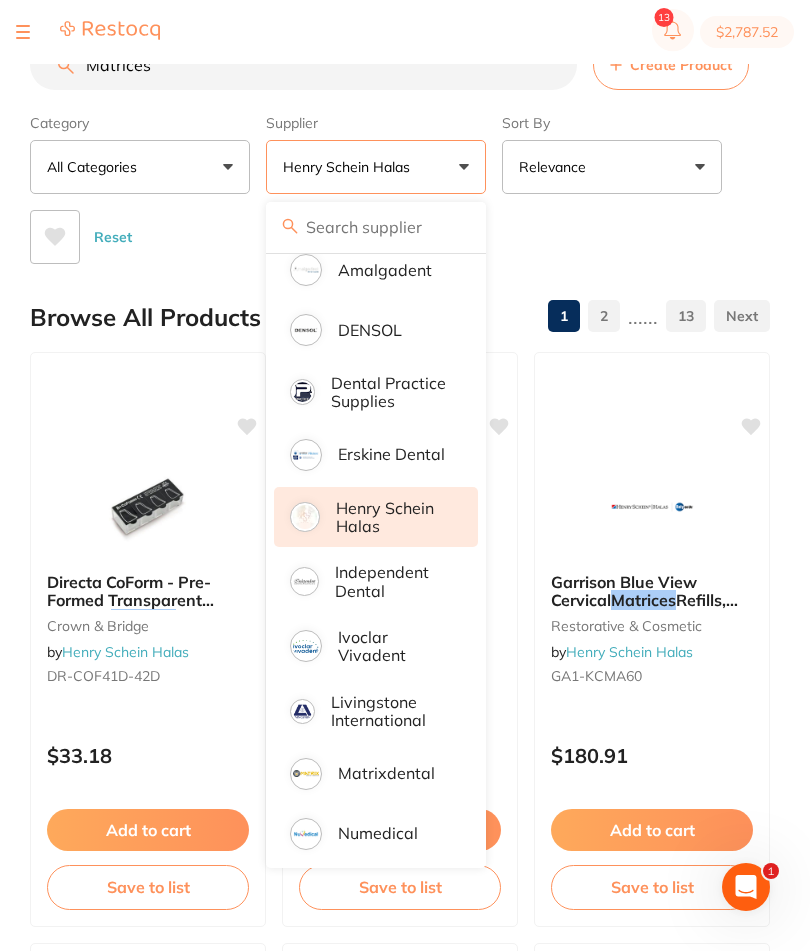 scroll, scrollTop: 0, scrollLeft: 0, axis: both 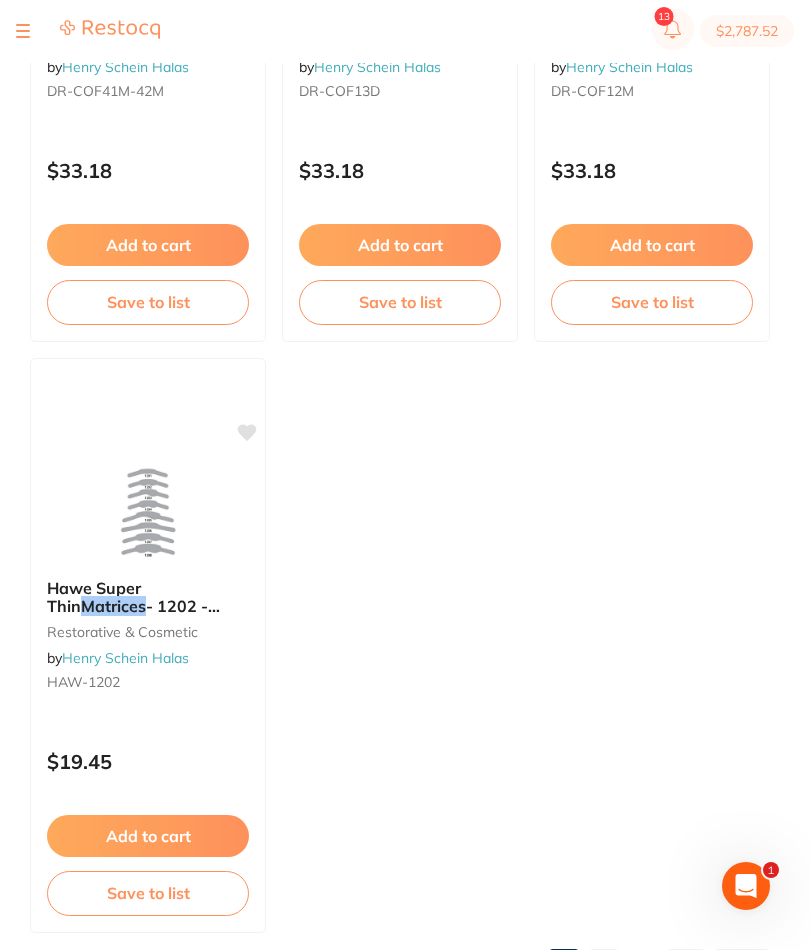 click on "2" at bounding box center (604, 966) 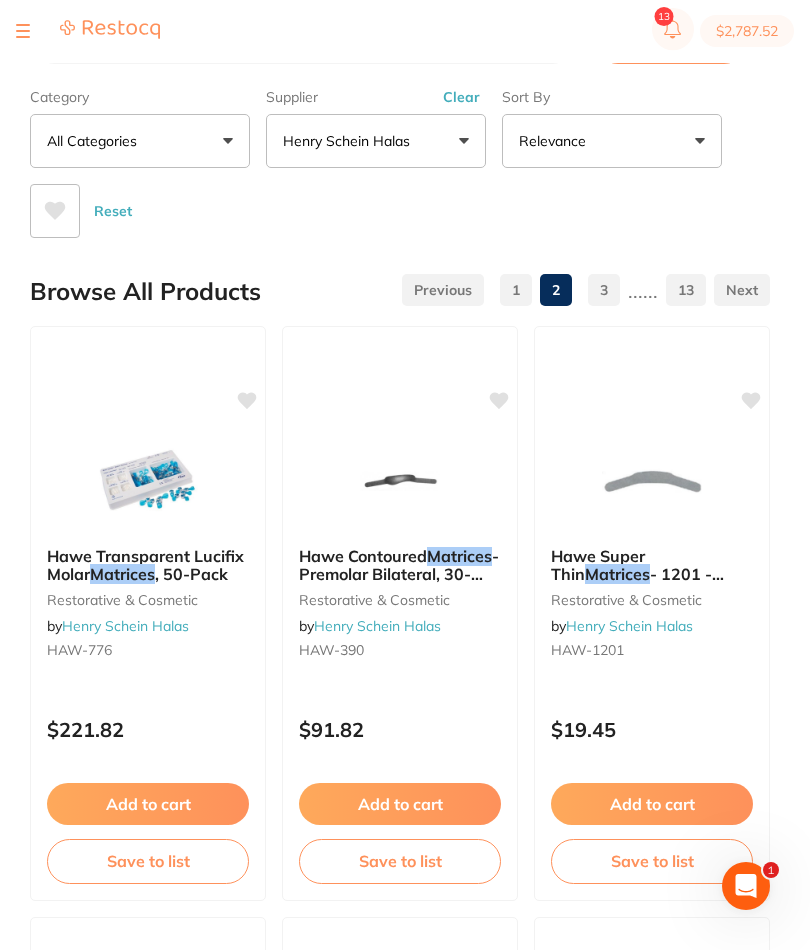 scroll, scrollTop: 26, scrollLeft: 0, axis: vertical 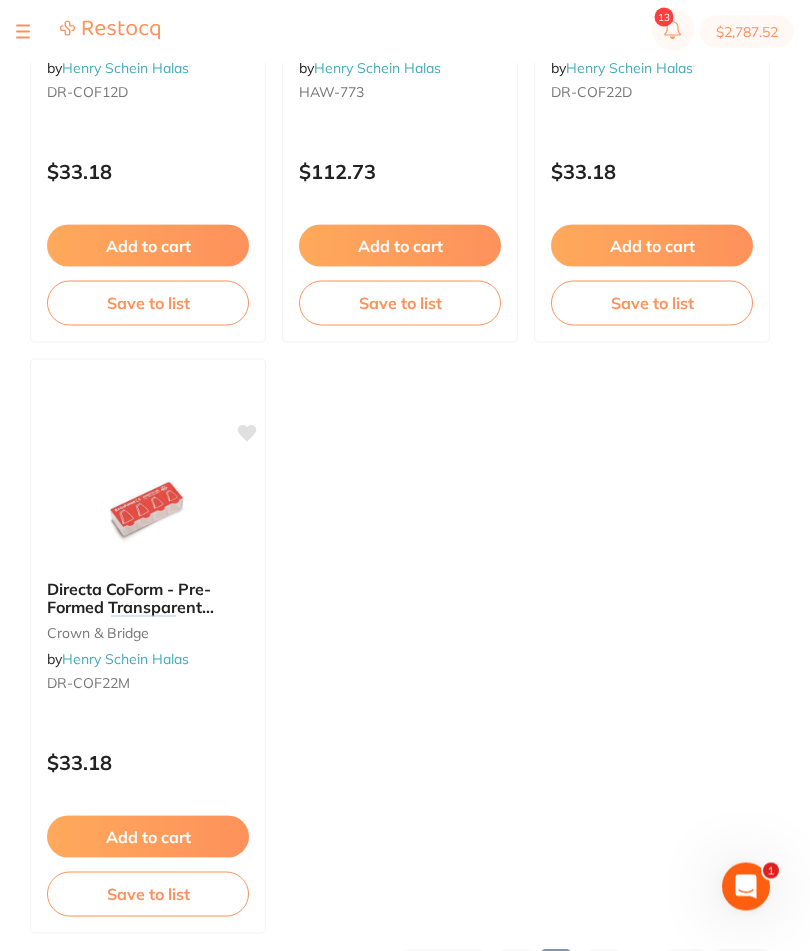 click on "3" at bounding box center [604, 966] 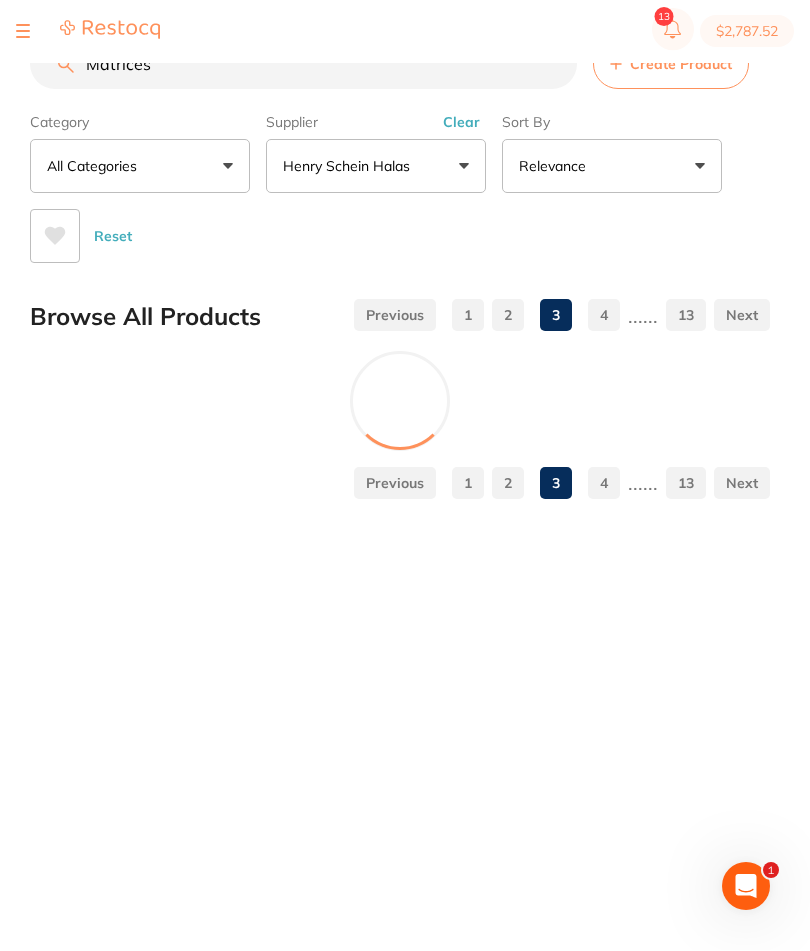 scroll, scrollTop: 26, scrollLeft: 0, axis: vertical 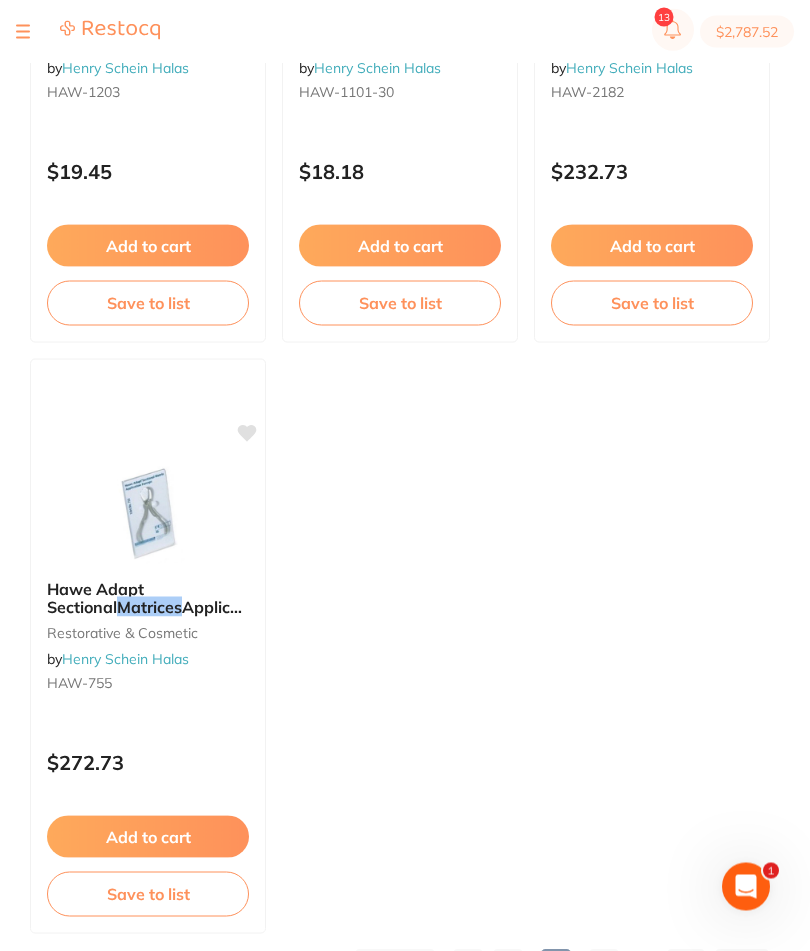click on "4" at bounding box center [604, 966] 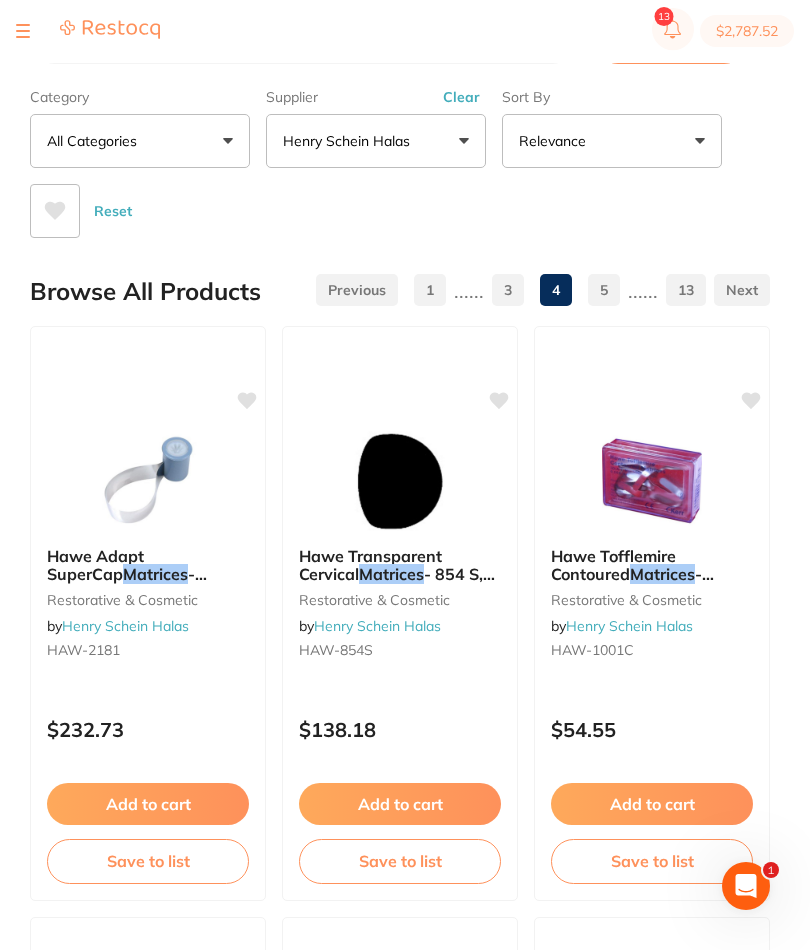 scroll, scrollTop: 26, scrollLeft: 0, axis: vertical 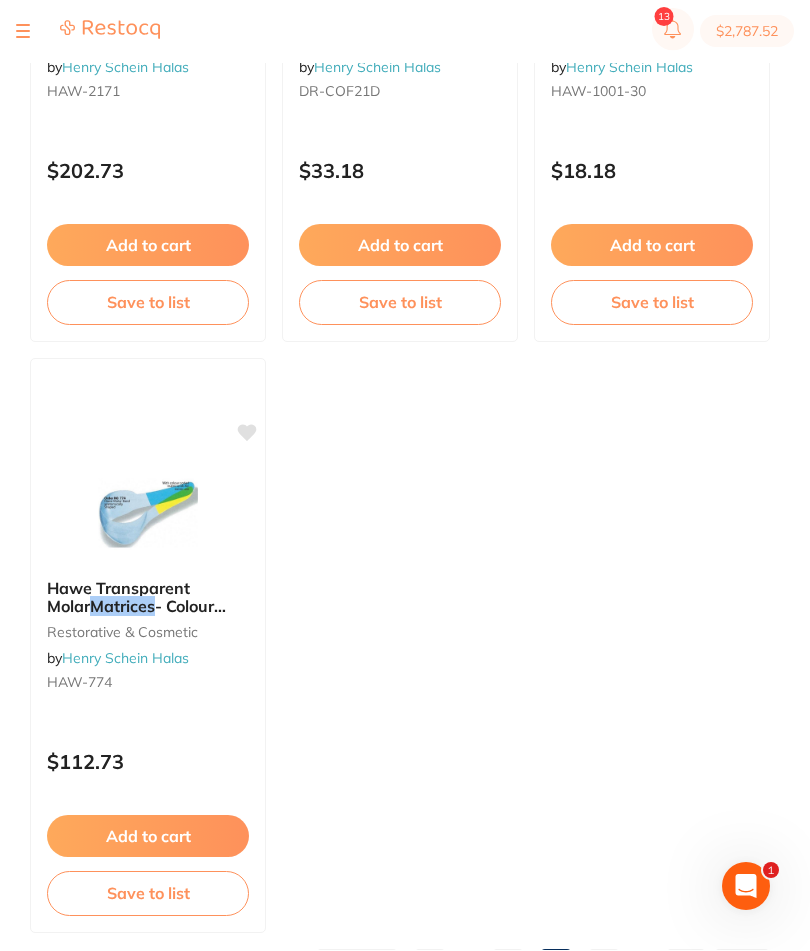 click on "5" at bounding box center (604, 966) 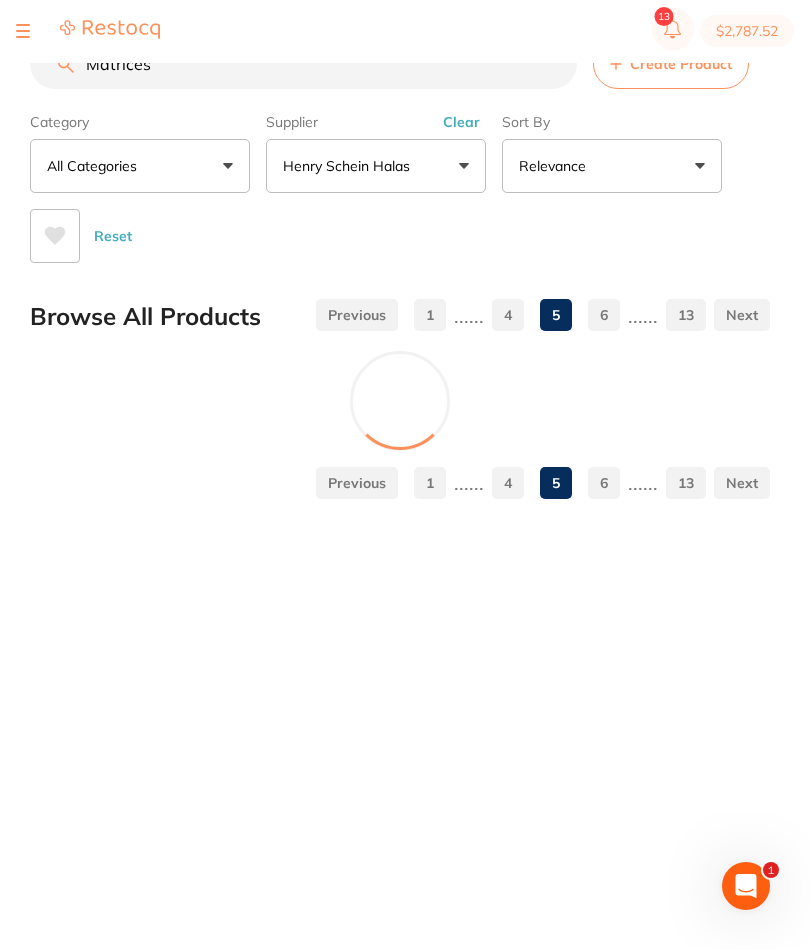 scroll, scrollTop: 26, scrollLeft: 0, axis: vertical 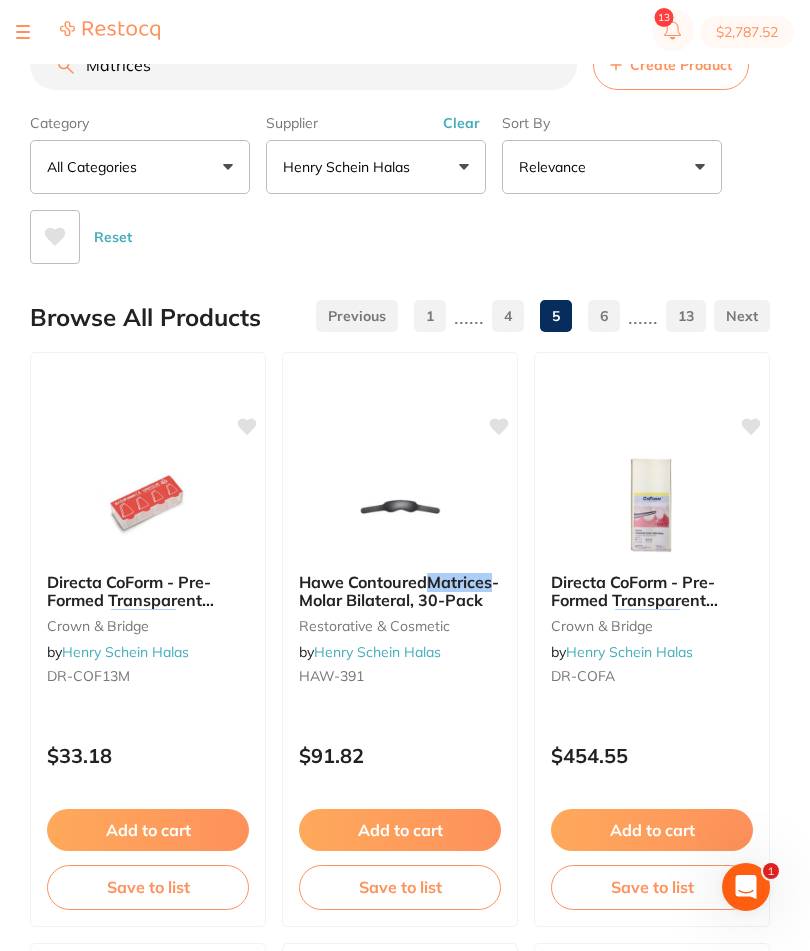 click on "Matrices" at bounding box center (303, 65) 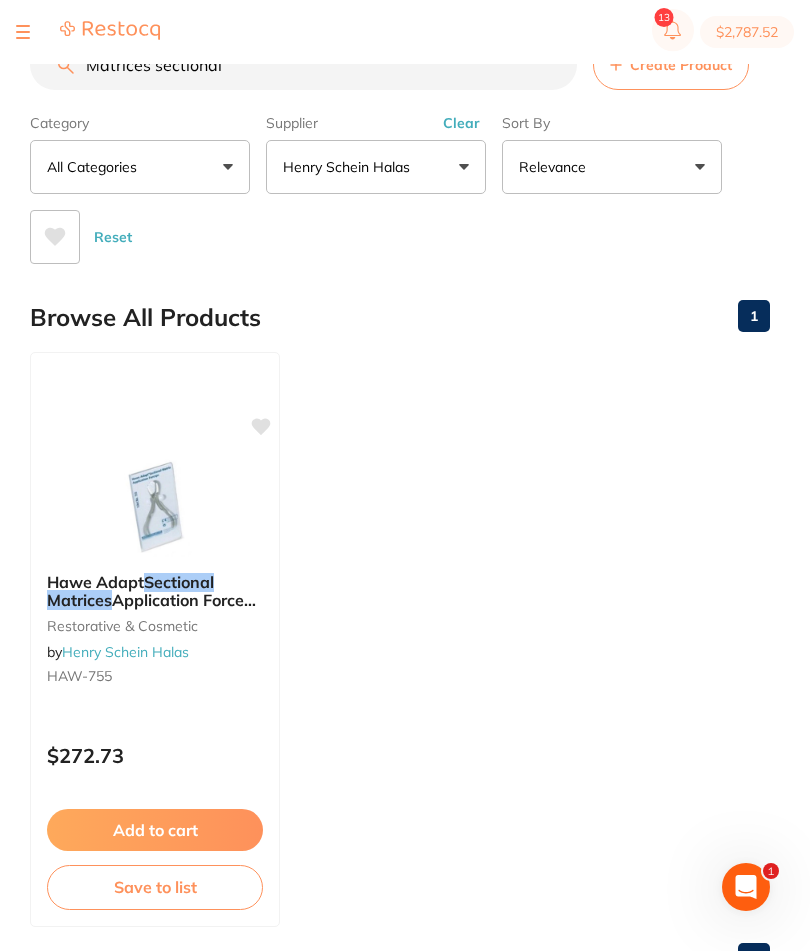 scroll, scrollTop: 0, scrollLeft: 0, axis: both 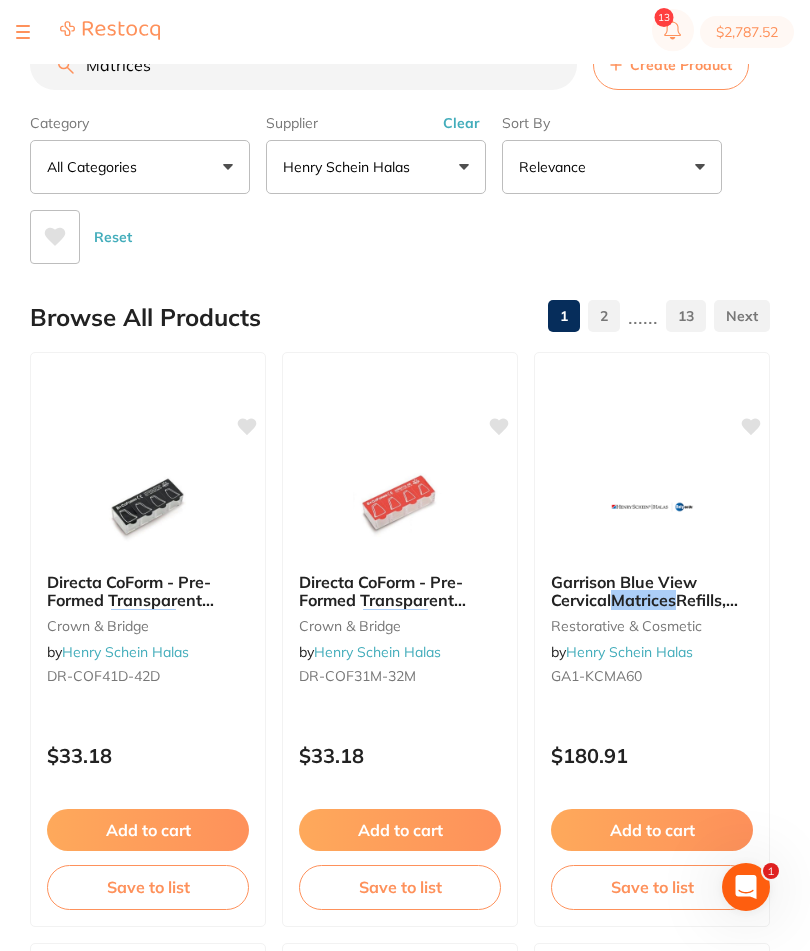 click at bounding box center [742, 316] 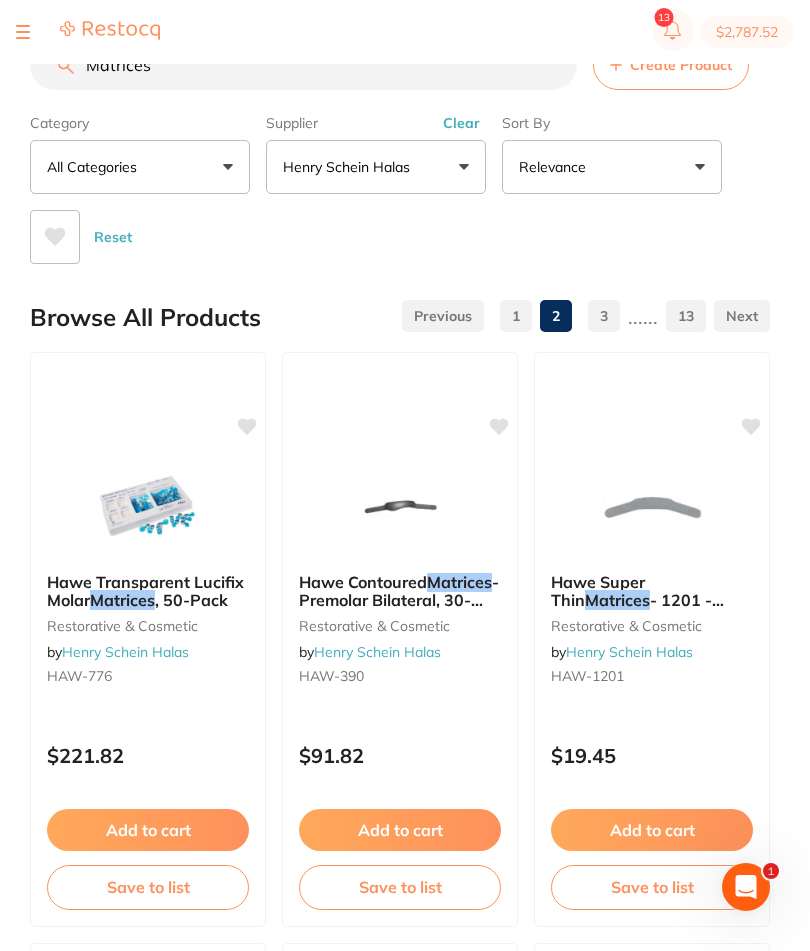 scroll, scrollTop: 0, scrollLeft: 0, axis: both 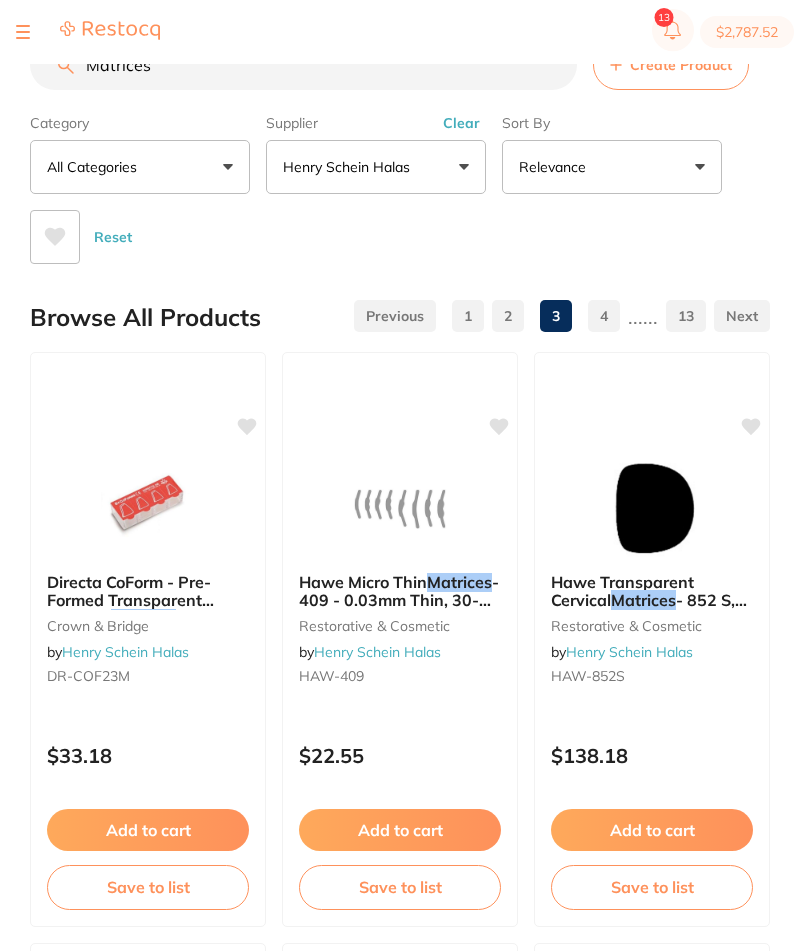 click at bounding box center [742, 316] 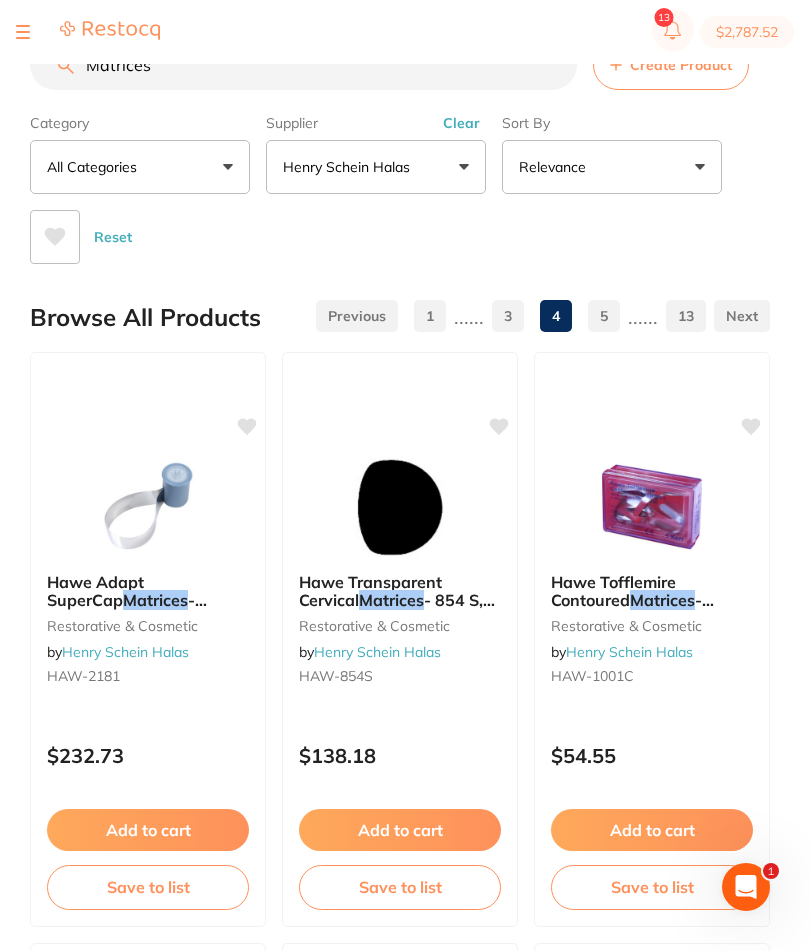 scroll, scrollTop: 0, scrollLeft: 0, axis: both 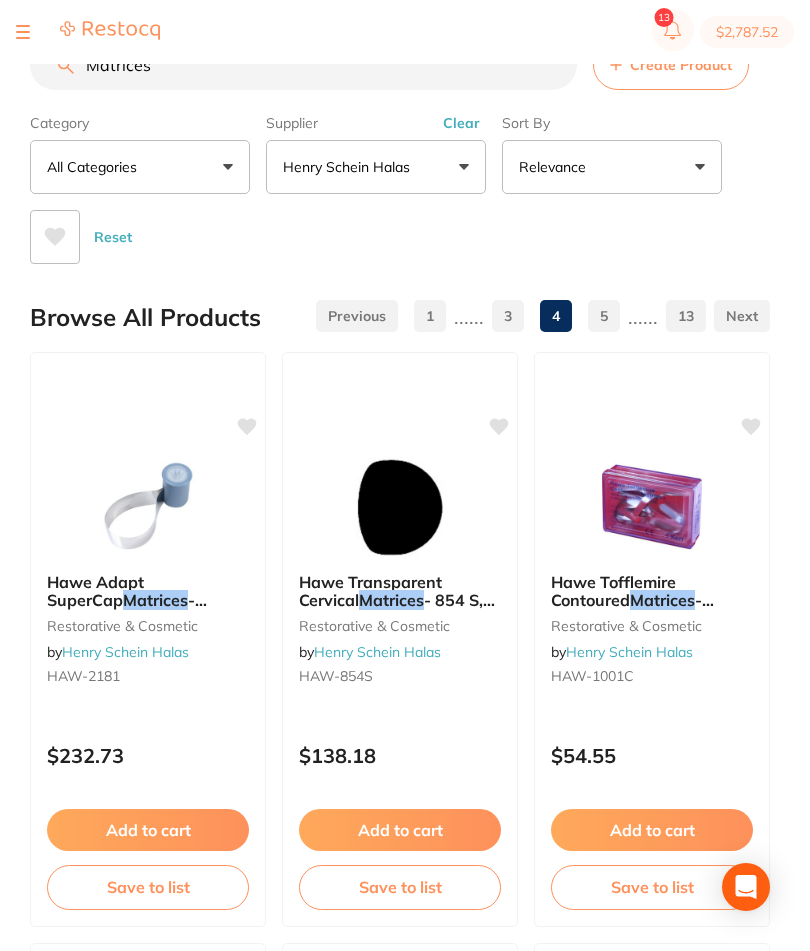 click at bounding box center [742, 316] 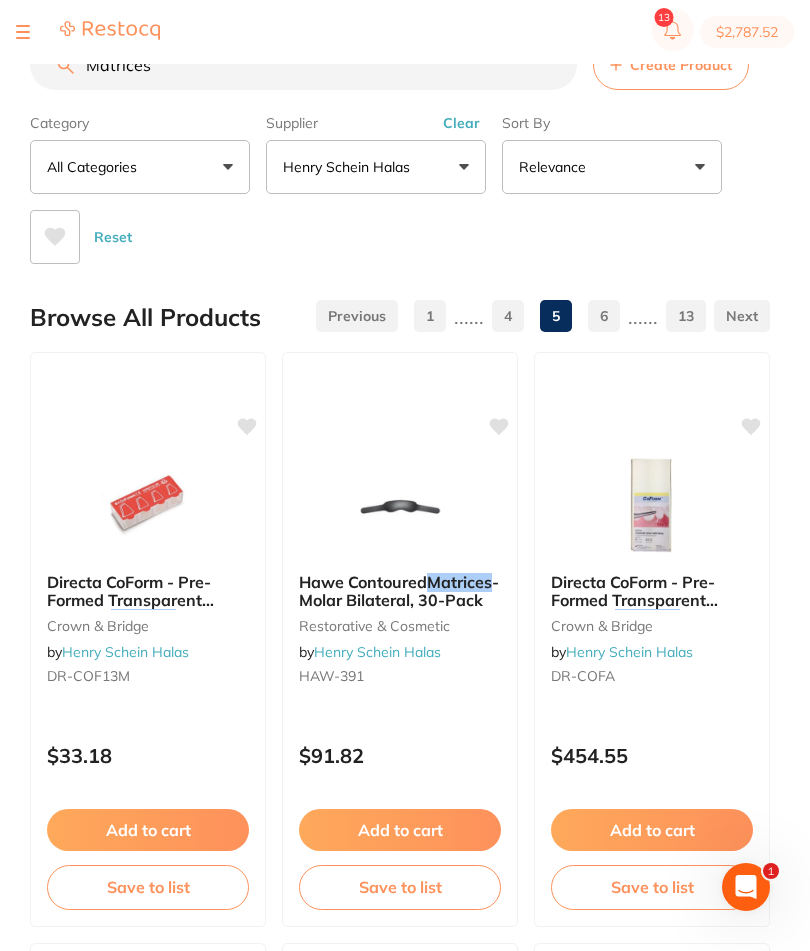 scroll, scrollTop: 0, scrollLeft: 0, axis: both 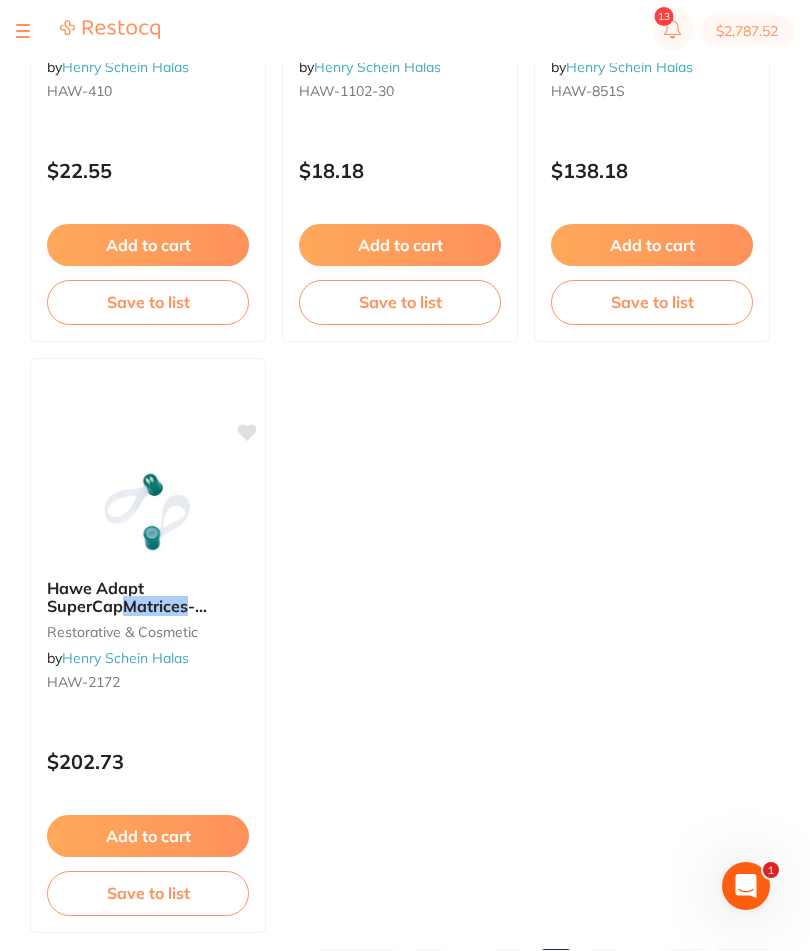 click on "6" at bounding box center (604, 966) 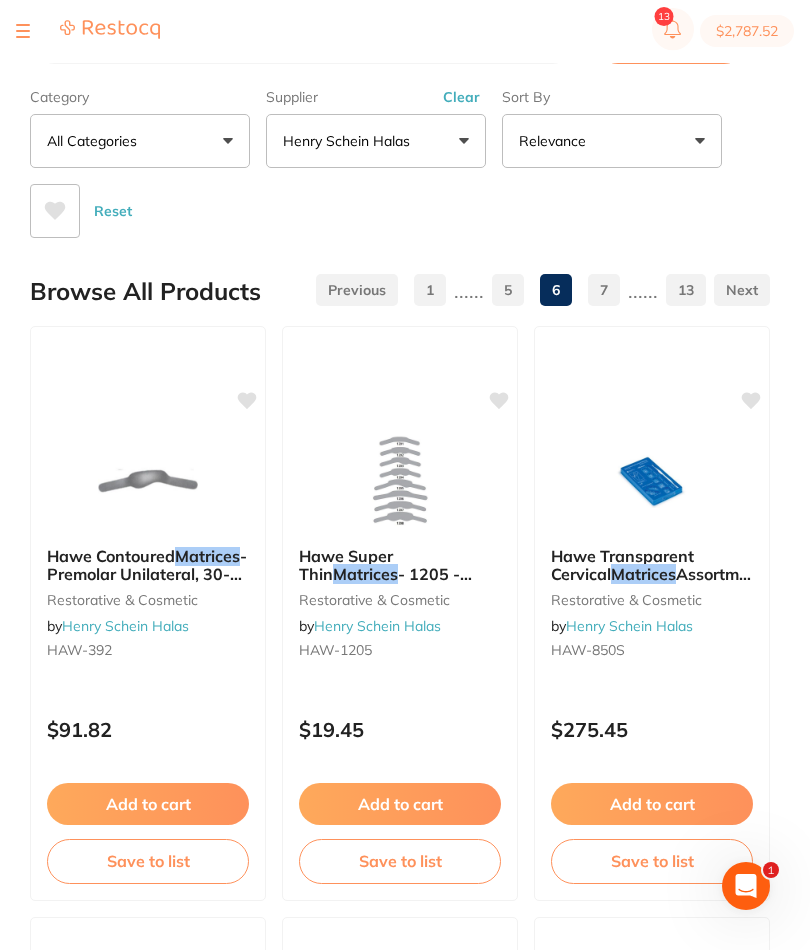 scroll, scrollTop: 26, scrollLeft: 0, axis: vertical 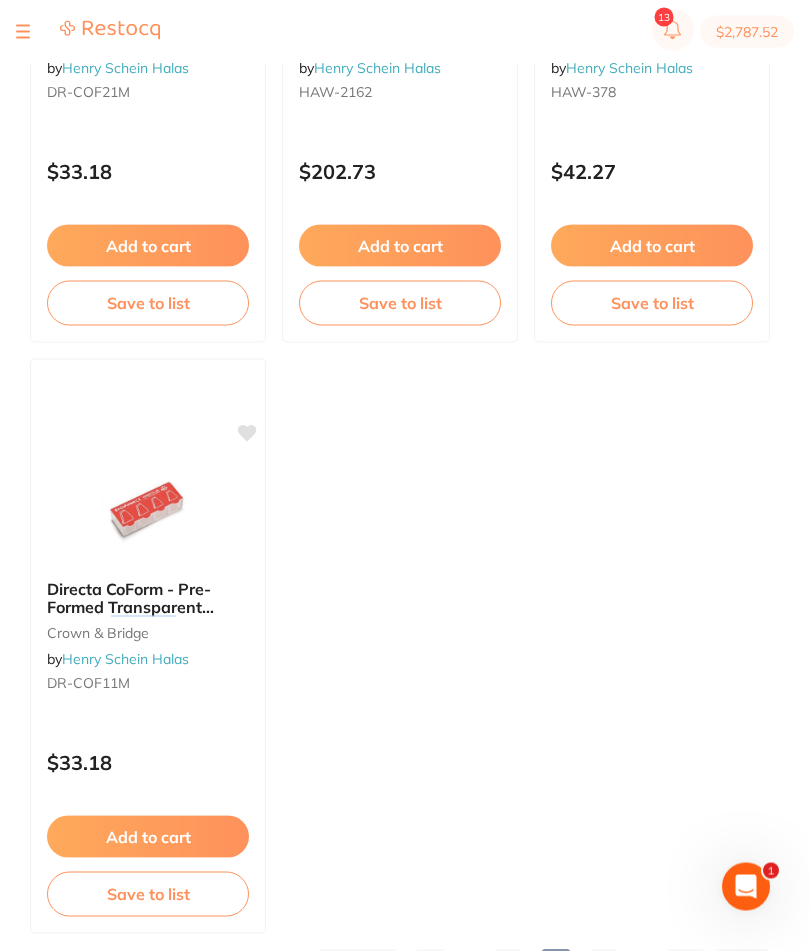 click on "7" at bounding box center (604, 966) 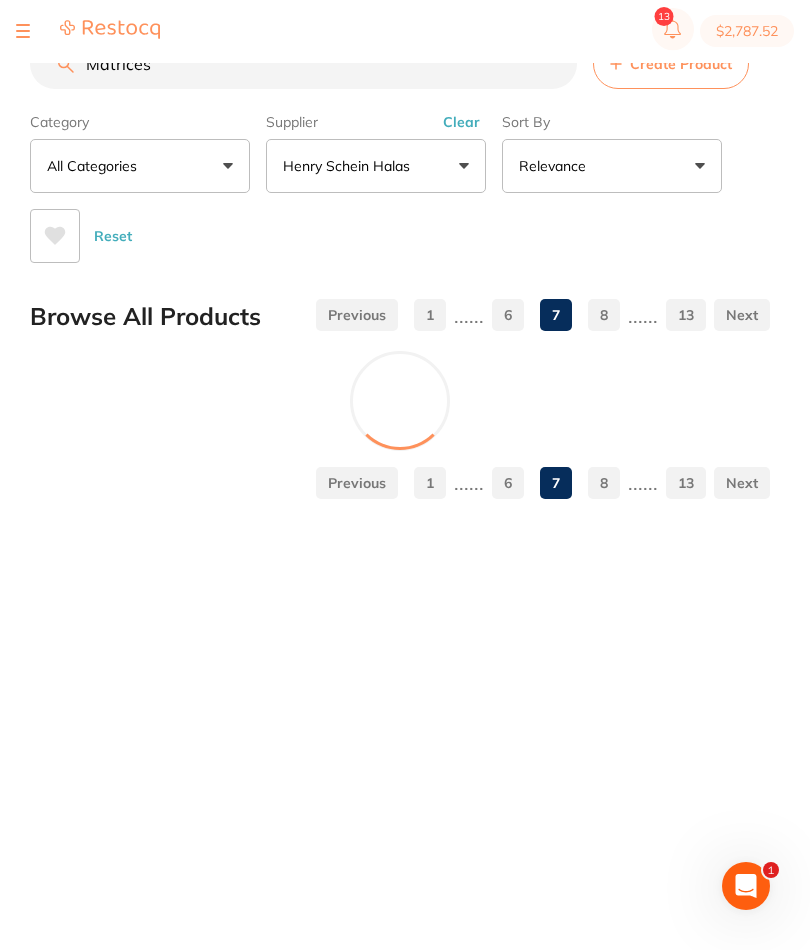 scroll, scrollTop: 26, scrollLeft: 0, axis: vertical 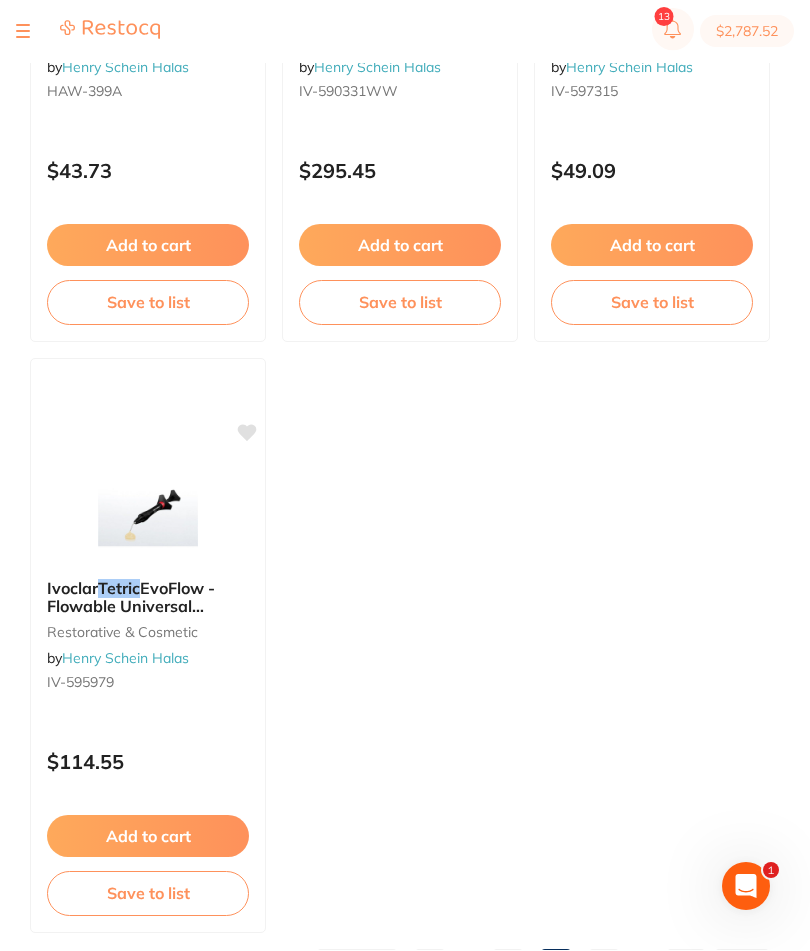 click on "8" at bounding box center (604, 966) 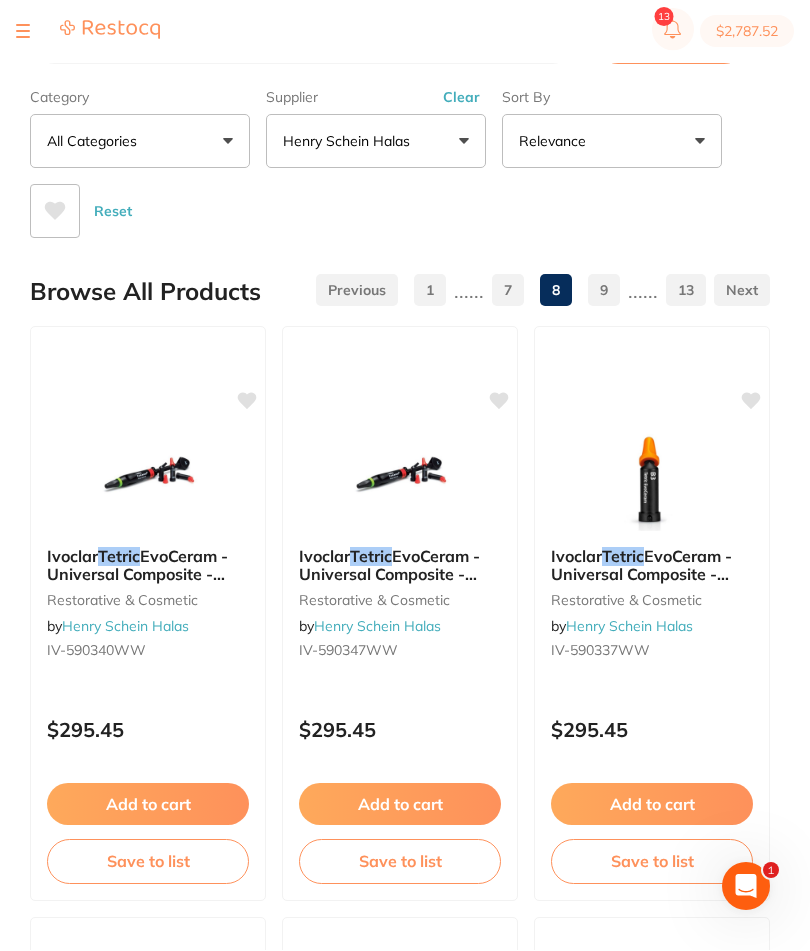 scroll, scrollTop: 26, scrollLeft: 0, axis: vertical 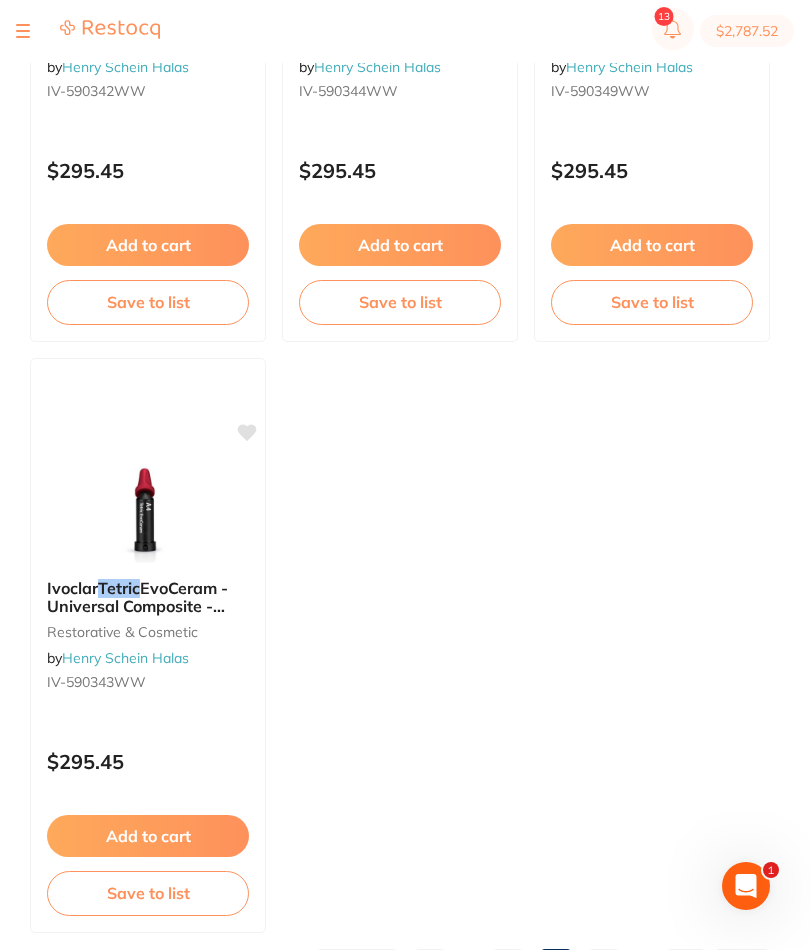 click on "9" at bounding box center [604, 966] 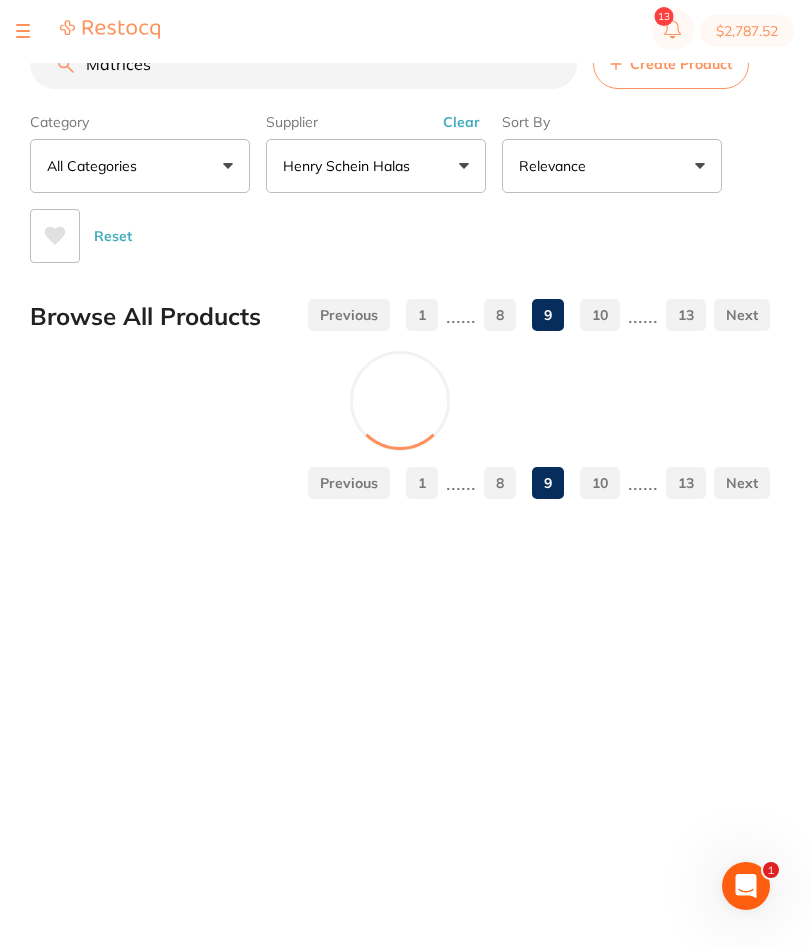 scroll, scrollTop: 26, scrollLeft: 0, axis: vertical 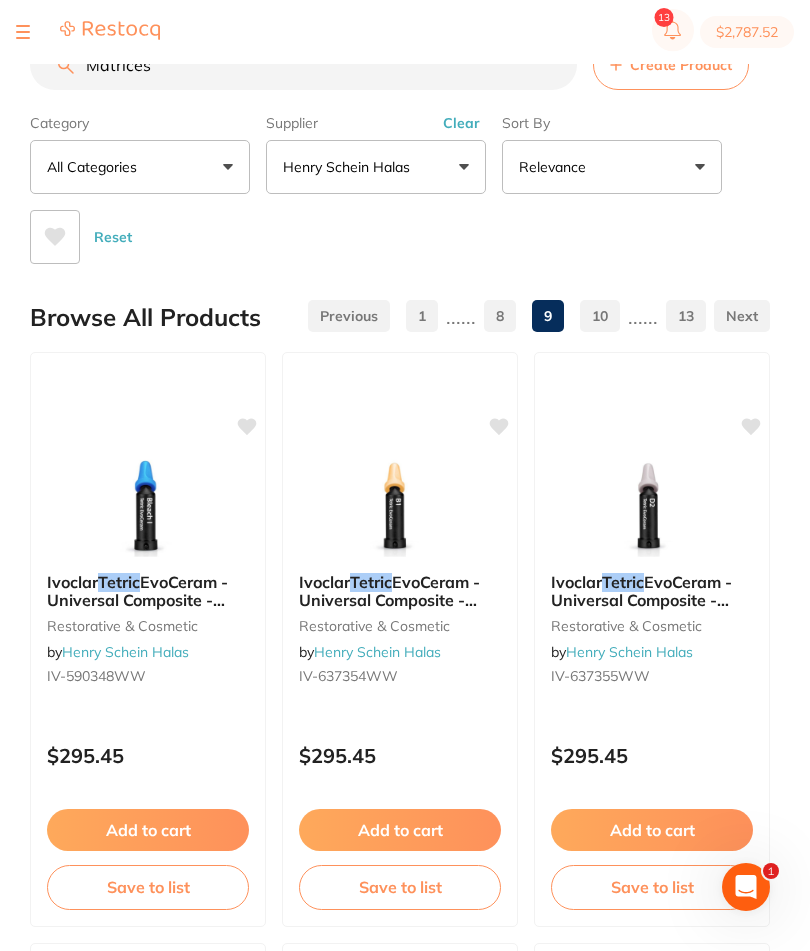 click on "Henry Schein Halas" at bounding box center (376, 167) 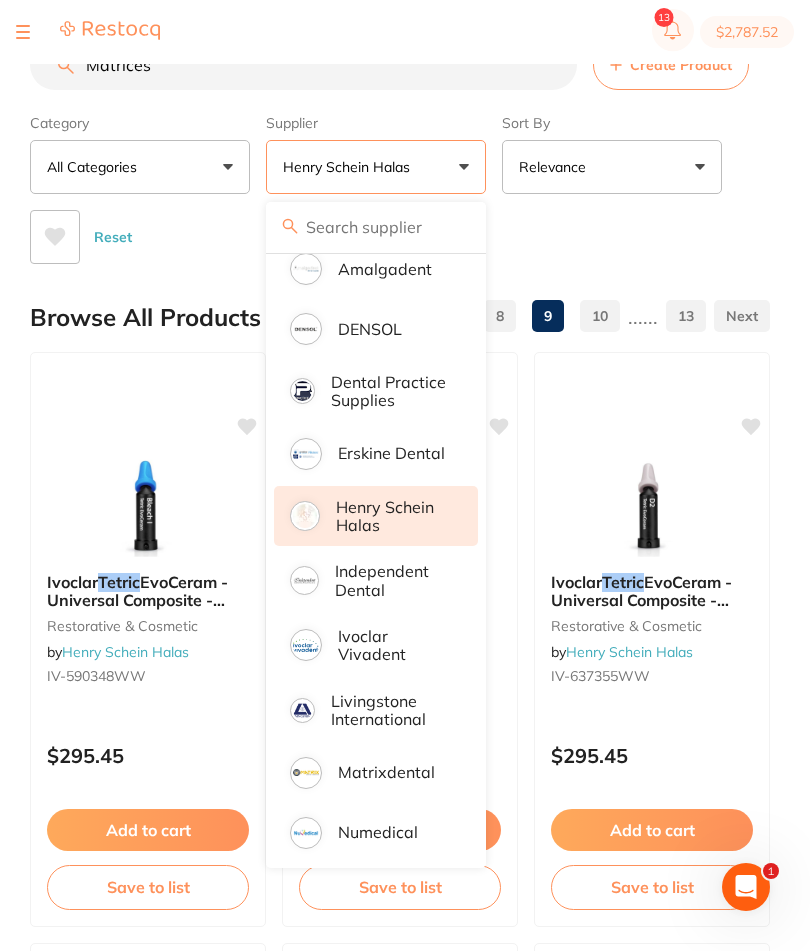 scroll, scrollTop: 260, scrollLeft: 0, axis: vertical 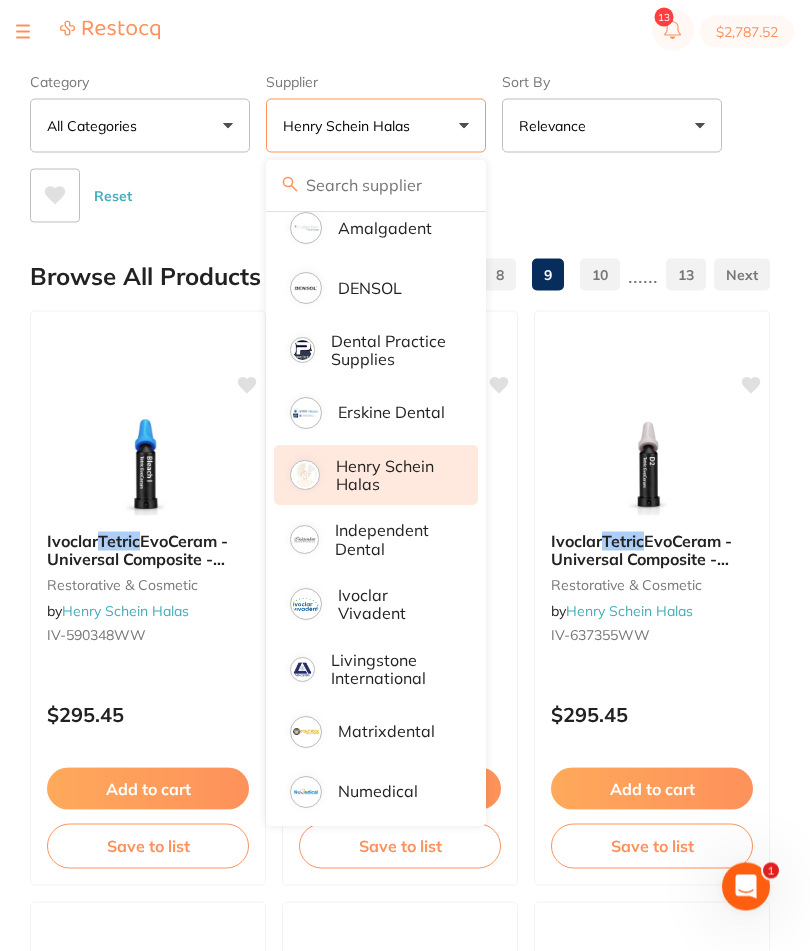 click on "Numedical" at bounding box center (378, 792) 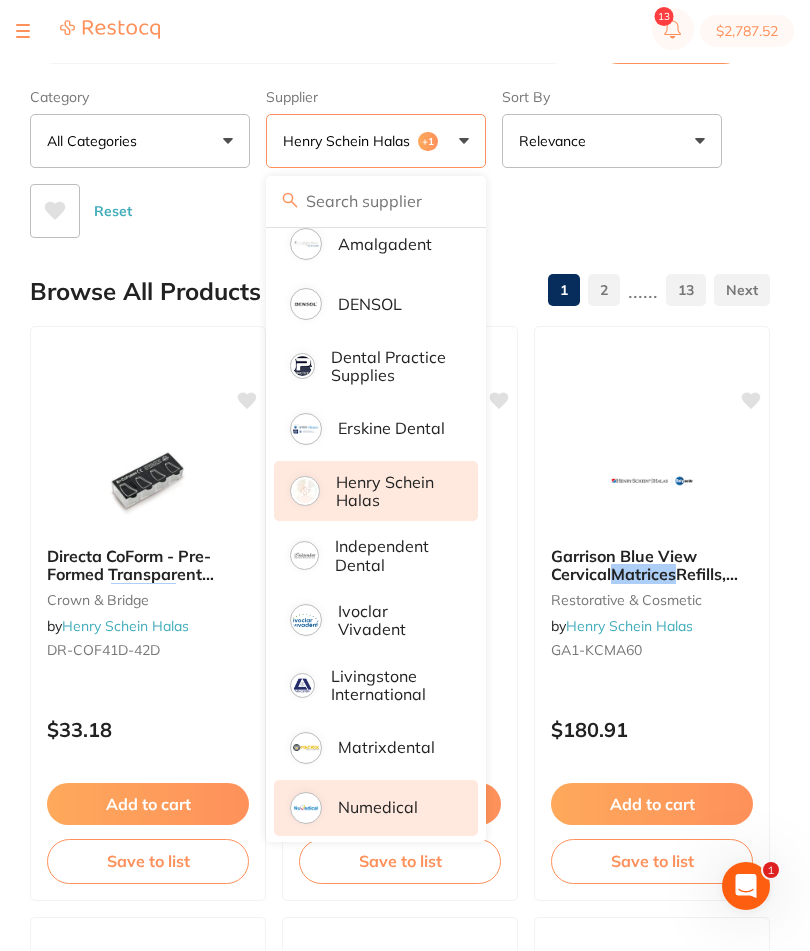scroll, scrollTop: 26, scrollLeft: 0, axis: vertical 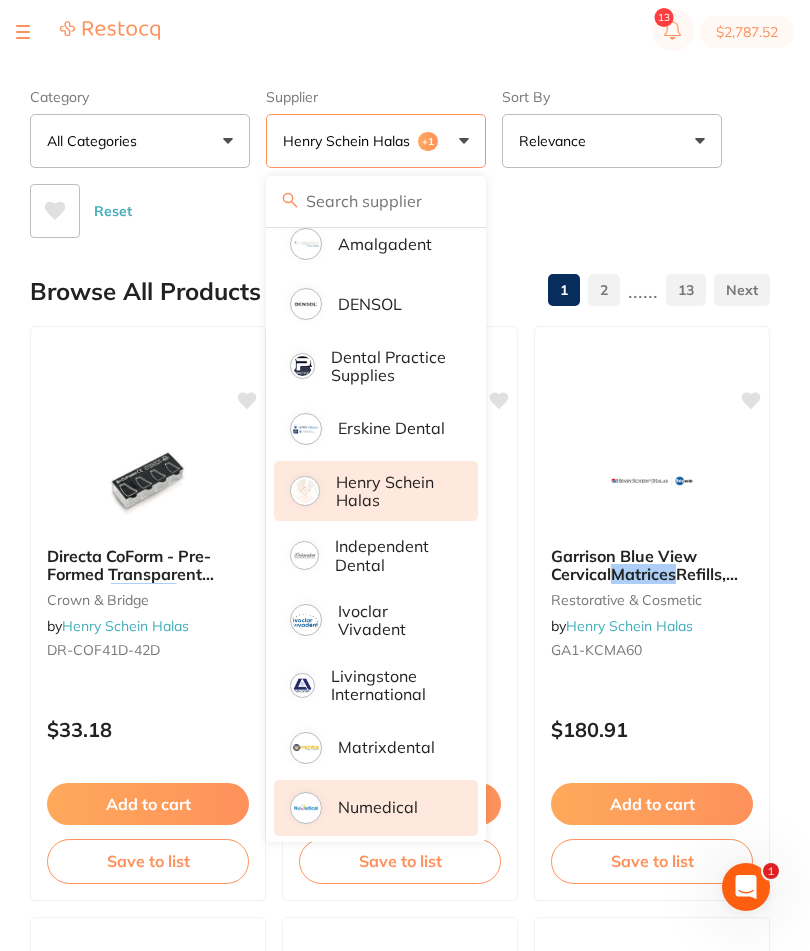 click on "Henry Schein Halas" at bounding box center (393, 491) 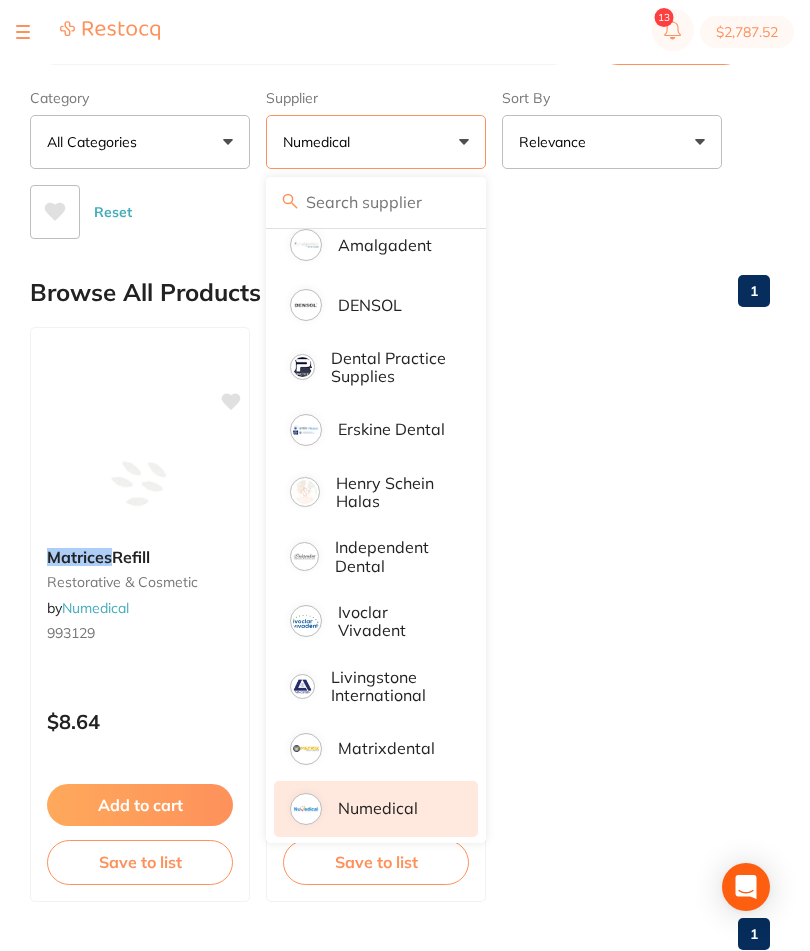 click on "Numedical" at bounding box center [376, 142] 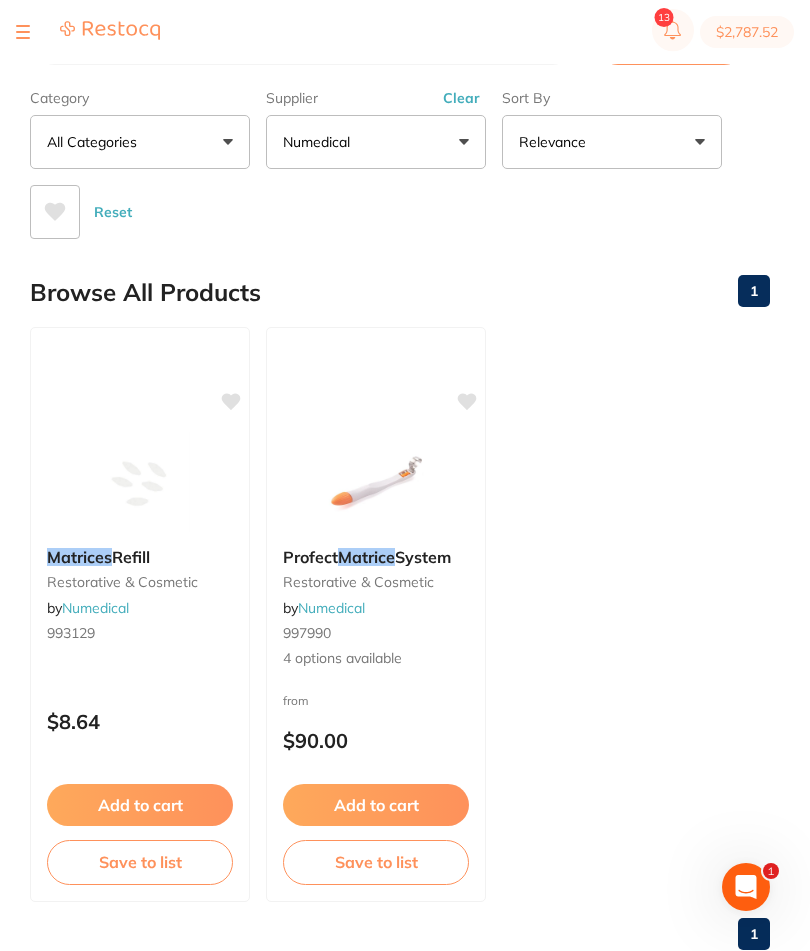 scroll, scrollTop: 0, scrollLeft: 0, axis: both 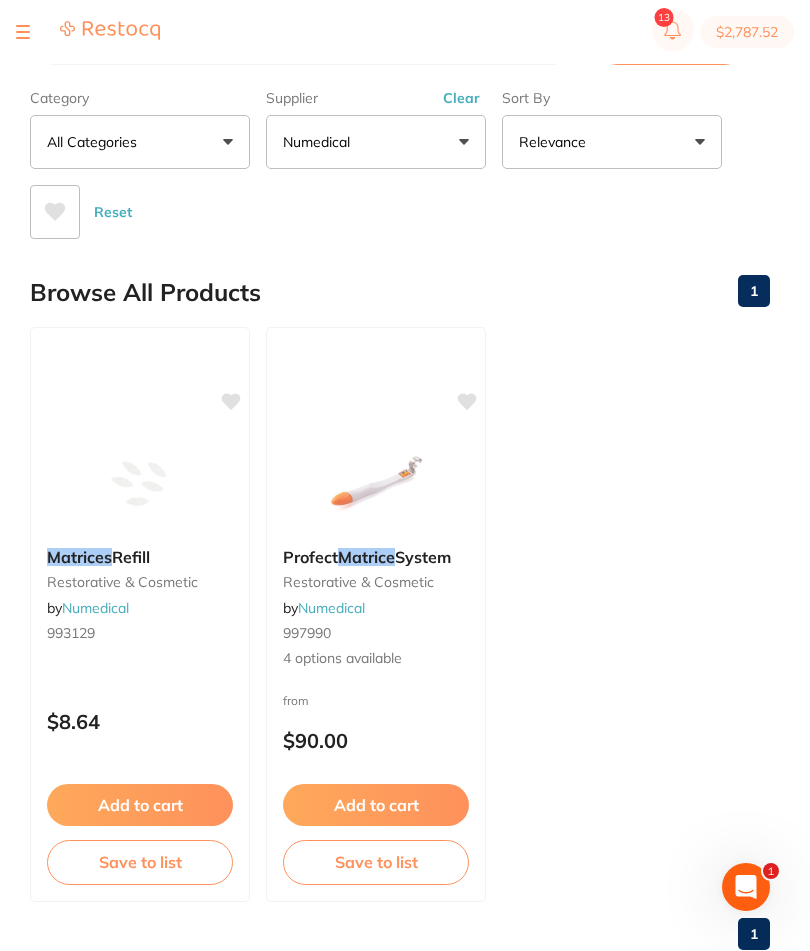 click on "restorative & cosmetic" at bounding box center (140, 582) 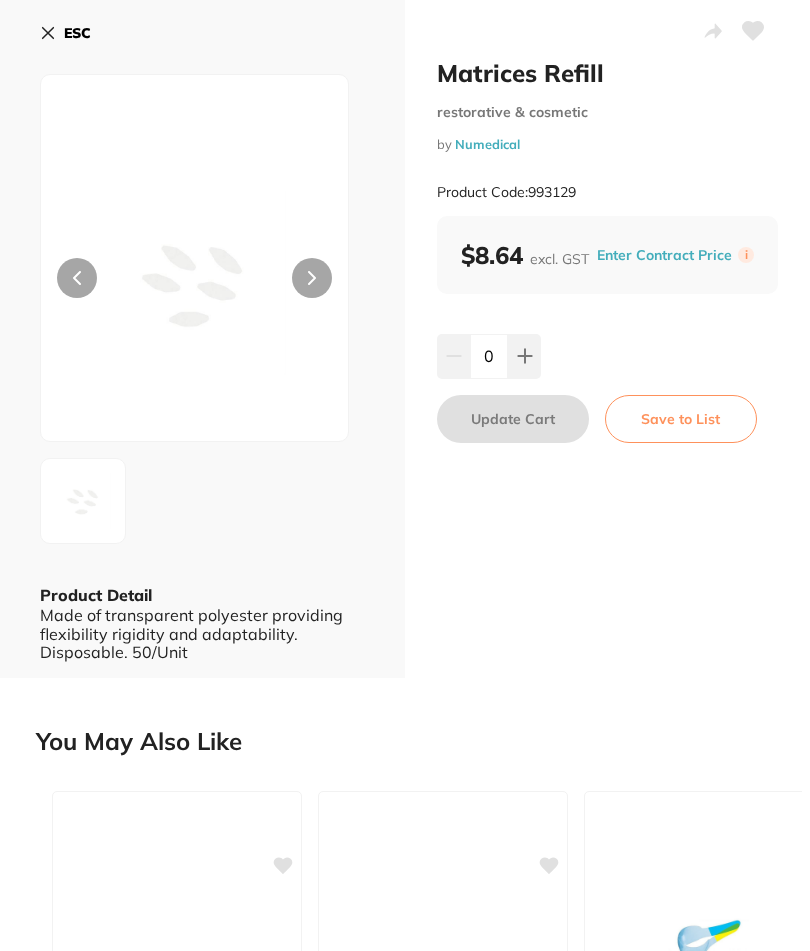 scroll, scrollTop: 0, scrollLeft: 0, axis: both 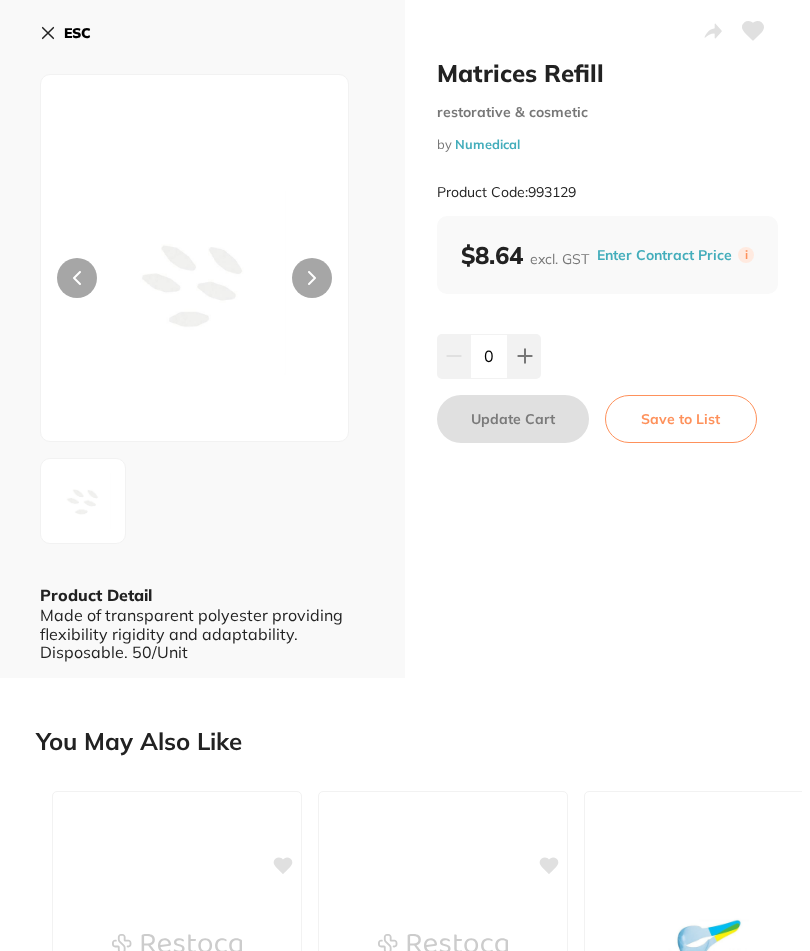 click on "ESC" at bounding box center (65, 33) 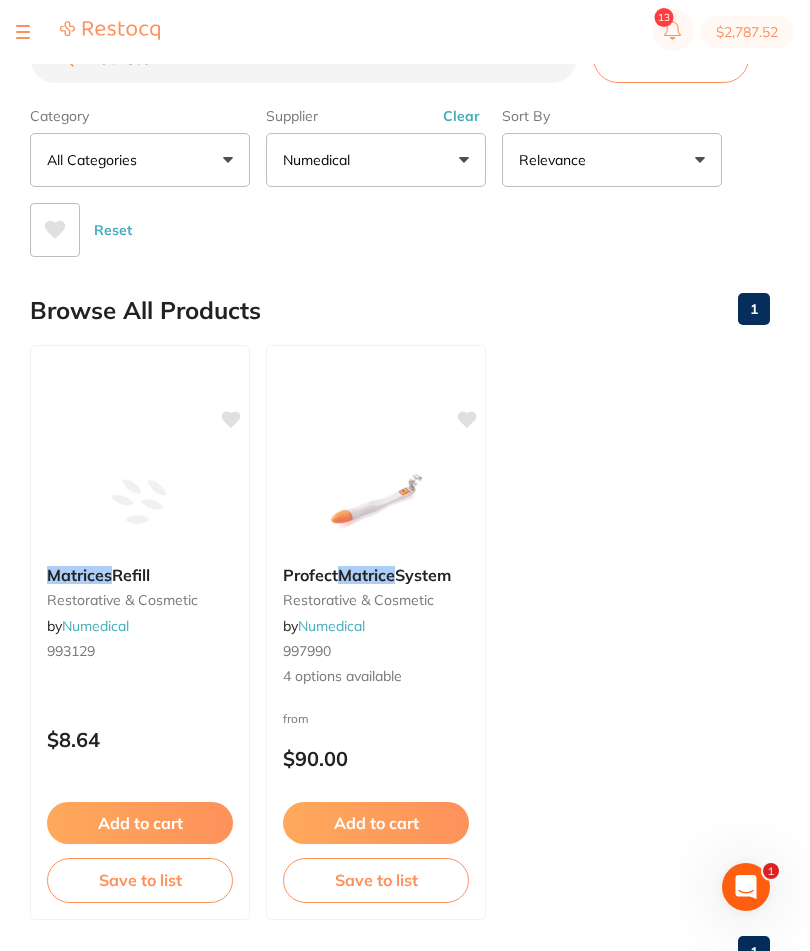 scroll, scrollTop: 0, scrollLeft: 0, axis: both 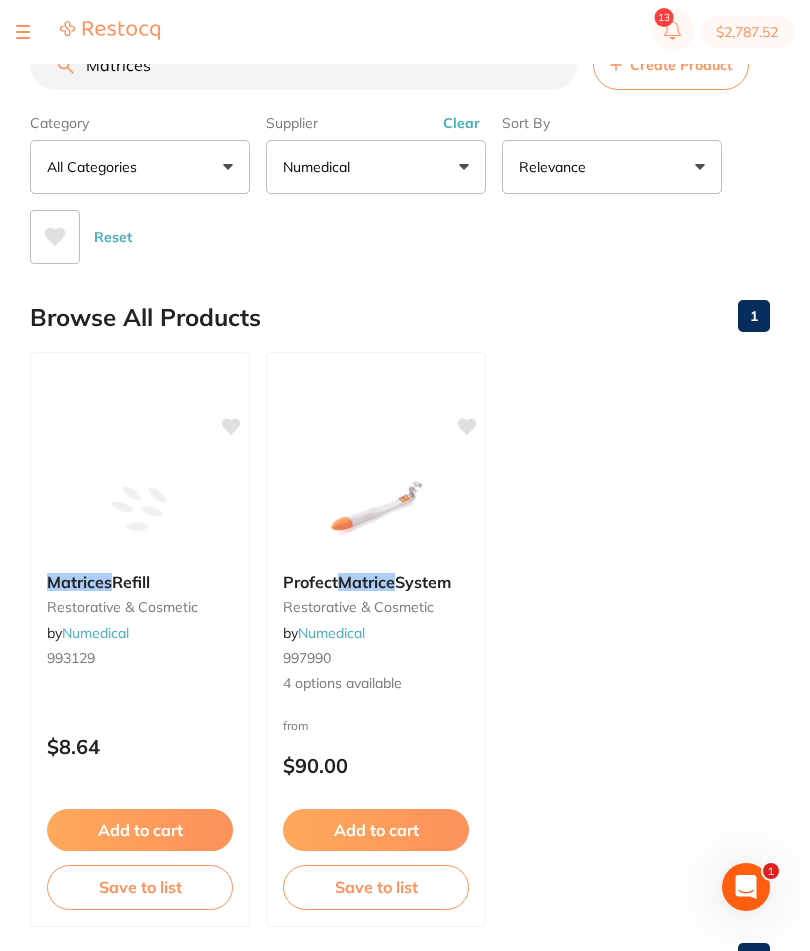 click on "Numedical" at bounding box center (376, 167) 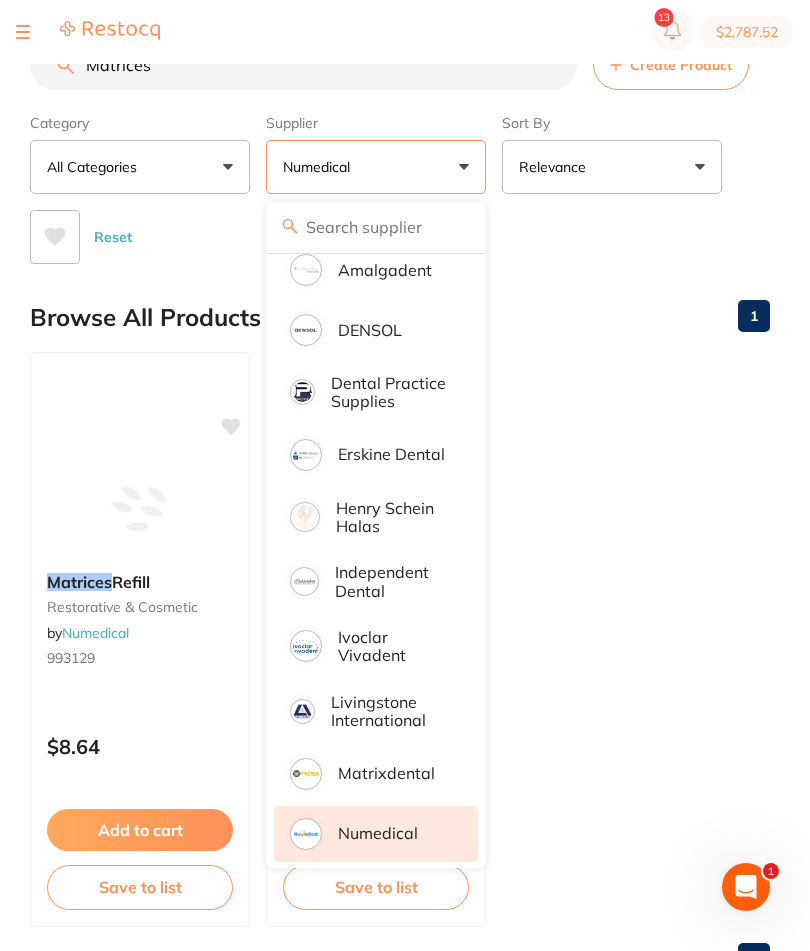 click on "Henry Schein Halas" at bounding box center (393, 517) 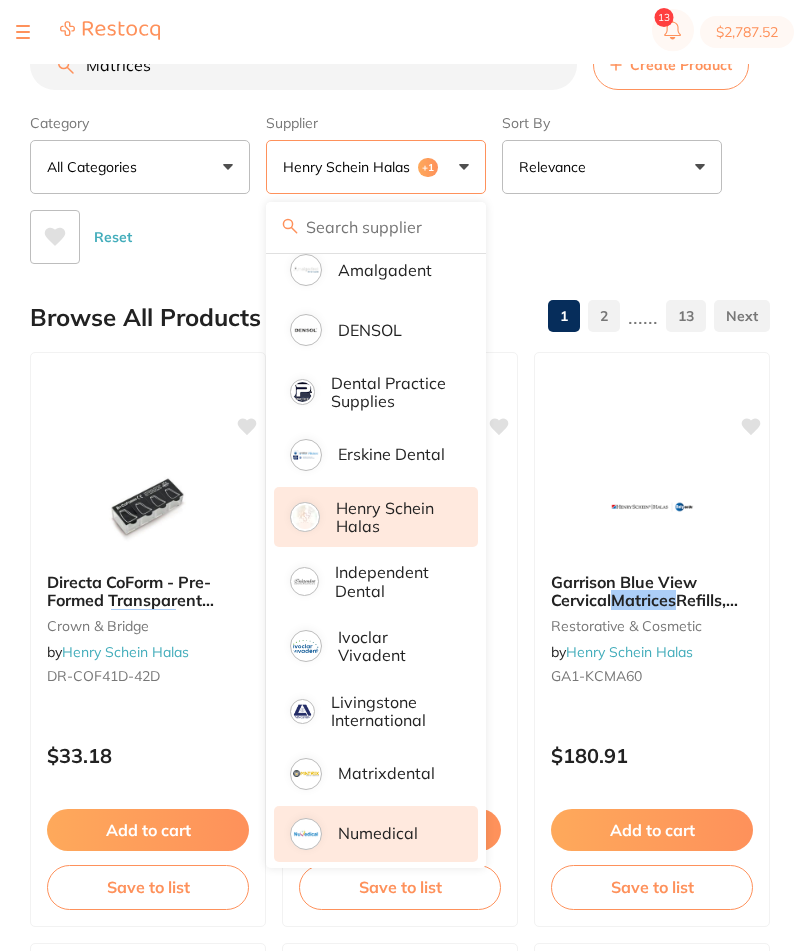 click on "Numedical" at bounding box center (376, 834) 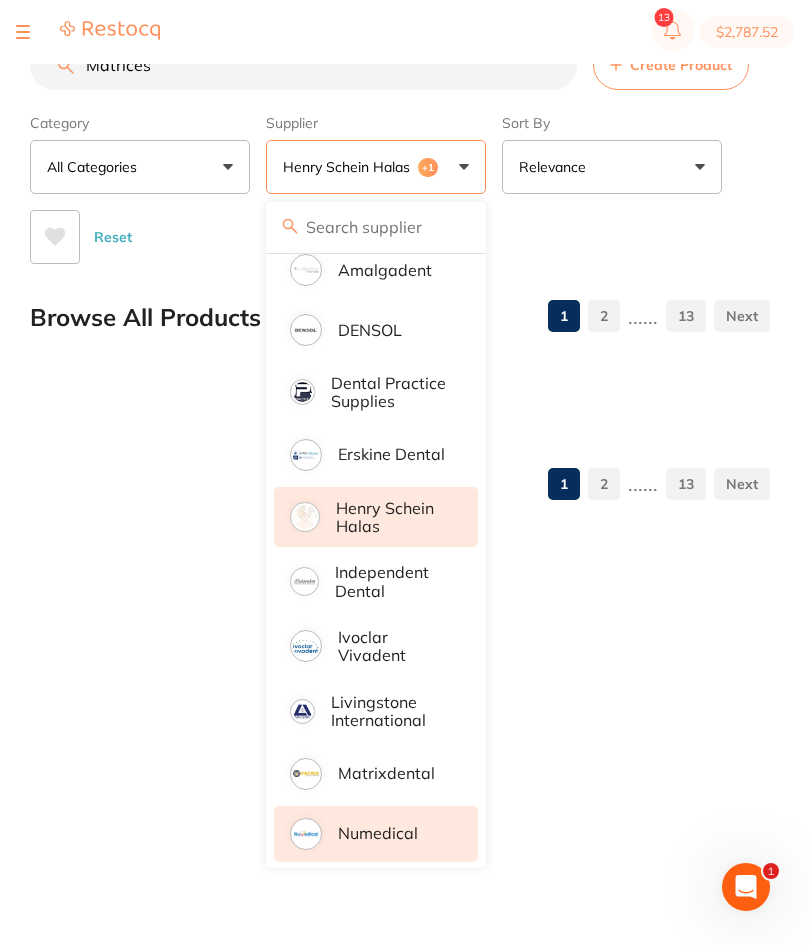scroll, scrollTop: 0, scrollLeft: 0, axis: both 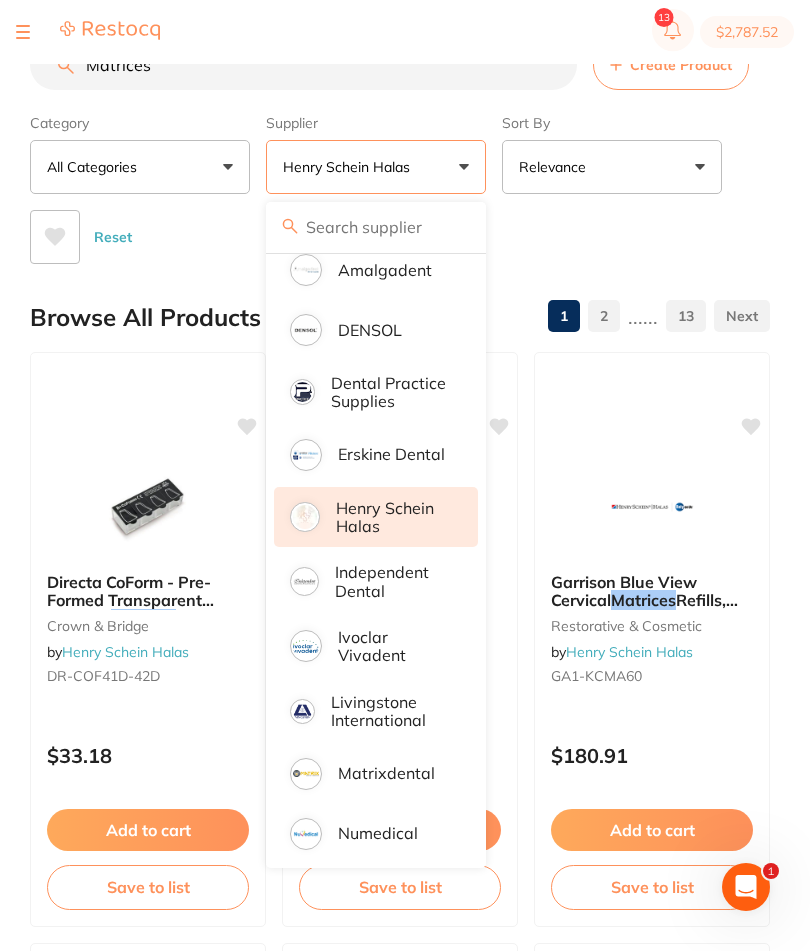 click on "Reset" at bounding box center [392, 229] 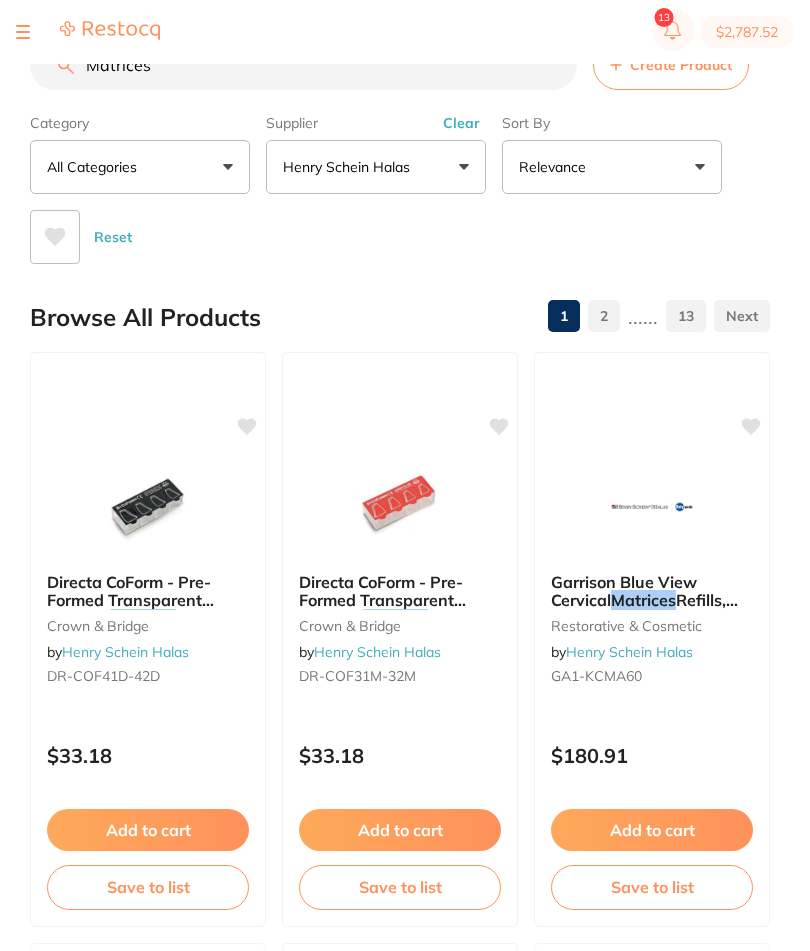 click on "Henry Schein Halas" at bounding box center [376, 167] 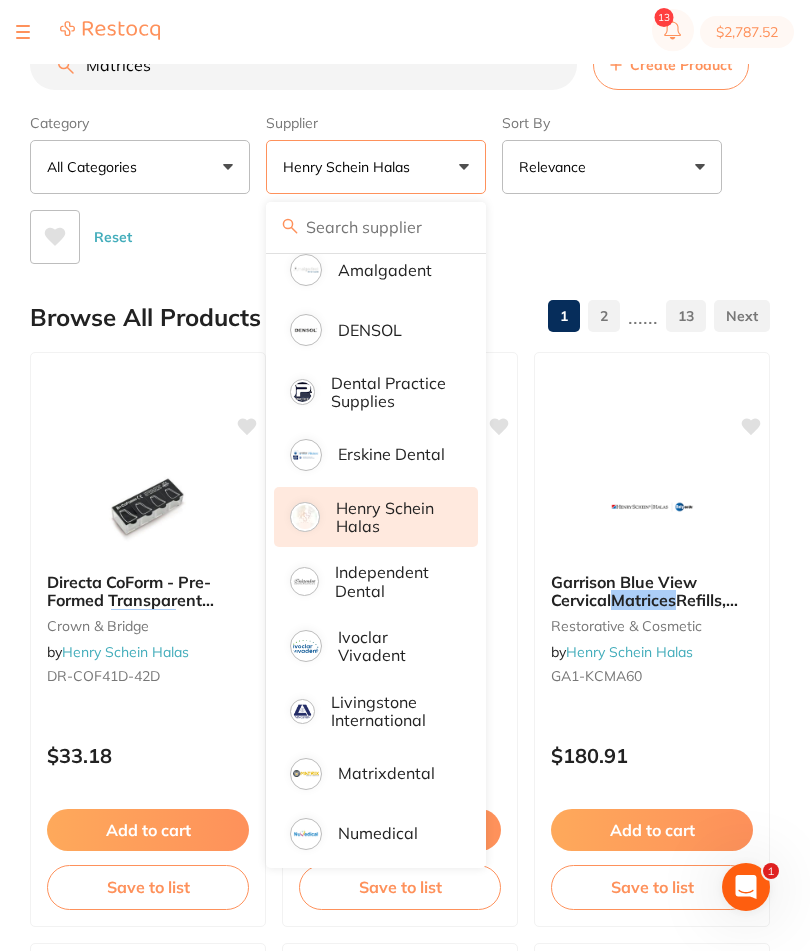 scroll, scrollTop: 0, scrollLeft: 0, axis: both 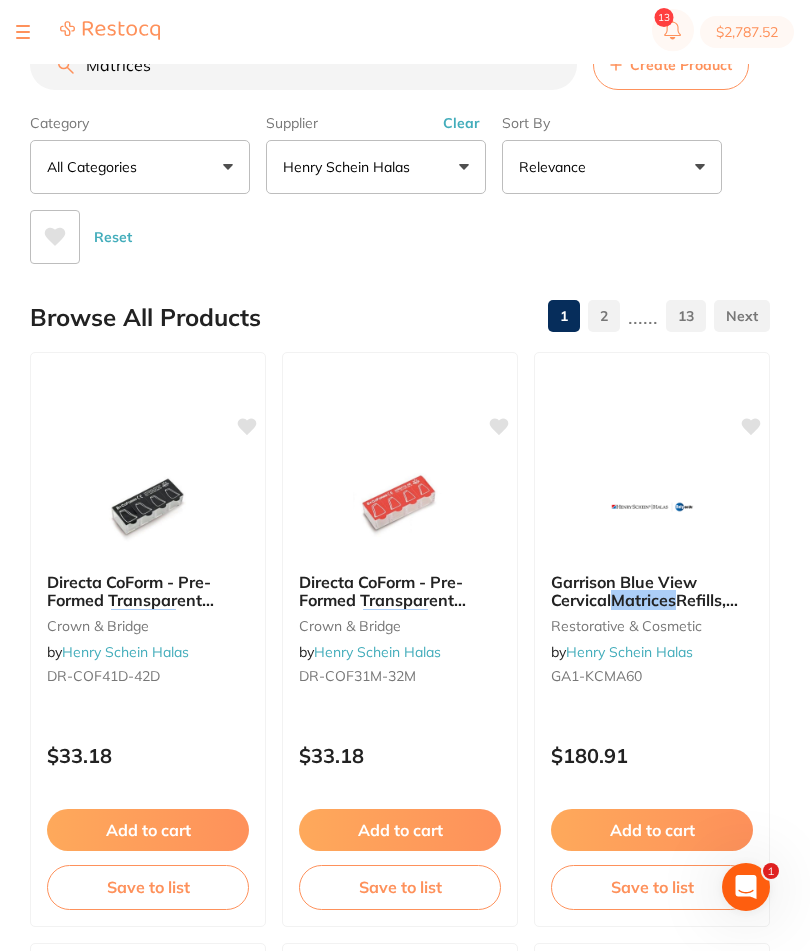 click on "Matrices" at bounding box center (303, 65) 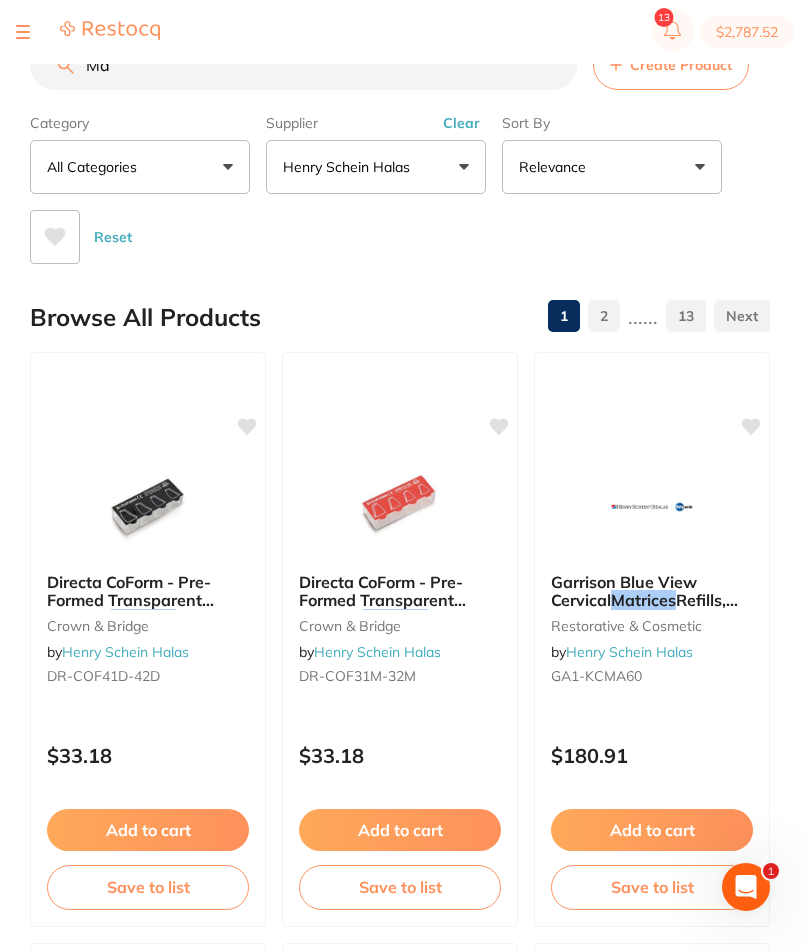 type on "M" 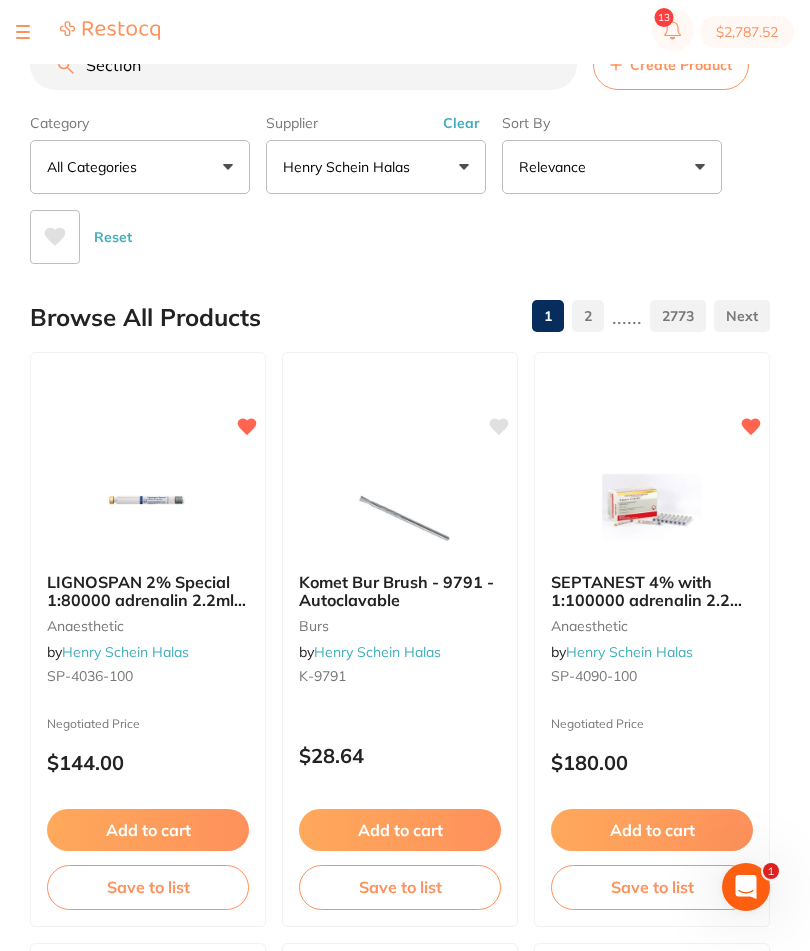 scroll, scrollTop: 0, scrollLeft: 0, axis: both 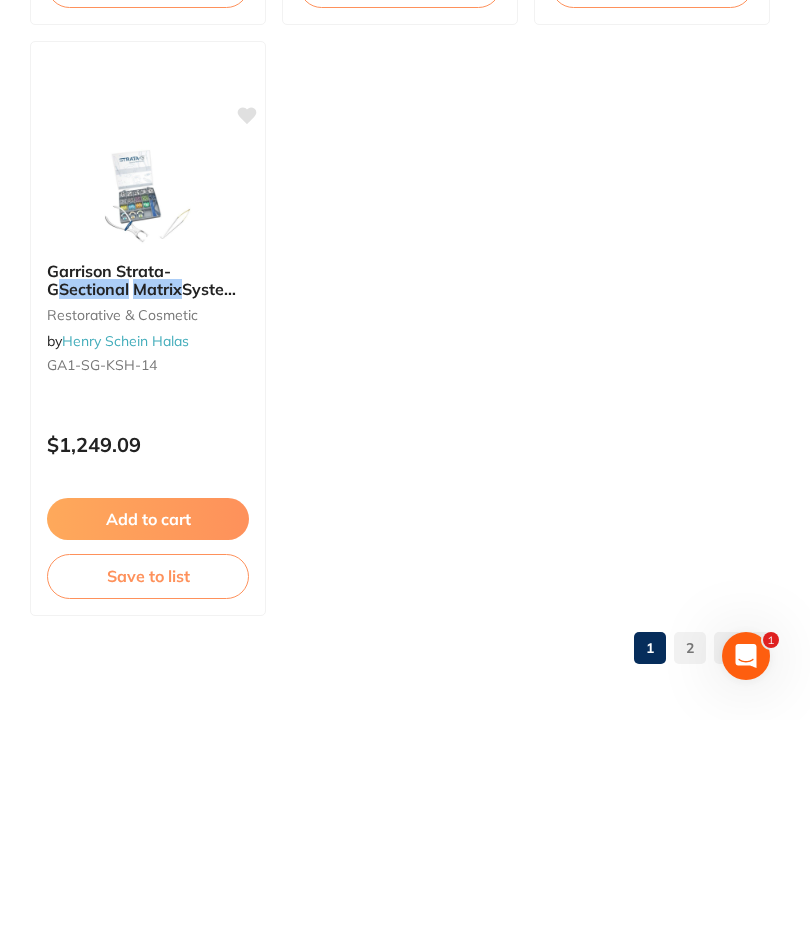 click on "2" at bounding box center (690, 879) 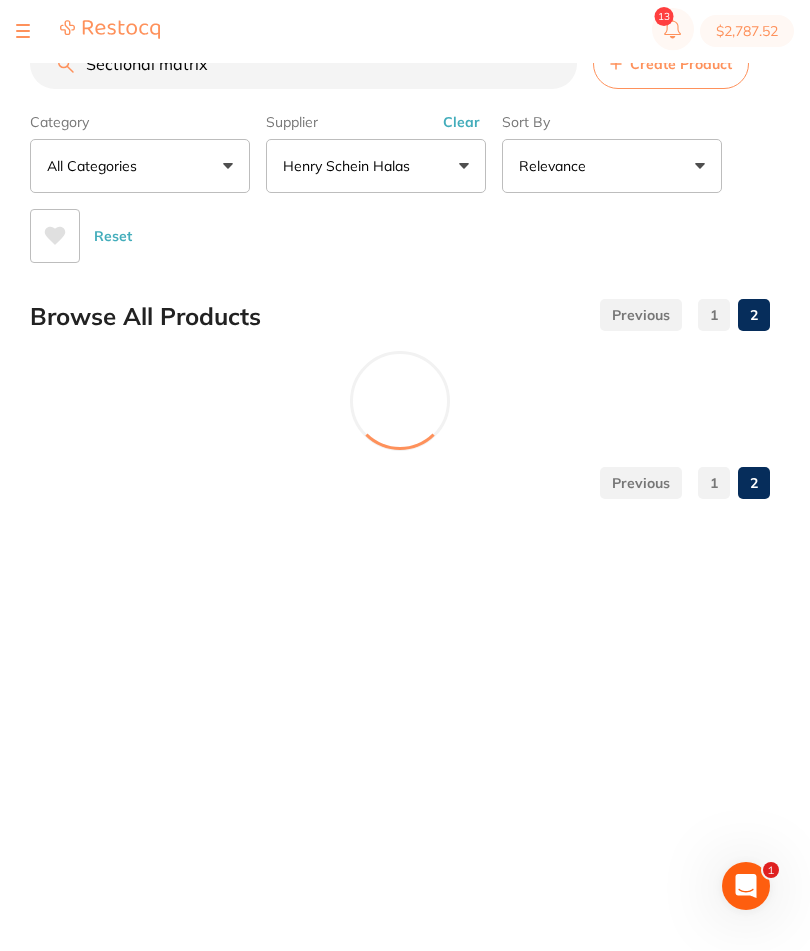 scroll, scrollTop: 26, scrollLeft: 0, axis: vertical 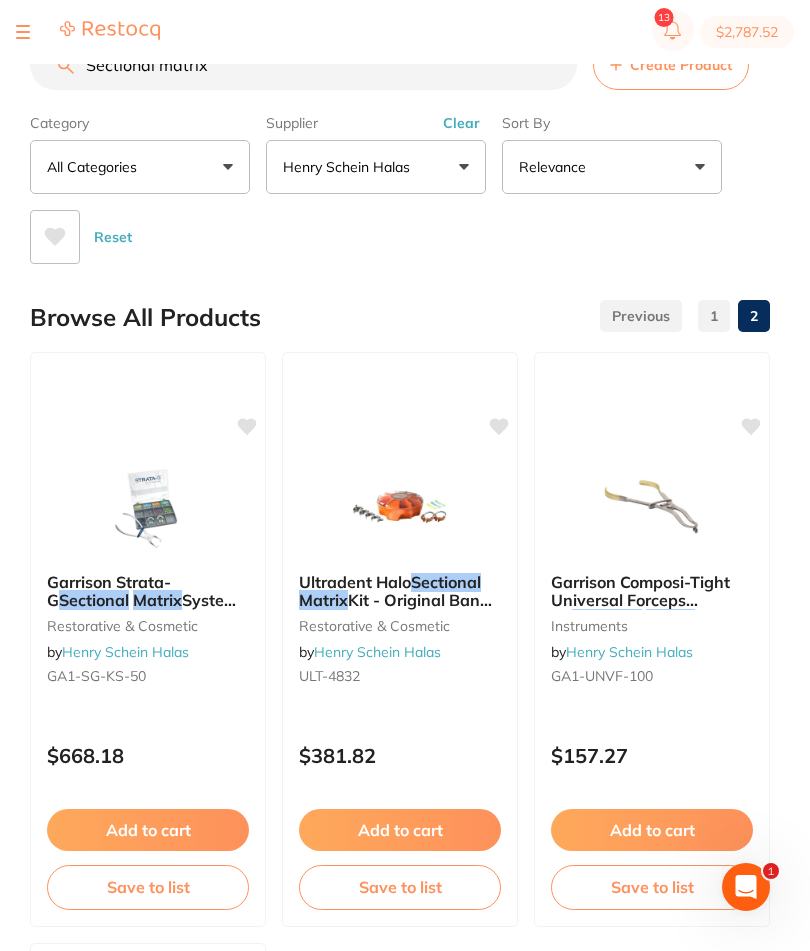 click on "Sectional matrix" at bounding box center (303, 65) 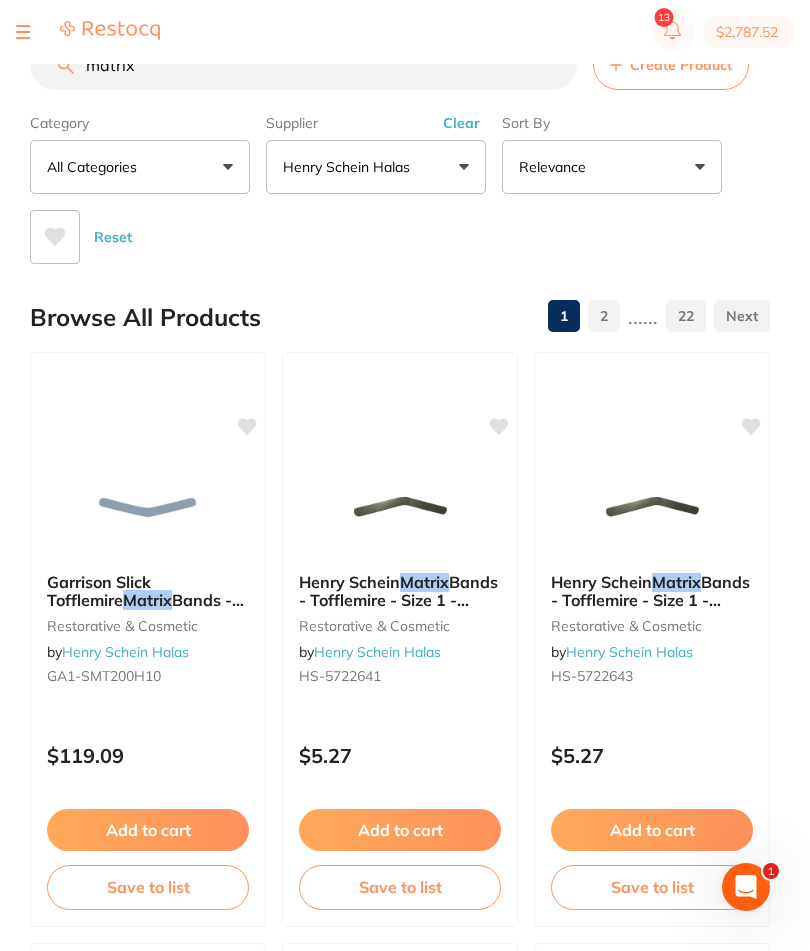 type on "matrix" 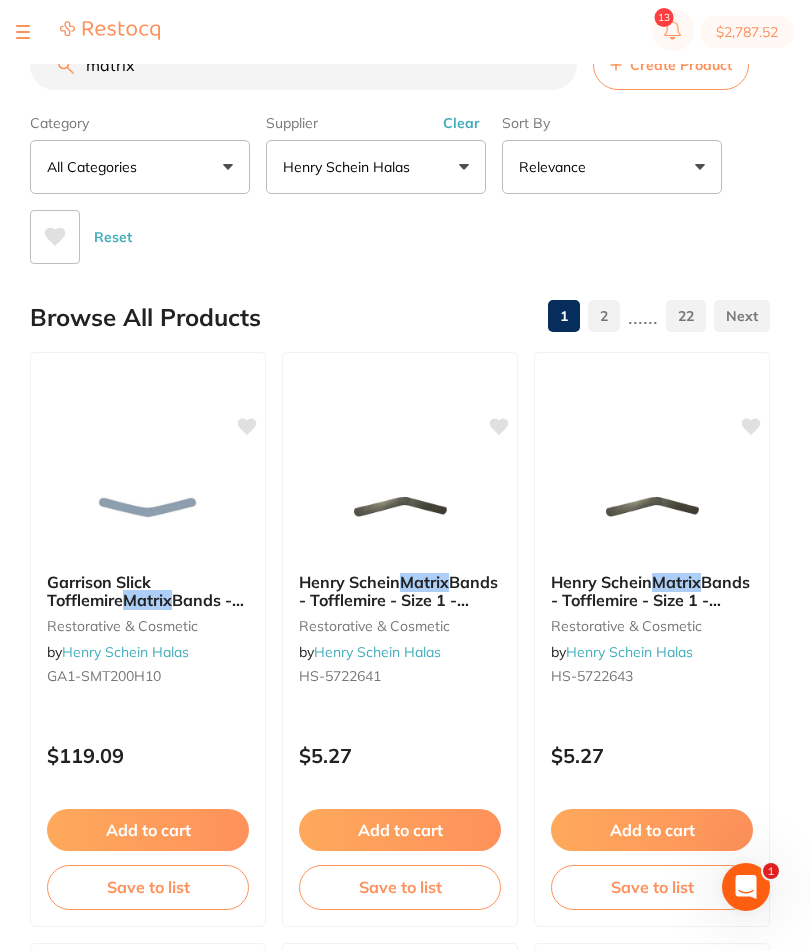 scroll, scrollTop: 0, scrollLeft: 0, axis: both 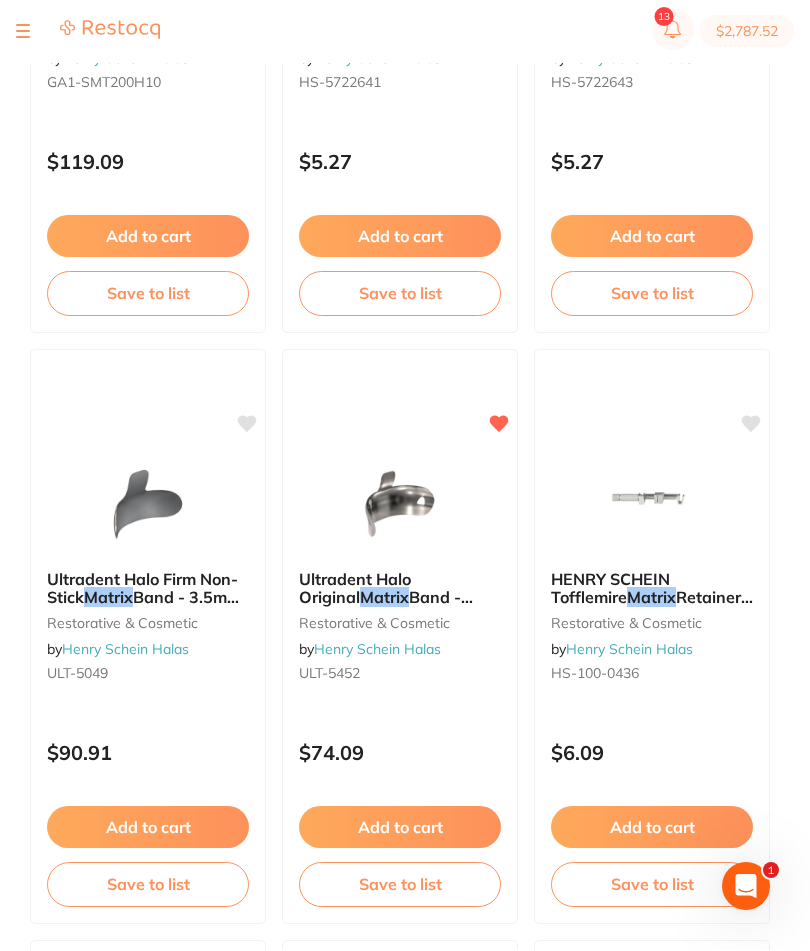 click on "Save to list" at bounding box center (400, 885) 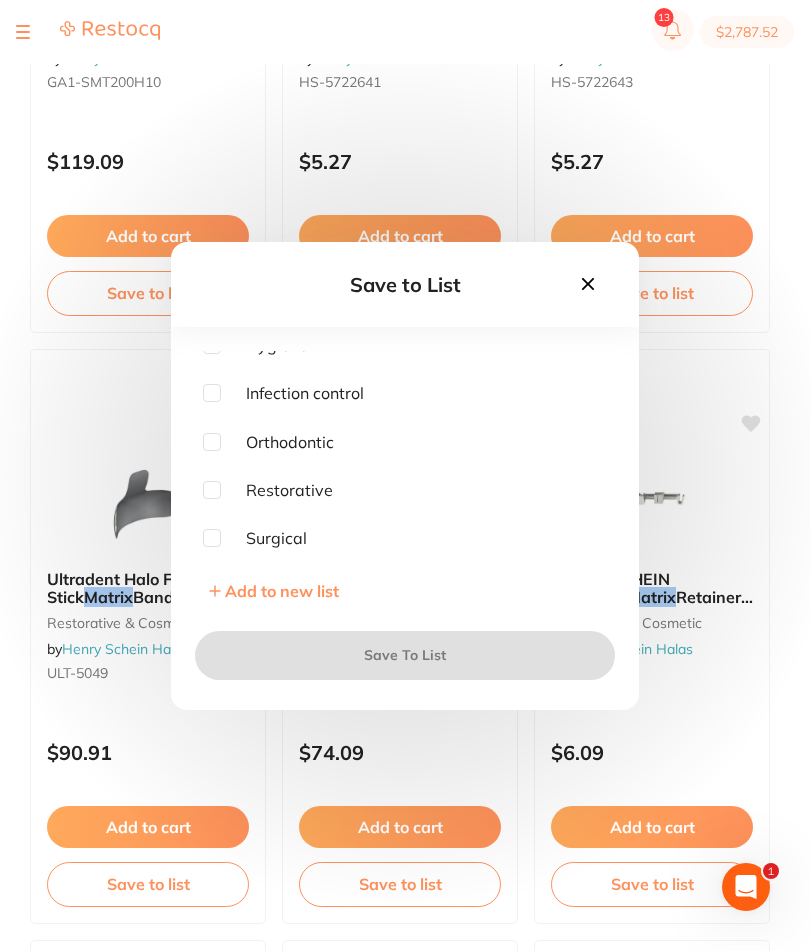 scroll, scrollTop: 301, scrollLeft: 0, axis: vertical 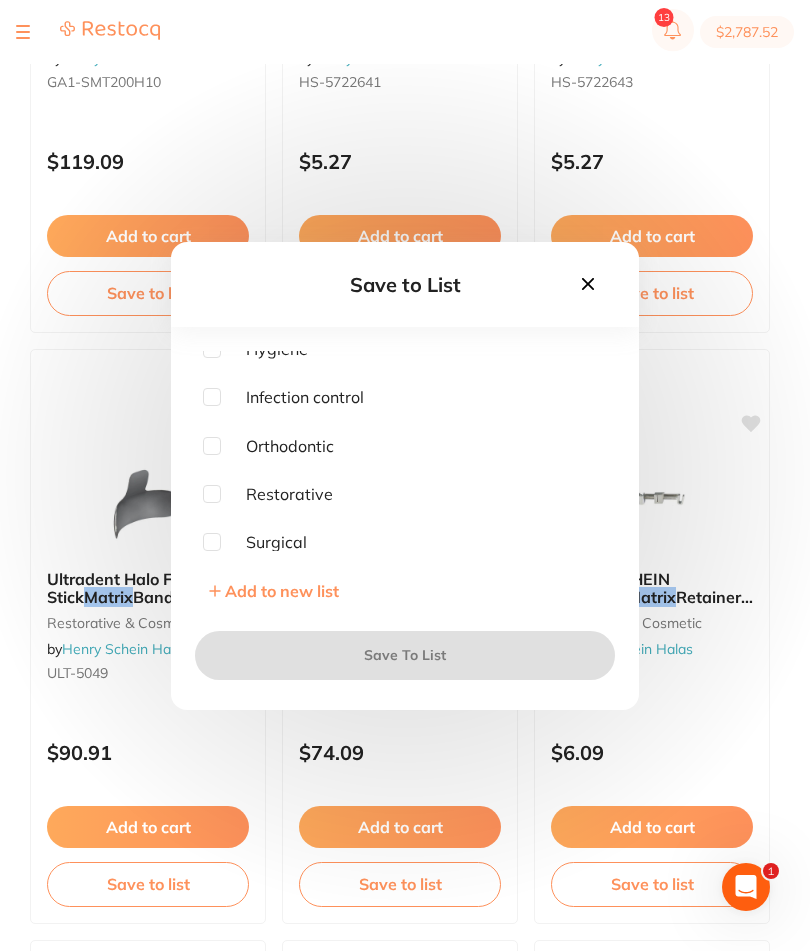 click at bounding box center [212, 494] 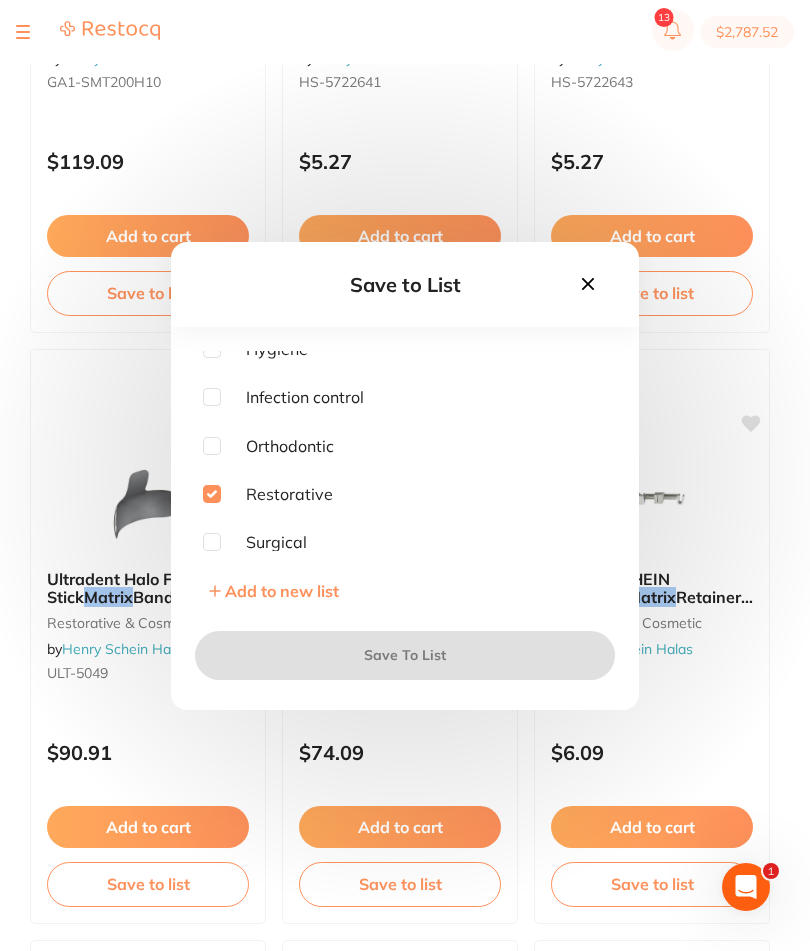 checkbox on "true" 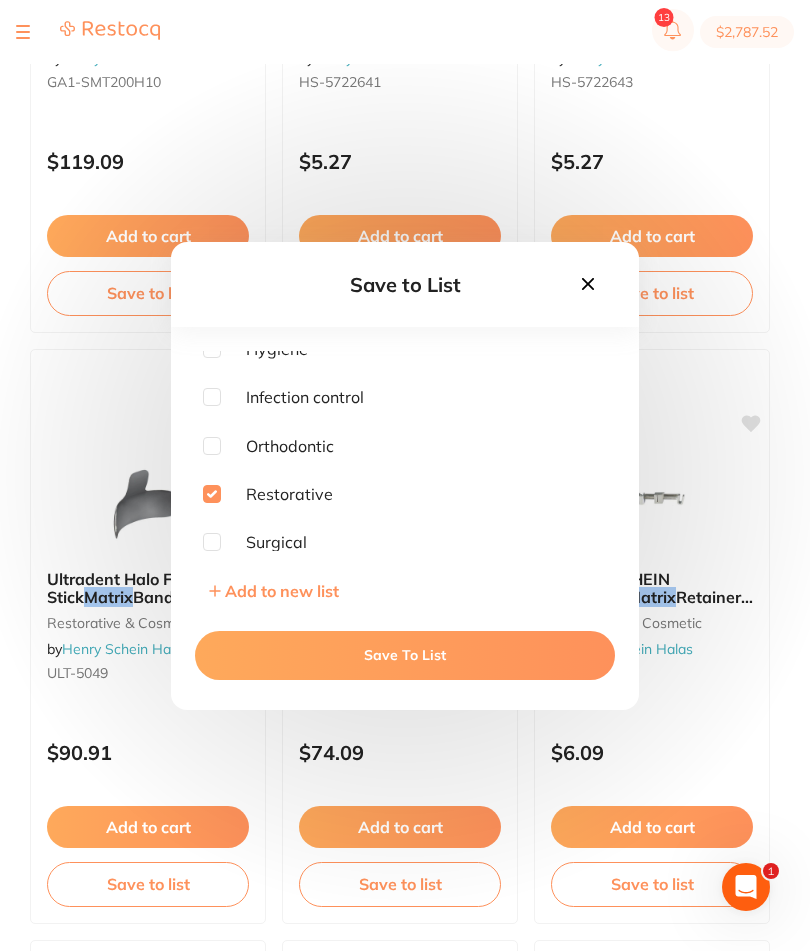 click on "Save To List" at bounding box center [405, 655] 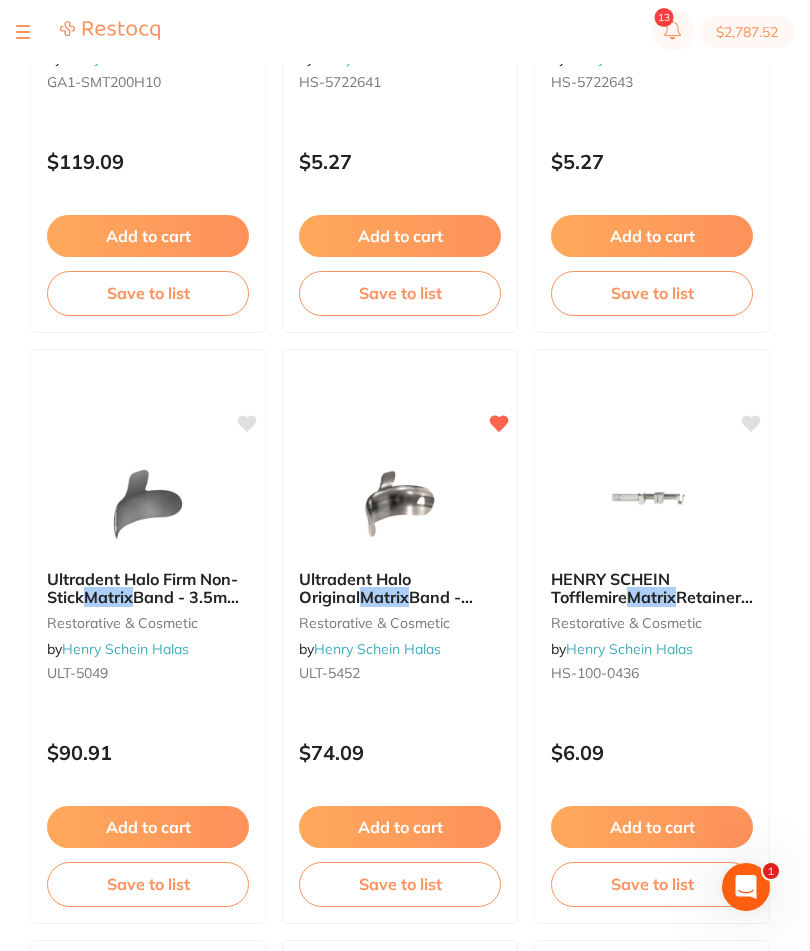 click on "Add to cart" at bounding box center [400, 827] 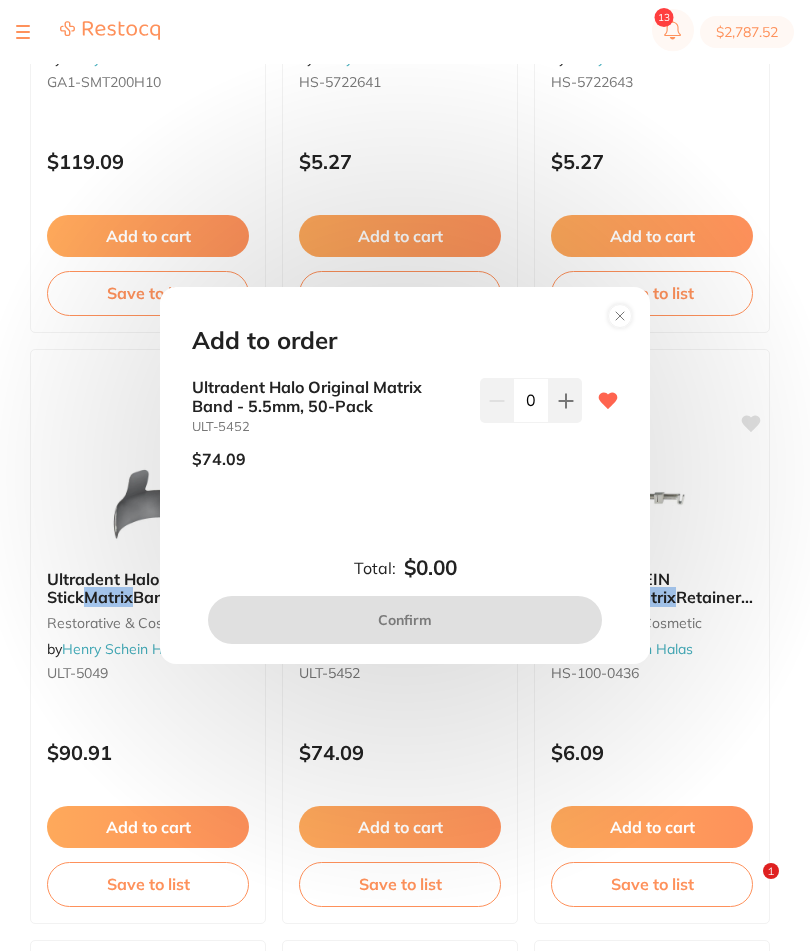 click at bounding box center [565, 400] 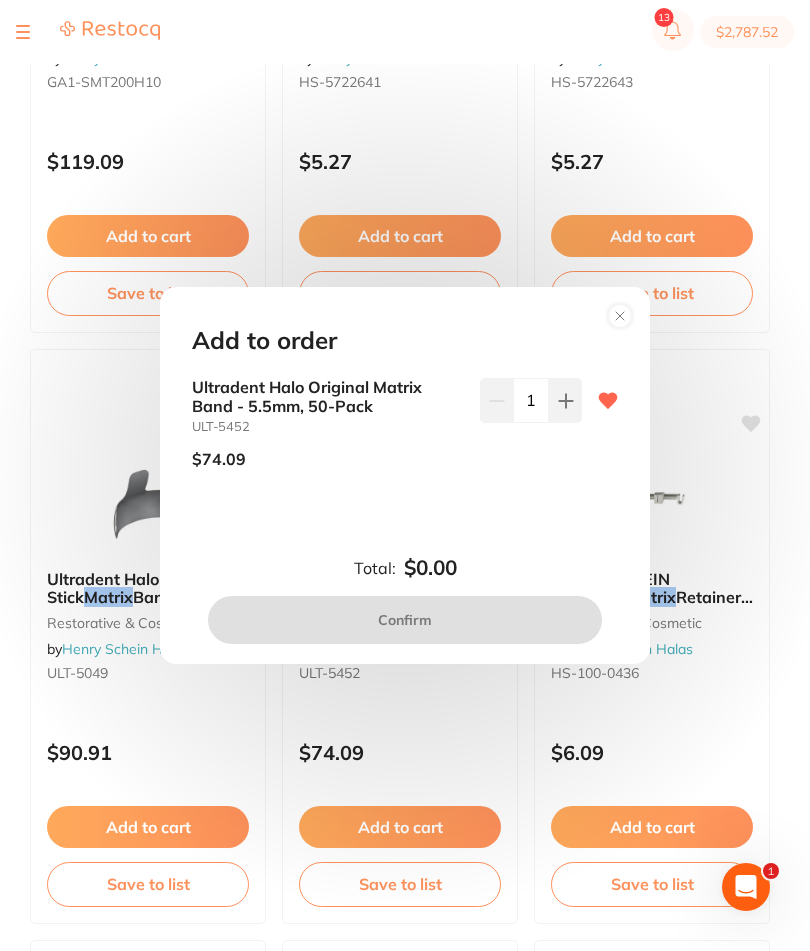 scroll, scrollTop: 0, scrollLeft: 0, axis: both 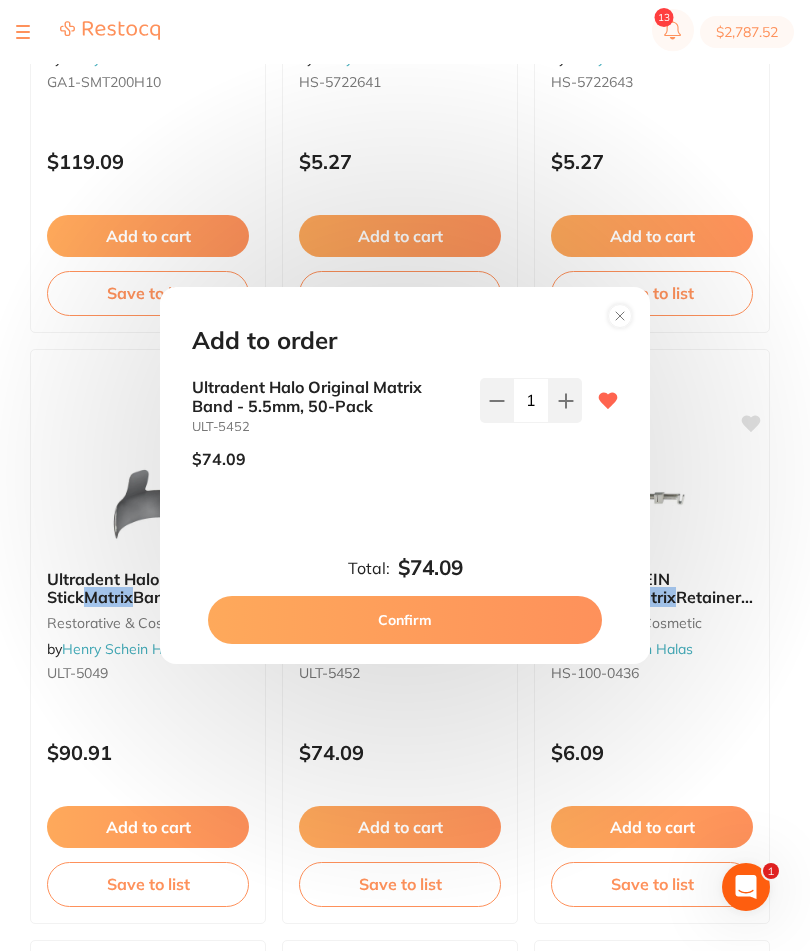 click on "Confirm" at bounding box center [405, 620] 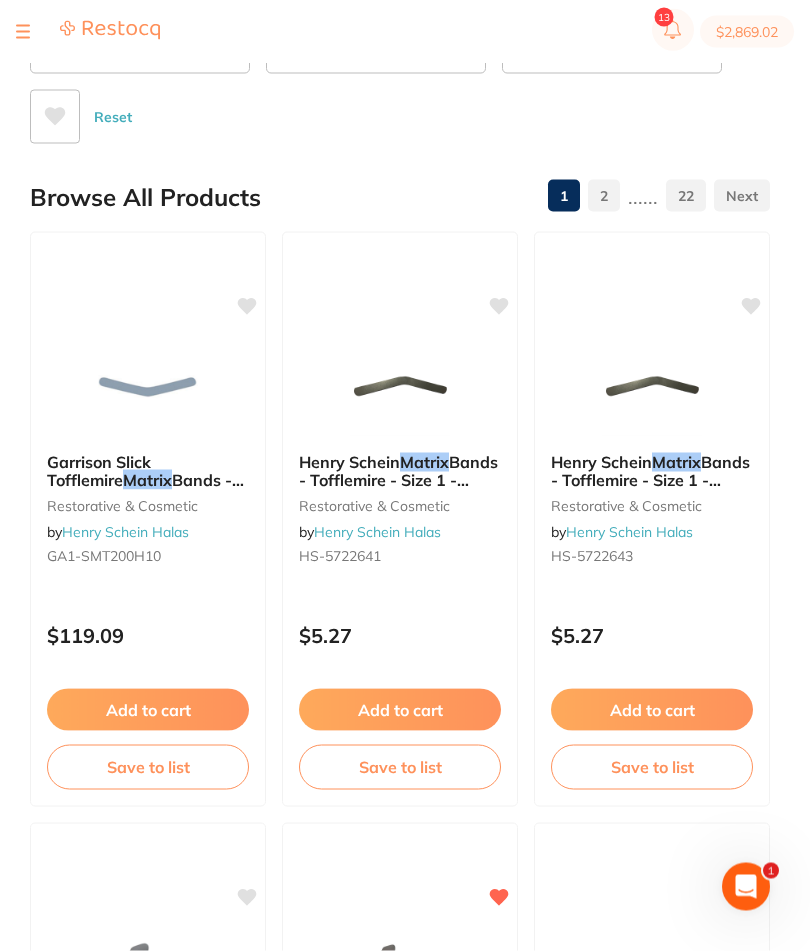 scroll, scrollTop: 0, scrollLeft: 0, axis: both 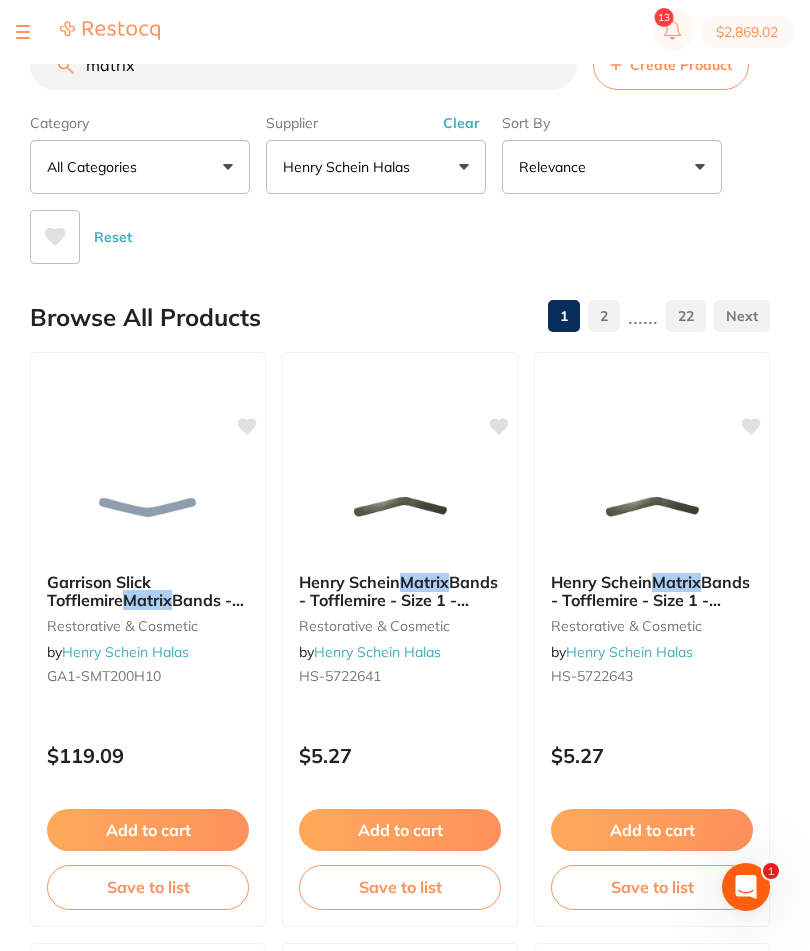 click on "$2,869.02" at bounding box center (405, 32) 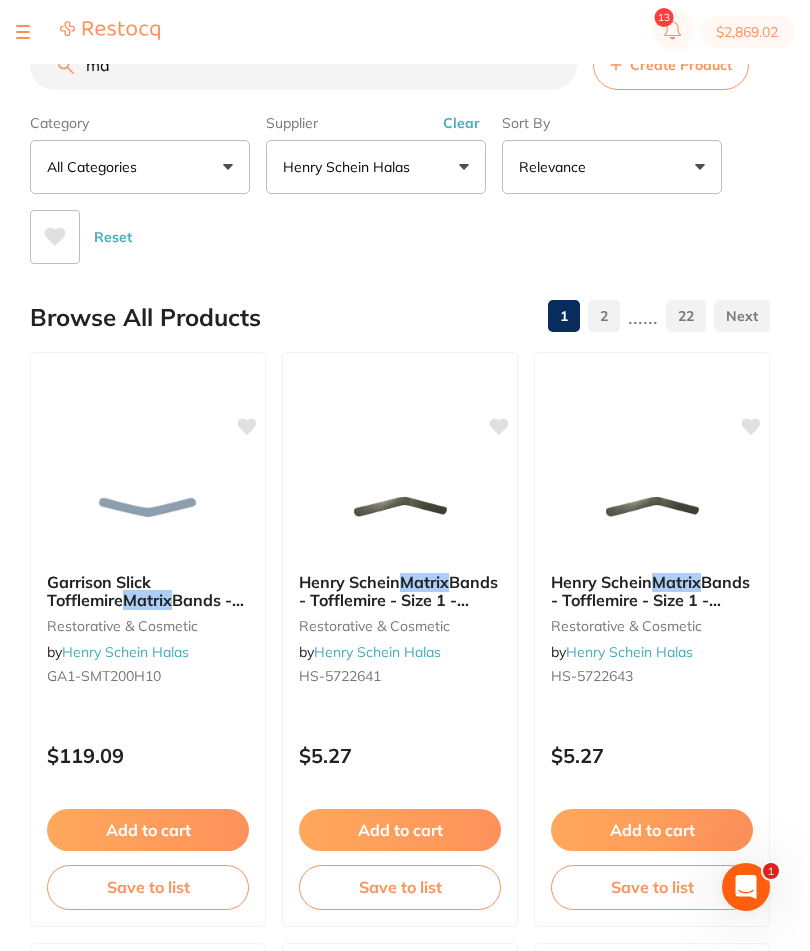 type on "m" 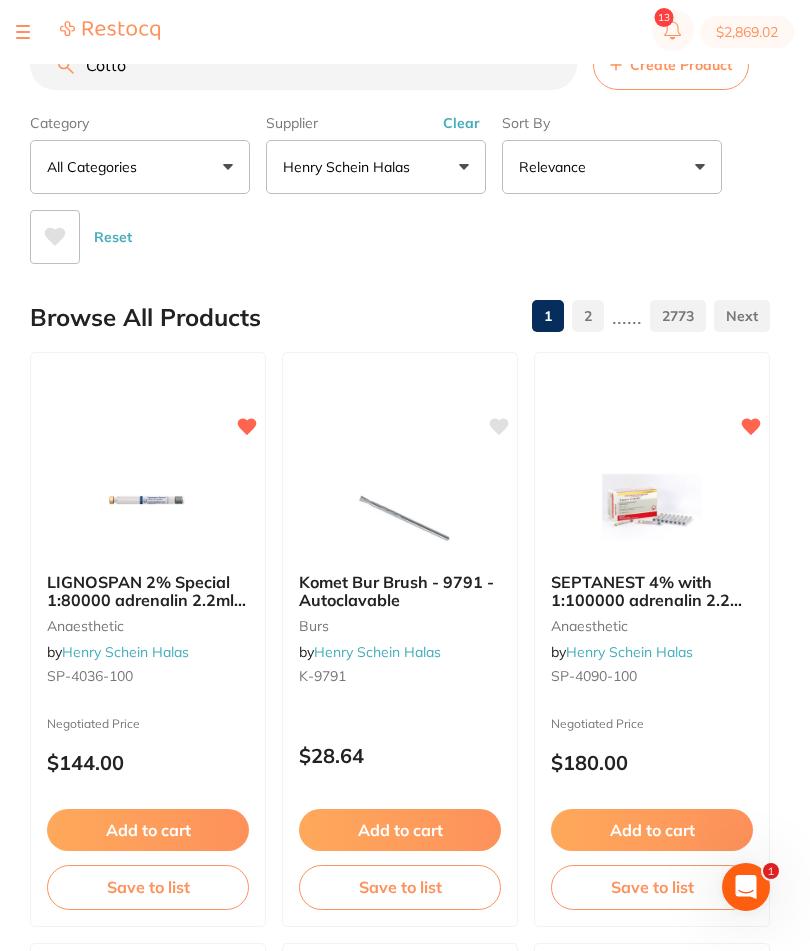 scroll, scrollTop: 0, scrollLeft: 0, axis: both 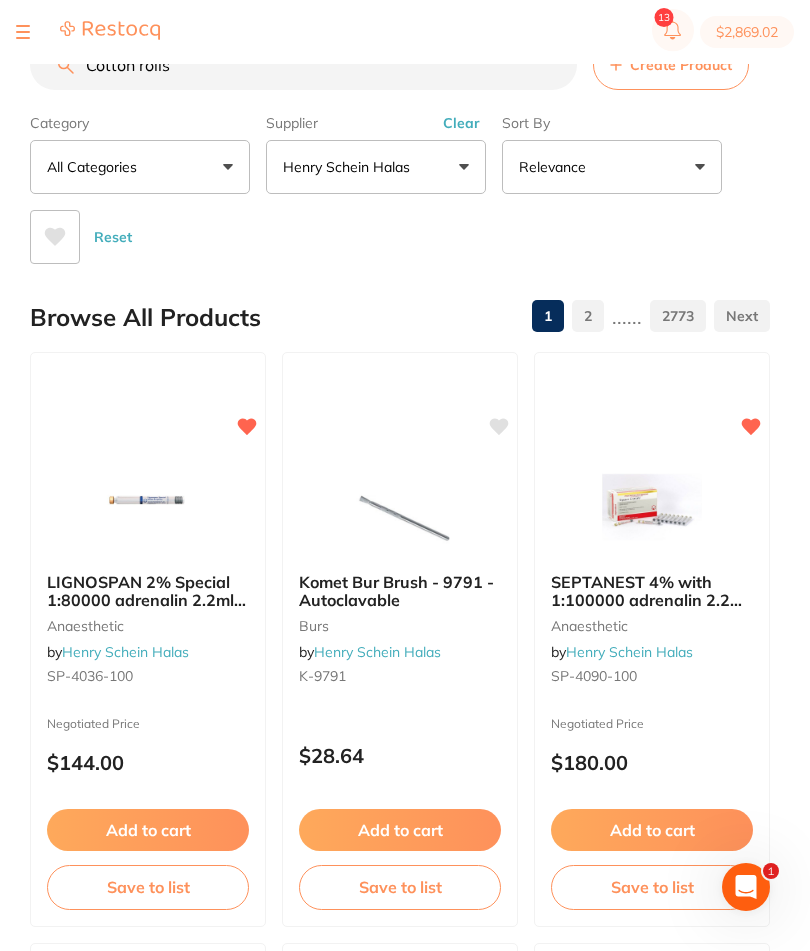 type on "Cotton rolls" 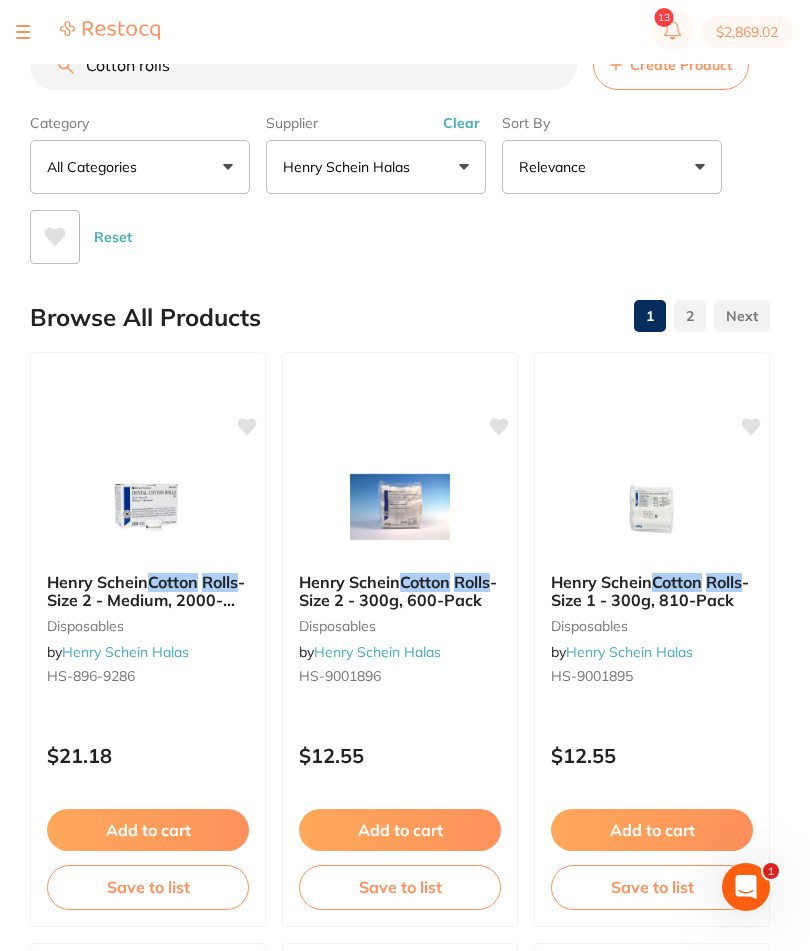 scroll, scrollTop: 0, scrollLeft: 0, axis: both 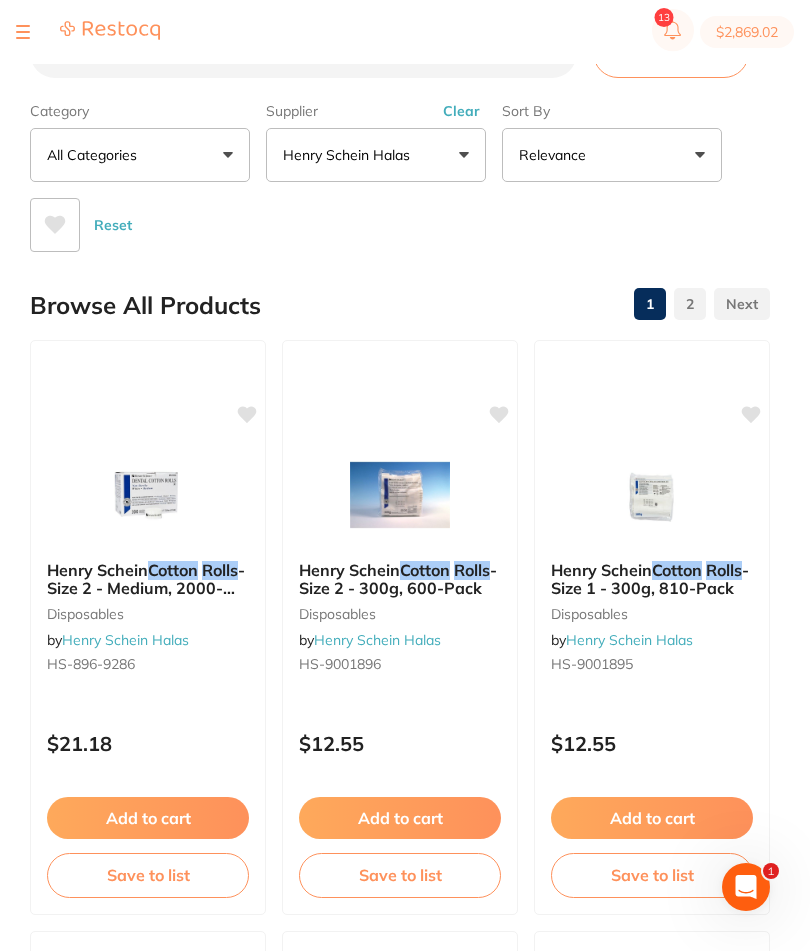 click on "Henry Schein Halas" at bounding box center (376, 155) 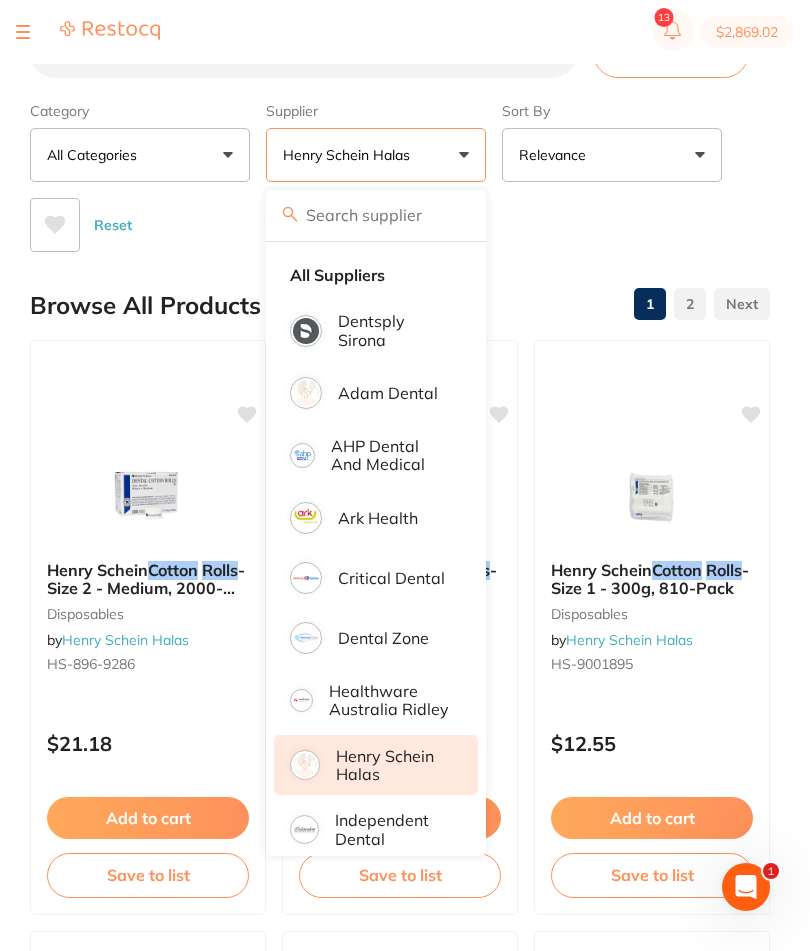 scroll, scrollTop: 13, scrollLeft: 0, axis: vertical 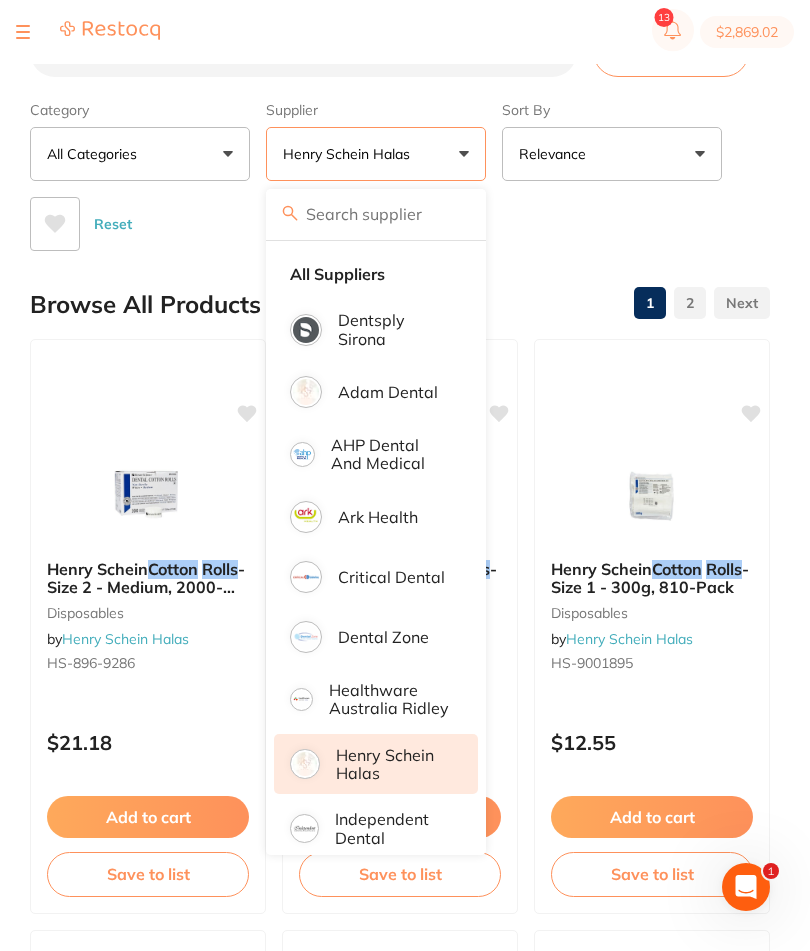 click on "Henry Schein Halas" at bounding box center (376, 154) 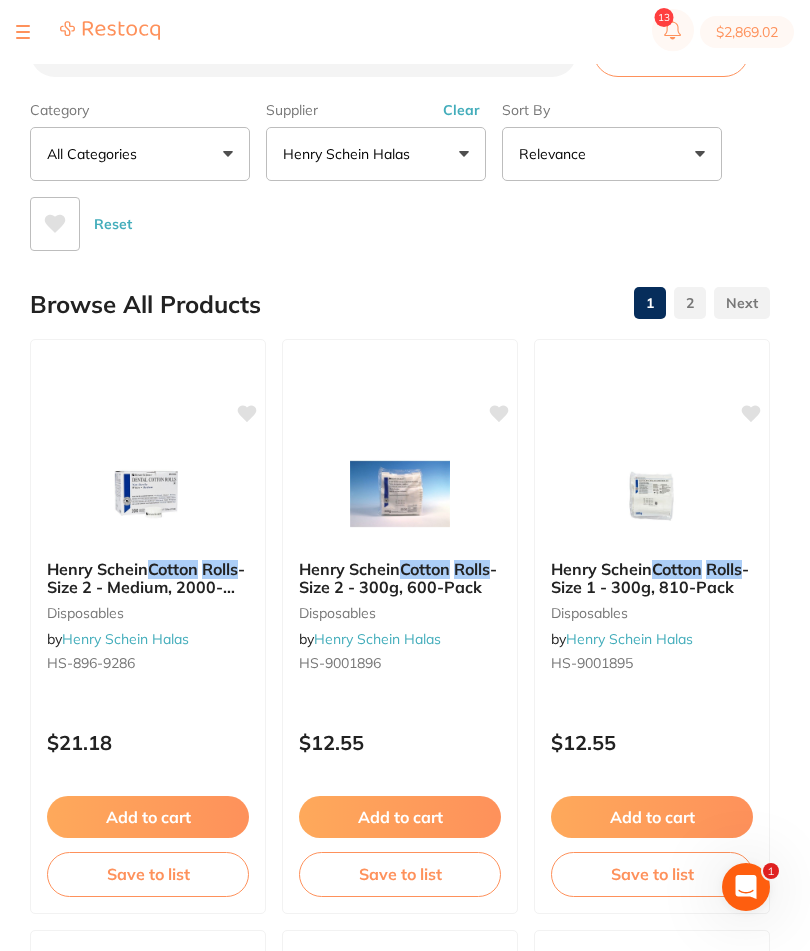 click on "Clear" at bounding box center (461, 110) 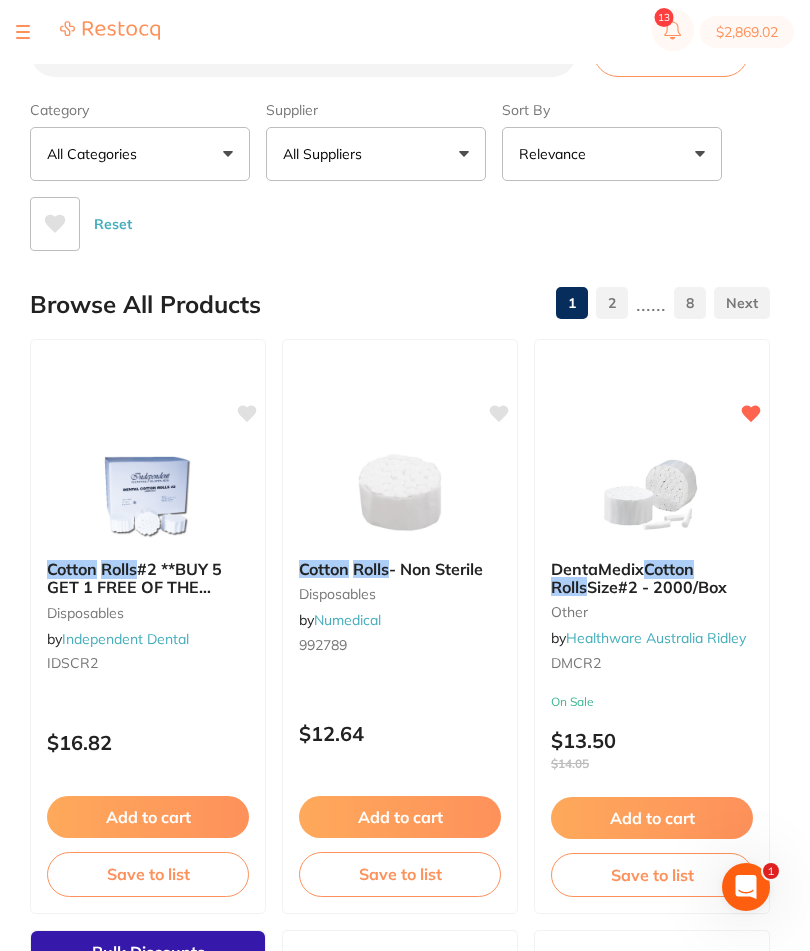 scroll, scrollTop: 0, scrollLeft: 0, axis: both 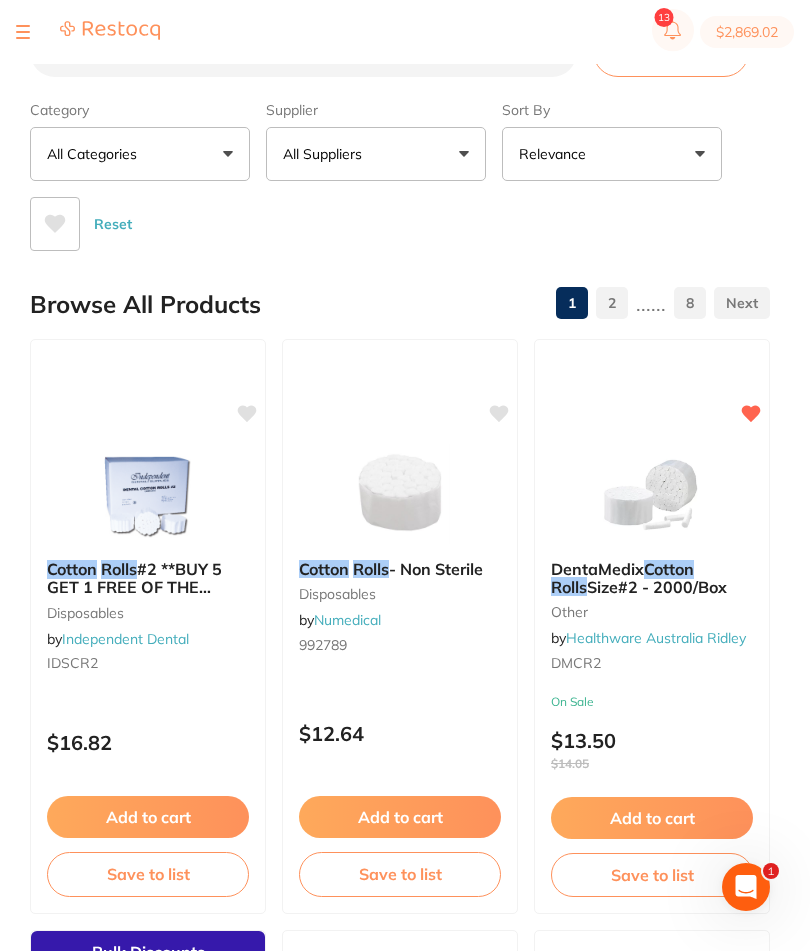 click on "Add to cart" at bounding box center (652, 818) 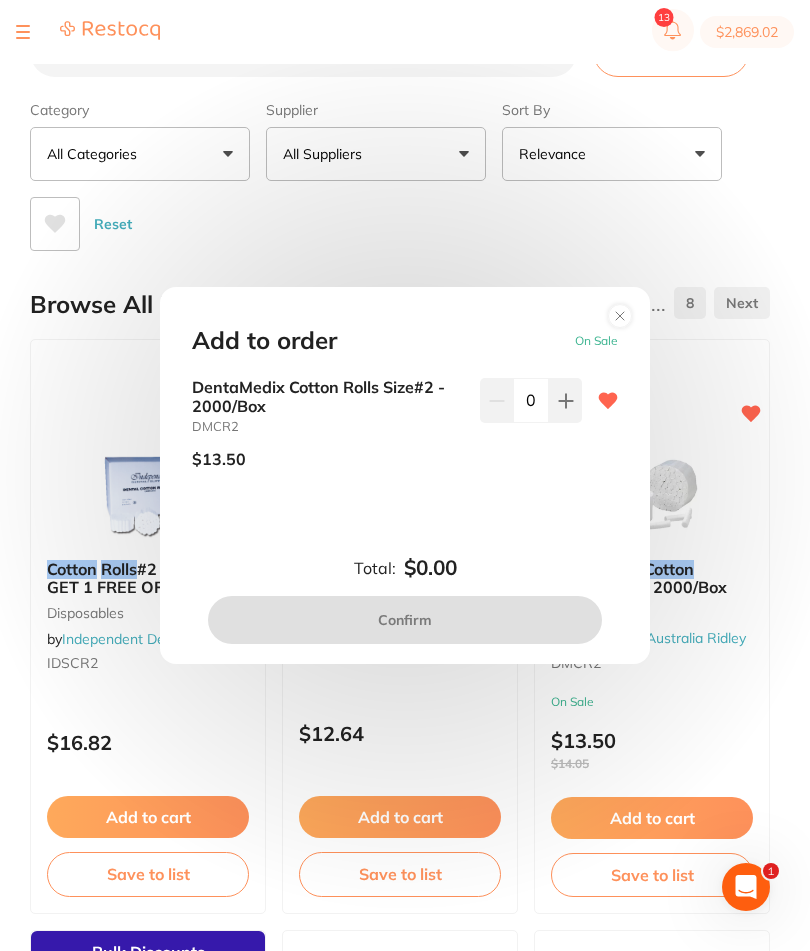 scroll, scrollTop: 0, scrollLeft: 0, axis: both 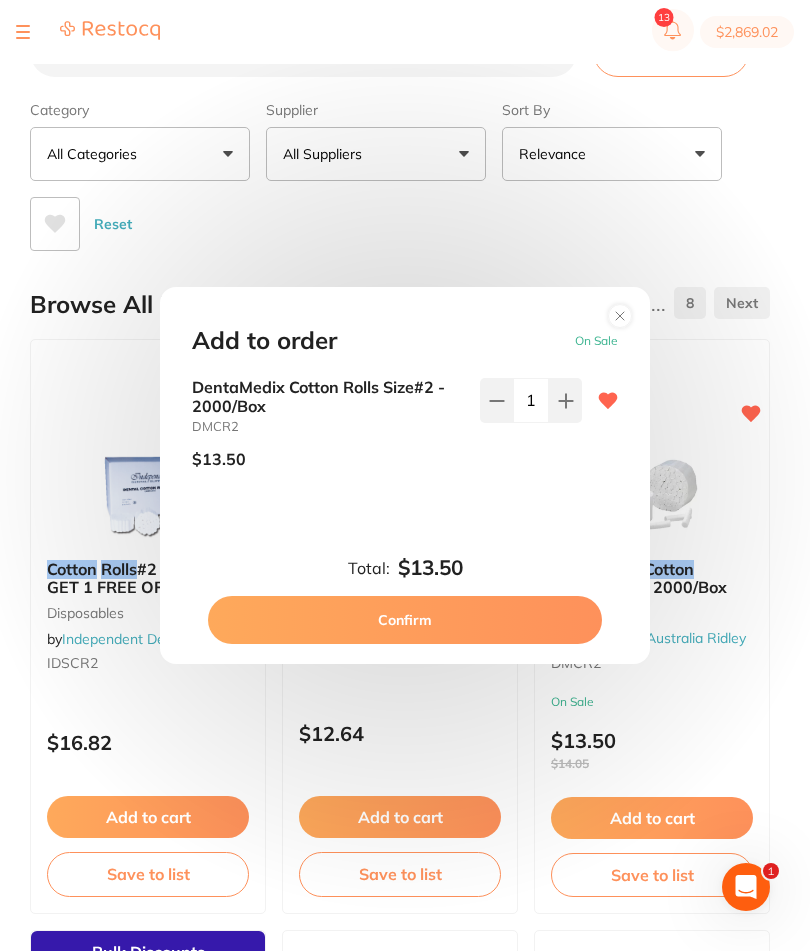 click on "Confirm" at bounding box center (405, 620) 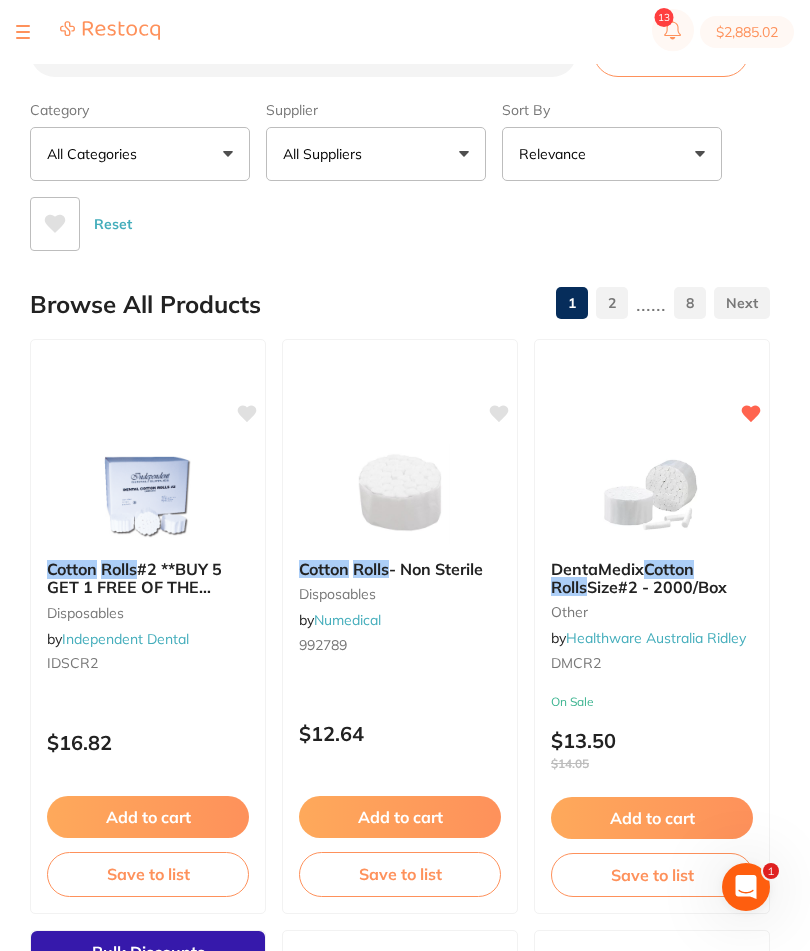 click on "All Suppliers" at bounding box center (376, 154) 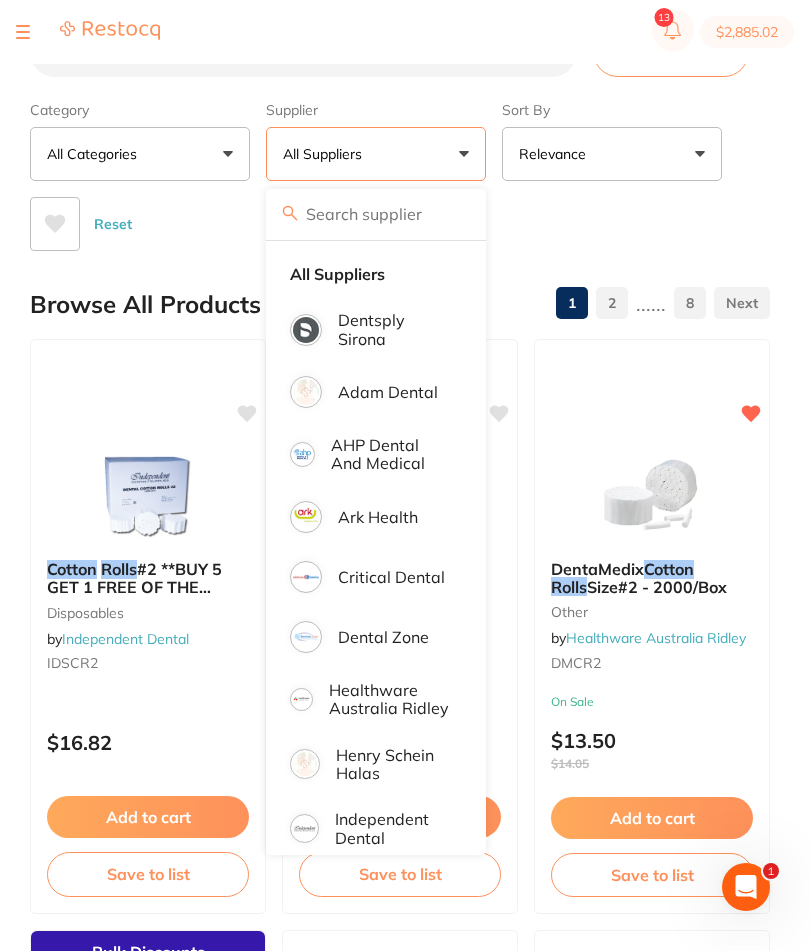 click on "All Suppliers" at bounding box center (376, 154) 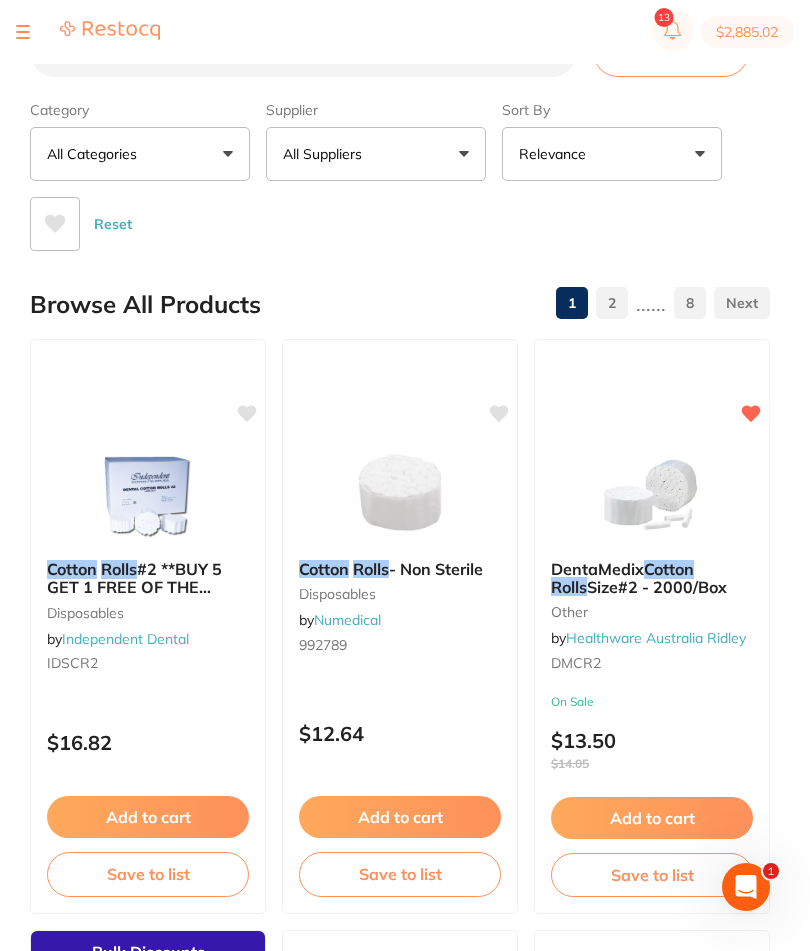 scroll, scrollTop: 0, scrollLeft: 0, axis: both 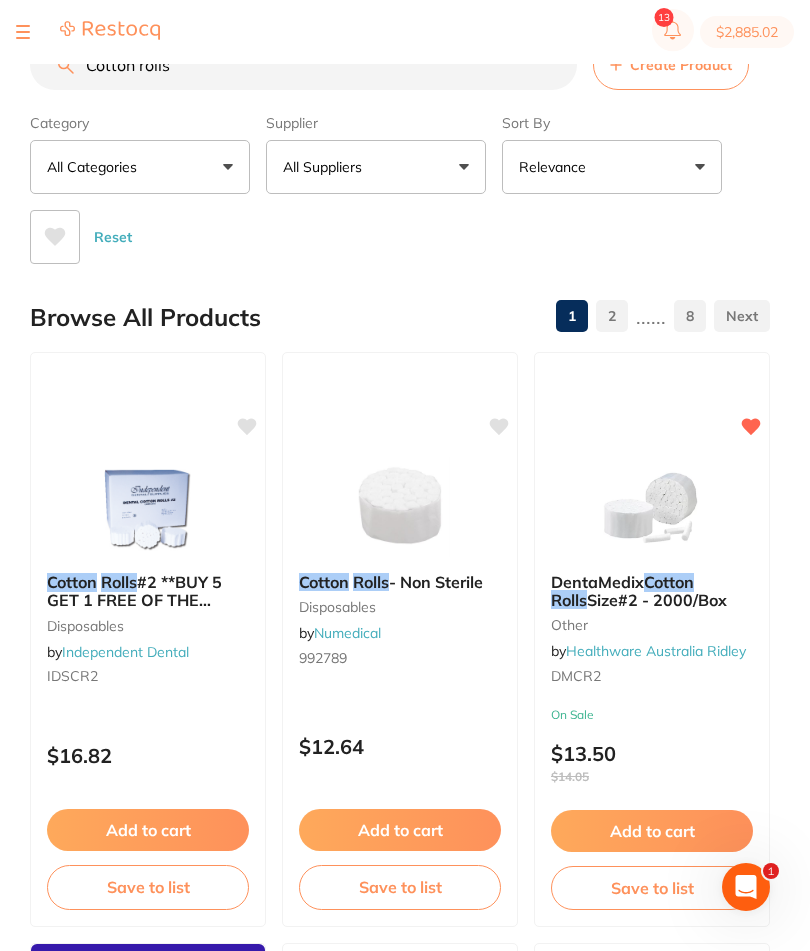 click on "Cotton rolls" at bounding box center [303, 65] 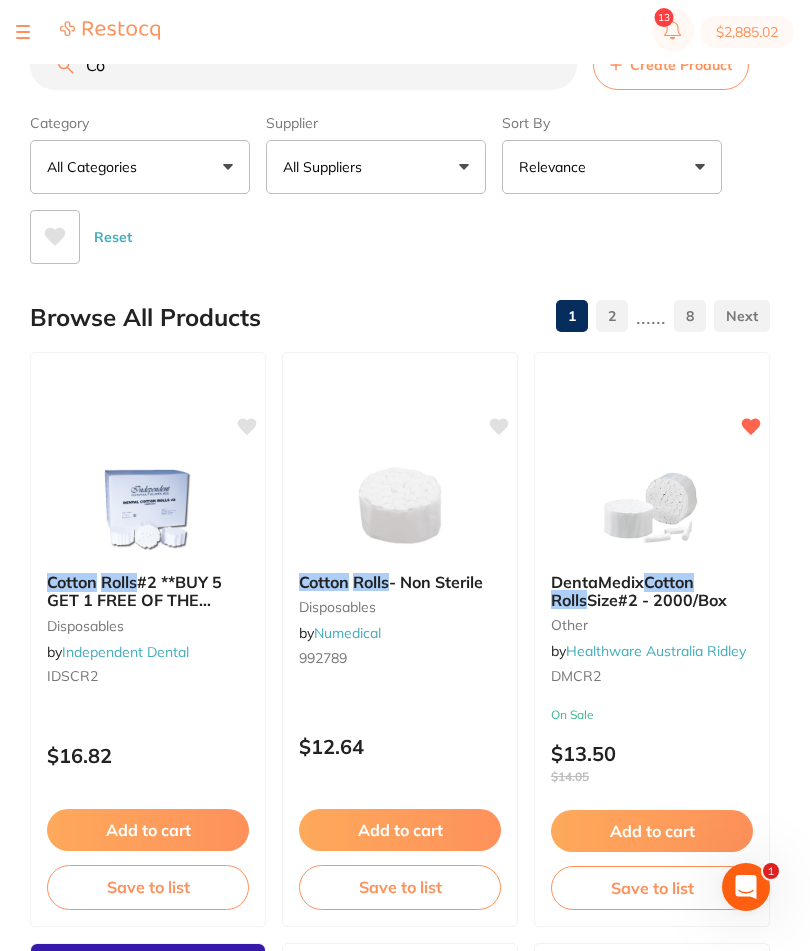 type on "C" 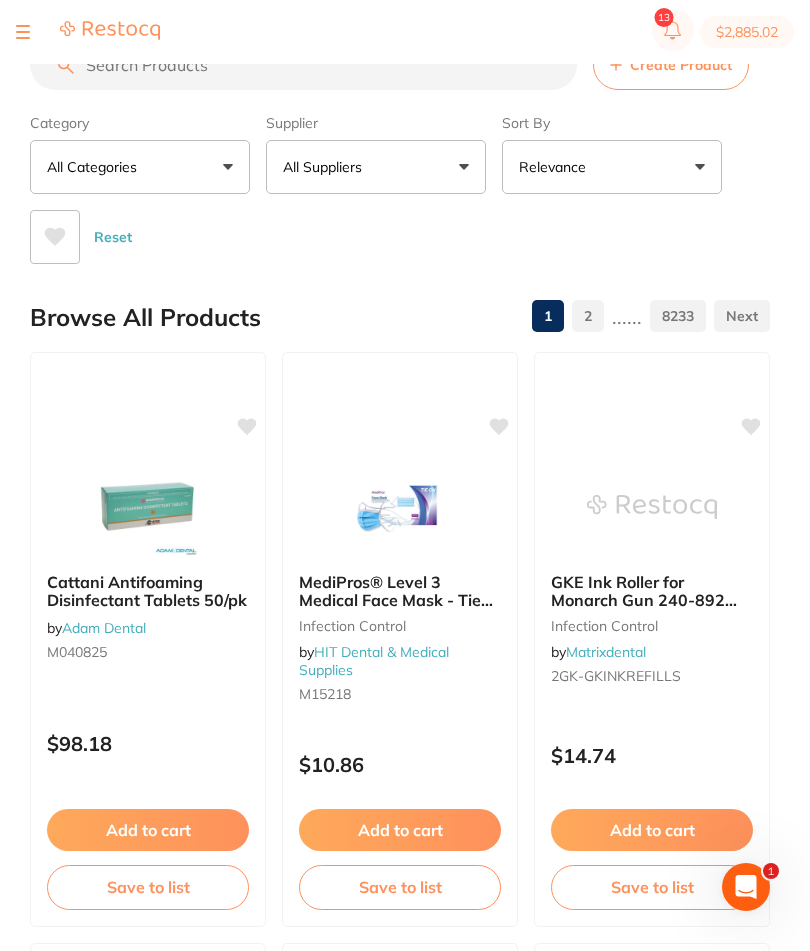 scroll, scrollTop: 0, scrollLeft: 0, axis: both 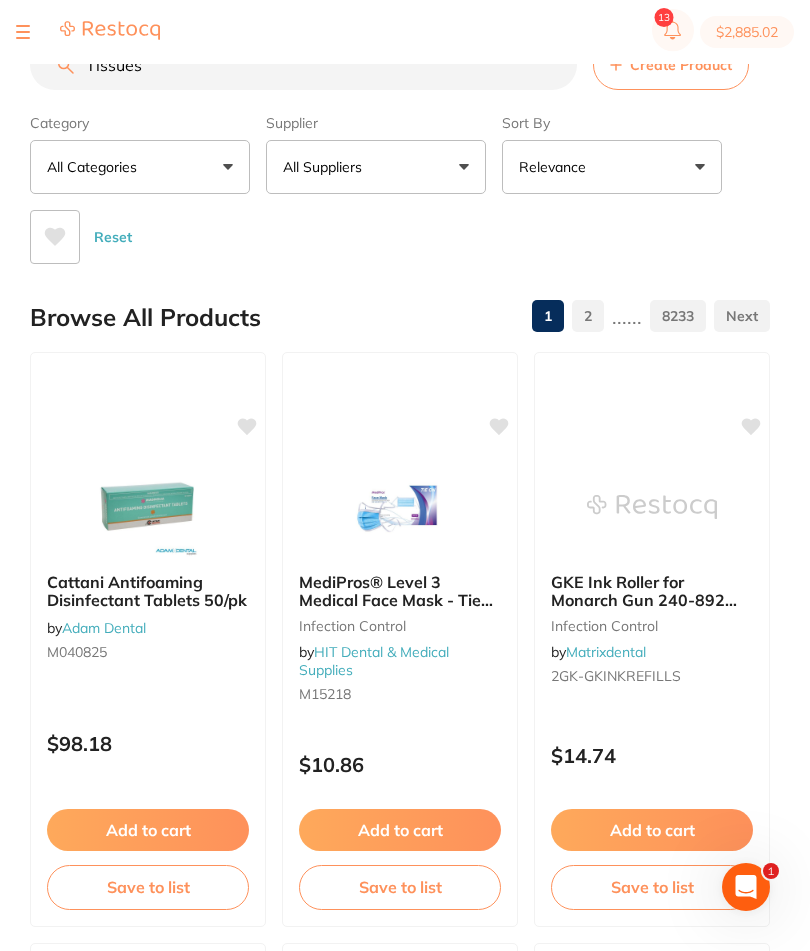 type on "Tissues" 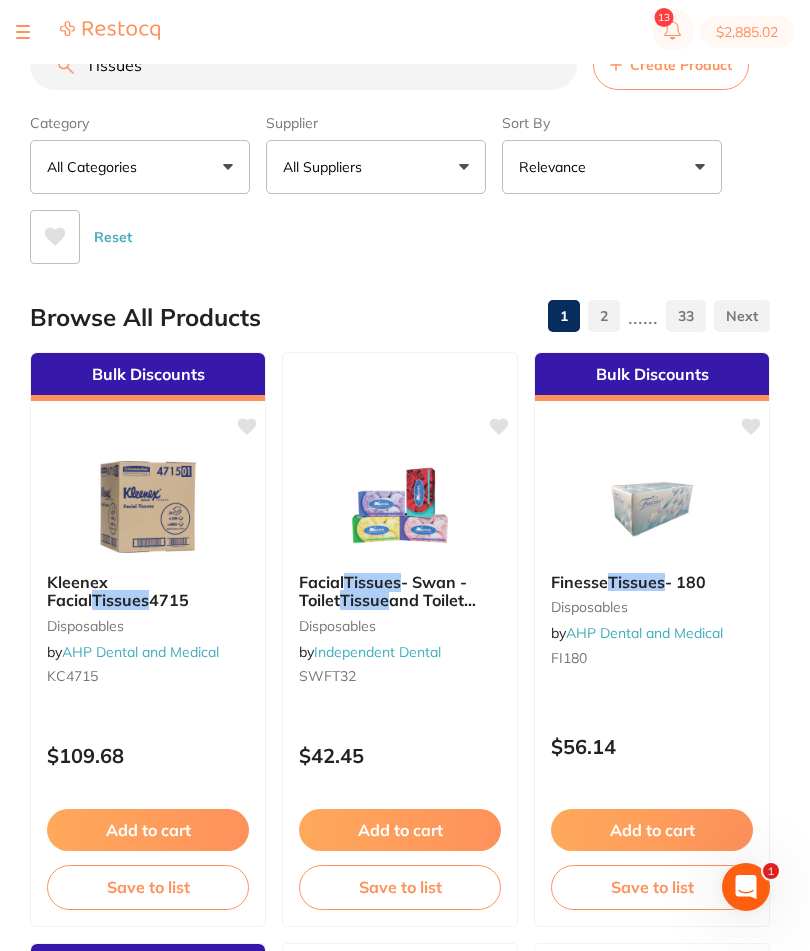 scroll, scrollTop: 0, scrollLeft: 0, axis: both 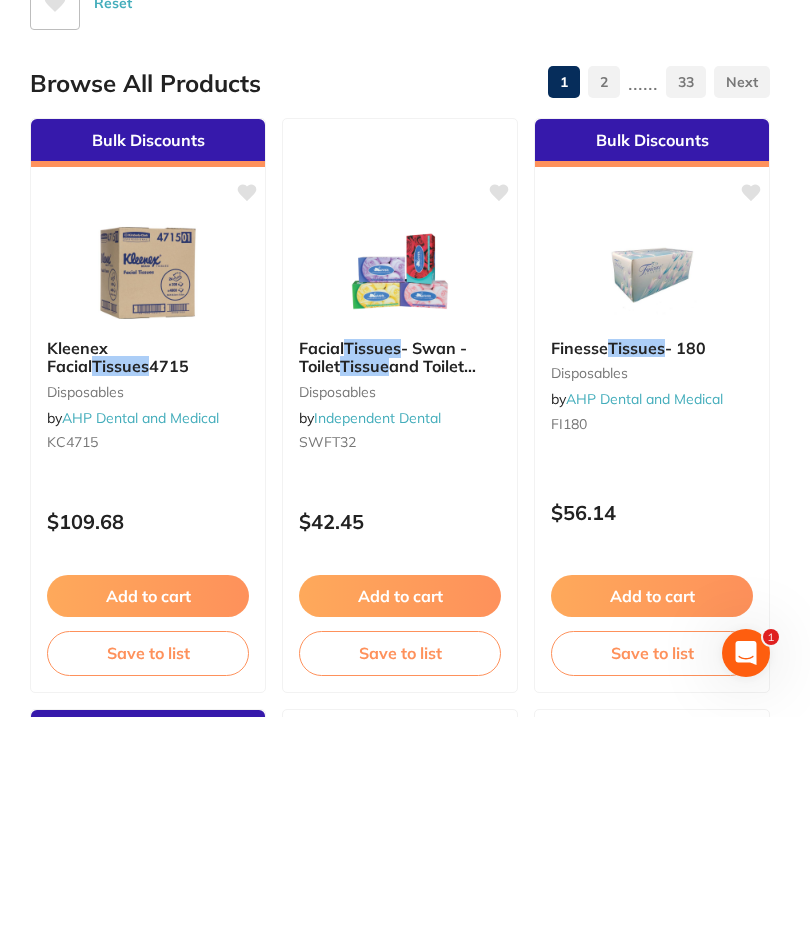 click on "and Toilet Paper" at bounding box center (387, 609) 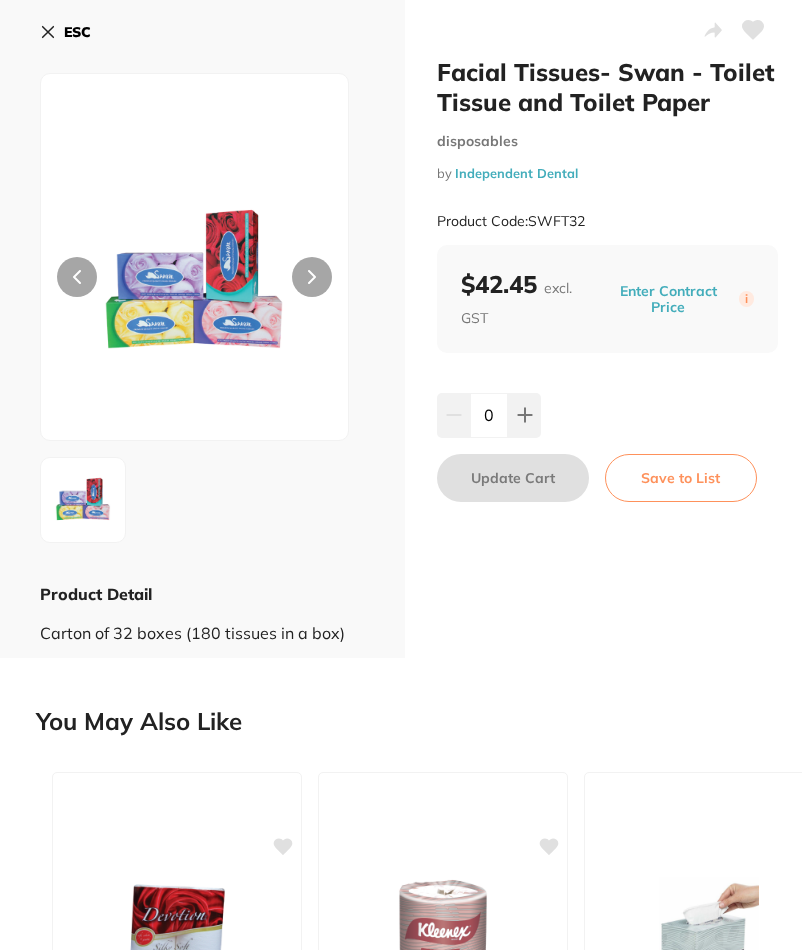scroll, scrollTop: 25, scrollLeft: 0, axis: vertical 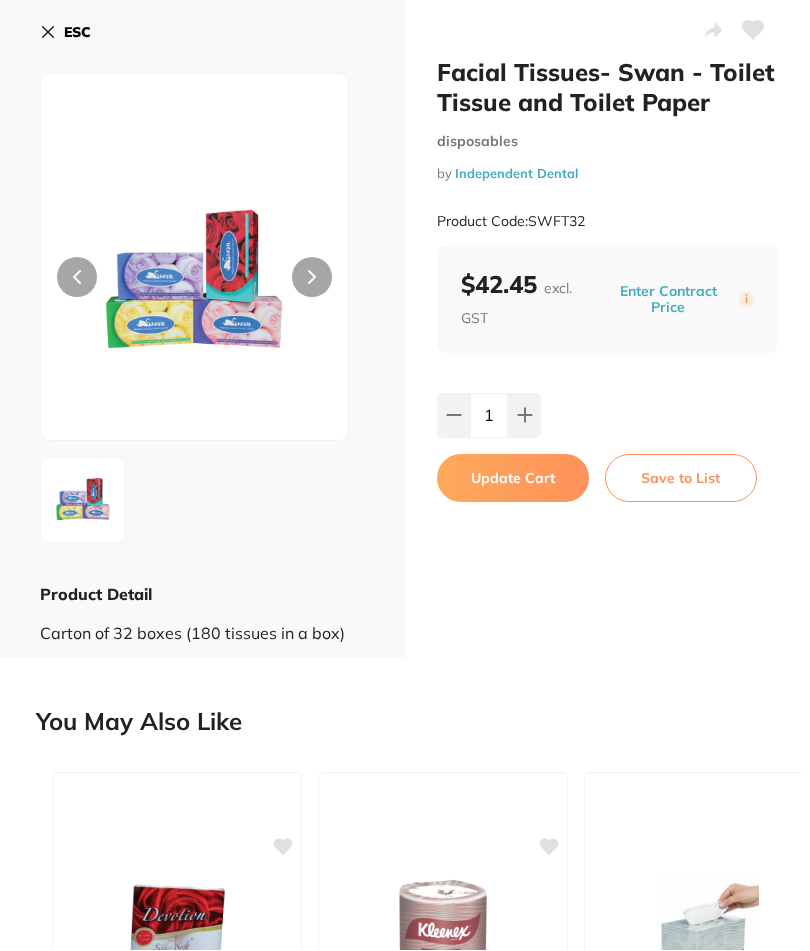 click on "Update Cart" at bounding box center (513, 479) 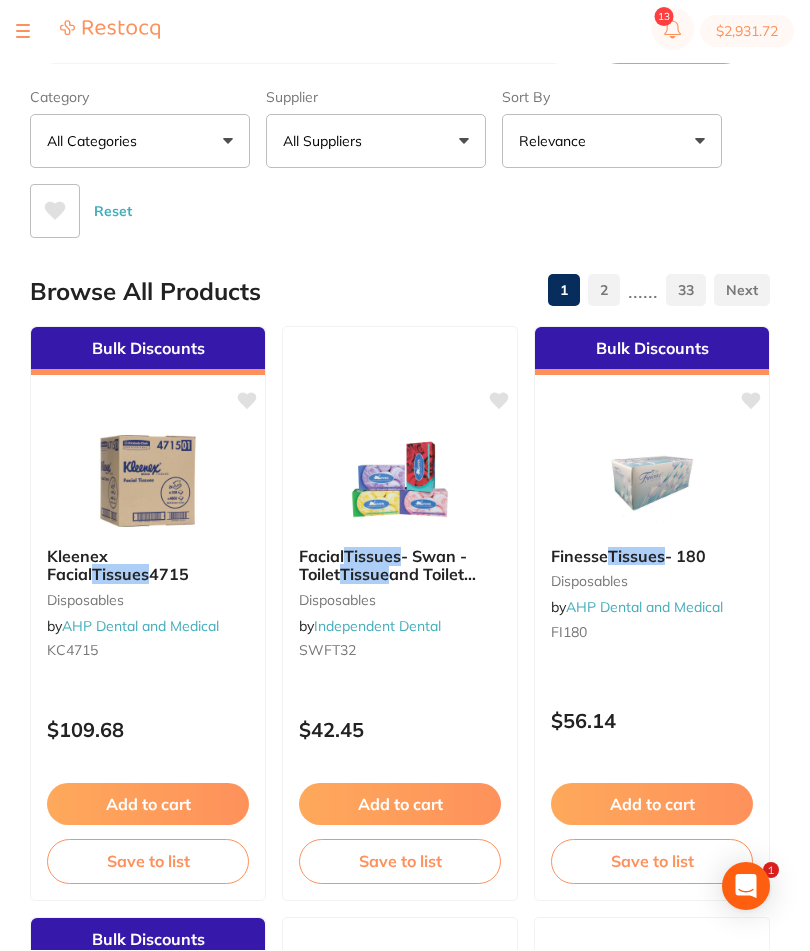 scroll, scrollTop: 26, scrollLeft: 0, axis: vertical 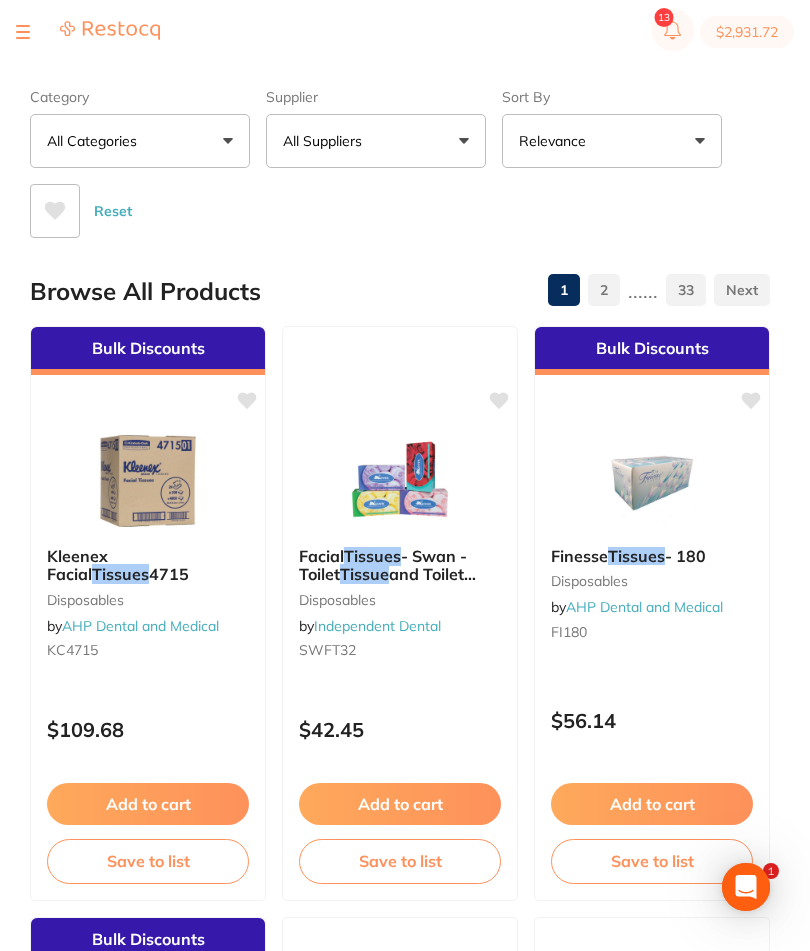 click on "Save to list" at bounding box center [400, 861] 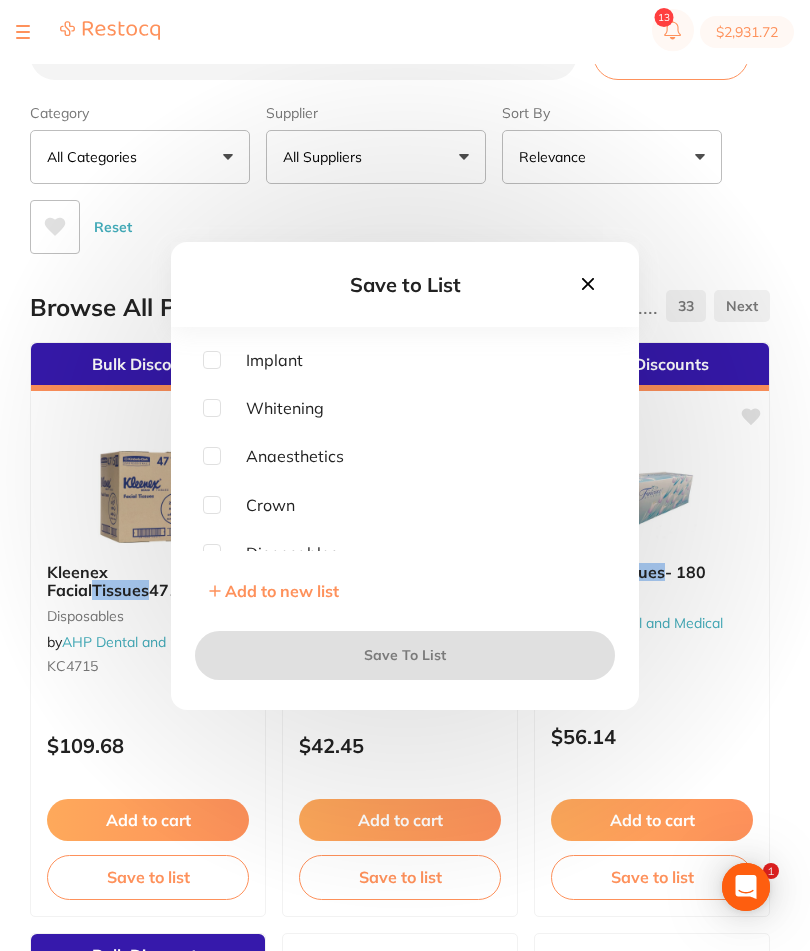 scroll, scrollTop: 0, scrollLeft: 0, axis: both 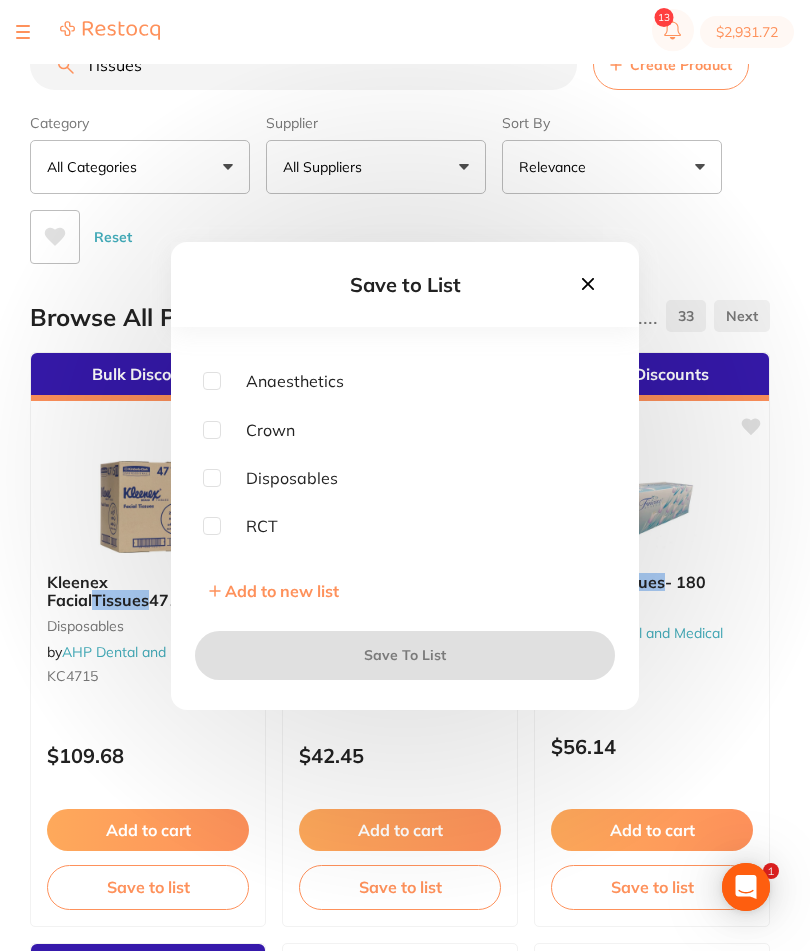 click at bounding box center [212, 478] 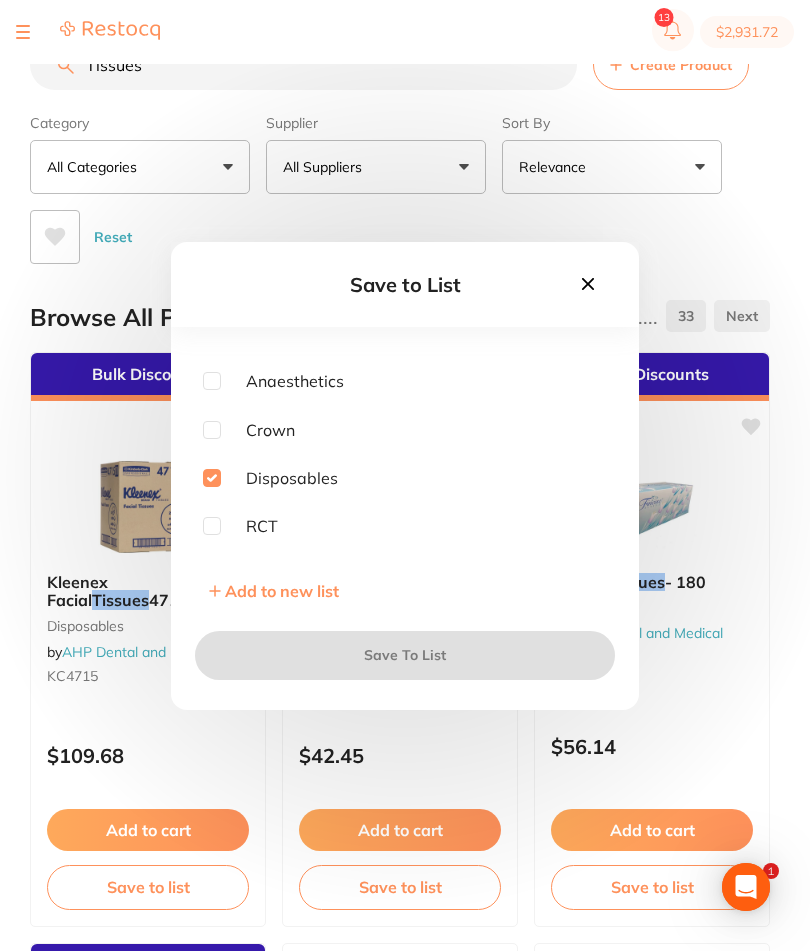 checkbox on "true" 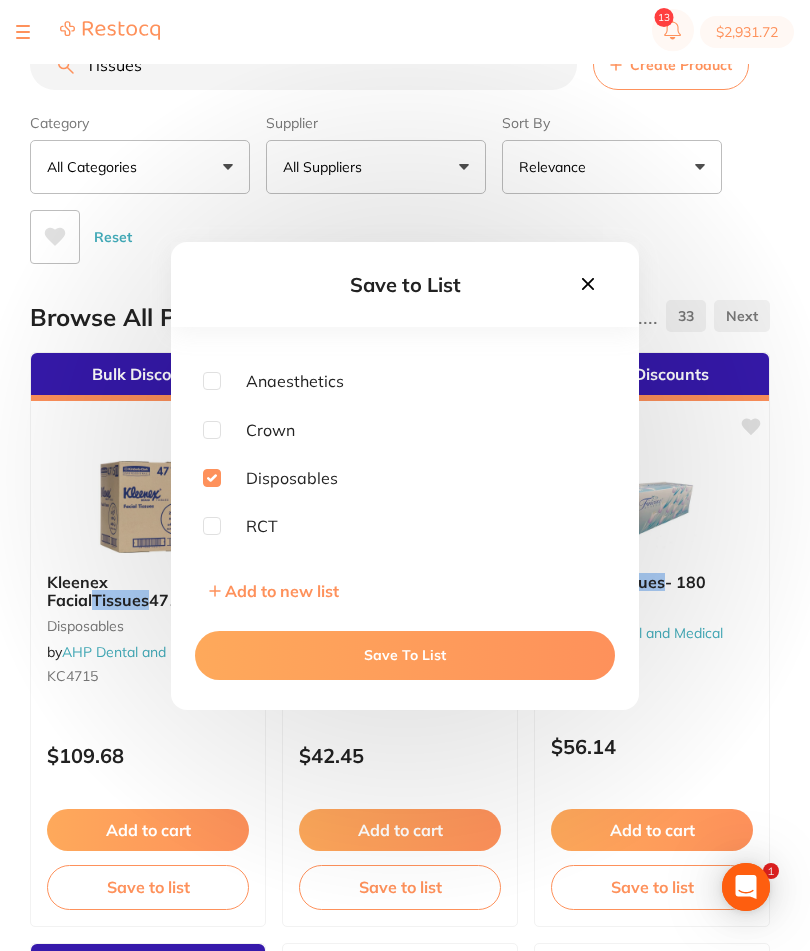 click on "Save To List" at bounding box center (405, 655) 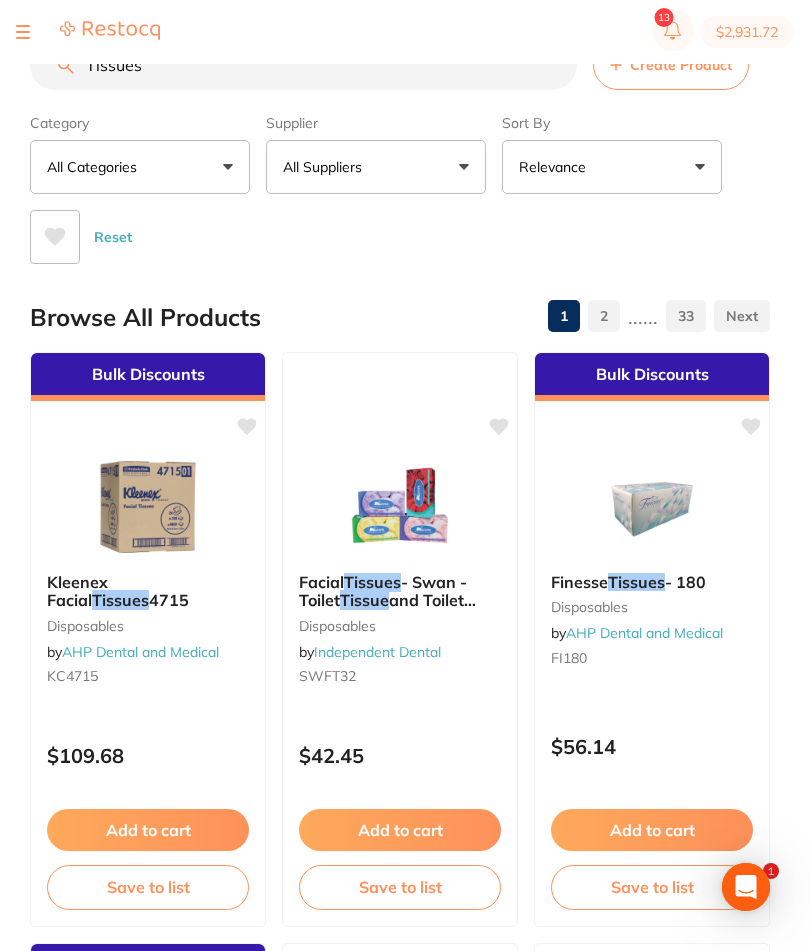 click on "Tissues" at bounding box center [303, 65] 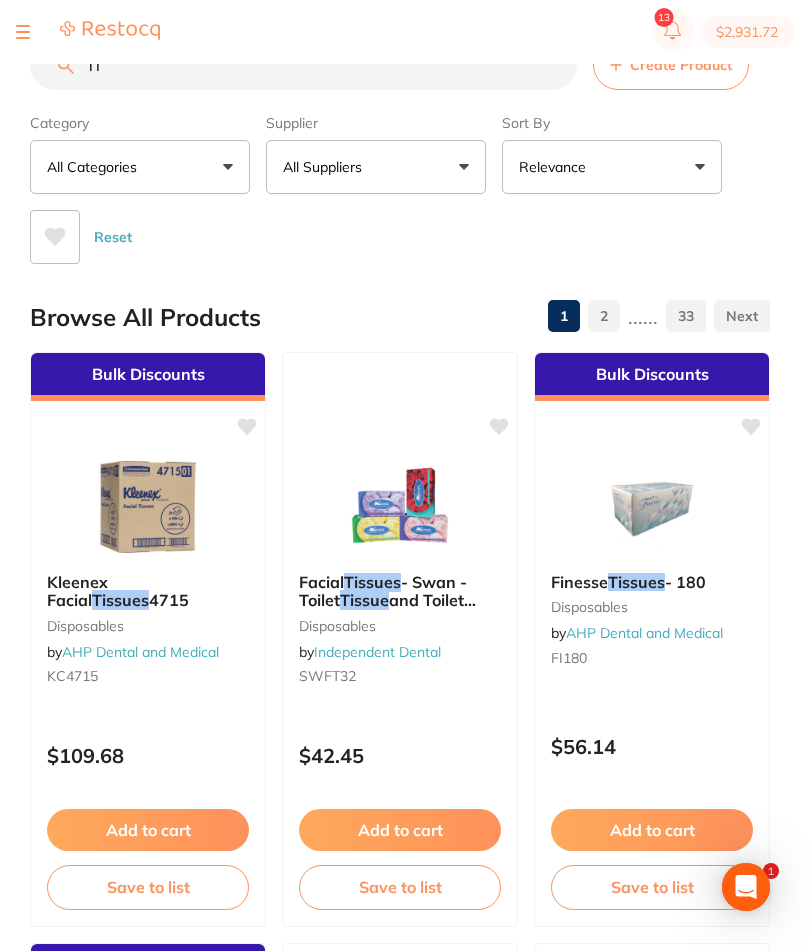 type on "T" 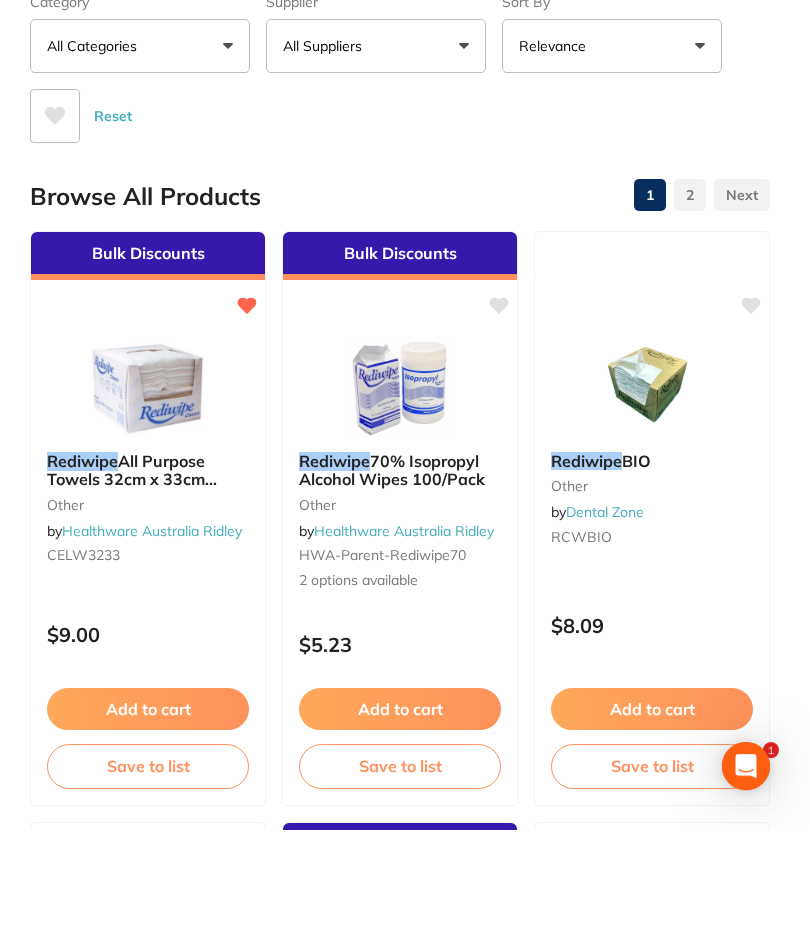 scroll, scrollTop: 0, scrollLeft: 0, axis: both 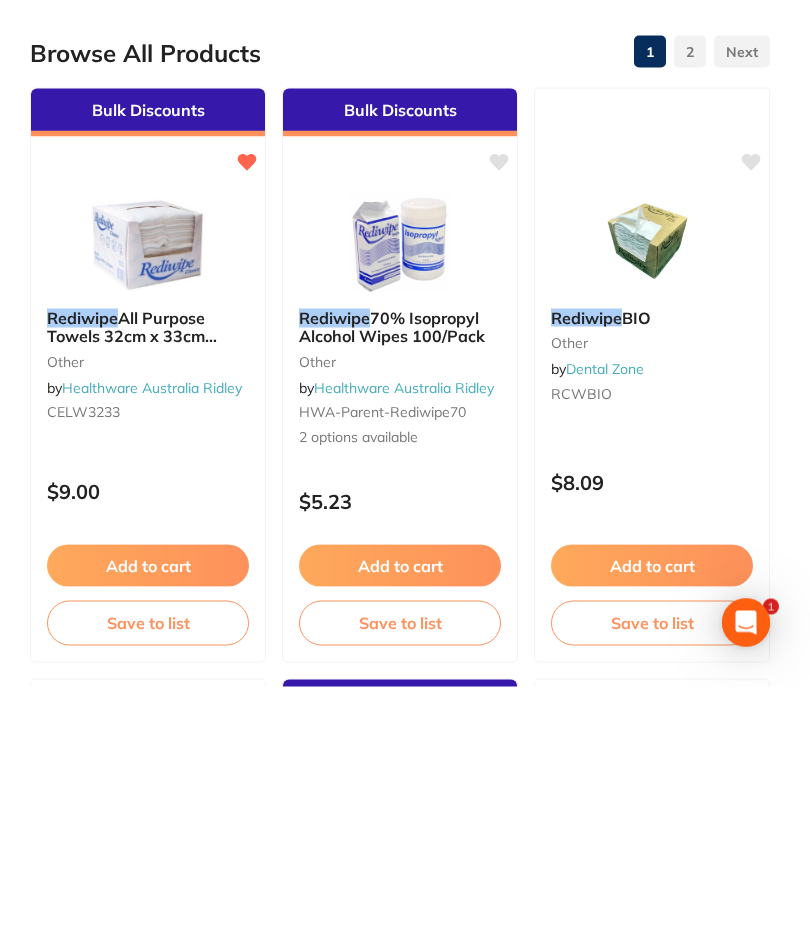 type on "Rediwipe" 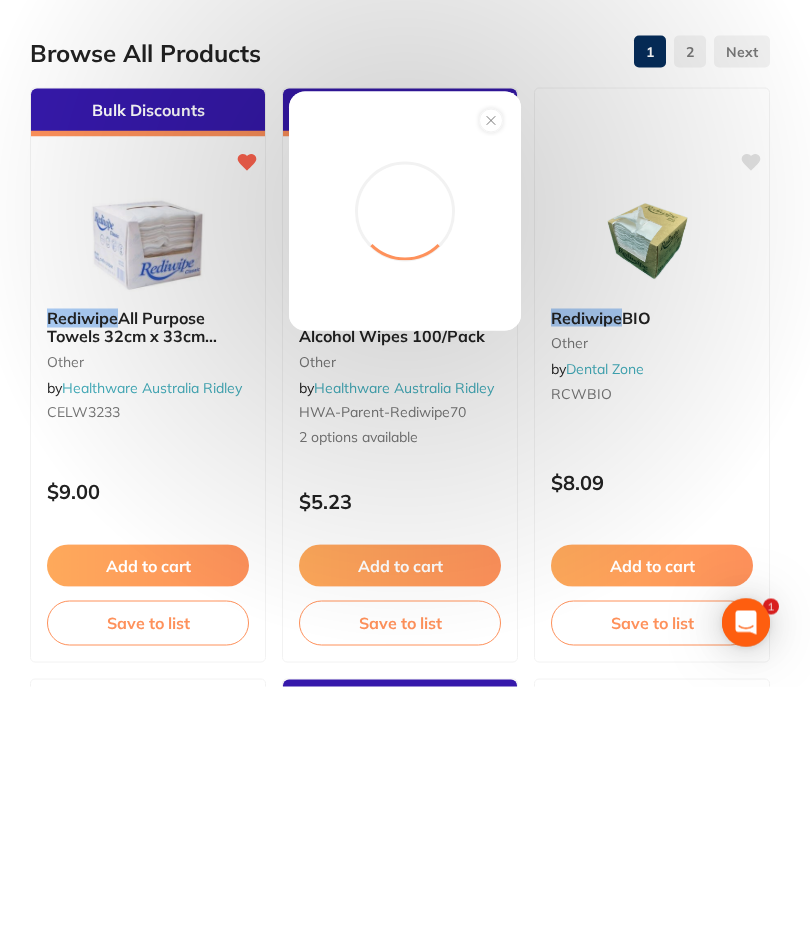 scroll, scrollTop: 265, scrollLeft: 0, axis: vertical 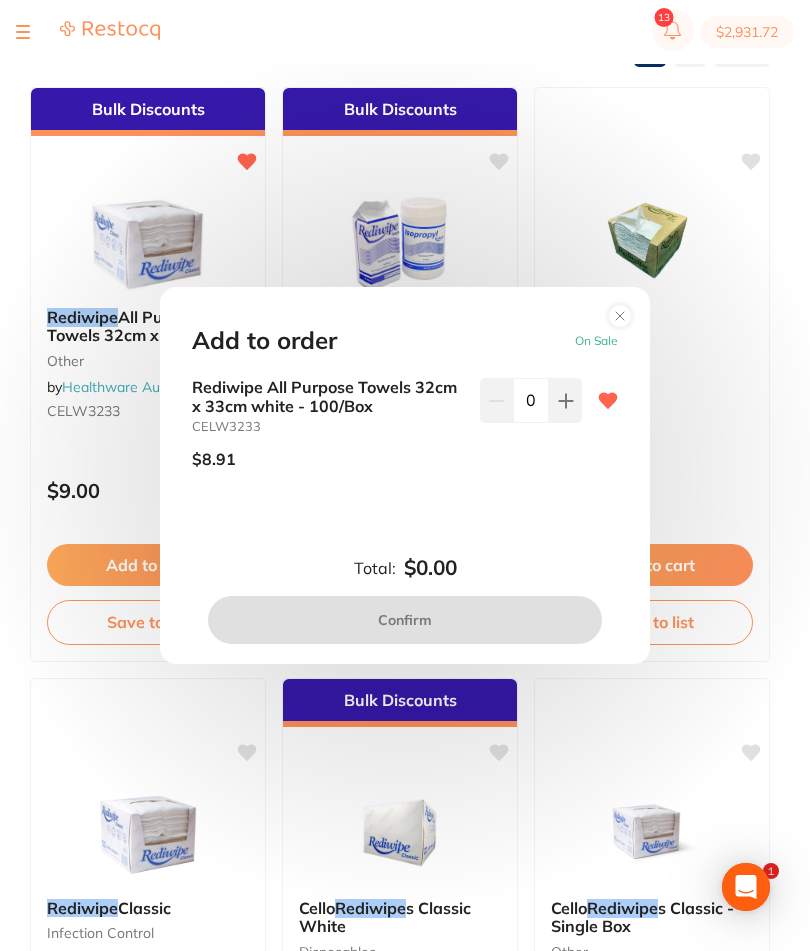 click 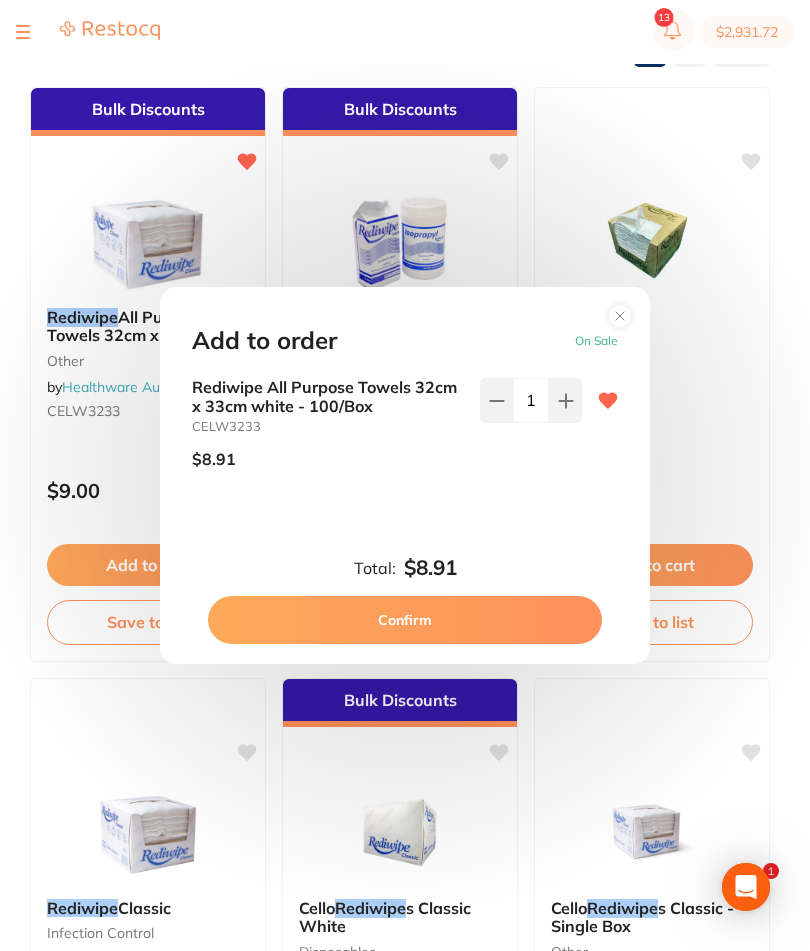 click 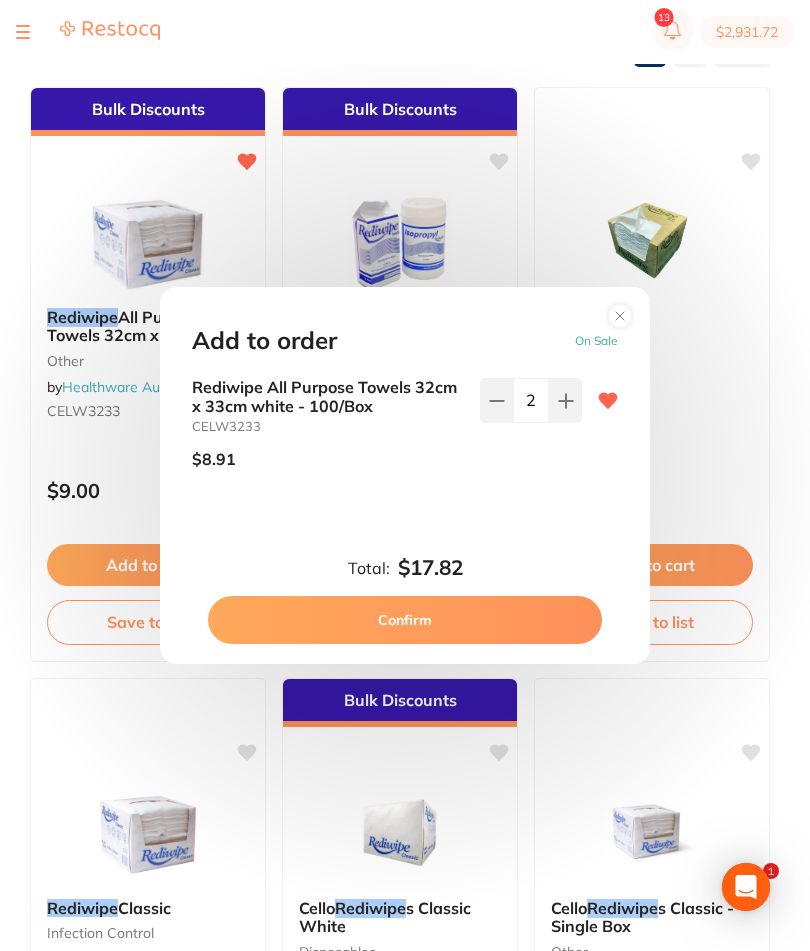 click on "Confirm" at bounding box center (405, 620) 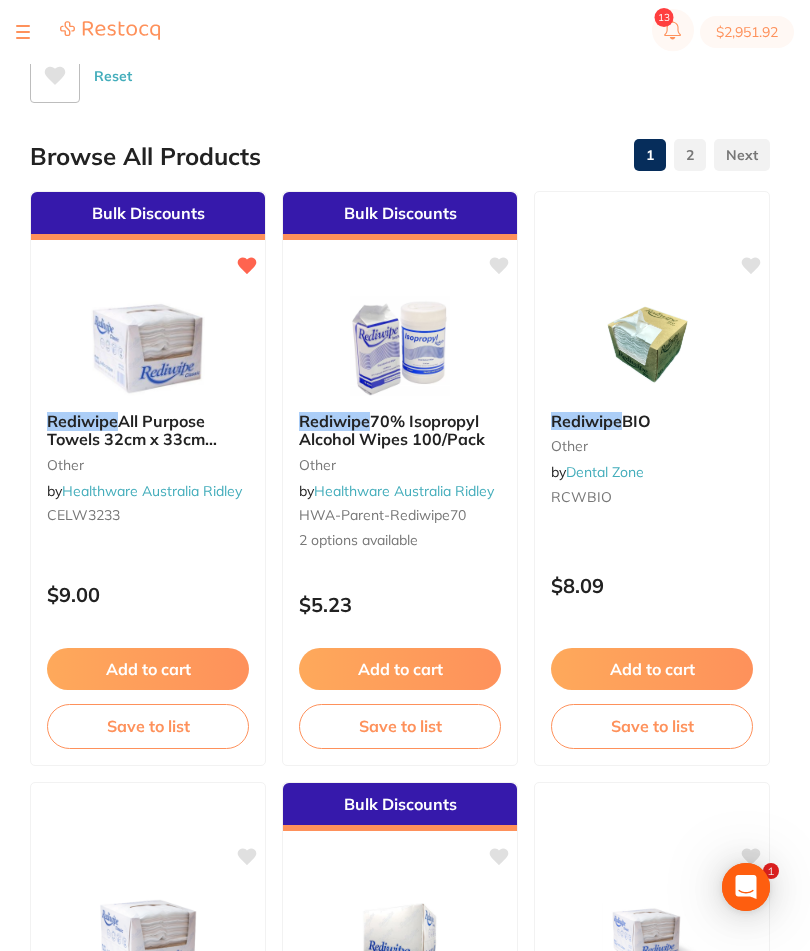 scroll, scrollTop: 0, scrollLeft: 0, axis: both 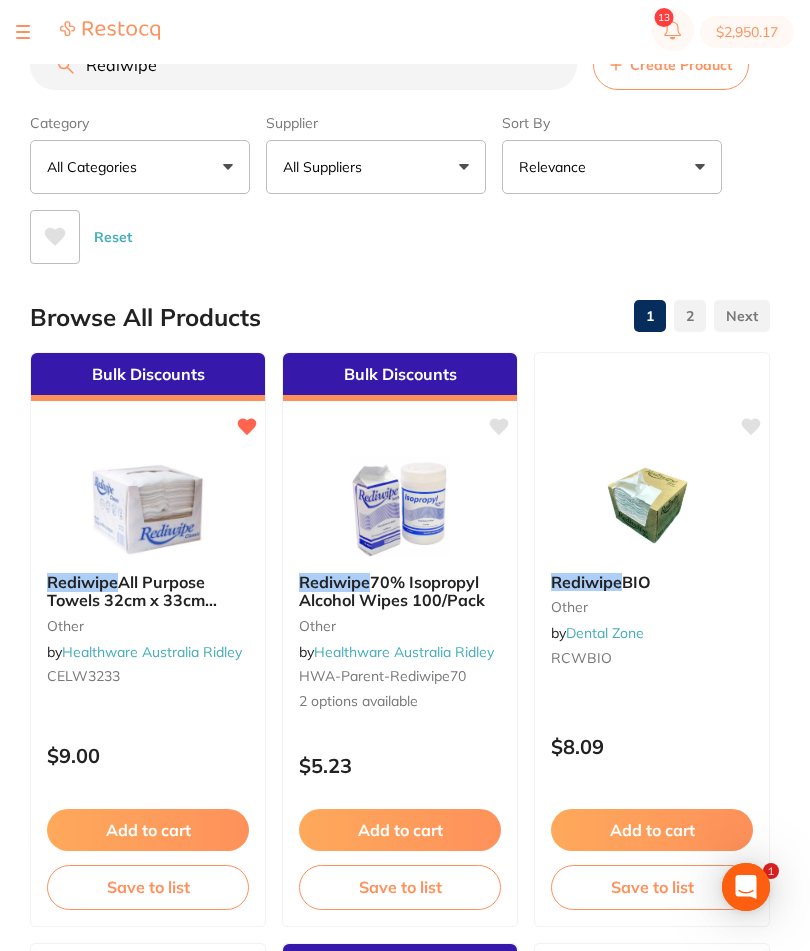 click on "Rediwipe" at bounding box center (303, 65) 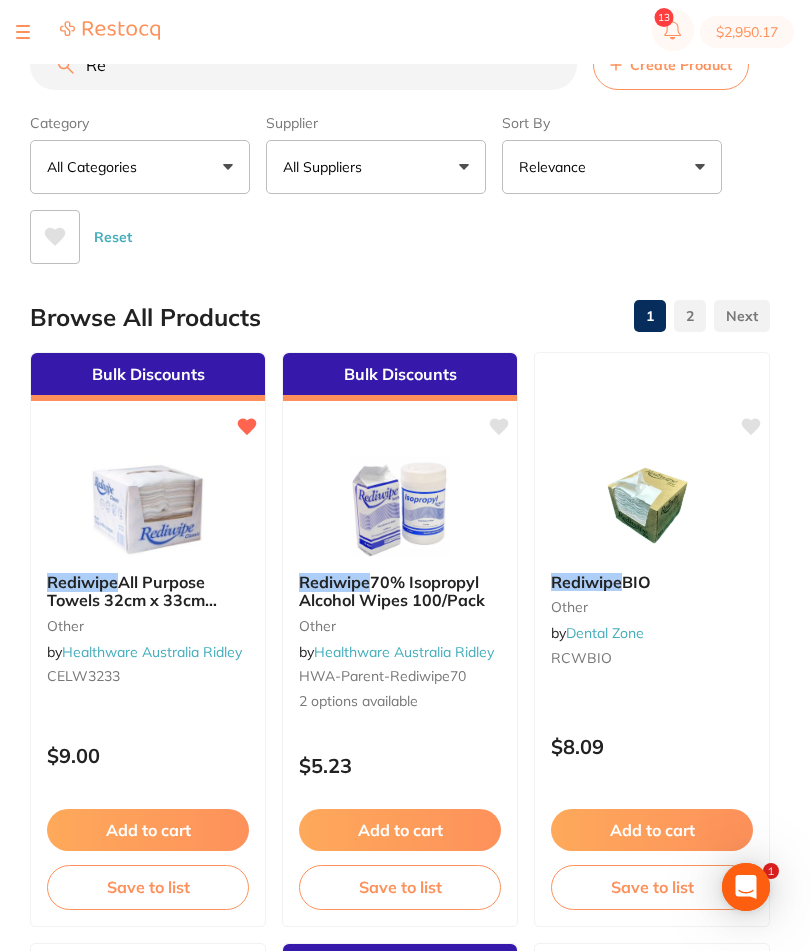 type on "R" 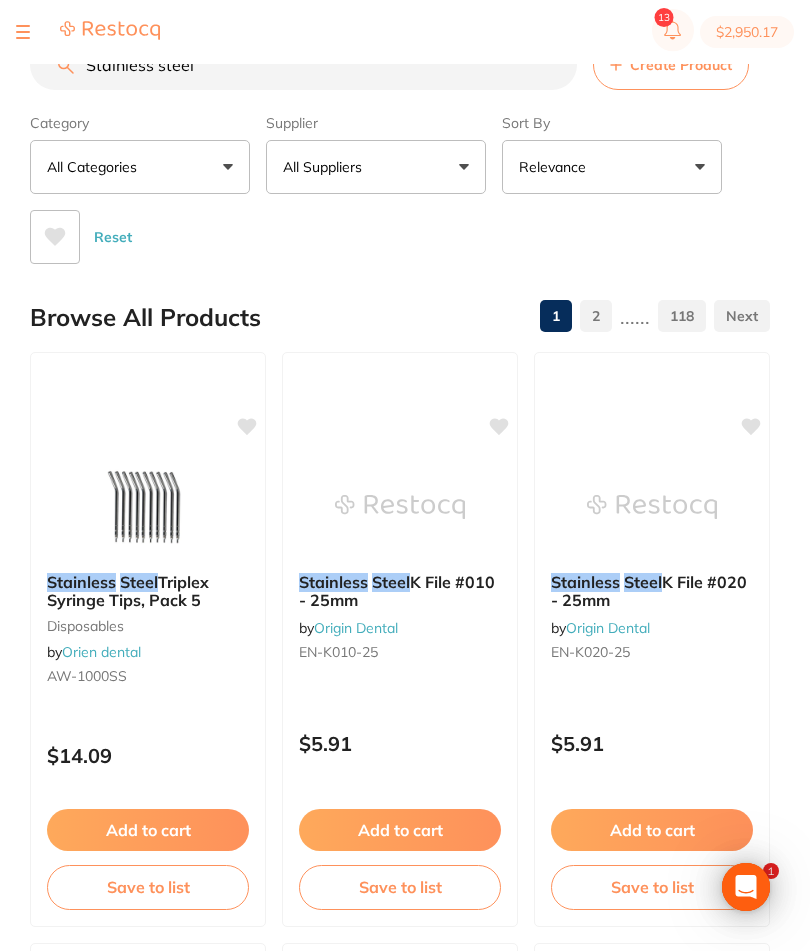 scroll, scrollTop: 0, scrollLeft: 0, axis: both 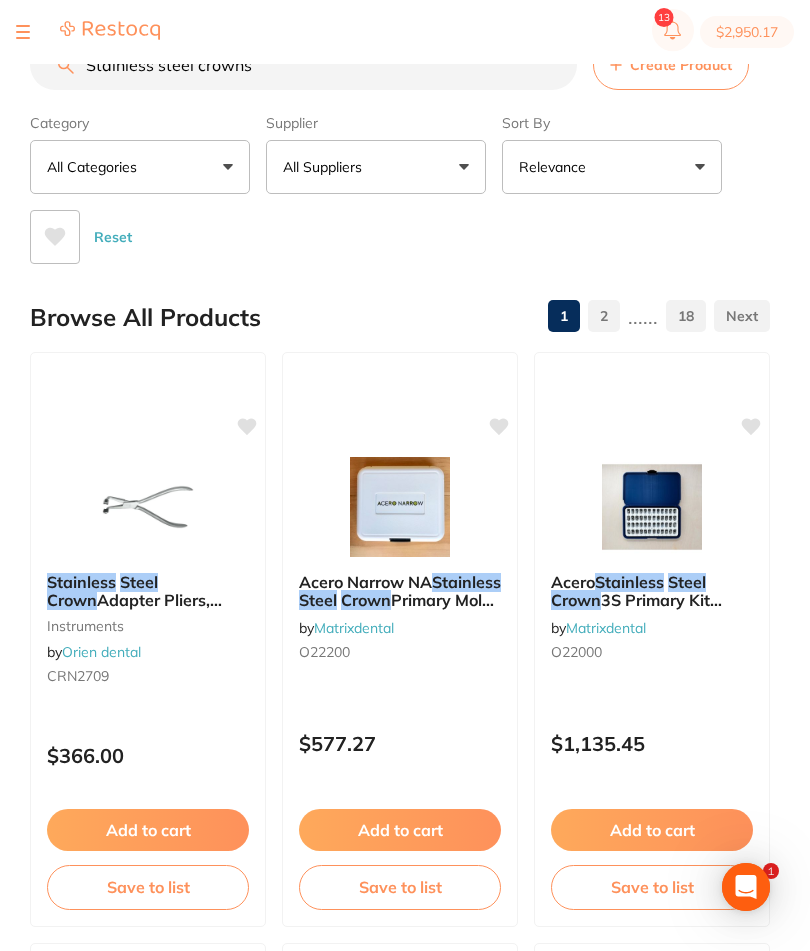 type on "Stainless steel crowns" 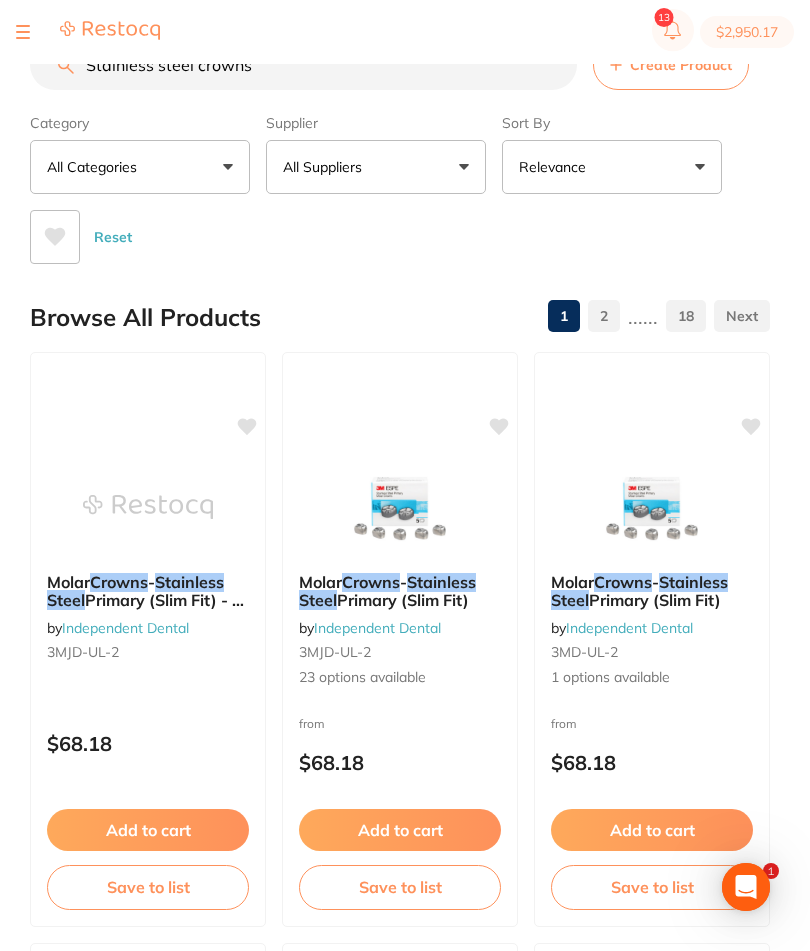 scroll, scrollTop: 0, scrollLeft: 0, axis: both 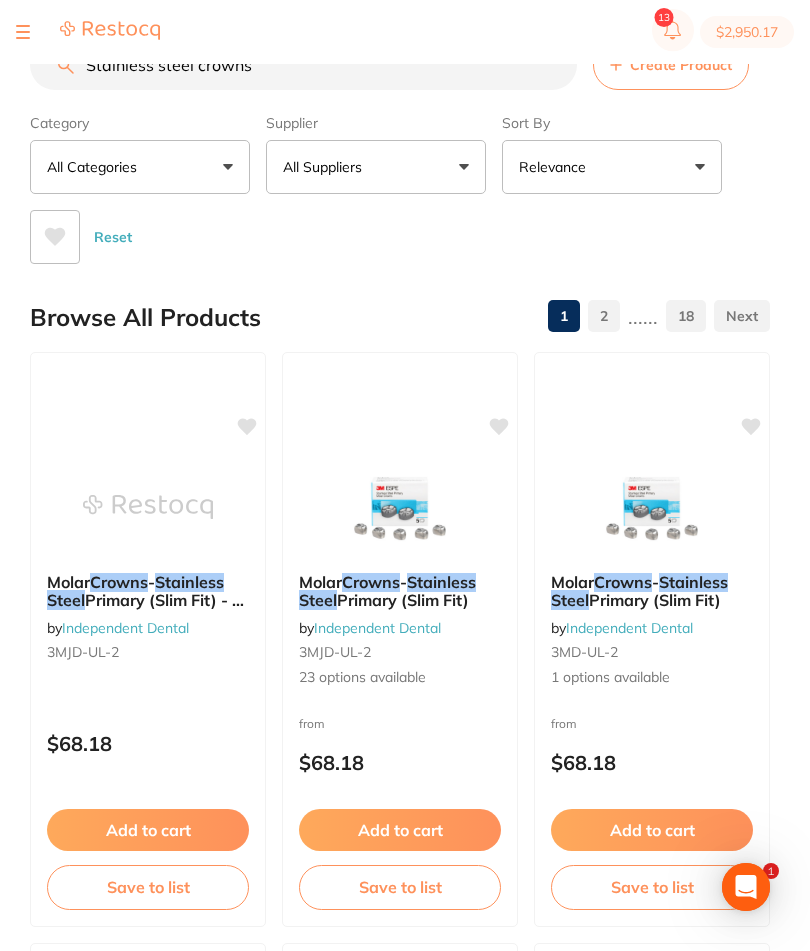 click on "All Suppliers" at bounding box center (376, 167) 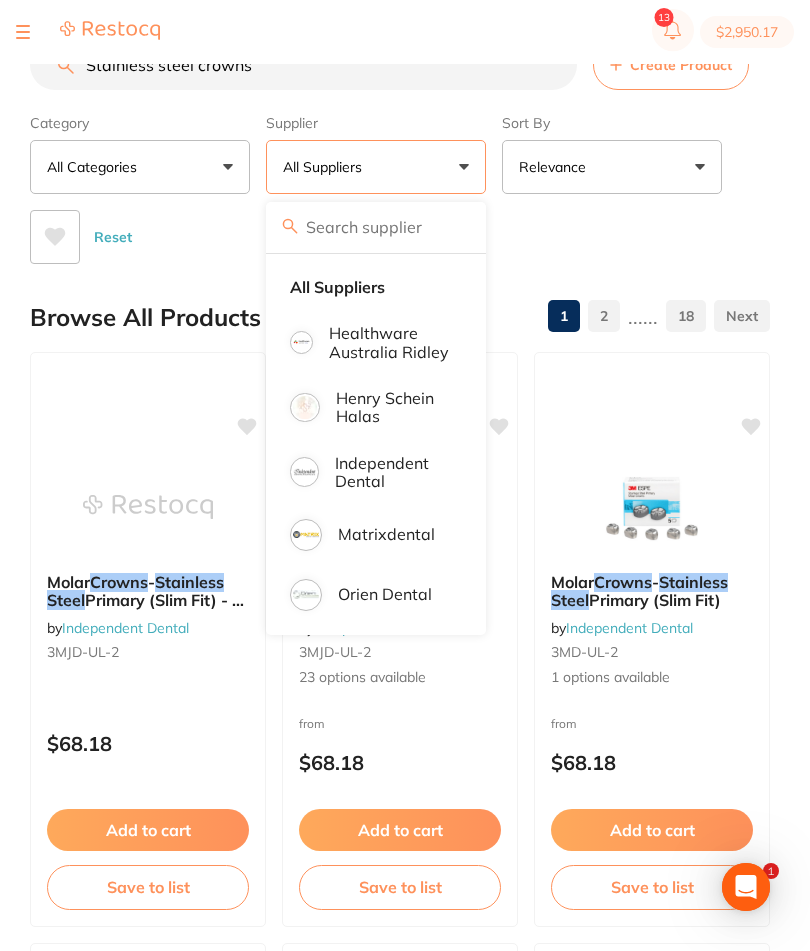 click on "Henry Schein Halas" at bounding box center [393, 407] 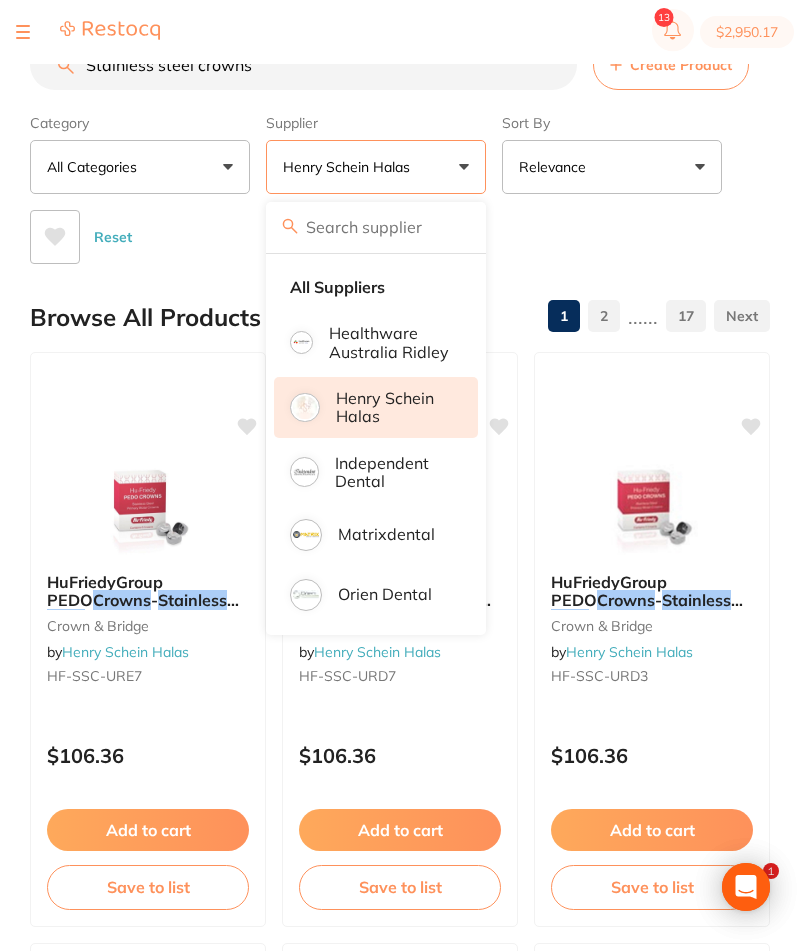 click on "Henry Schein Halas" at bounding box center [376, 167] 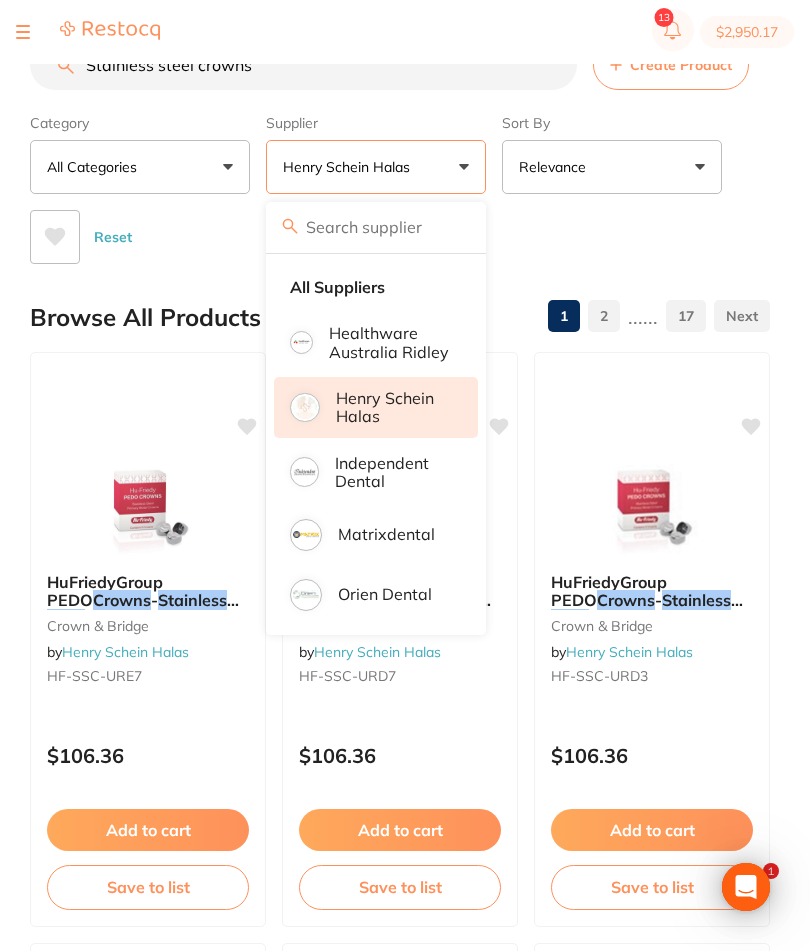scroll, scrollTop: 0, scrollLeft: 0, axis: both 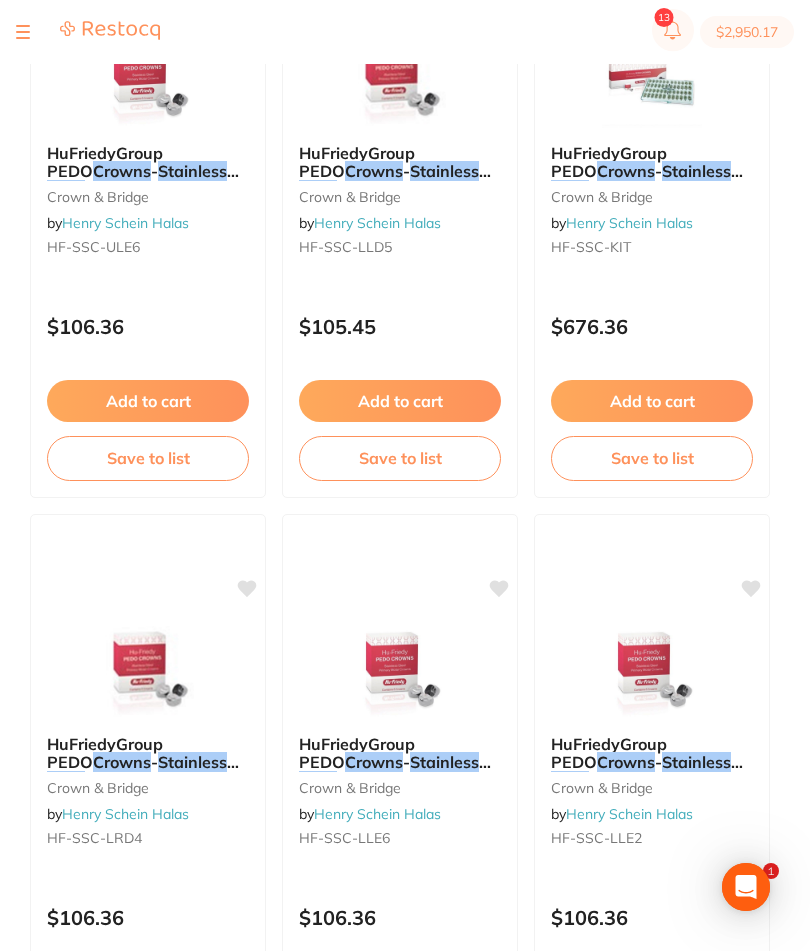 click on "Stainless" at bounding box center (444, 762) 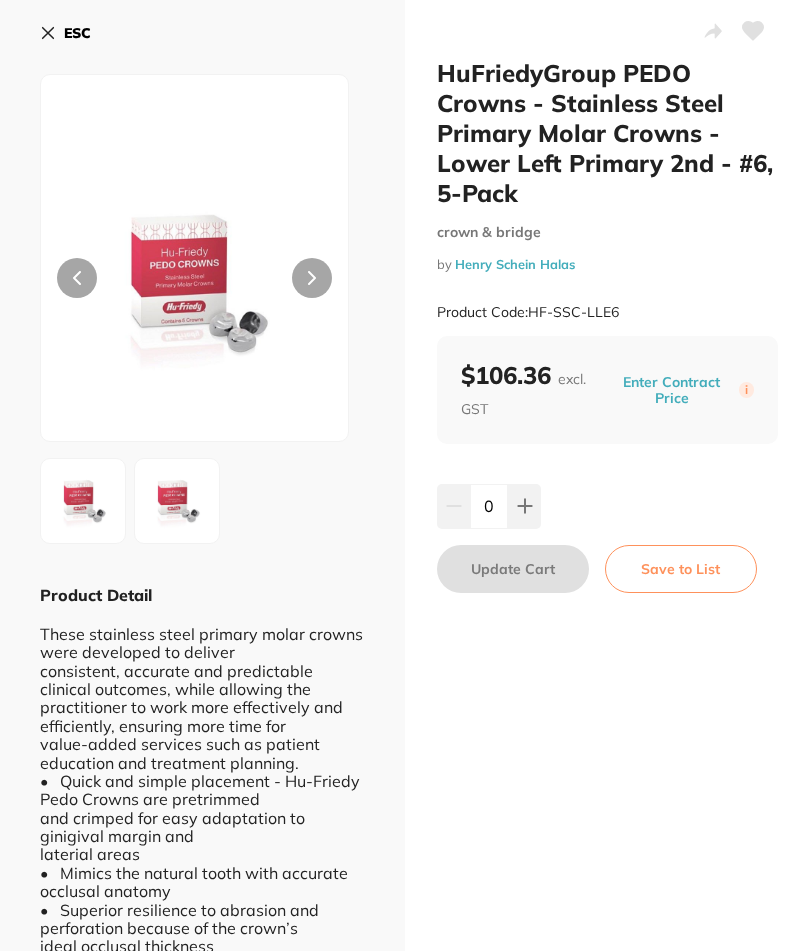 scroll, scrollTop: 25, scrollLeft: 0, axis: vertical 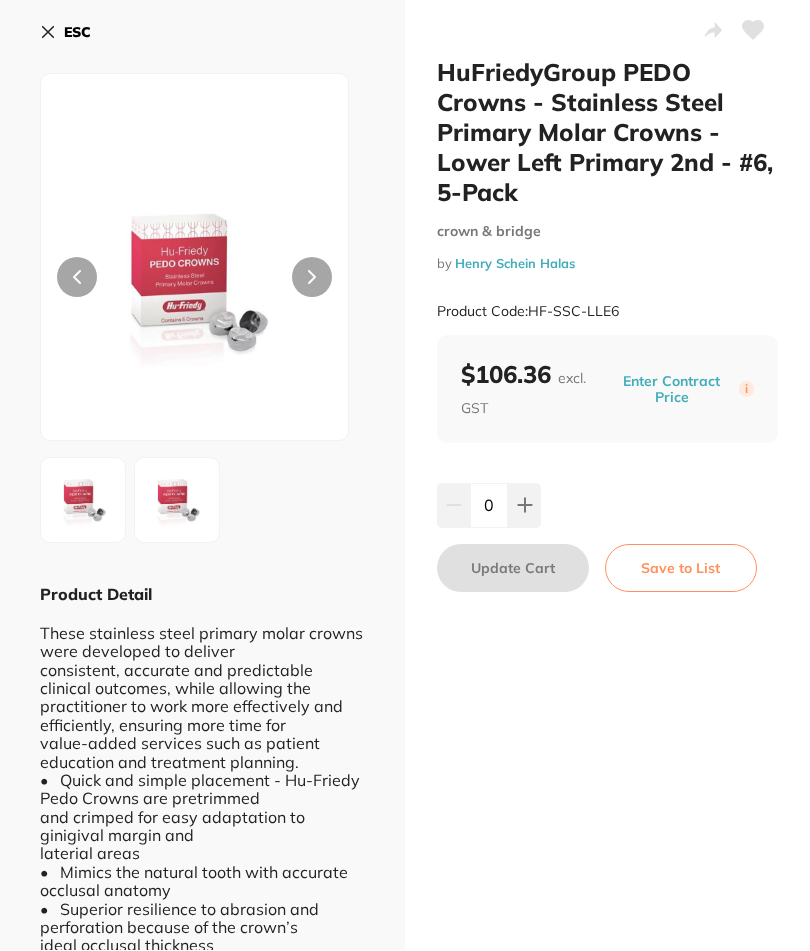 click on "ESC" at bounding box center (65, 33) 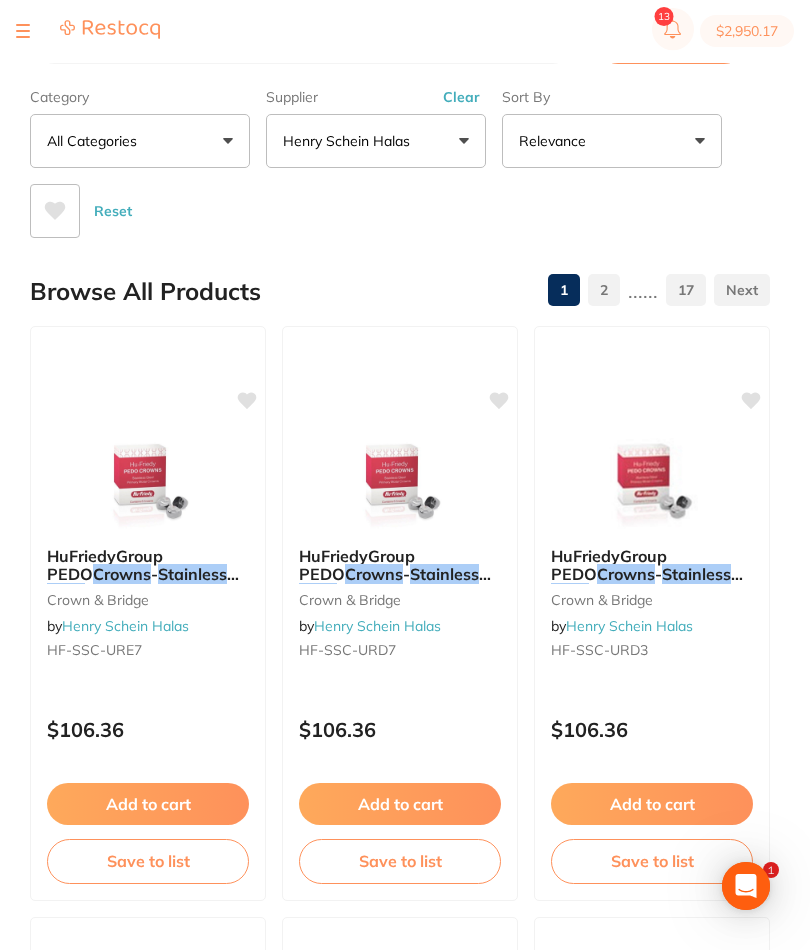 scroll, scrollTop: 26, scrollLeft: 0, axis: vertical 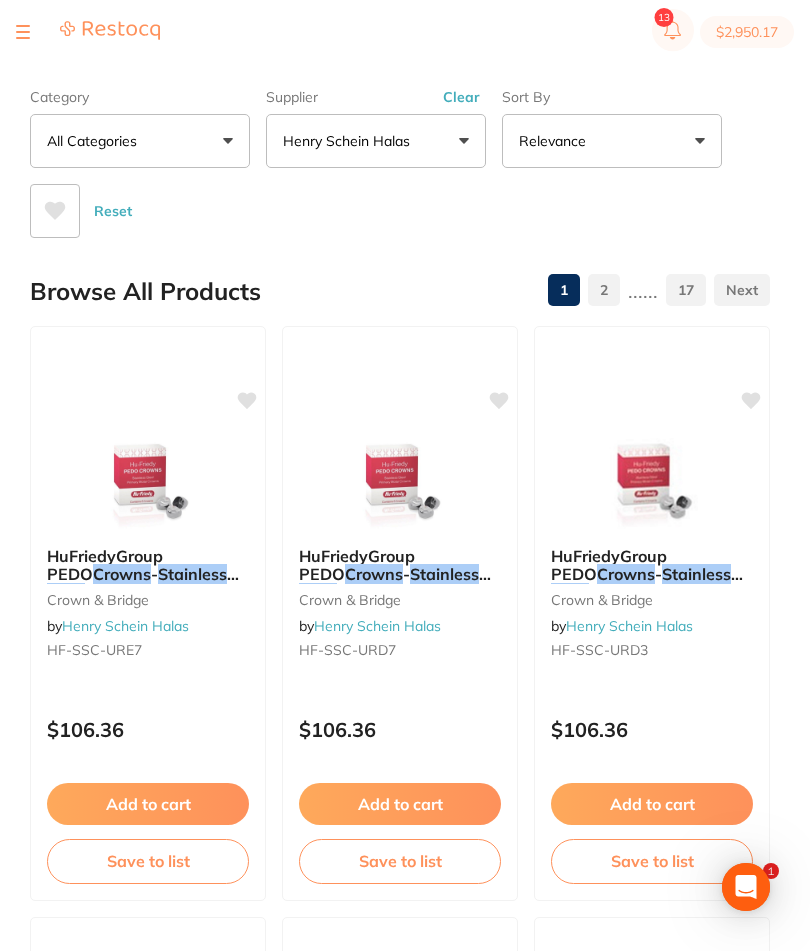 click on "Henry Schein Halas" at bounding box center (376, 141) 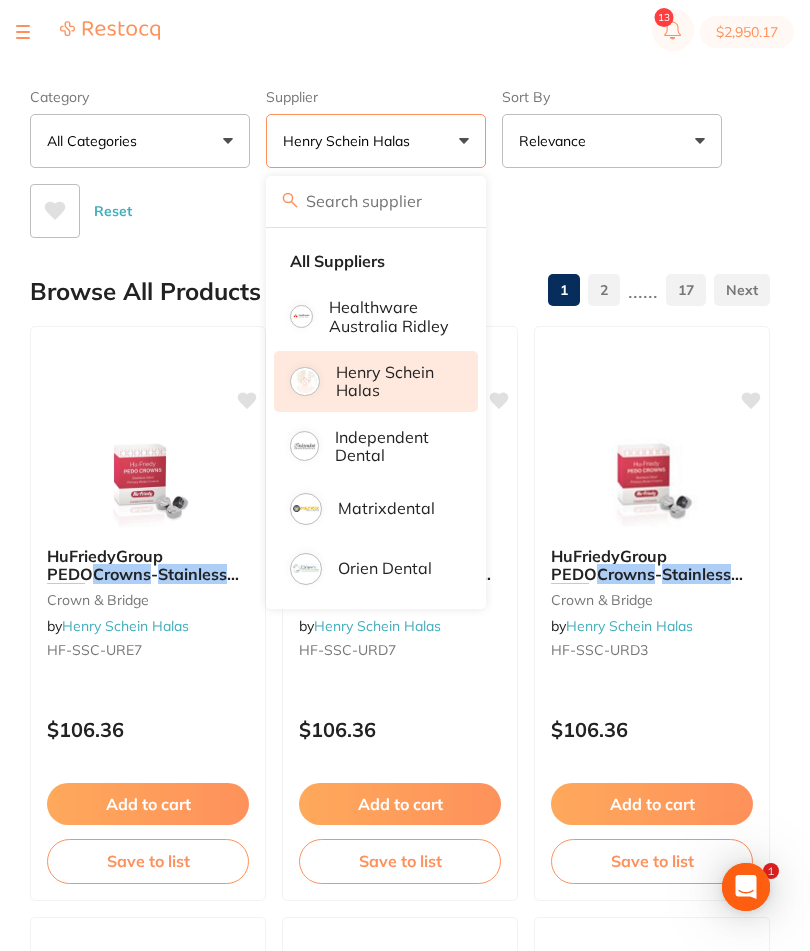 click on "Henry Schein Halas" at bounding box center (376, 141) 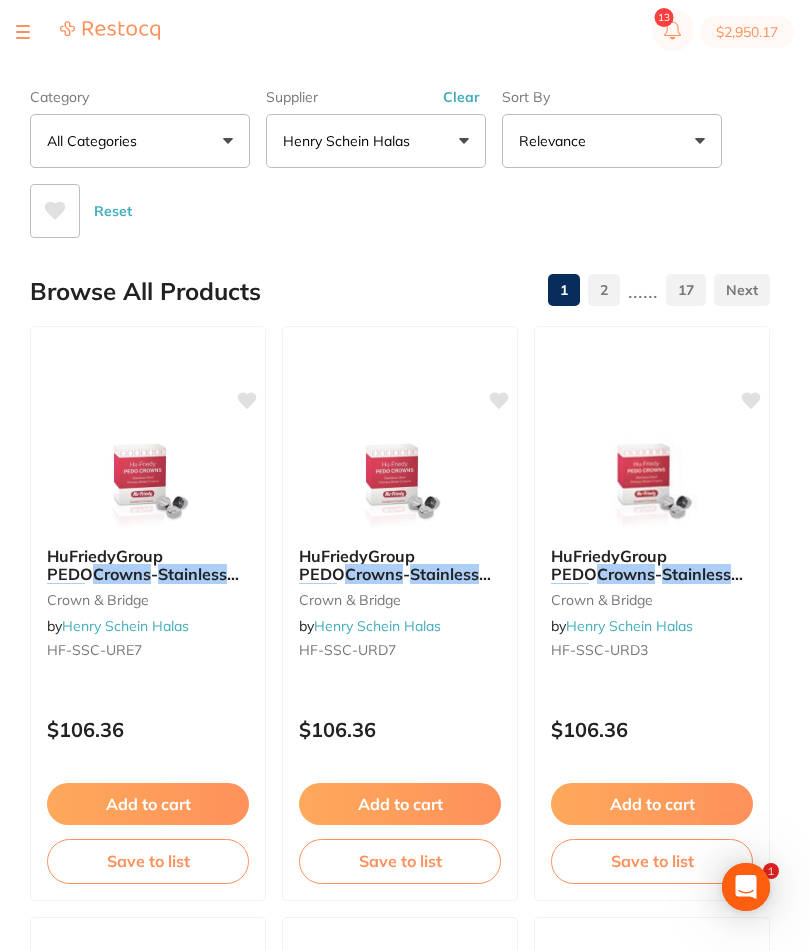 click on "Clear" at bounding box center [461, 97] 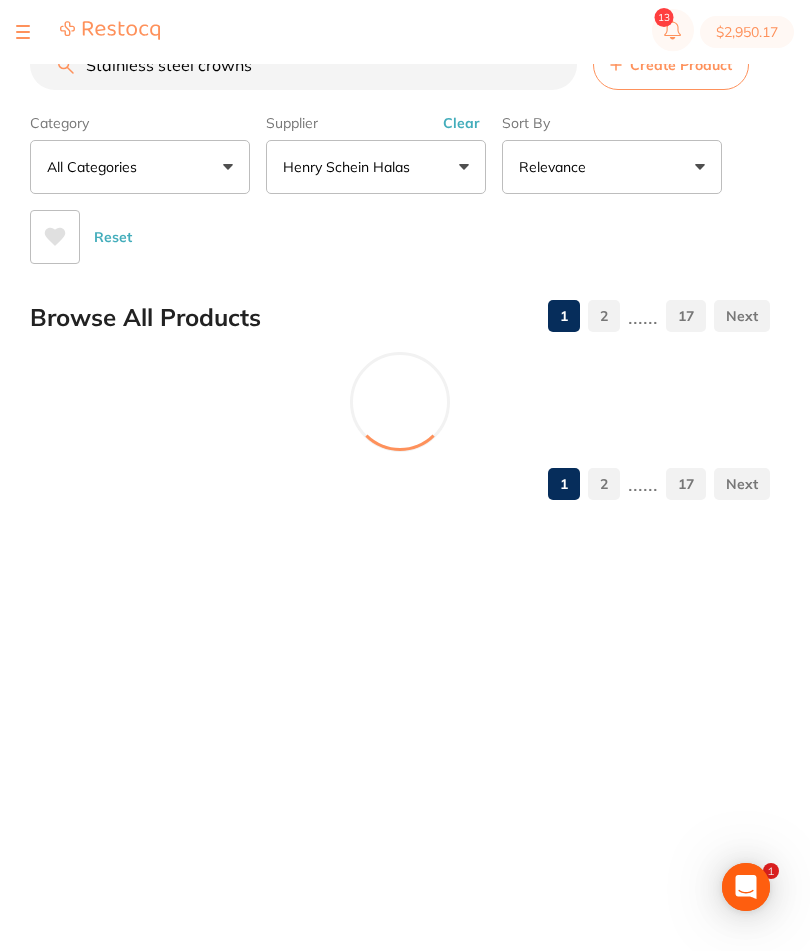 scroll, scrollTop: 25, scrollLeft: 0, axis: vertical 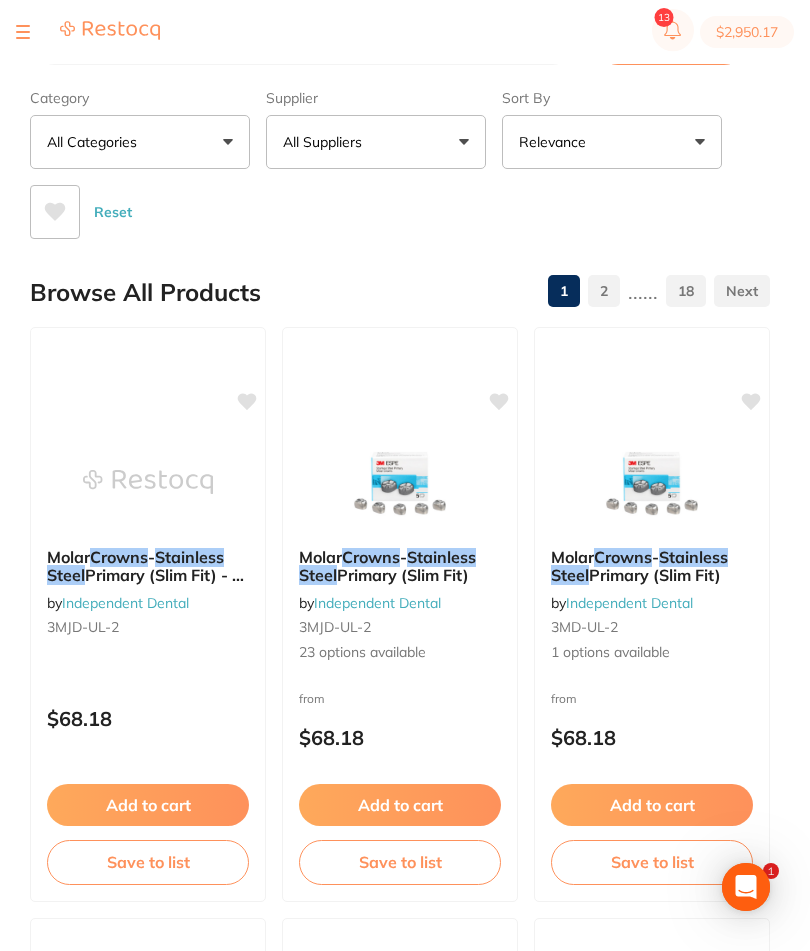 click on "All Suppliers" at bounding box center (376, 142) 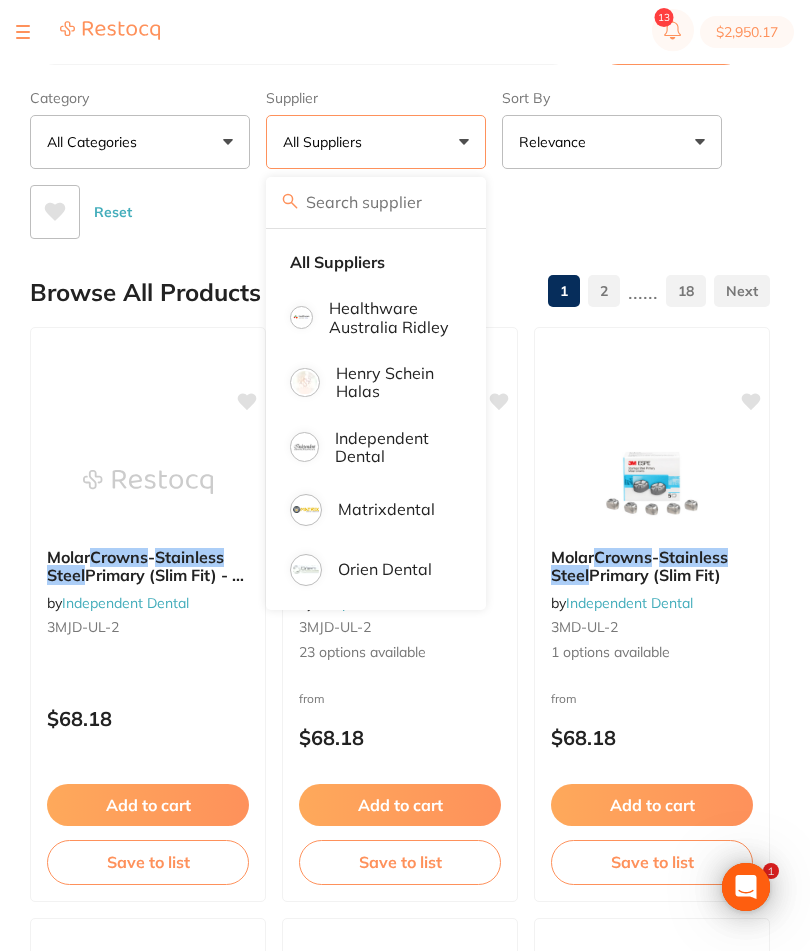 scroll, scrollTop: 0, scrollLeft: 0, axis: both 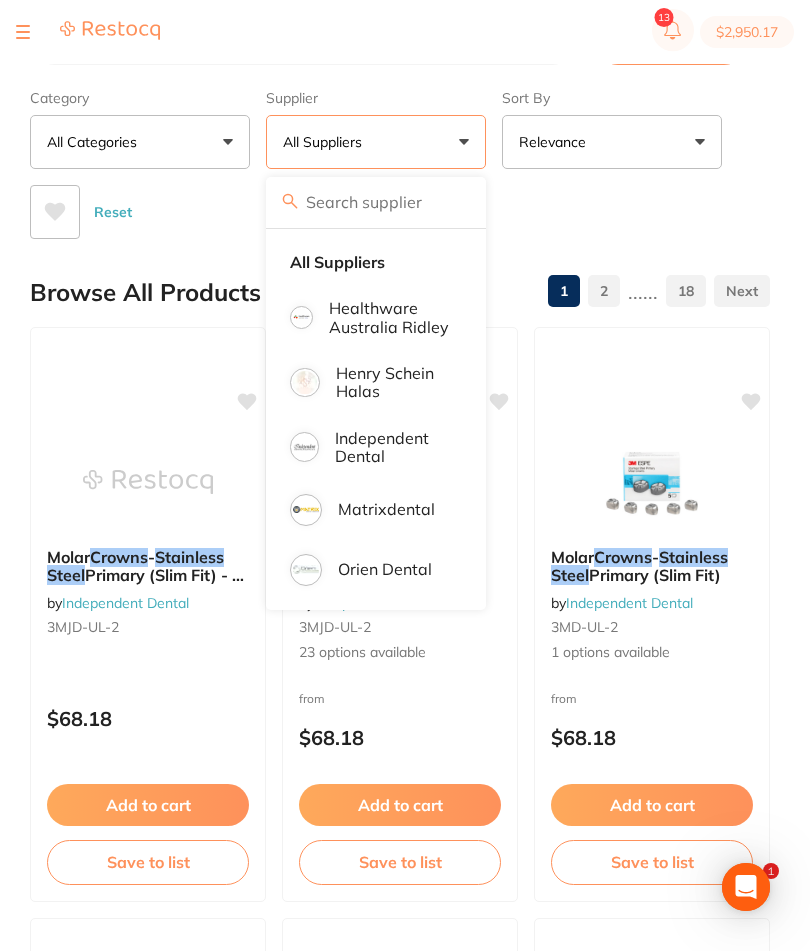 click on "Healthware Australia Ridley" at bounding box center [389, 317] 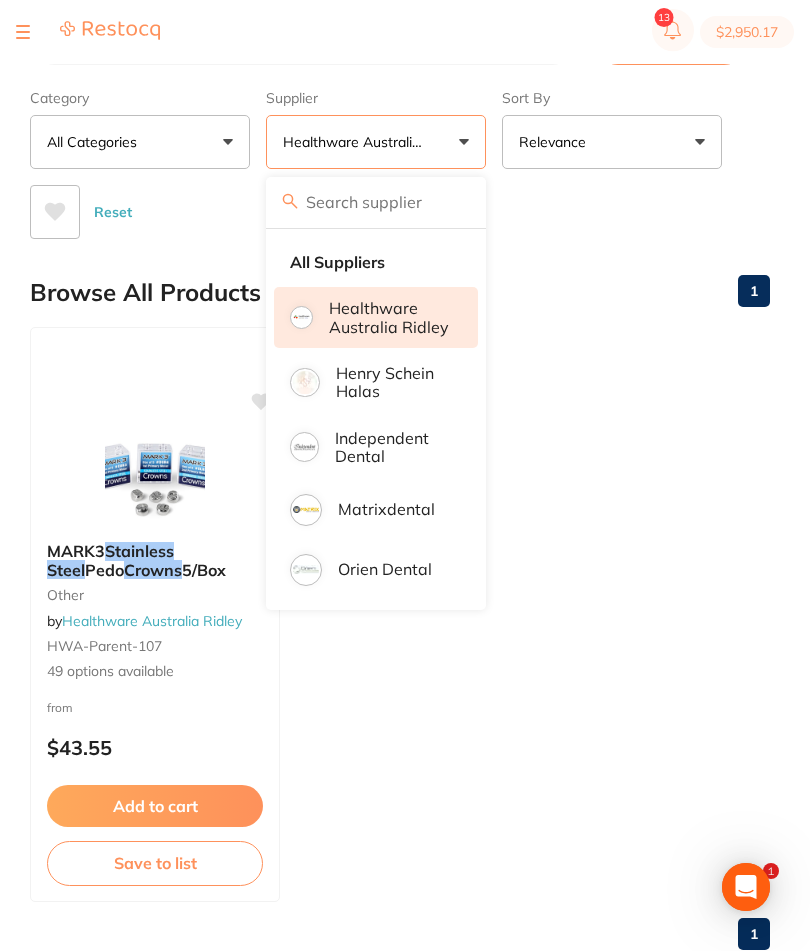 scroll, scrollTop: 0, scrollLeft: 0, axis: both 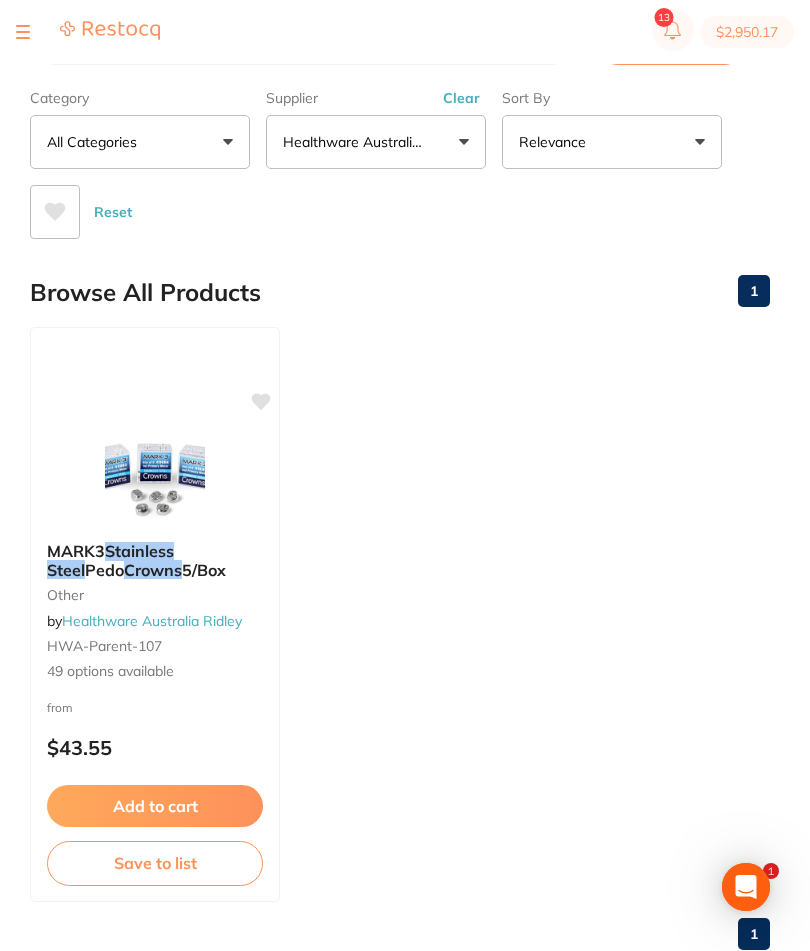 click on "Save to list" at bounding box center (155, 863) 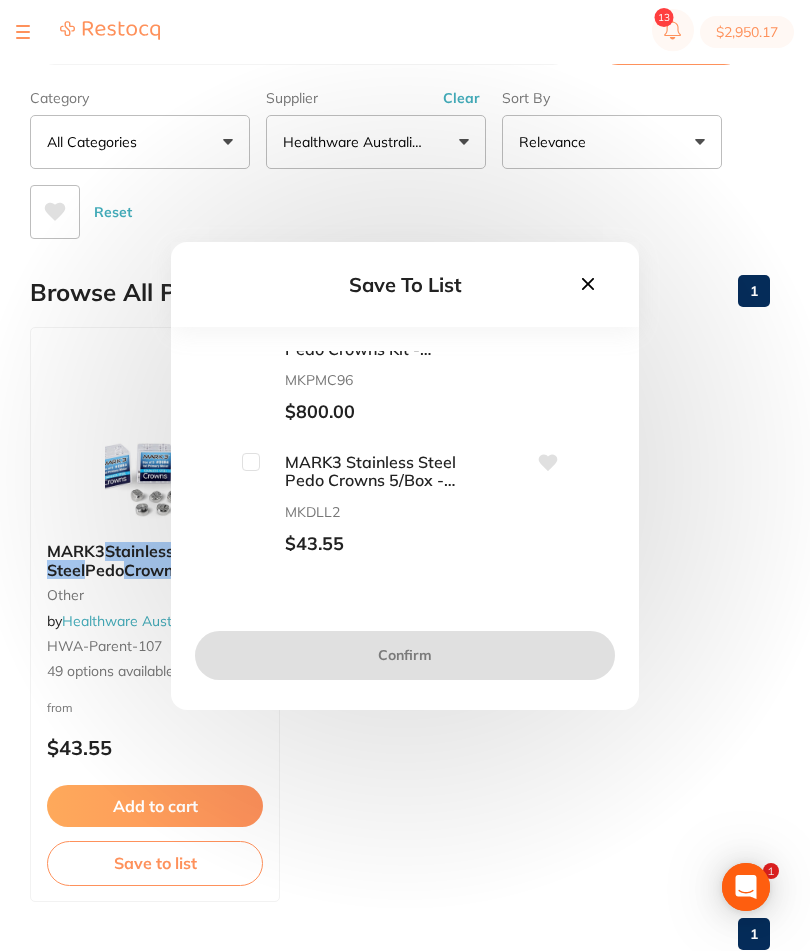scroll, scrollTop: 5, scrollLeft: 0, axis: vertical 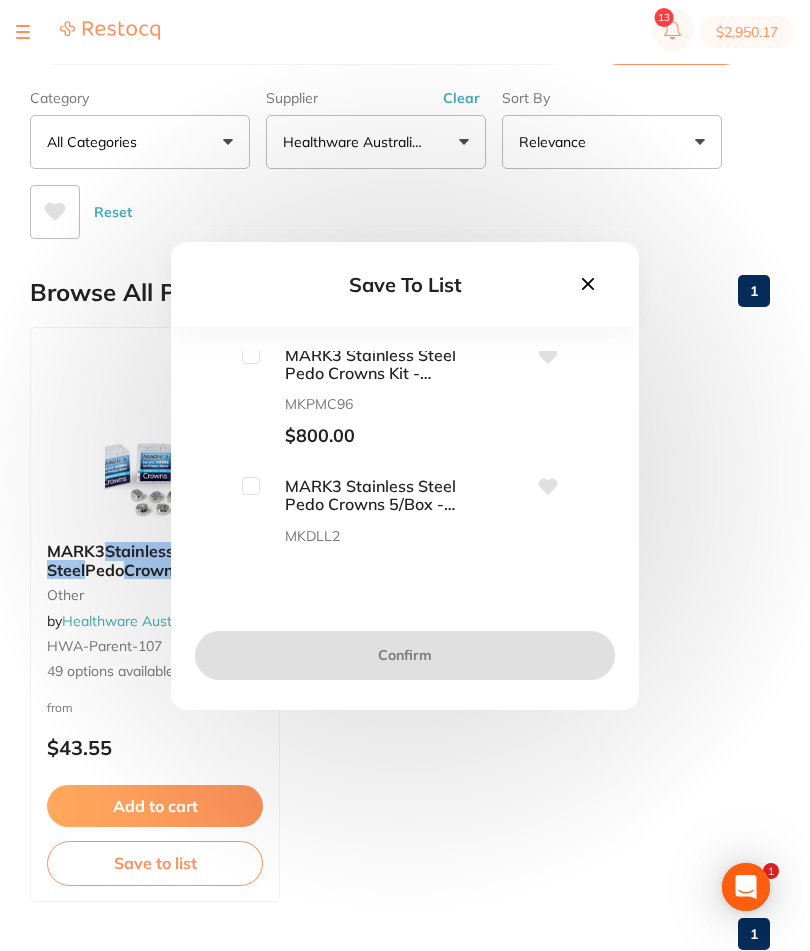 click 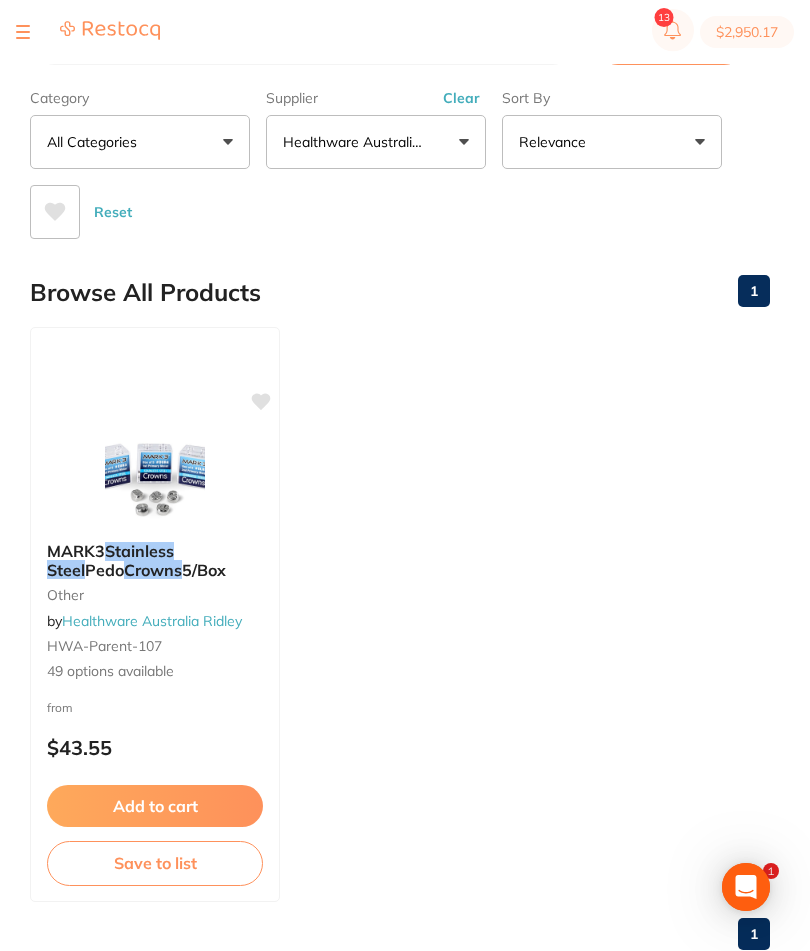 click on "Add to cart" at bounding box center [155, 806] 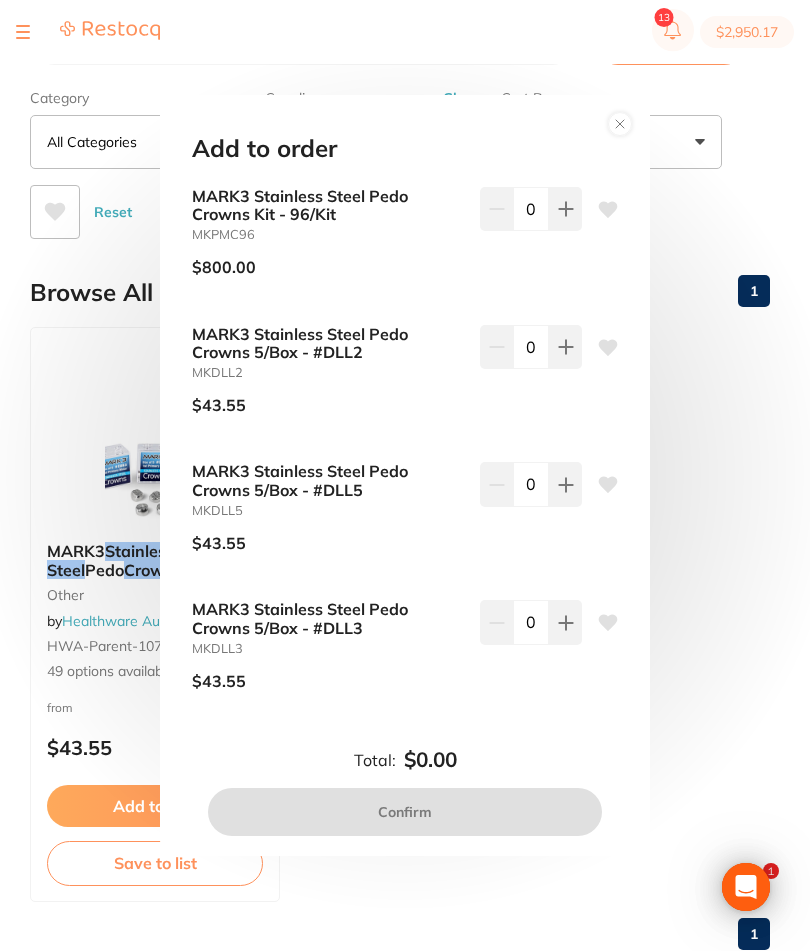 scroll, scrollTop: 0, scrollLeft: 0, axis: both 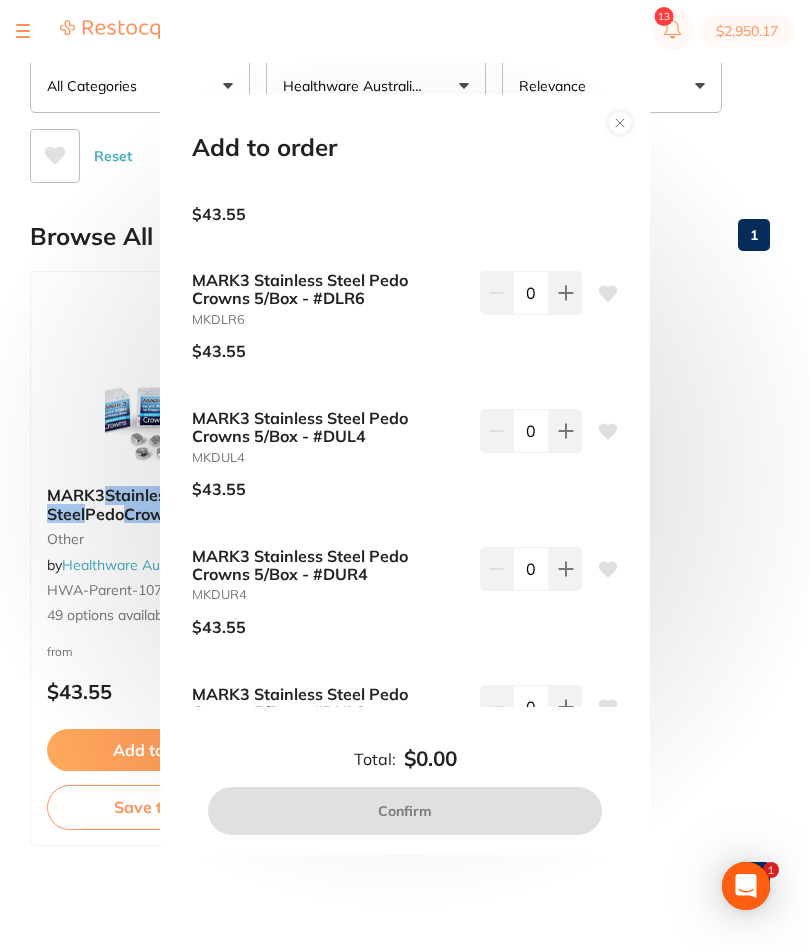 click at bounding box center (565, -533) 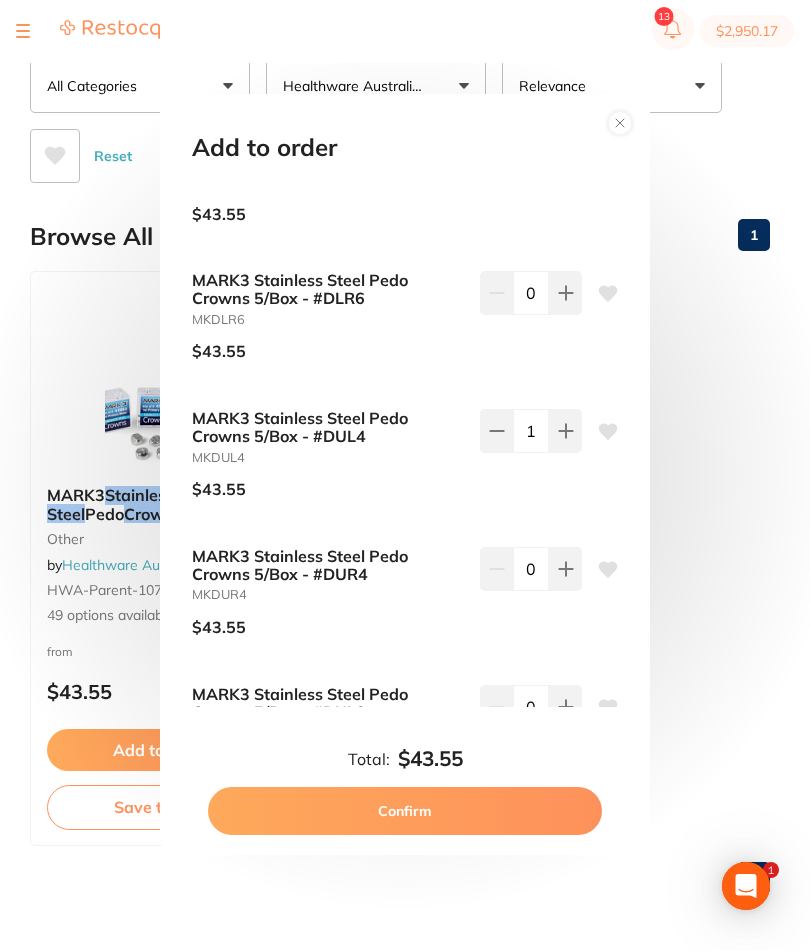 click on "Confirm" at bounding box center [405, 812] 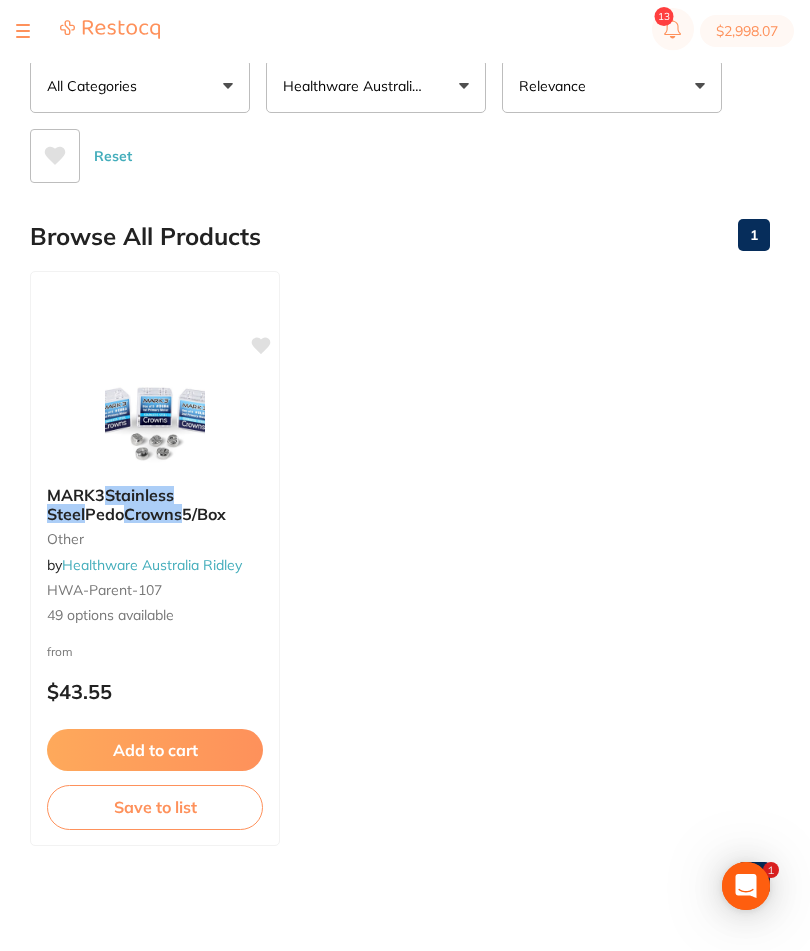 click on "Save to list" at bounding box center [155, 808] 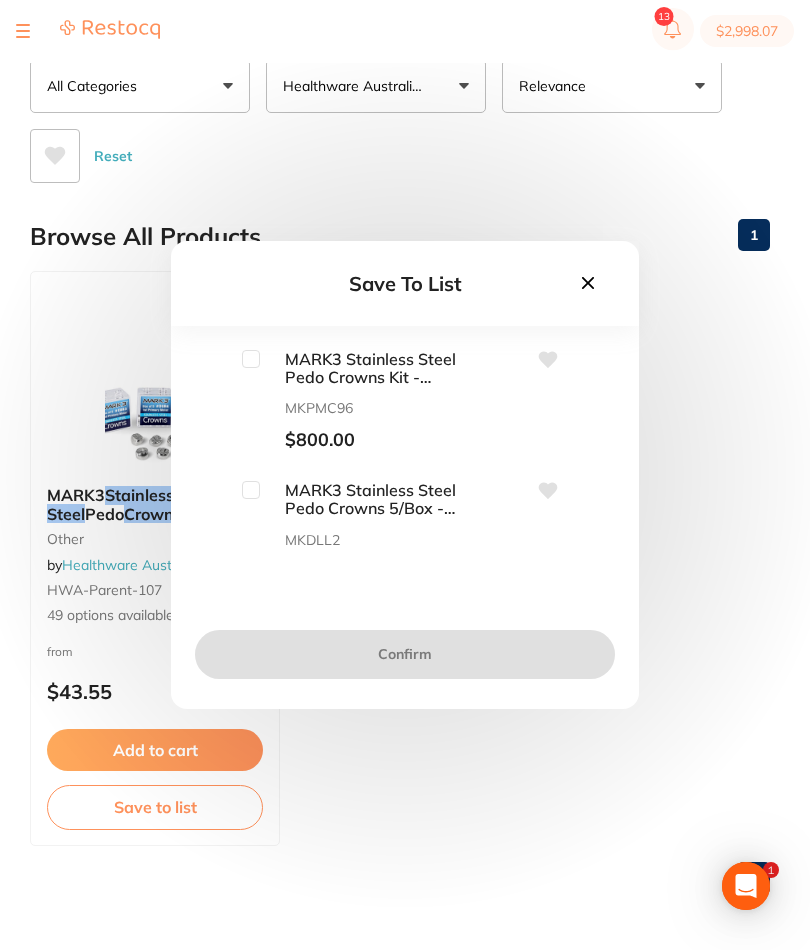 click at bounding box center (588, 285) 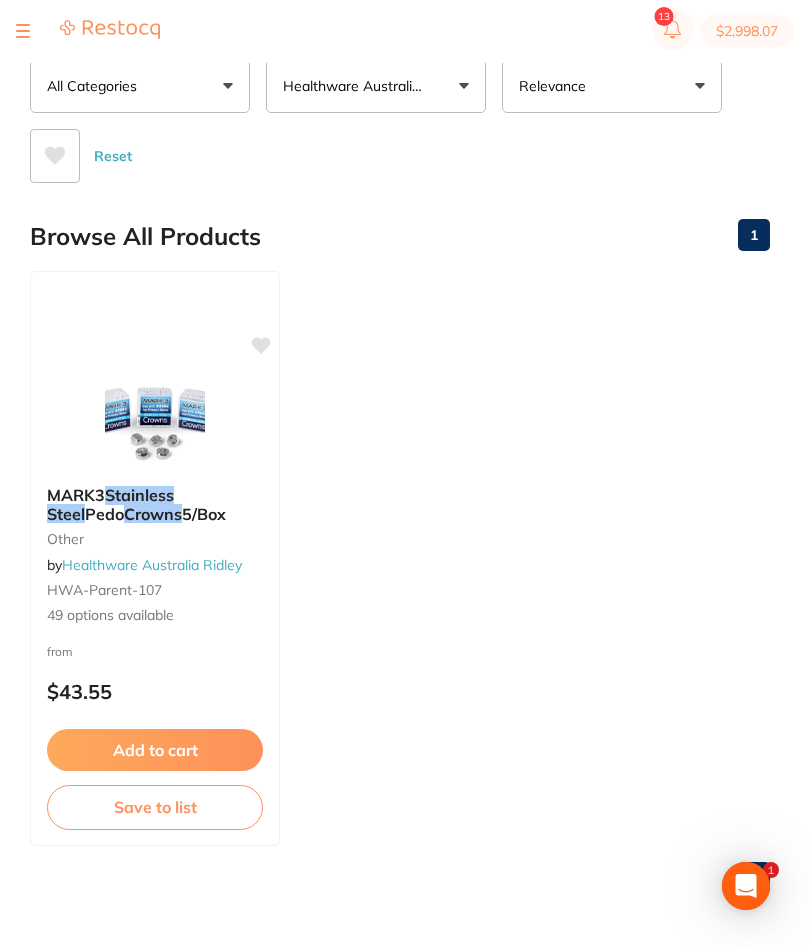 click on "Add to cart" at bounding box center (155, 751) 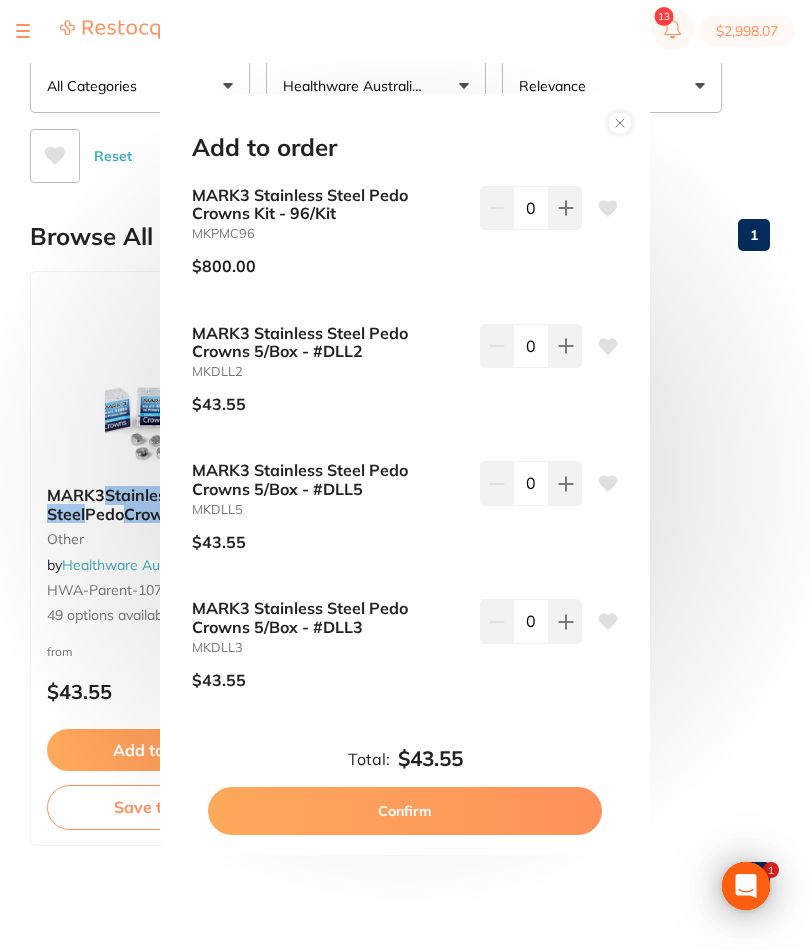 scroll, scrollTop: 0, scrollLeft: 0, axis: both 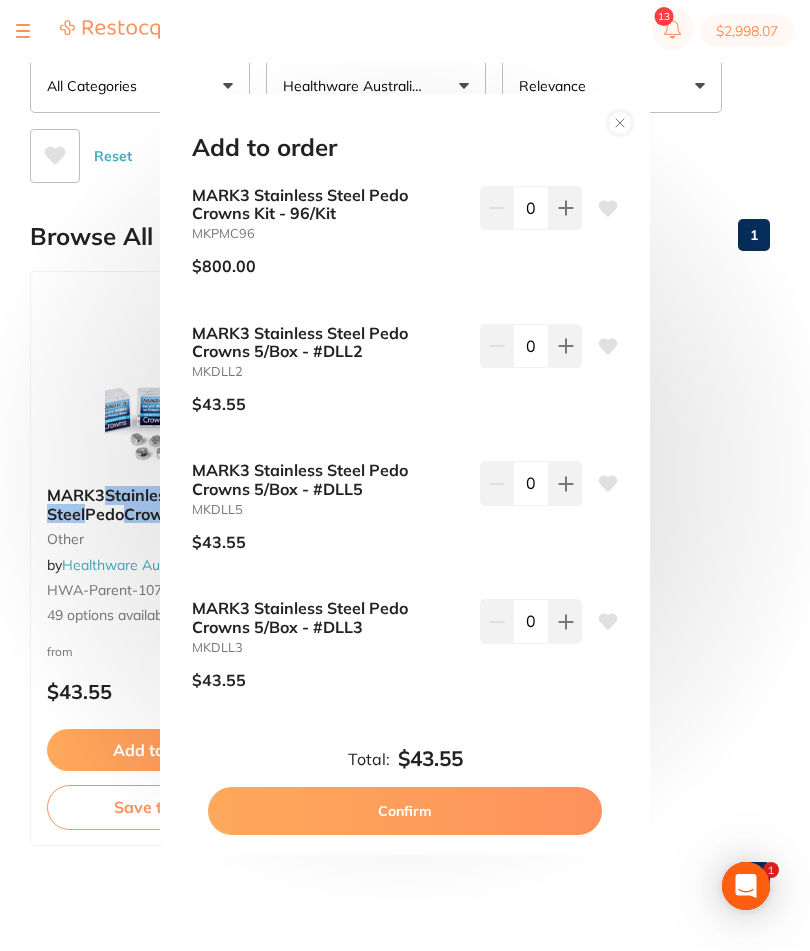 click 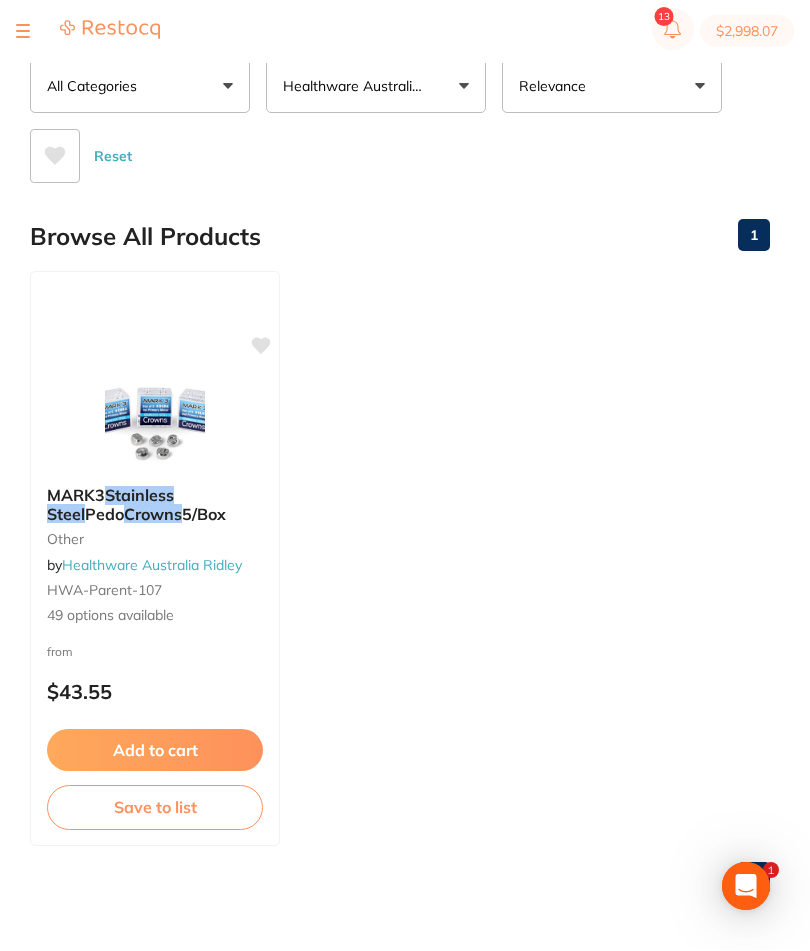click on "Save to list" at bounding box center (155, 808) 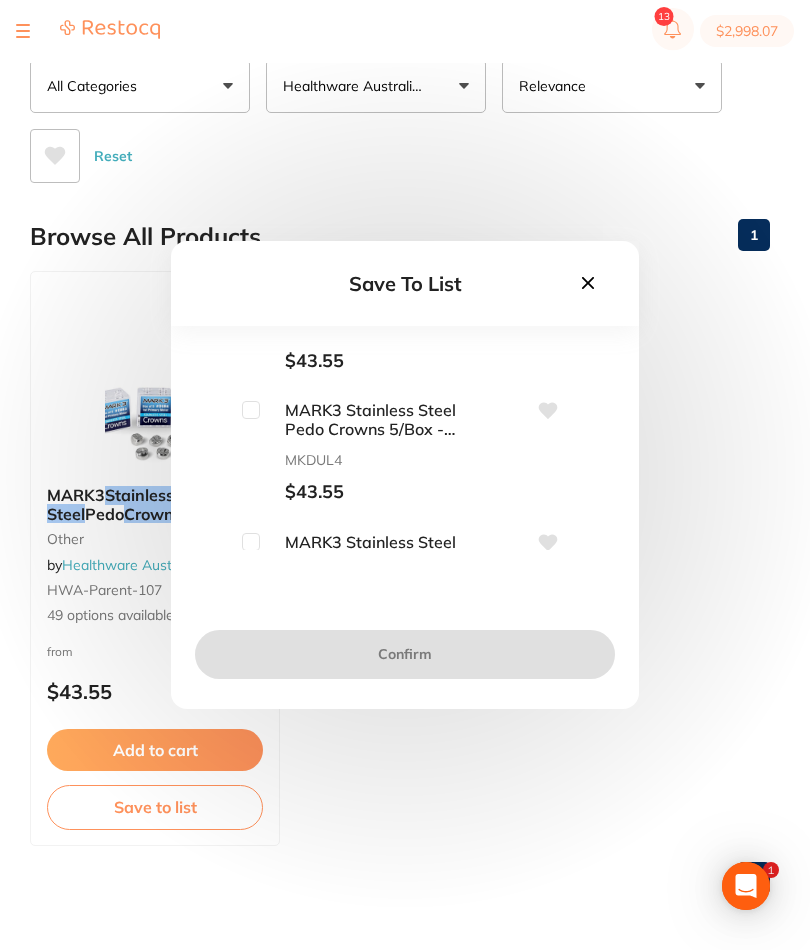 scroll, scrollTop: 889, scrollLeft: 0, axis: vertical 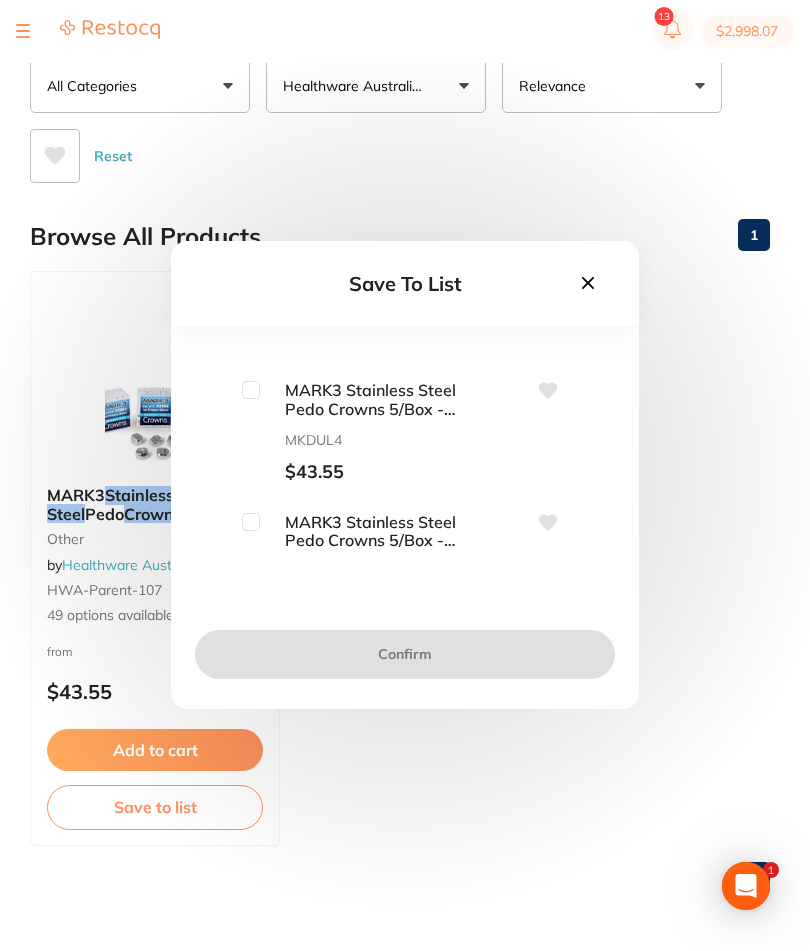 click at bounding box center [251, 391] 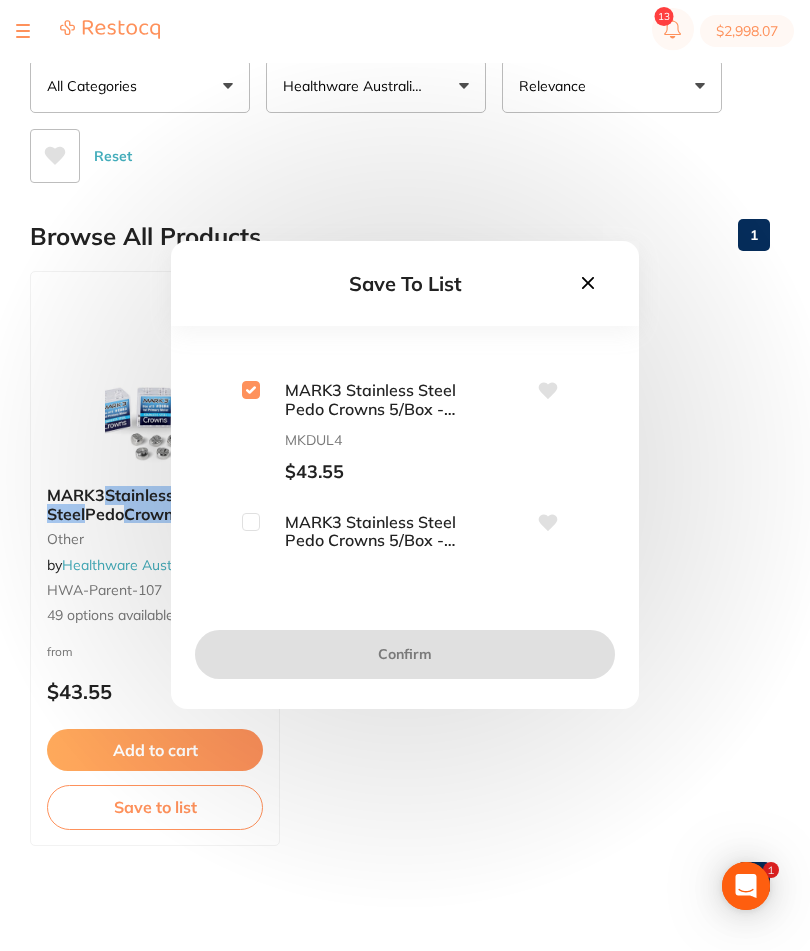 checkbox on "true" 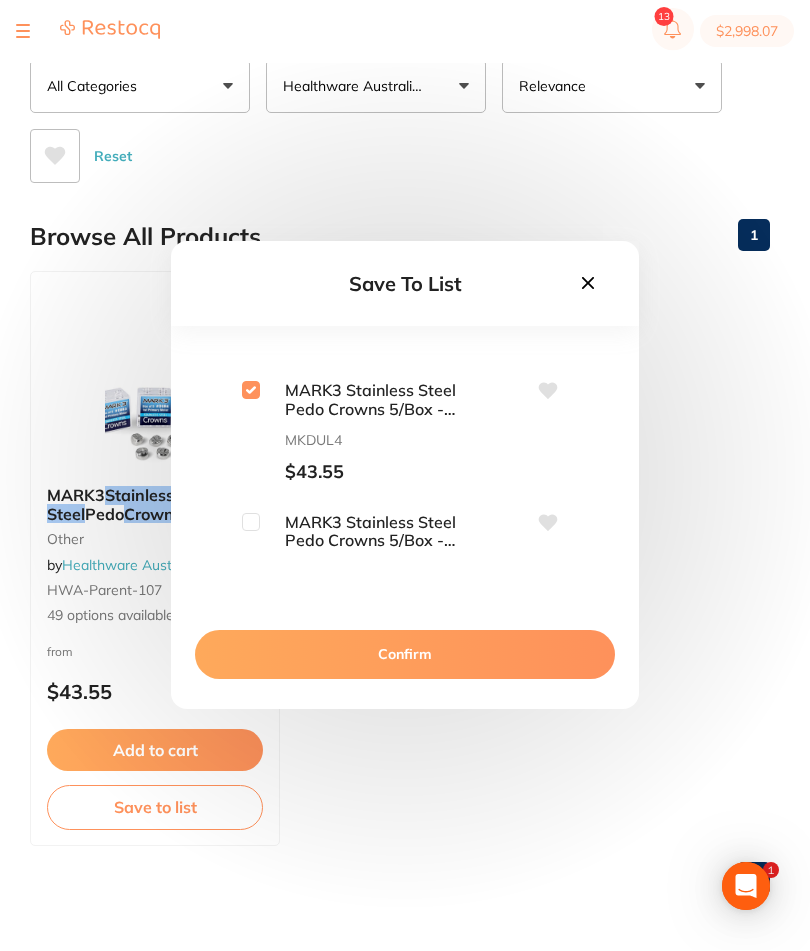 click on "Confirm" at bounding box center (405, 655) 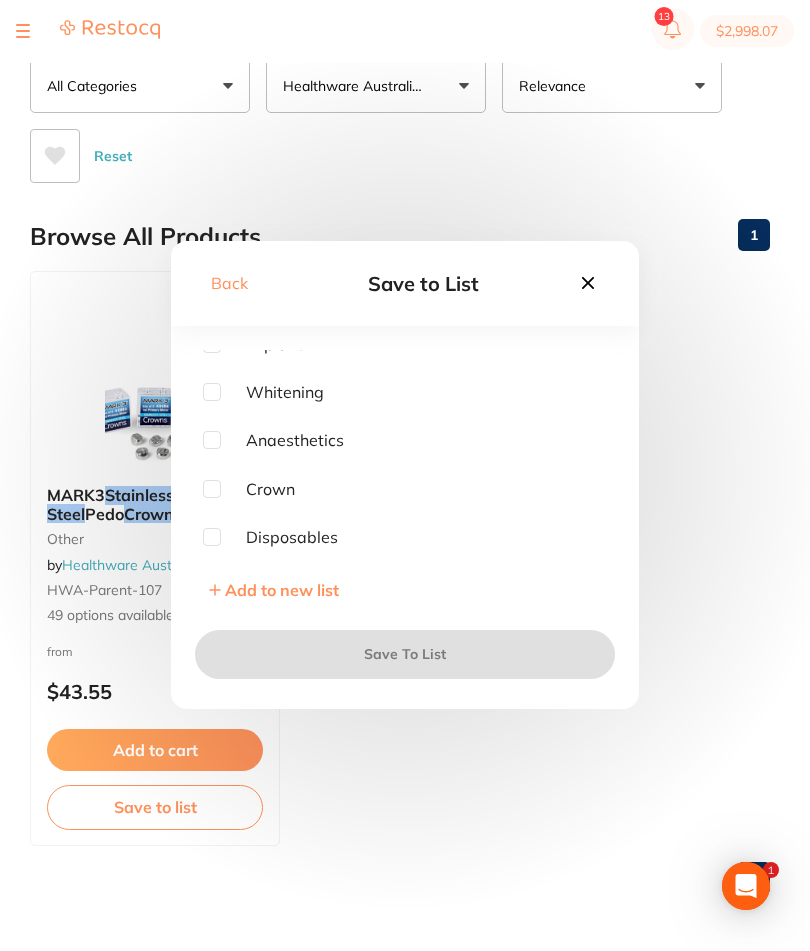 scroll, scrollTop: 17, scrollLeft: 0, axis: vertical 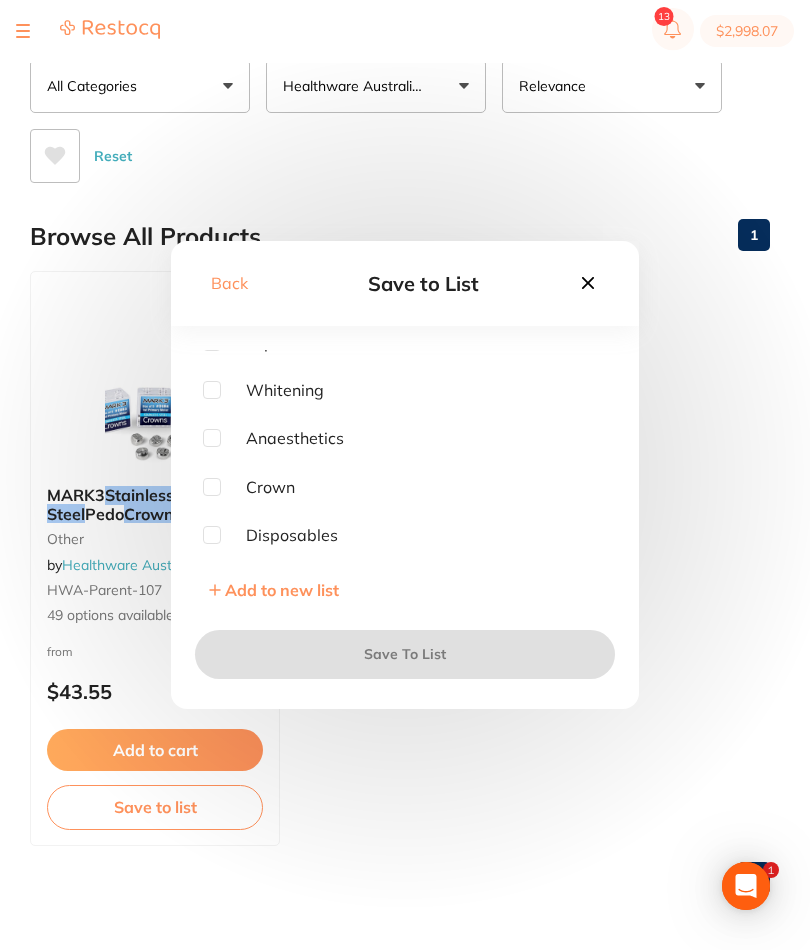 click at bounding box center [212, 488] 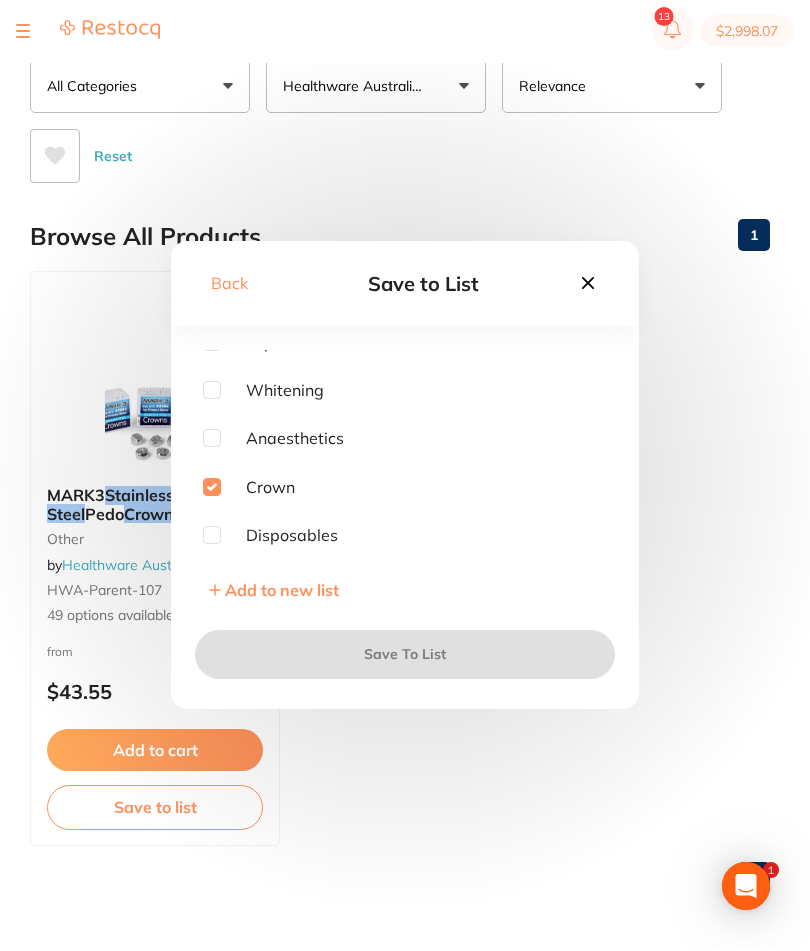 checkbox on "true" 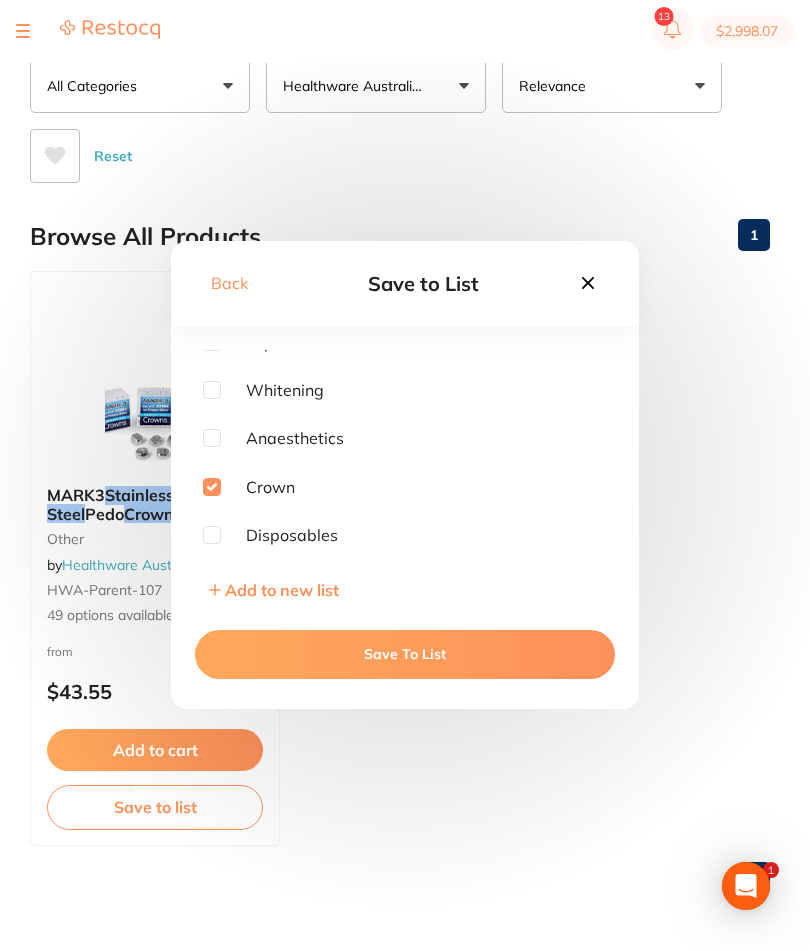 click on "Save To List" at bounding box center [405, 655] 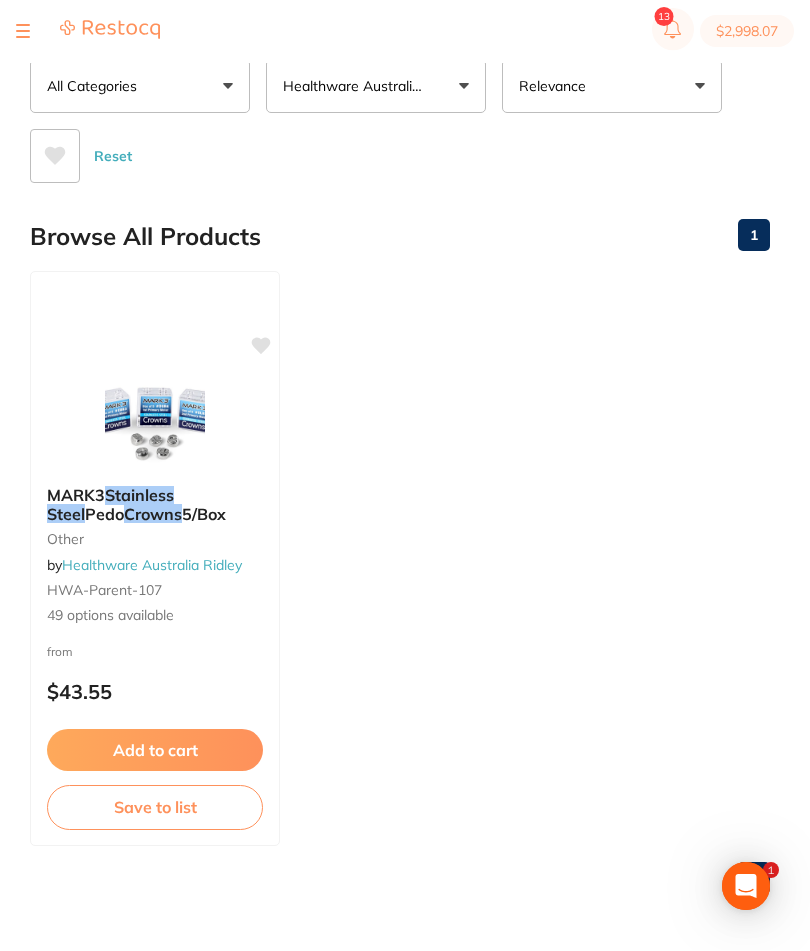 click 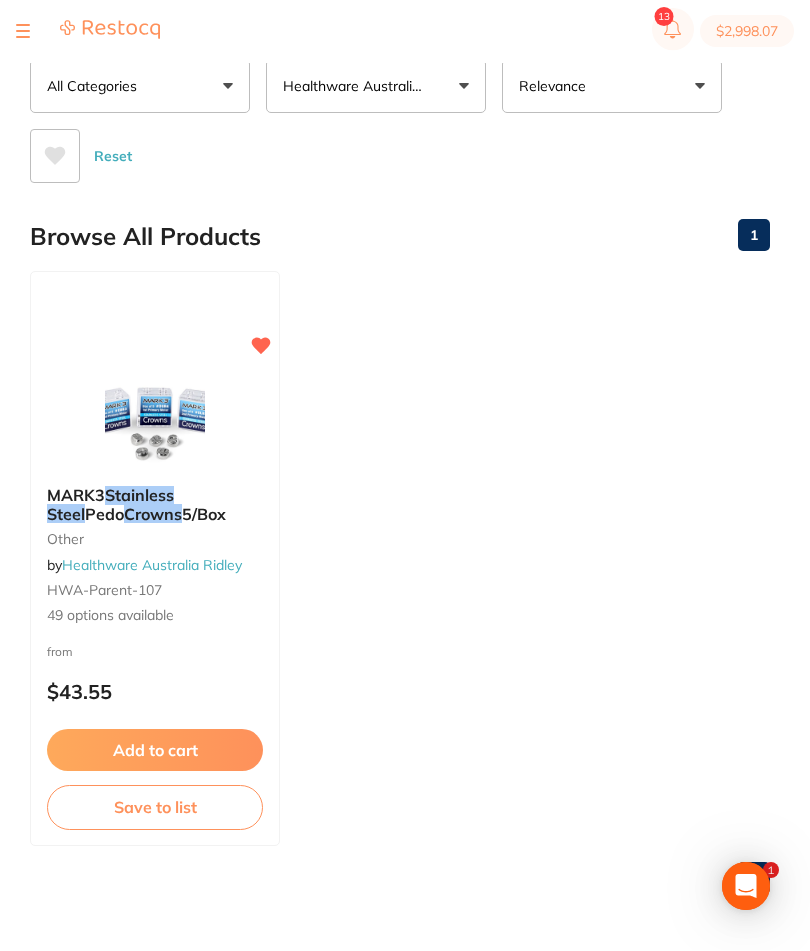 click on "Add to cart" at bounding box center [155, 751] 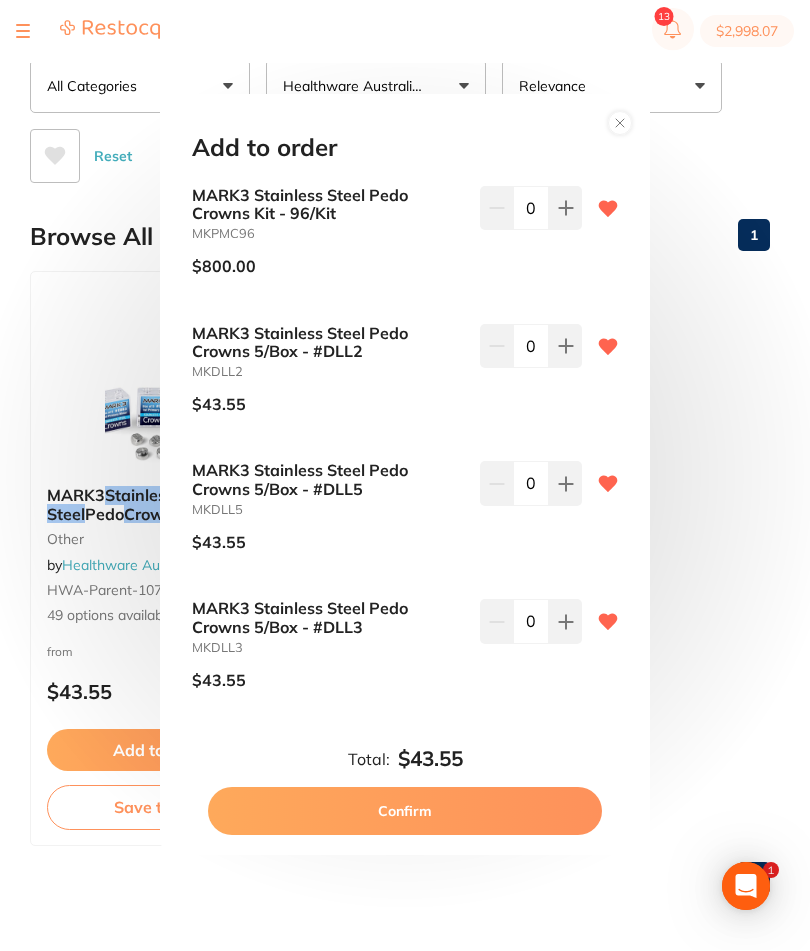 scroll, scrollTop: 0, scrollLeft: 0, axis: both 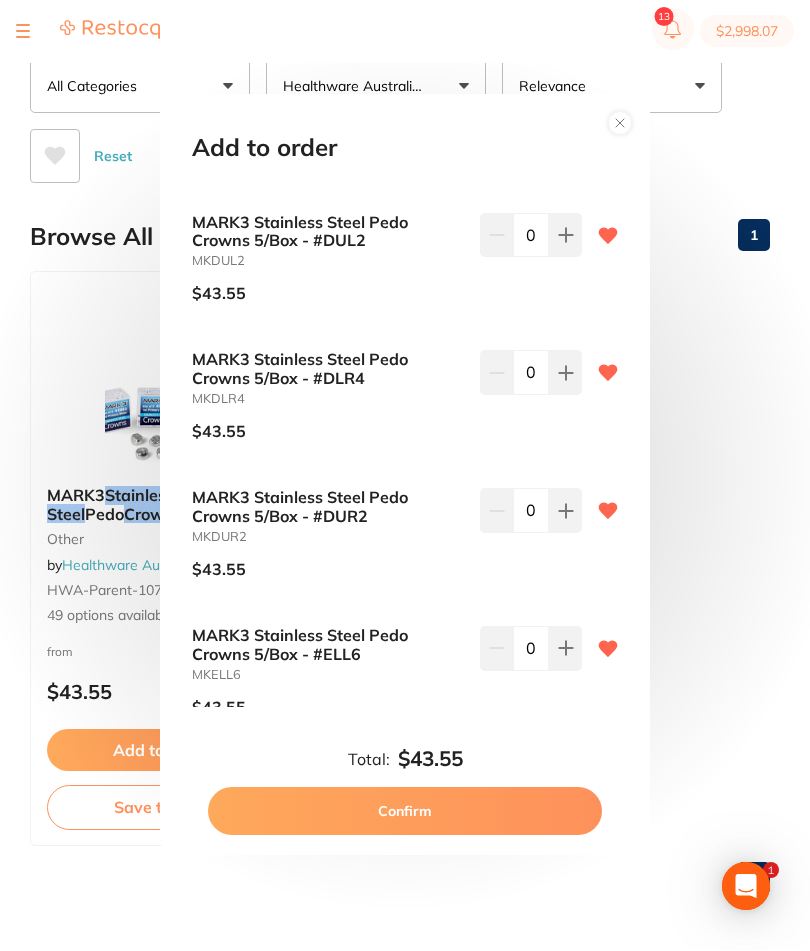 click at bounding box center (565, -1005) 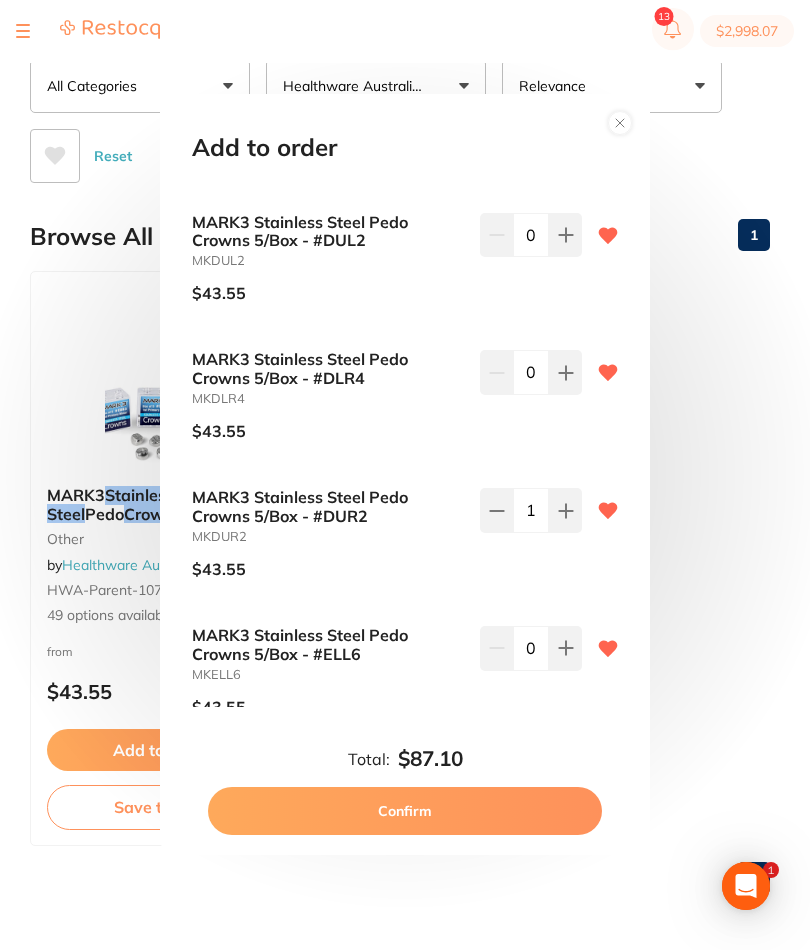 click on "Confirm" at bounding box center (405, 812) 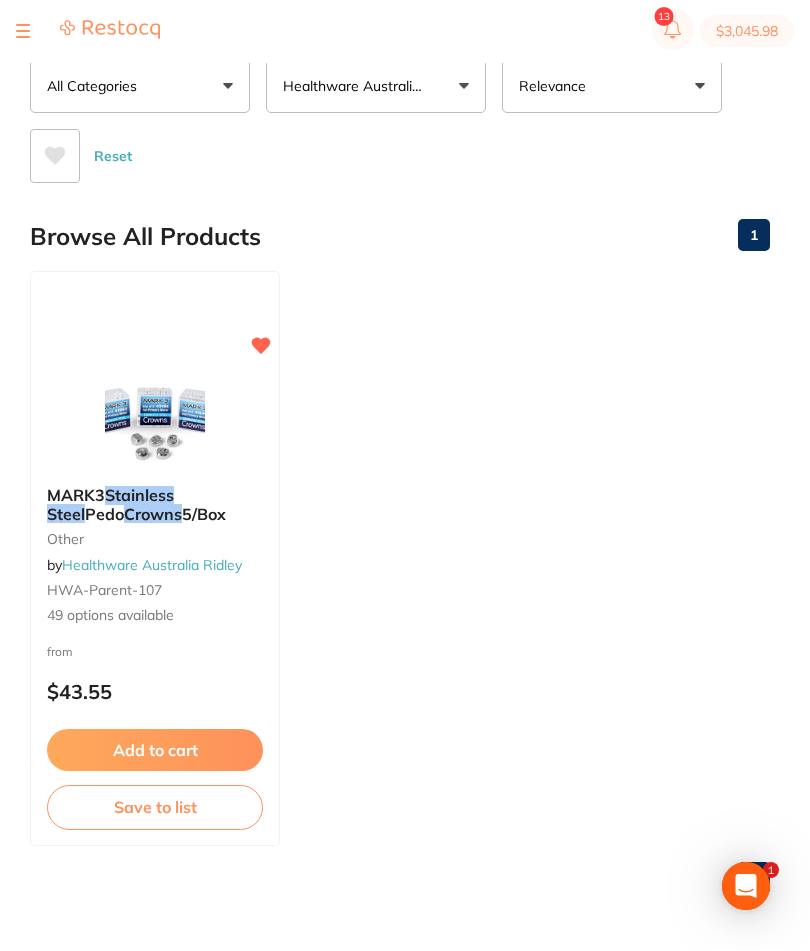 click on "Save to list" at bounding box center [155, 808] 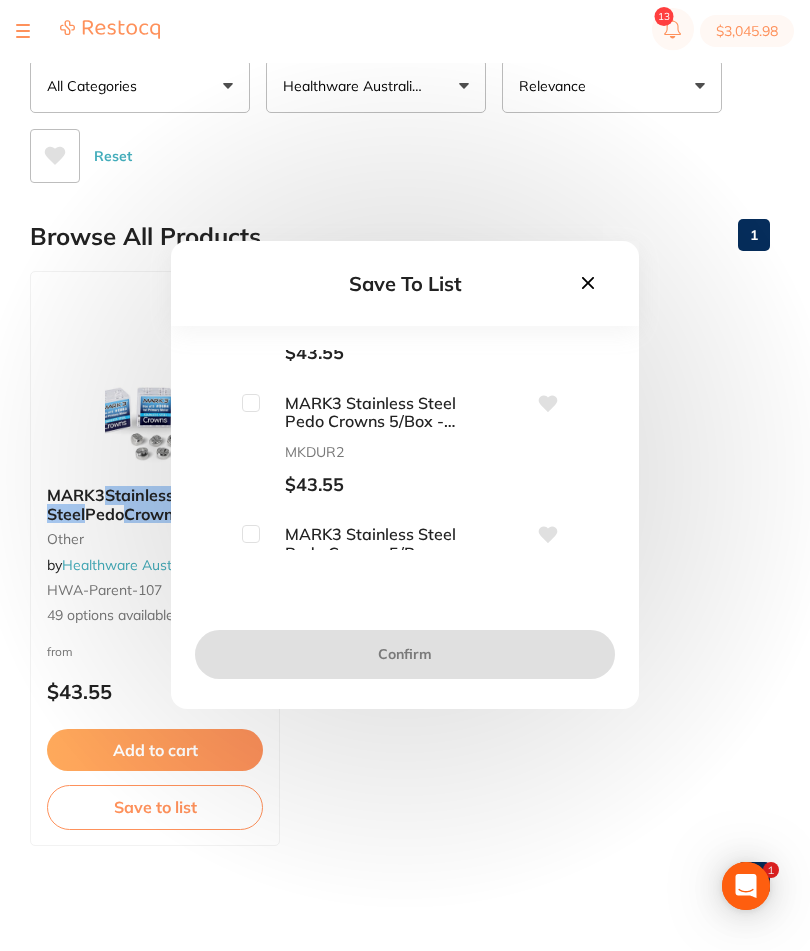 scroll, scrollTop: 1402, scrollLeft: 0, axis: vertical 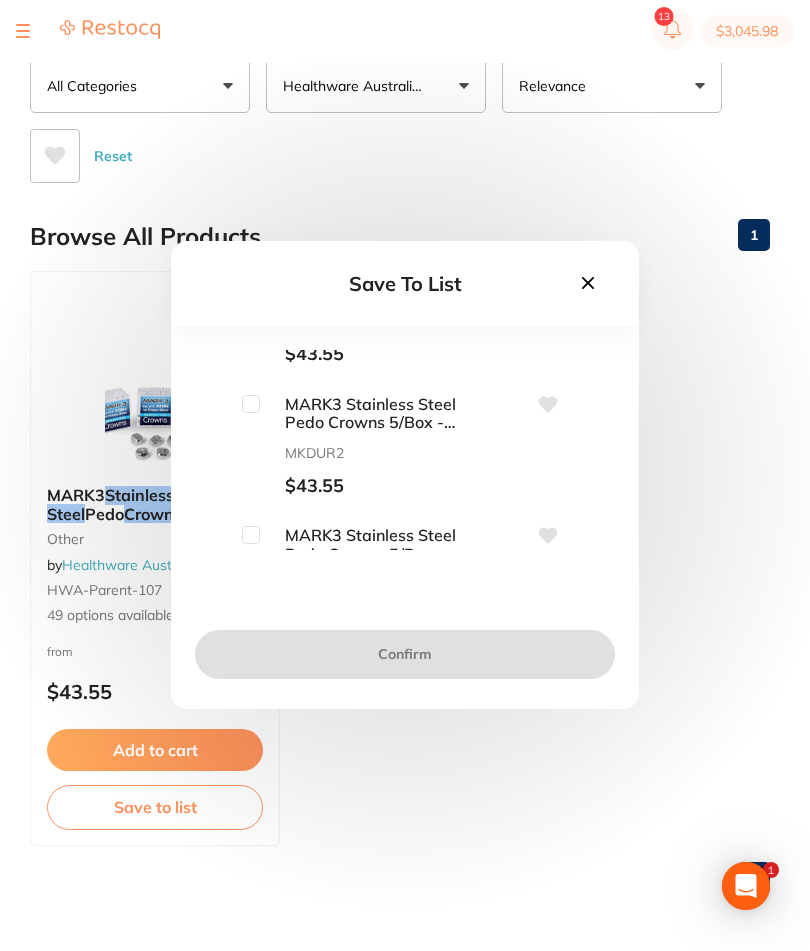 click at bounding box center [251, 405] 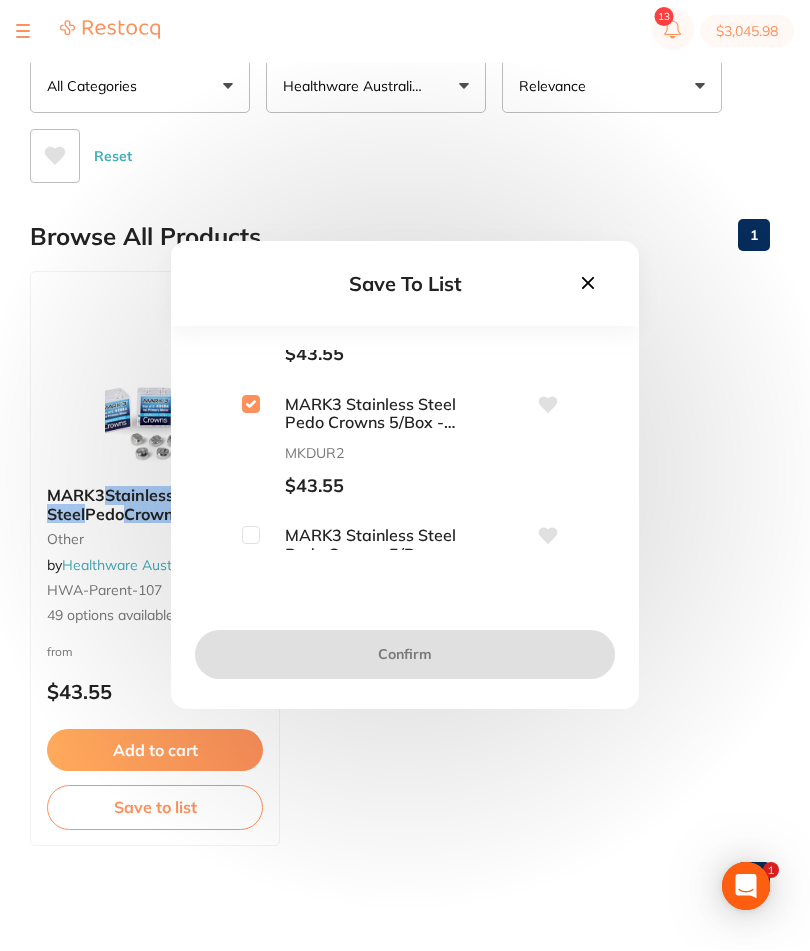 checkbox on "true" 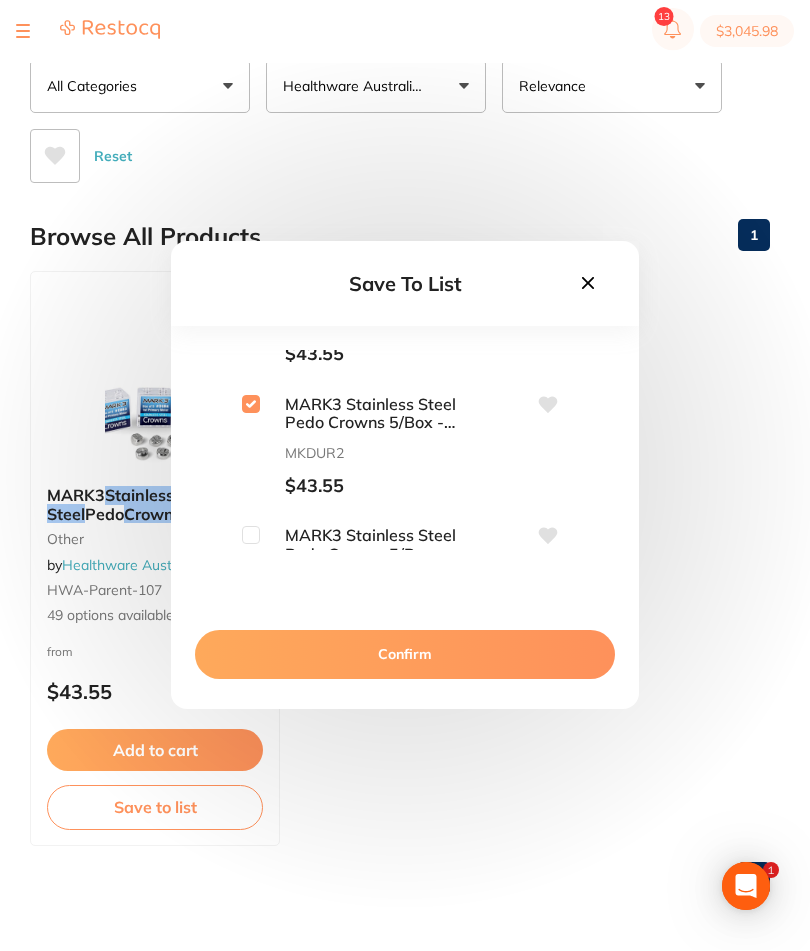 click on "Confirm" at bounding box center (405, 655) 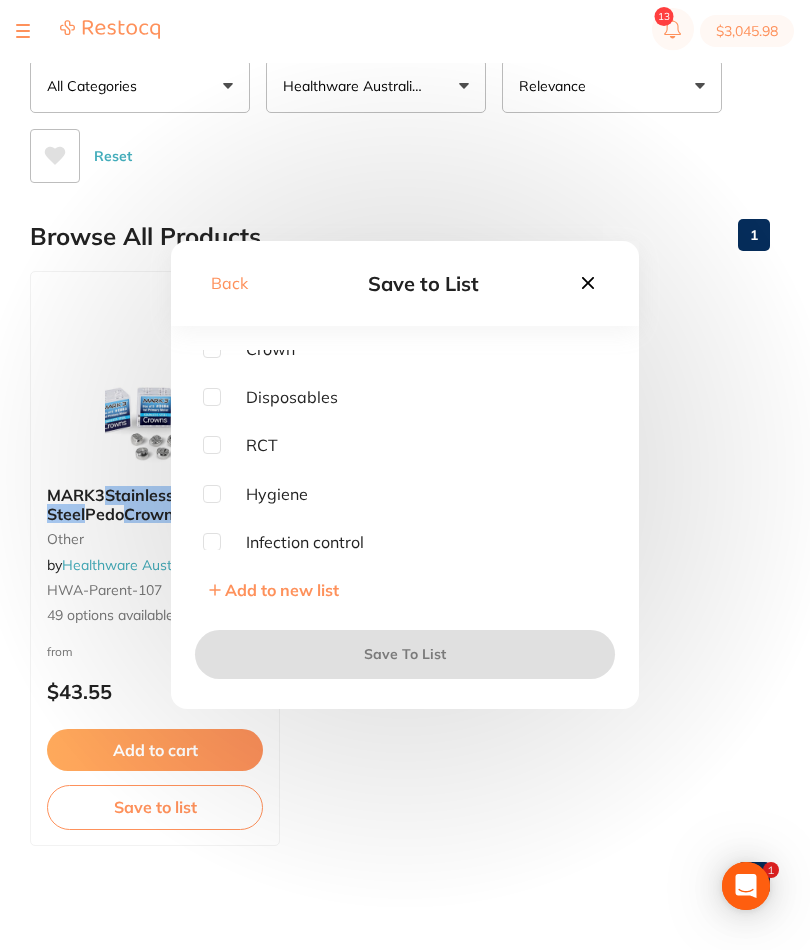 scroll, scrollTop: 56, scrollLeft: 0, axis: vertical 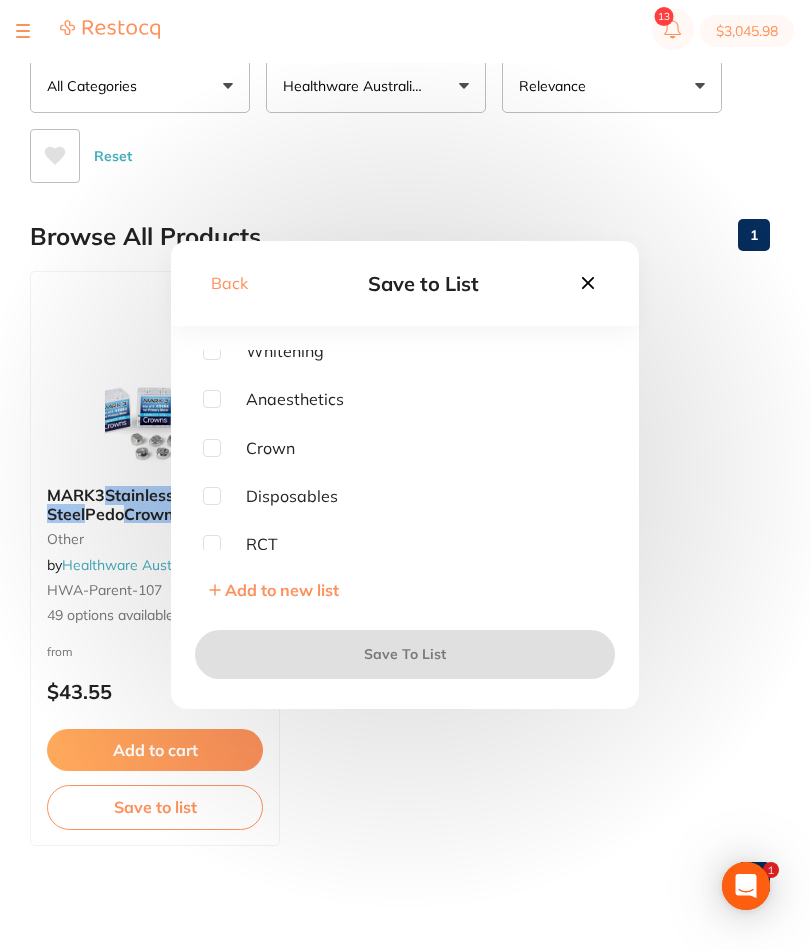 click at bounding box center (212, 449) 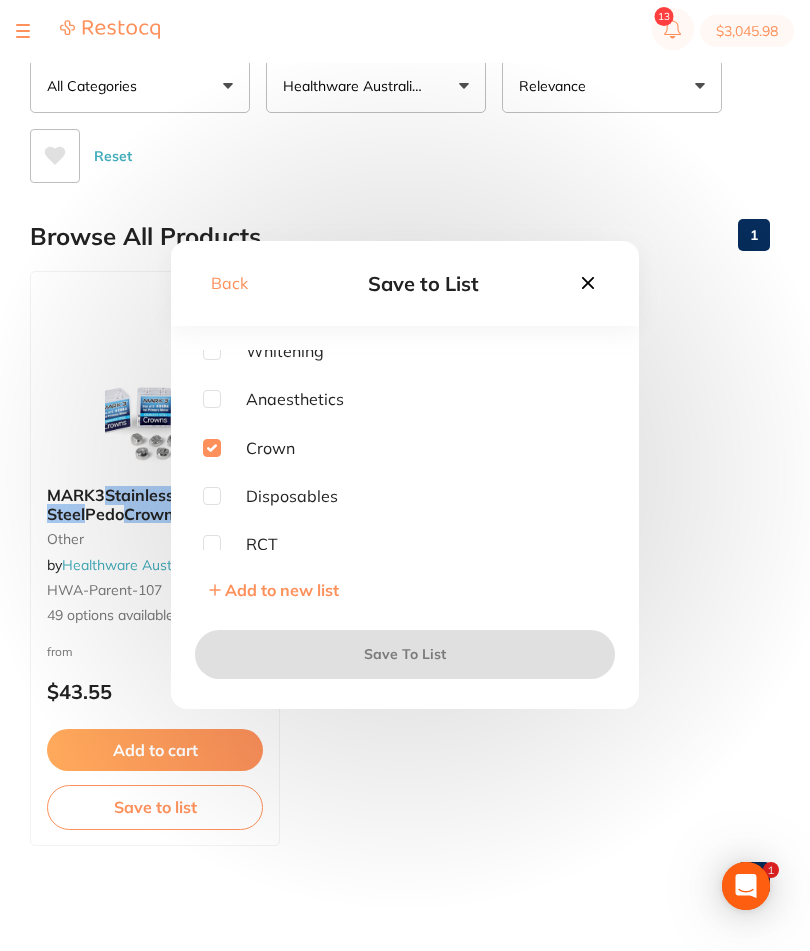 checkbox on "true" 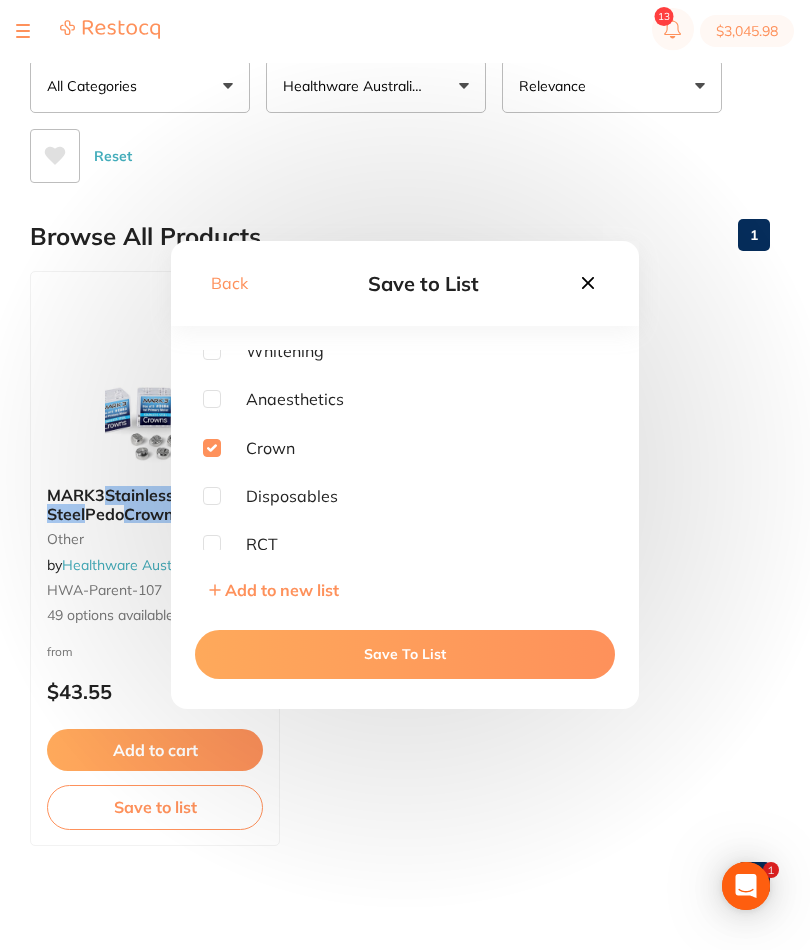 click on "Save To List" at bounding box center [405, 655] 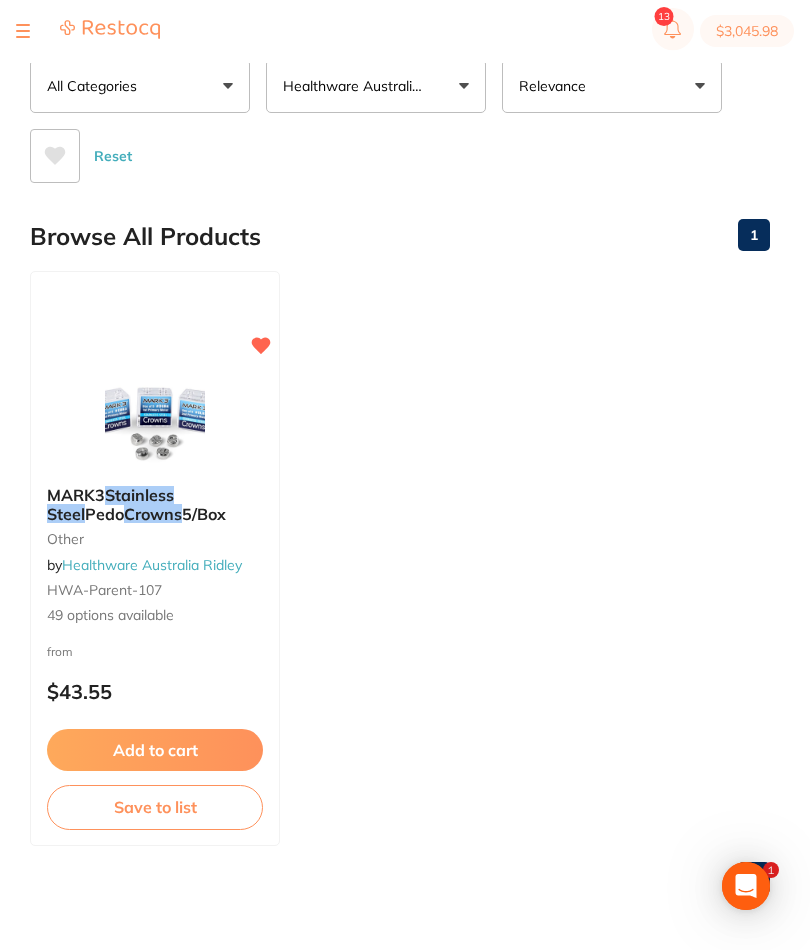 click on "Add to cart" at bounding box center (155, 751) 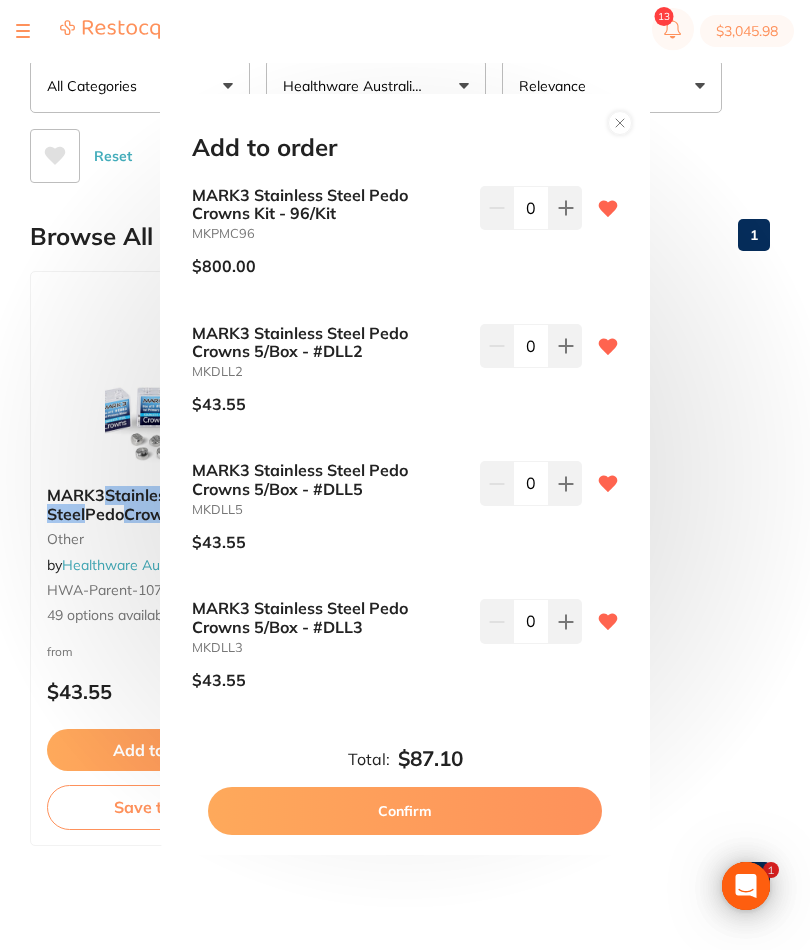 scroll, scrollTop: 0, scrollLeft: 0, axis: both 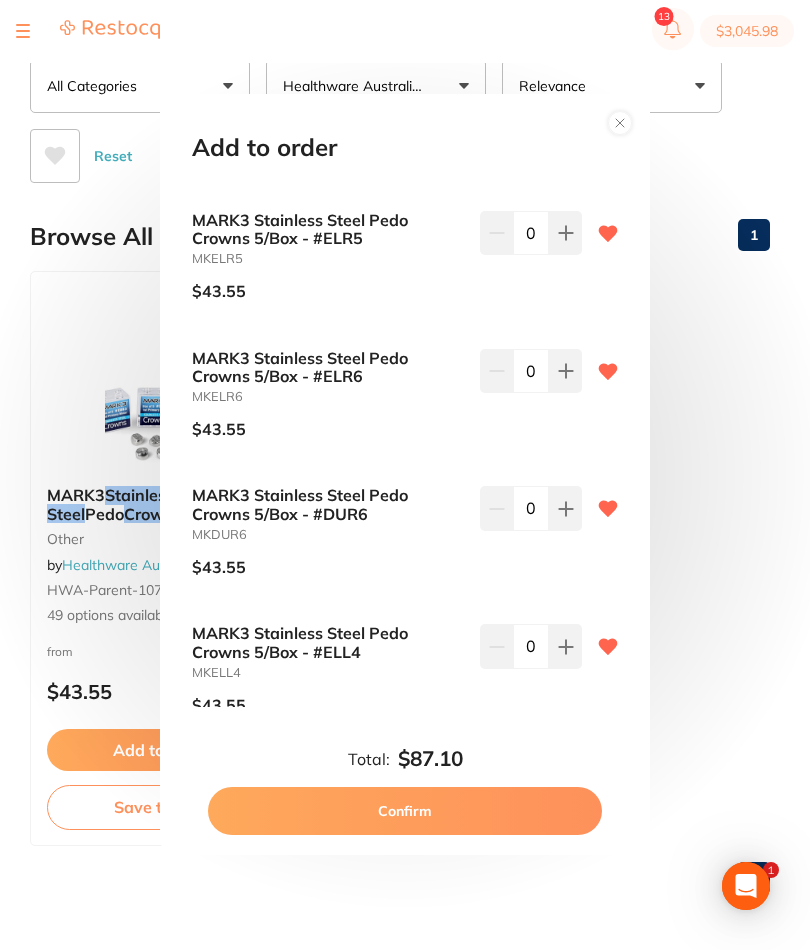 click 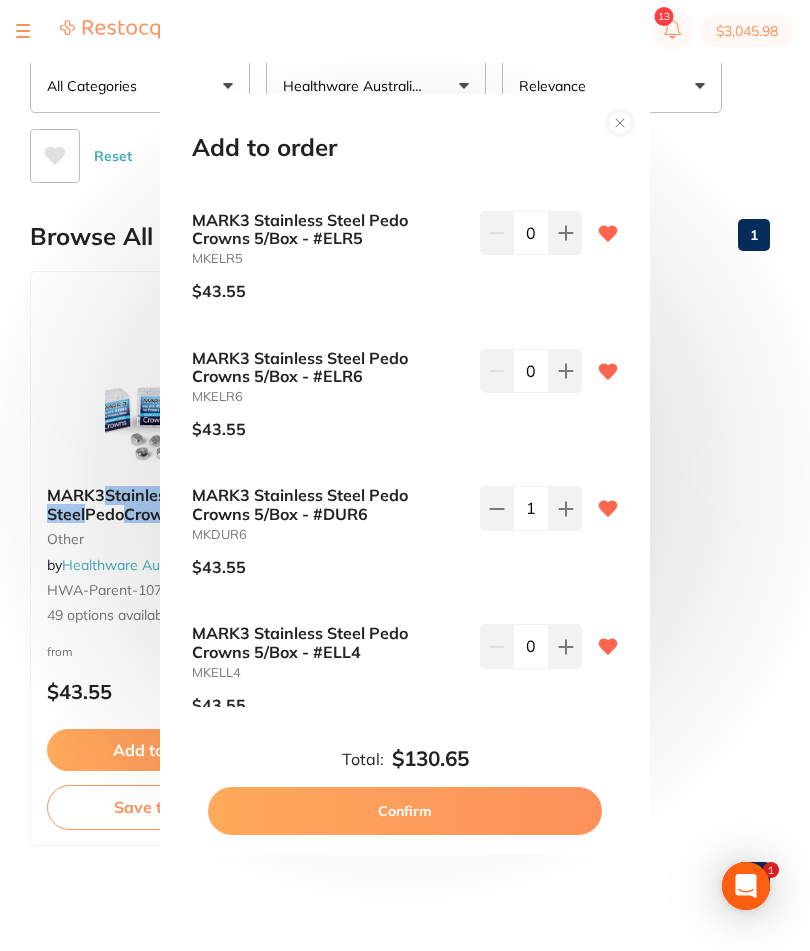 click on "Confirm" at bounding box center (405, 812) 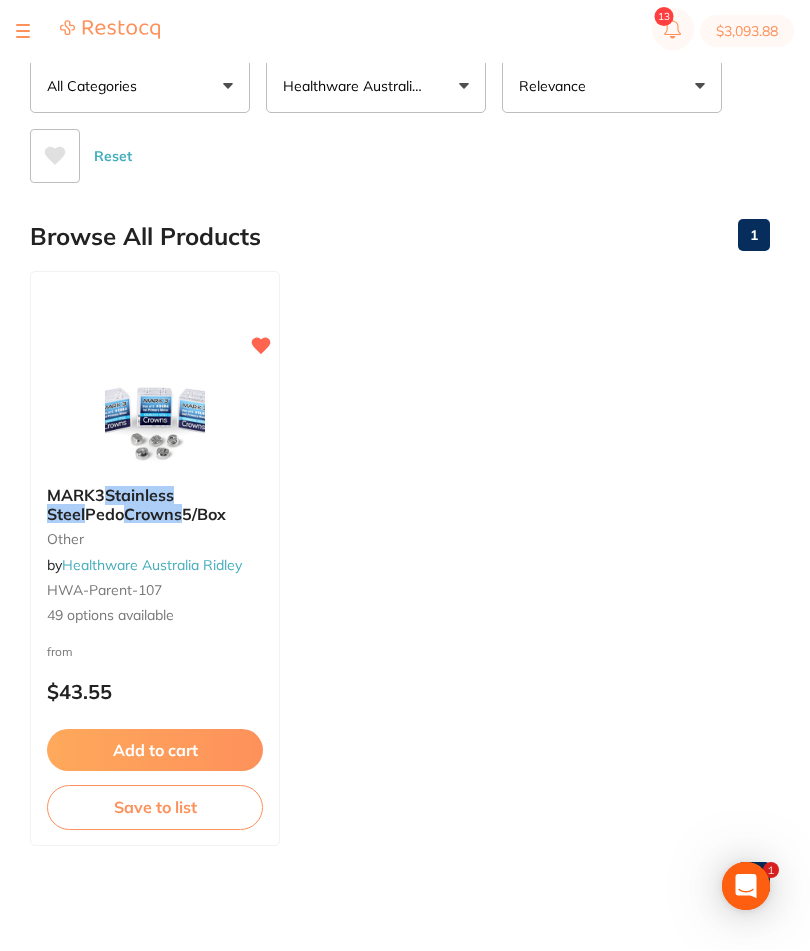 click on "Save to list" at bounding box center [155, 808] 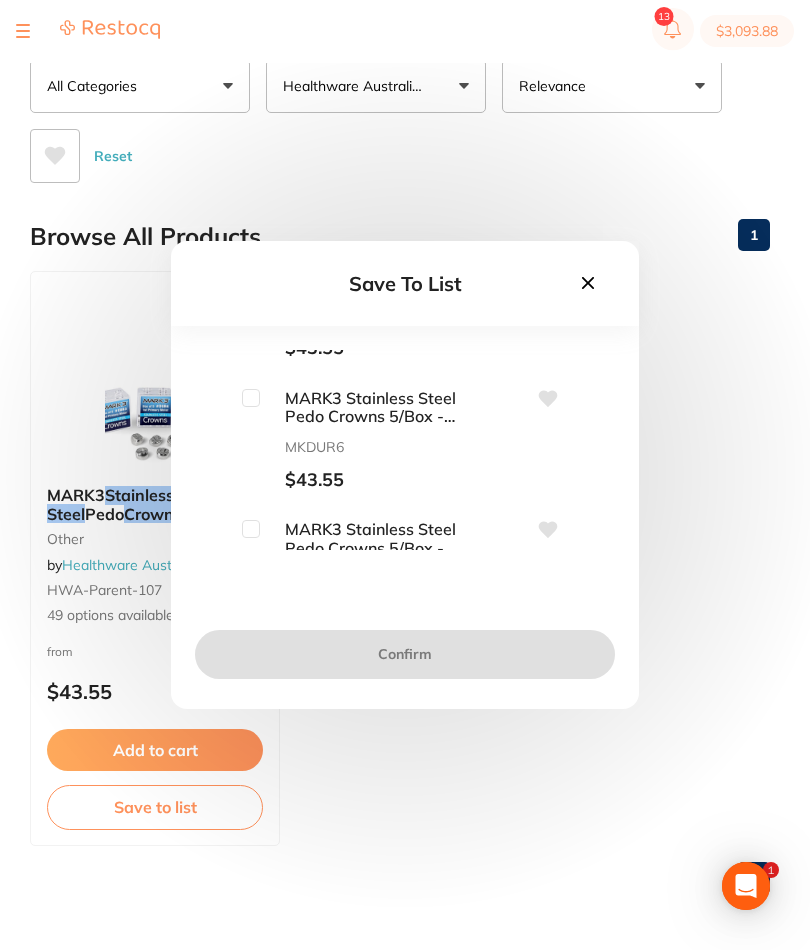 scroll, scrollTop: 2332, scrollLeft: 0, axis: vertical 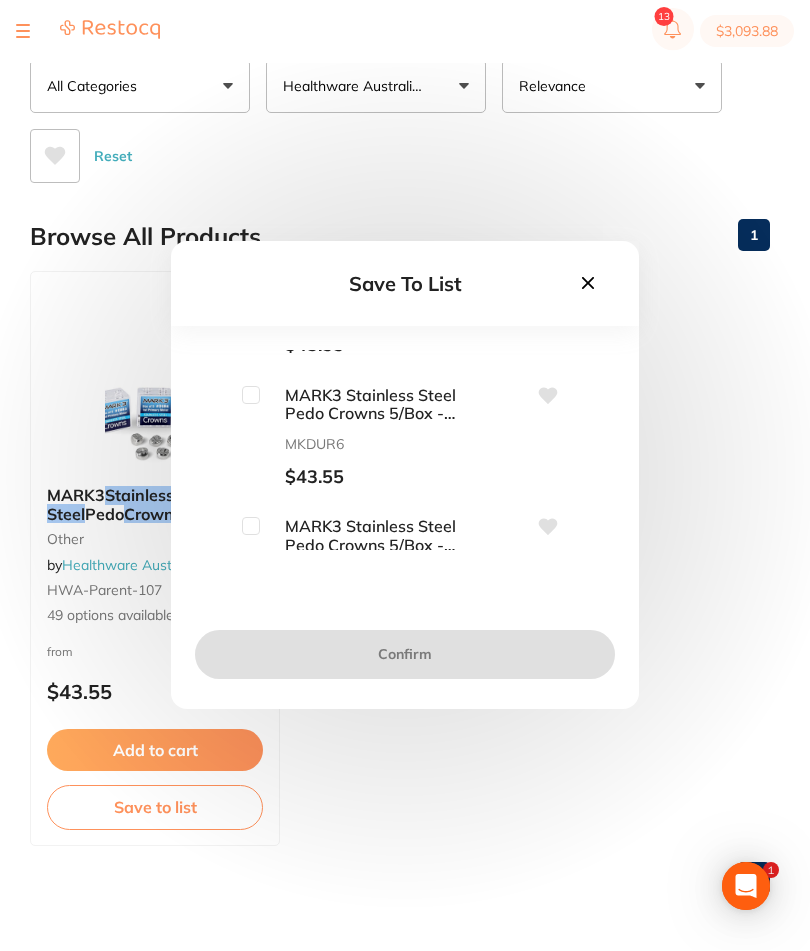click at bounding box center [251, 396] 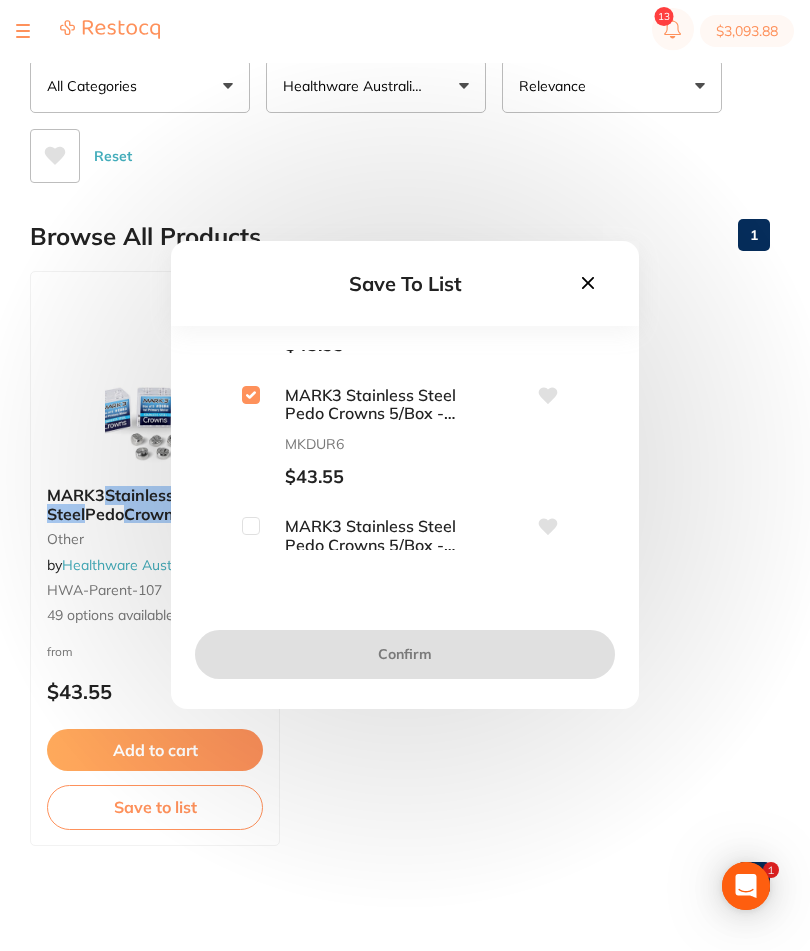 checkbox on "true" 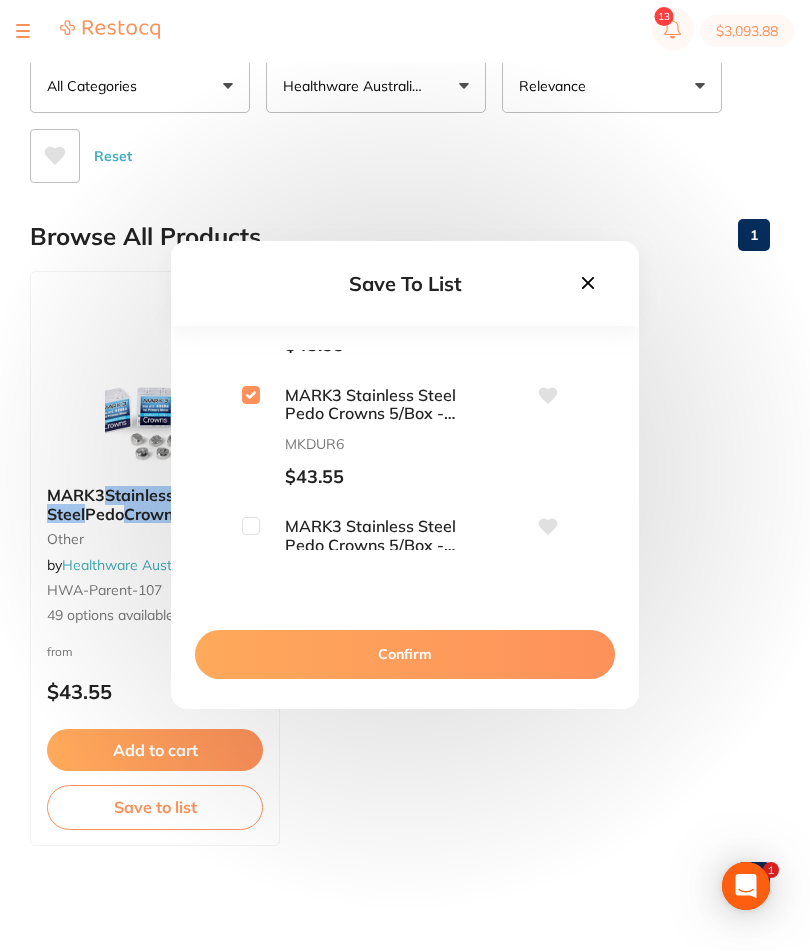 click on "Confirm" at bounding box center [405, 655] 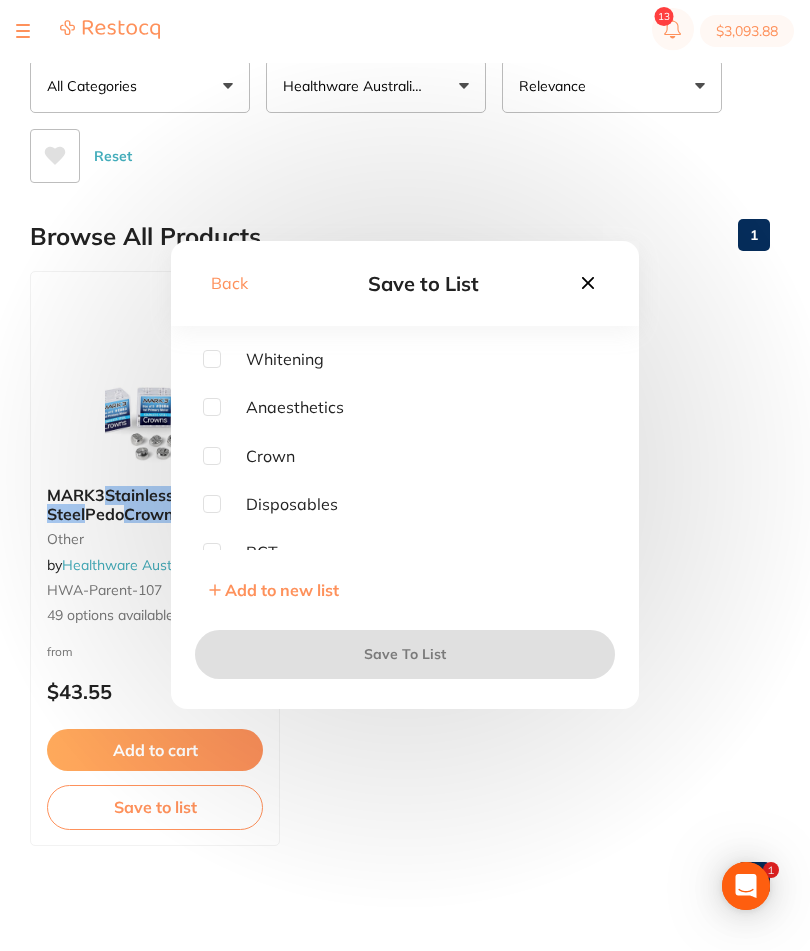 scroll, scrollTop: 33, scrollLeft: 0, axis: vertical 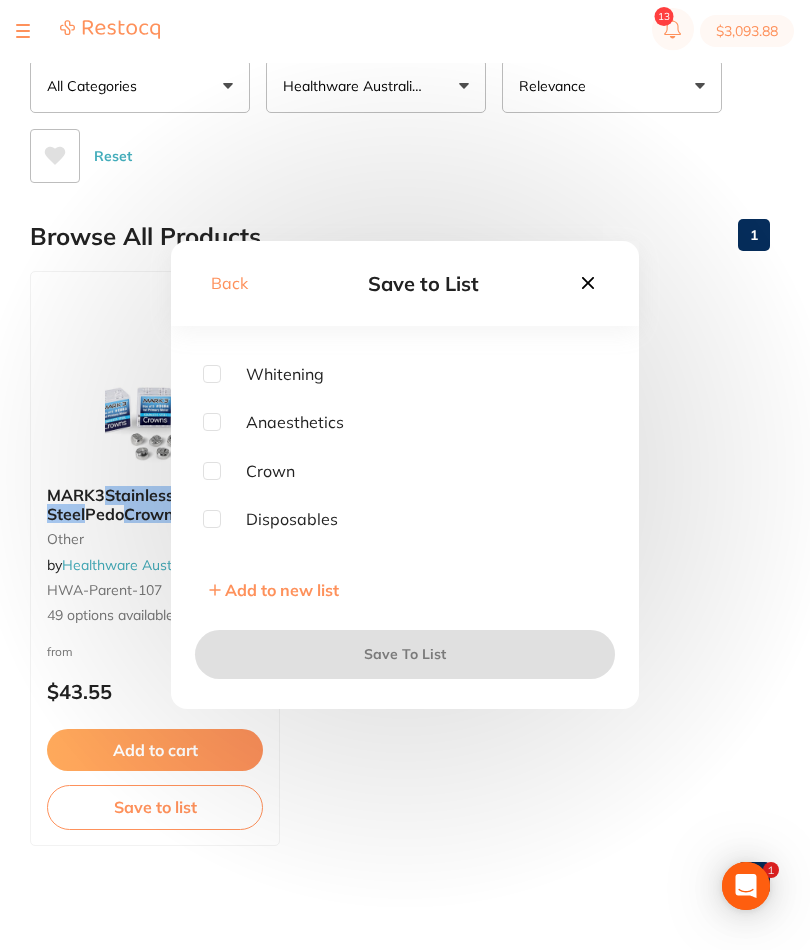 click at bounding box center (212, 472) 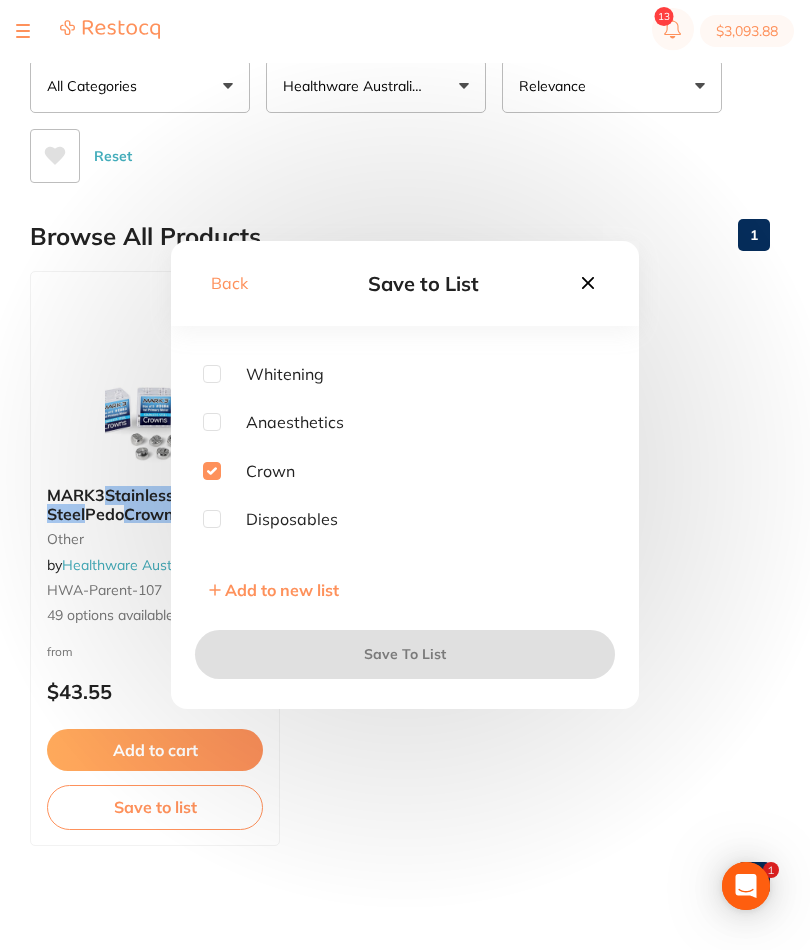 checkbox on "true" 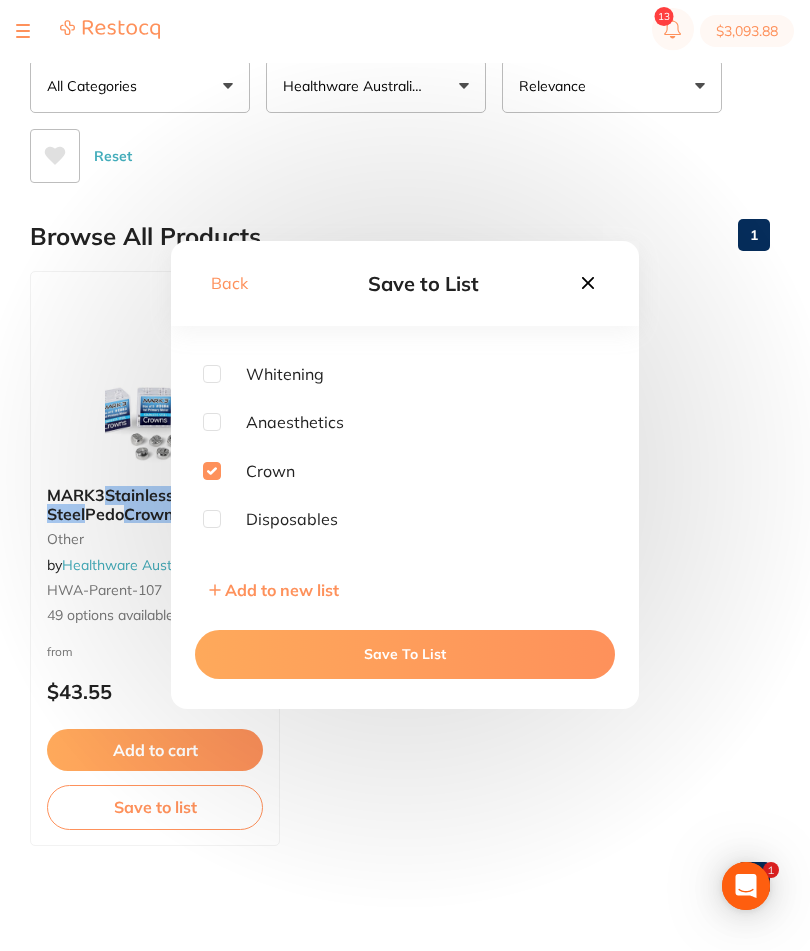 click on "Save To List" at bounding box center [405, 655] 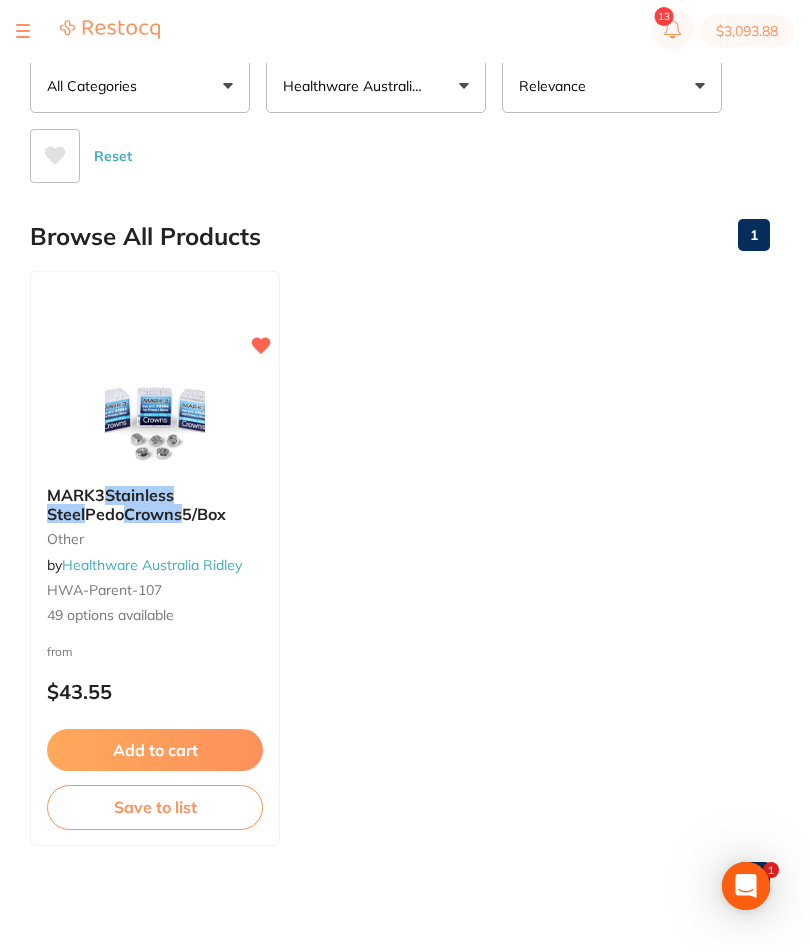 click on "Add to cart" at bounding box center (155, 751) 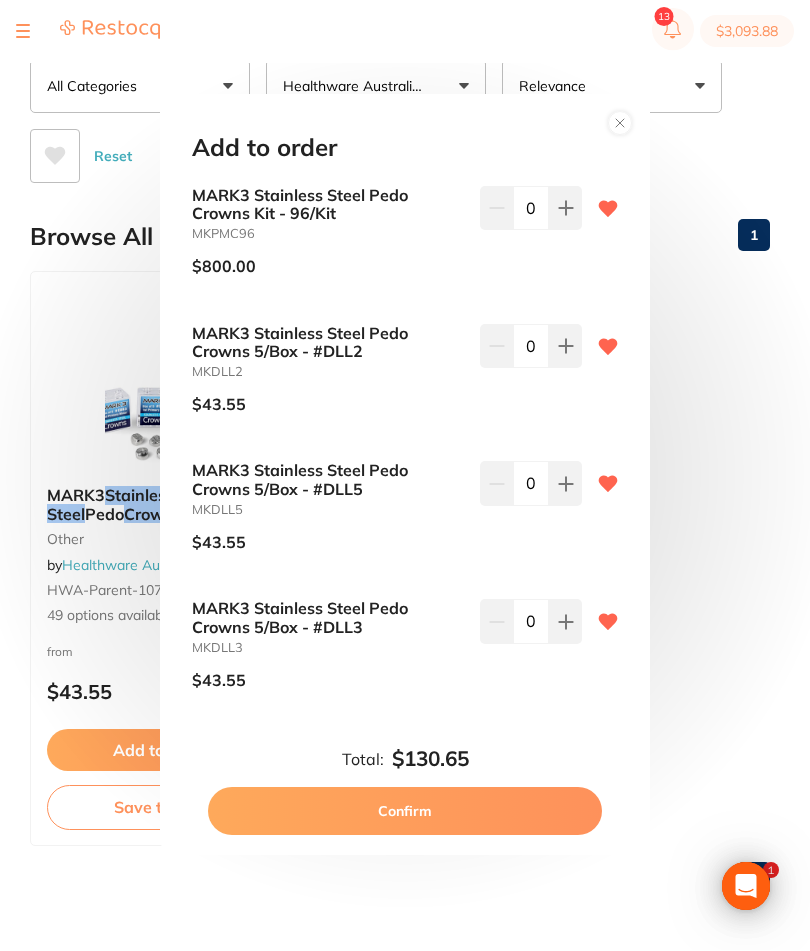 scroll, scrollTop: 0, scrollLeft: 0, axis: both 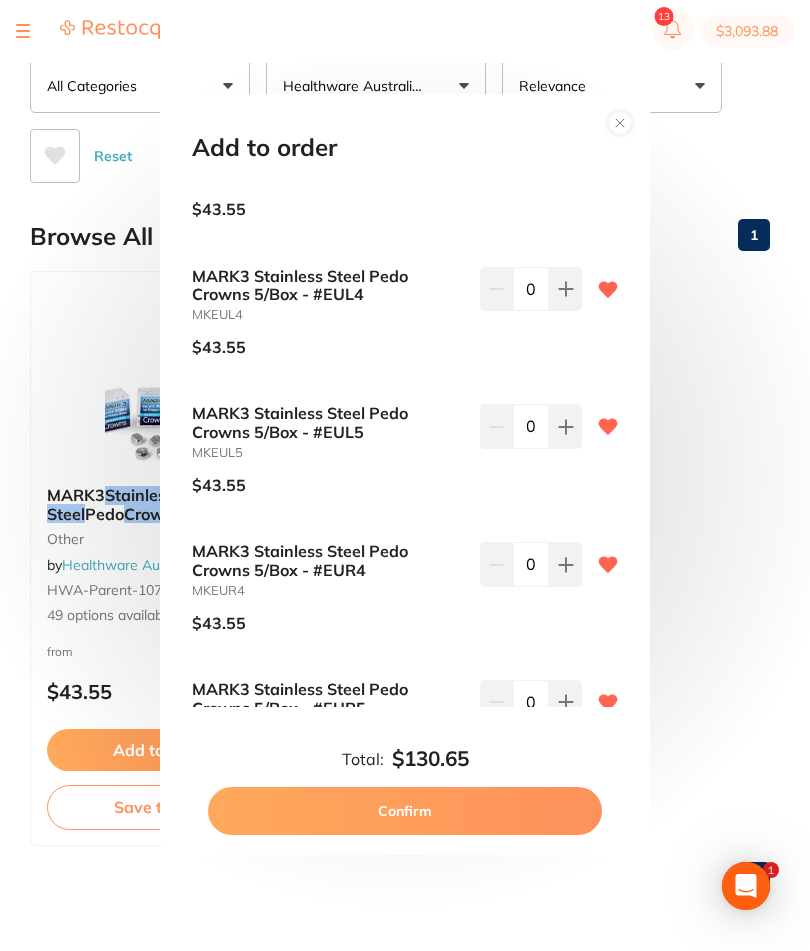 click at bounding box center [565, -3157] 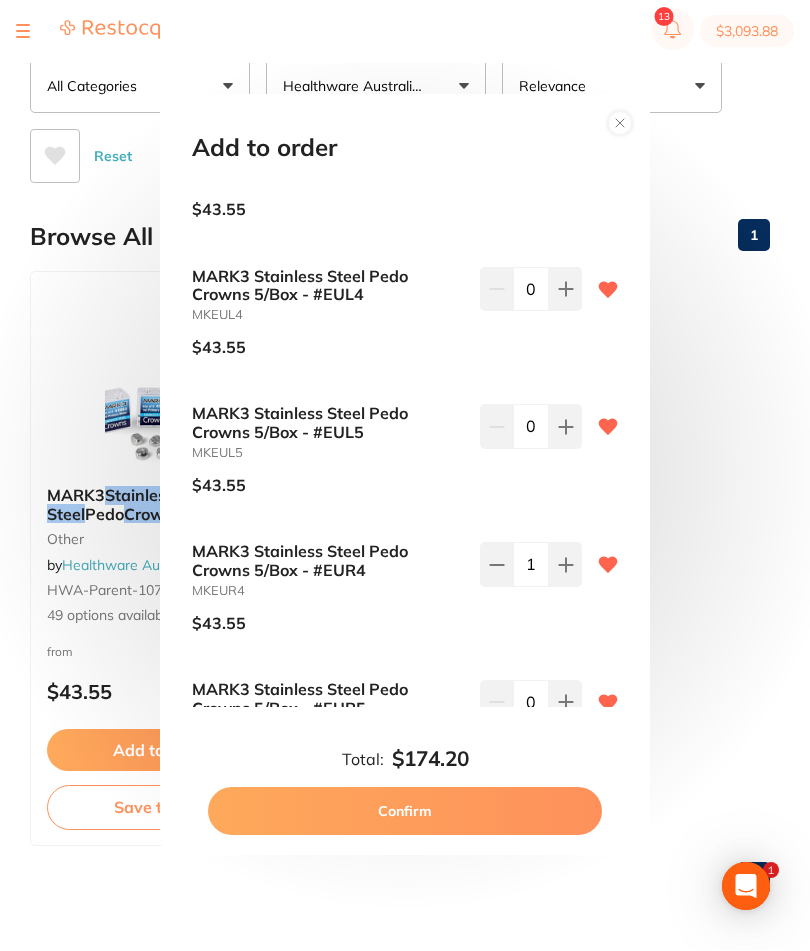 click on "Confirm" at bounding box center [405, 812] 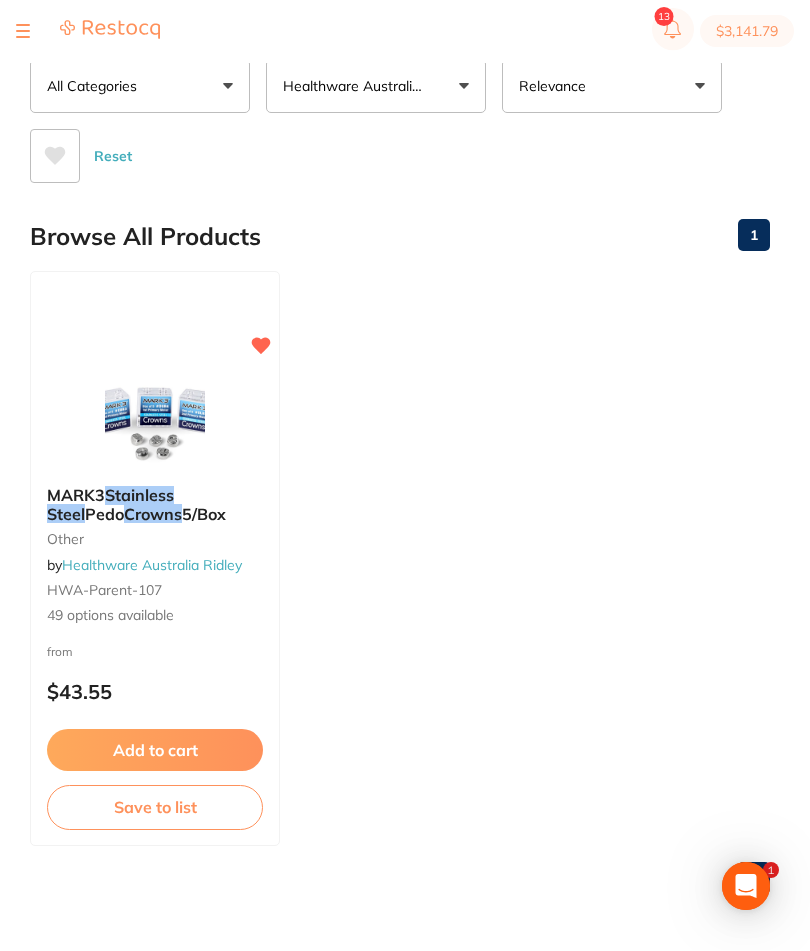 click on "Save to list" at bounding box center [155, 808] 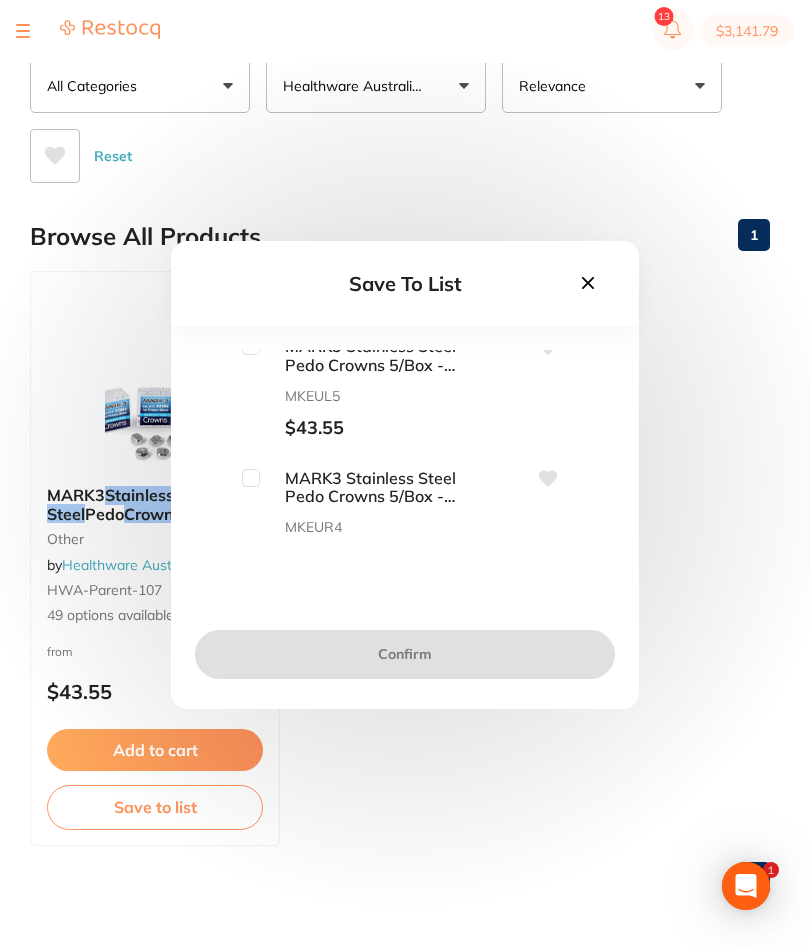 scroll, scrollTop: 3438, scrollLeft: 0, axis: vertical 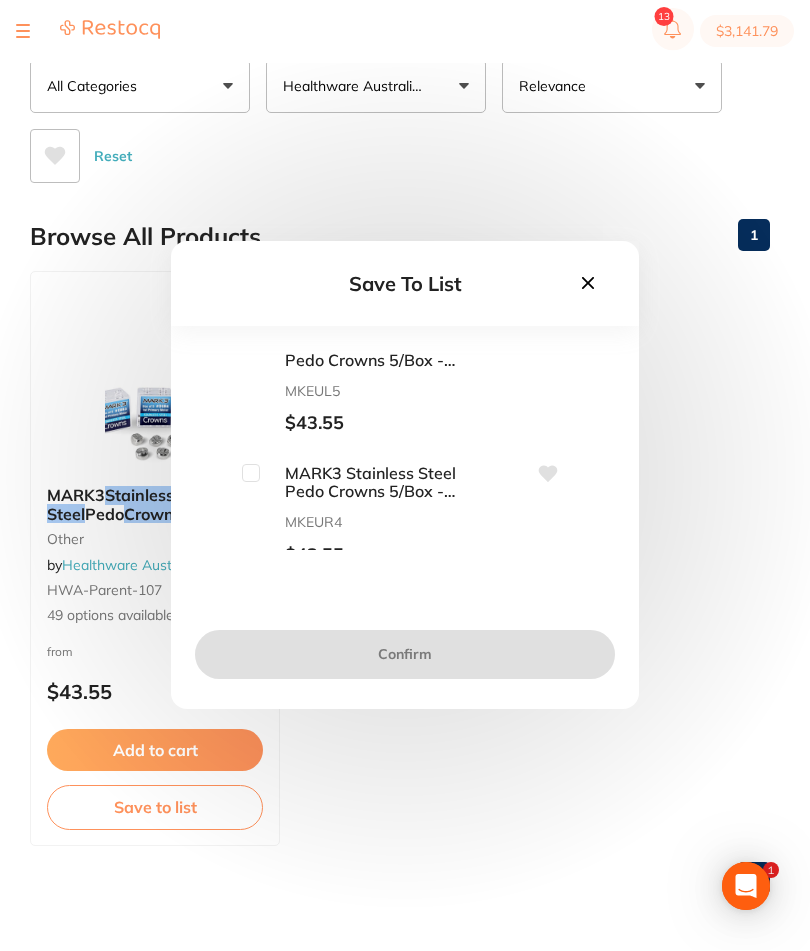 click at bounding box center [251, 474] 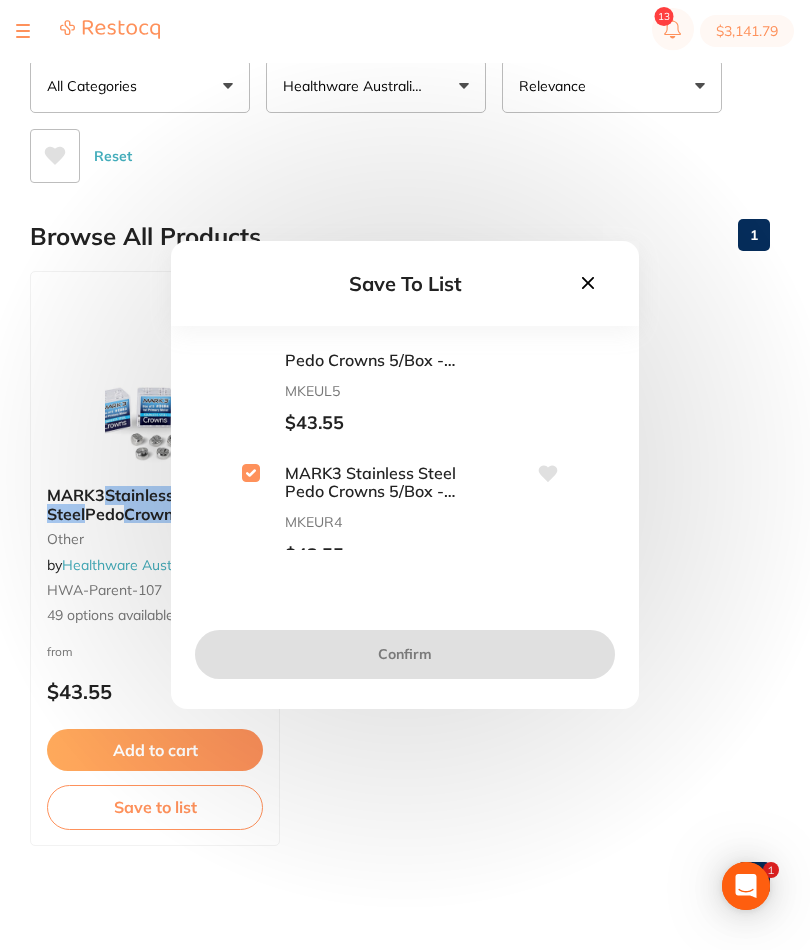 checkbox on "true" 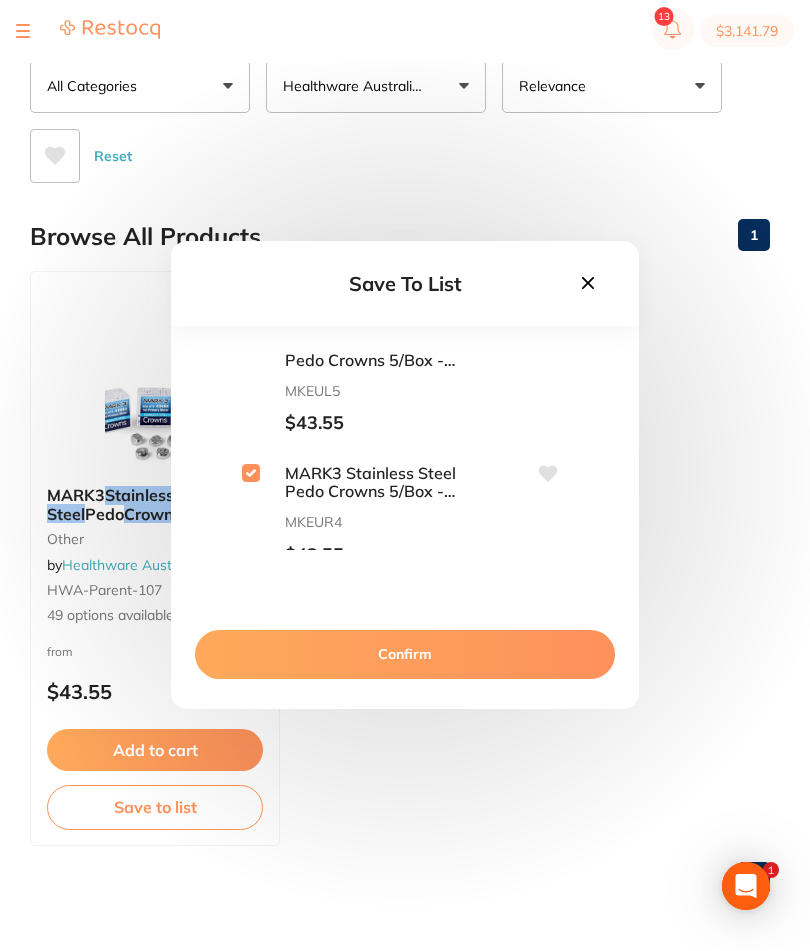 click on "Confirm" at bounding box center [405, 655] 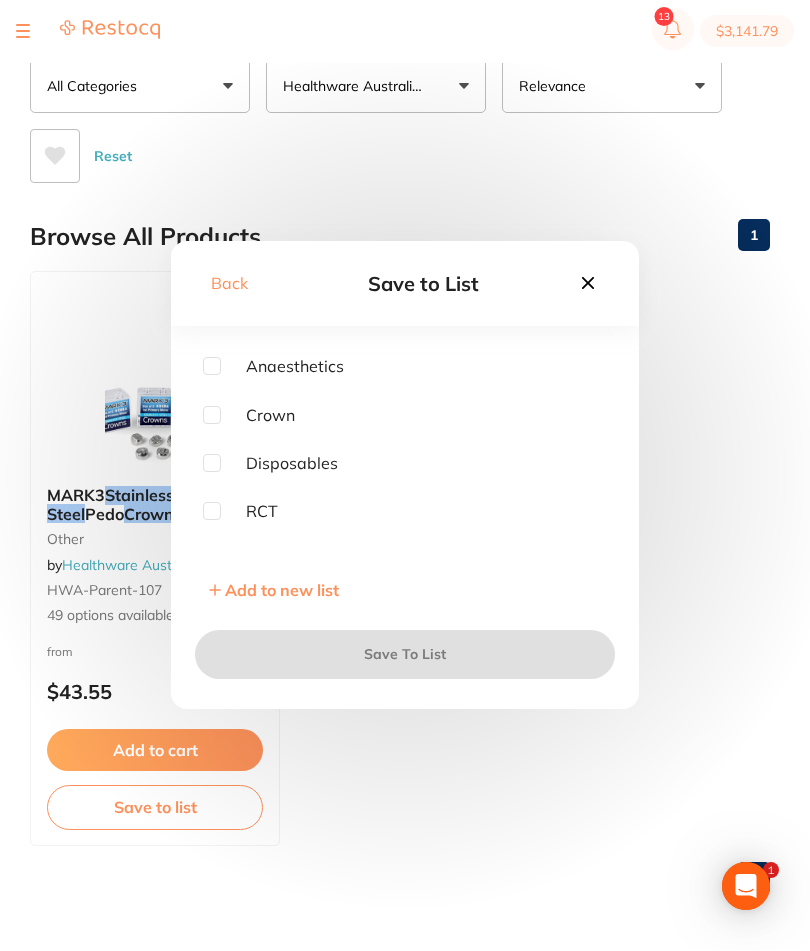 scroll, scrollTop: 87, scrollLeft: 0, axis: vertical 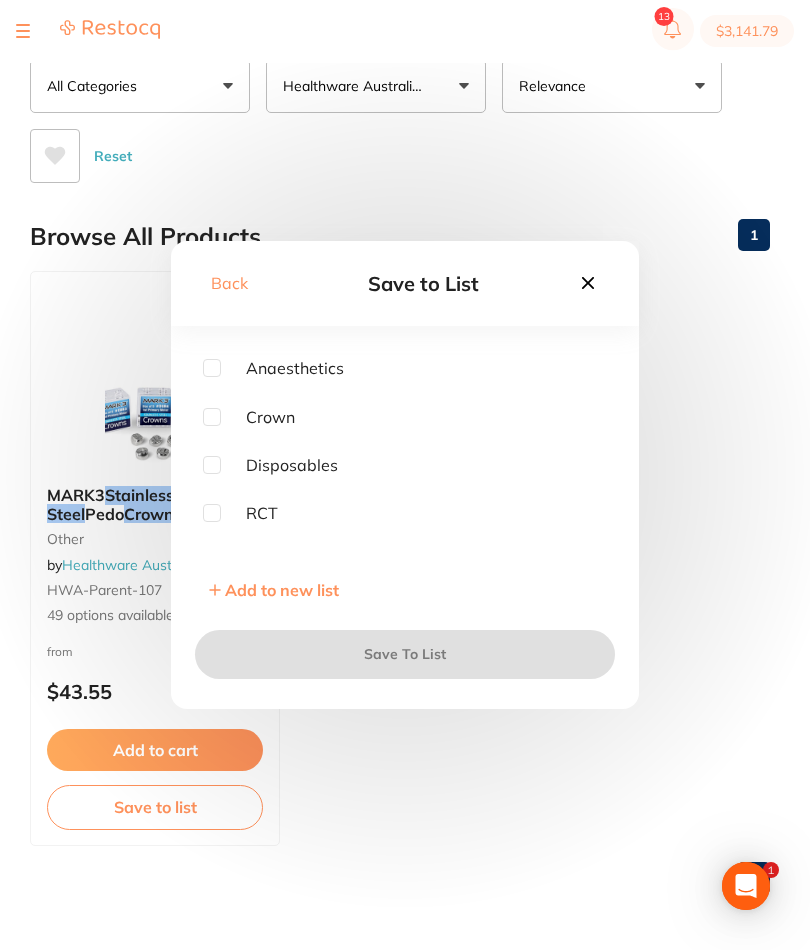 click at bounding box center [212, 418] 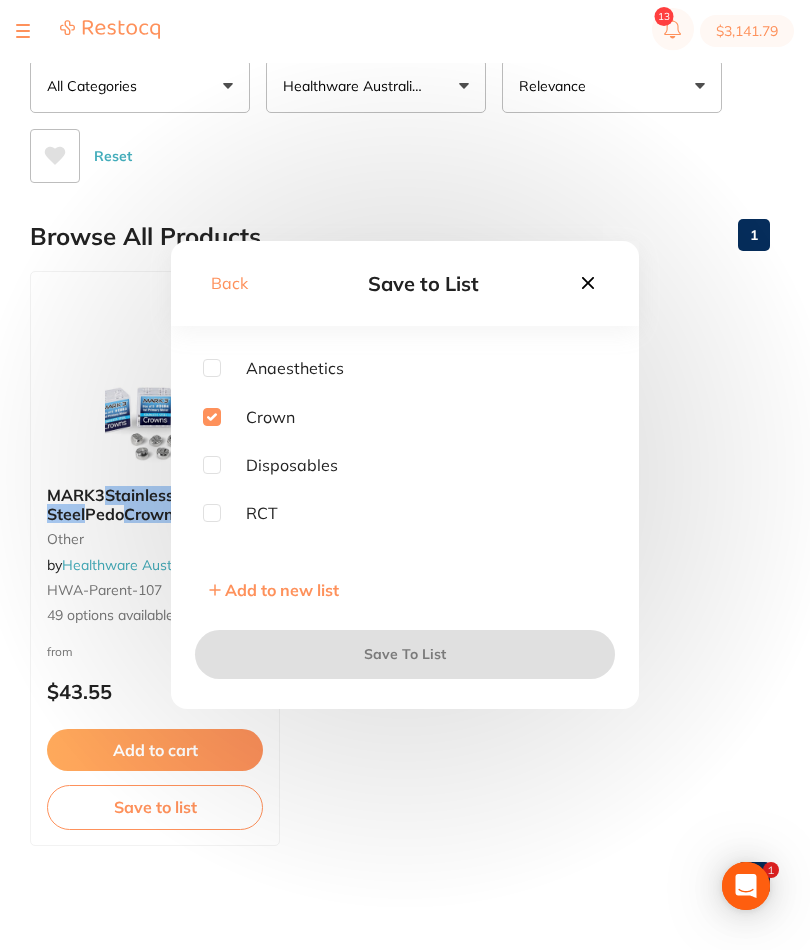 checkbox on "true" 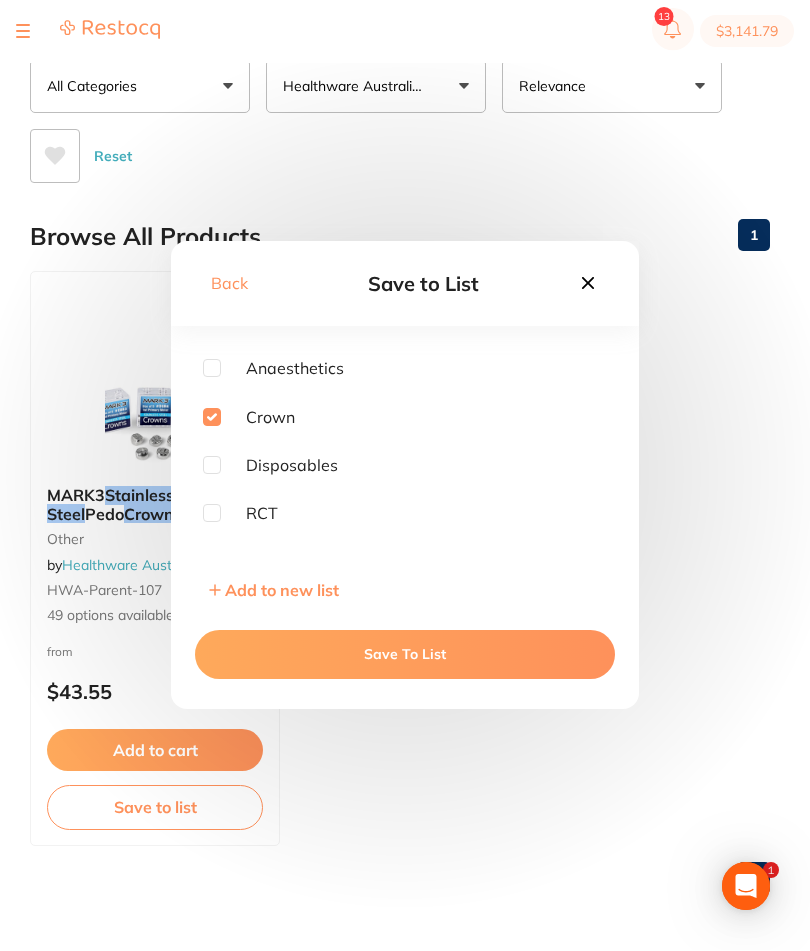 click on "Save To List" at bounding box center [405, 655] 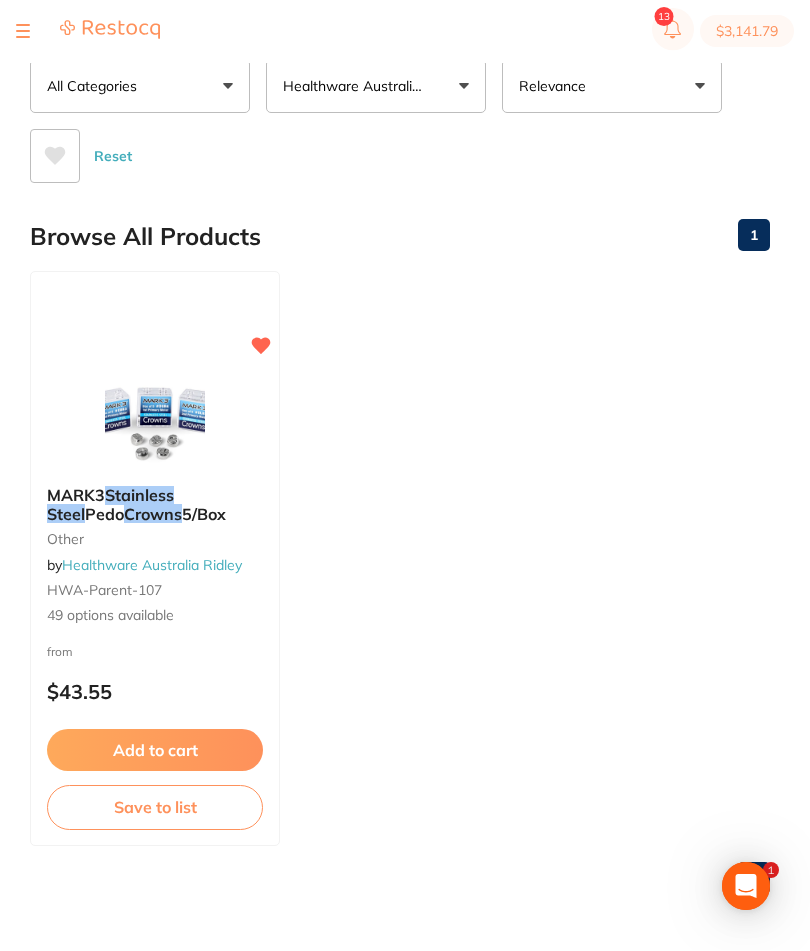 click on "Add to cart" at bounding box center [155, 751] 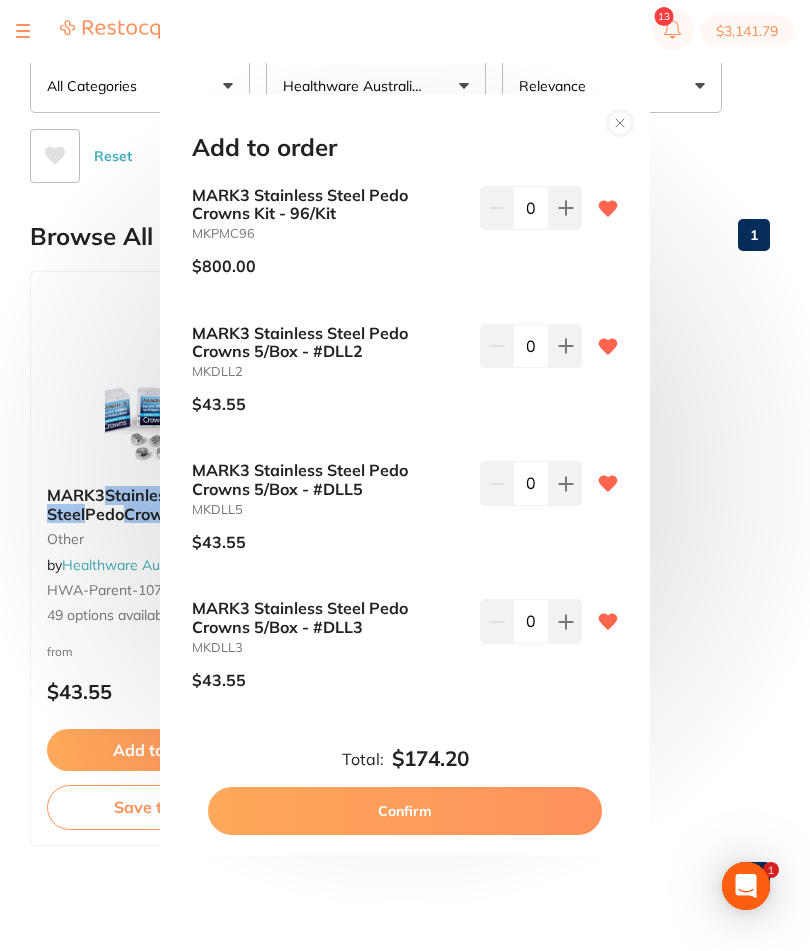 scroll, scrollTop: 0, scrollLeft: 0, axis: both 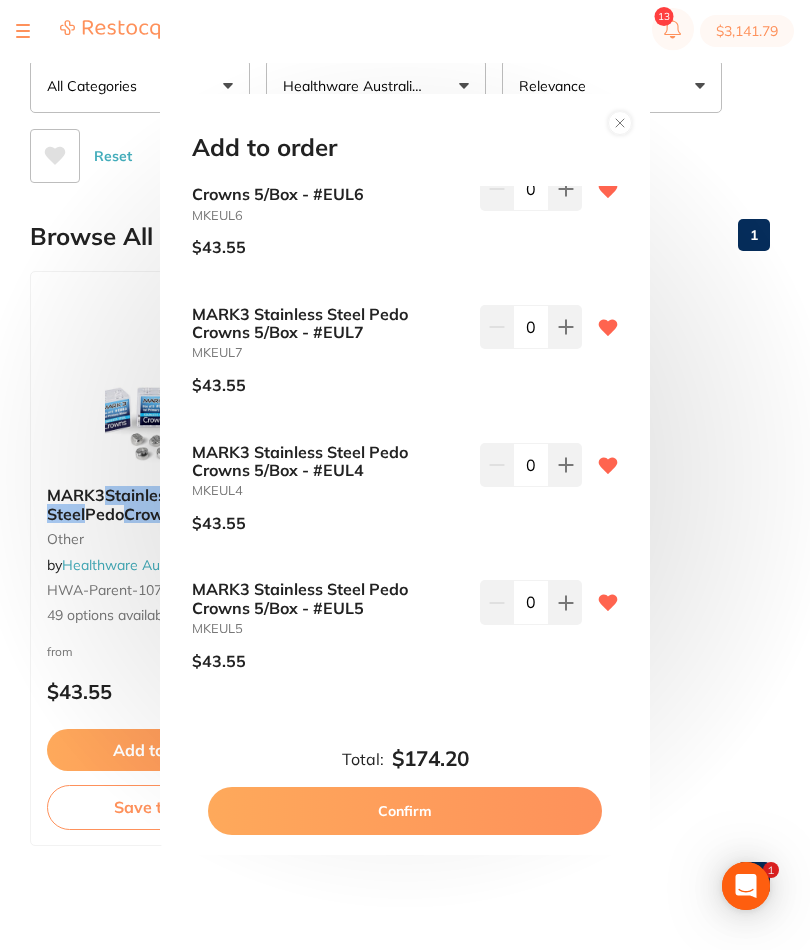 click at bounding box center [565, -2981] 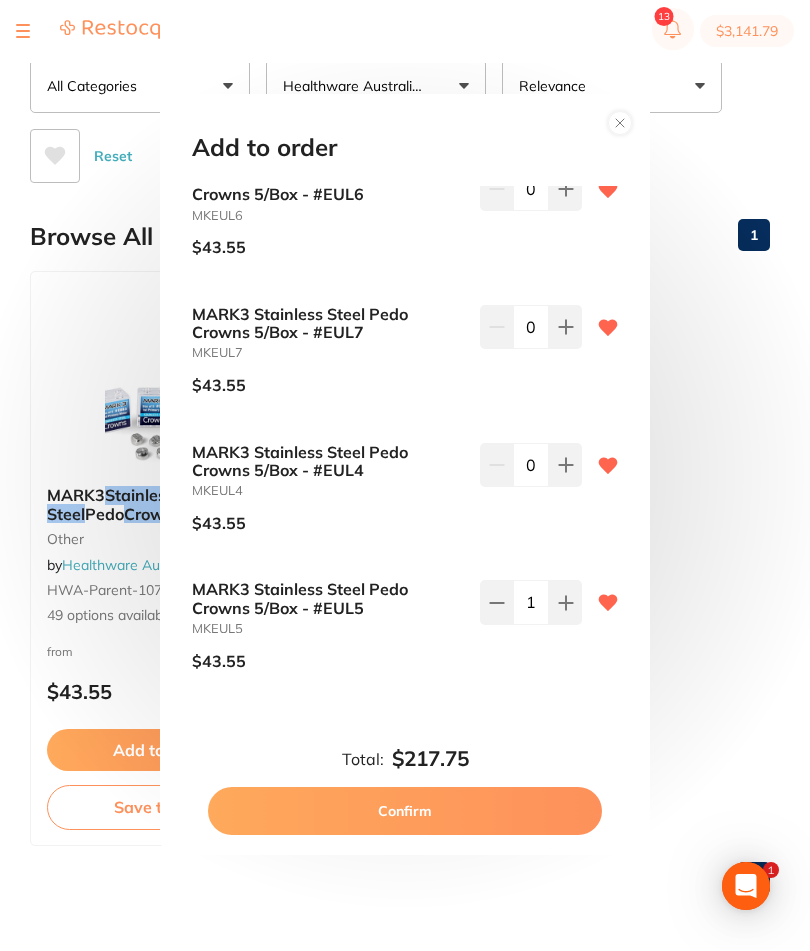 click on "Confirm" at bounding box center [405, 812] 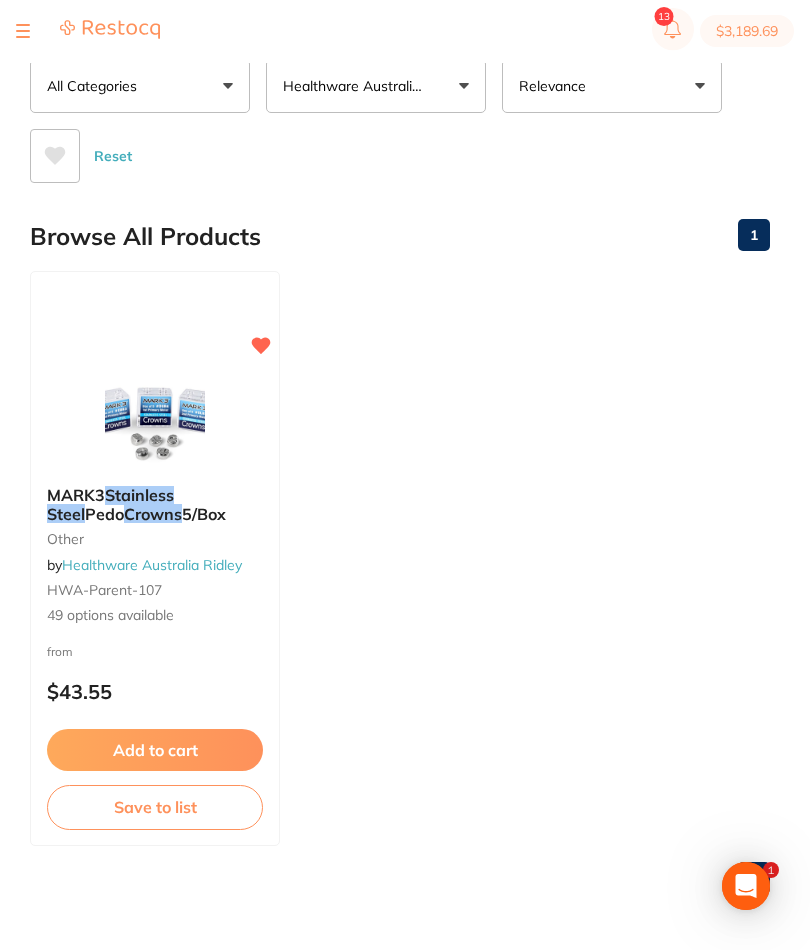 click on "Save to list" at bounding box center (155, 808) 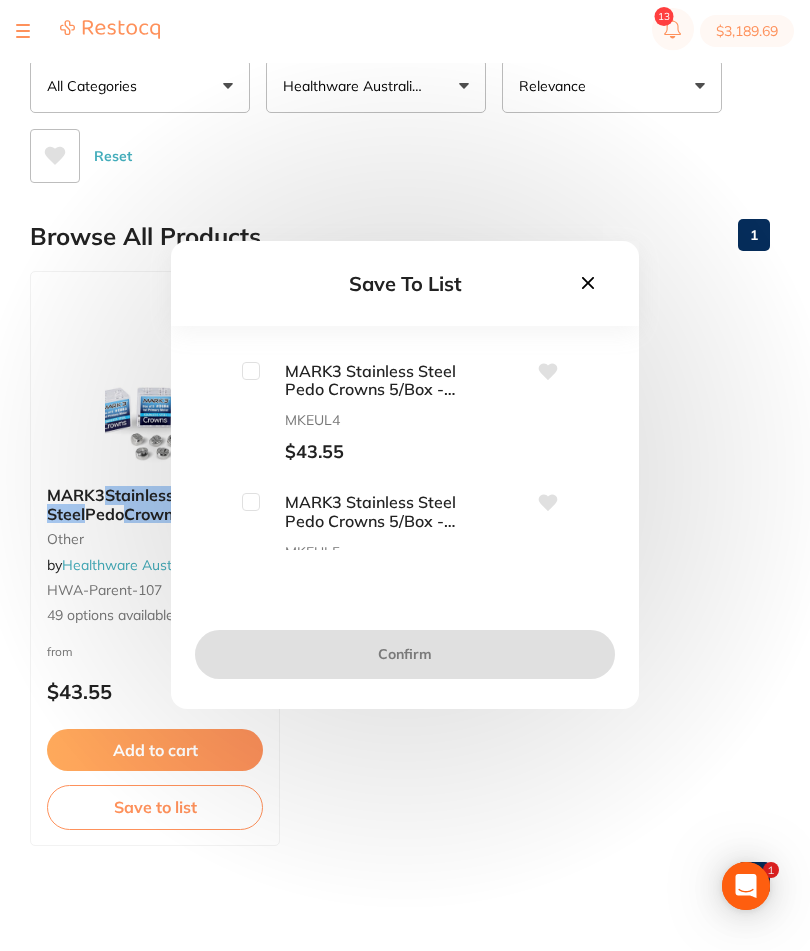 scroll, scrollTop: 3278, scrollLeft: 0, axis: vertical 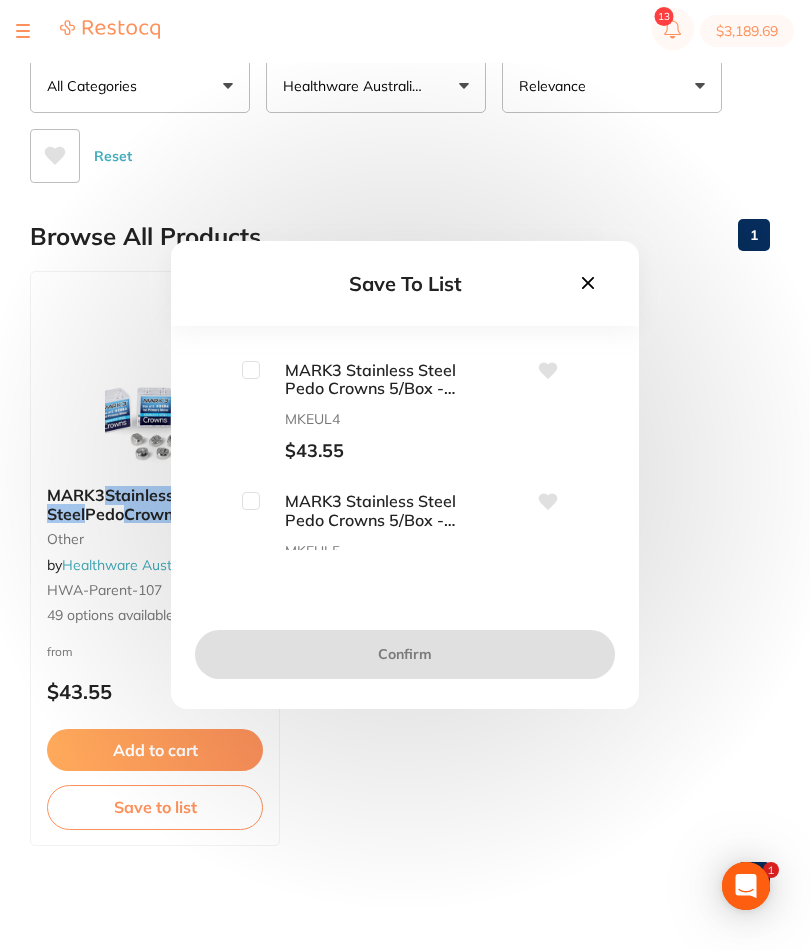 click on "MARK3 Stainless Steel Pedo Crowns 5/Box - #EUL5 MKEUL5 $43.55" at bounding box center (351, 544) 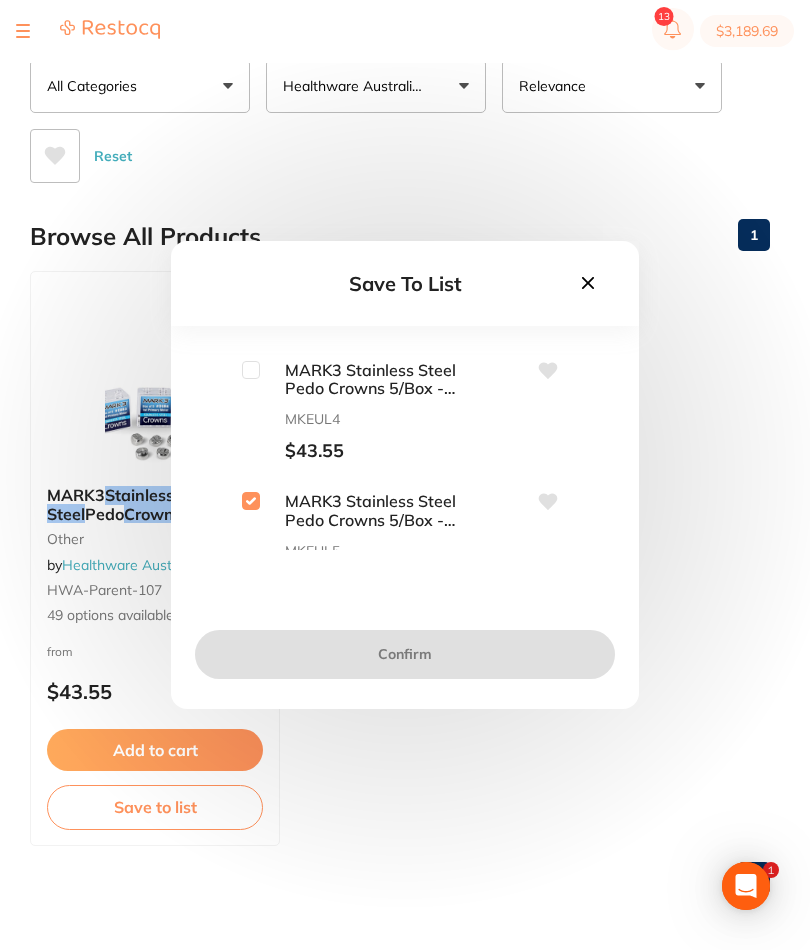 checkbox on "true" 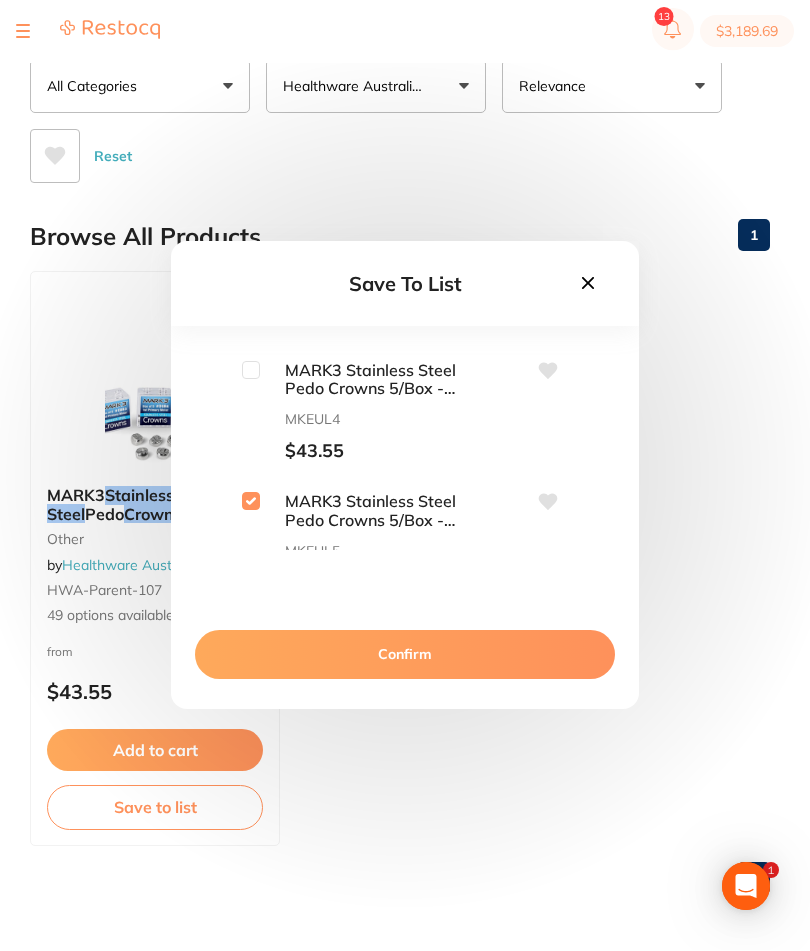 click on "Confirm" at bounding box center [405, 655] 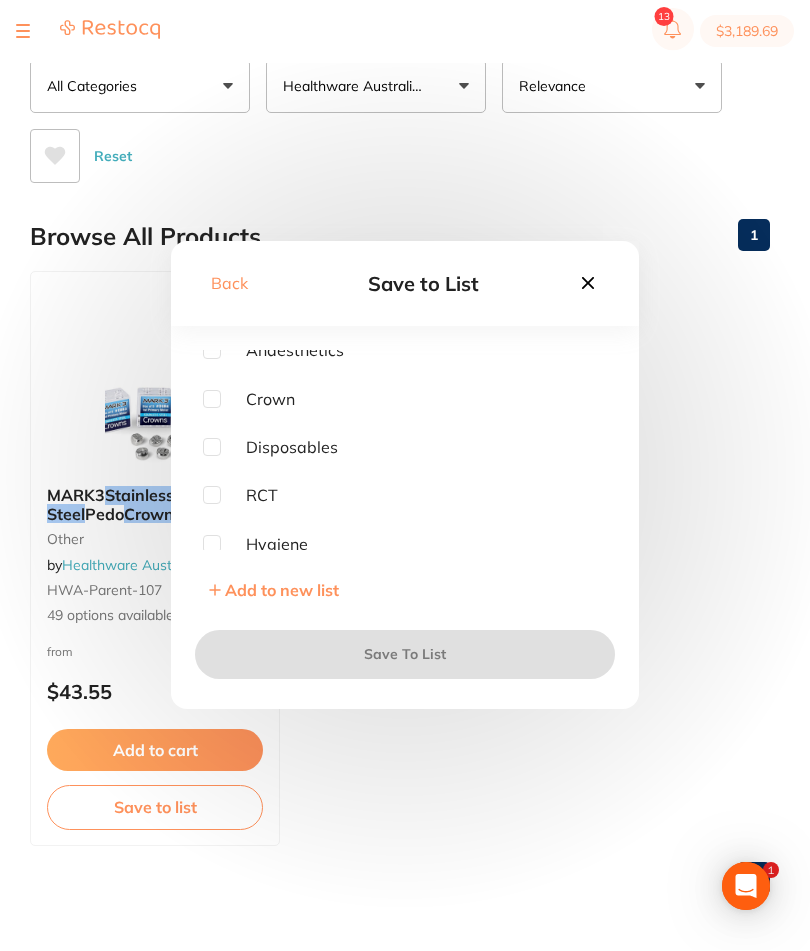 scroll, scrollTop: 102, scrollLeft: 0, axis: vertical 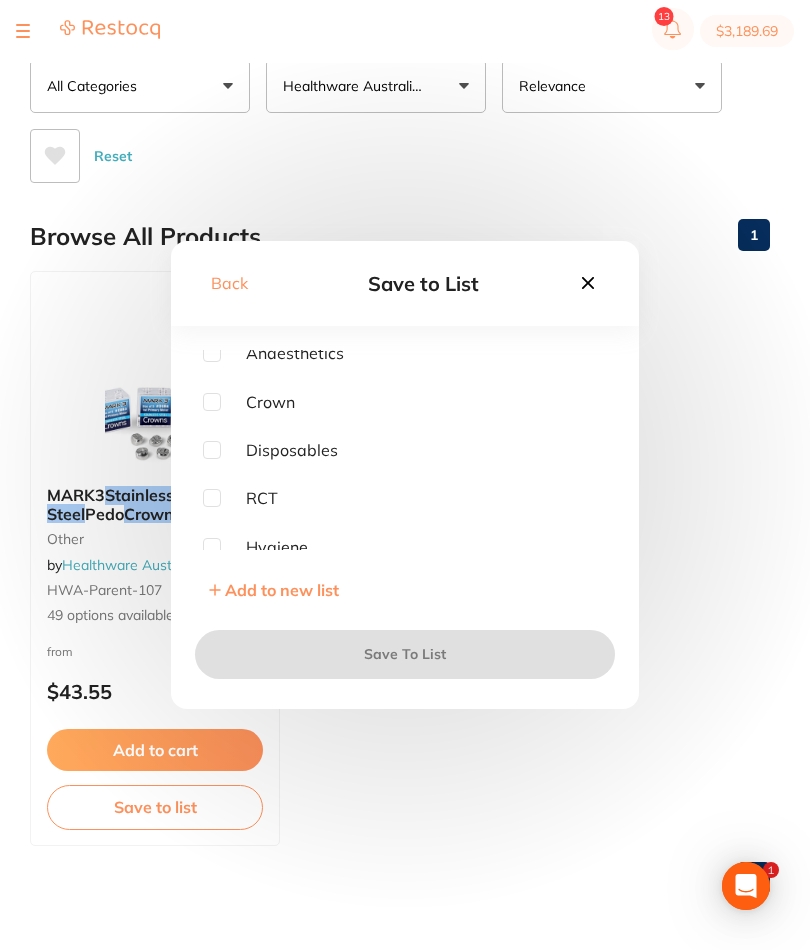 click at bounding box center (212, 403) 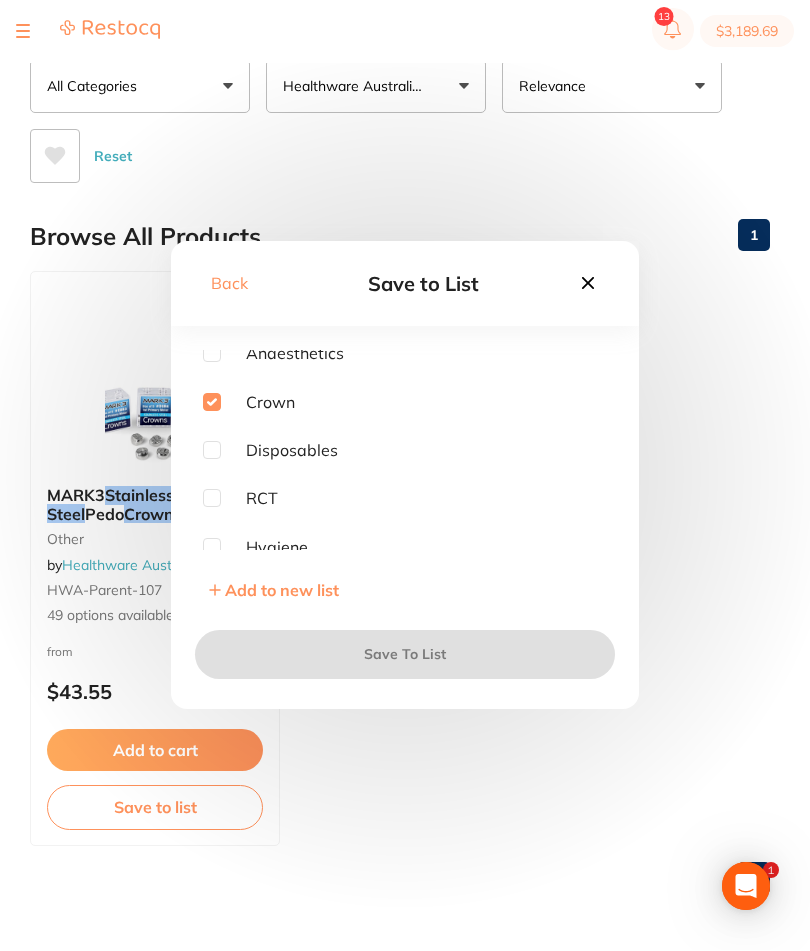 checkbox on "true" 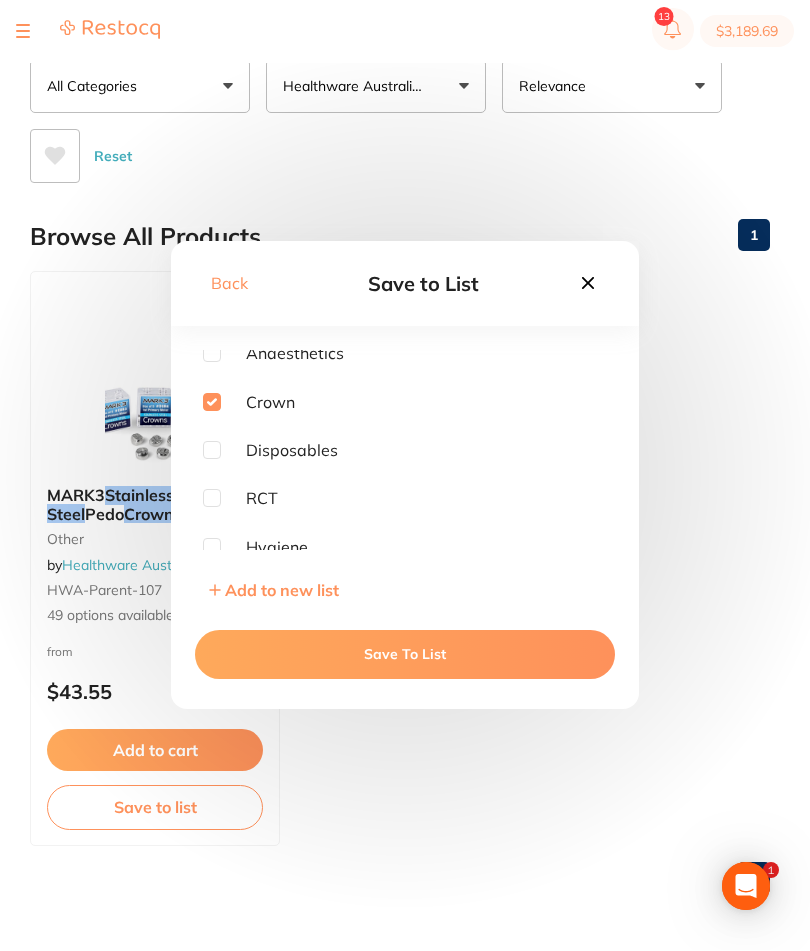 click on "Save To List" at bounding box center [405, 655] 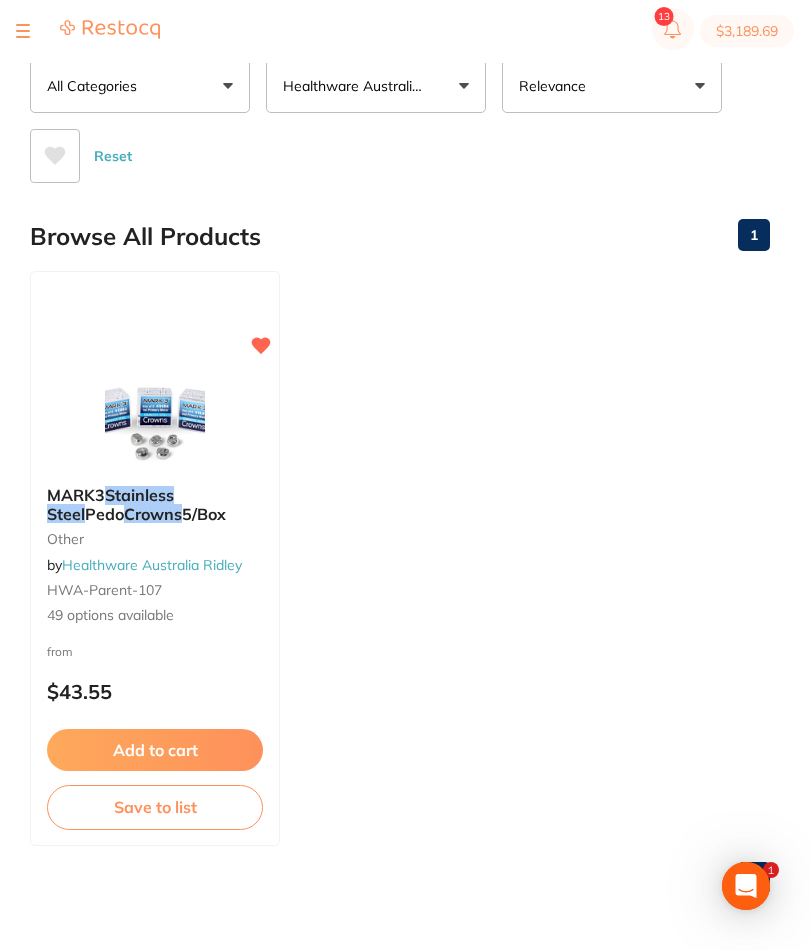 click on "Add to cart" at bounding box center (155, 751) 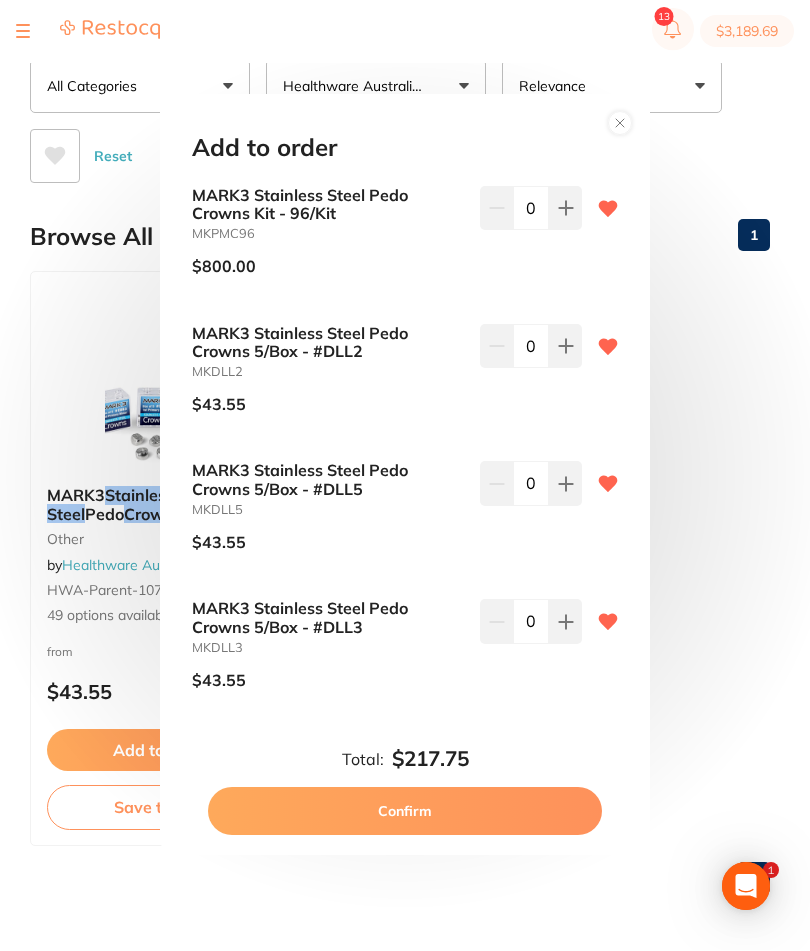 scroll, scrollTop: 0, scrollLeft: 0, axis: both 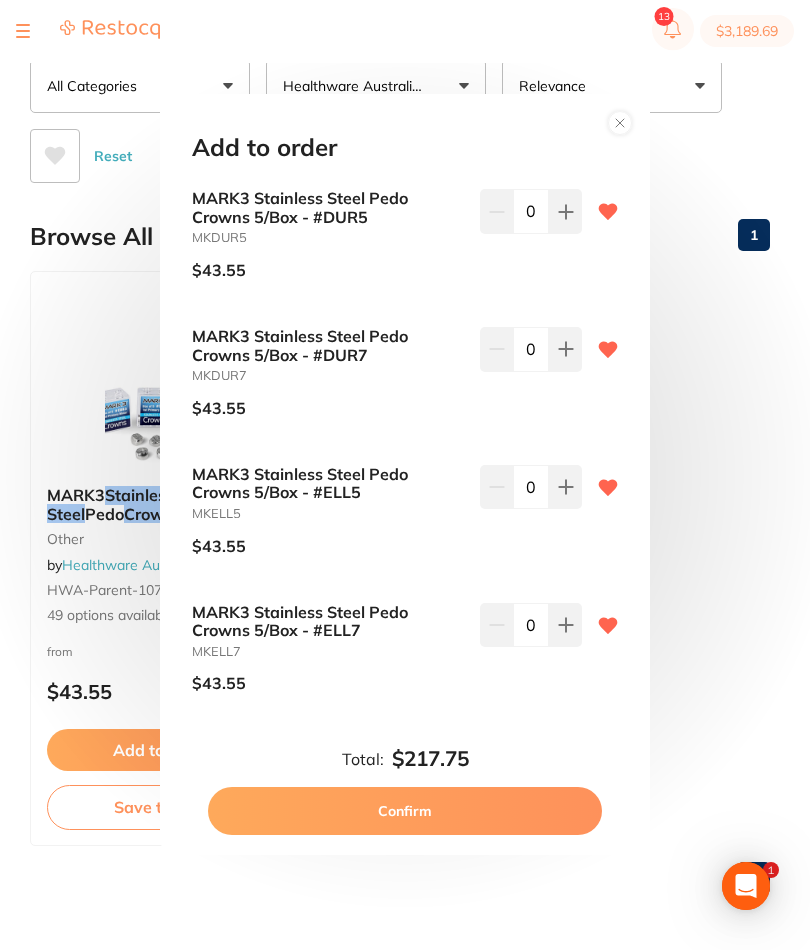 click 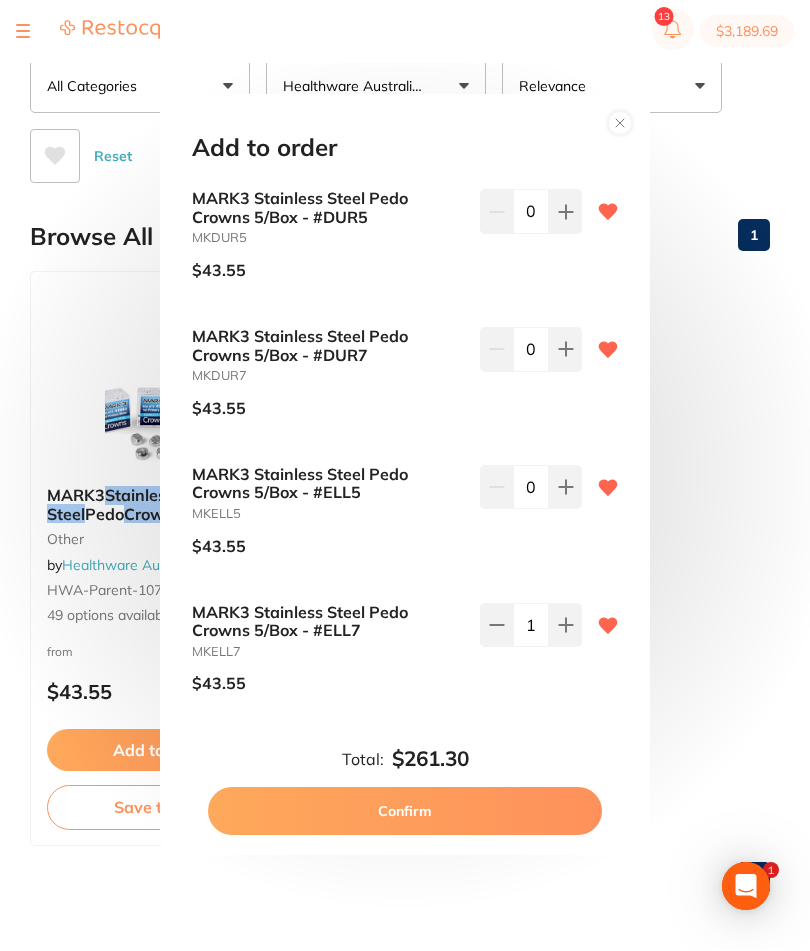 click on "Confirm" at bounding box center [405, 812] 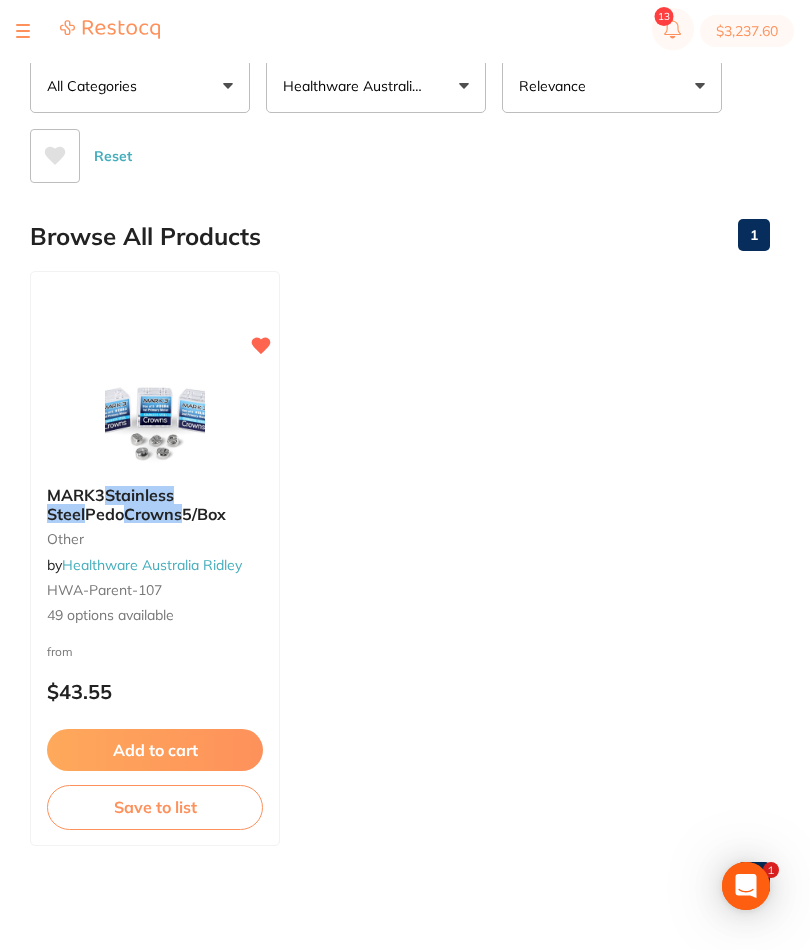 click on "Save to list" at bounding box center (155, 808) 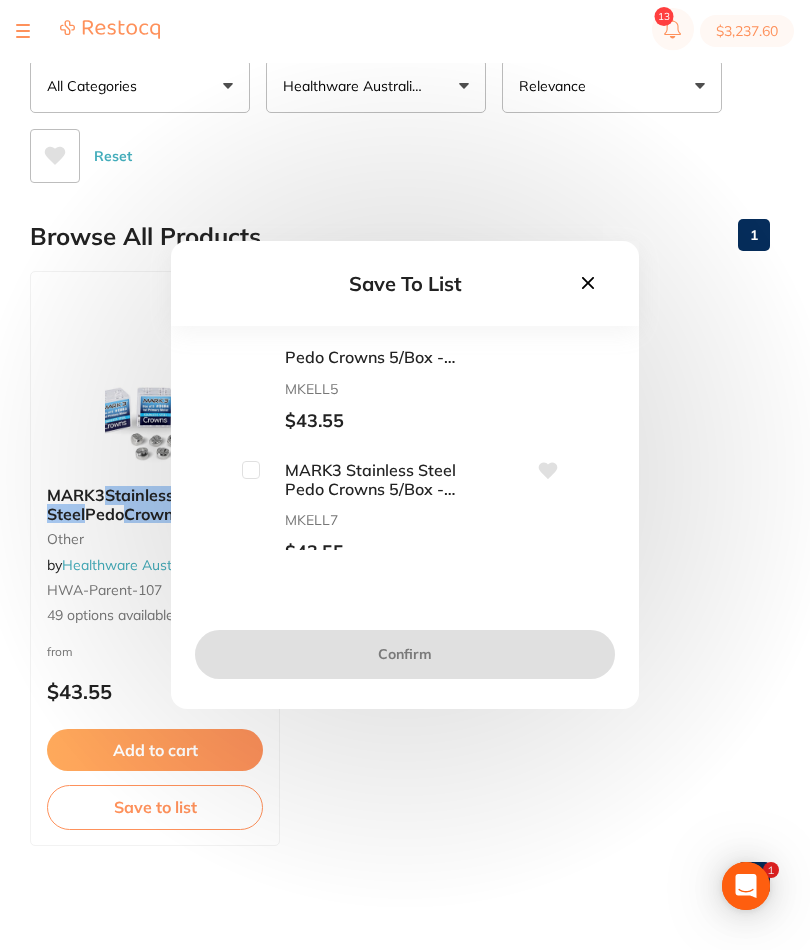 scroll, scrollTop: 5959, scrollLeft: 0, axis: vertical 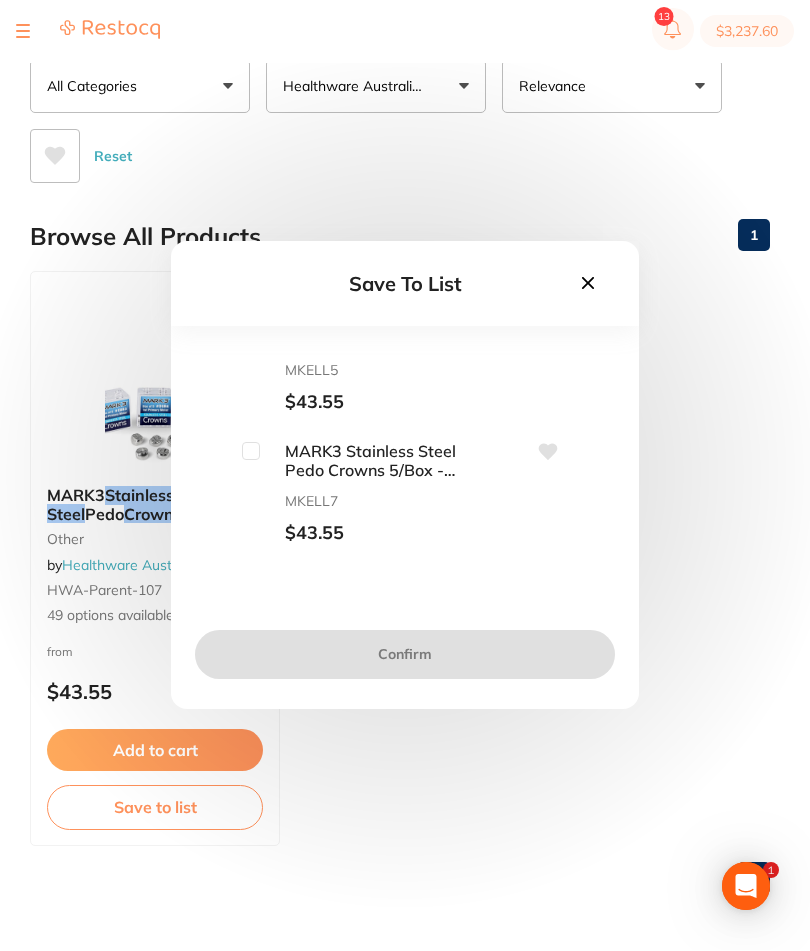 click at bounding box center (251, 452) 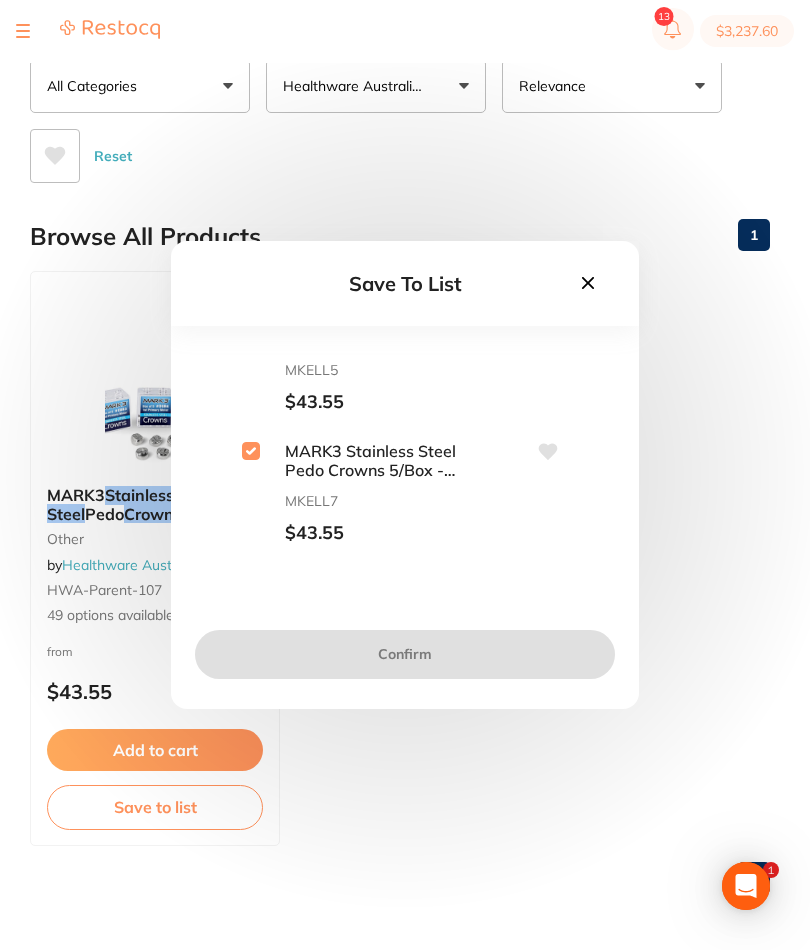 checkbox on "true" 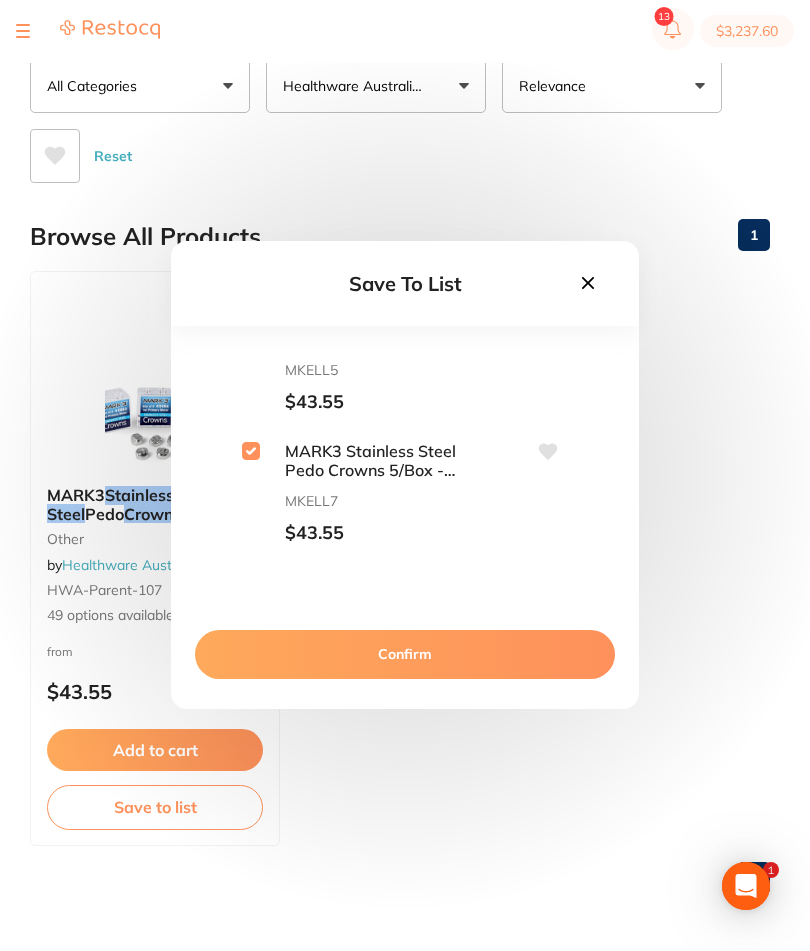 click on "Confirm" at bounding box center (405, 655) 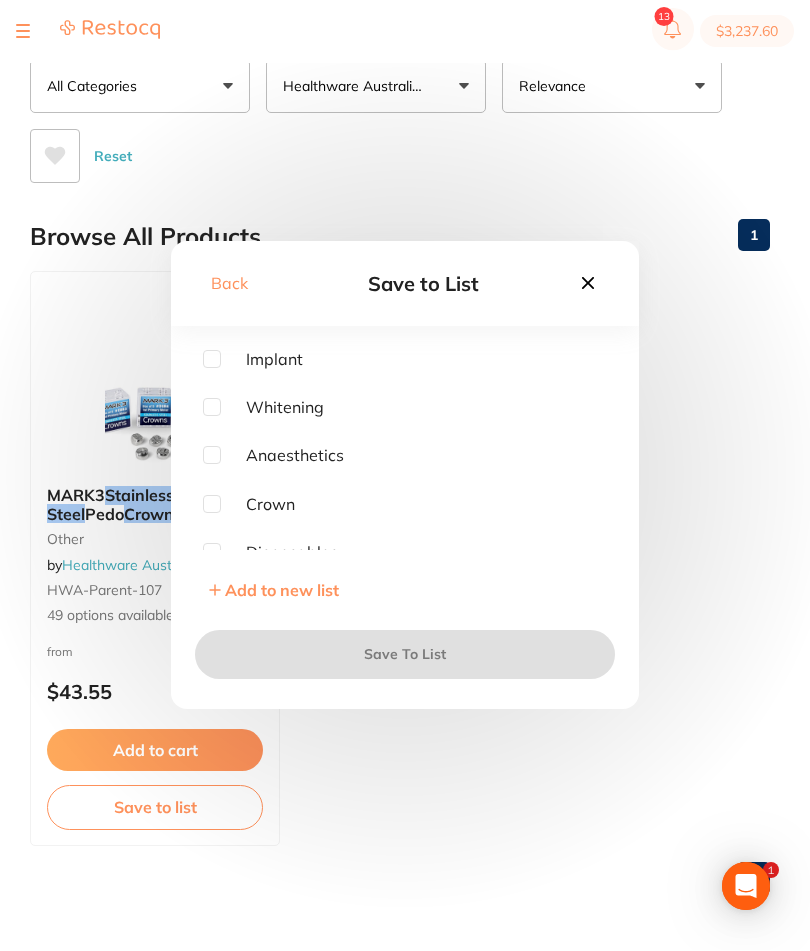 scroll, scrollTop: 1, scrollLeft: 0, axis: vertical 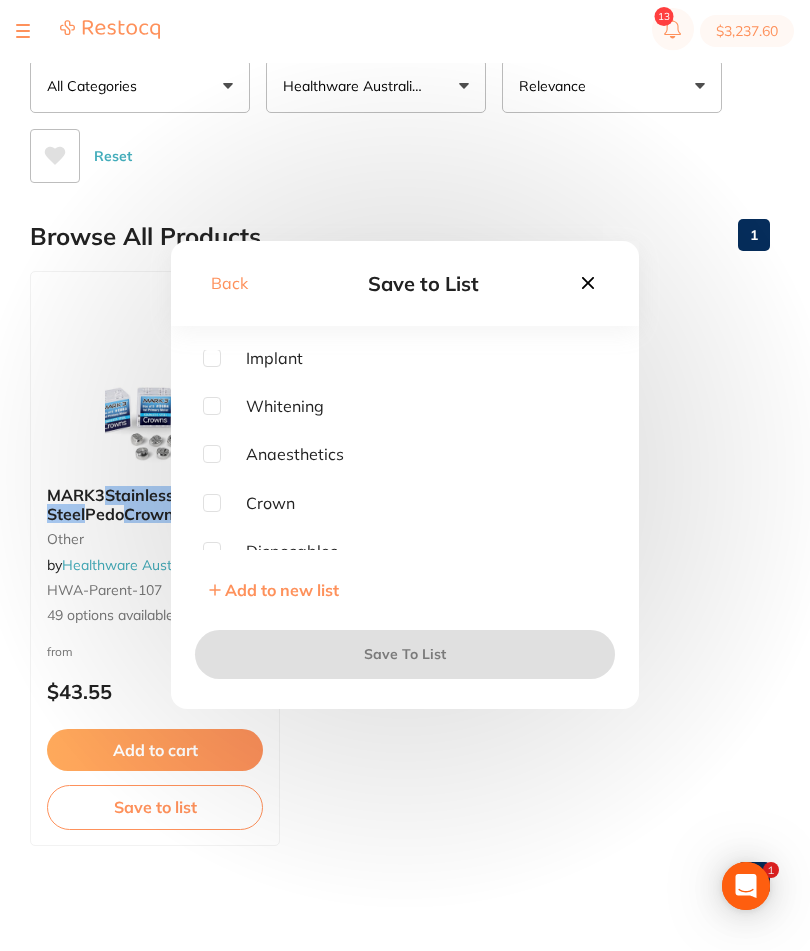 click at bounding box center (212, 504) 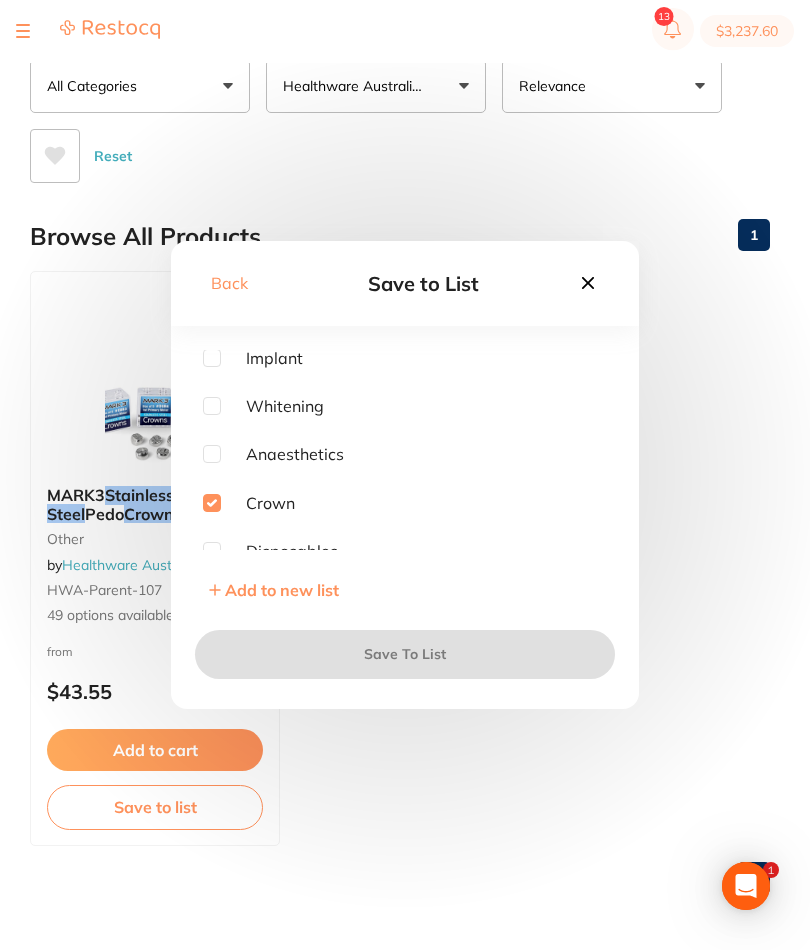 checkbox on "true" 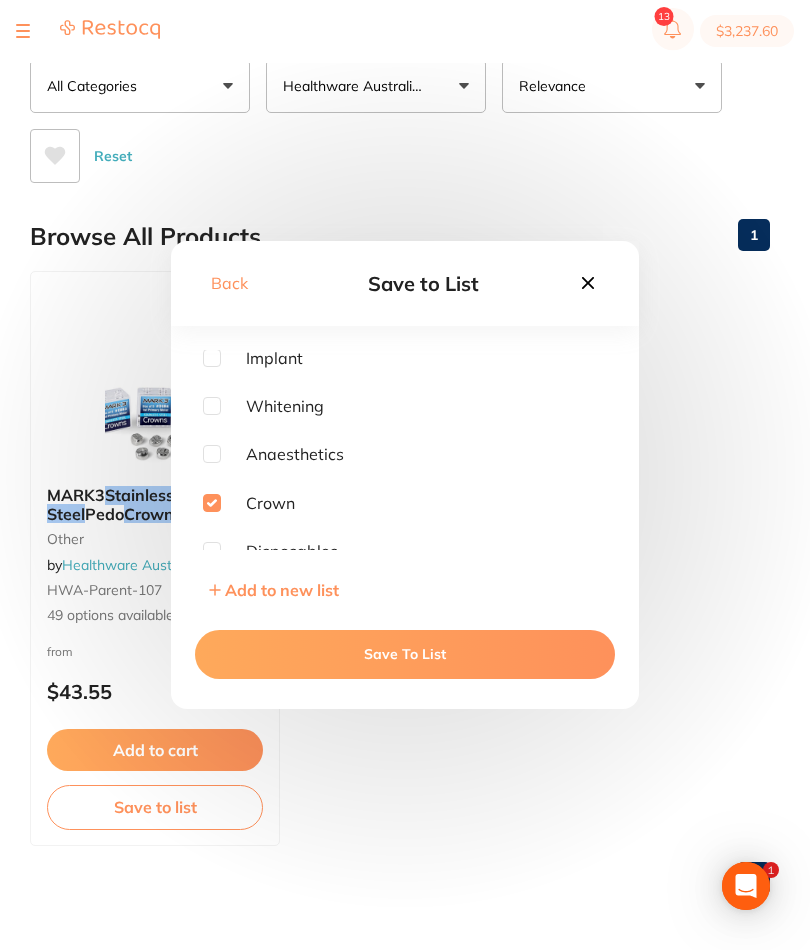 click on "Save To List" at bounding box center [405, 655] 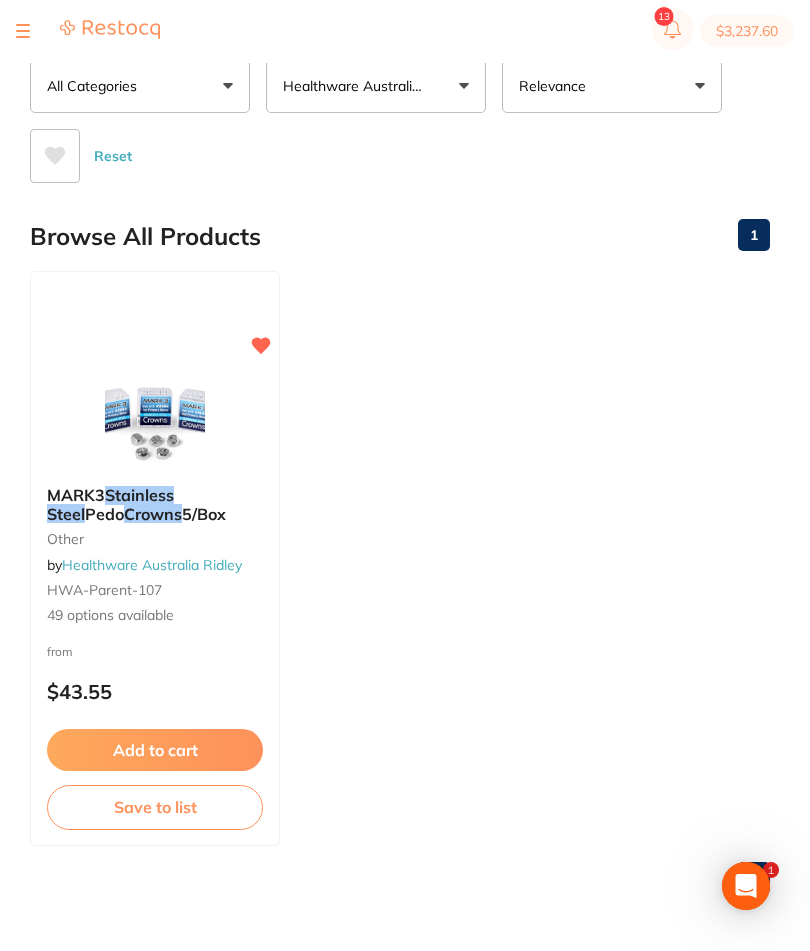 click on "Add to cart" at bounding box center [155, 751] 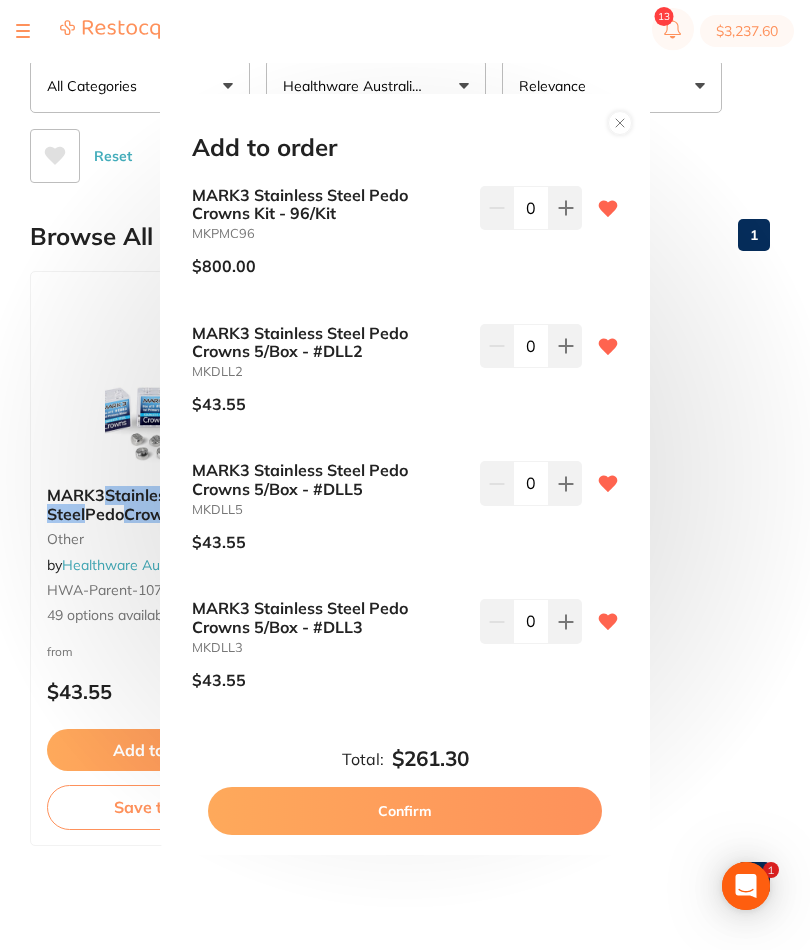 scroll, scrollTop: 0, scrollLeft: 0, axis: both 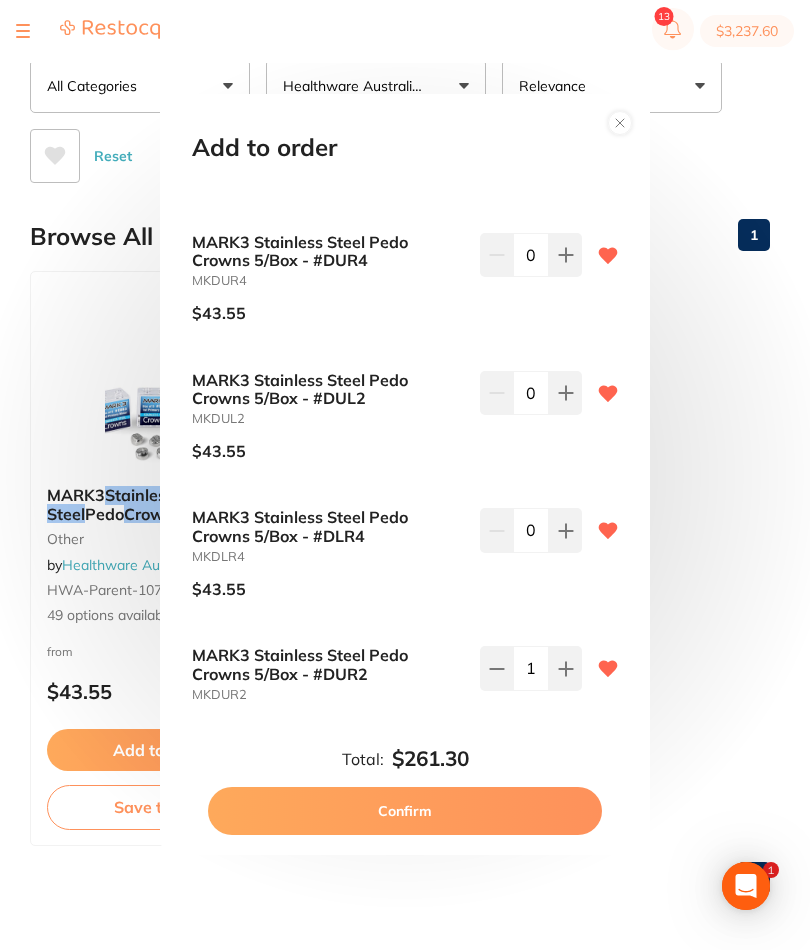 click 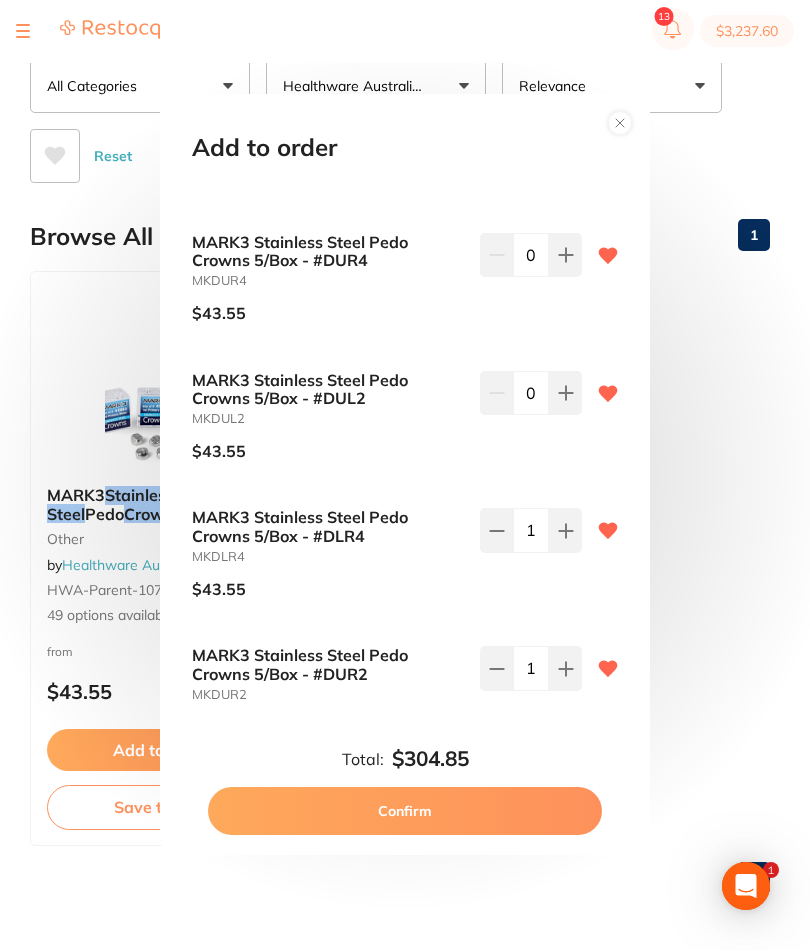 click on "Confirm" at bounding box center [405, 812] 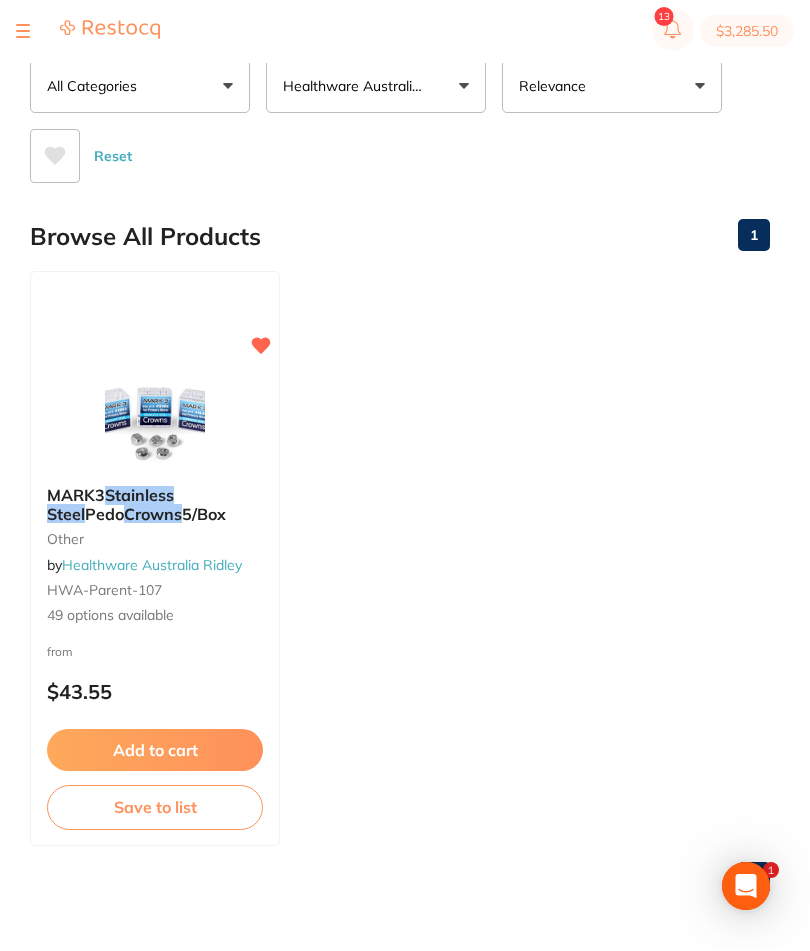 click on "Save to list" at bounding box center [155, 808] 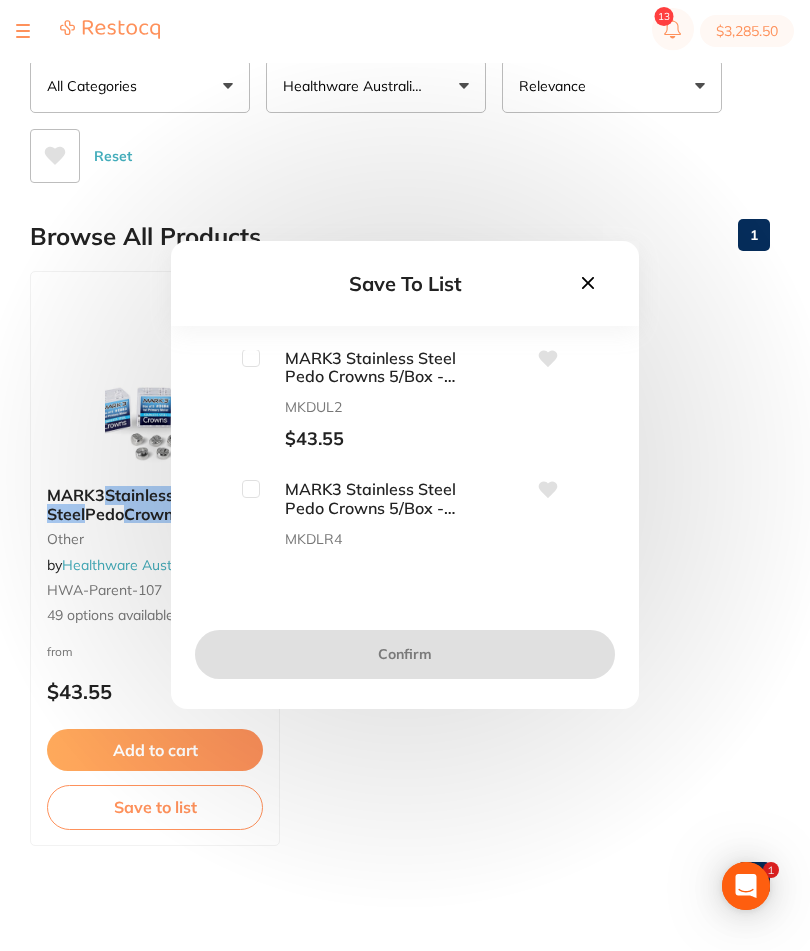 scroll, scrollTop: 1213, scrollLeft: 0, axis: vertical 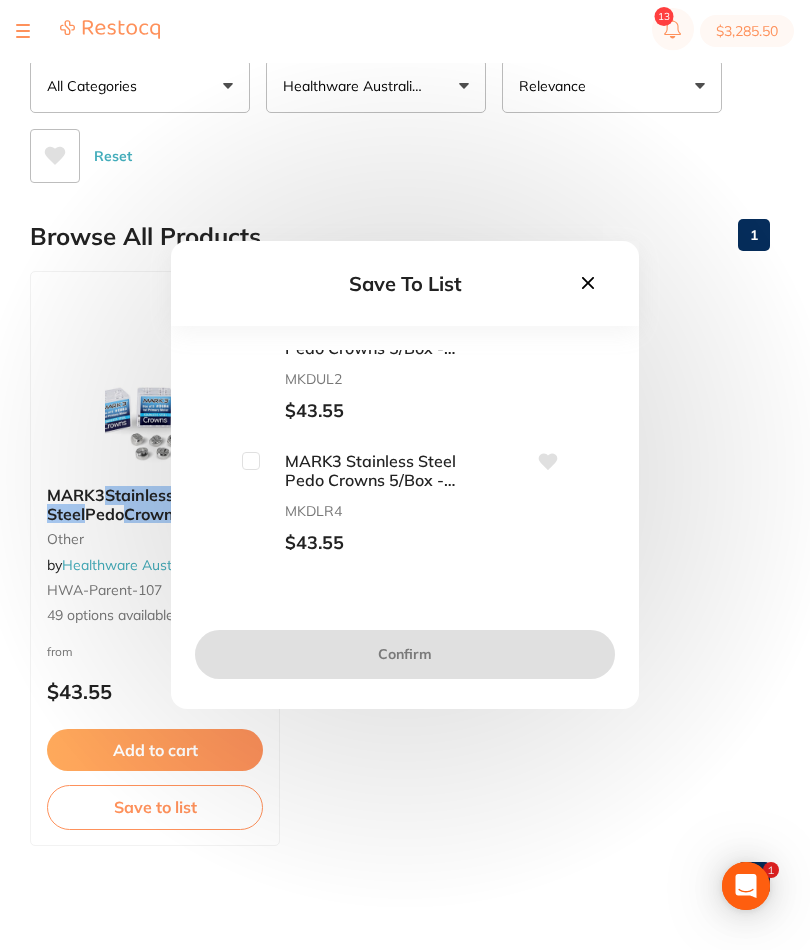 click at bounding box center (251, 462) 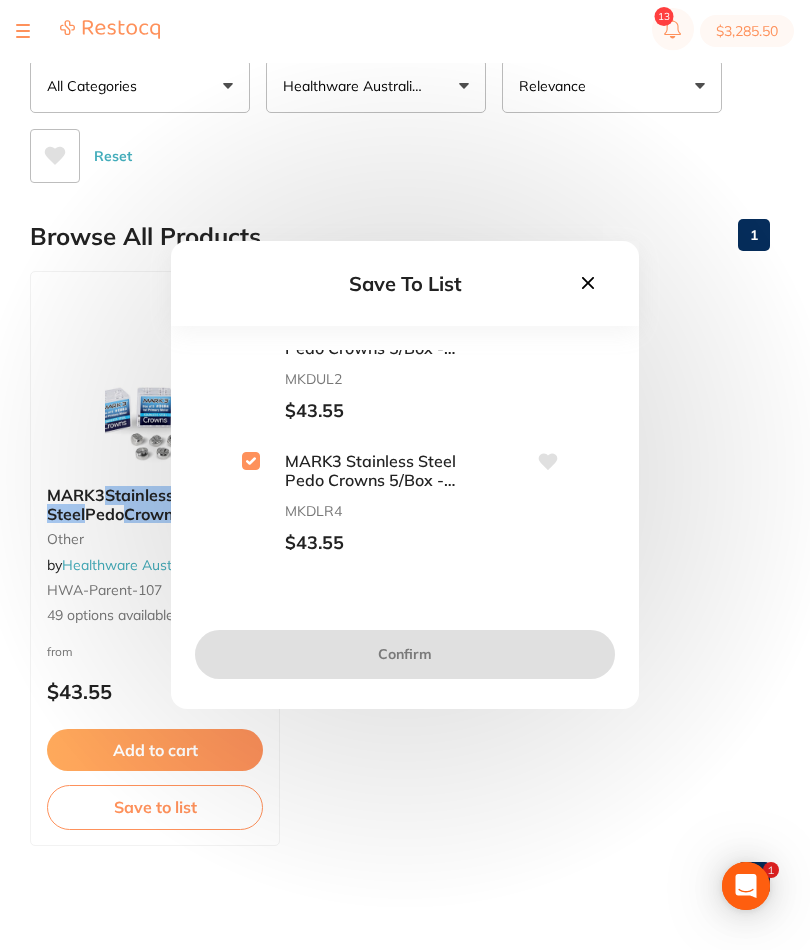 checkbox on "true" 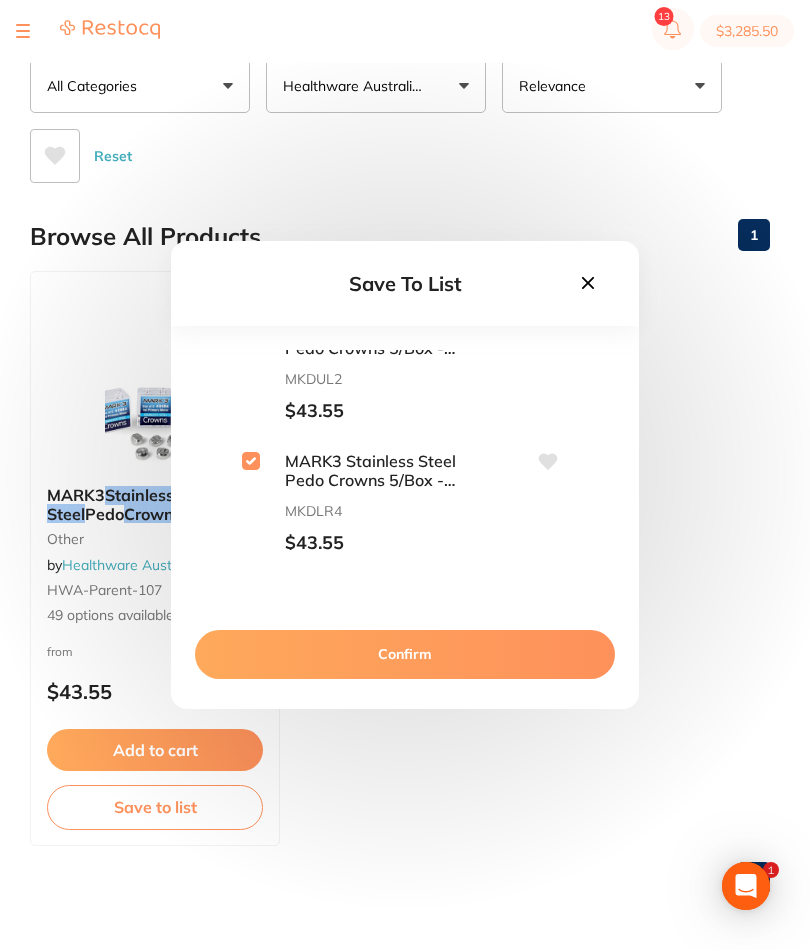click on "Confirm" at bounding box center (405, 655) 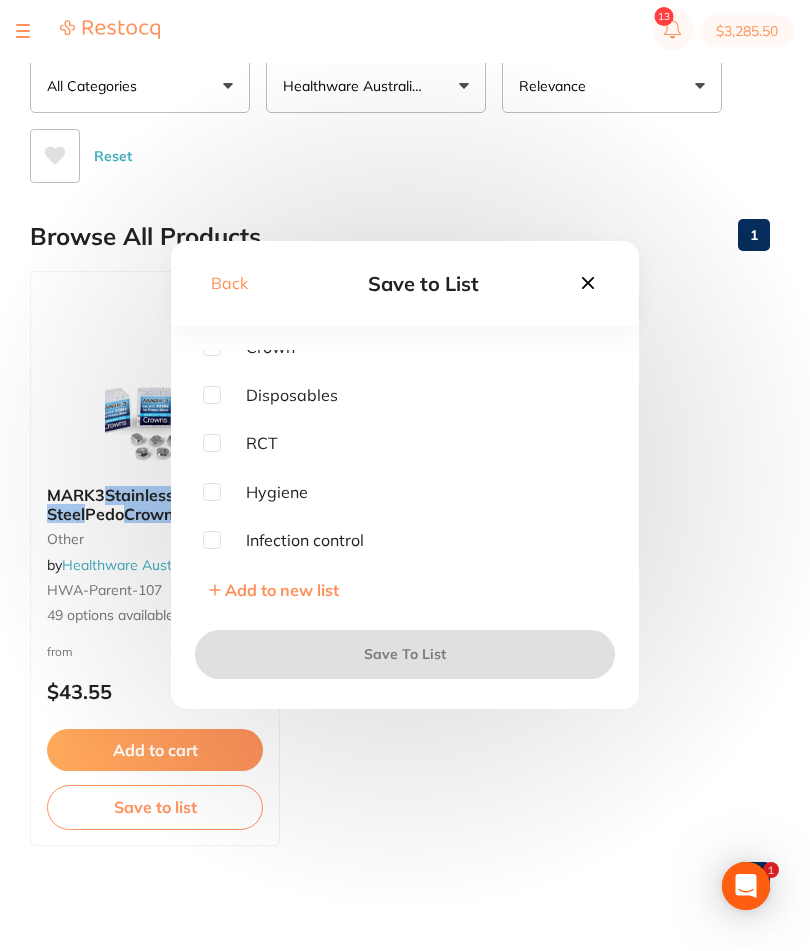 scroll, scrollTop: 93, scrollLeft: 0, axis: vertical 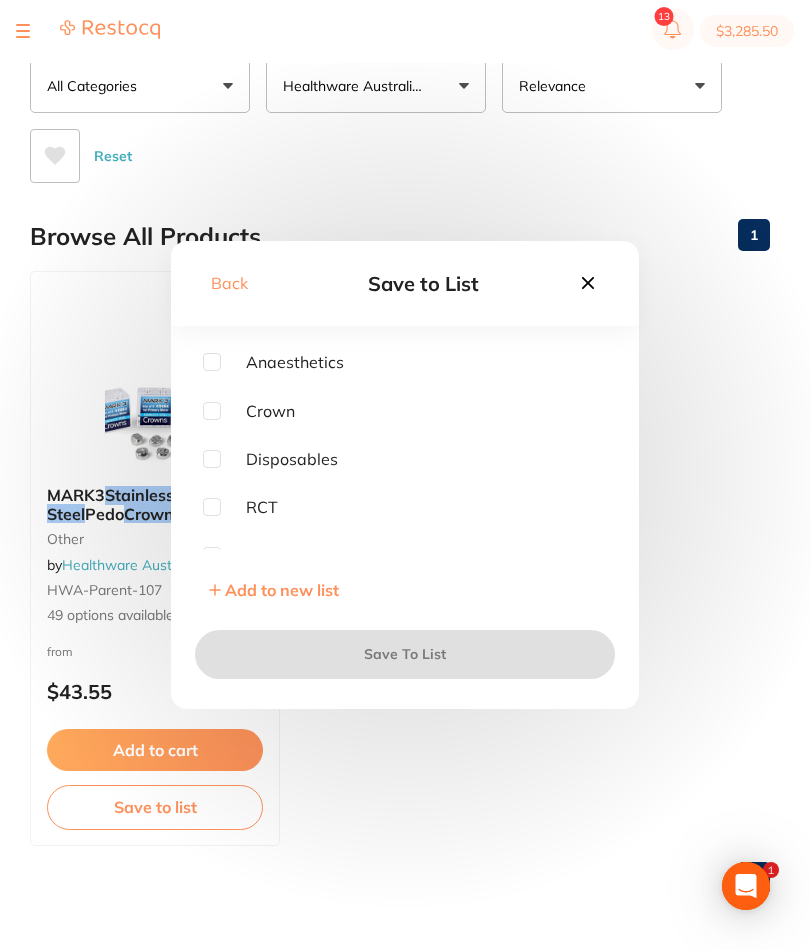 click at bounding box center (212, 412) 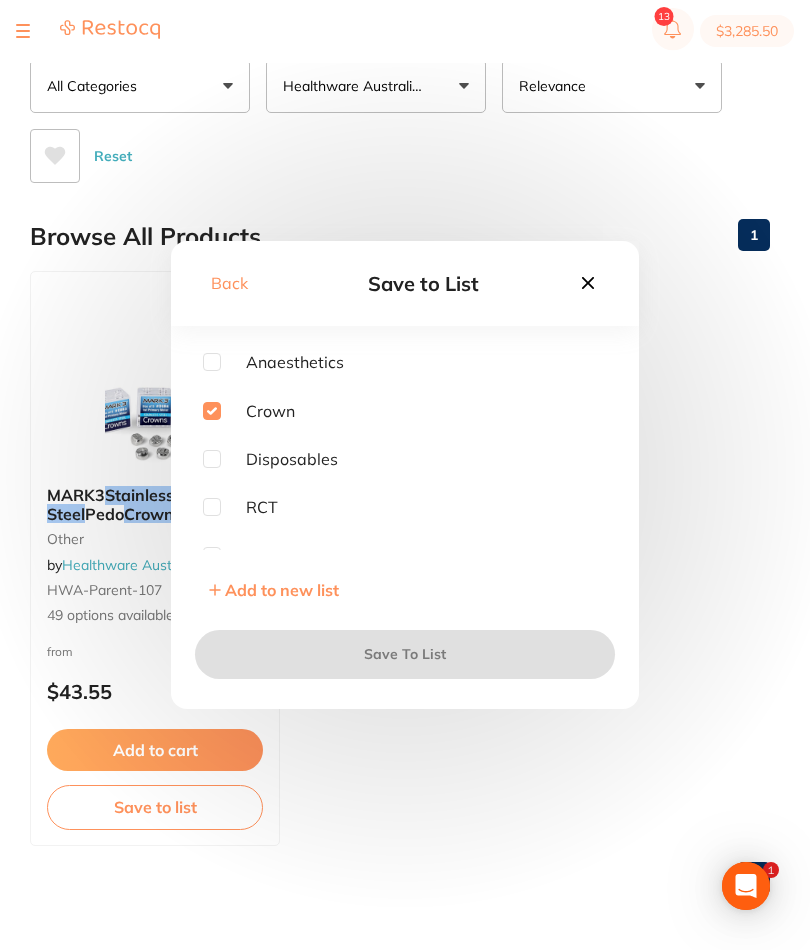 checkbox on "true" 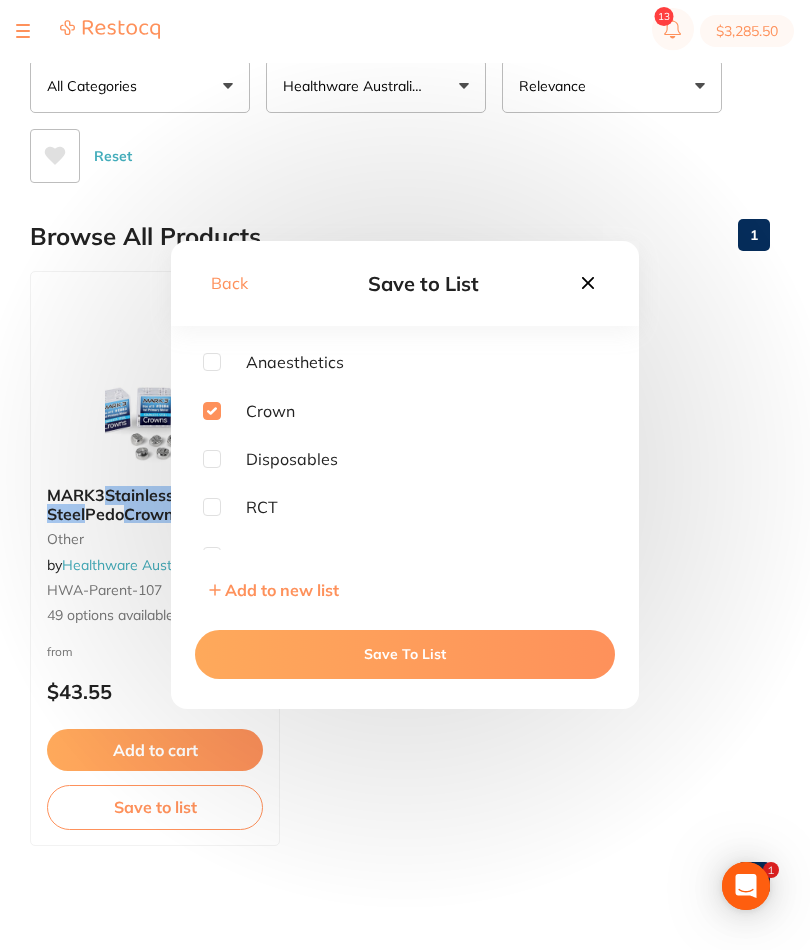 click on "Save To List" at bounding box center (405, 655) 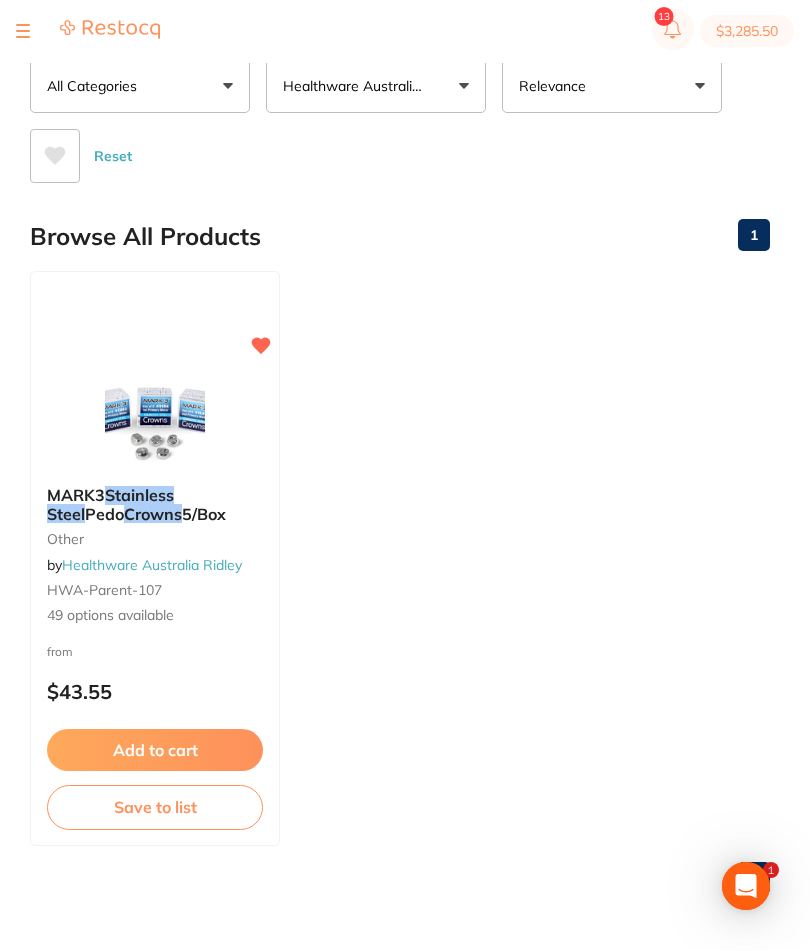 click on "Add to cart" at bounding box center [155, 751] 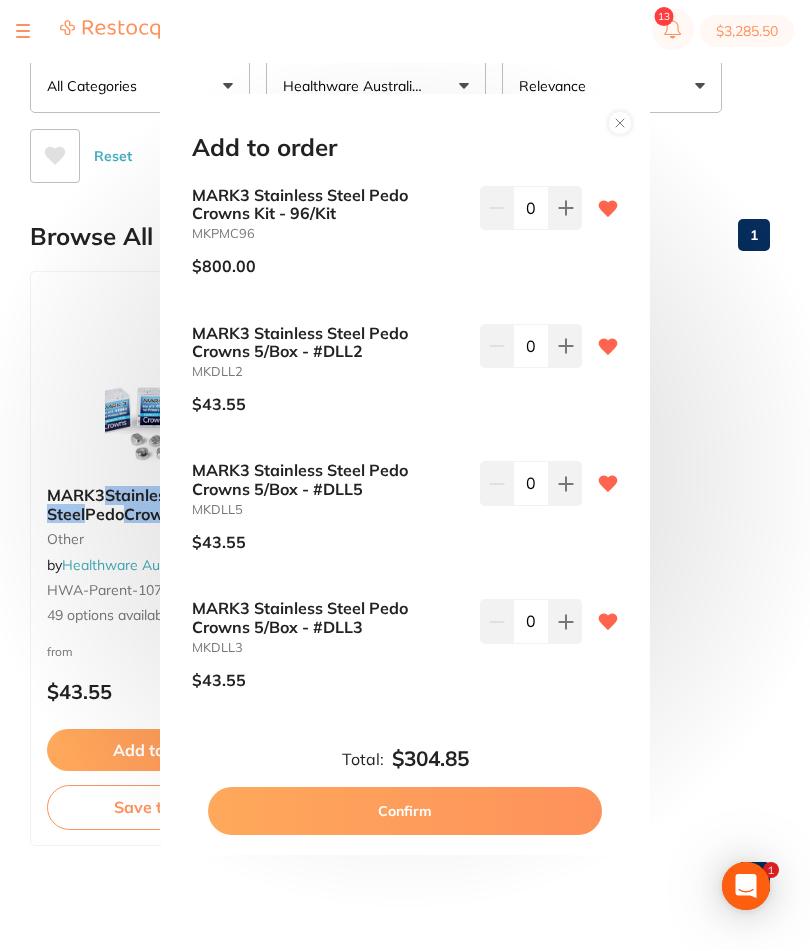 scroll, scrollTop: 0, scrollLeft: 0, axis: both 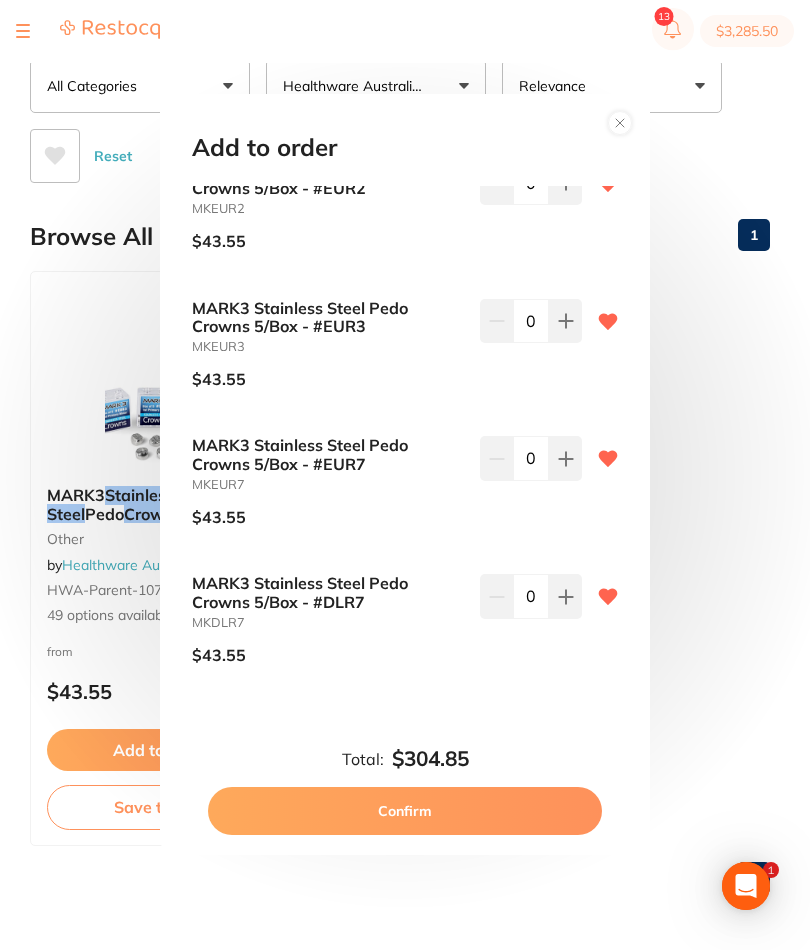 click 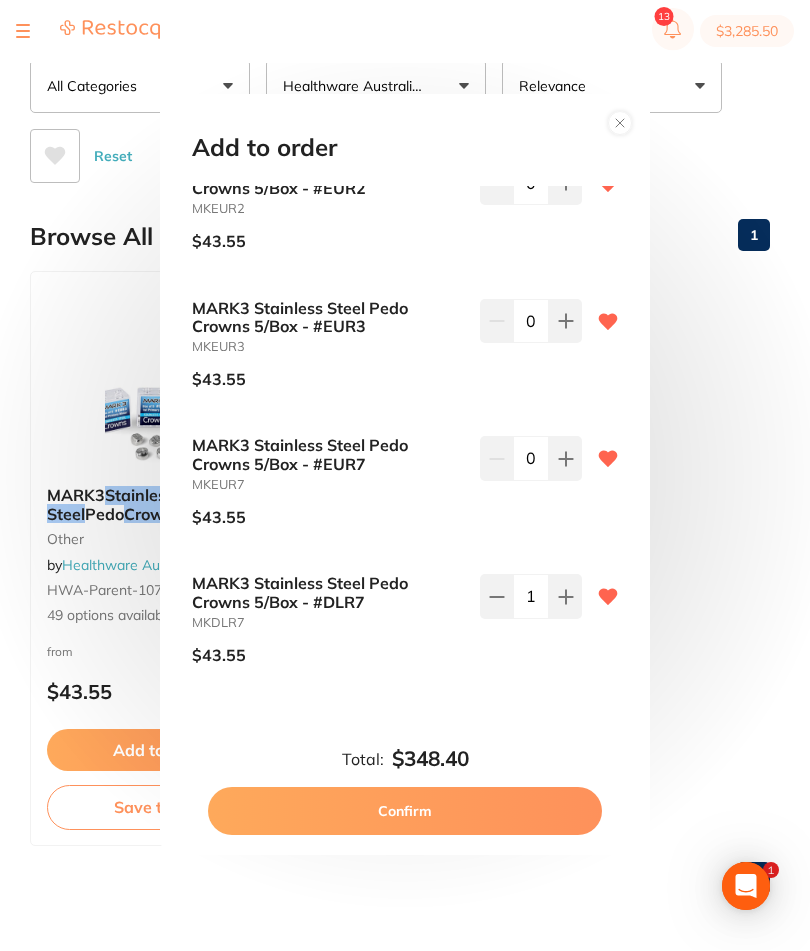 type on "1" 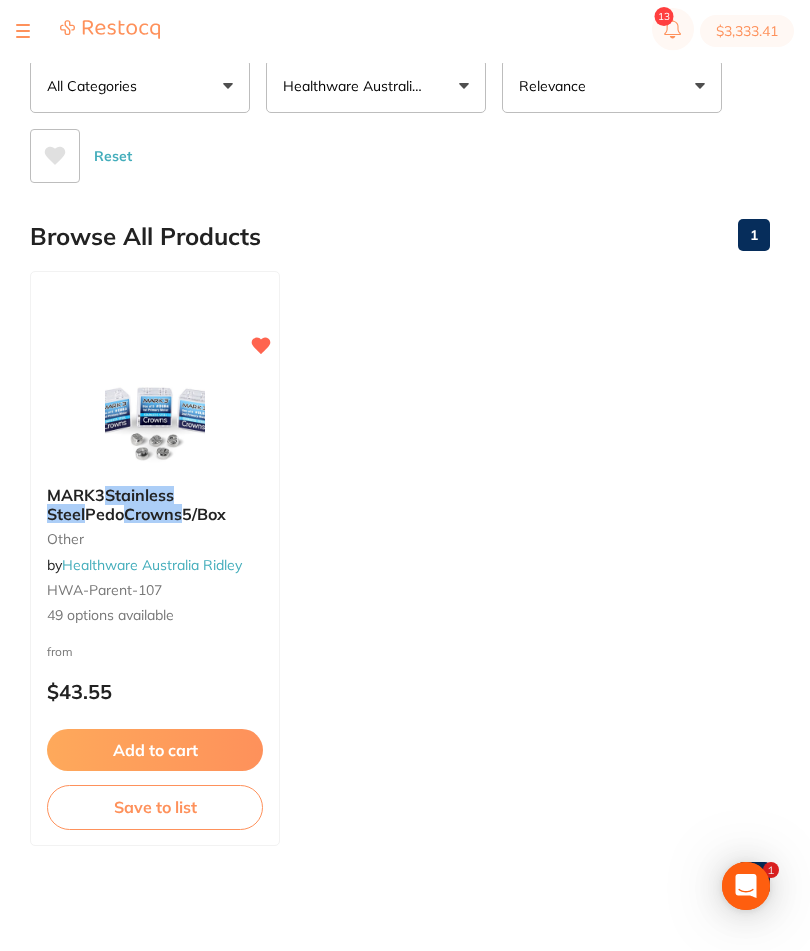 click on "Save to list" at bounding box center (155, 808) 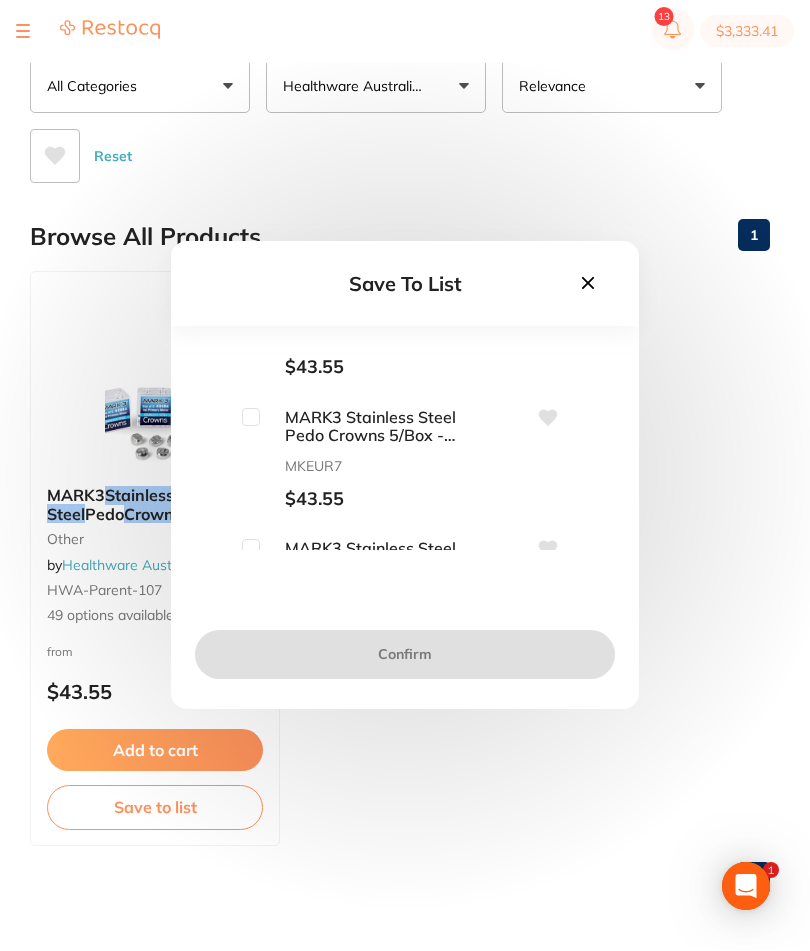 scroll, scrollTop: 4491, scrollLeft: 0, axis: vertical 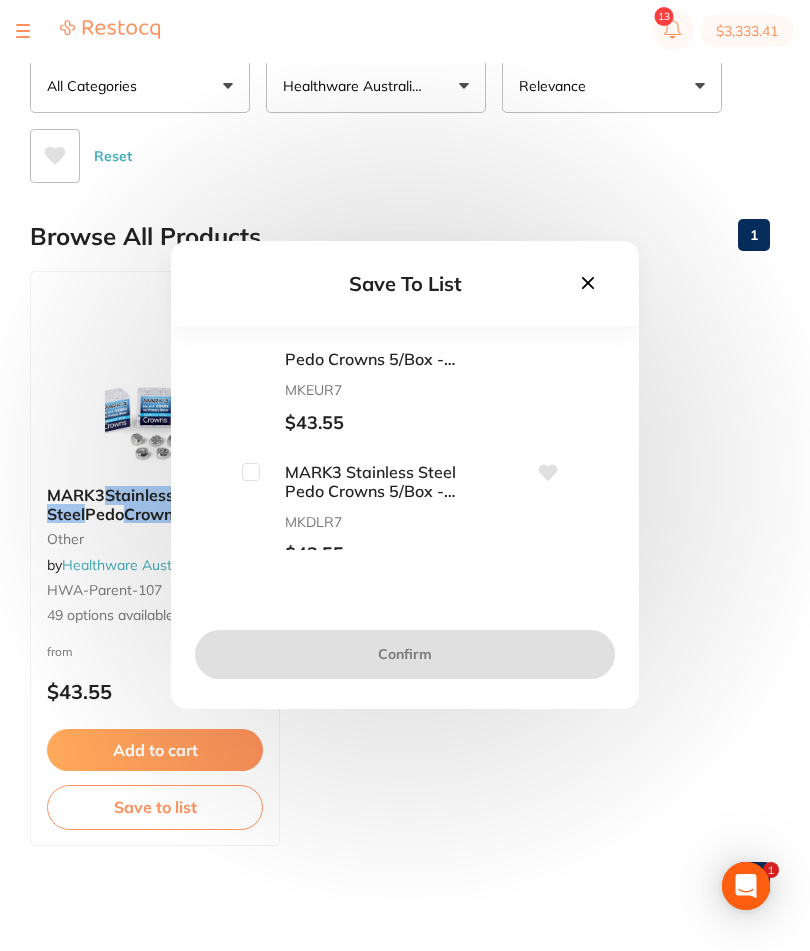 click at bounding box center (251, 473) 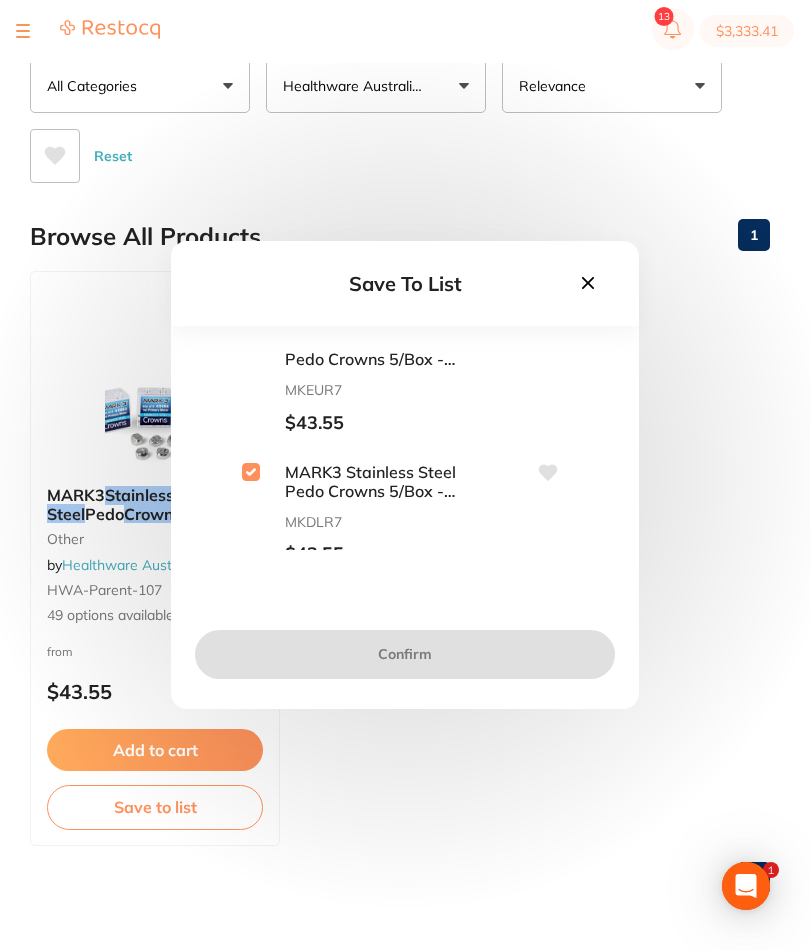 checkbox on "true" 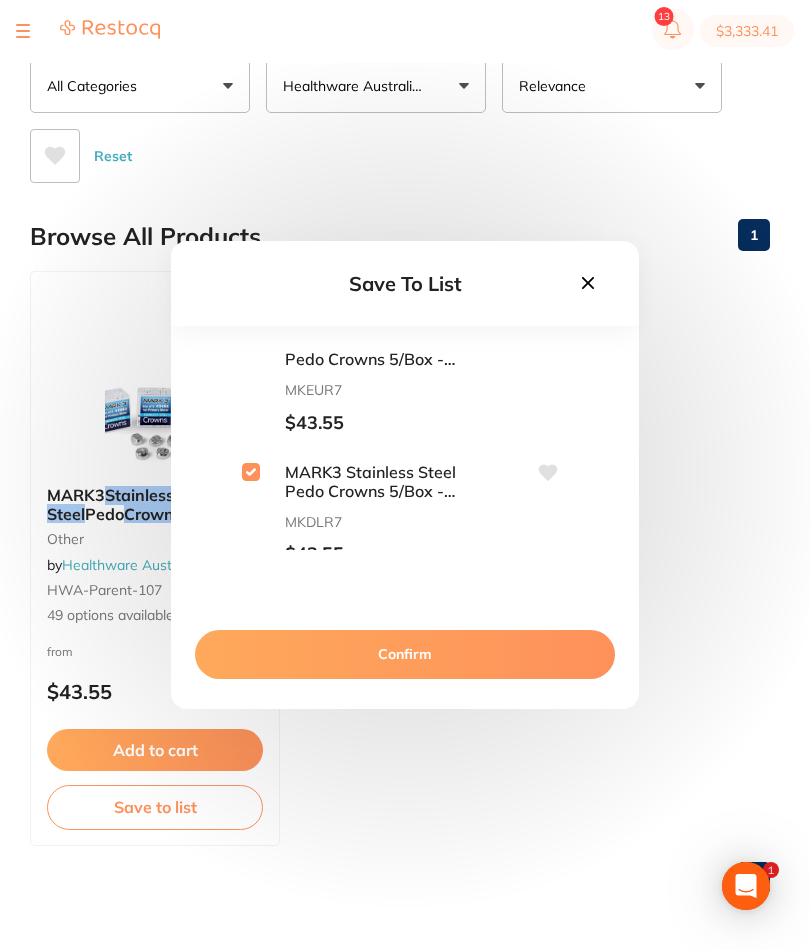 click on "Confirm" at bounding box center (405, 655) 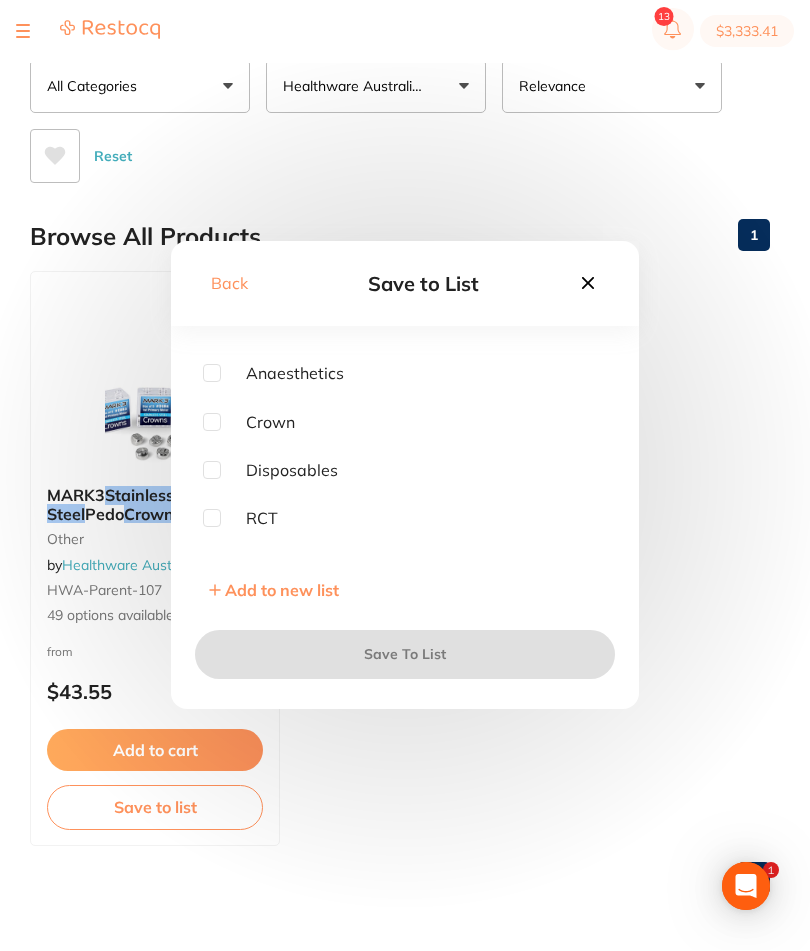 scroll, scrollTop: 56, scrollLeft: 0, axis: vertical 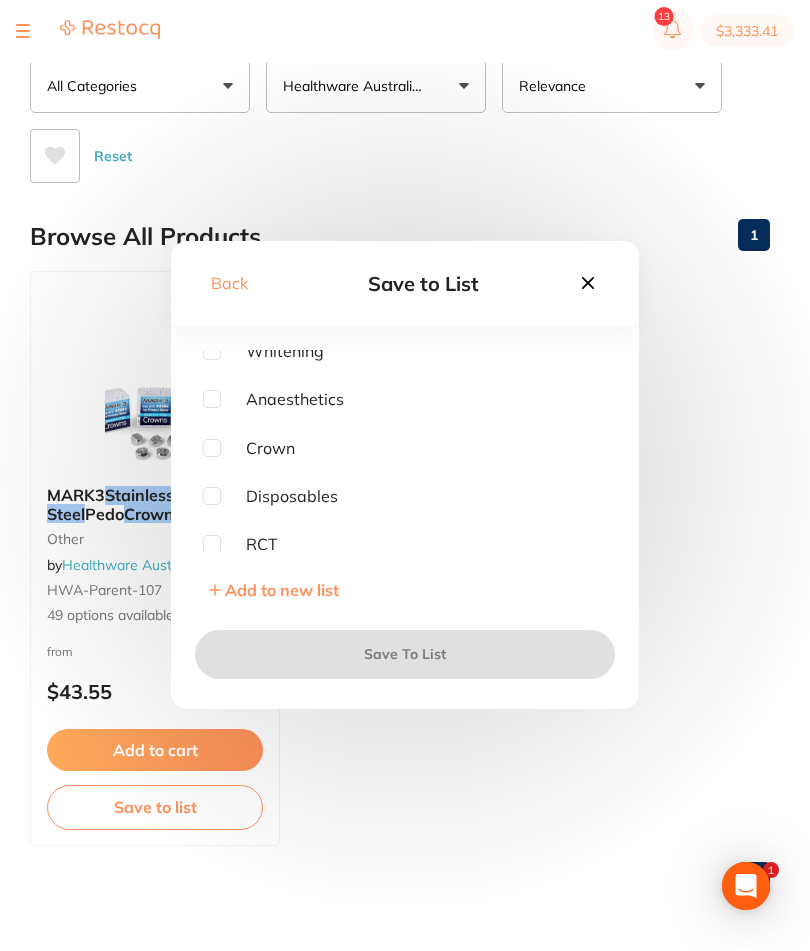 click at bounding box center [212, 449] 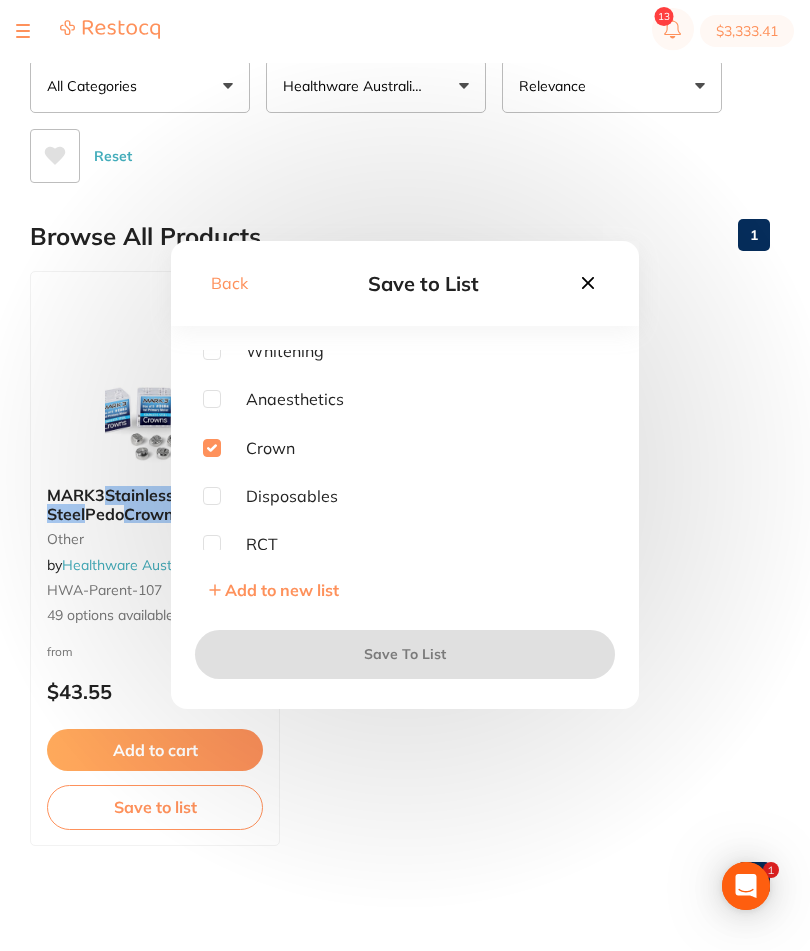 checkbox on "true" 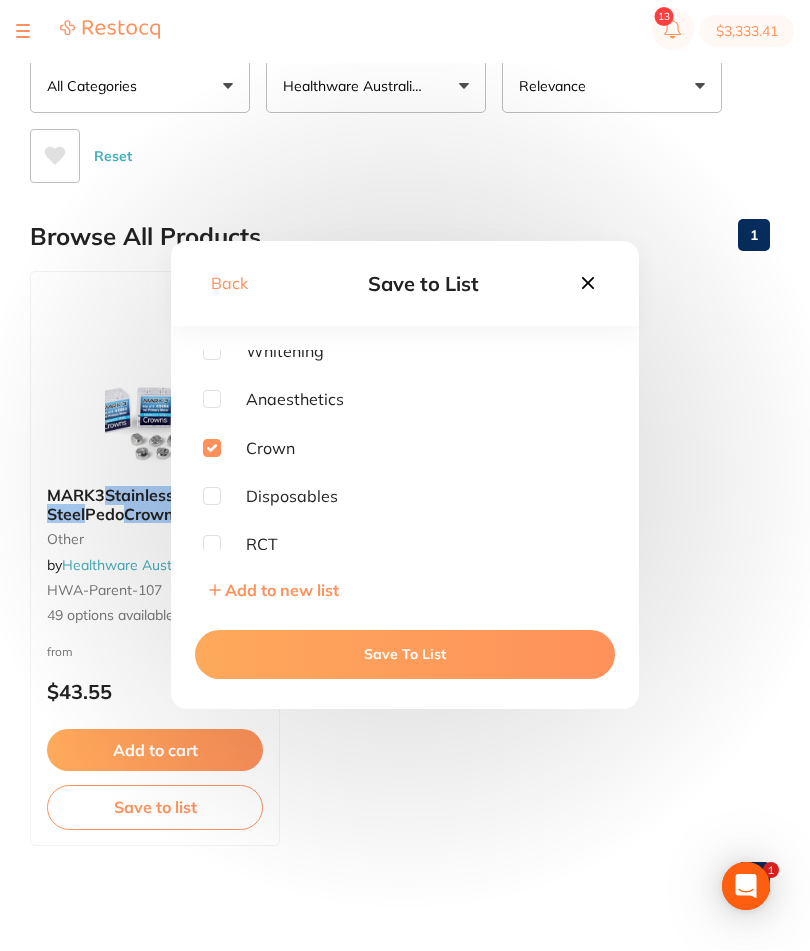 click on "Save To List" at bounding box center (405, 655) 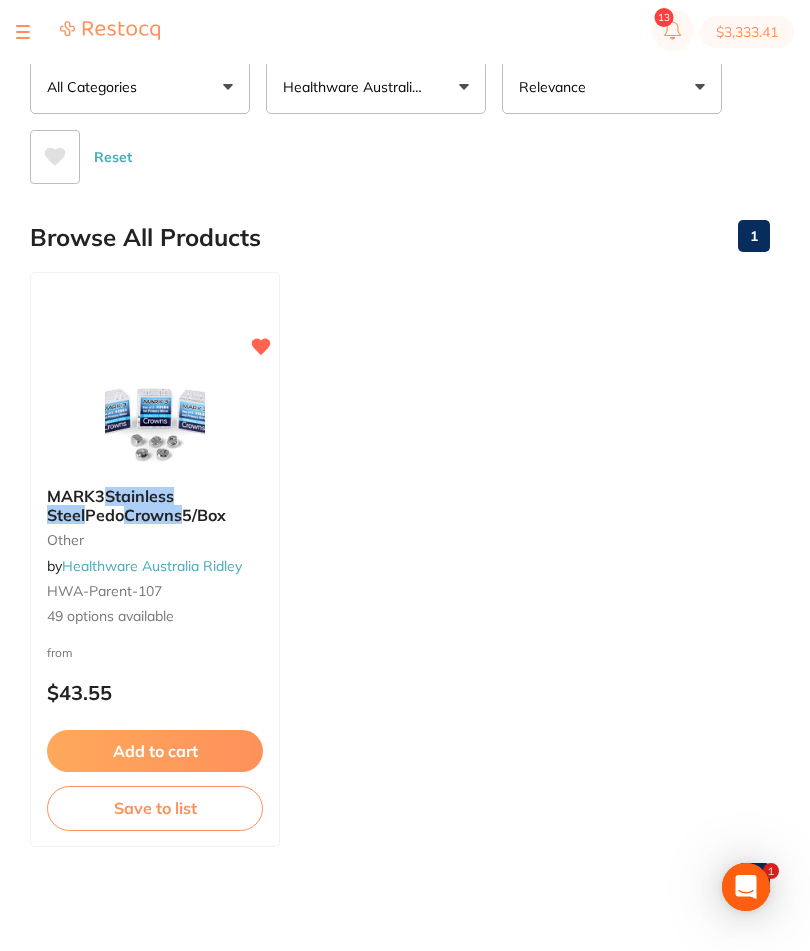 scroll, scrollTop: 0, scrollLeft: 0, axis: both 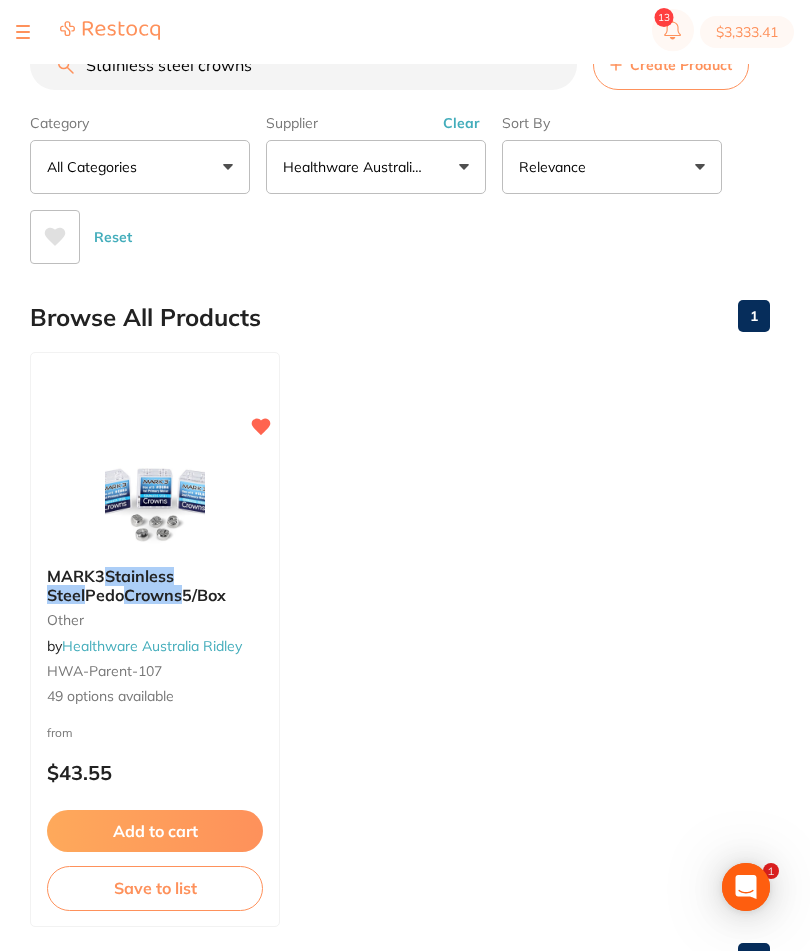click on "Stainless steel crowns" at bounding box center [303, 65] 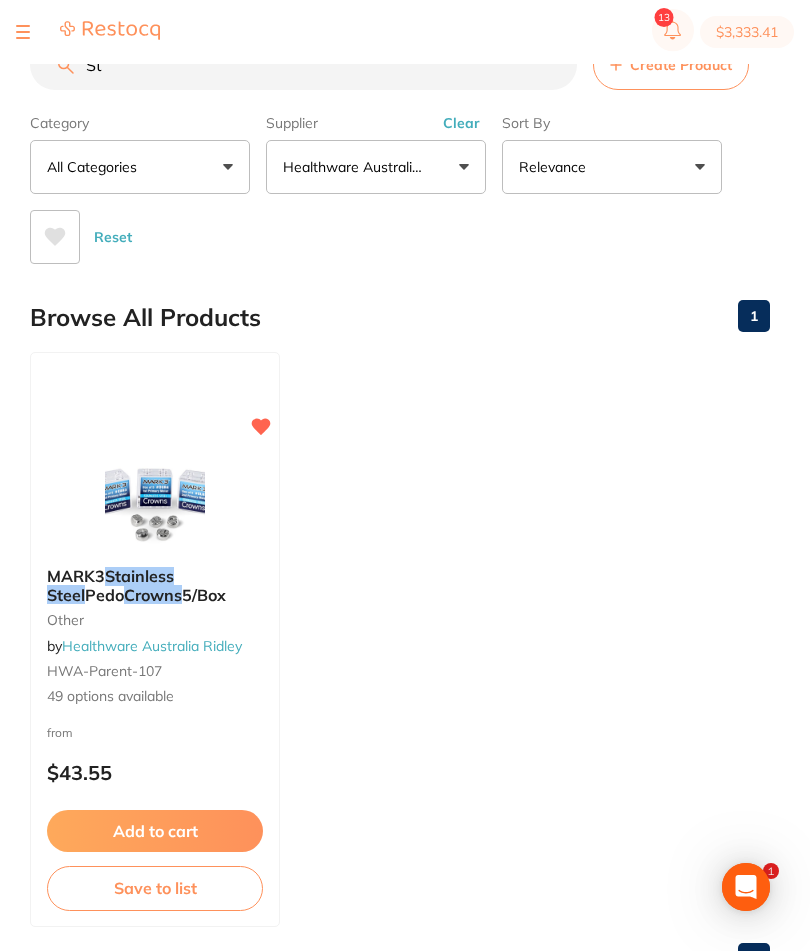 type on "S" 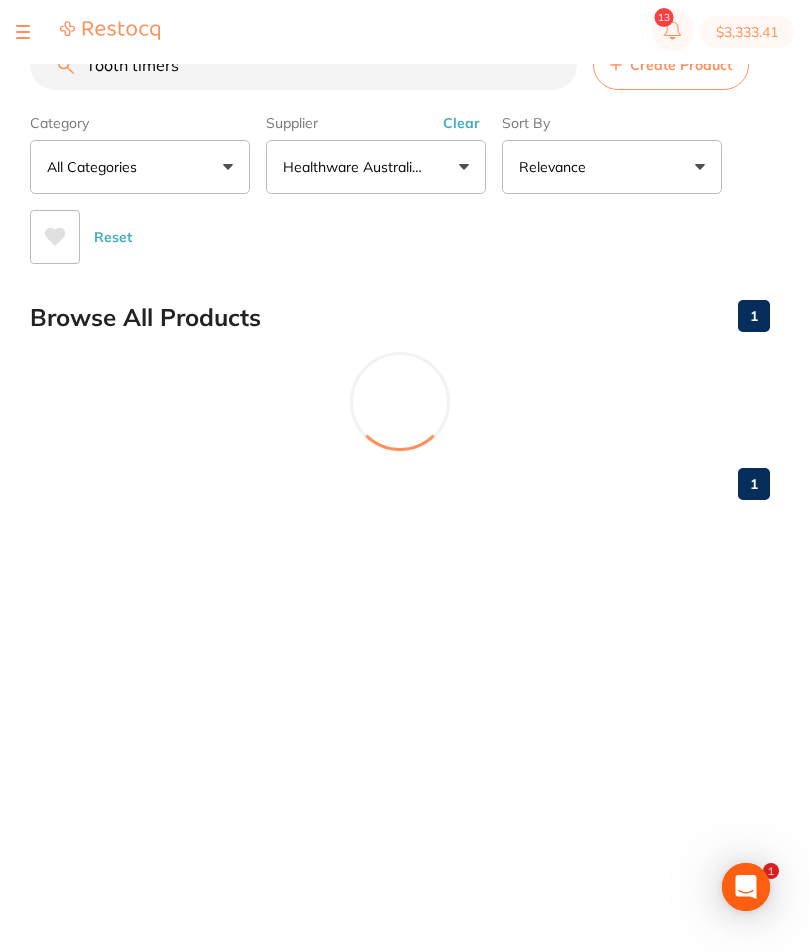 type on "Tooth timers" 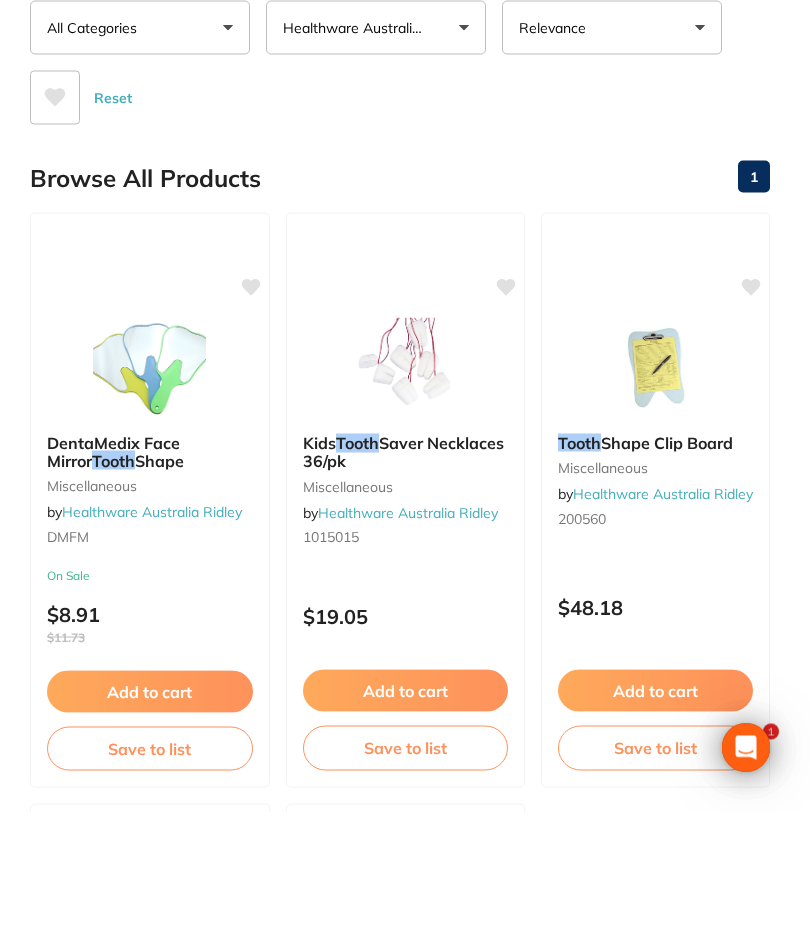 scroll, scrollTop: 0, scrollLeft: 0, axis: both 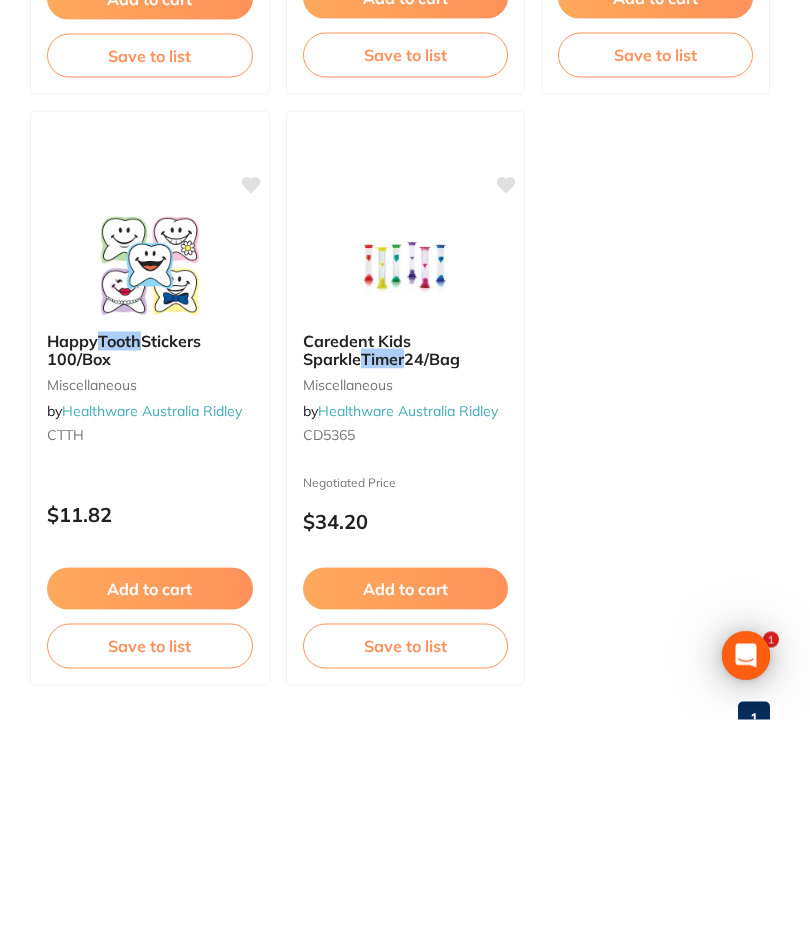 click on "Add to cart" at bounding box center (406, 820) 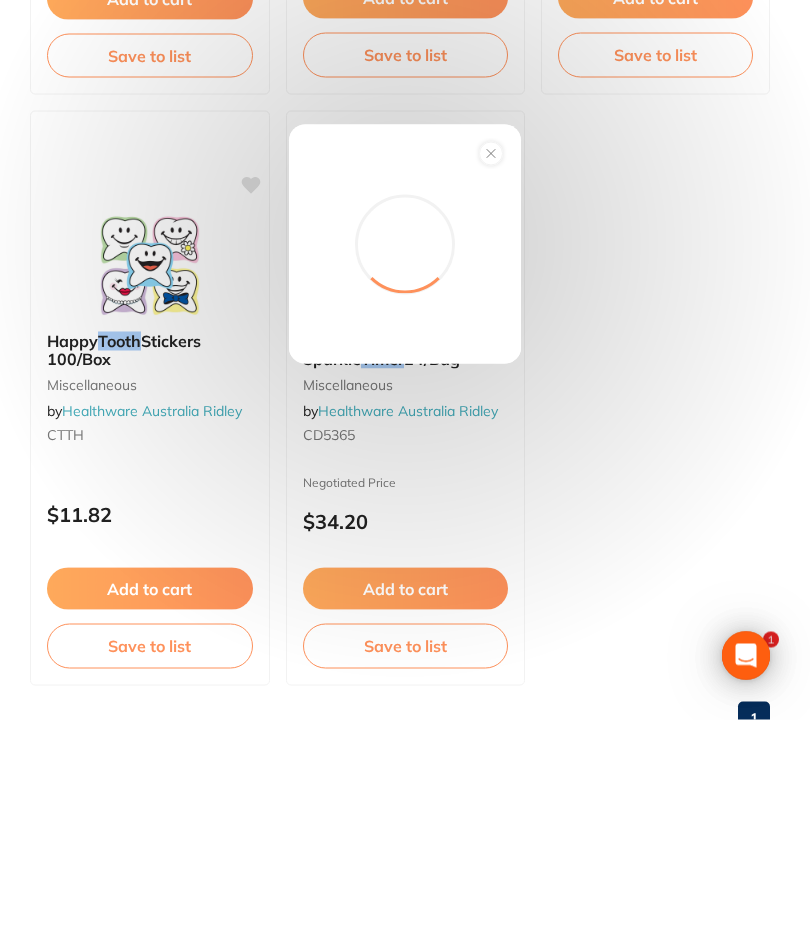 scroll, scrollTop: 584, scrollLeft: 0, axis: vertical 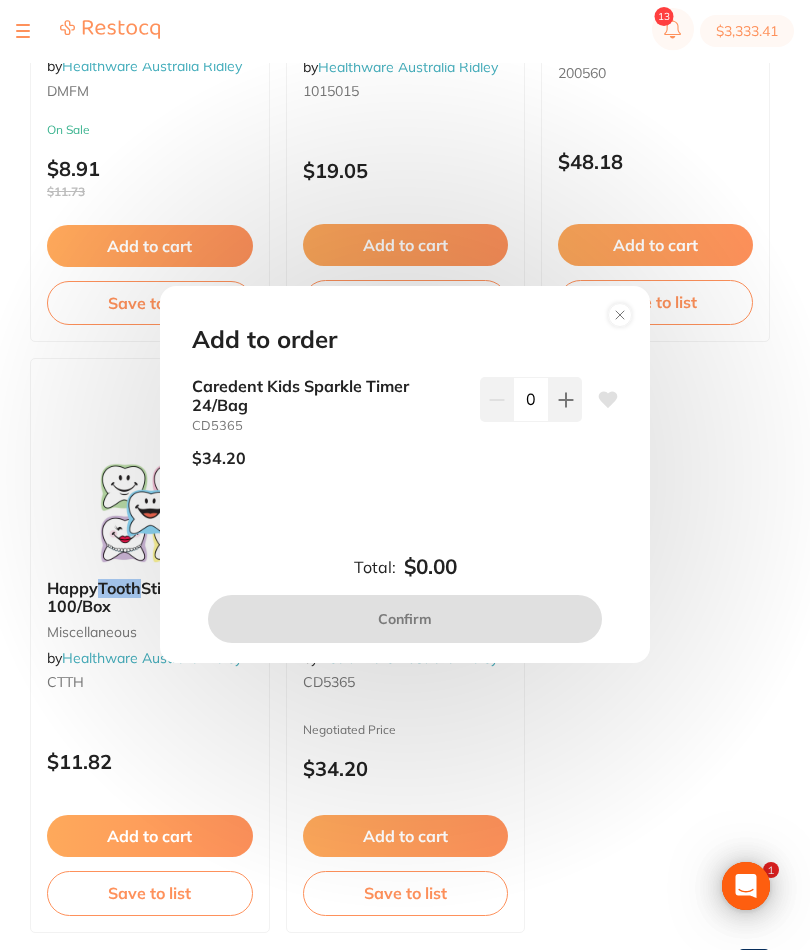 click 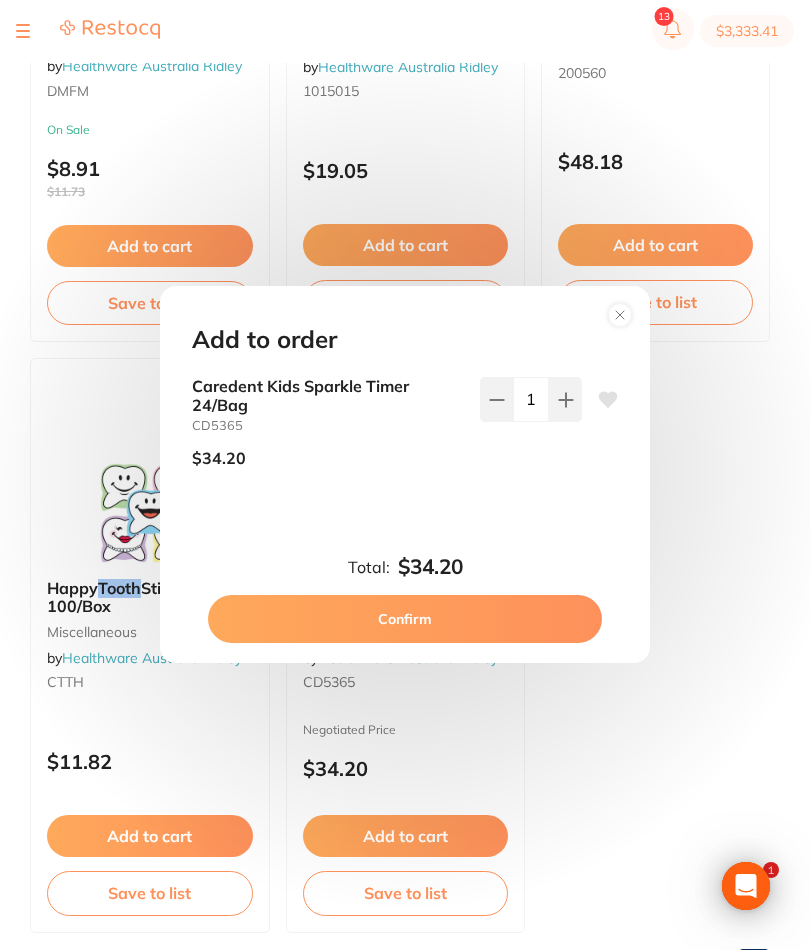 click on "Confirm" at bounding box center (405, 620) 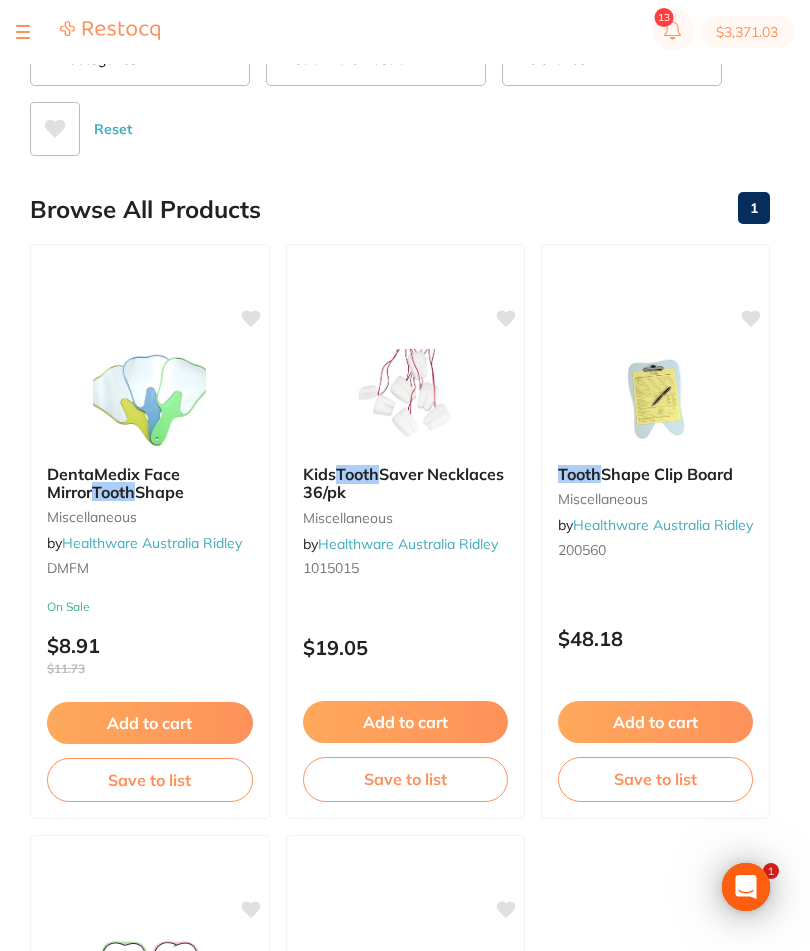 scroll, scrollTop: 0, scrollLeft: 0, axis: both 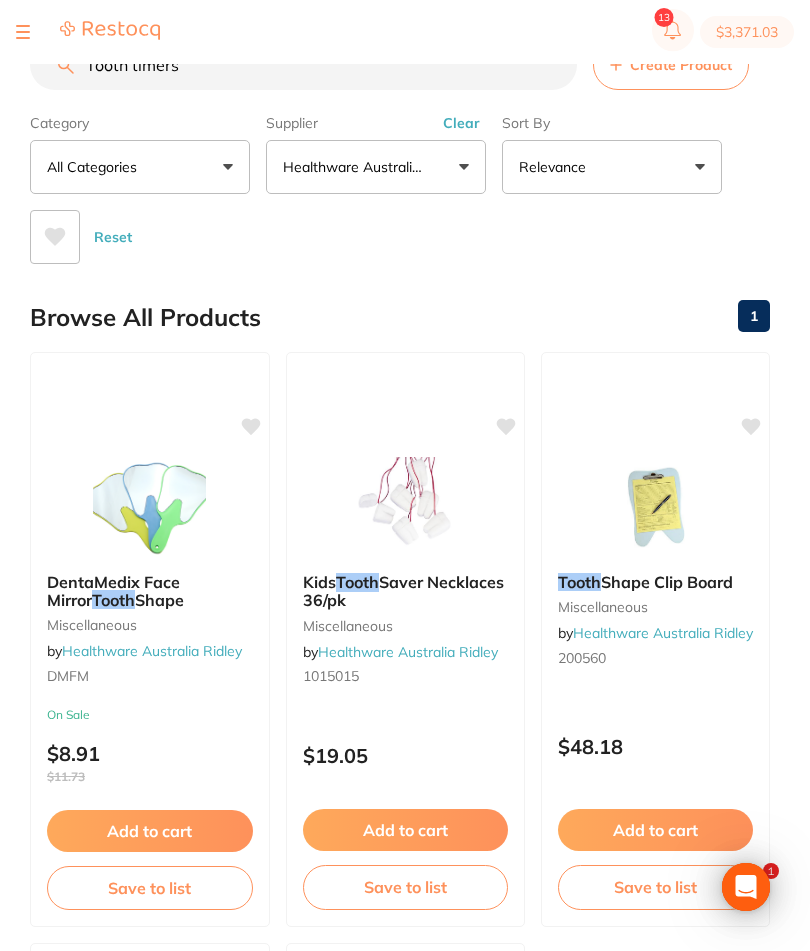 click on "Tooth timers" at bounding box center (303, 65) 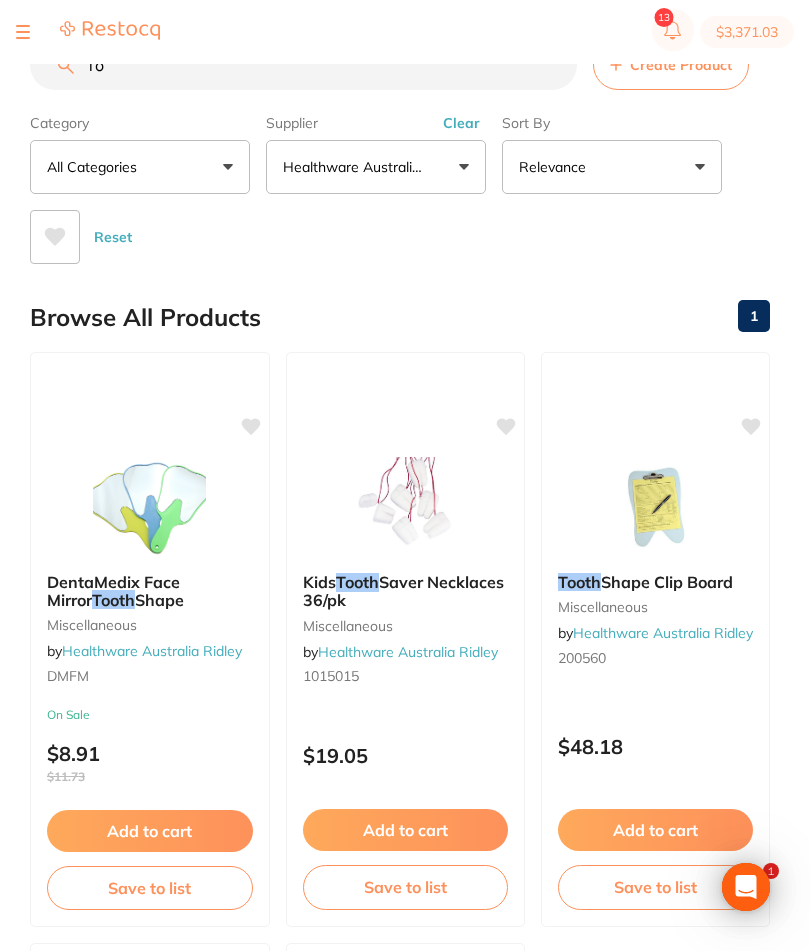 type on "T" 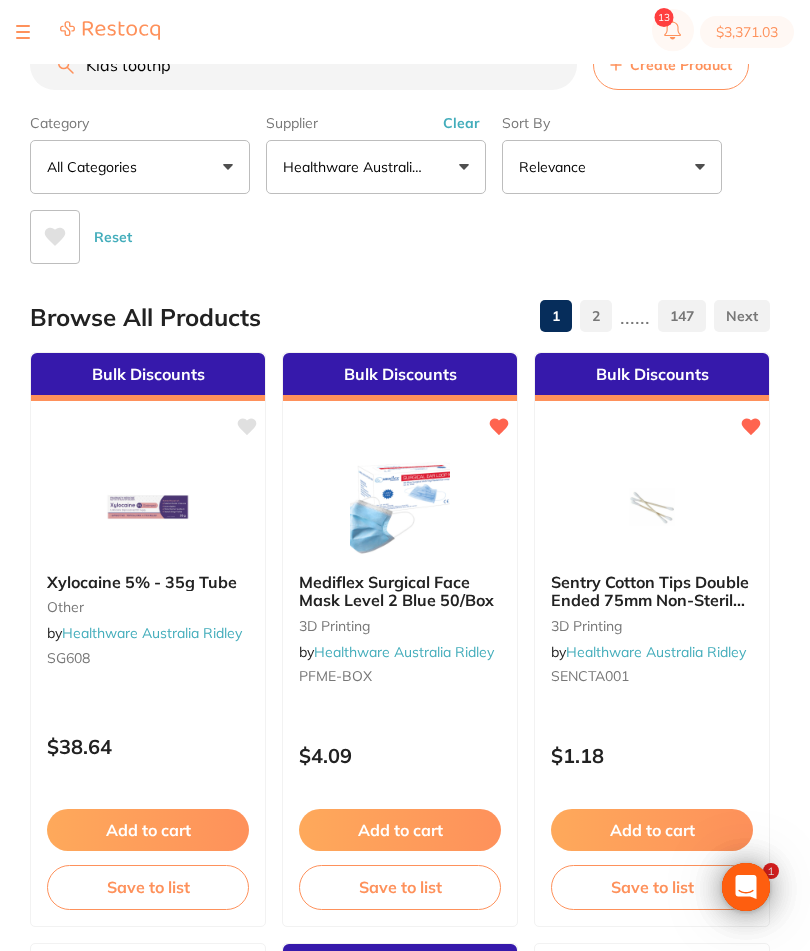 scroll, scrollTop: 0, scrollLeft: 0, axis: both 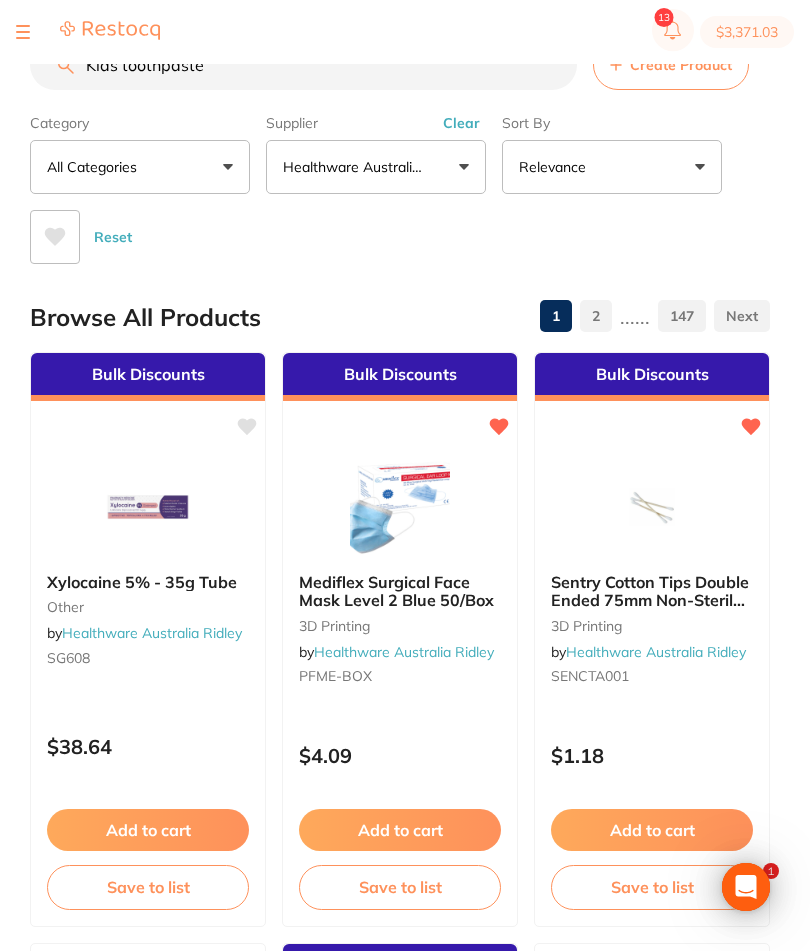 type on "Kids toothpaste" 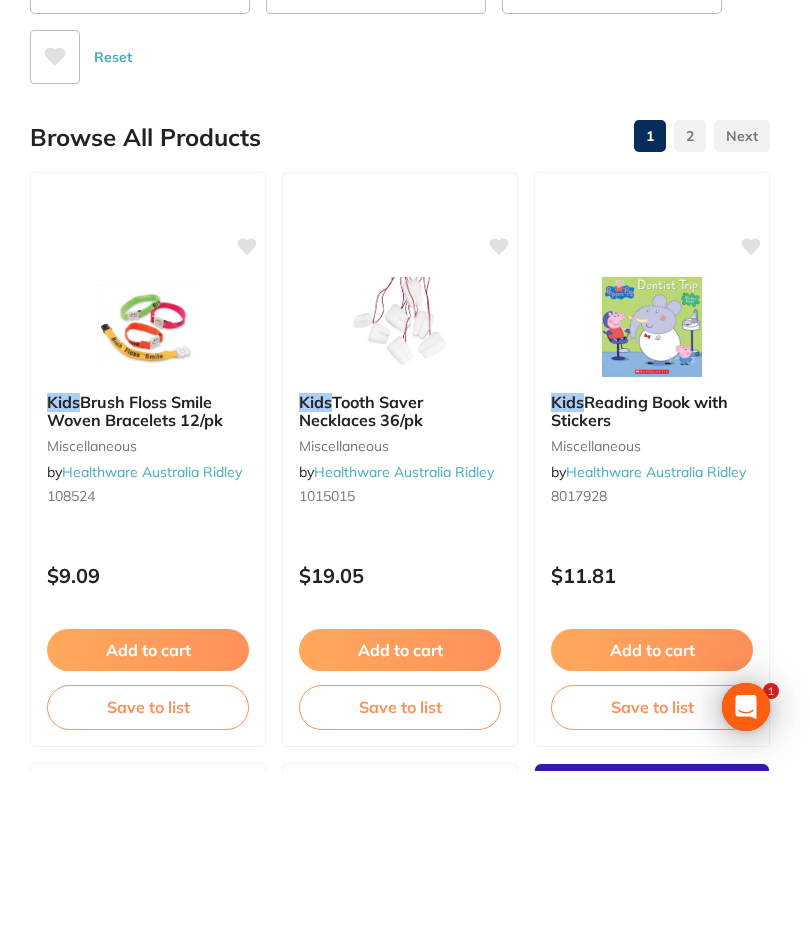 scroll, scrollTop: 0, scrollLeft: 0, axis: both 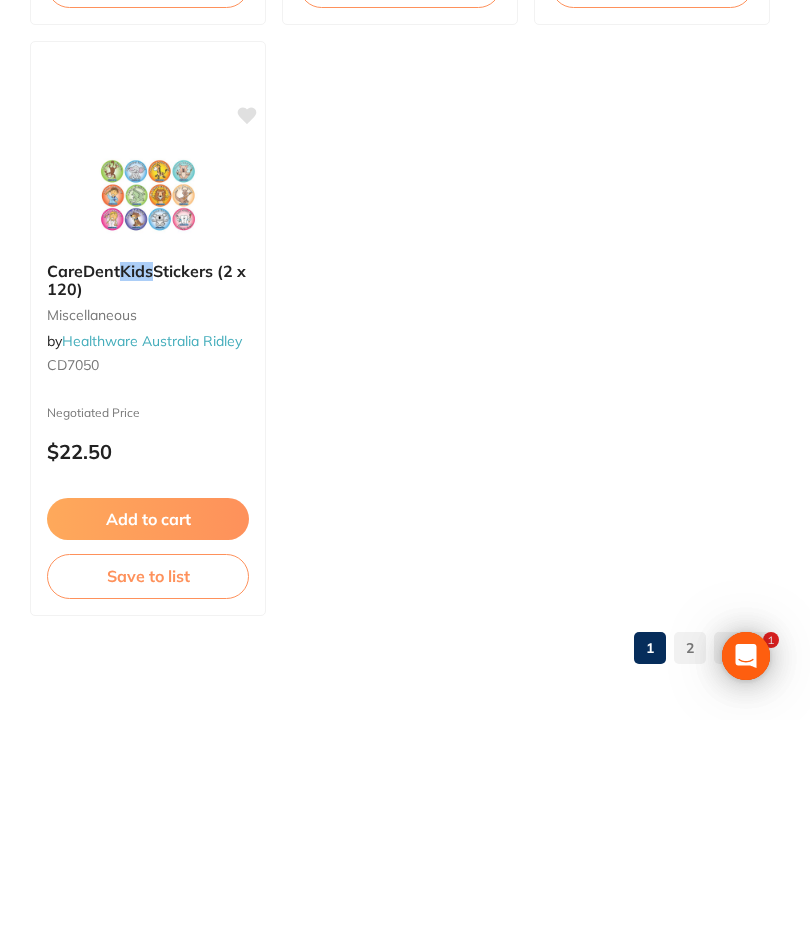 click on "2" at bounding box center [690, 879] 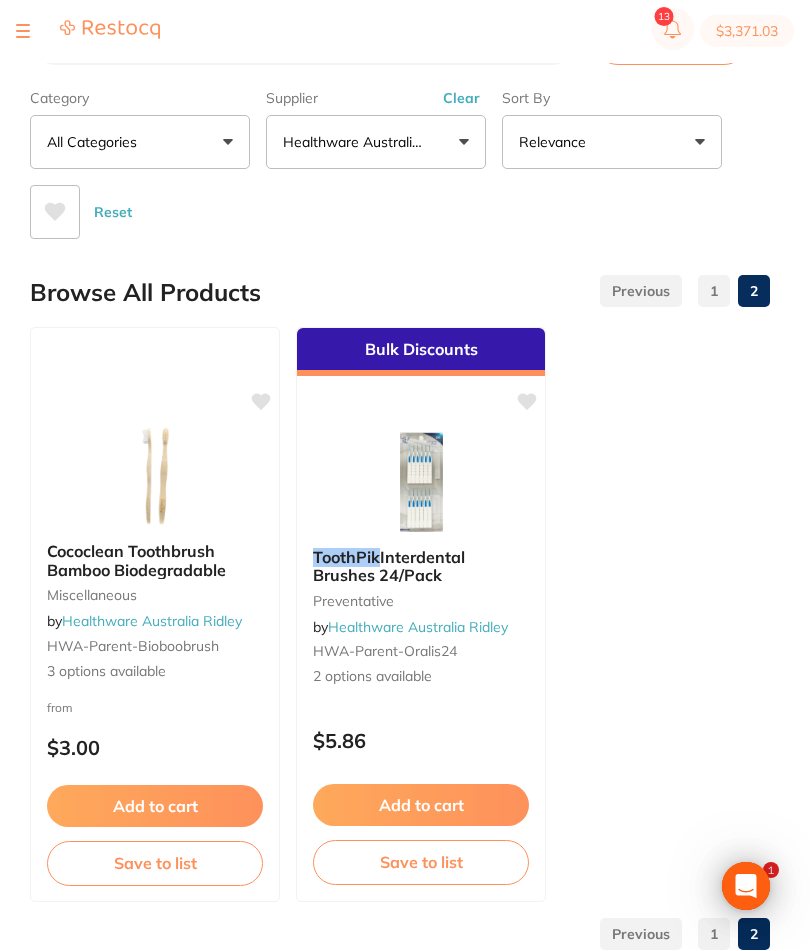 scroll, scrollTop: 26, scrollLeft: 0, axis: vertical 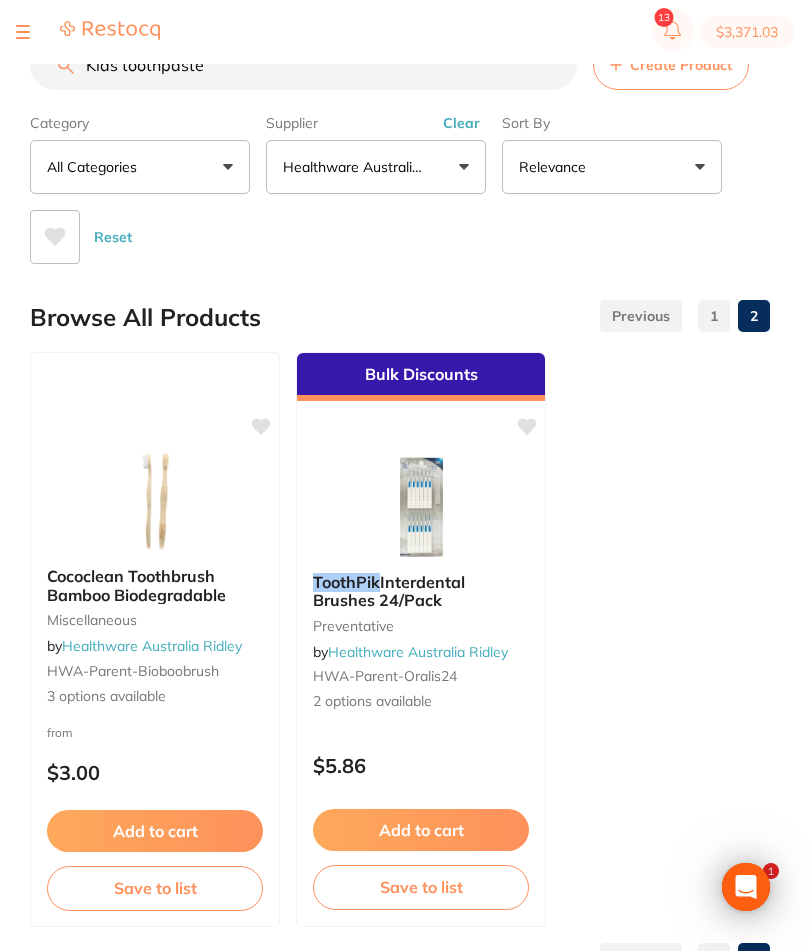click on "Kids toothpaste" at bounding box center (303, 65) 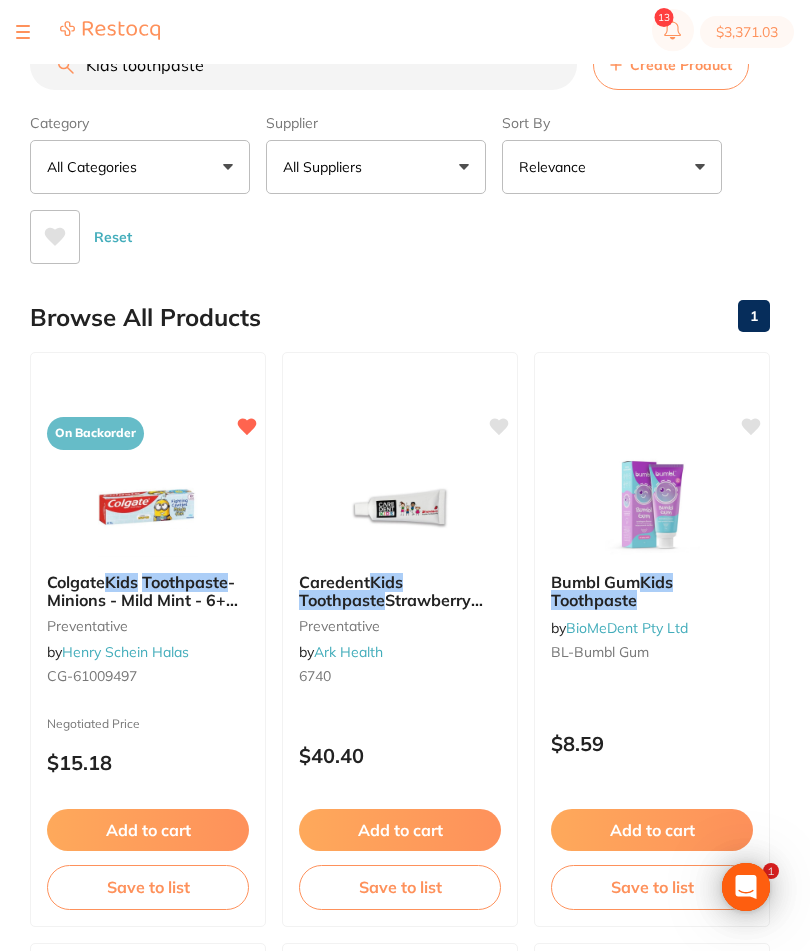 scroll, scrollTop: 0, scrollLeft: 0, axis: both 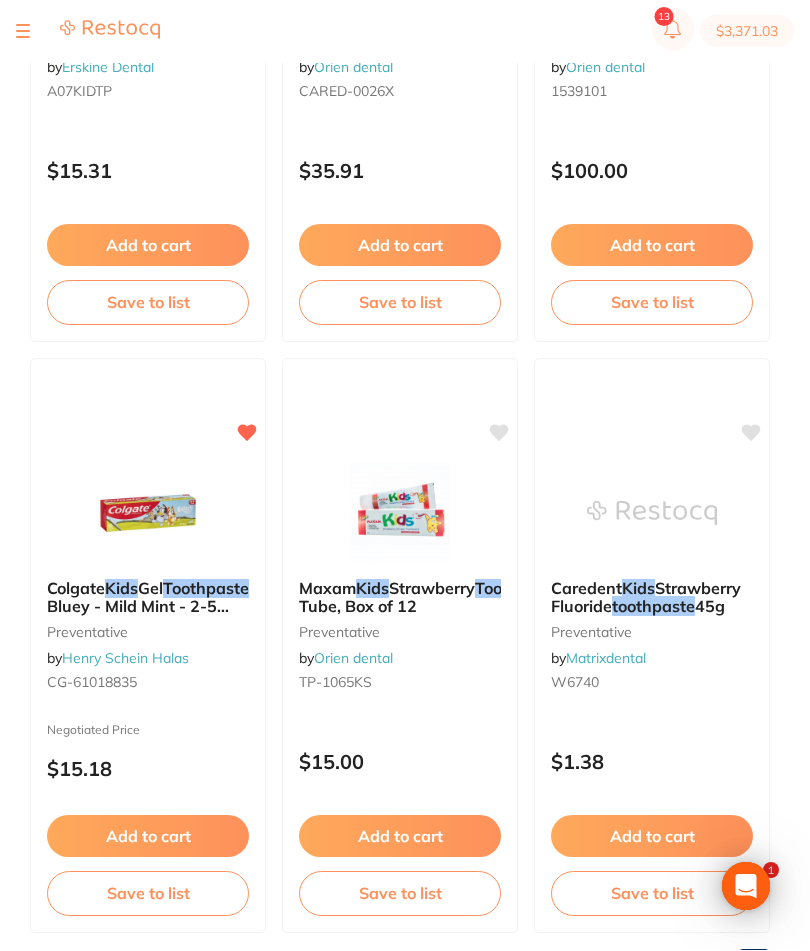 click on "- Bluey - Mild Mint - 2-5 Years - 90g, 12-Pack" at bounding box center (151, 607) 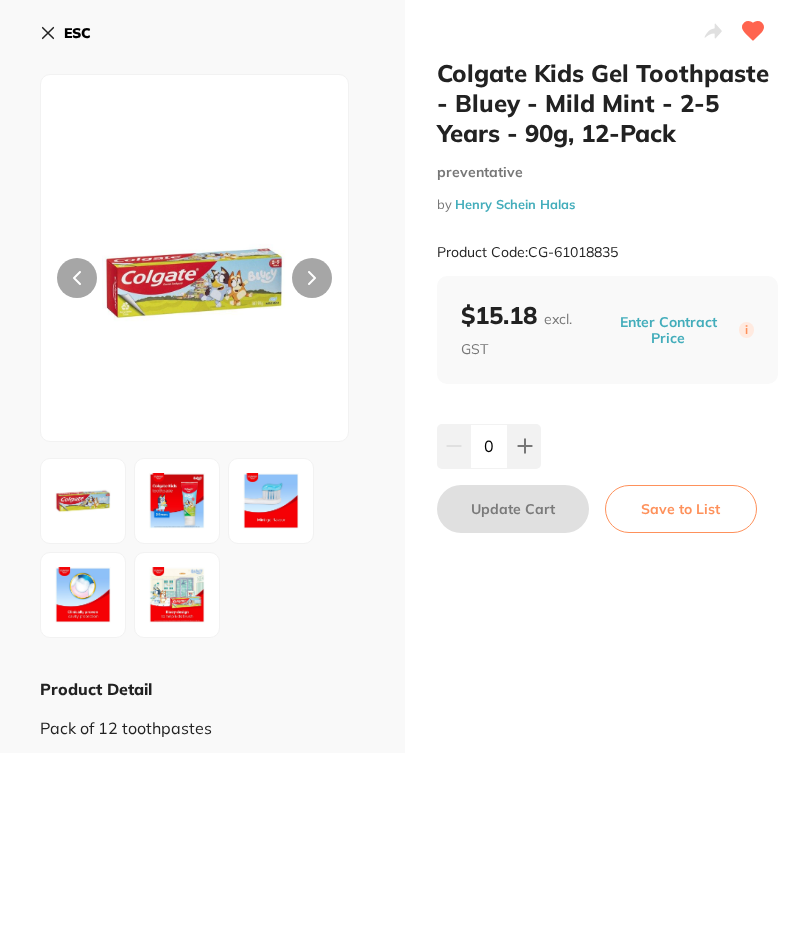 scroll, scrollTop: 25, scrollLeft: 0, axis: vertical 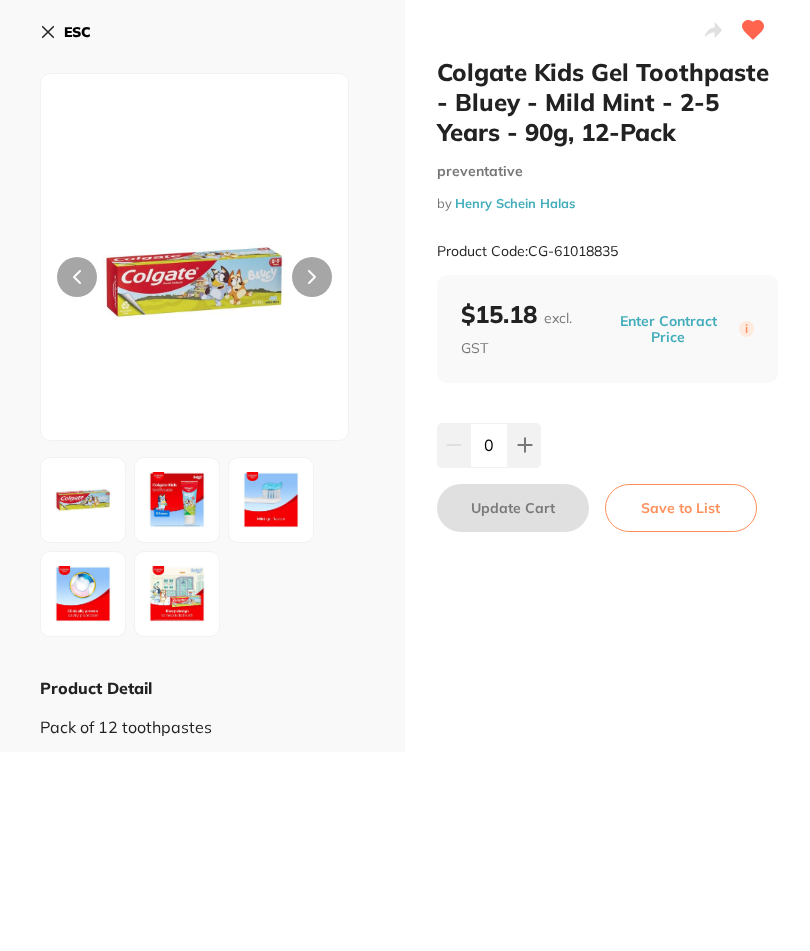 click 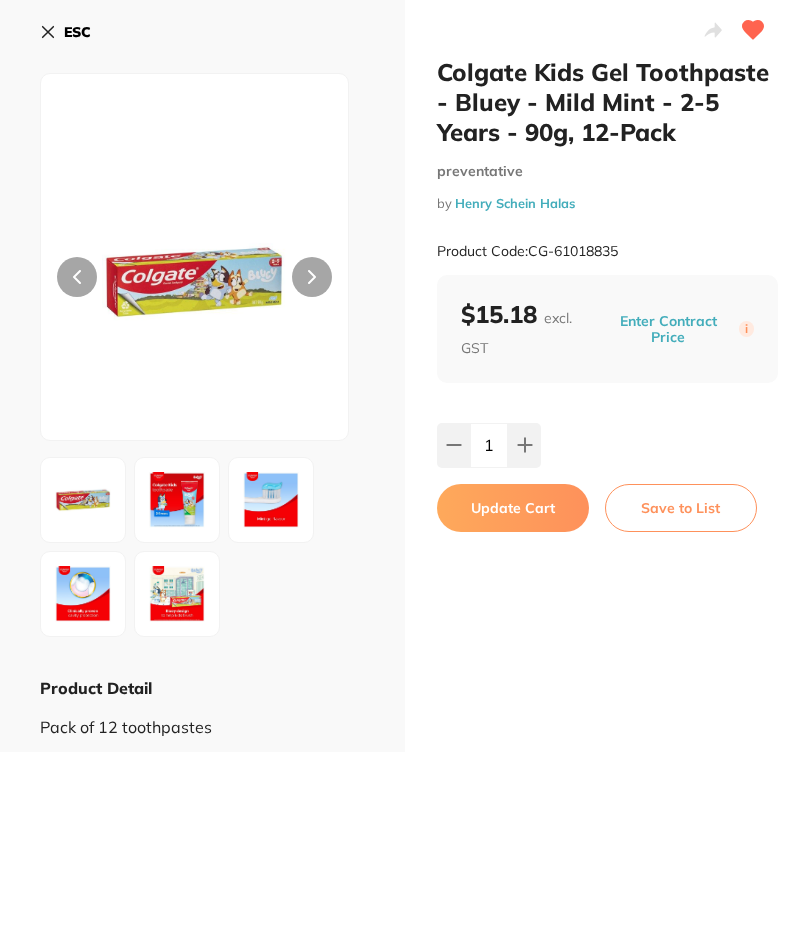 scroll, scrollTop: 0, scrollLeft: 0, axis: both 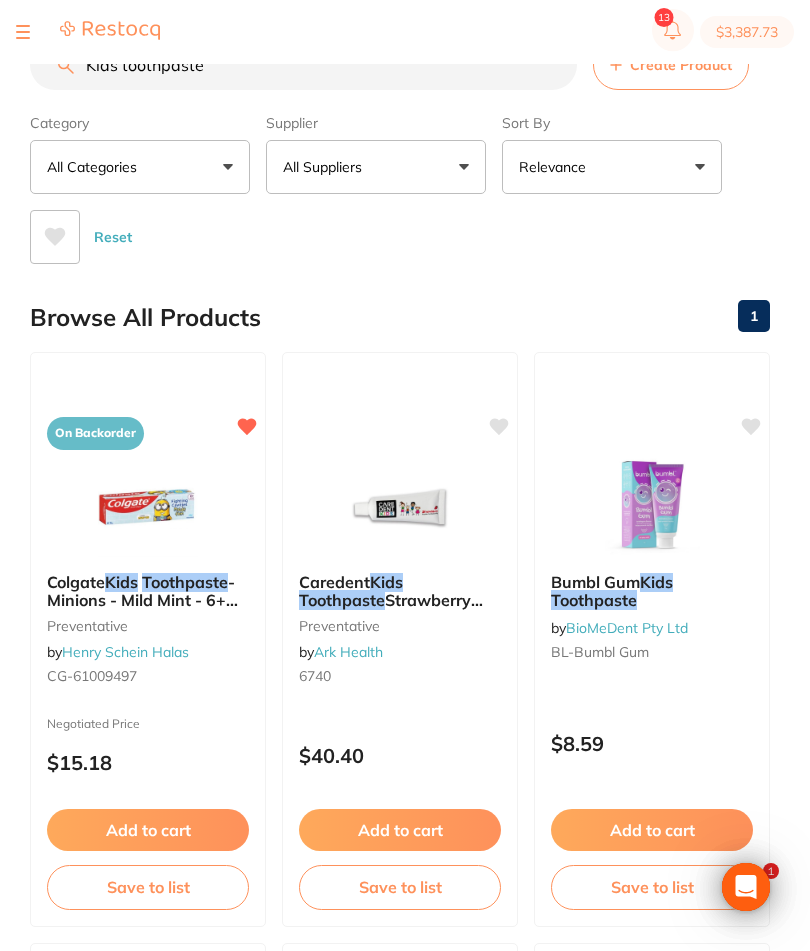 click on "Kids toothpaste" at bounding box center (303, 65) 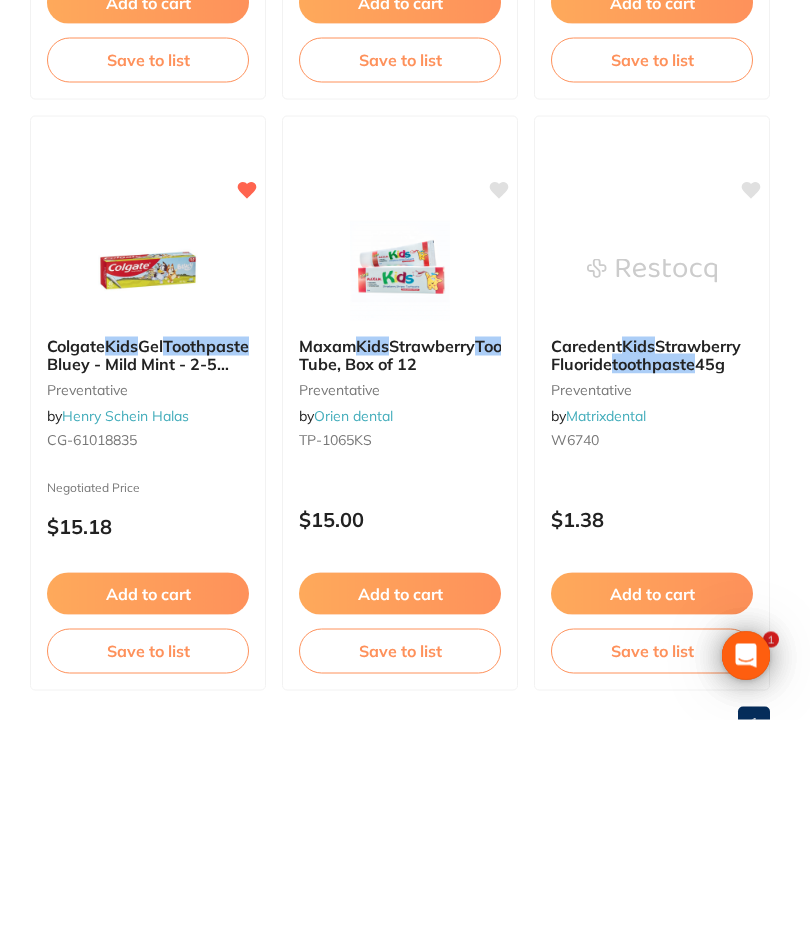 click on "Save to list" at bounding box center (148, 882) 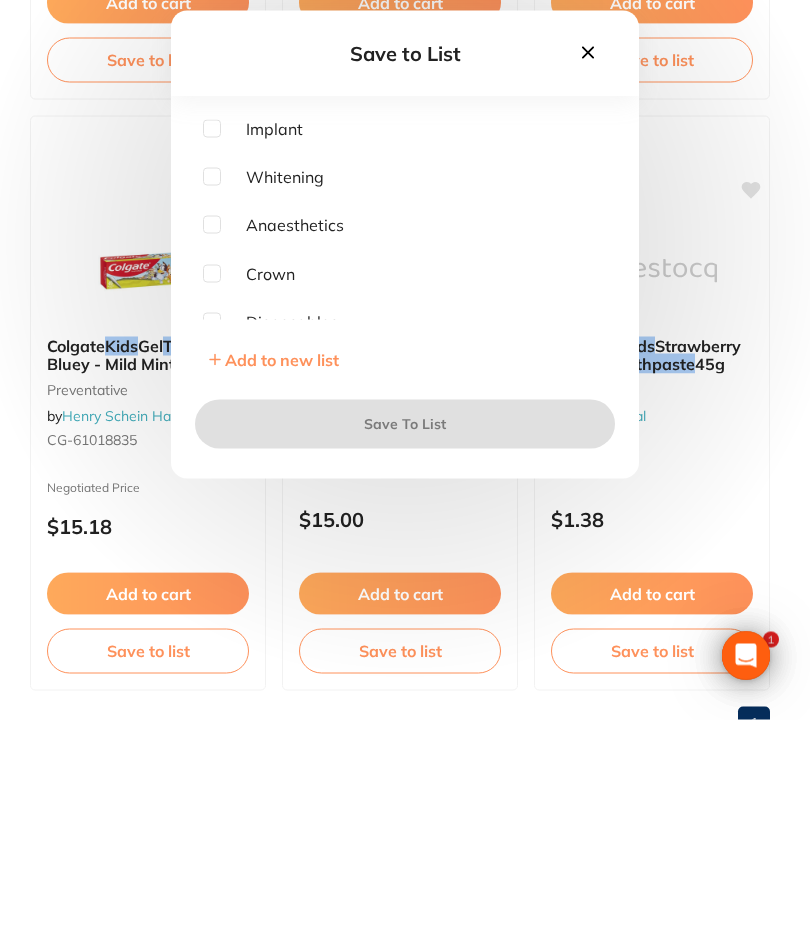 scroll, scrollTop: 1175, scrollLeft: 0, axis: vertical 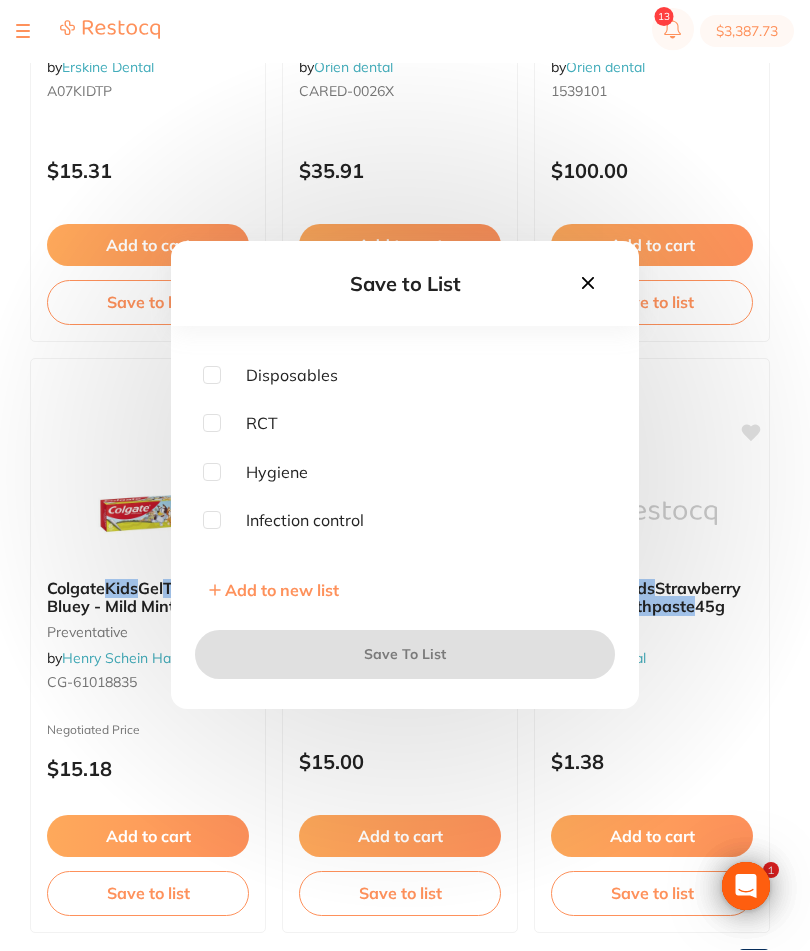 click at bounding box center [212, 473] 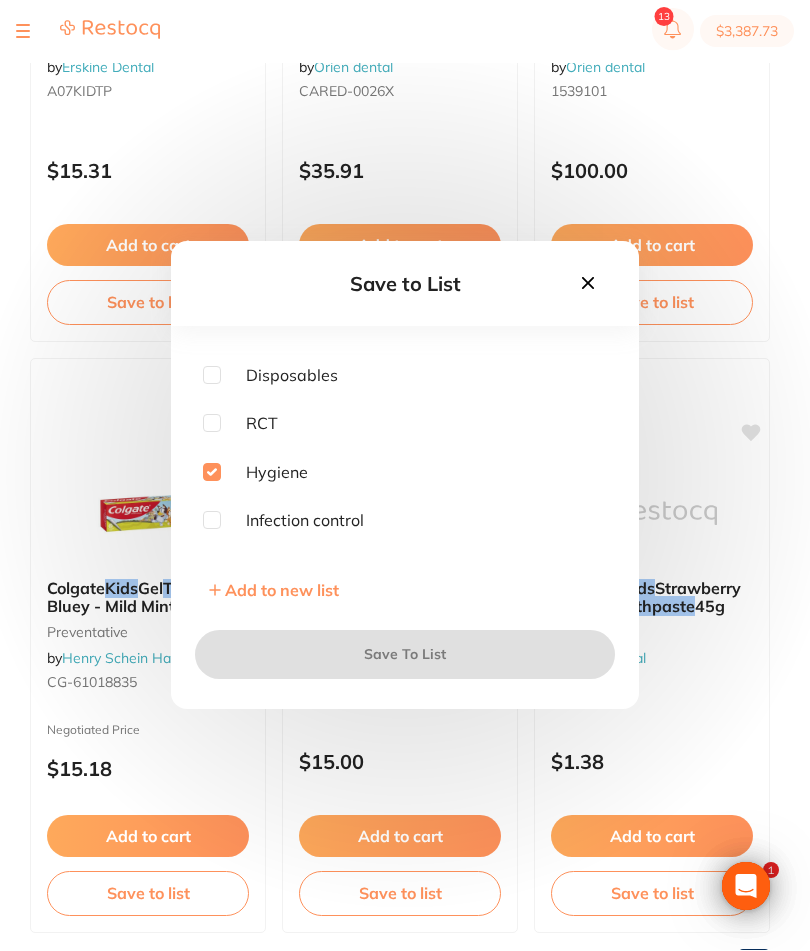 checkbox on "true" 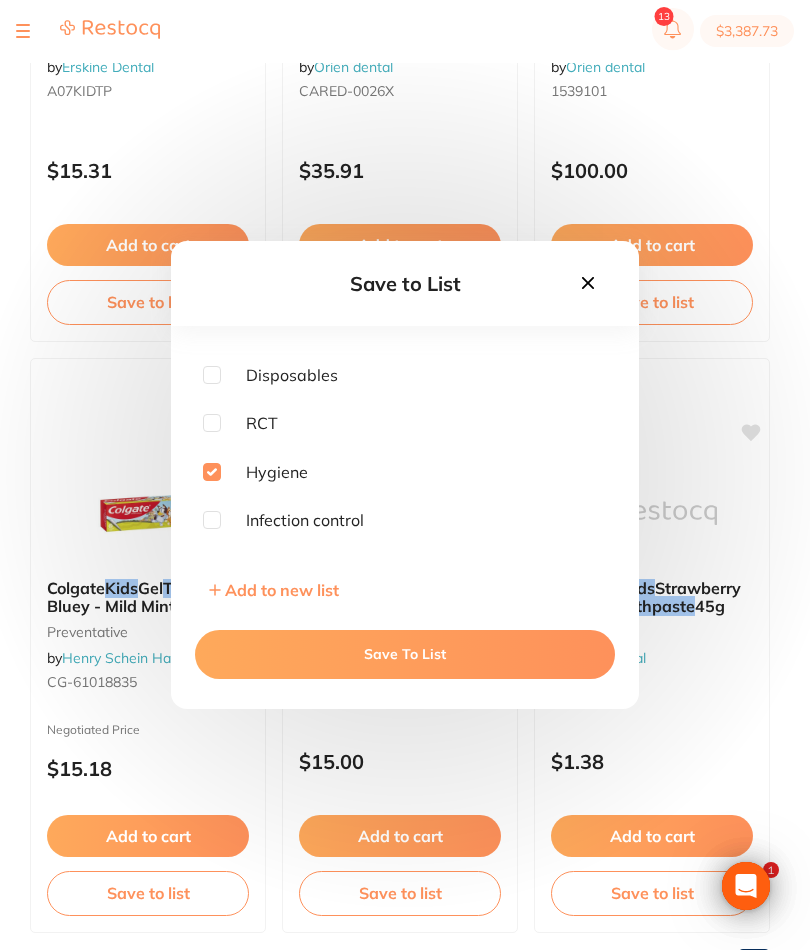 click on "Save To List" at bounding box center (405, 655) 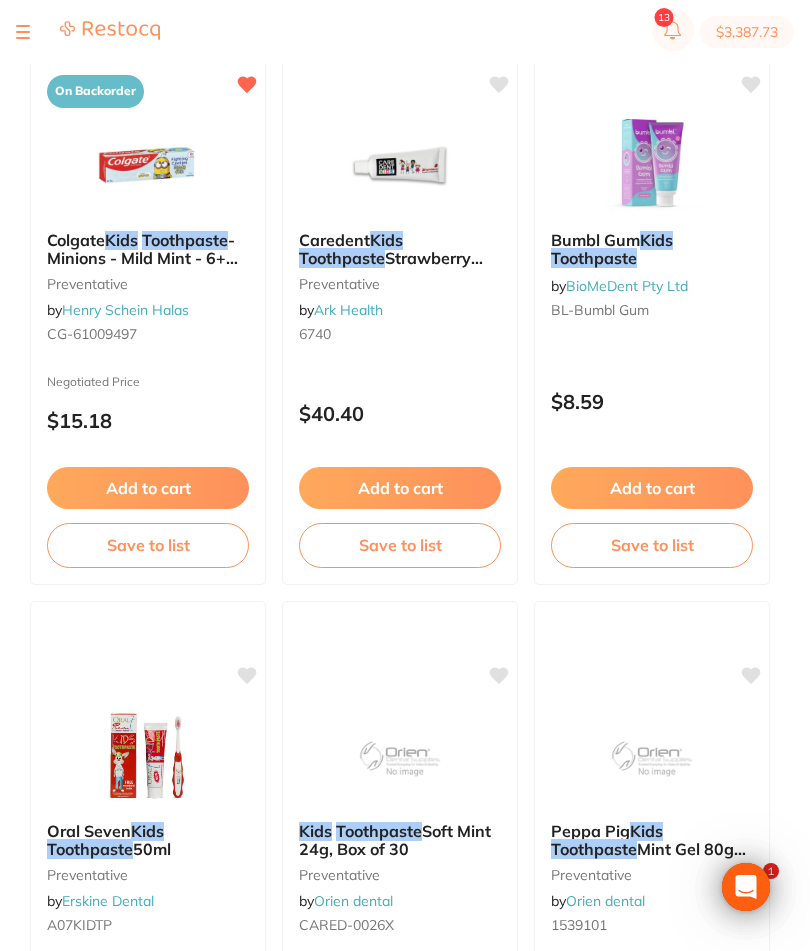 scroll, scrollTop: 0, scrollLeft: 0, axis: both 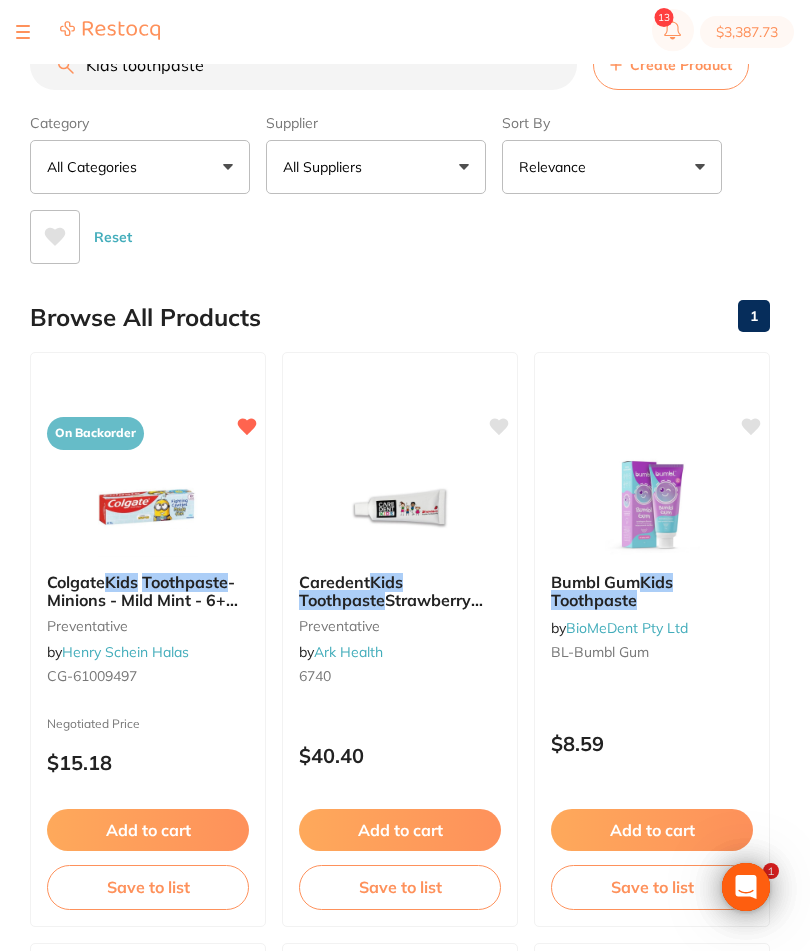 click on "Kids toothpaste" at bounding box center [303, 65] 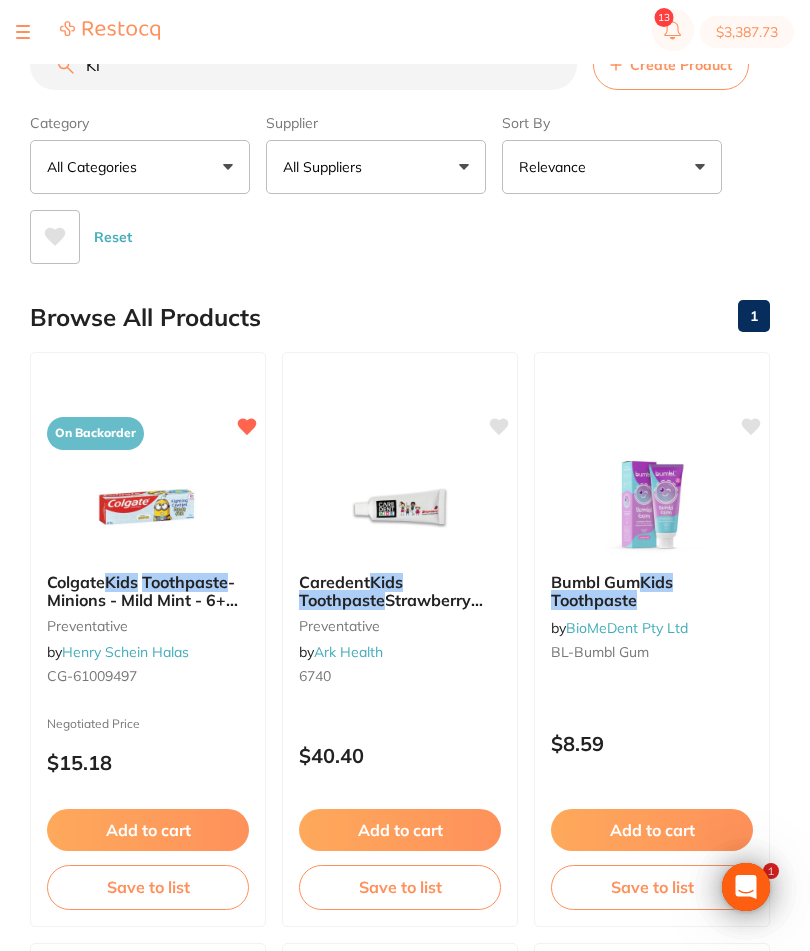 type on "K" 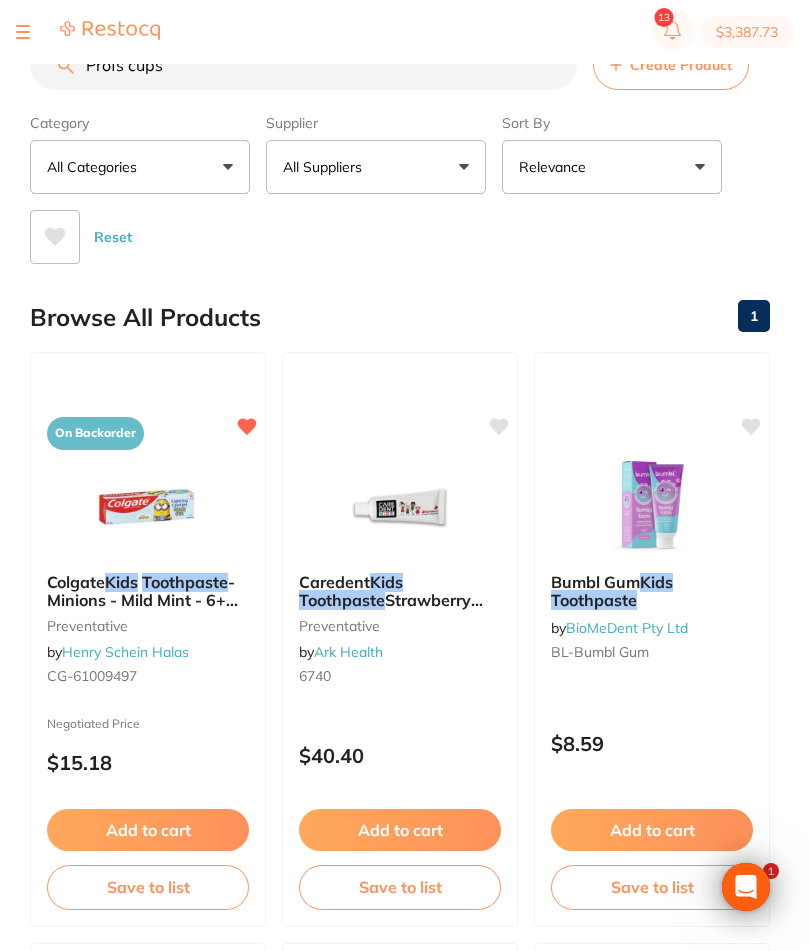 type on "Profs cups" 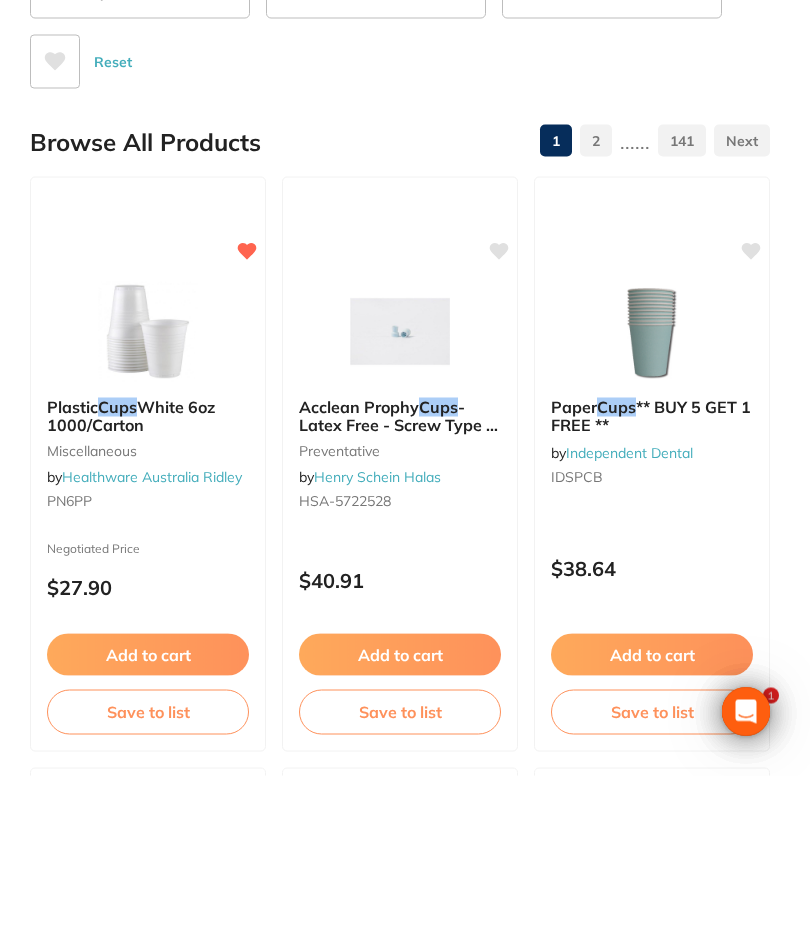 scroll, scrollTop: 0, scrollLeft: 0, axis: both 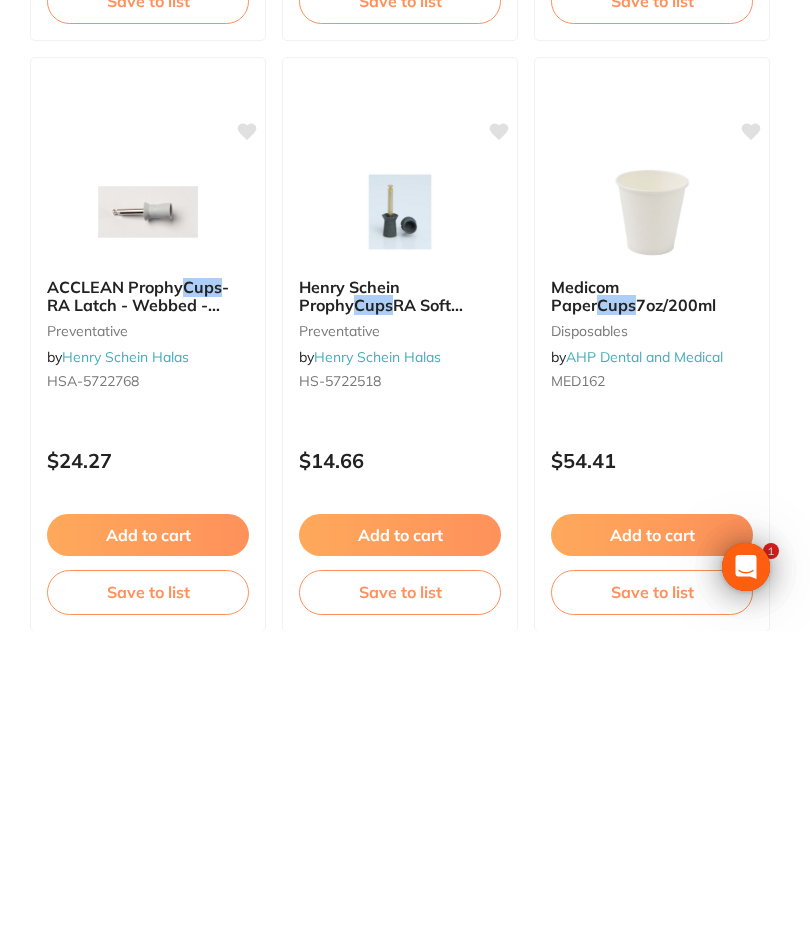 click on "Add to cart" at bounding box center (148, 855) 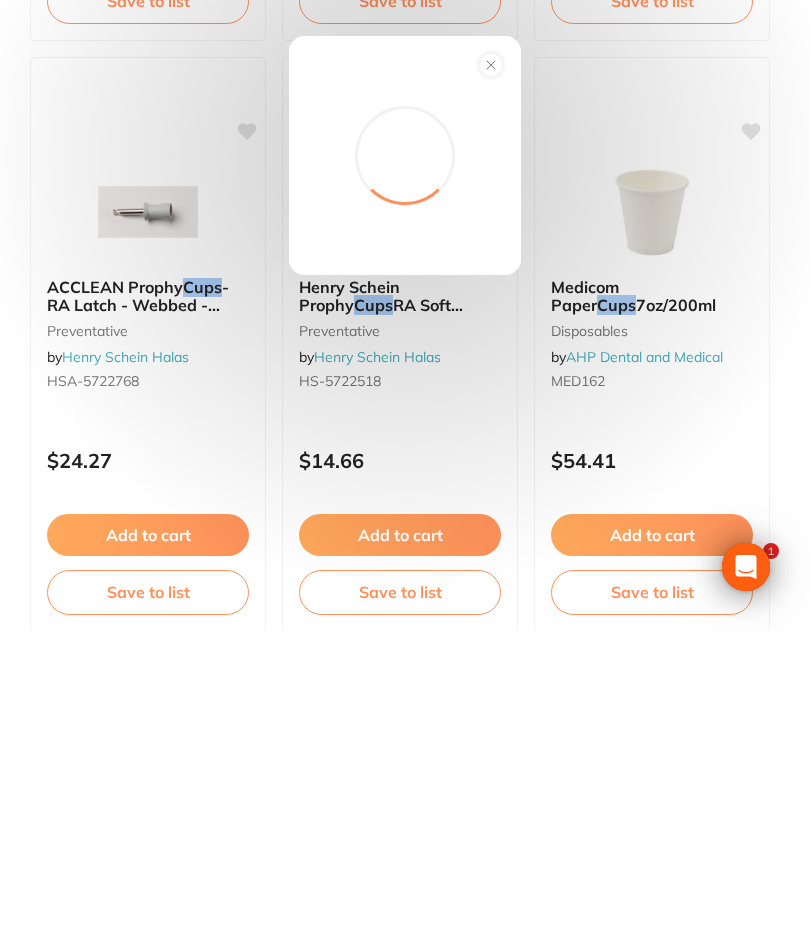 scroll, scrollTop: 886, scrollLeft: 0, axis: vertical 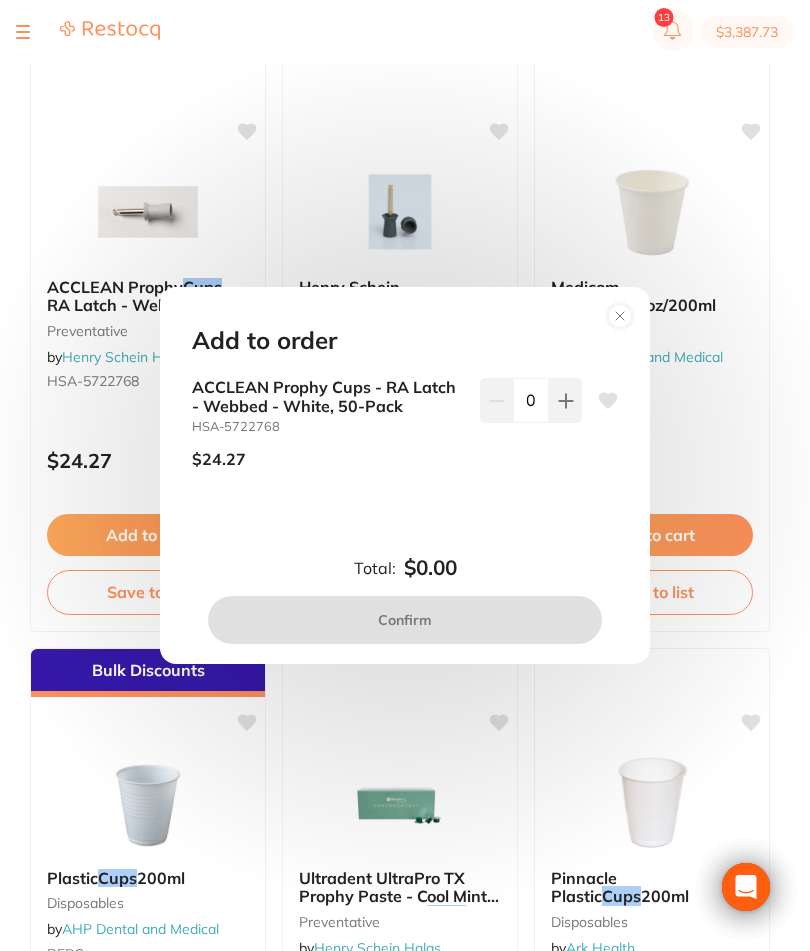 click 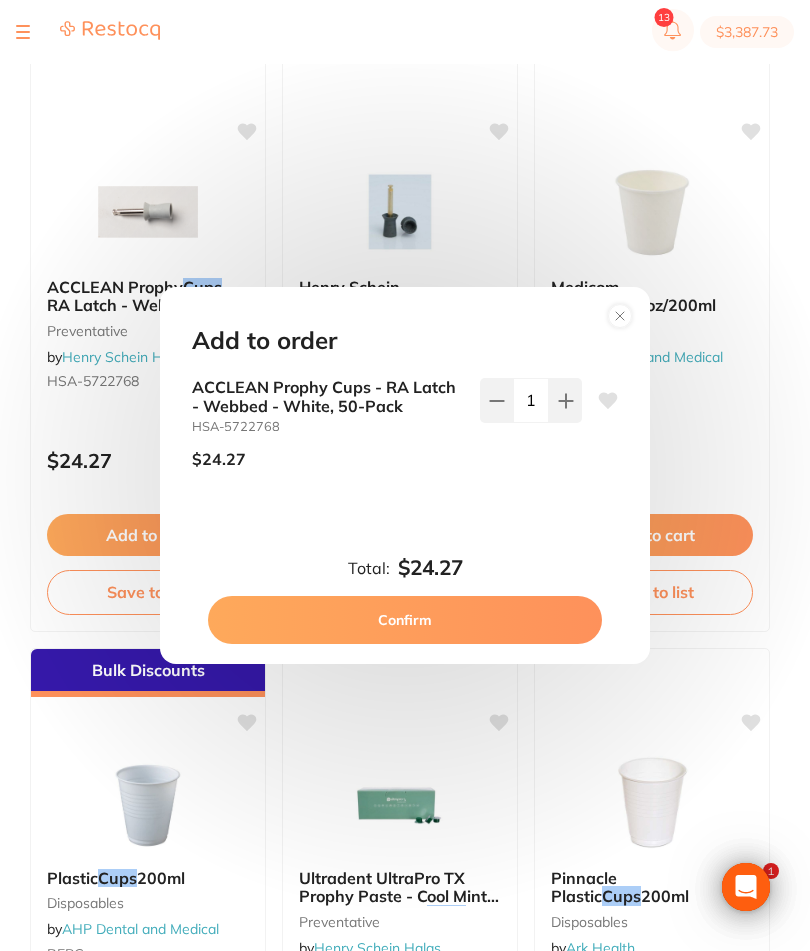 scroll, scrollTop: 0, scrollLeft: 0, axis: both 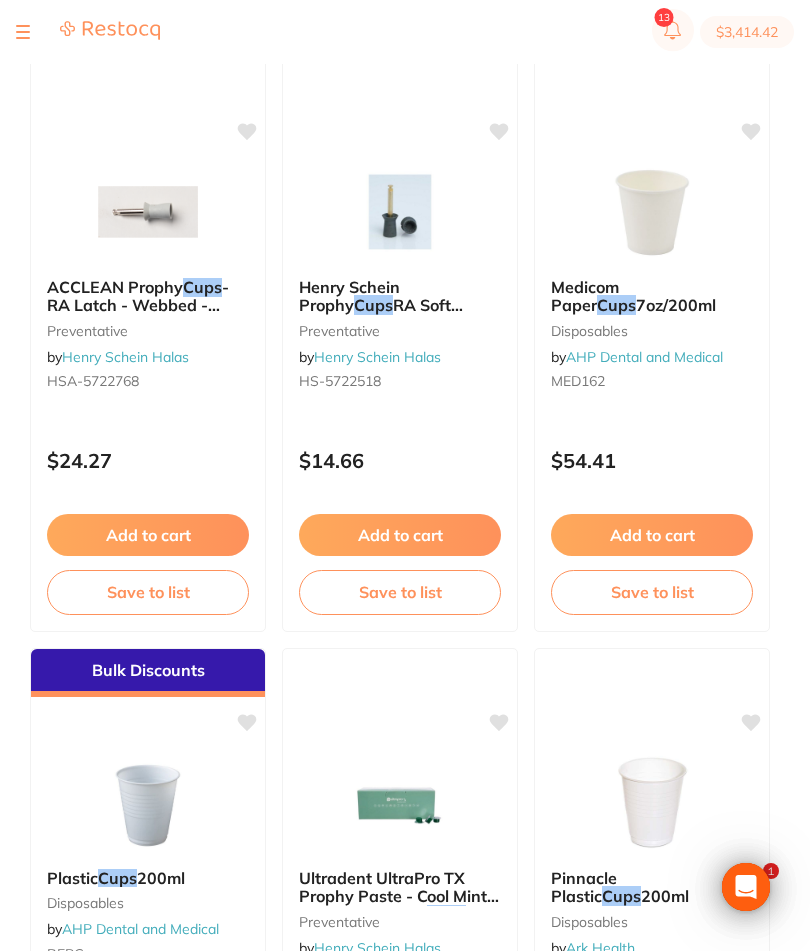 click on "Save to list" at bounding box center (148, 592) 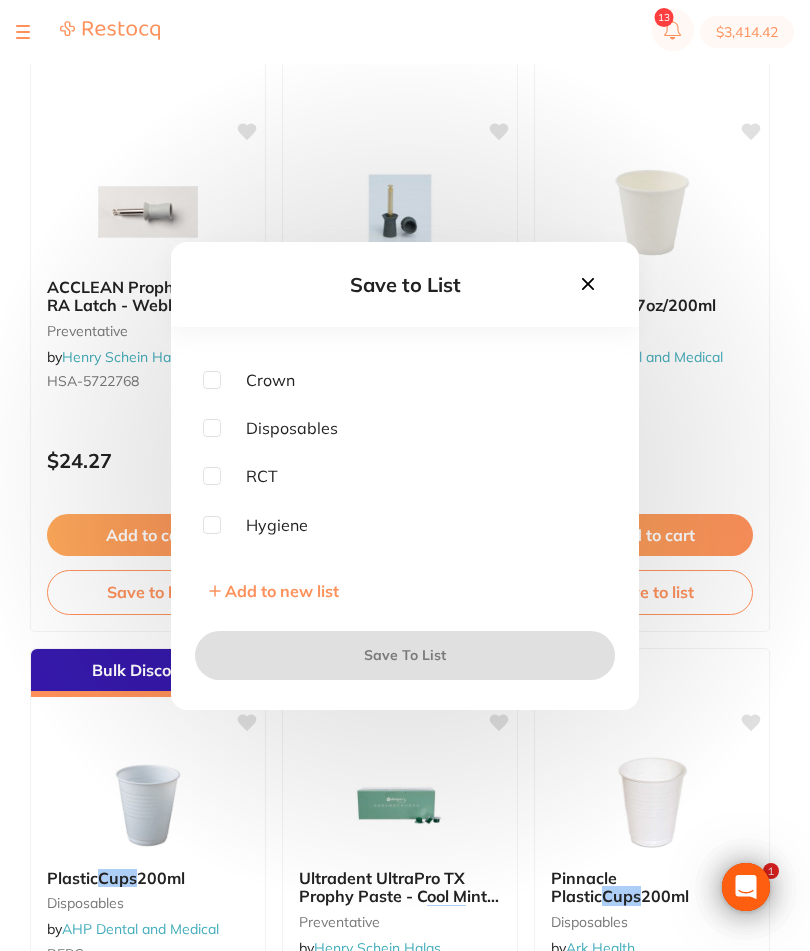 scroll, scrollTop: 177, scrollLeft: 0, axis: vertical 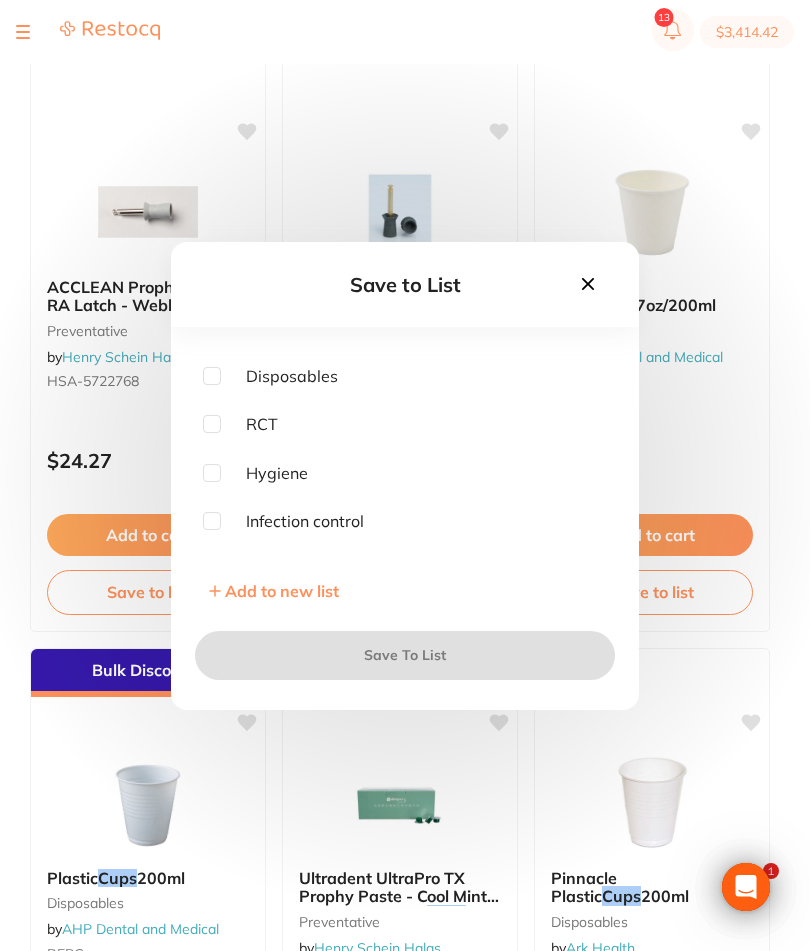 click at bounding box center [212, 473] 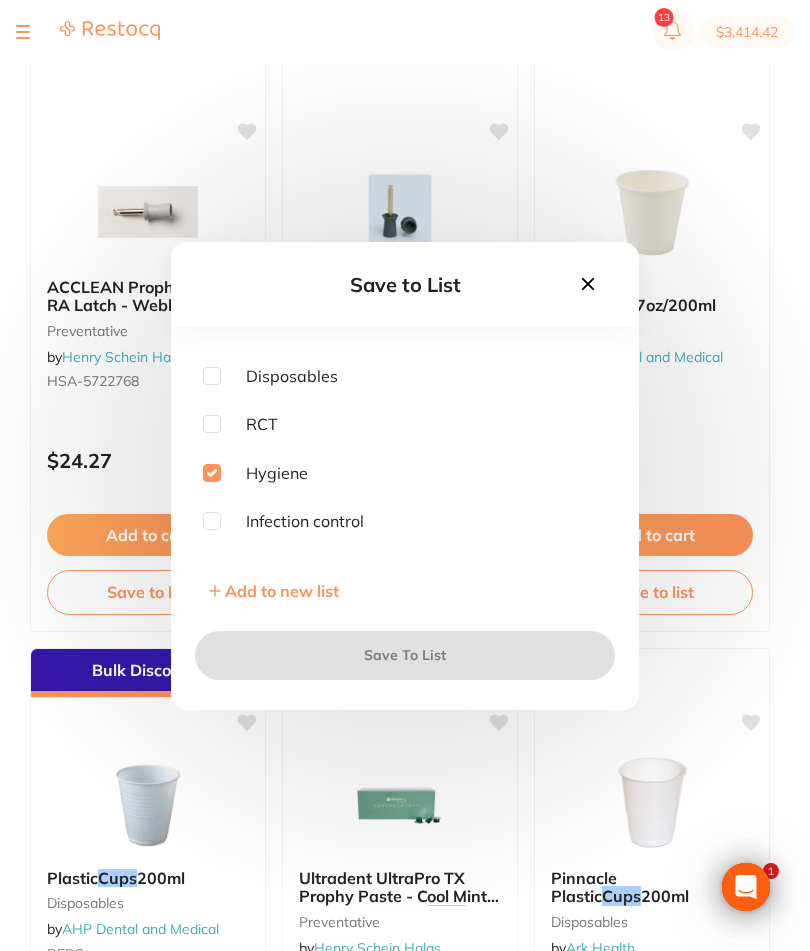 checkbox on "true" 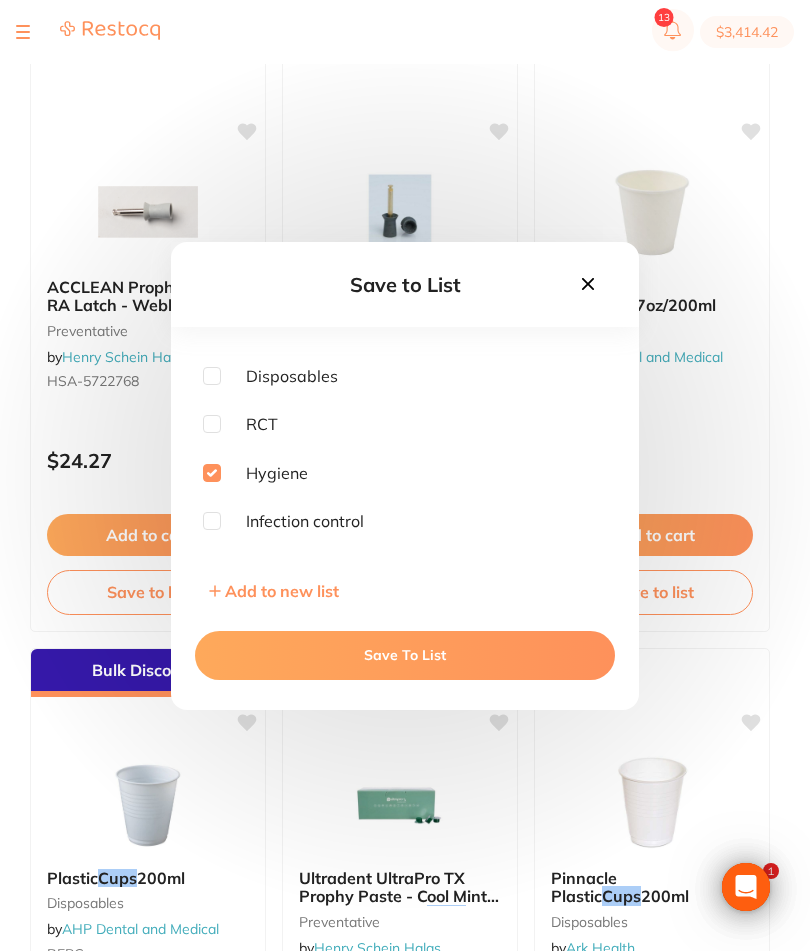 click on "Save To List" at bounding box center (405, 655) 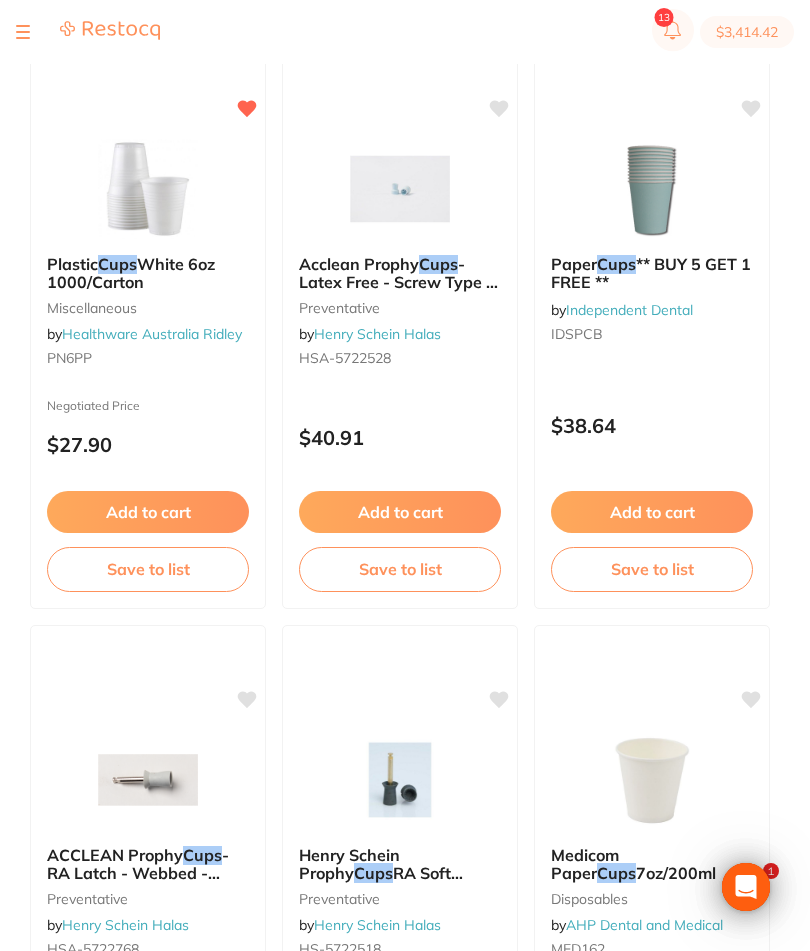 scroll, scrollTop: 0, scrollLeft: 0, axis: both 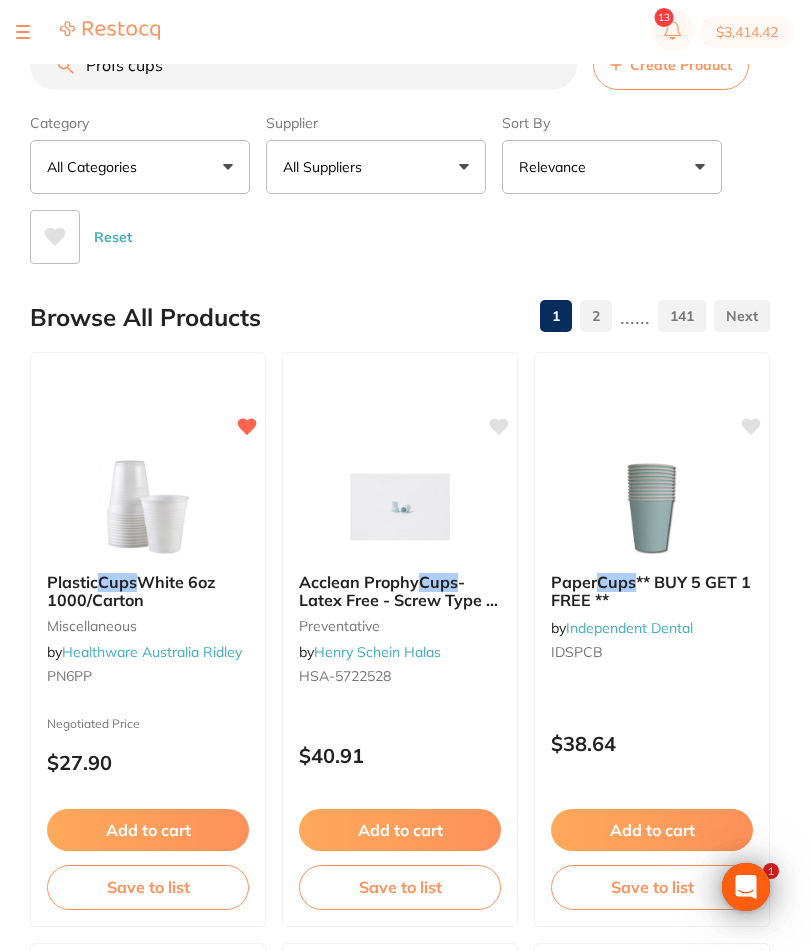 click on "Profs cups" at bounding box center (303, 65) 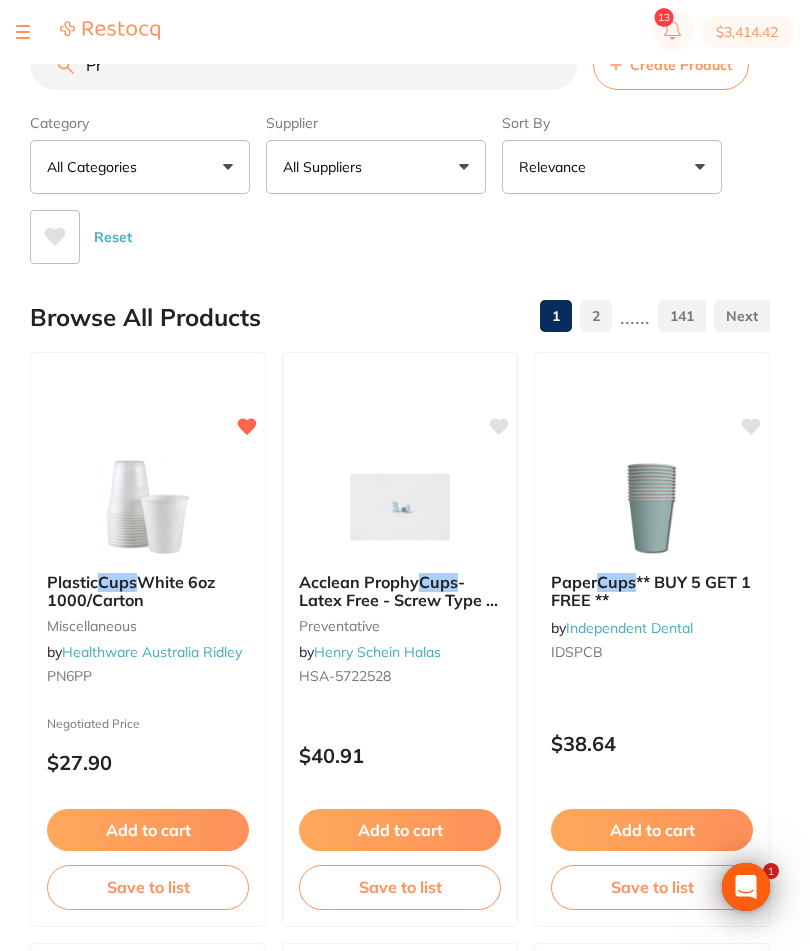 type on "P" 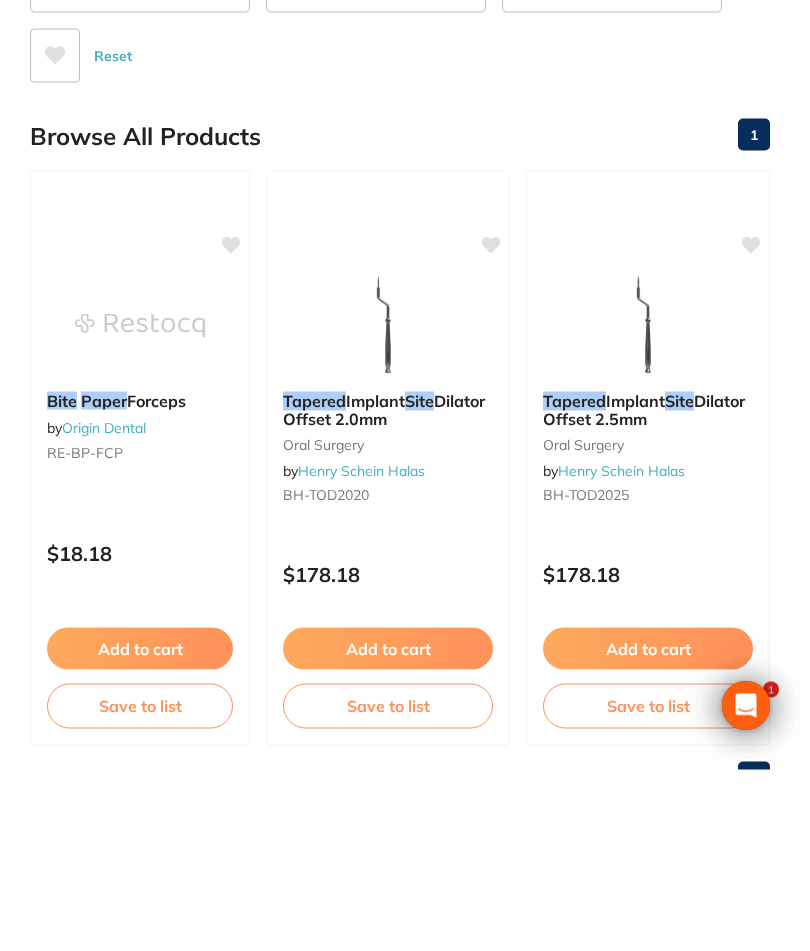 scroll, scrollTop: 0, scrollLeft: 0, axis: both 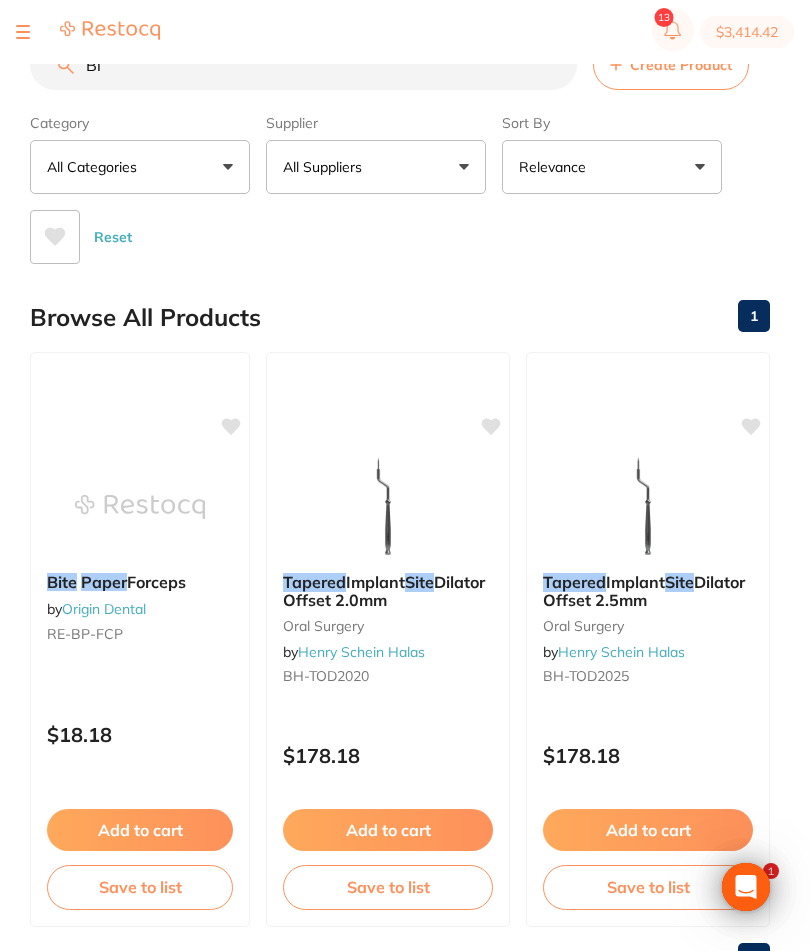 type on "B" 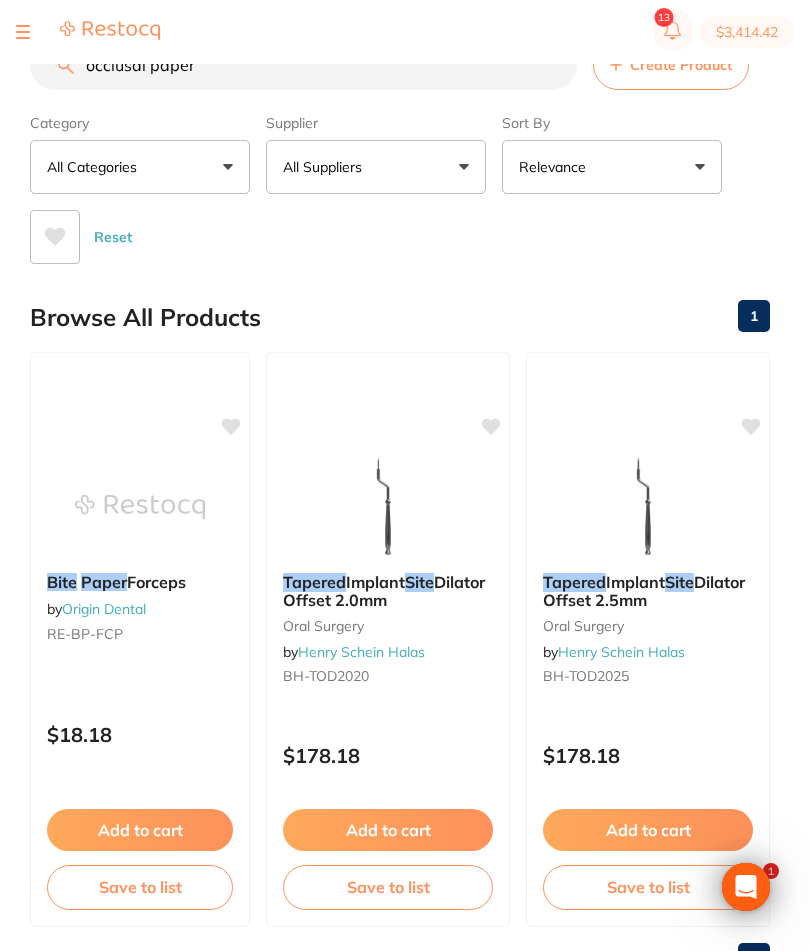 type on "occlusal paper" 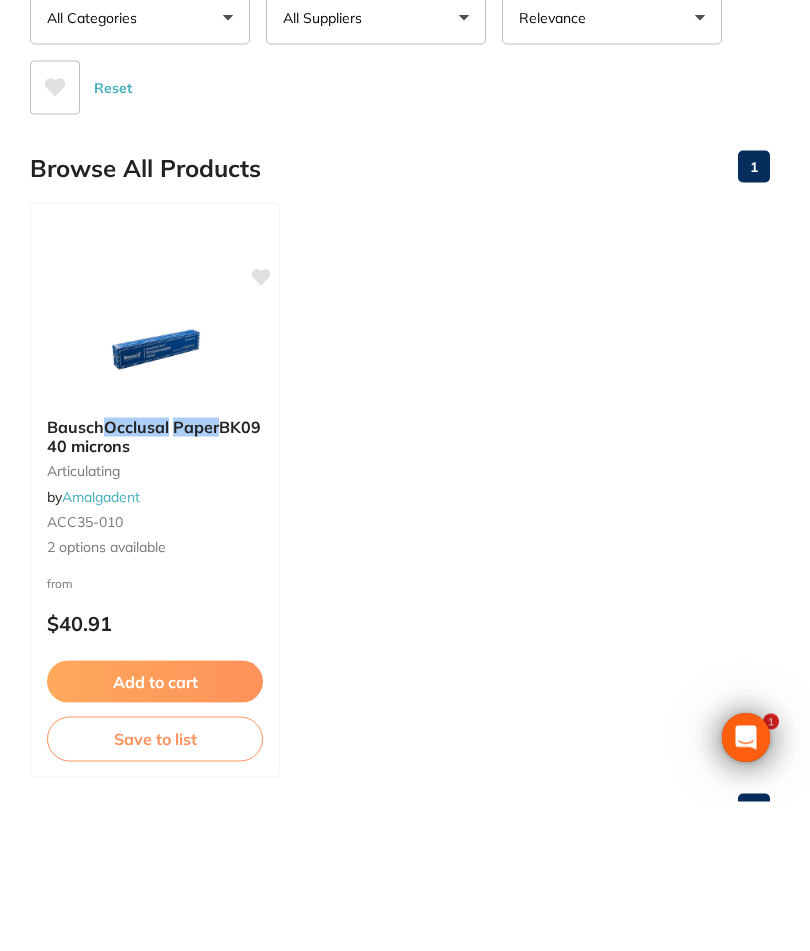 scroll, scrollTop: 0, scrollLeft: 0, axis: both 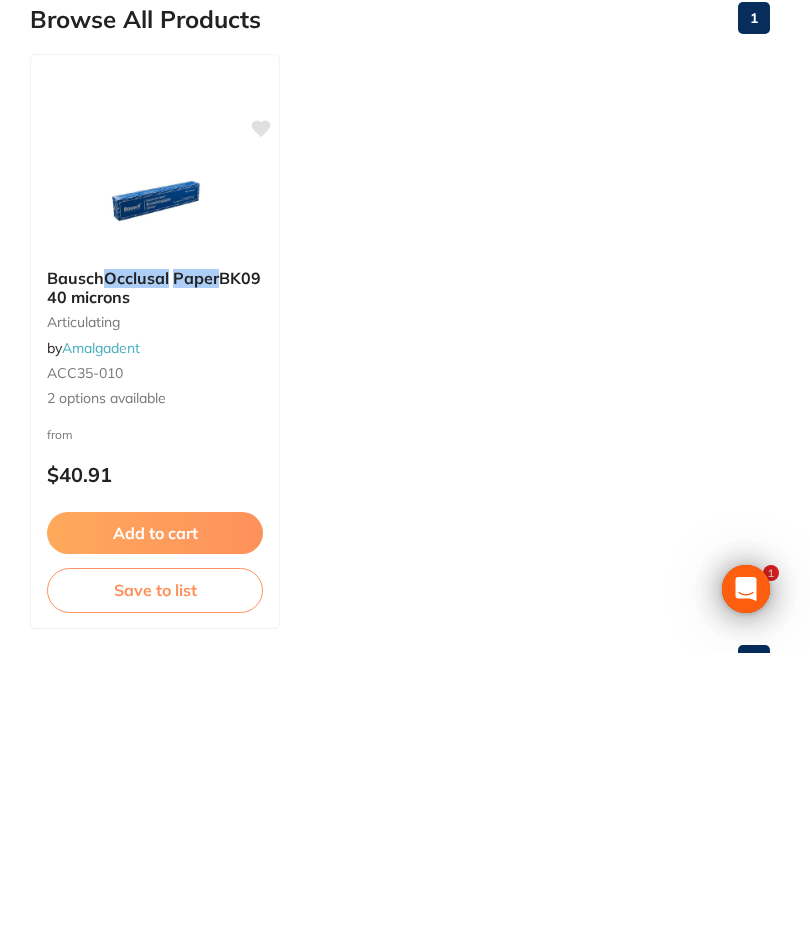 click on "Save to list" at bounding box center [155, 888] 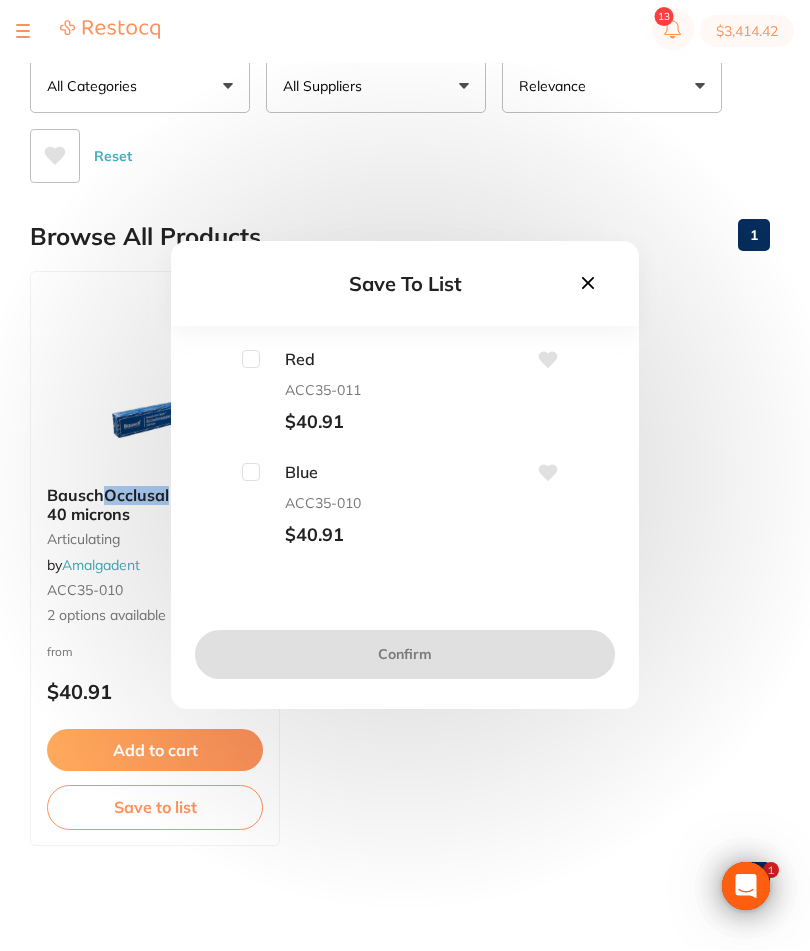 click 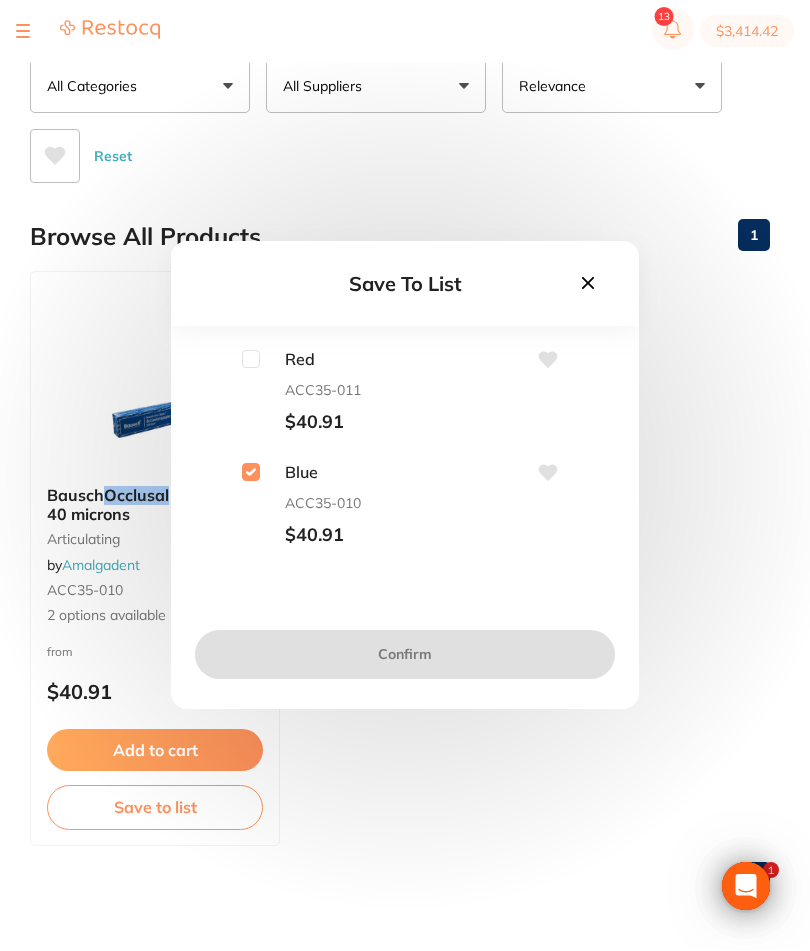 checkbox on "true" 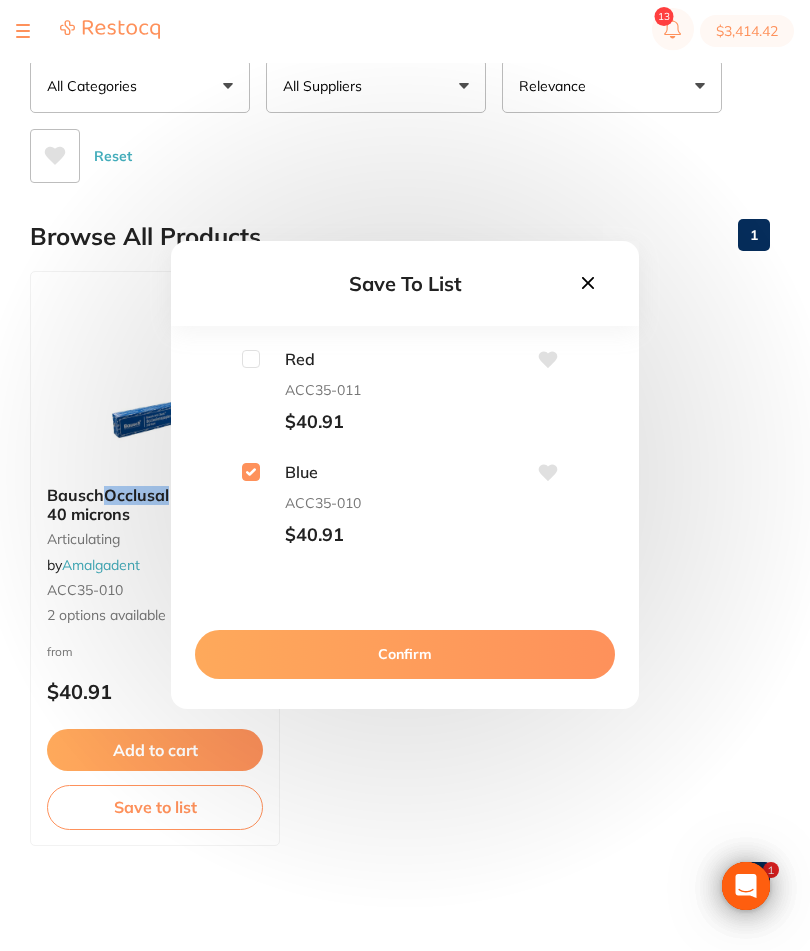 click on "Confirm" at bounding box center (405, 655) 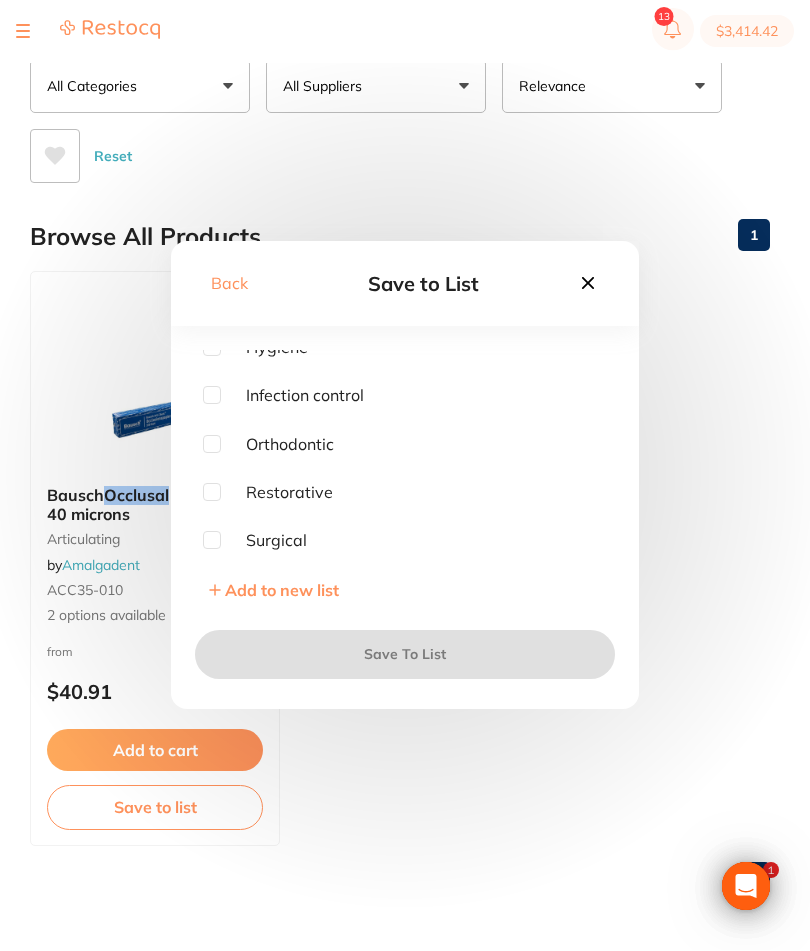 scroll, scrollTop: 301, scrollLeft: 0, axis: vertical 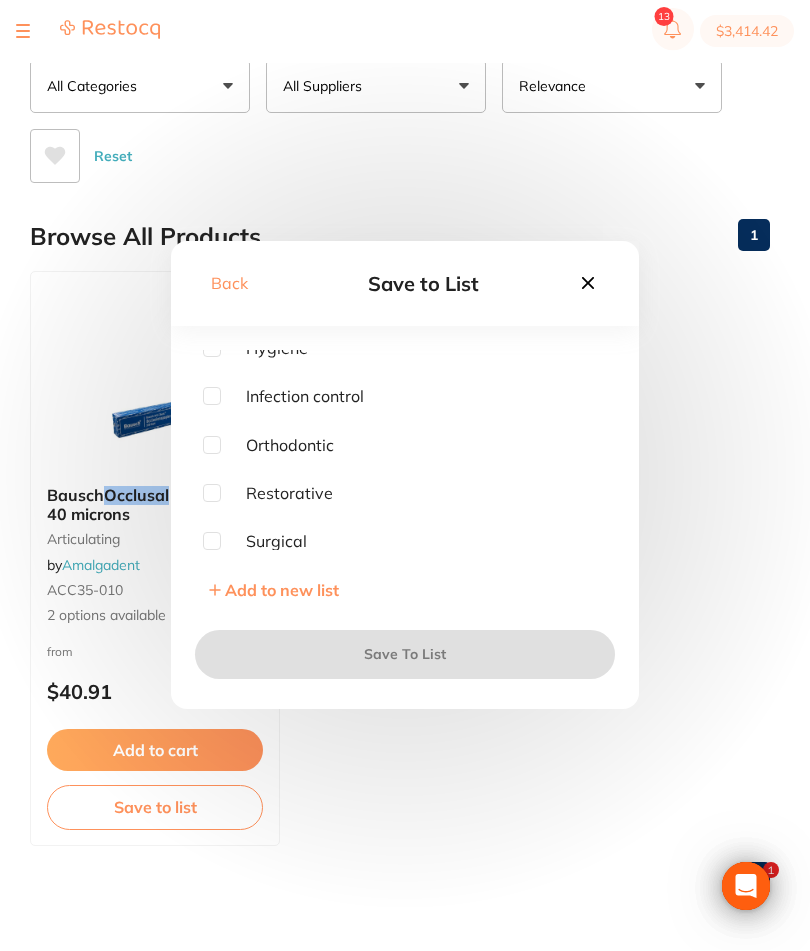 click at bounding box center [212, 494] 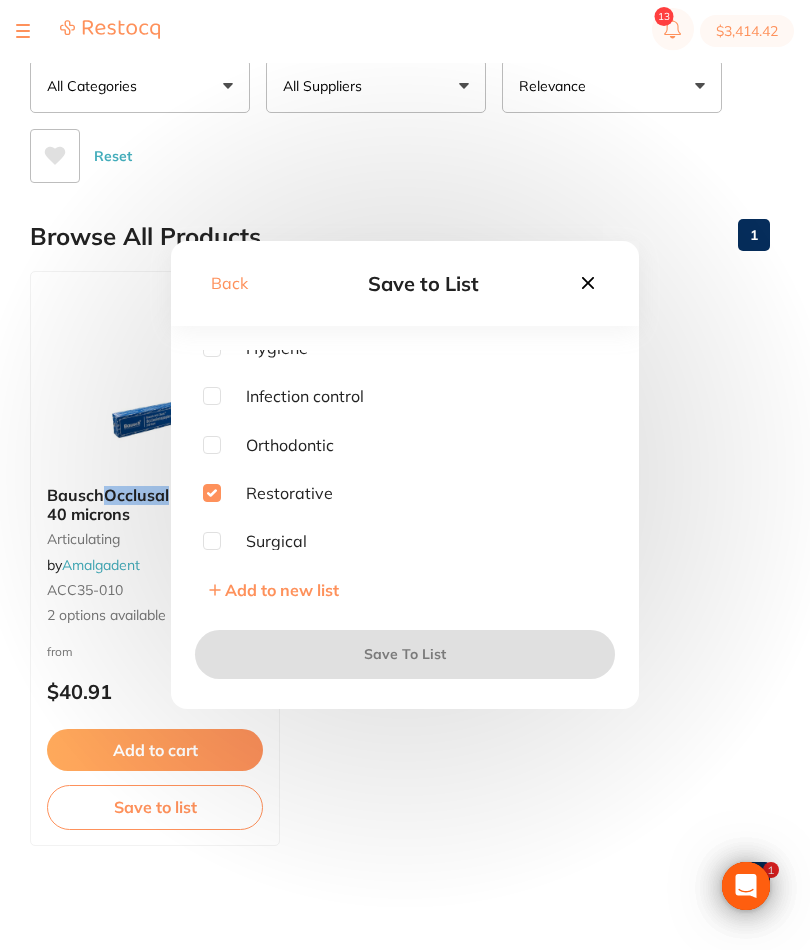 checkbox on "true" 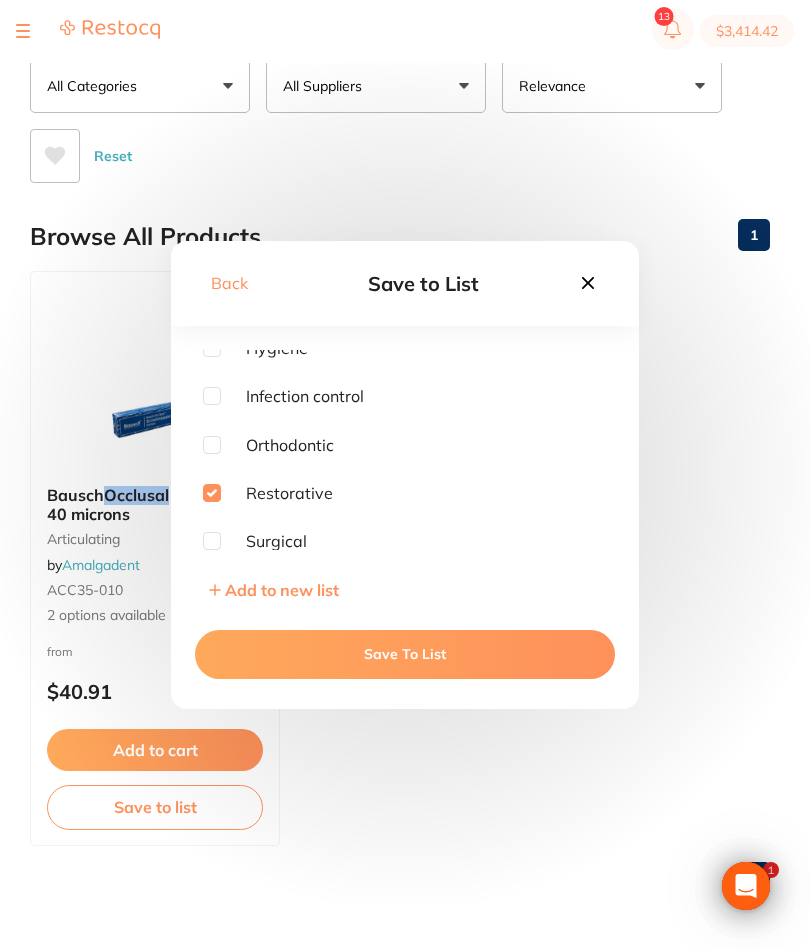 click on "Save To List" at bounding box center (405, 655) 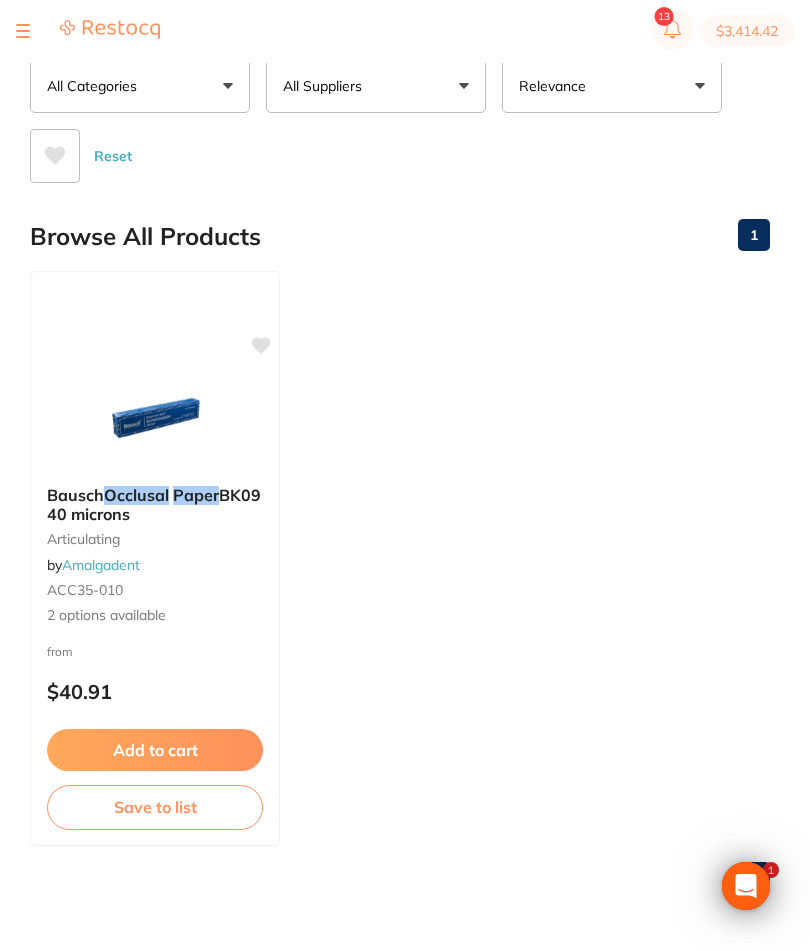 click on "Add to cart" at bounding box center [155, 751] 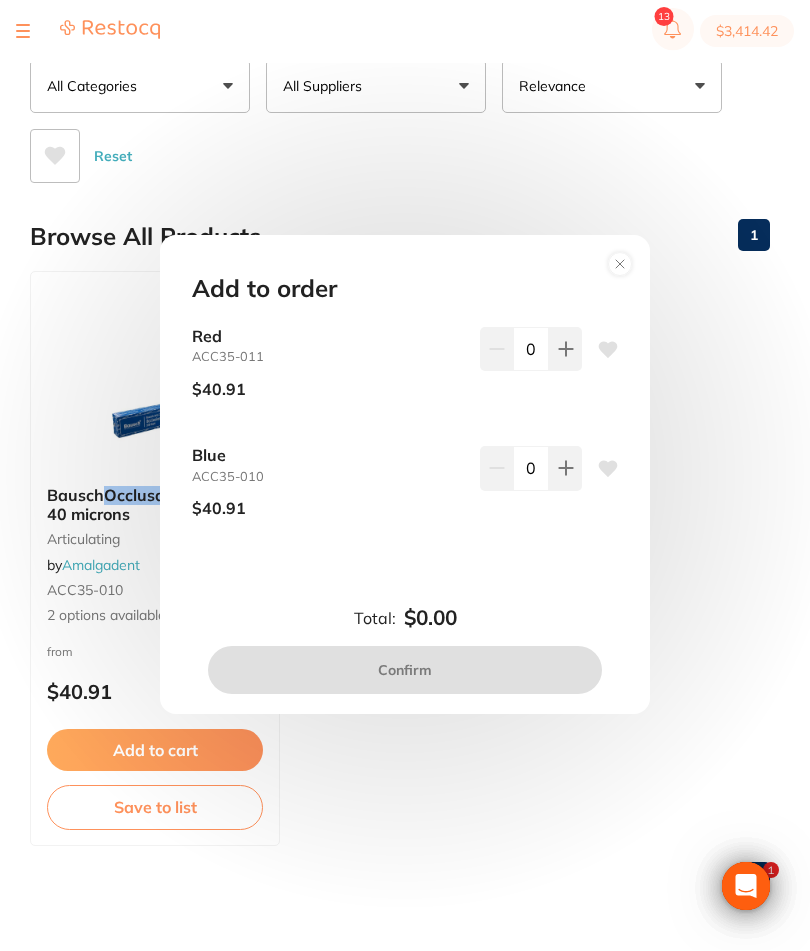 scroll, scrollTop: 0, scrollLeft: 0, axis: both 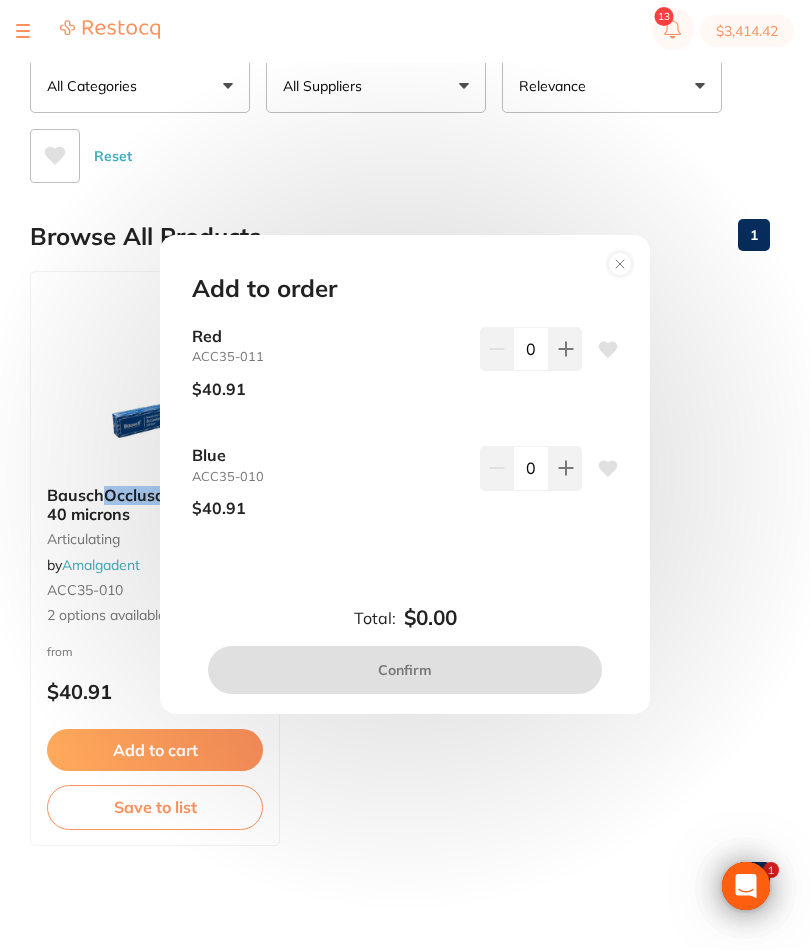 click at bounding box center (565, 350) 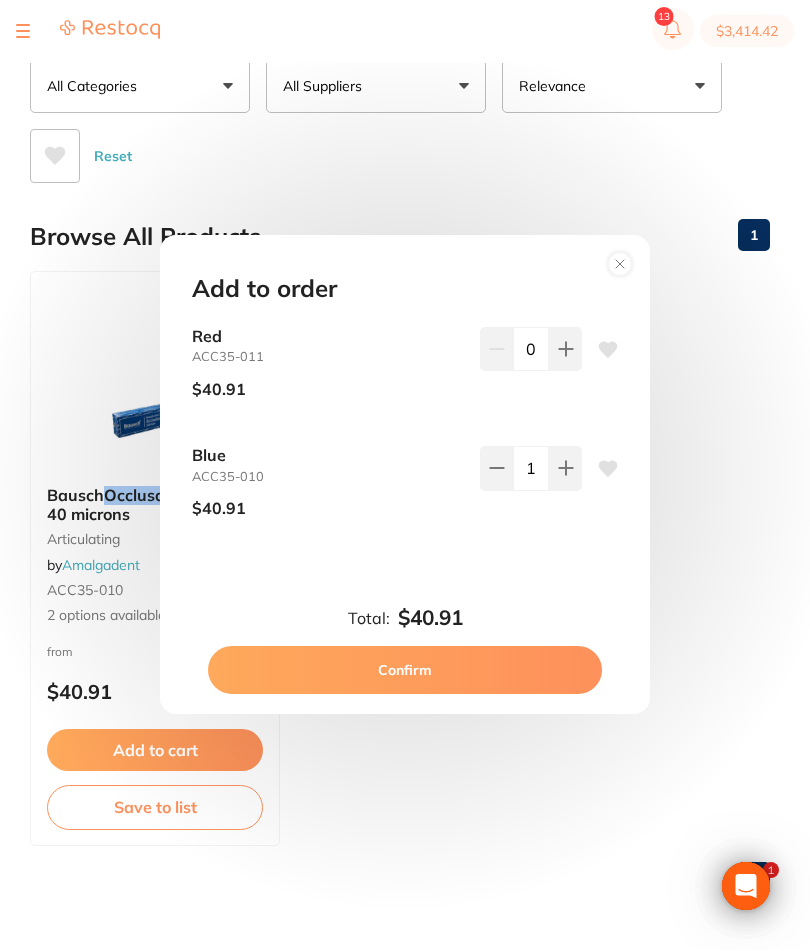 click on "Confirm" at bounding box center [405, 671] 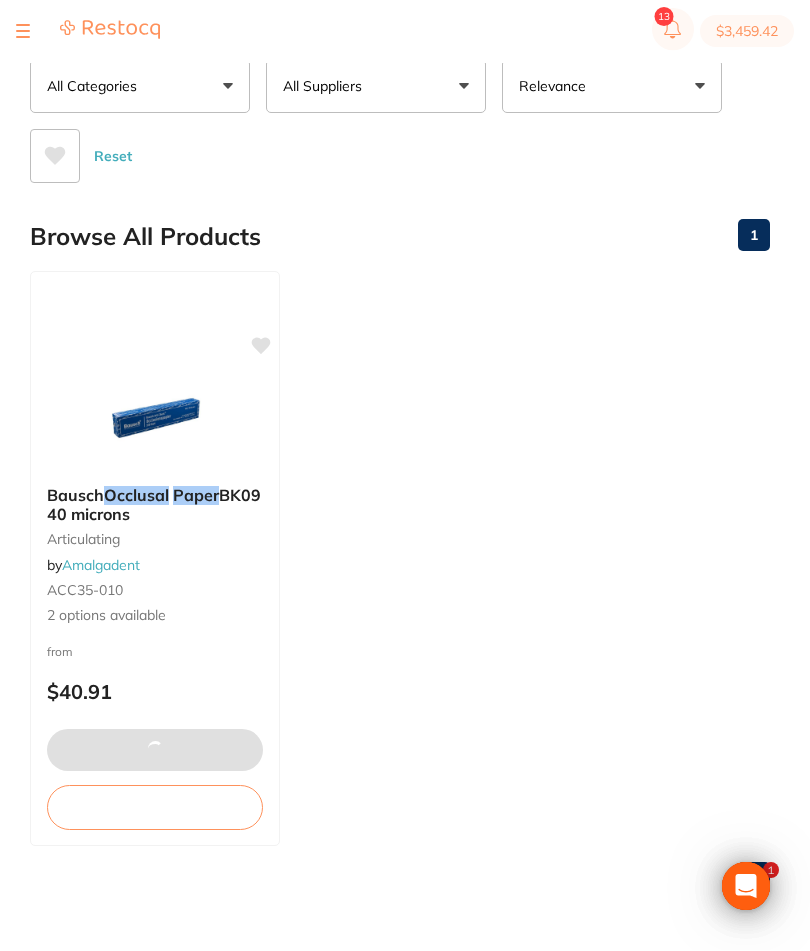 scroll, scrollTop: 0, scrollLeft: 0, axis: both 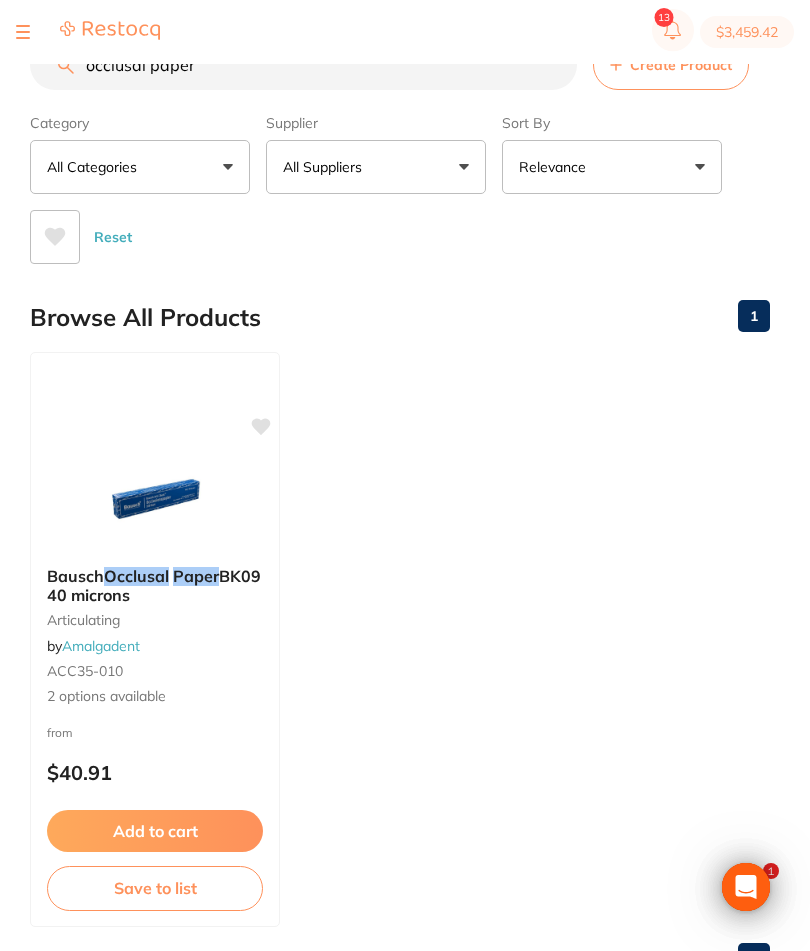 click at bounding box center [23, 32] 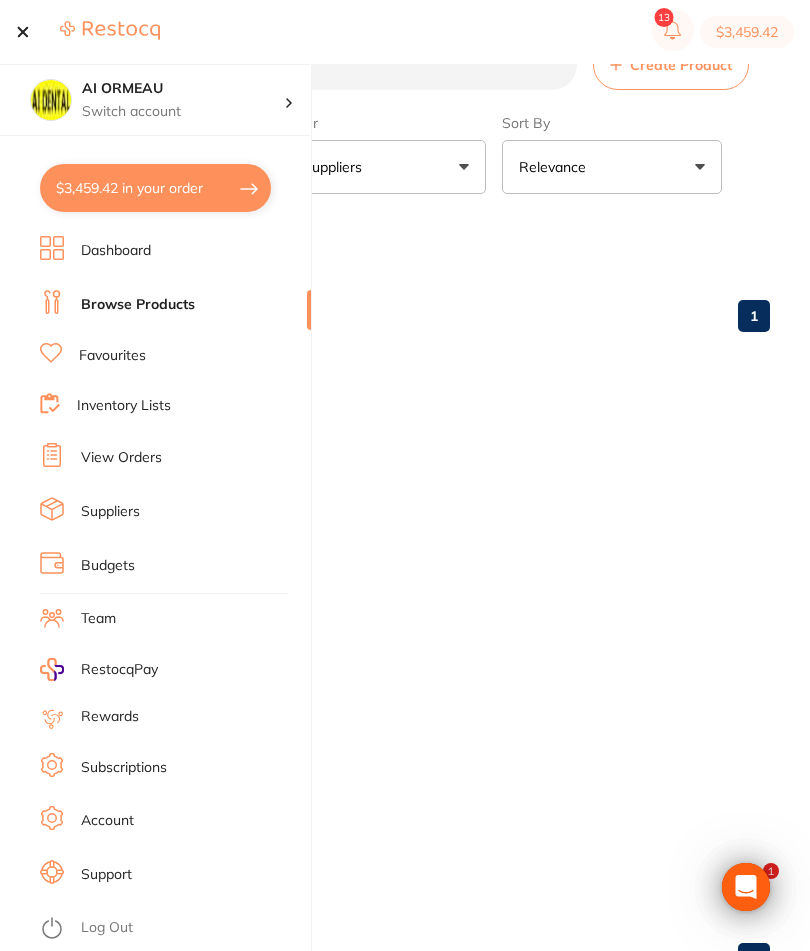 click on "Browse Products" at bounding box center [138, 305] 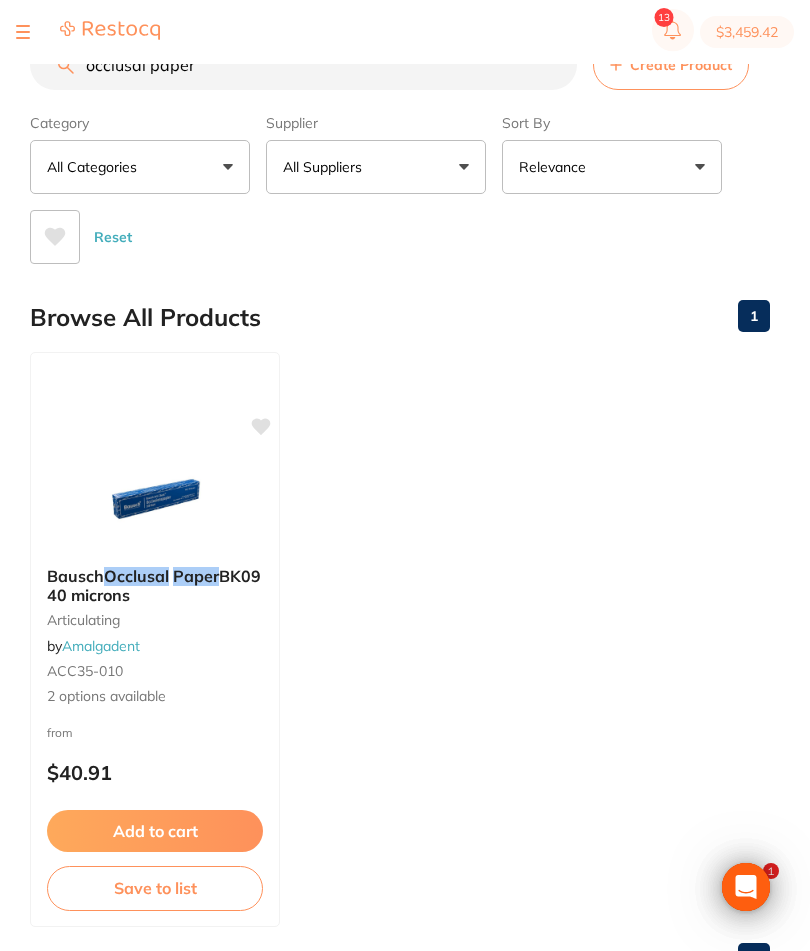 click on "Reset" at bounding box center (392, 229) 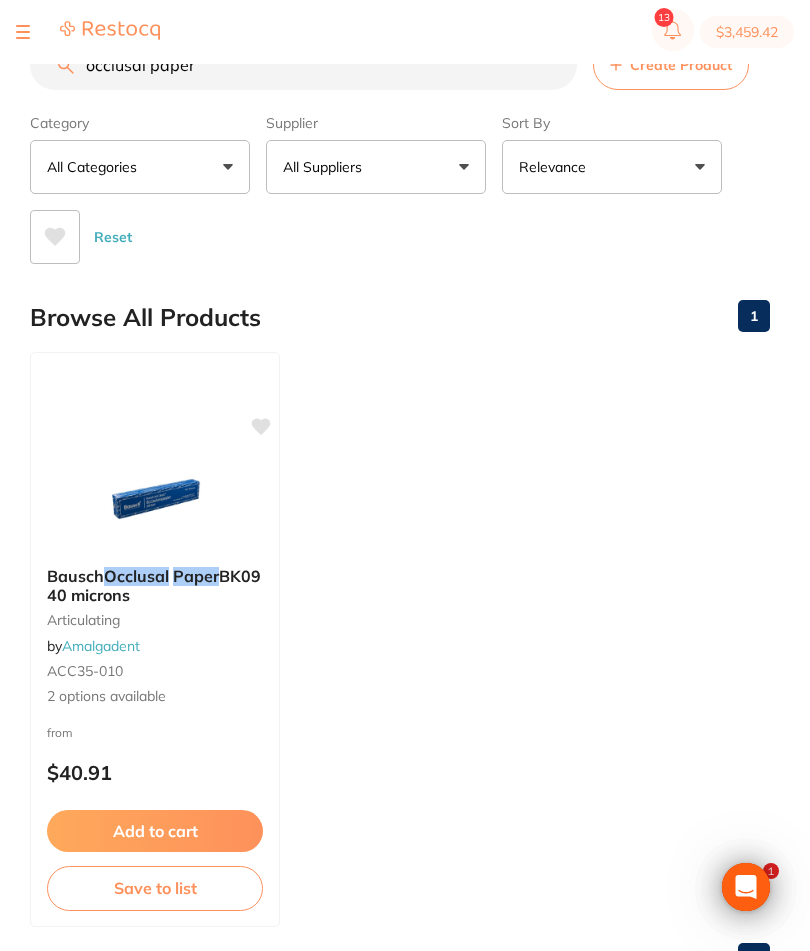 click at bounding box center [23, 32] 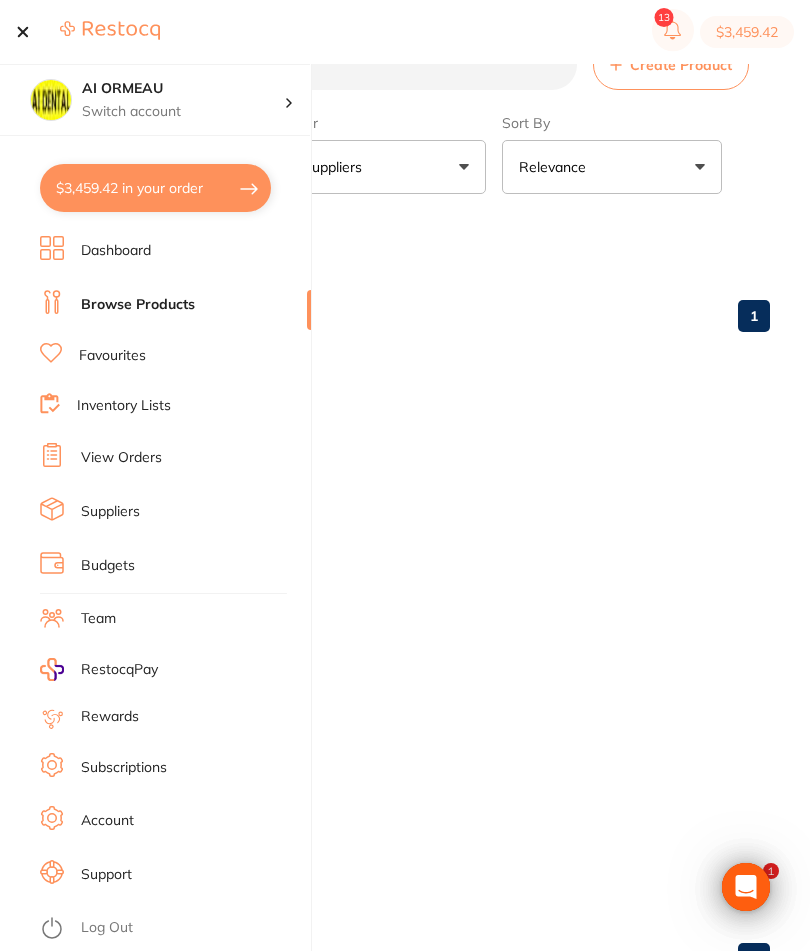 click on "Dashboard" at bounding box center [116, 251] 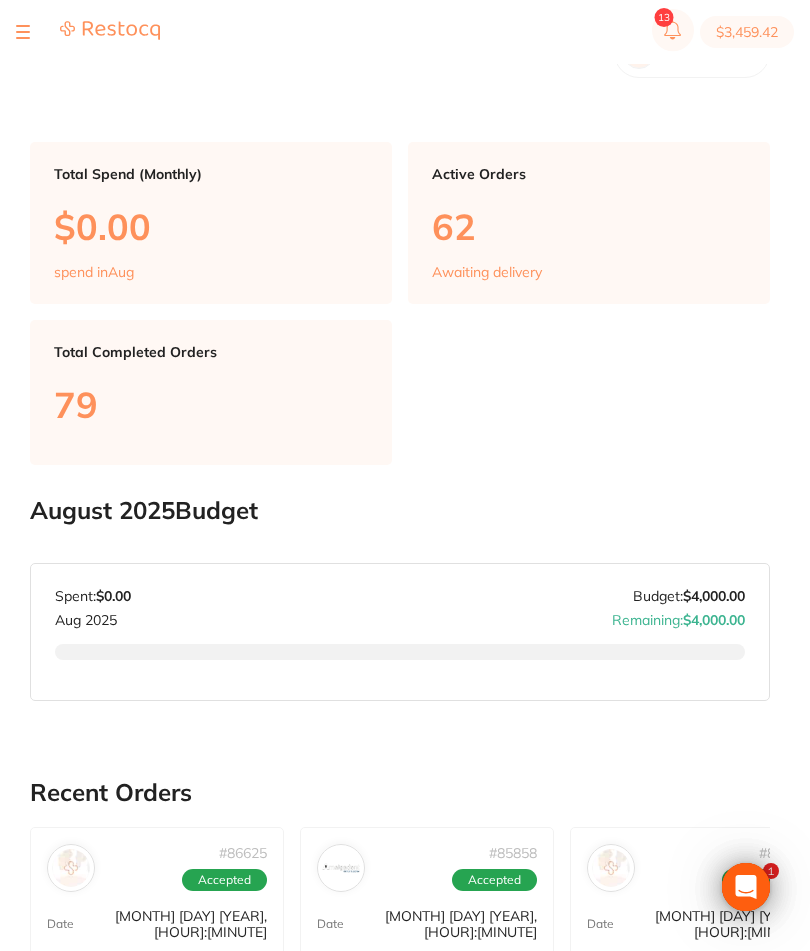 scroll, scrollTop: 0, scrollLeft: 0, axis: both 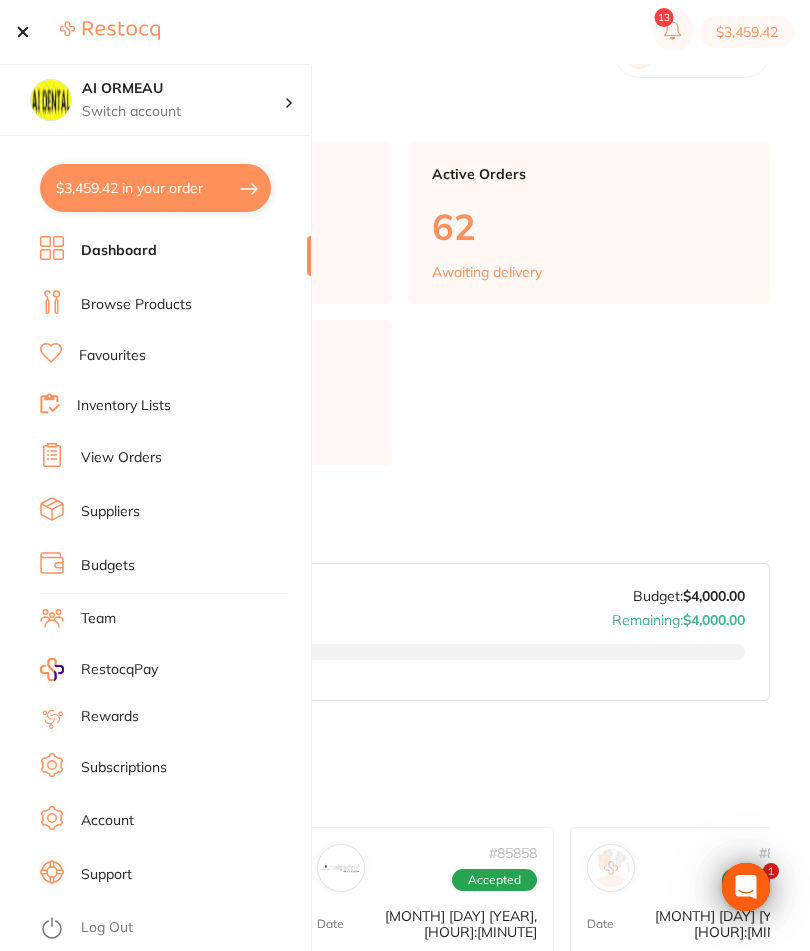 click on "Inventory Lists" at bounding box center (124, 406) 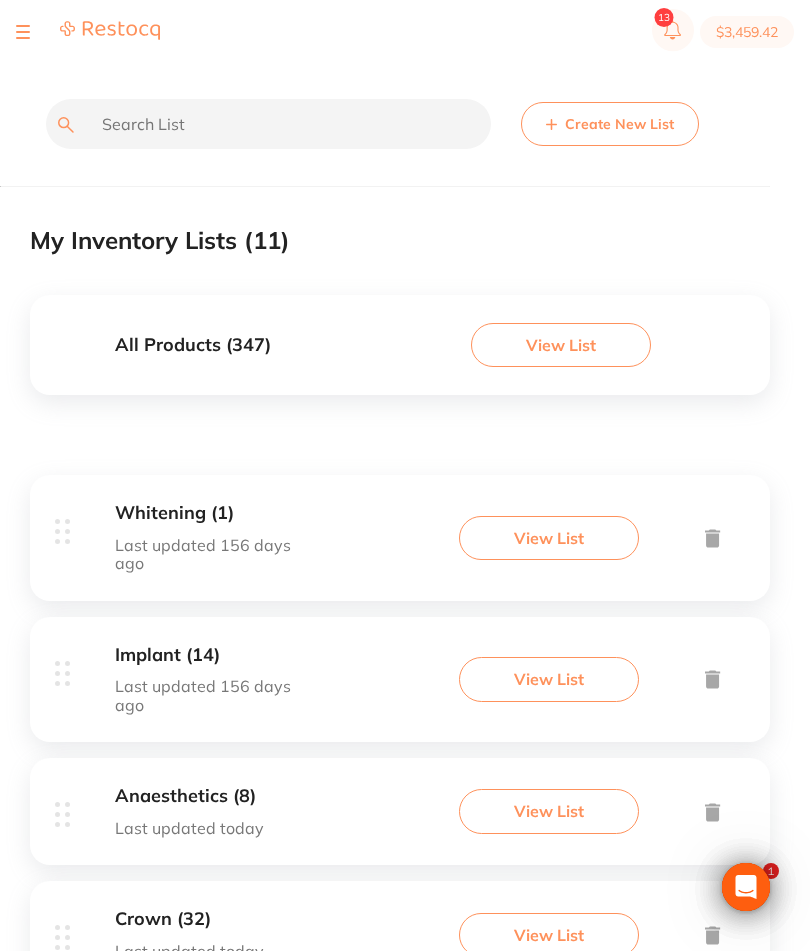 scroll, scrollTop: 0, scrollLeft: 0, axis: both 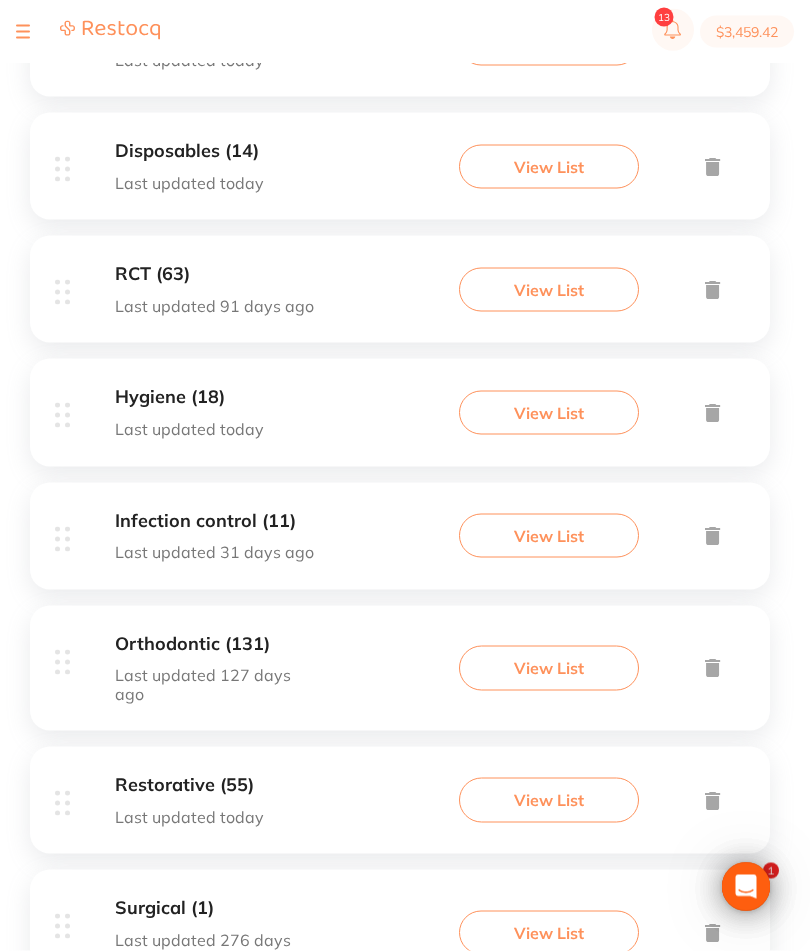 click on "View List" at bounding box center [549, 668] 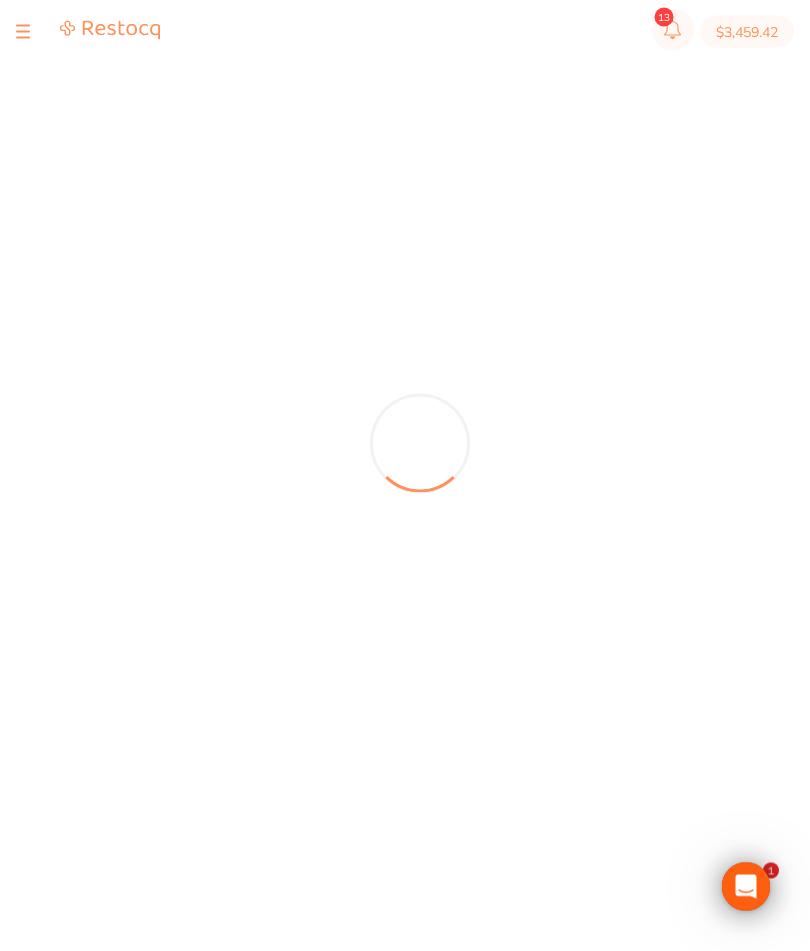 scroll, scrollTop: 25, scrollLeft: 0, axis: vertical 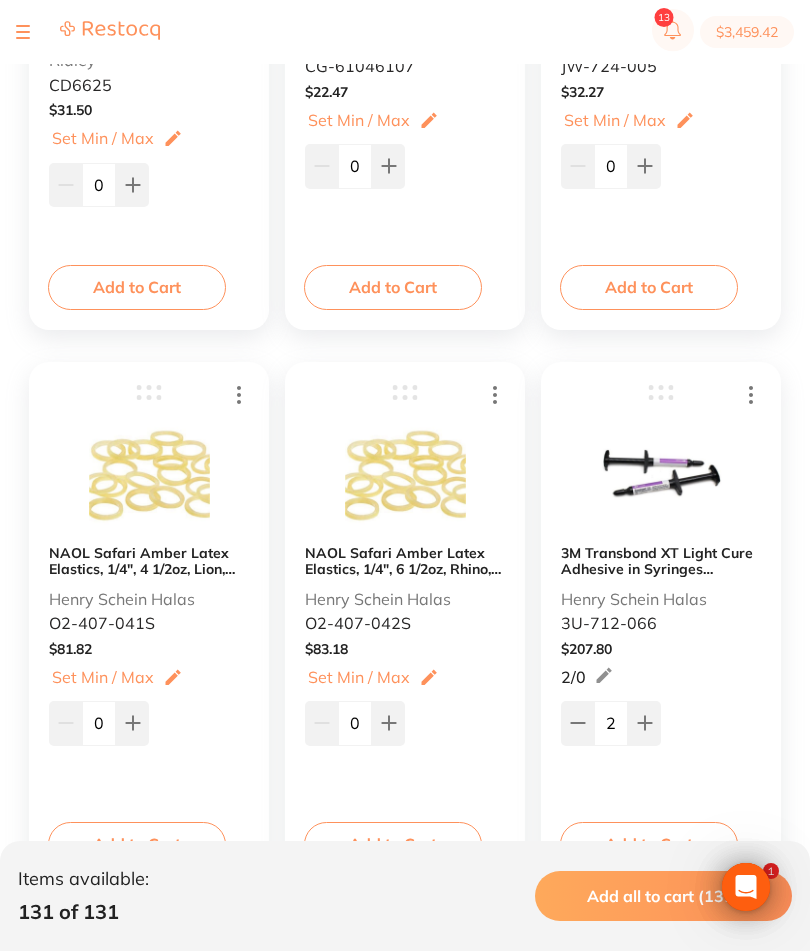 click on "Add to Cart" at bounding box center [137, 844] 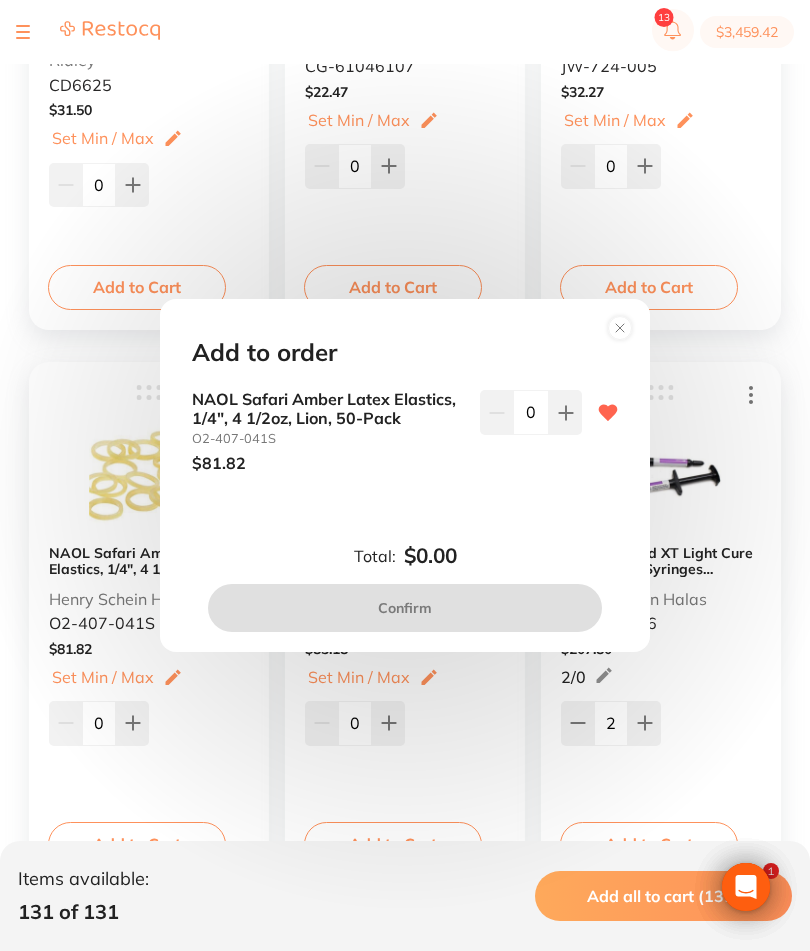 click at bounding box center (565, 412) 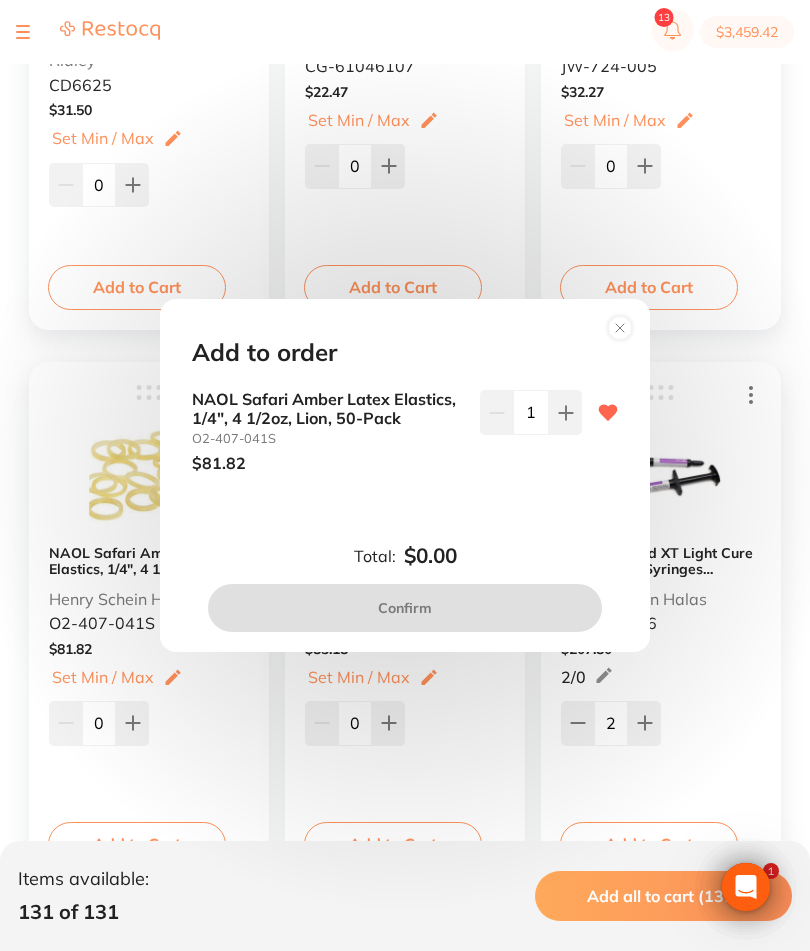 scroll, scrollTop: 0, scrollLeft: 0, axis: both 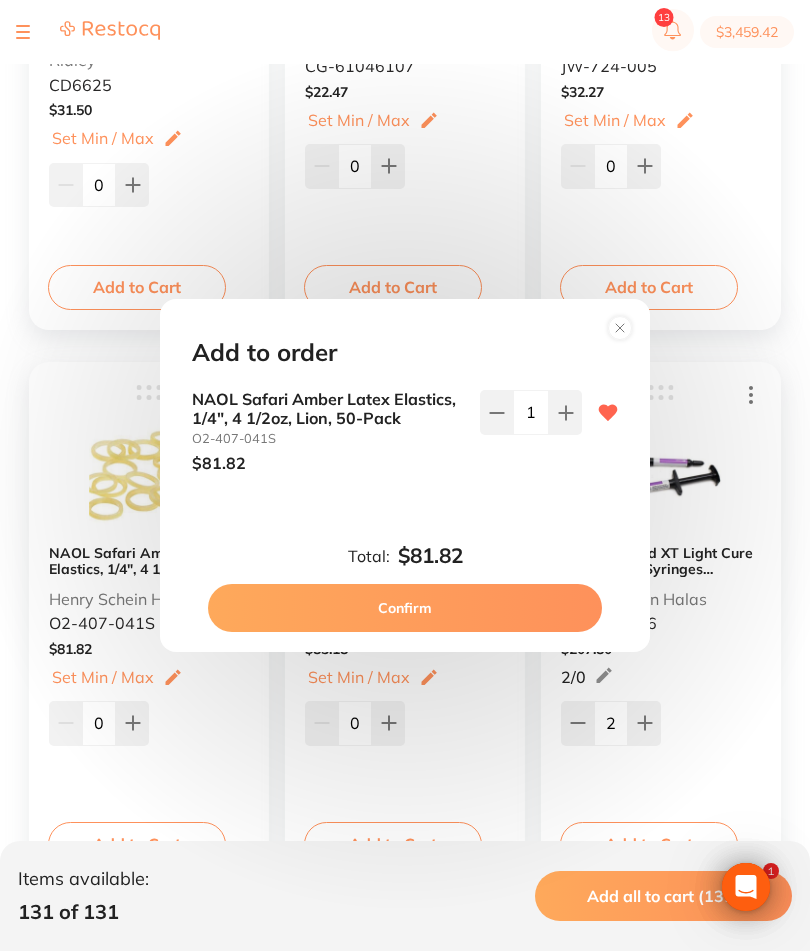 click on "Confirm" at bounding box center [405, 608] 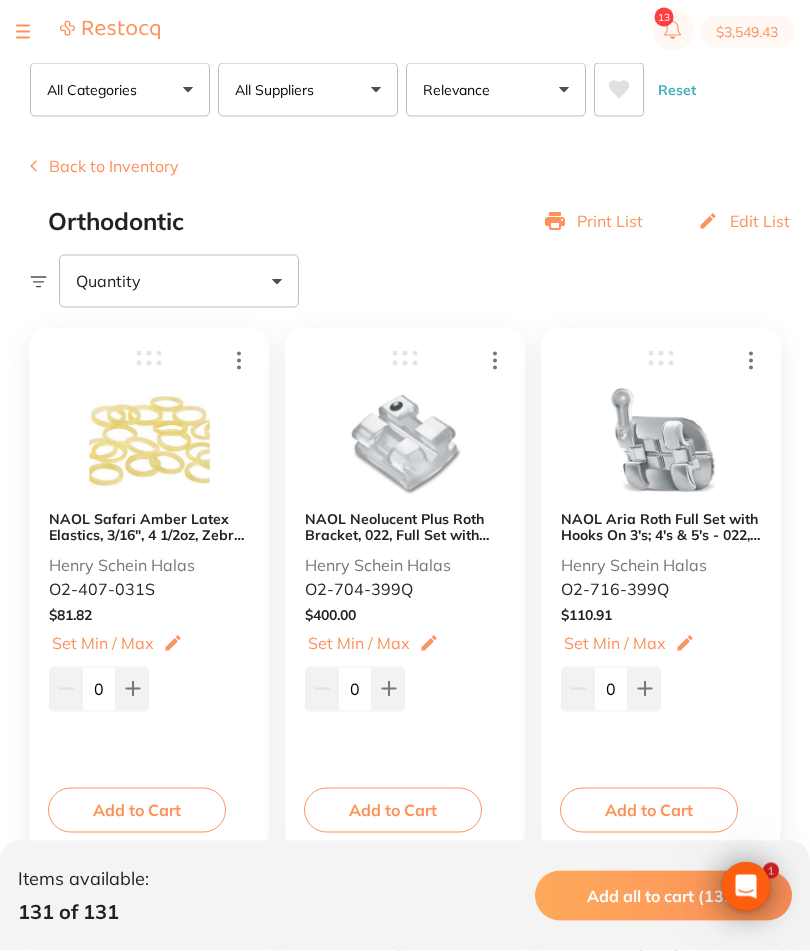 scroll, scrollTop: 112, scrollLeft: 0, axis: vertical 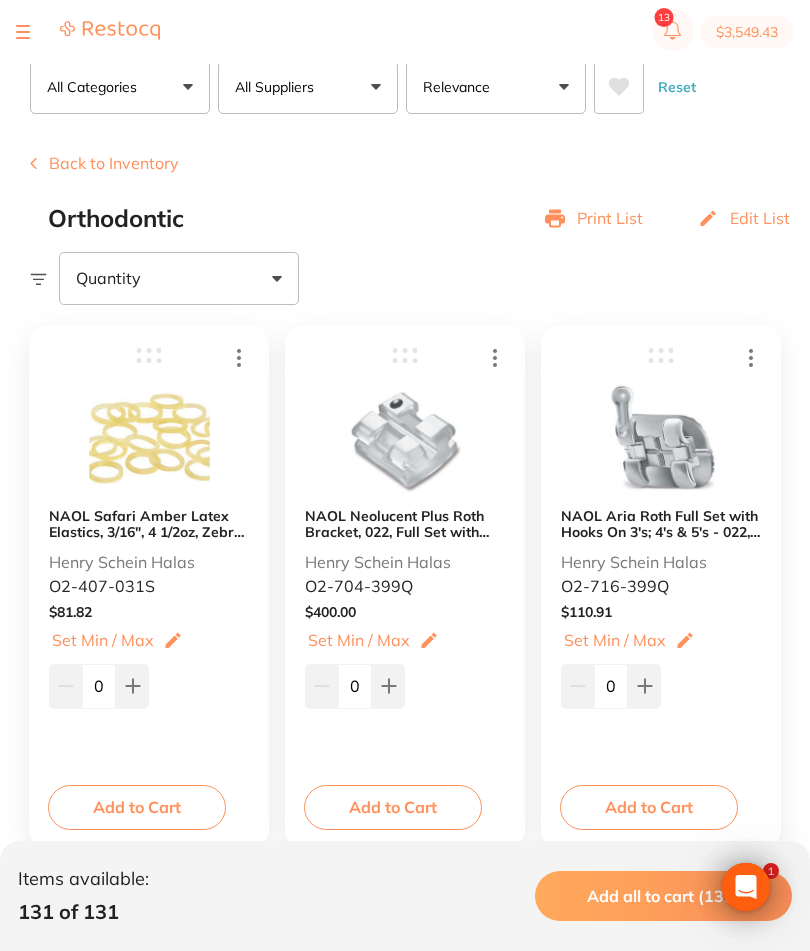 click on "NAOL Aria Roth Full Set with Hooks On 3's; 4's & 5's - 022, 1 Set" at bounding box center [661, 524] 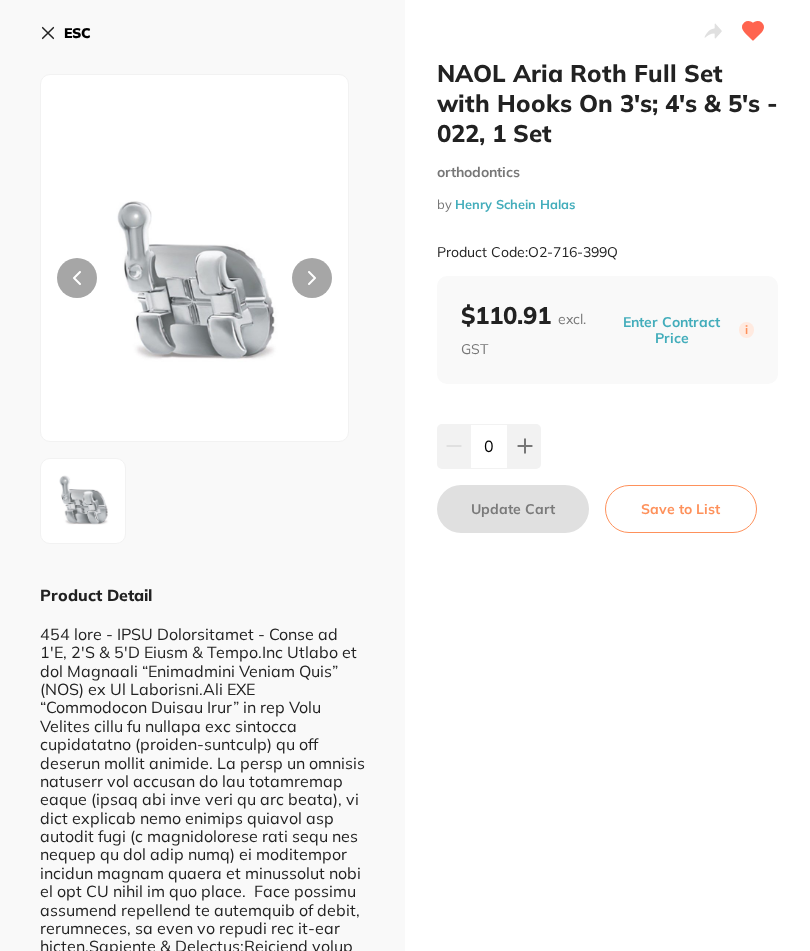 scroll, scrollTop: 25, scrollLeft: 0, axis: vertical 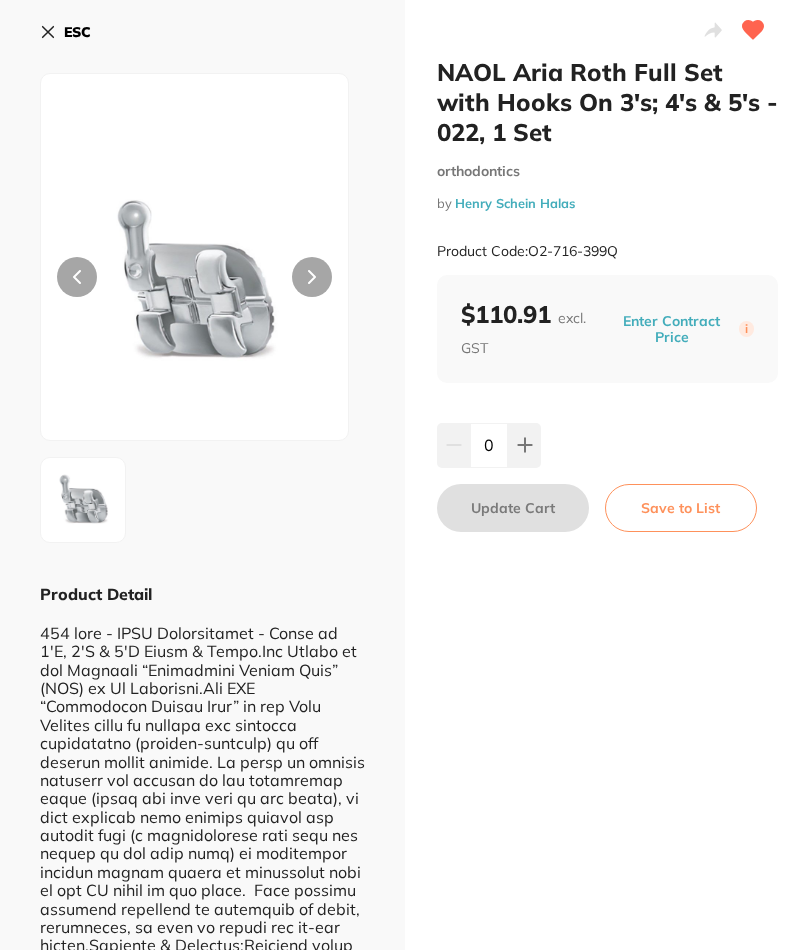 click on "ESC         Product Detail
Previous
Next" at bounding box center (202, 918) 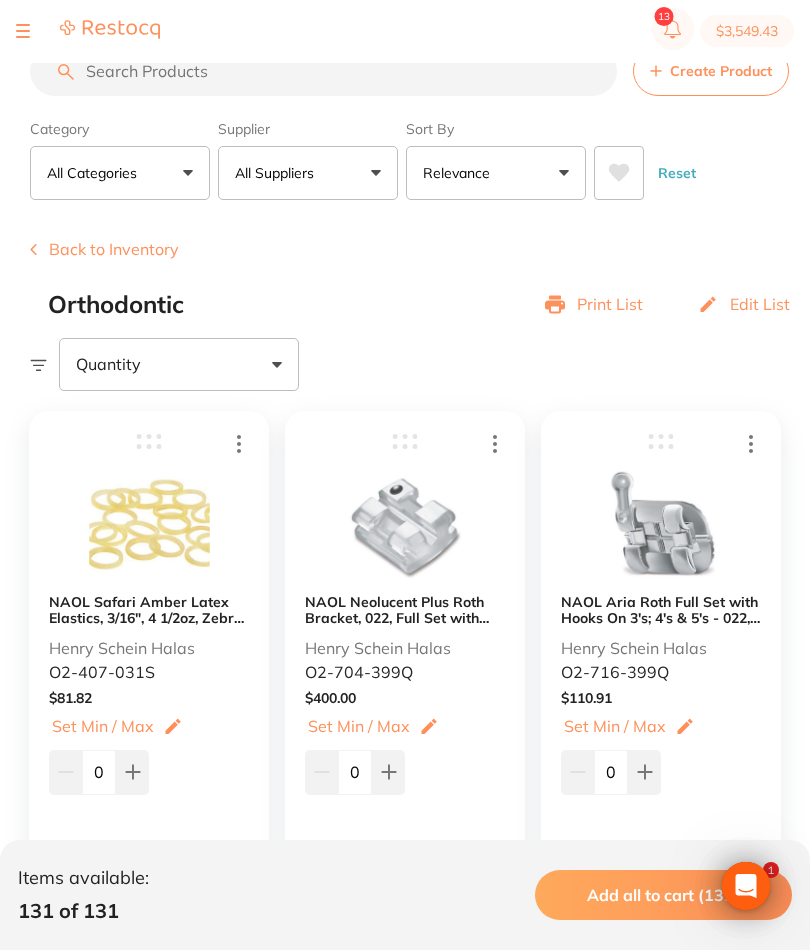 scroll, scrollTop: 26, scrollLeft: 0, axis: vertical 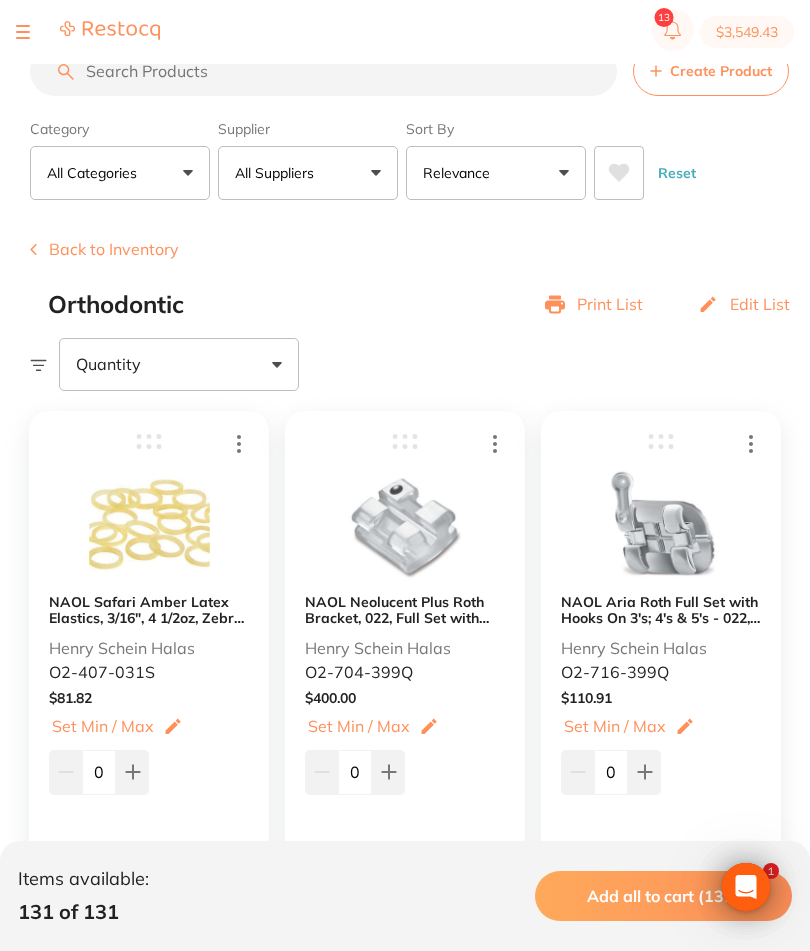 click on "NAOL Neolucent Plus Roth Bracket, 022, Full Set with Hooks, 1 Set" at bounding box center [405, 610] 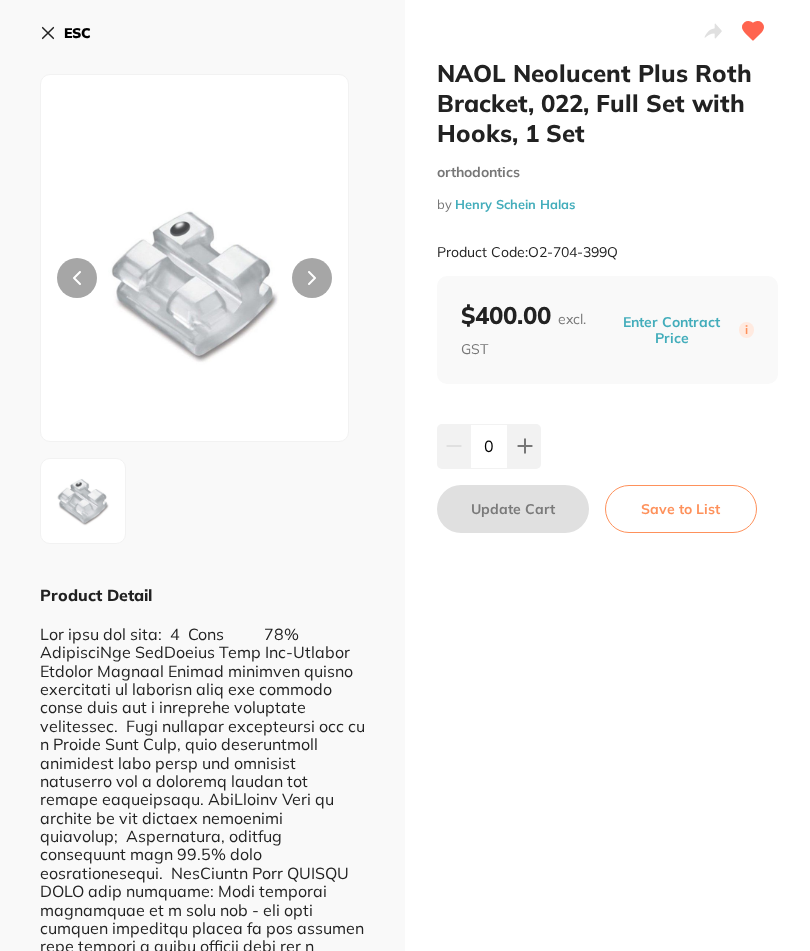 scroll, scrollTop: 25, scrollLeft: 0, axis: vertical 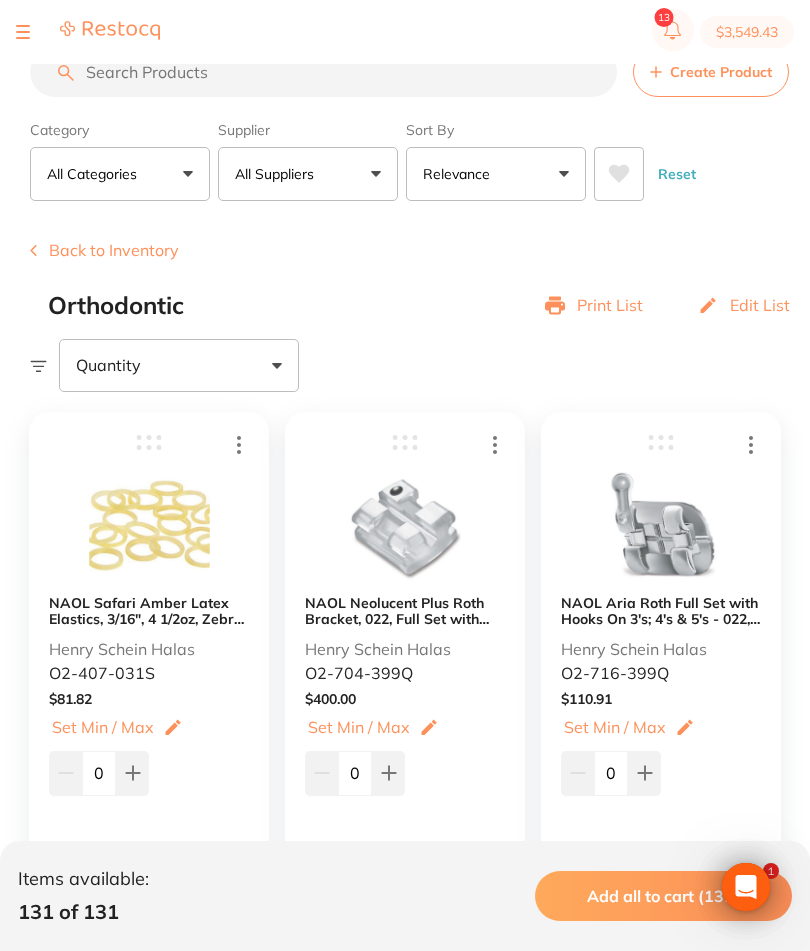 click on "NAOL Aria Roth Full Set with Hooks On 3's; 4's & 5's - 022, 1 Set" at bounding box center (661, 611) 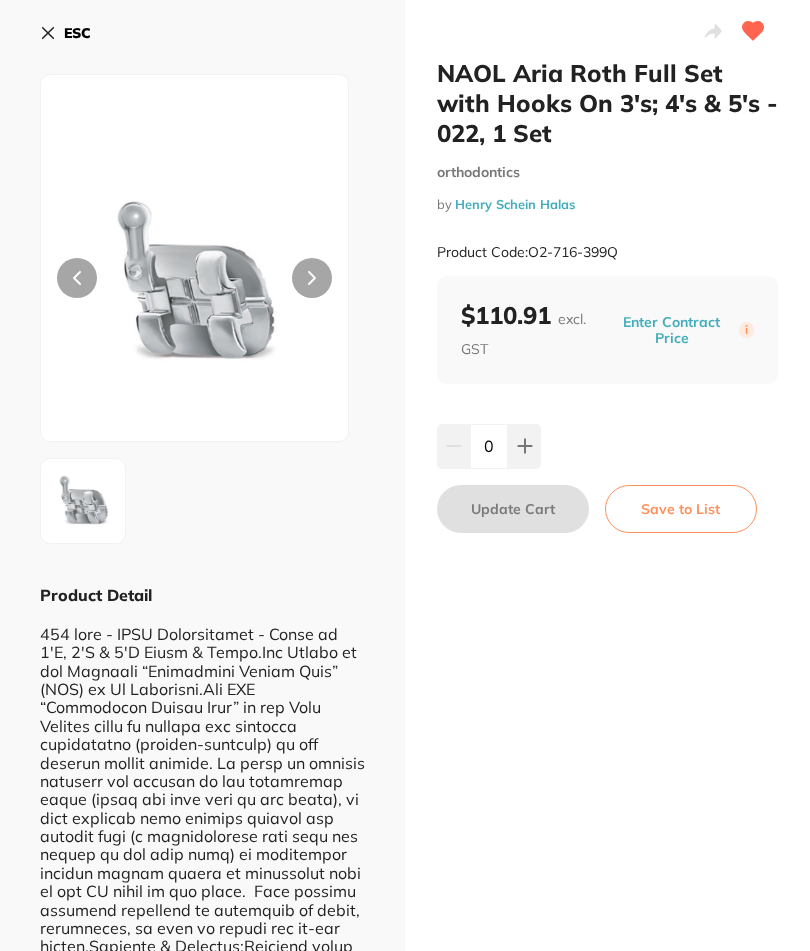 click 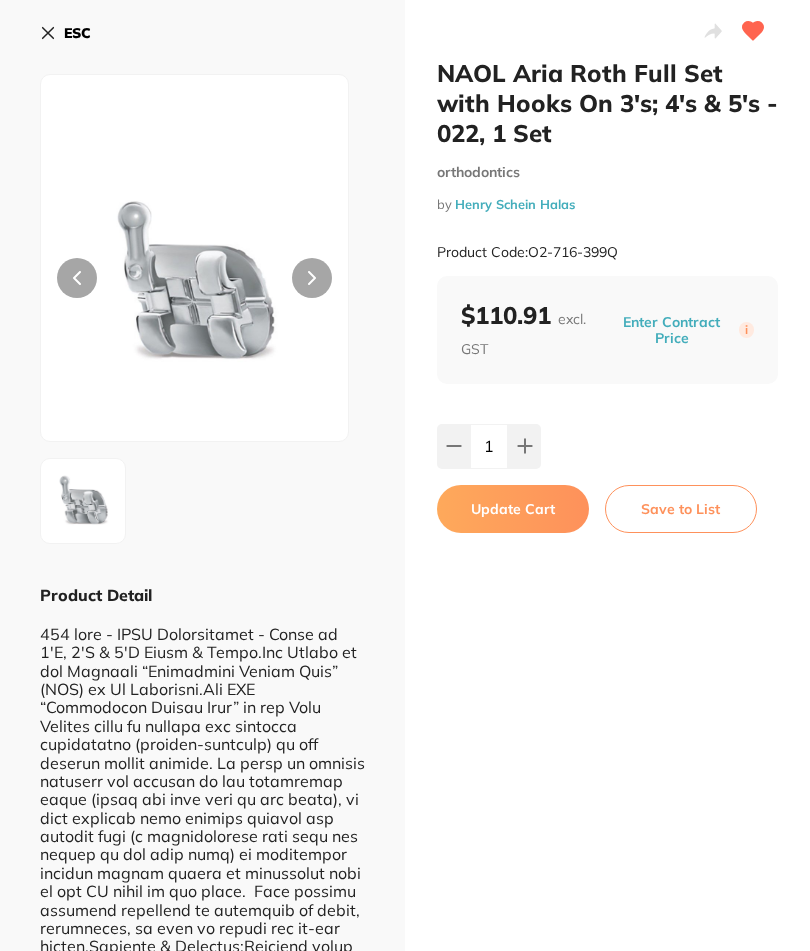 scroll, scrollTop: 0, scrollLeft: 0, axis: both 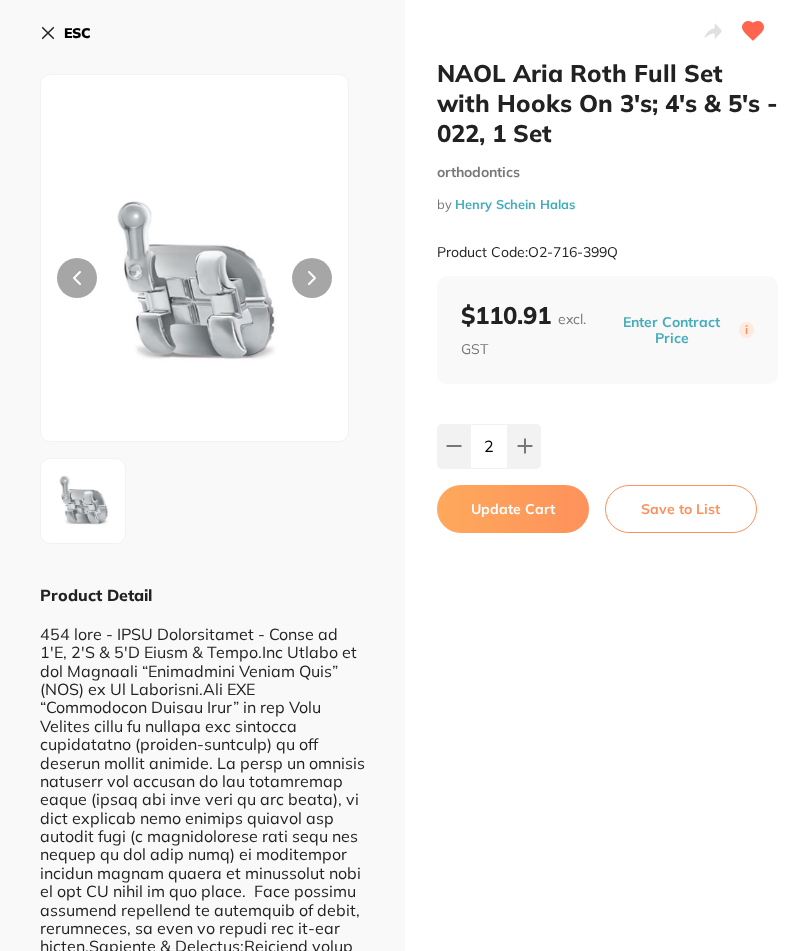 click on "Update Cart" at bounding box center [513, 509] 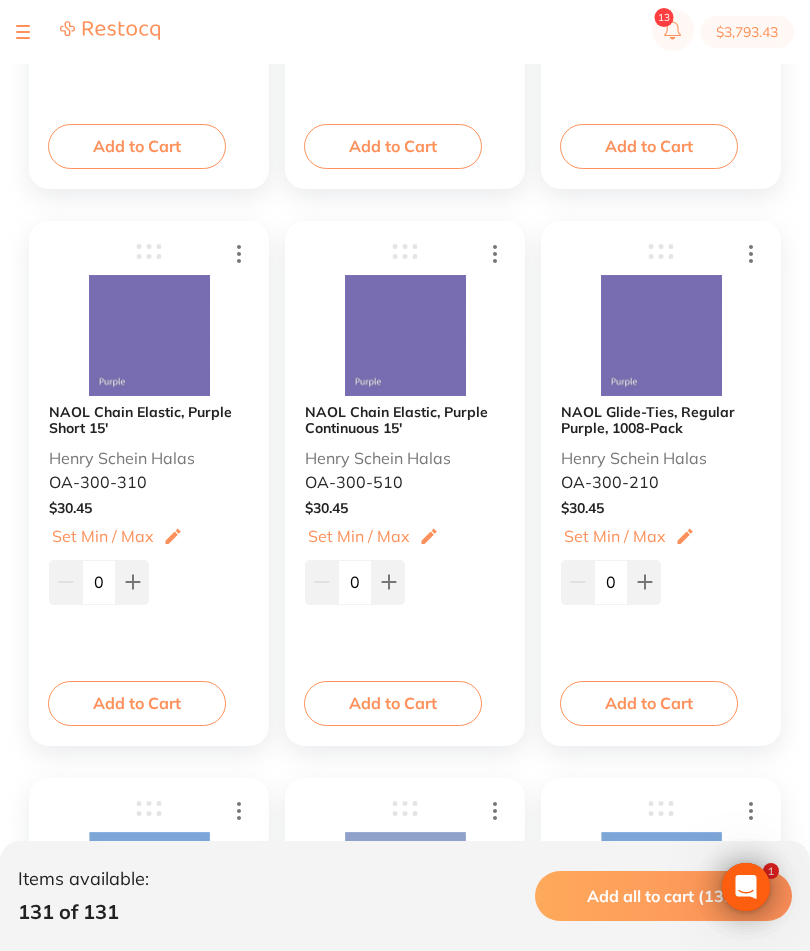 scroll, scrollTop: 17484, scrollLeft: 0, axis: vertical 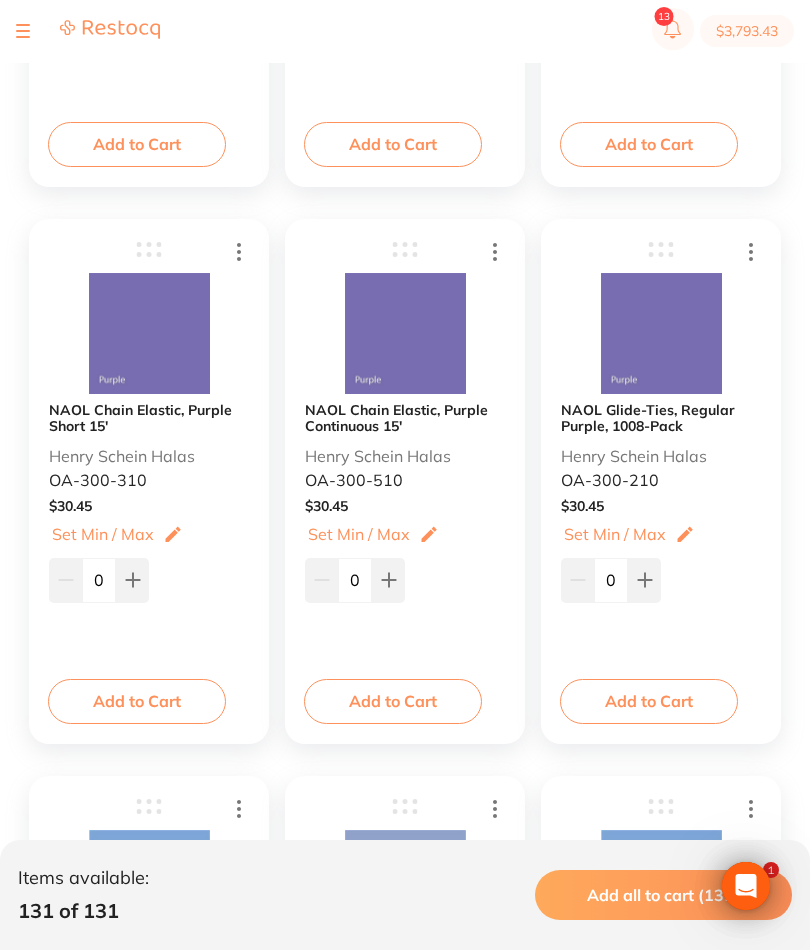 click at bounding box center (132, -16686) 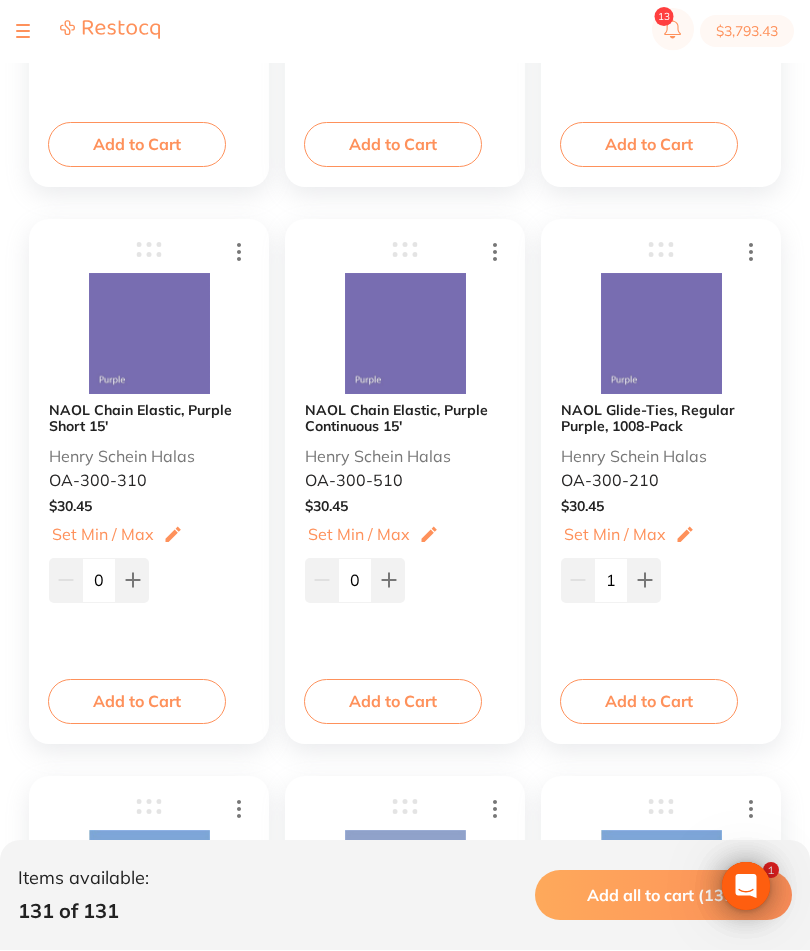 scroll, scrollTop: 17485, scrollLeft: 0, axis: vertical 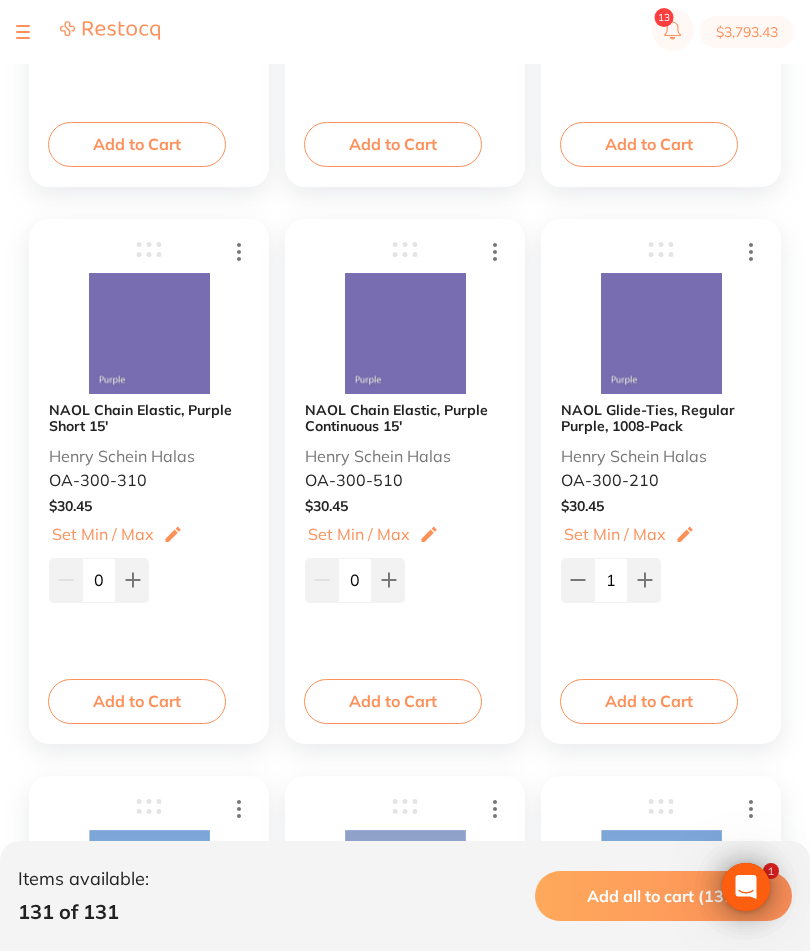 click on "Add to Cart" at bounding box center (649, 701) 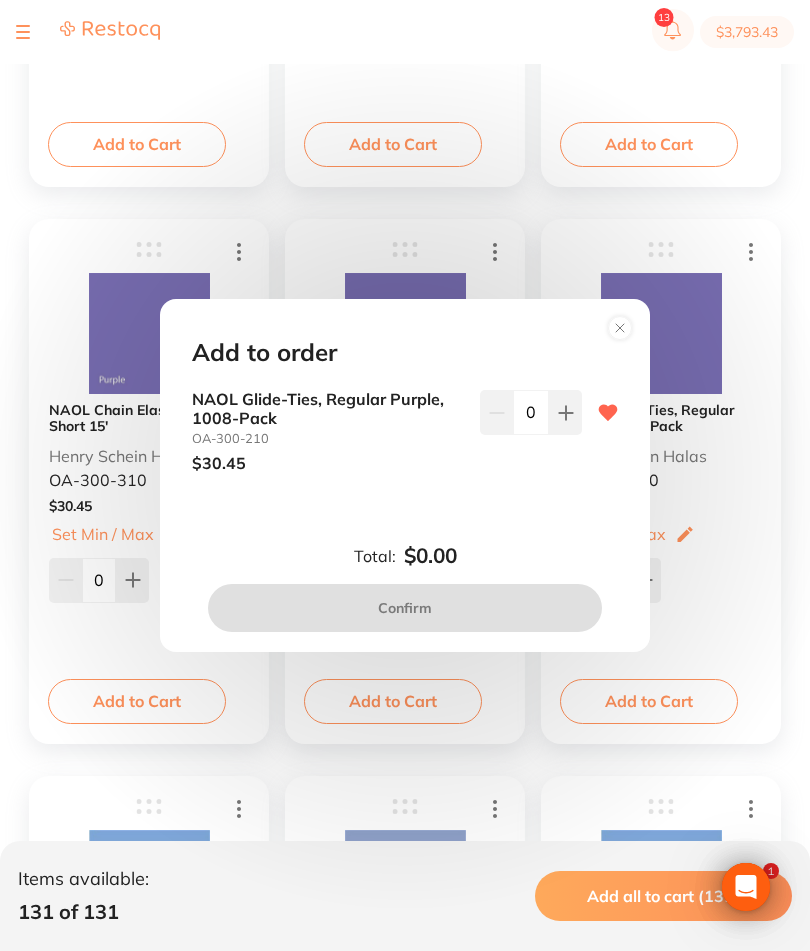 scroll, scrollTop: 0, scrollLeft: 0, axis: both 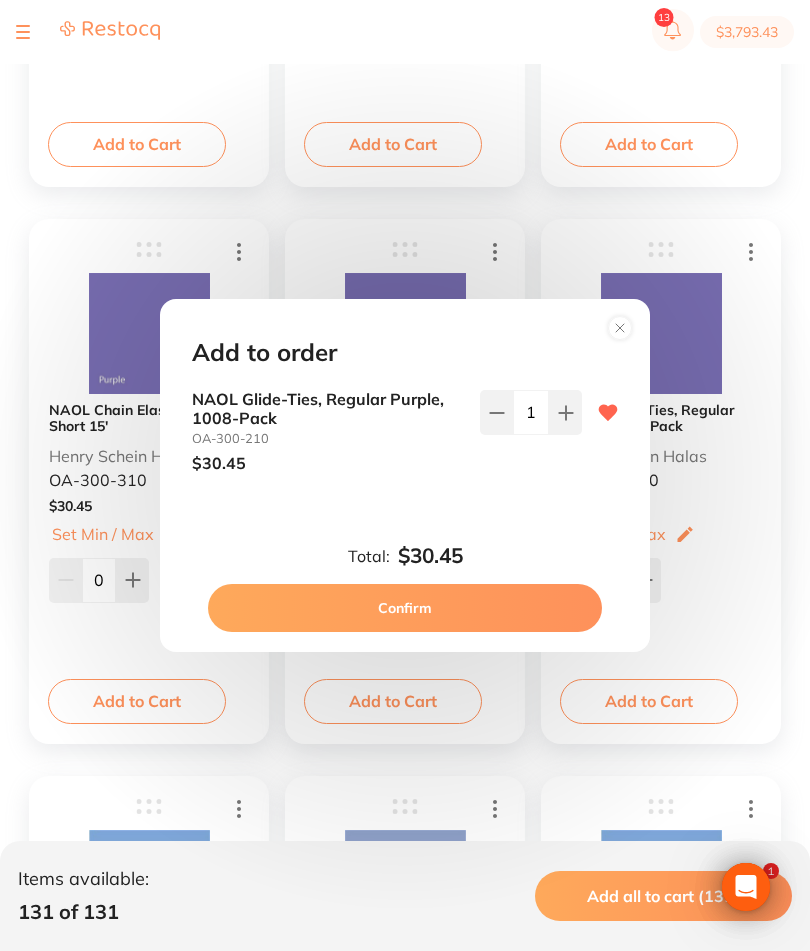type on "1" 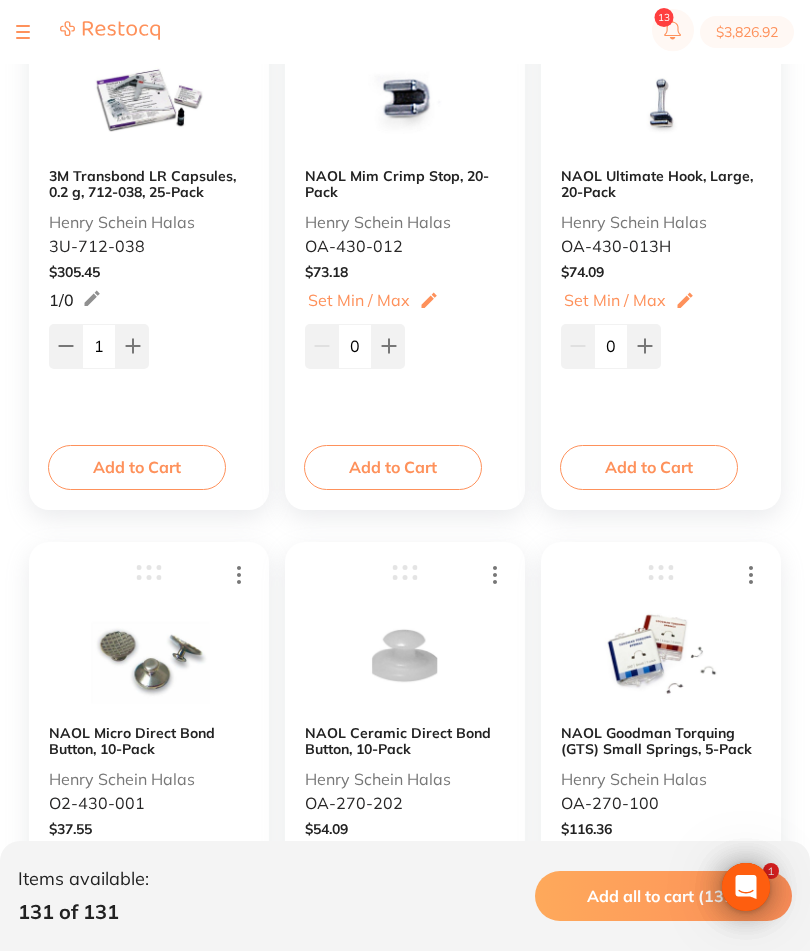 scroll, scrollTop: 0, scrollLeft: 0, axis: both 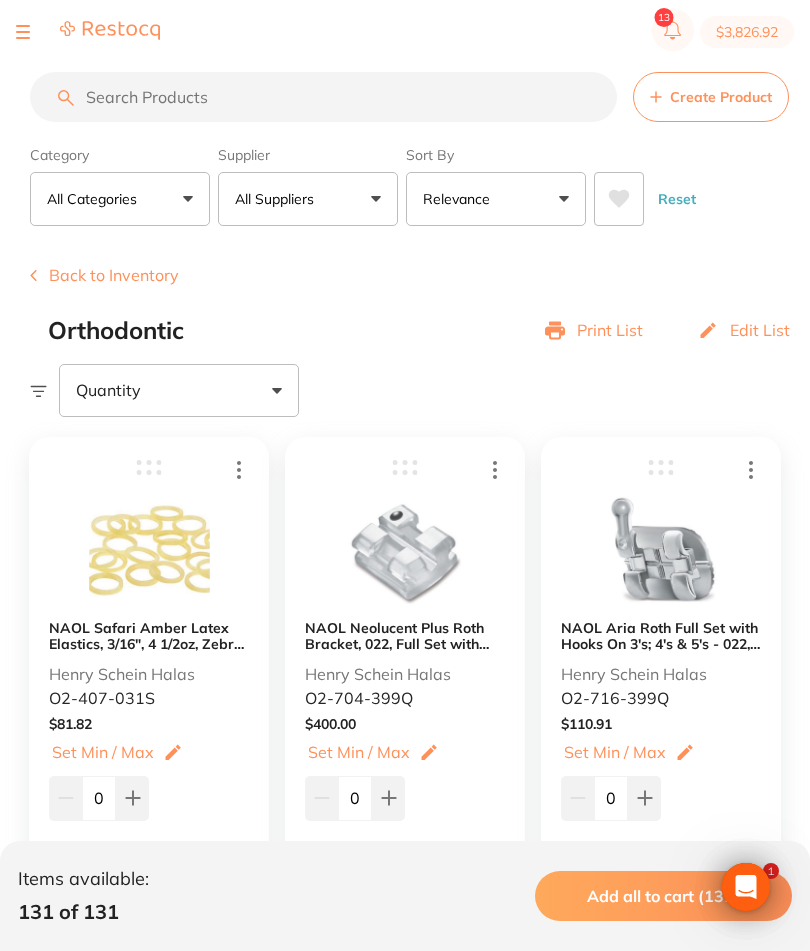 click on "Back to Inventory" at bounding box center (104, 275) 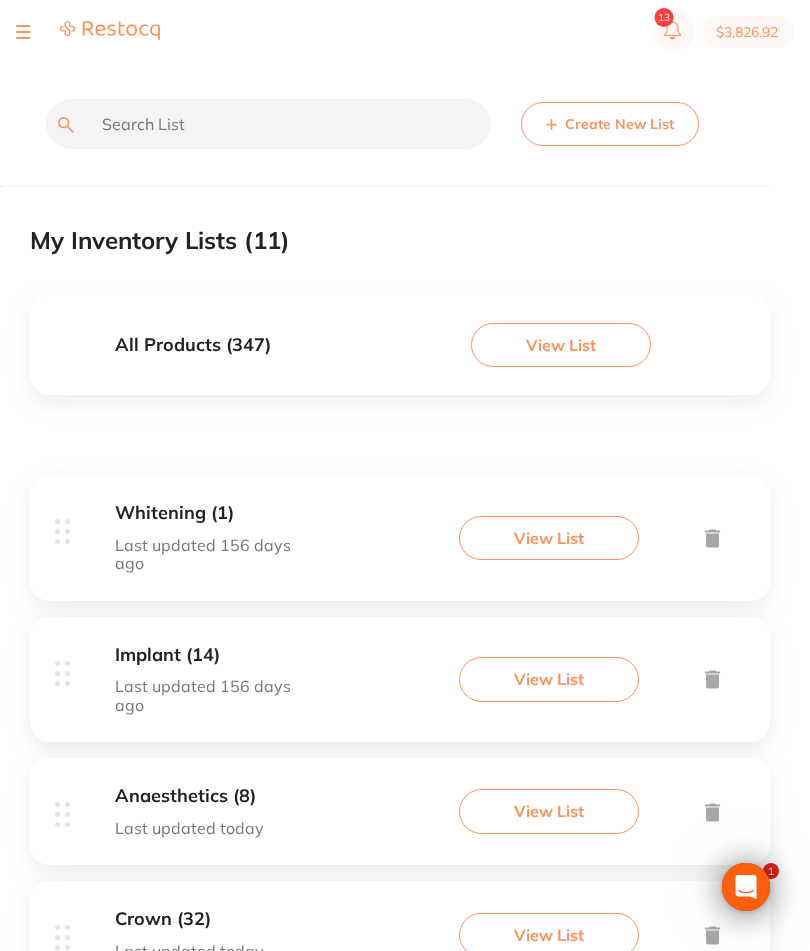 scroll, scrollTop: 0, scrollLeft: 0, axis: both 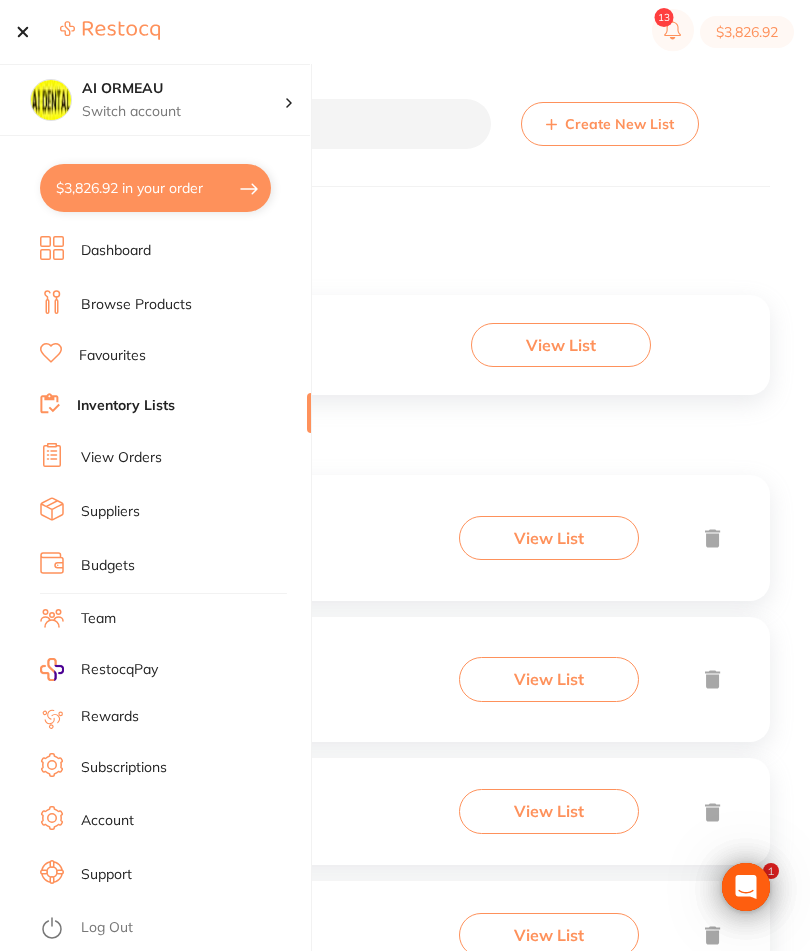 click on "Browse Products" at bounding box center (136, 305) 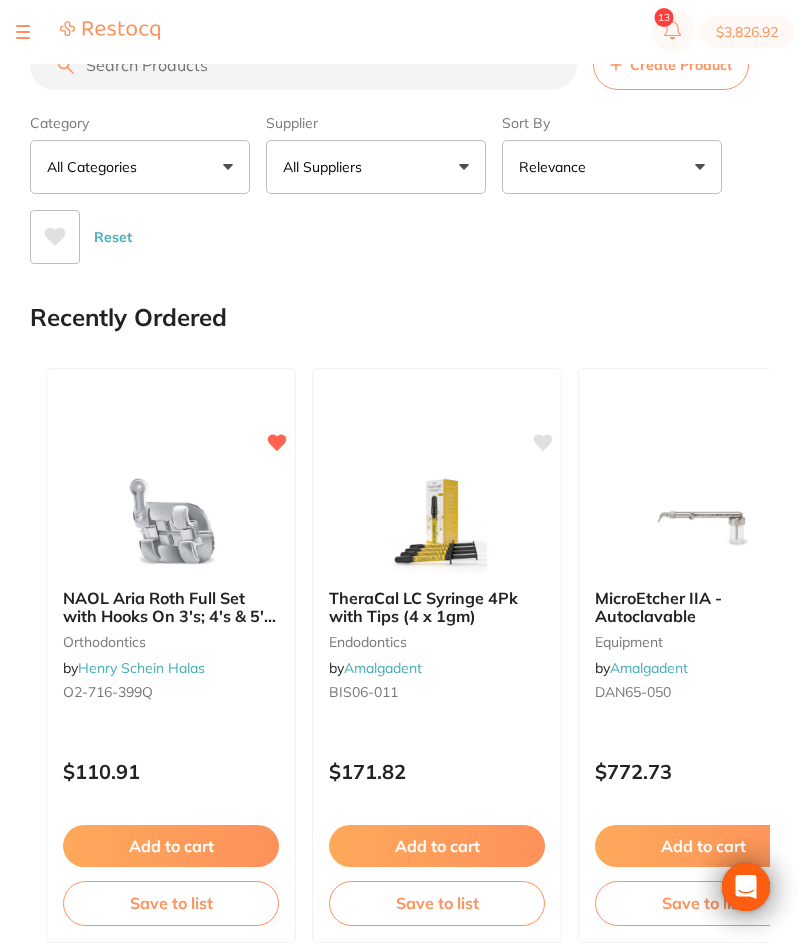 click at bounding box center (303, 65) 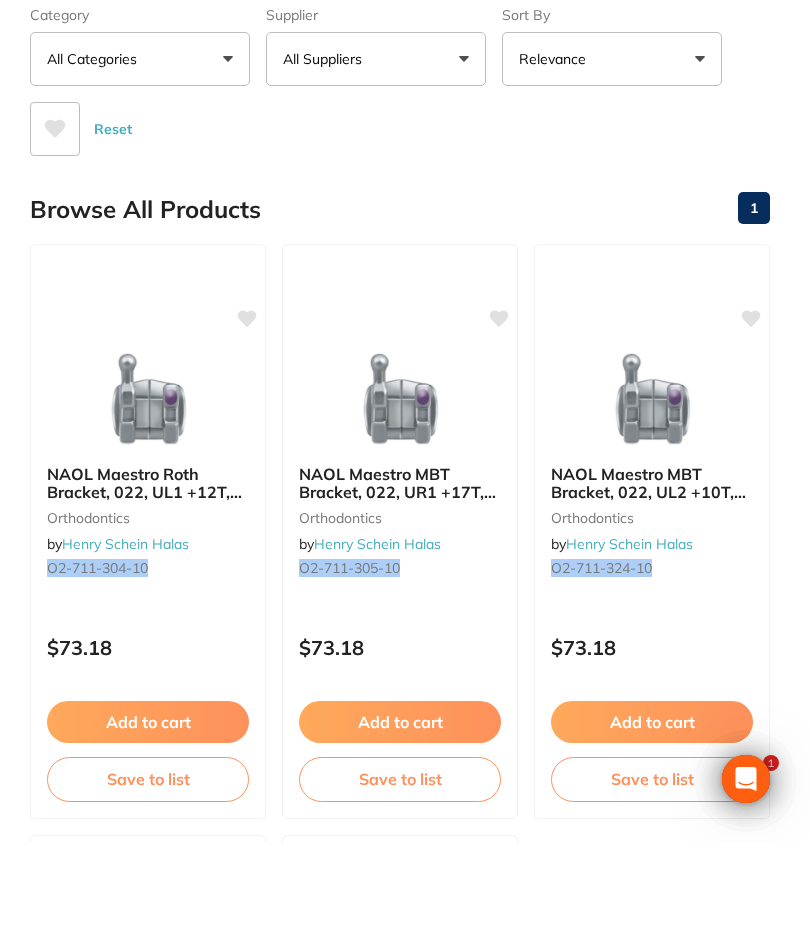 scroll, scrollTop: 0, scrollLeft: 0, axis: both 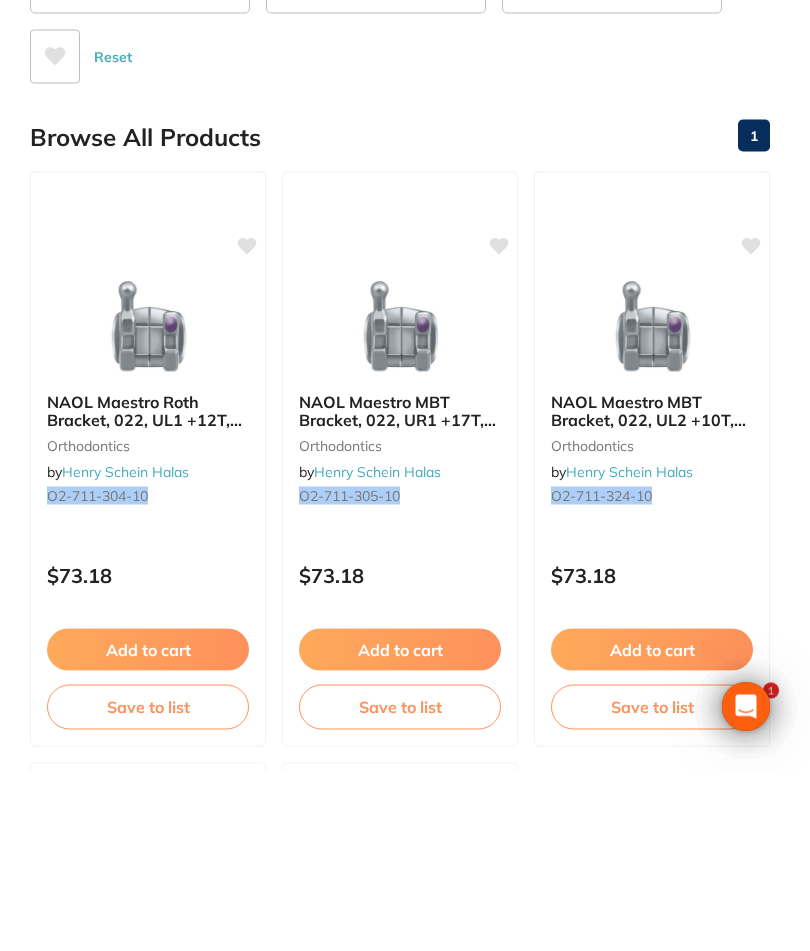 type on "O2-711-304-10" 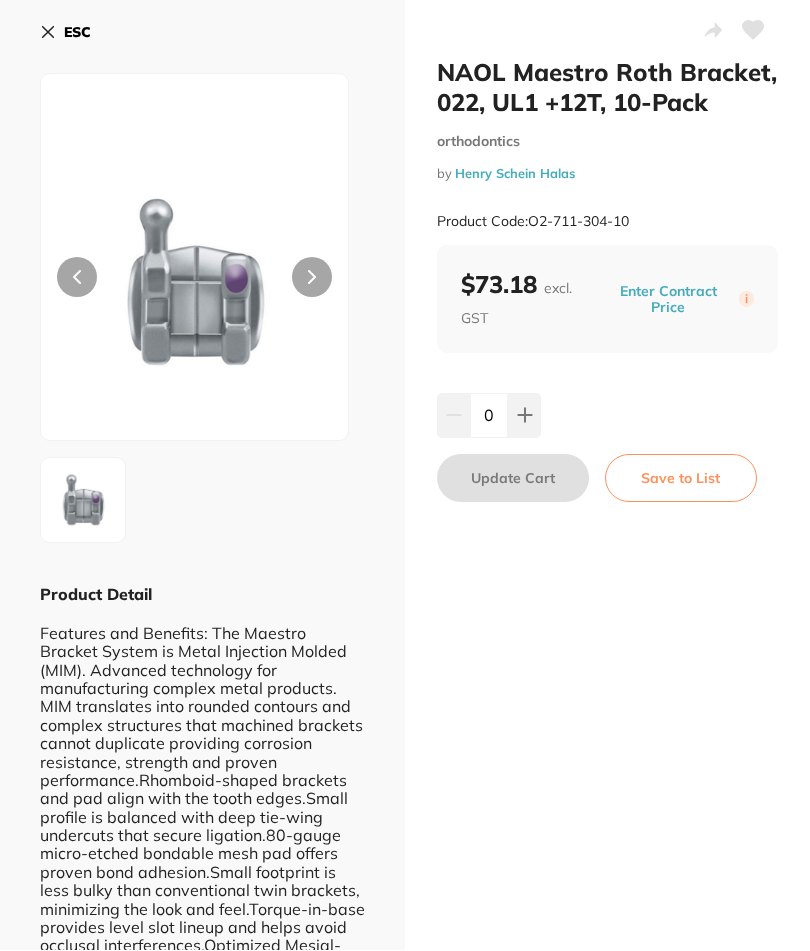 scroll, scrollTop: 25, scrollLeft: 0, axis: vertical 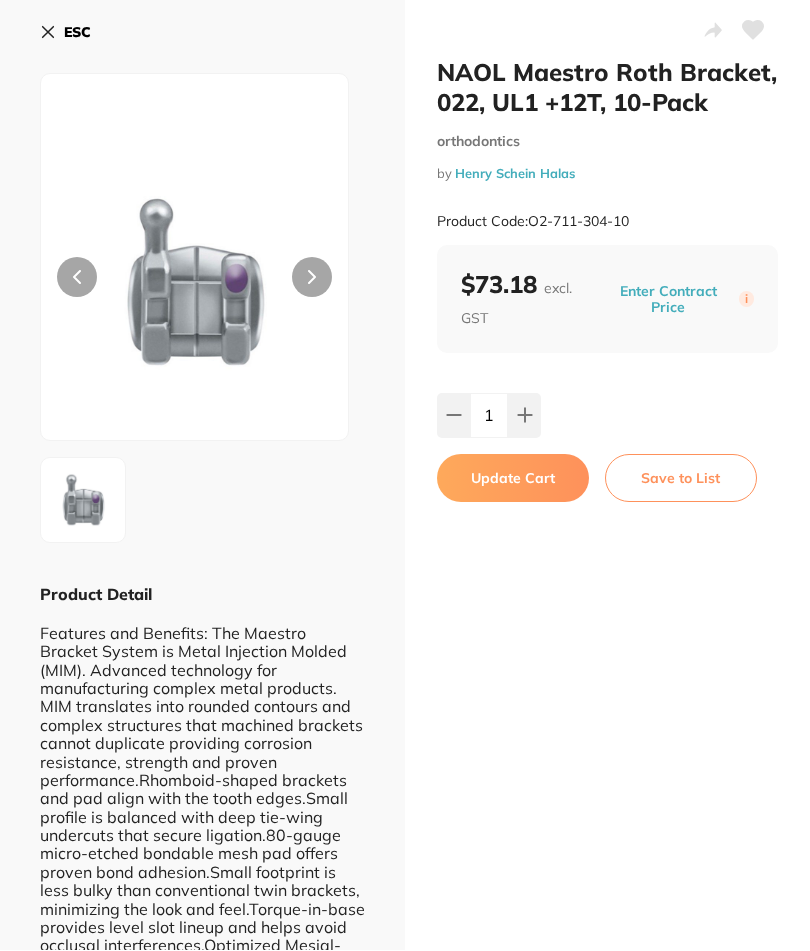 click on "Update Cart" at bounding box center [513, 479] 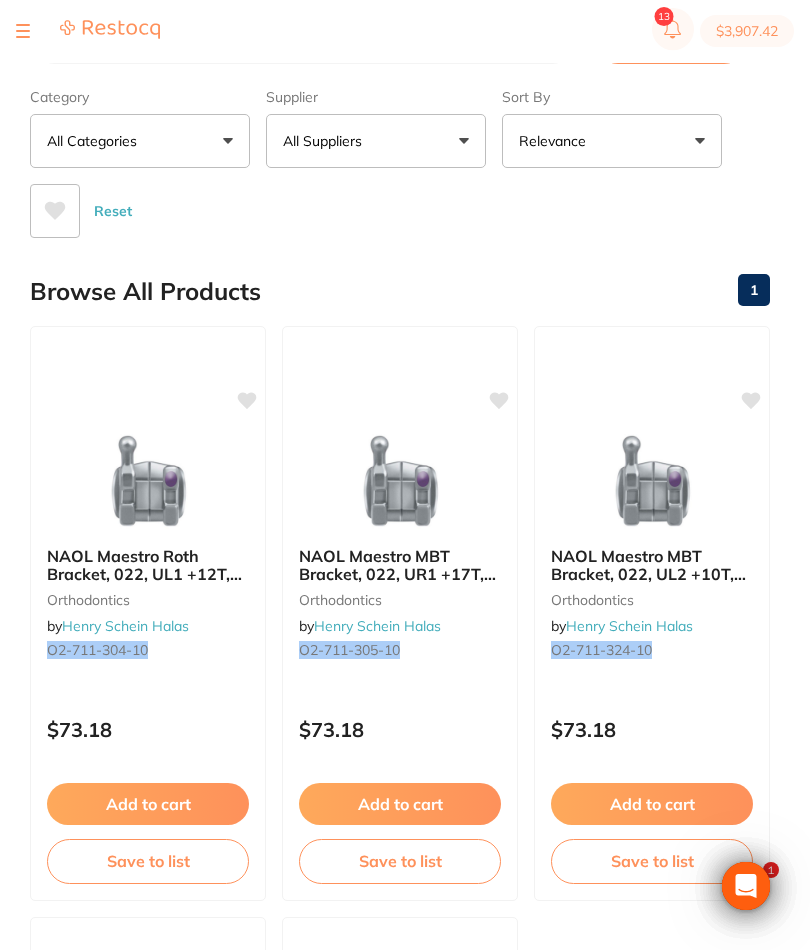 scroll, scrollTop: 26, scrollLeft: 0, axis: vertical 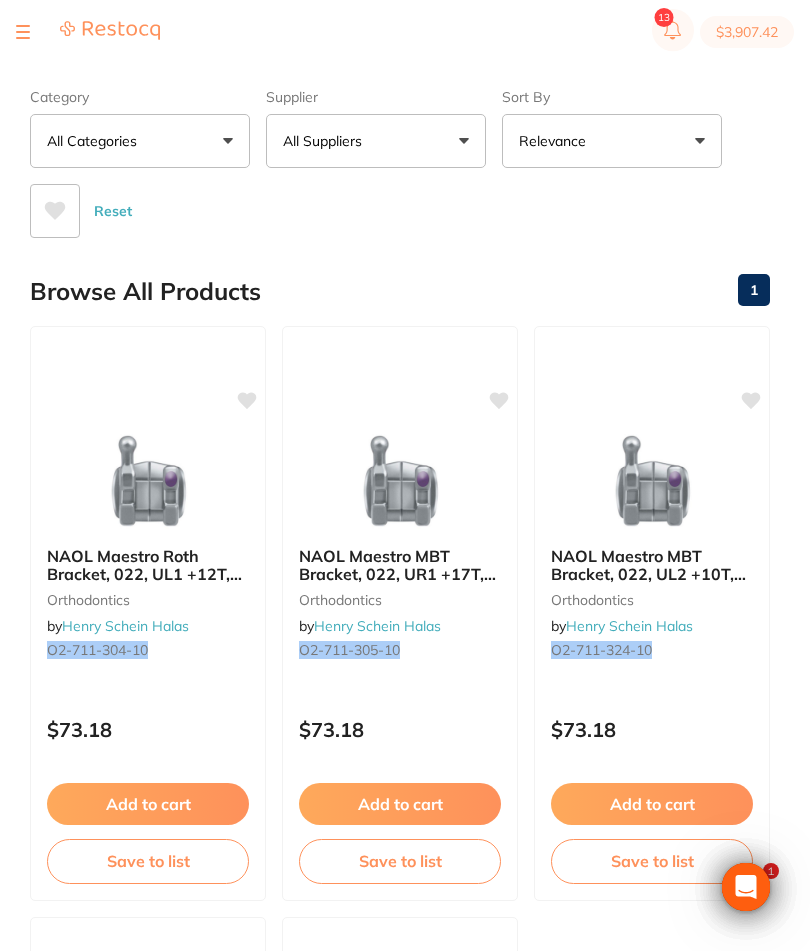 click on "Save to list" at bounding box center (148, 861) 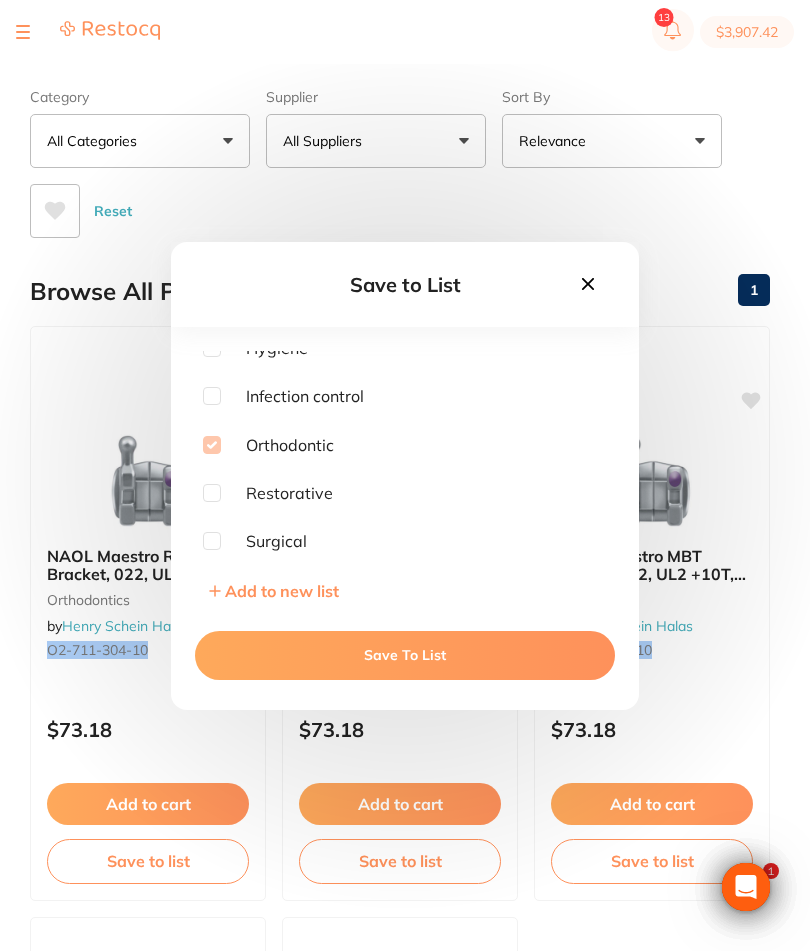 scroll, scrollTop: 301, scrollLeft: 0, axis: vertical 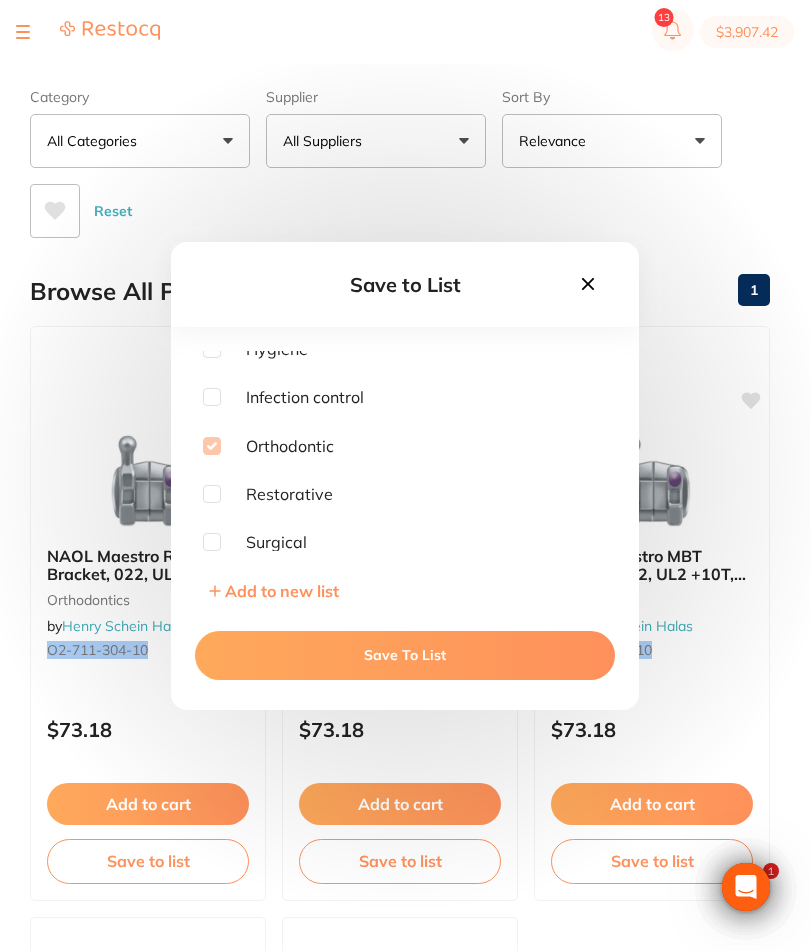 click 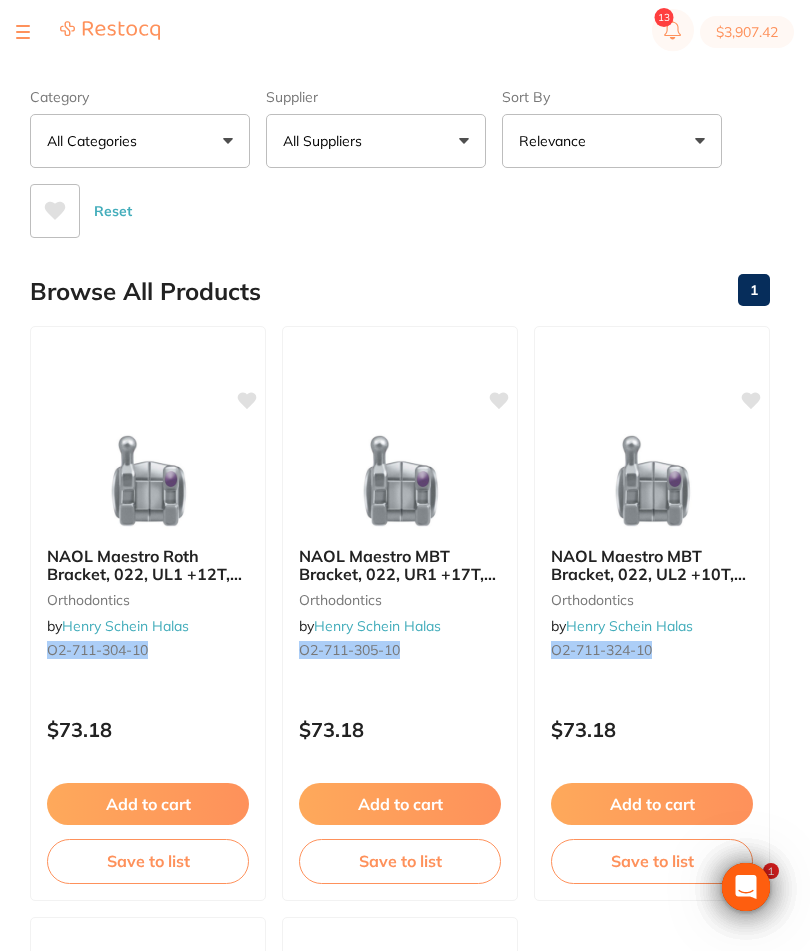 scroll, scrollTop: 0, scrollLeft: 0, axis: both 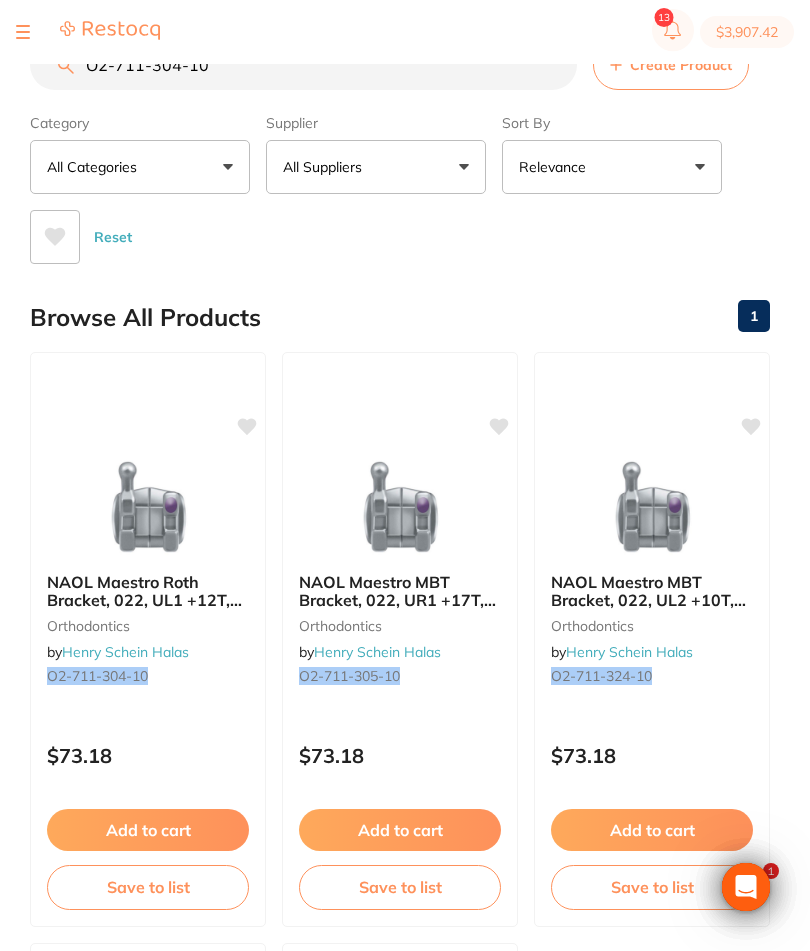 click on "O2-711-304-10" at bounding box center [303, 65] 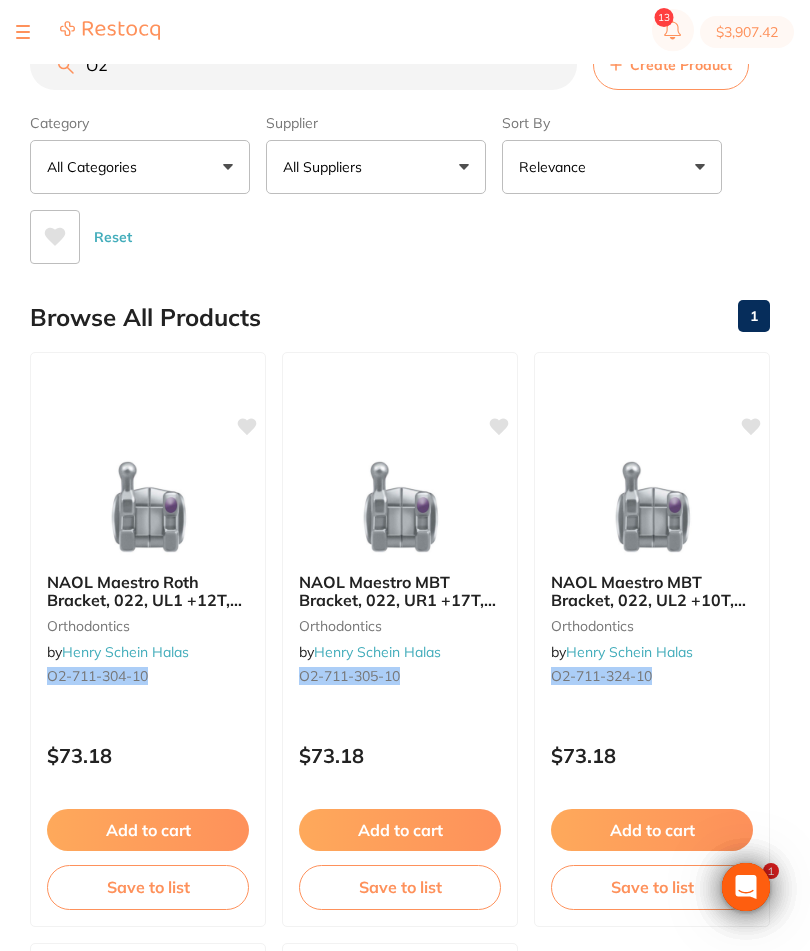 type on "O" 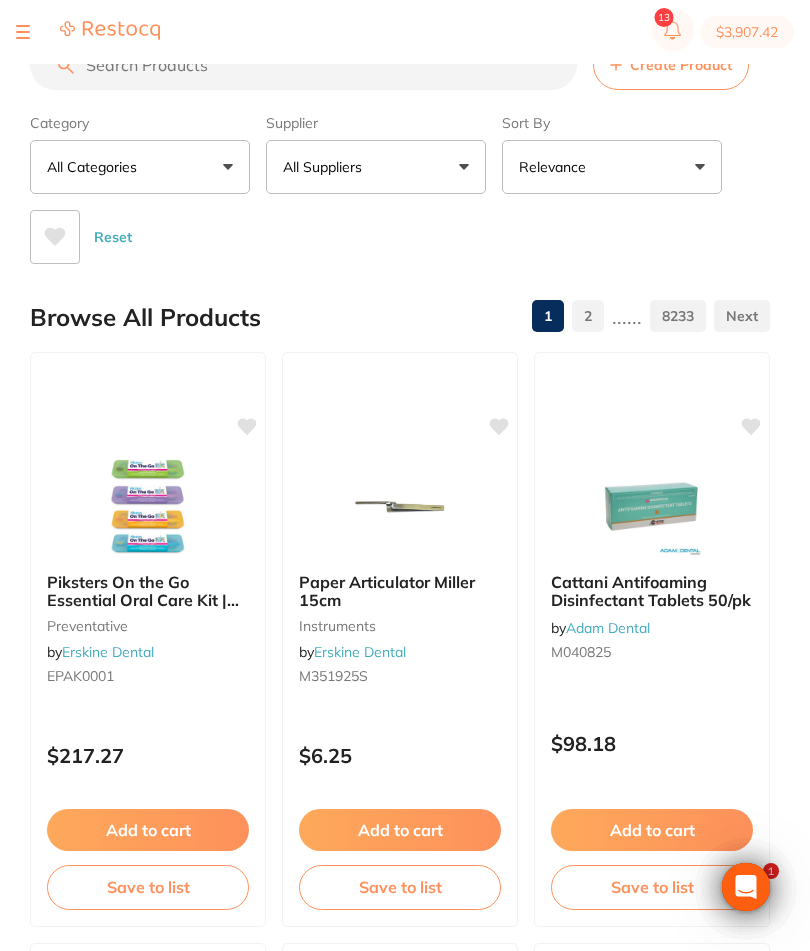 scroll, scrollTop: 0, scrollLeft: 0, axis: both 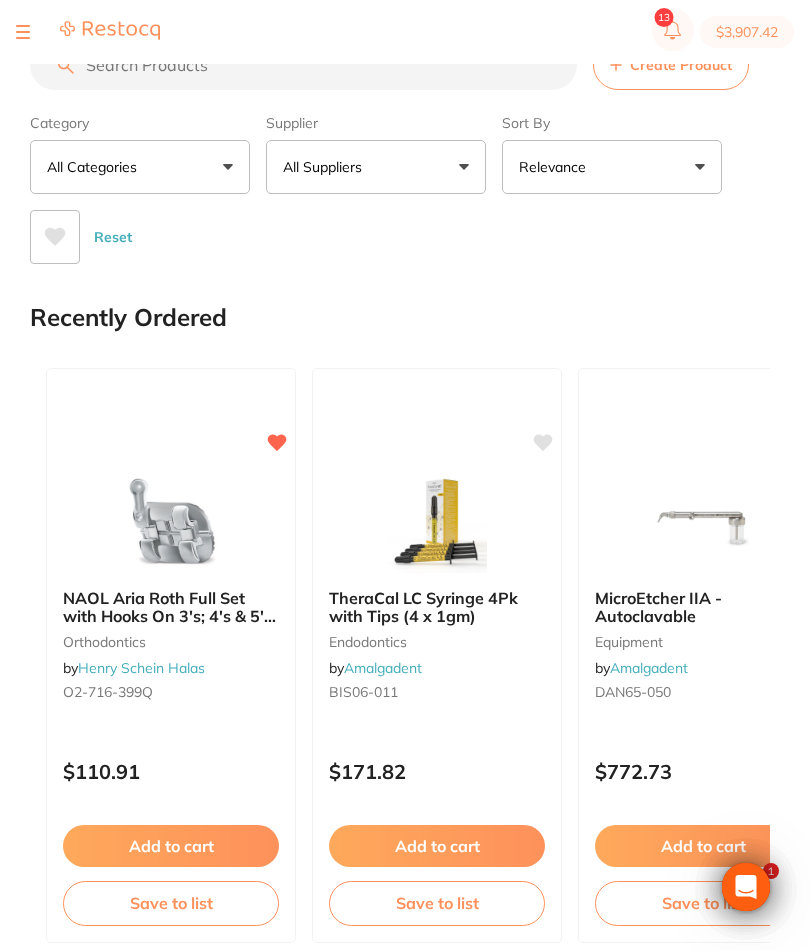 type 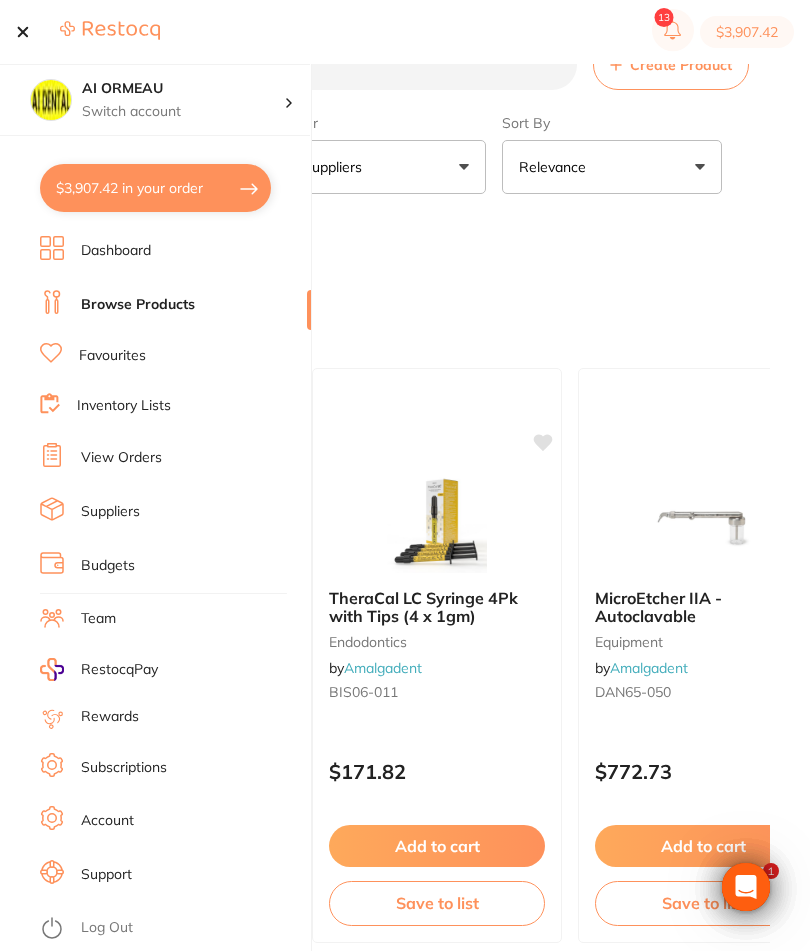 click at bounding box center [23, 32] 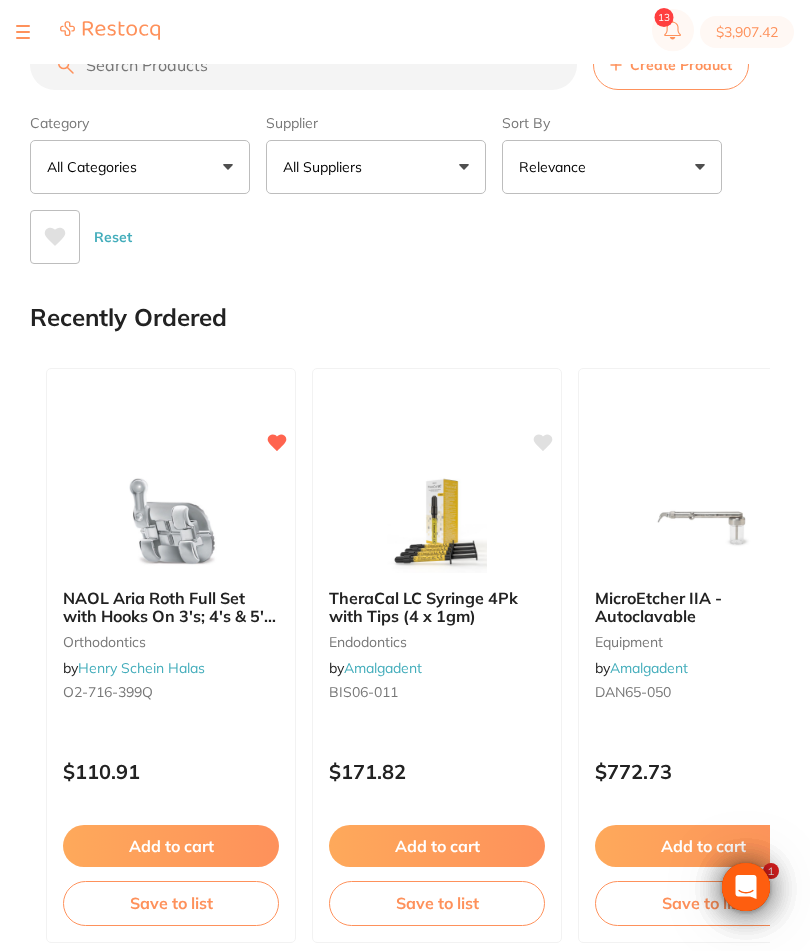 click at bounding box center [23, 32] 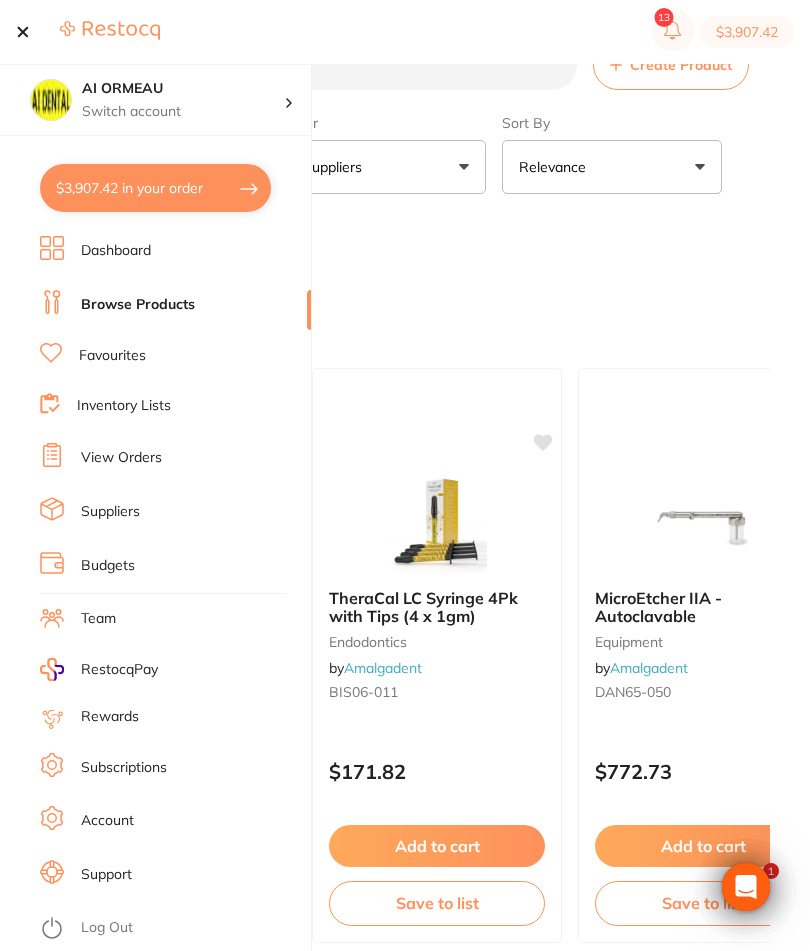 click on "Inventory Lists" at bounding box center [124, 406] 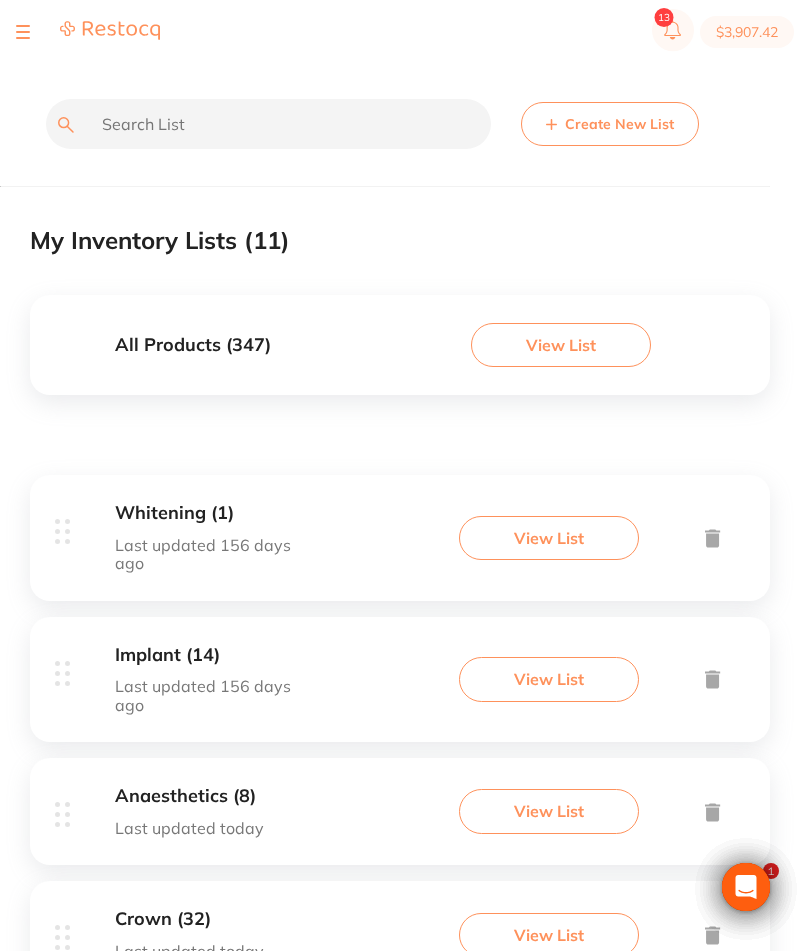 scroll, scrollTop: 281, scrollLeft: 0, axis: vertical 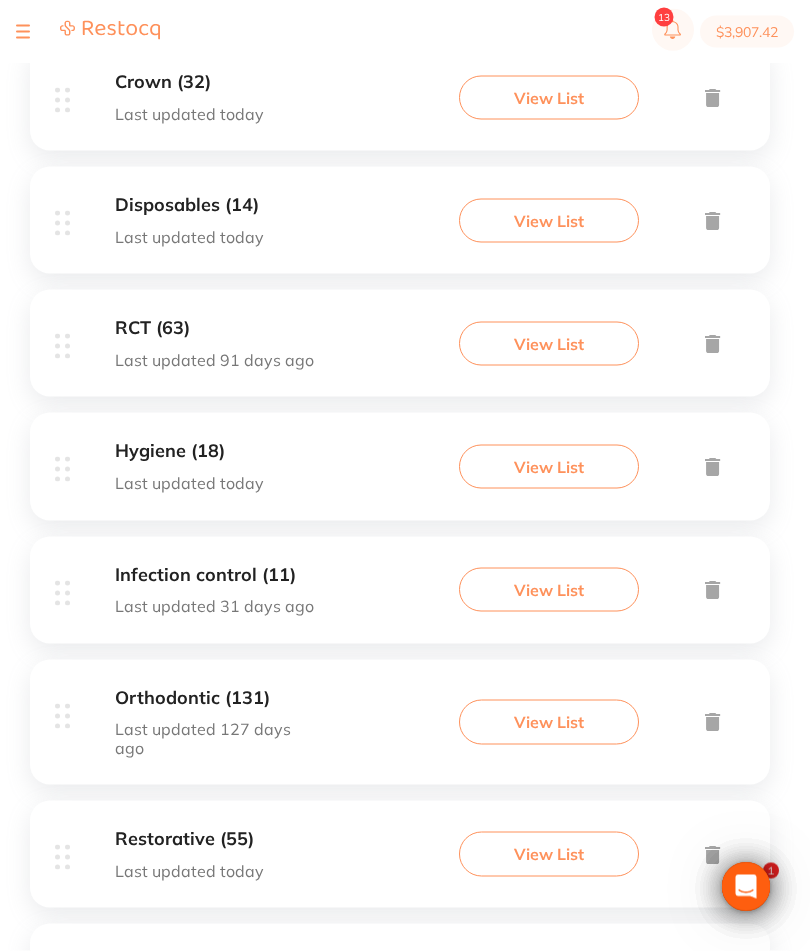 click on "View List" at bounding box center [549, 722] 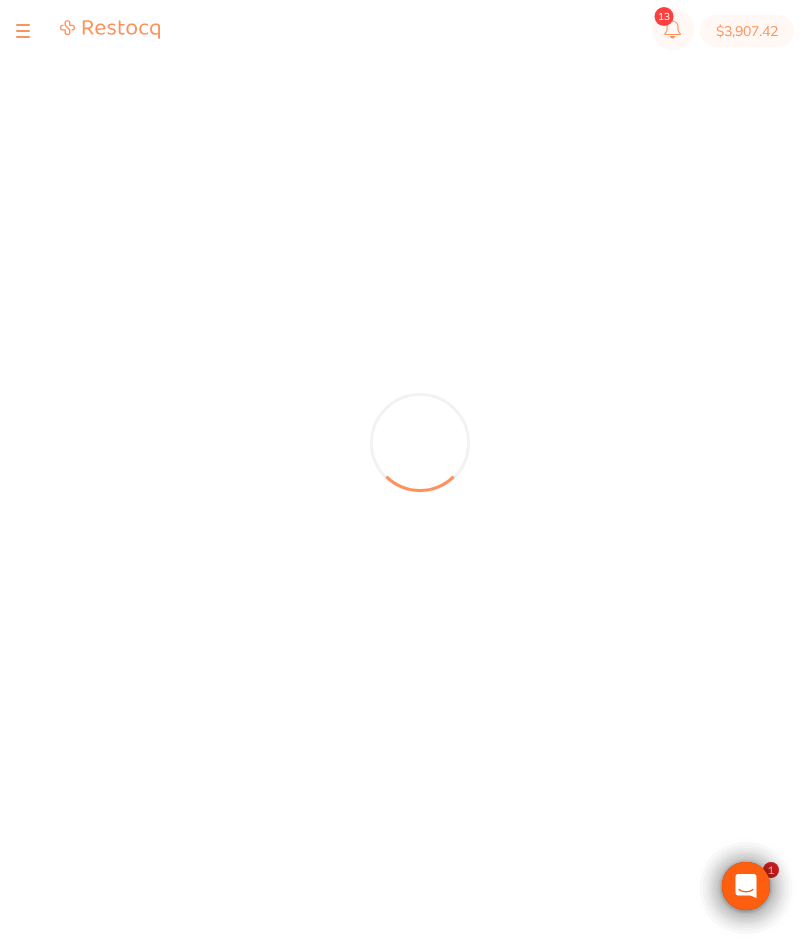scroll, scrollTop: 25, scrollLeft: 0, axis: vertical 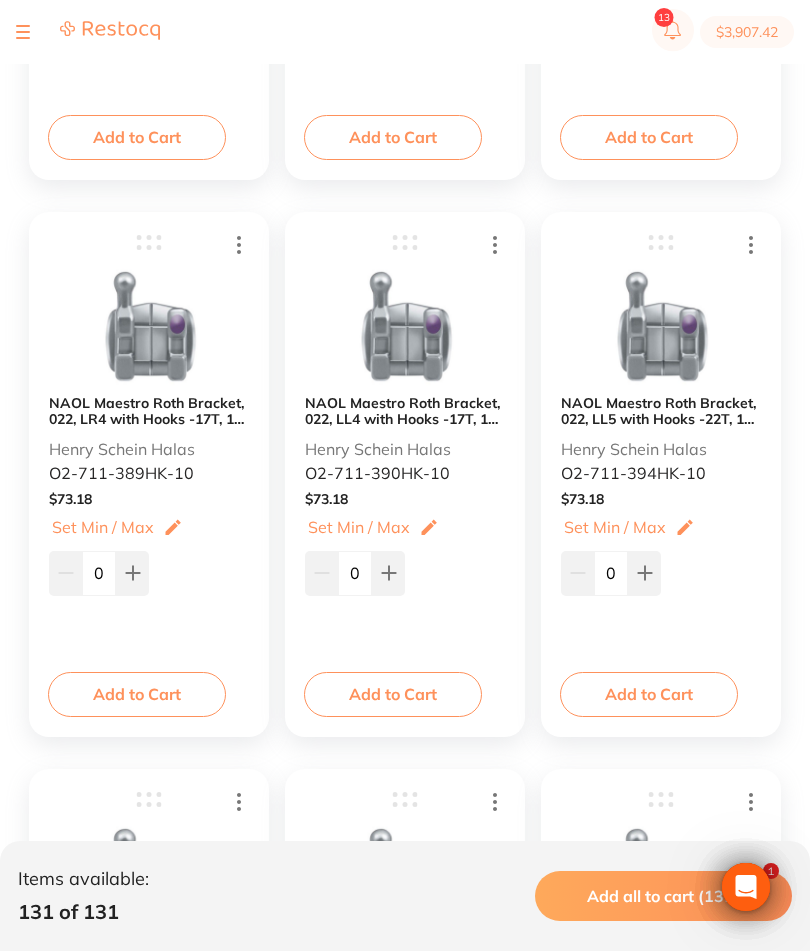 click on "NAOL Maestro Roth Bracket, 022, LL4 with Hooks -17T, 10-Pack" at bounding box center (405, 411) 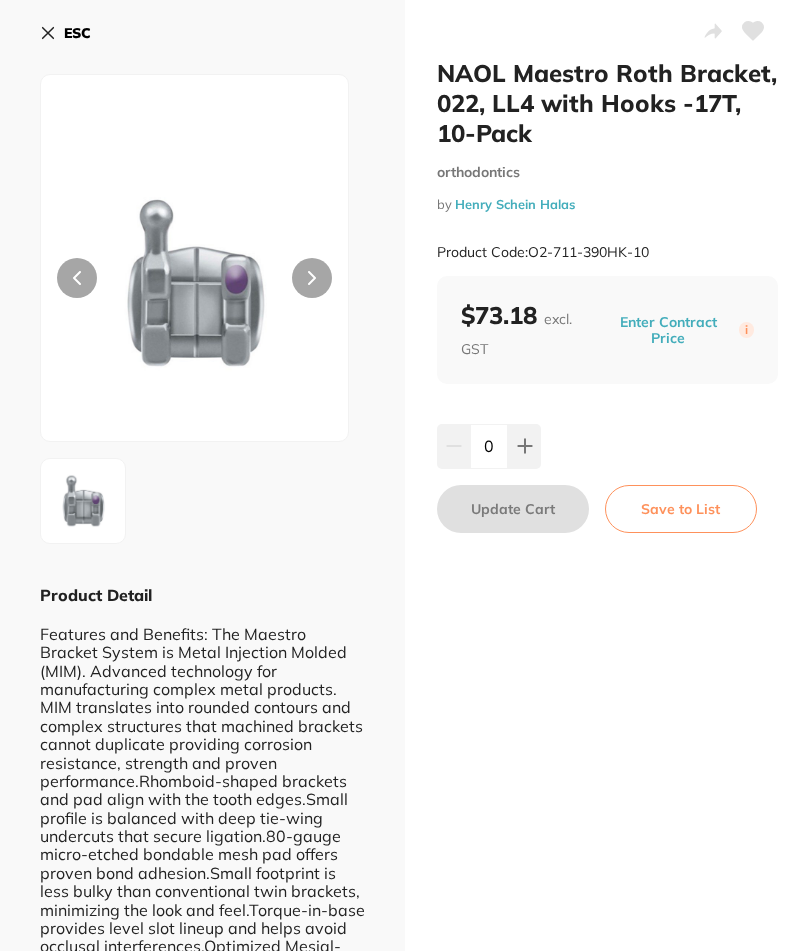 scroll, scrollTop: 25, scrollLeft: 0, axis: vertical 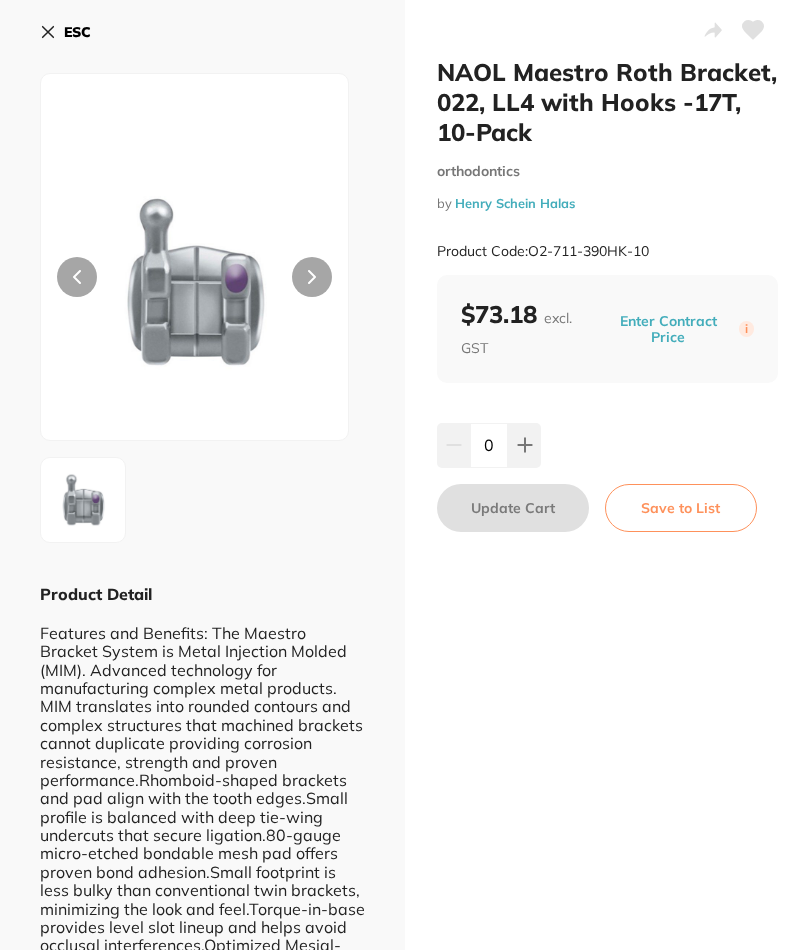 click on "ESC" at bounding box center [65, 33] 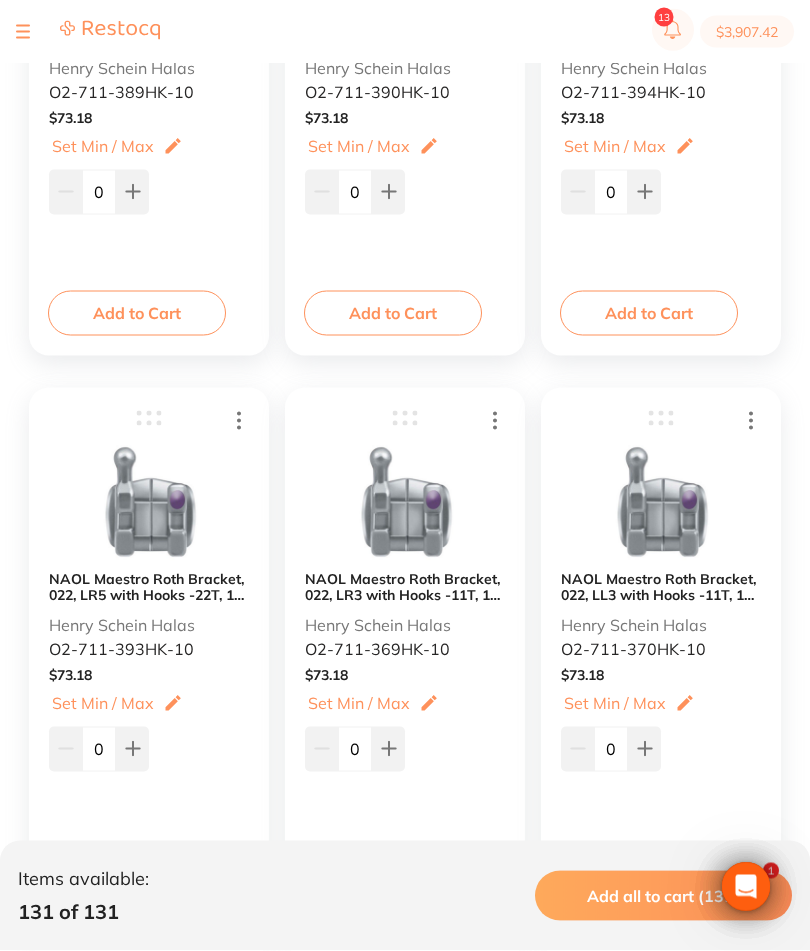 scroll, scrollTop: 5064, scrollLeft: 0, axis: vertical 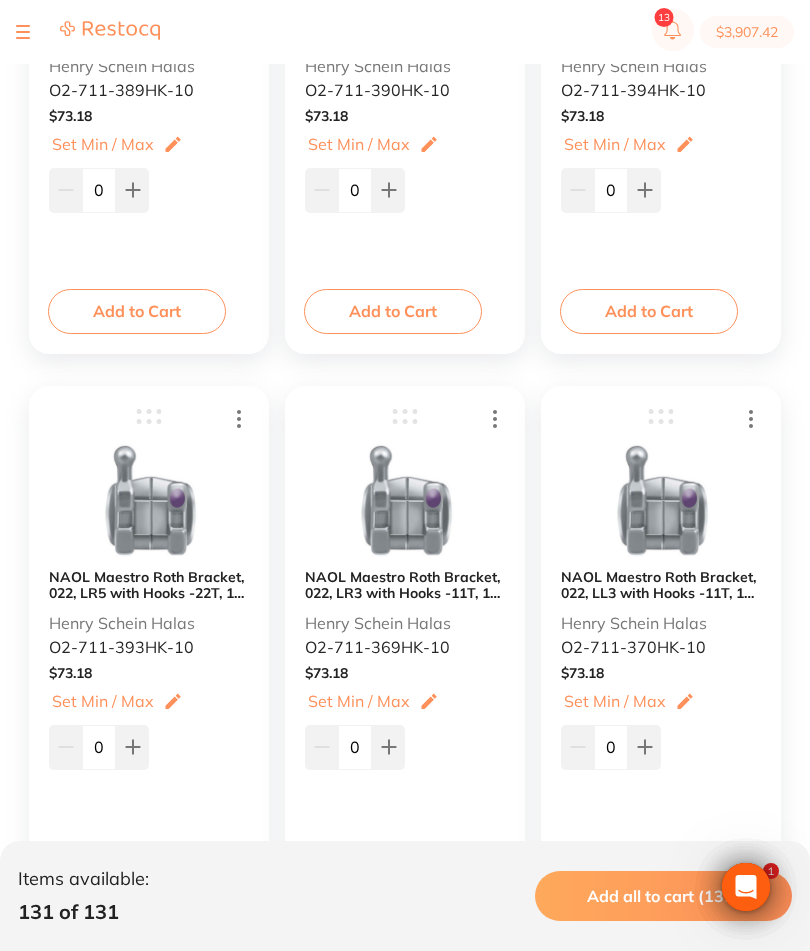 click on "NAOL Maestro Roth Bracket, 022, LR3 with Hooks -11T, 10-Pack" at bounding box center (405, 585) 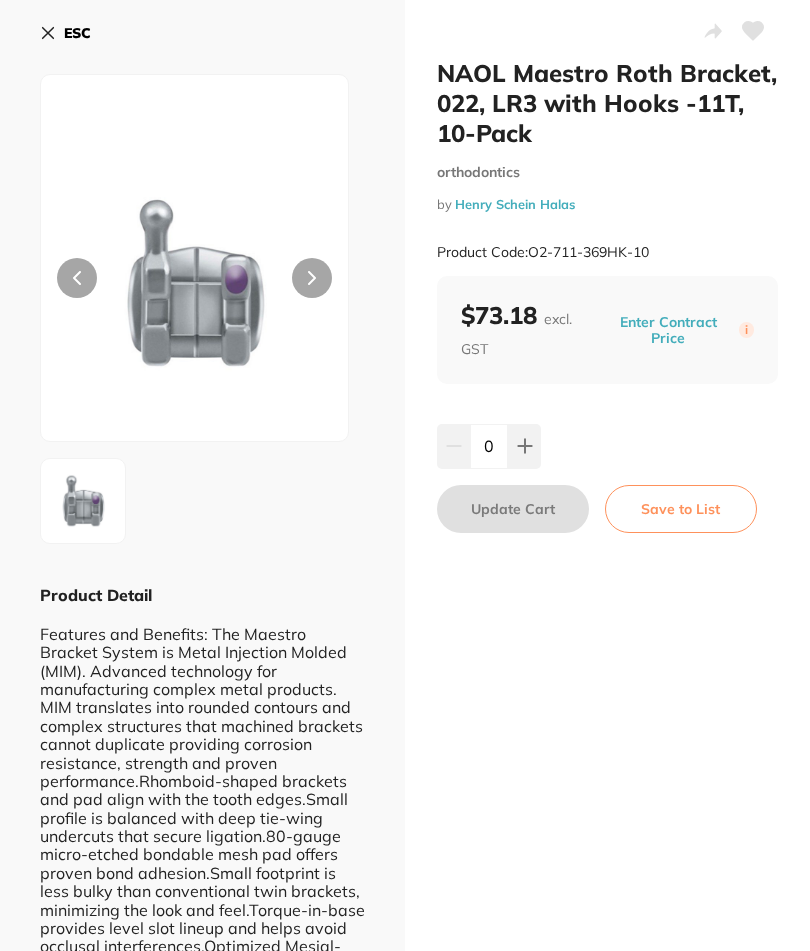 scroll, scrollTop: 25, scrollLeft: 0, axis: vertical 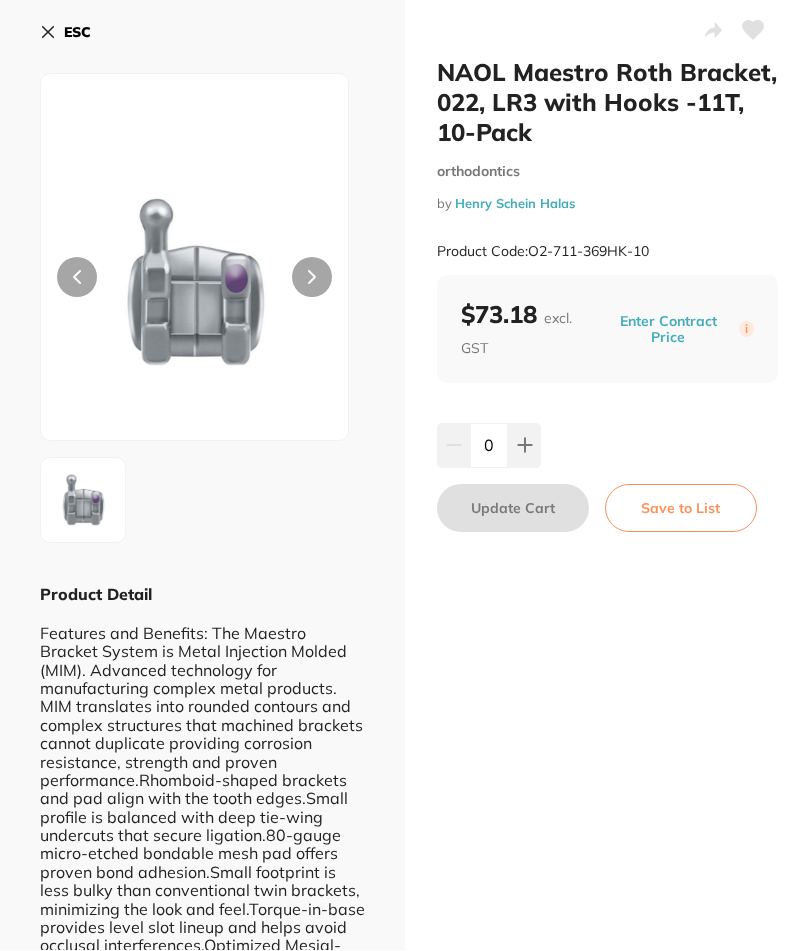 click 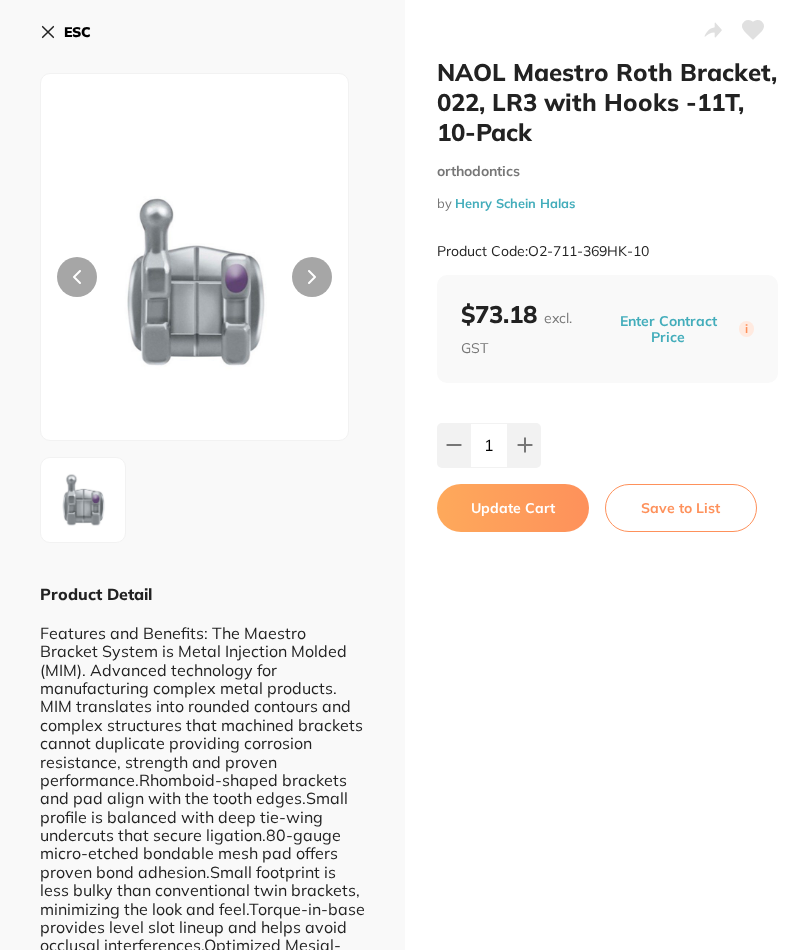 type on "1" 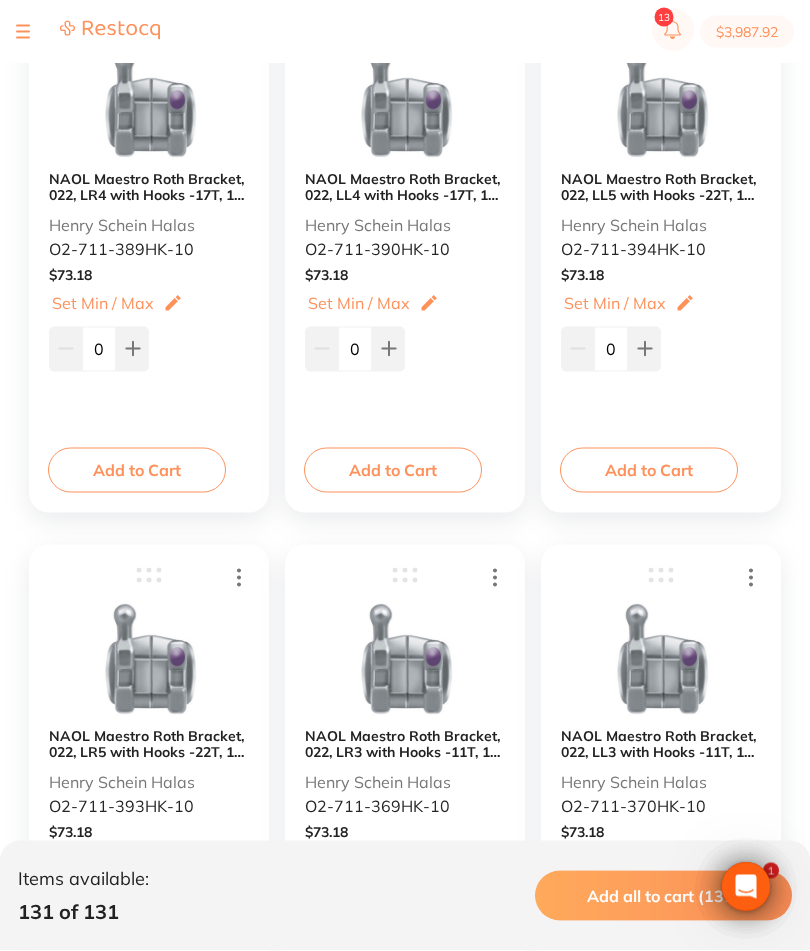 scroll, scrollTop: 4906, scrollLeft: 0, axis: vertical 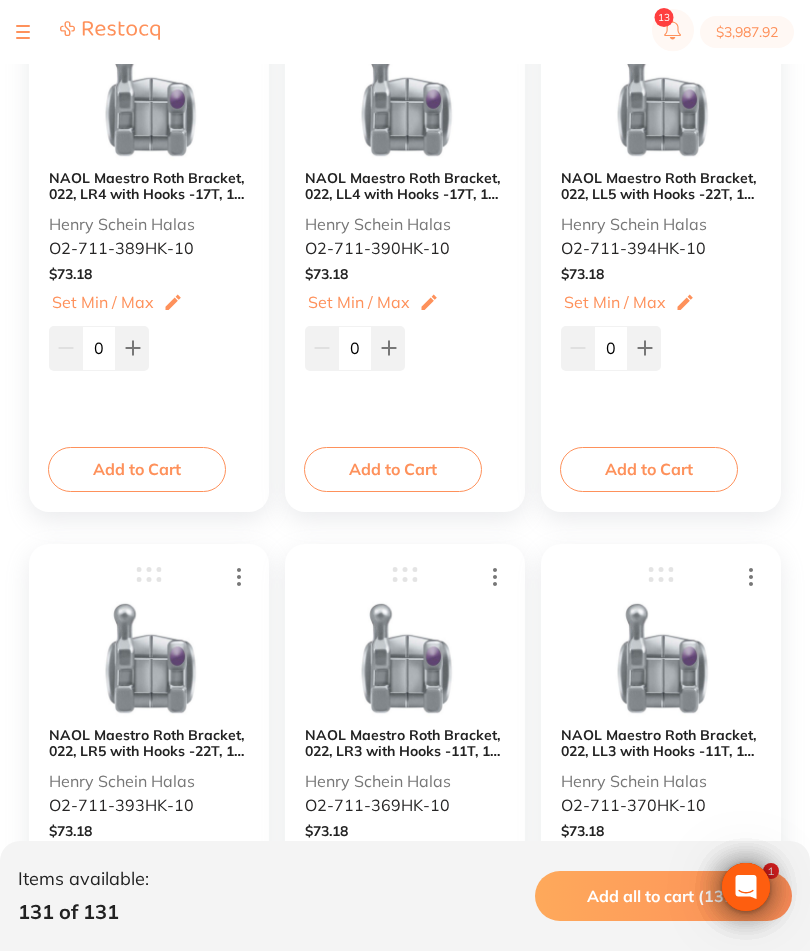 click on "NAOL Maestro Roth Bracket, 022, LL3 with Hooks -11T, 10-Pack" at bounding box center (661, 743) 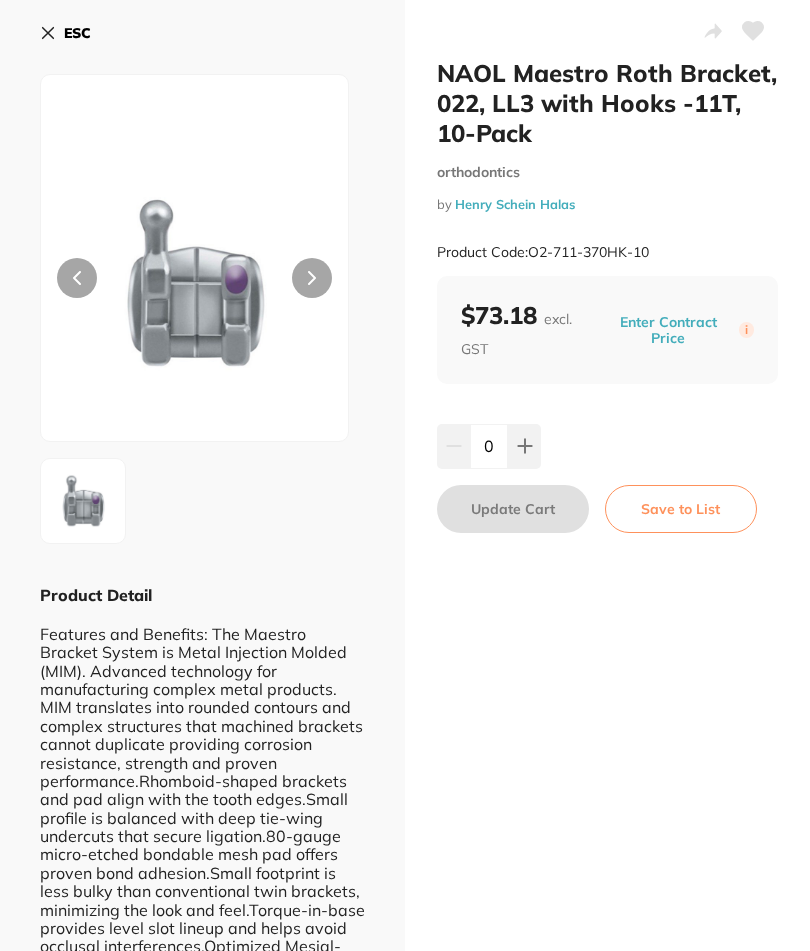 scroll, scrollTop: 25, scrollLeft: 0, axis: vertical 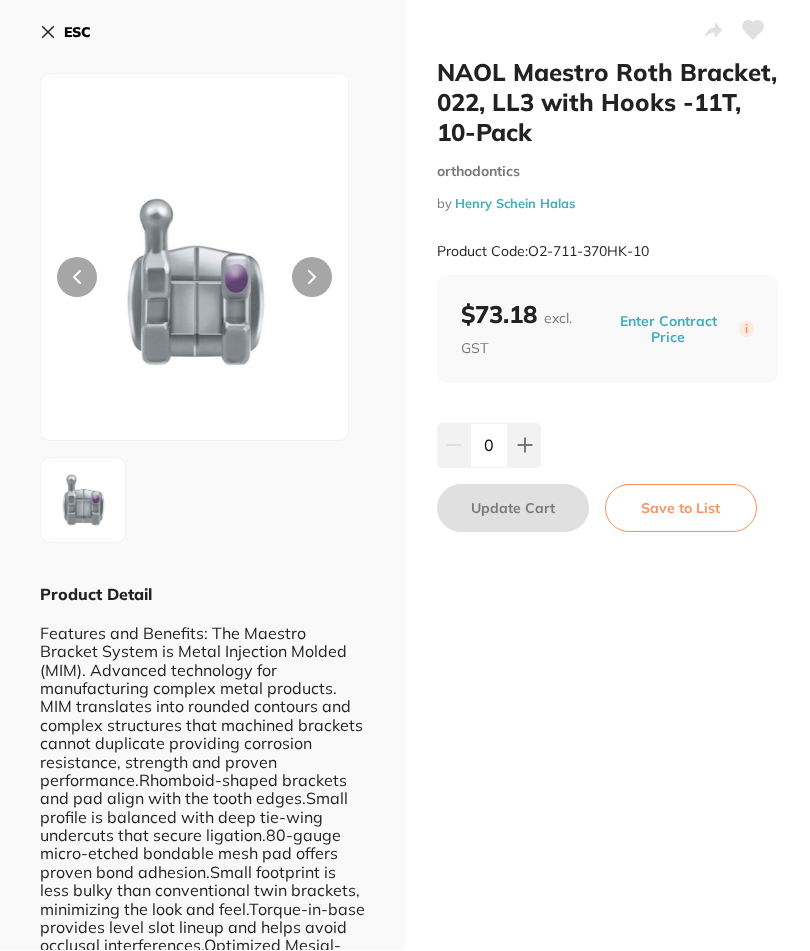 click 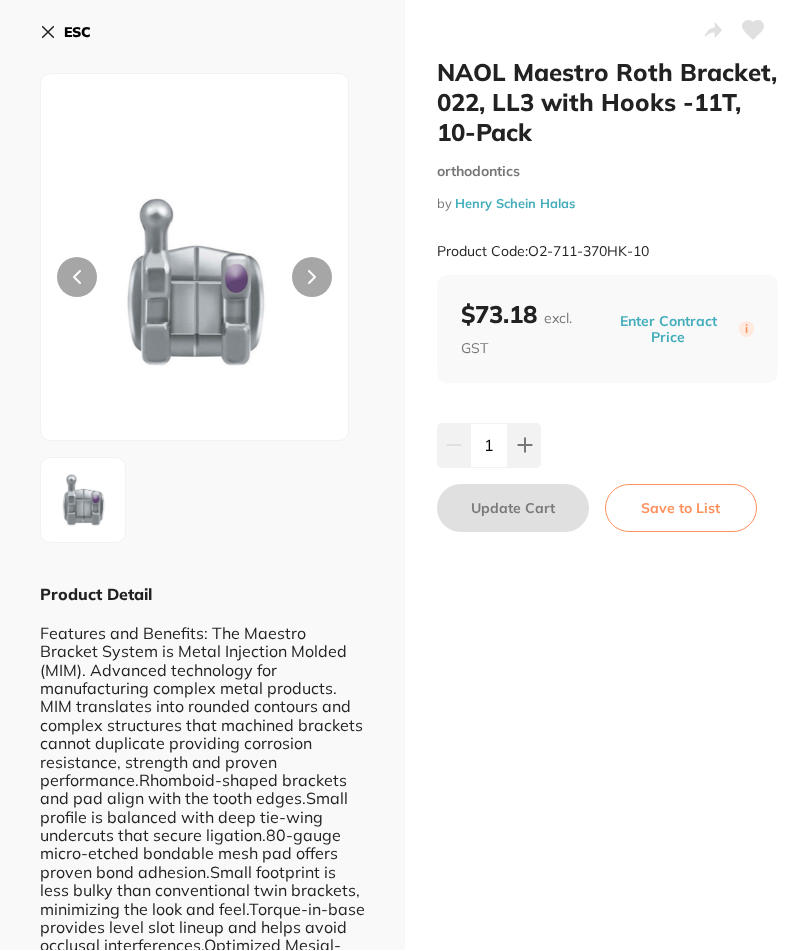 click 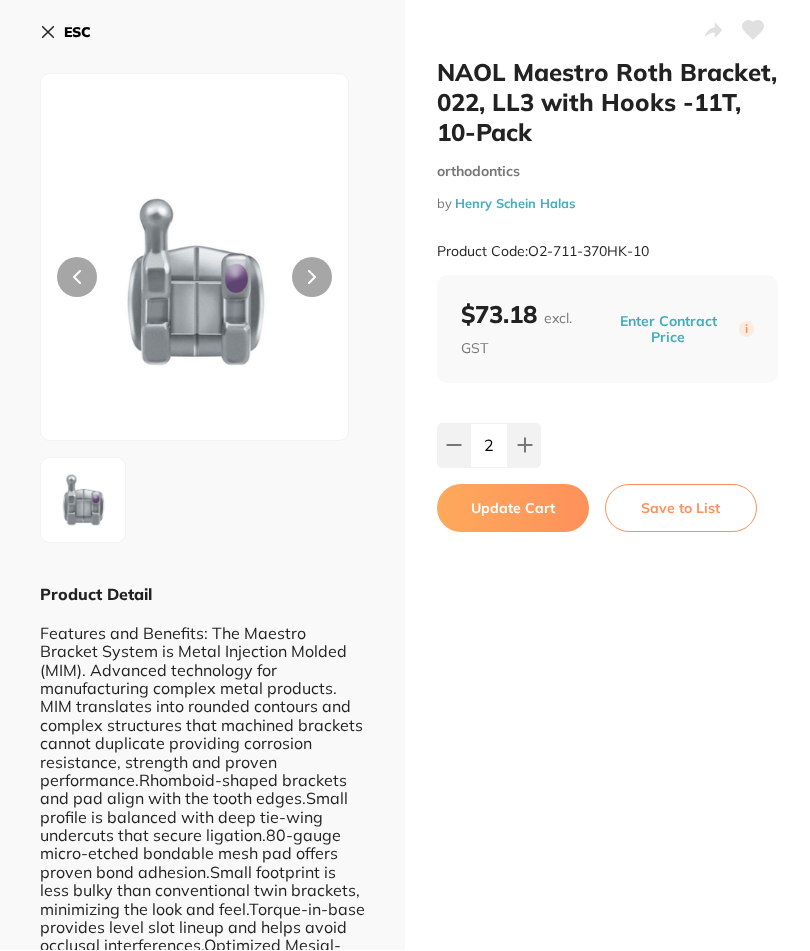 scroll, scrollTop: 0, scrollLeft: 0, axis: both 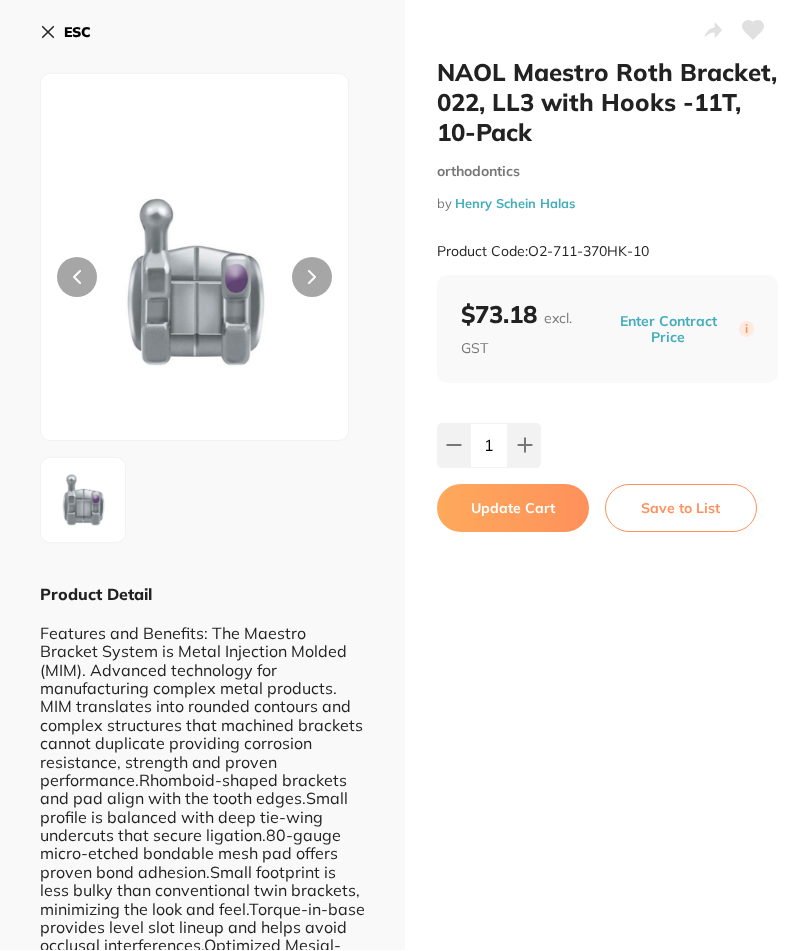 click at bounding box center (453, 446) 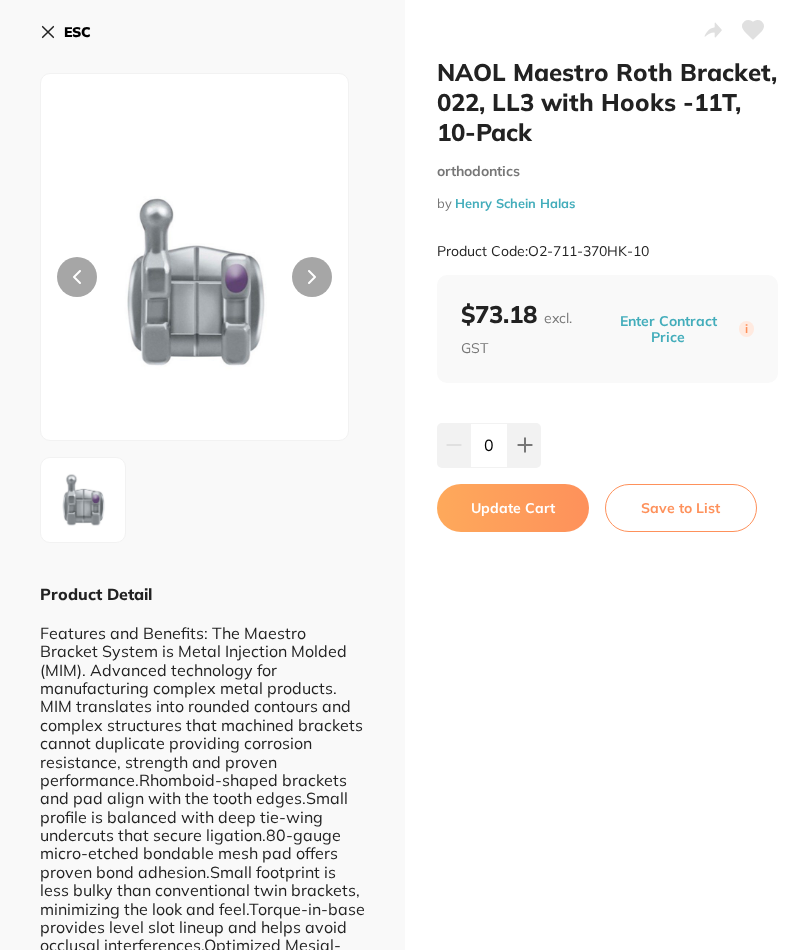 click at bounding box center [524, 446] 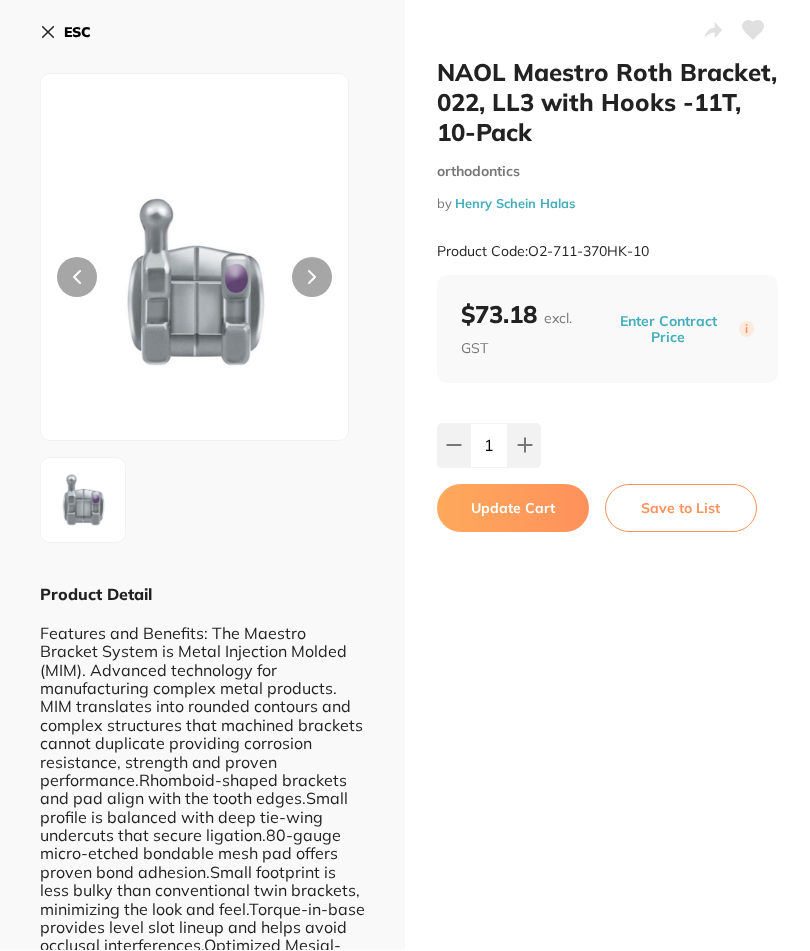 click on "Update Cart" at bounding box center [513, 509] 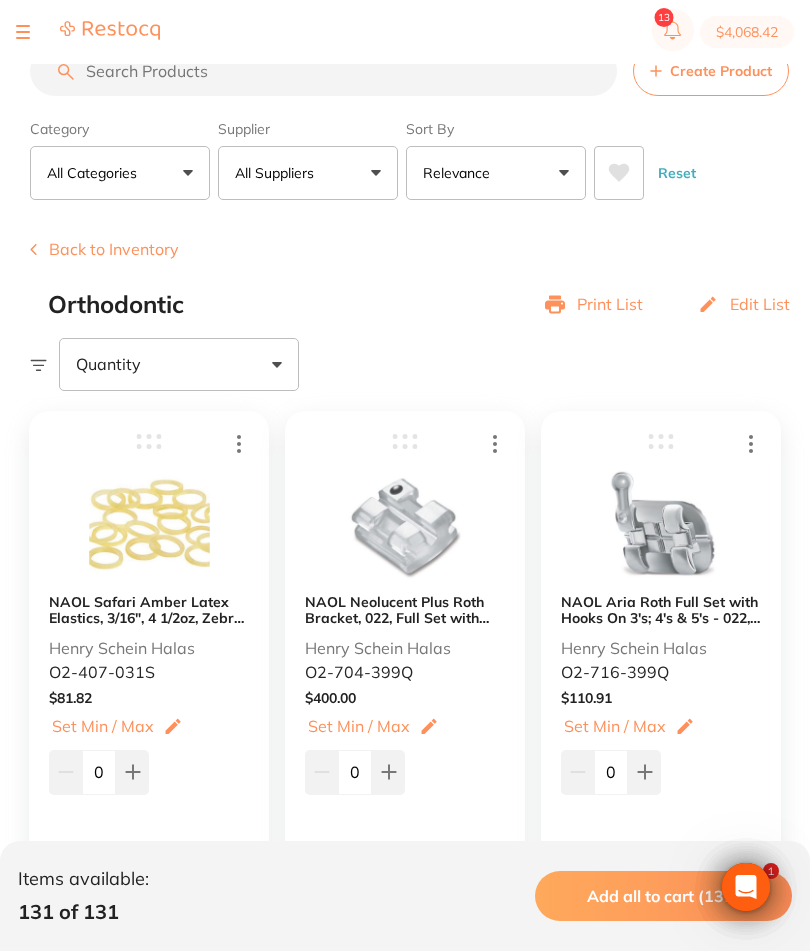 scroll, scrollTop: 806, scrollLeft: 0, axis: vertical 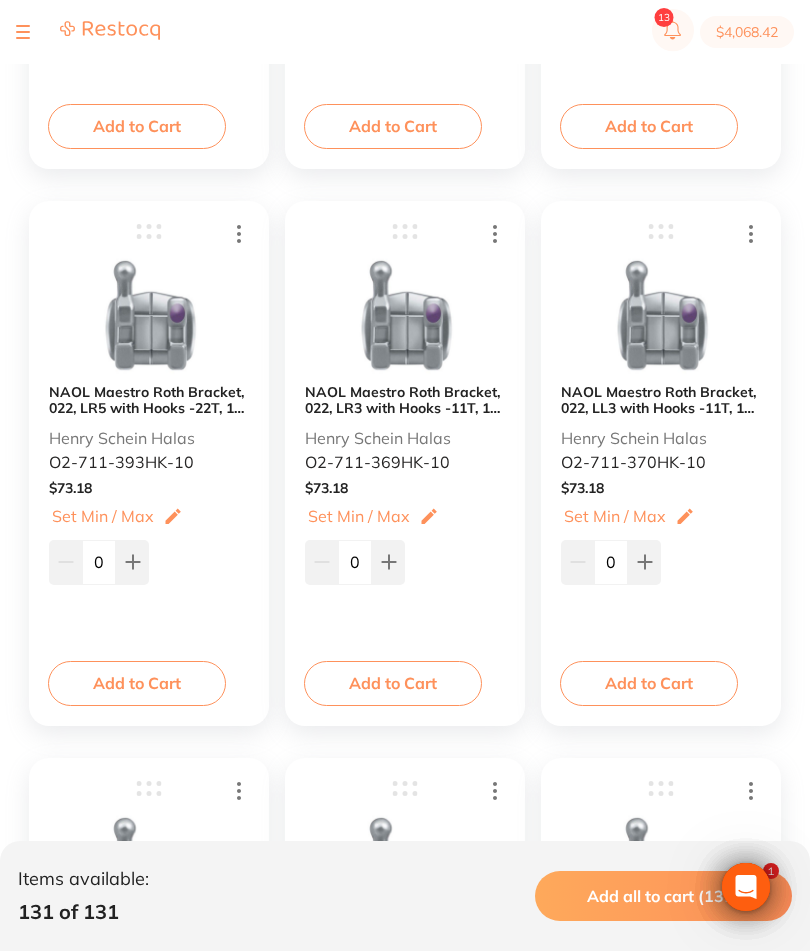click on "Add to Cart" at bounding box center (393, 683) 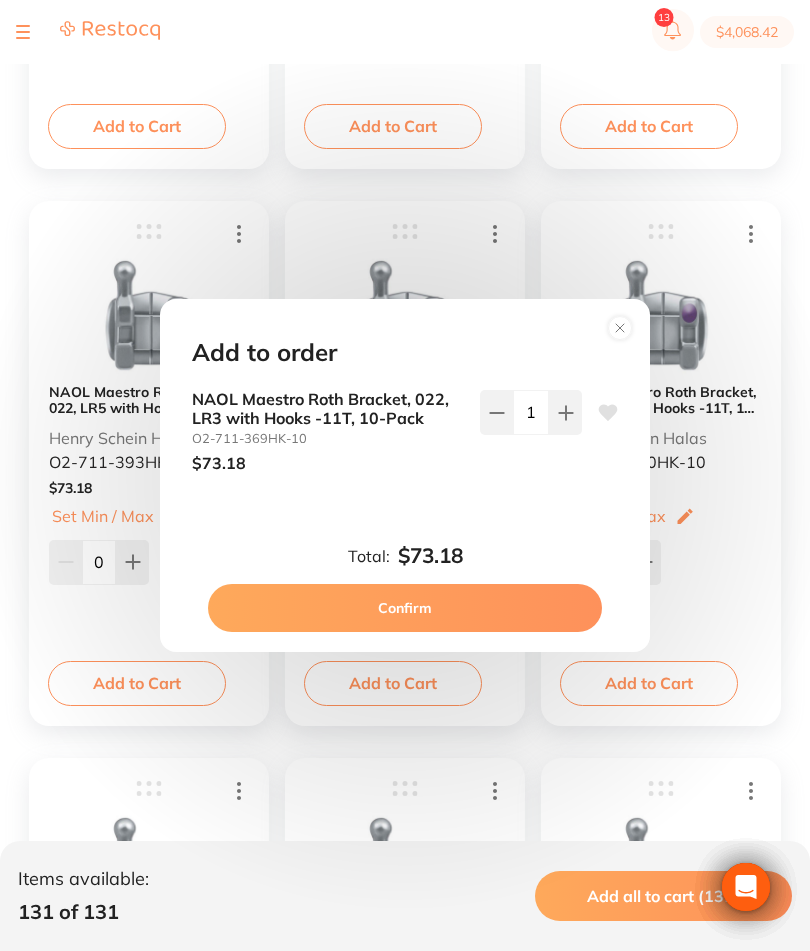 click 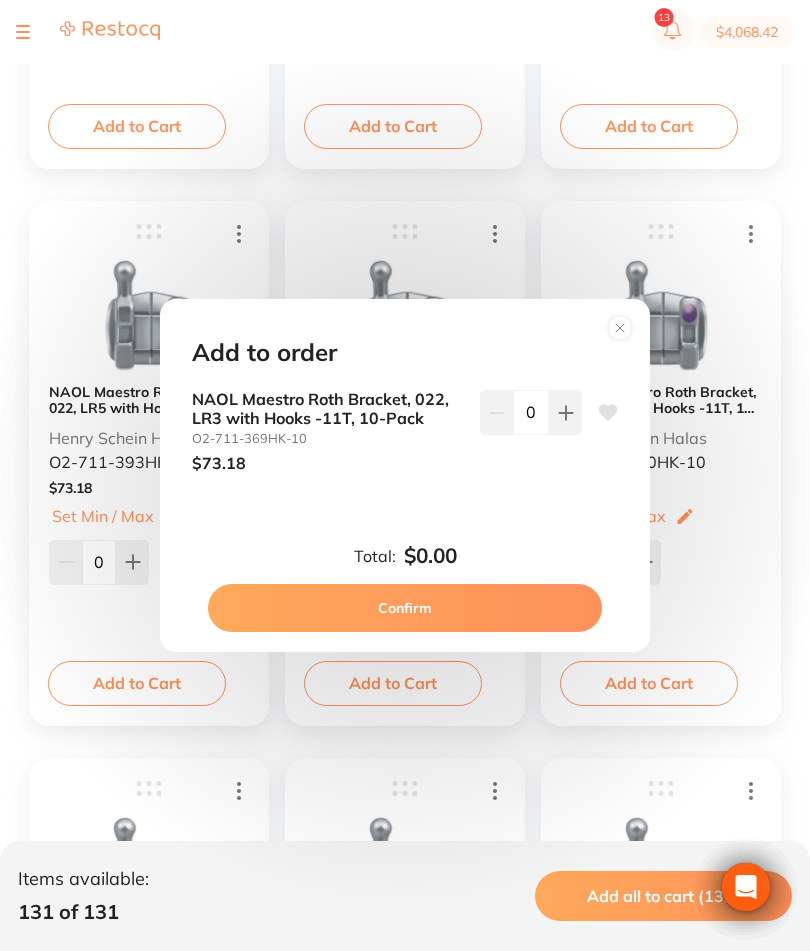 type on "0" 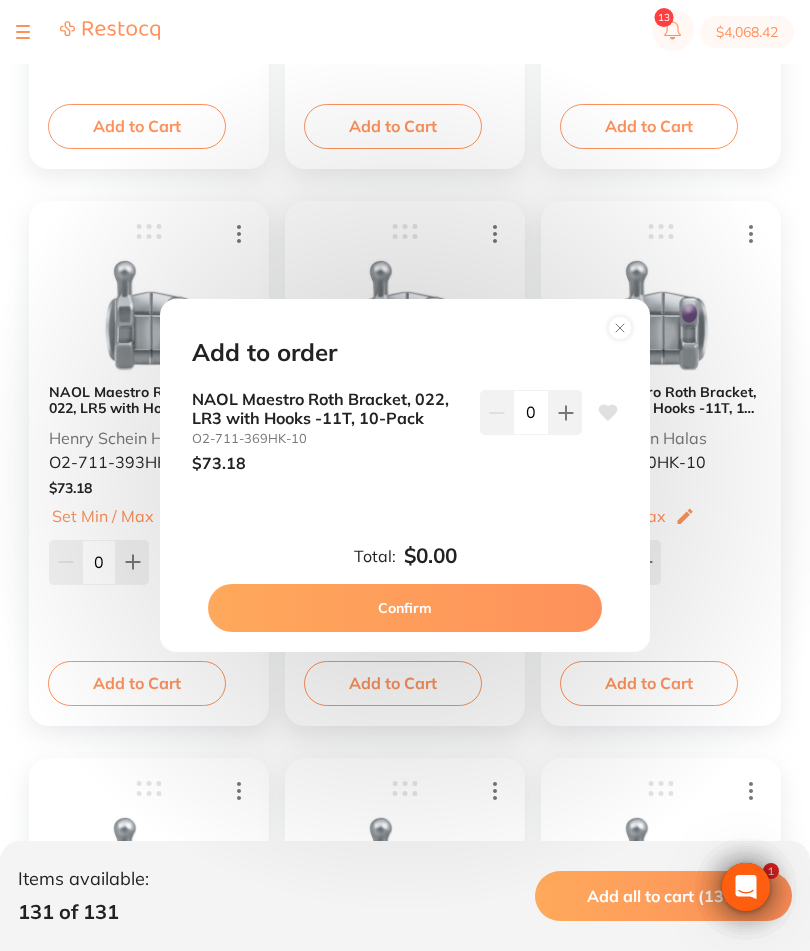 scroll, scrollTop: 0, scrollLeft: 0, axis: both 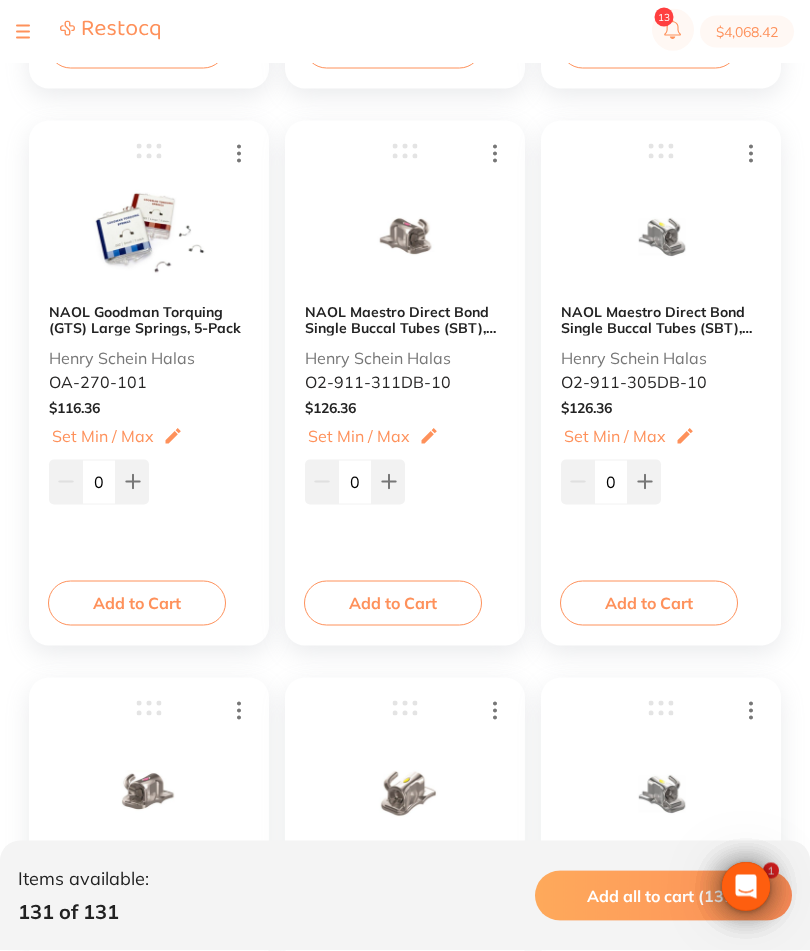 click at bounding box center [23, 32] 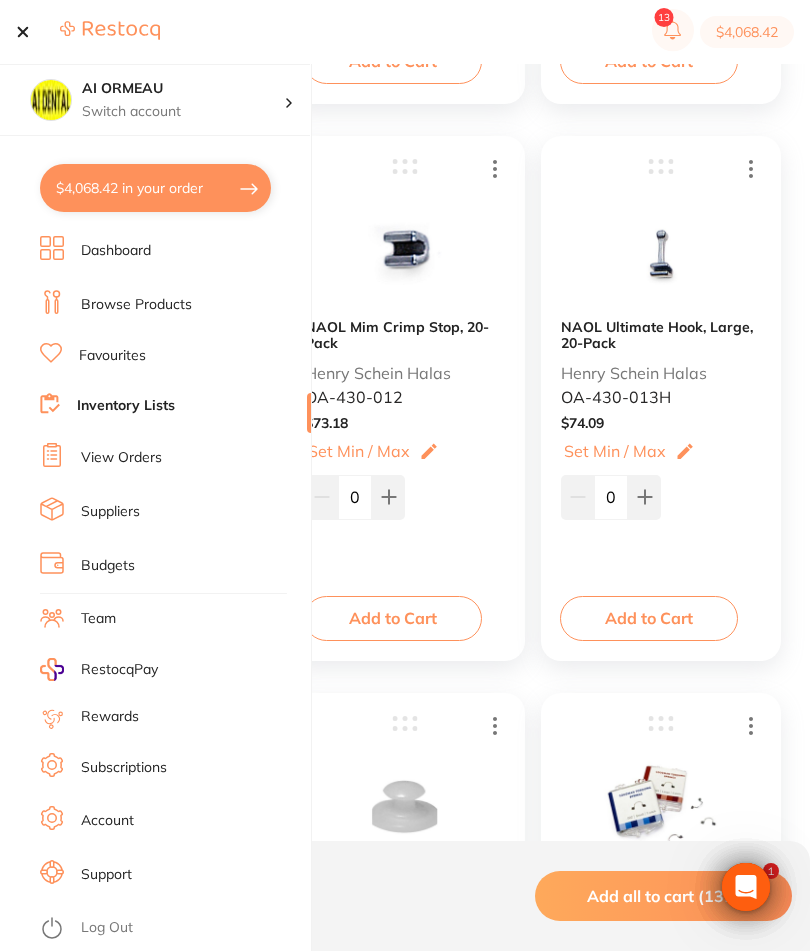 scroll, scrollTop: 1970, scrollLeft: 0, axis: vertical 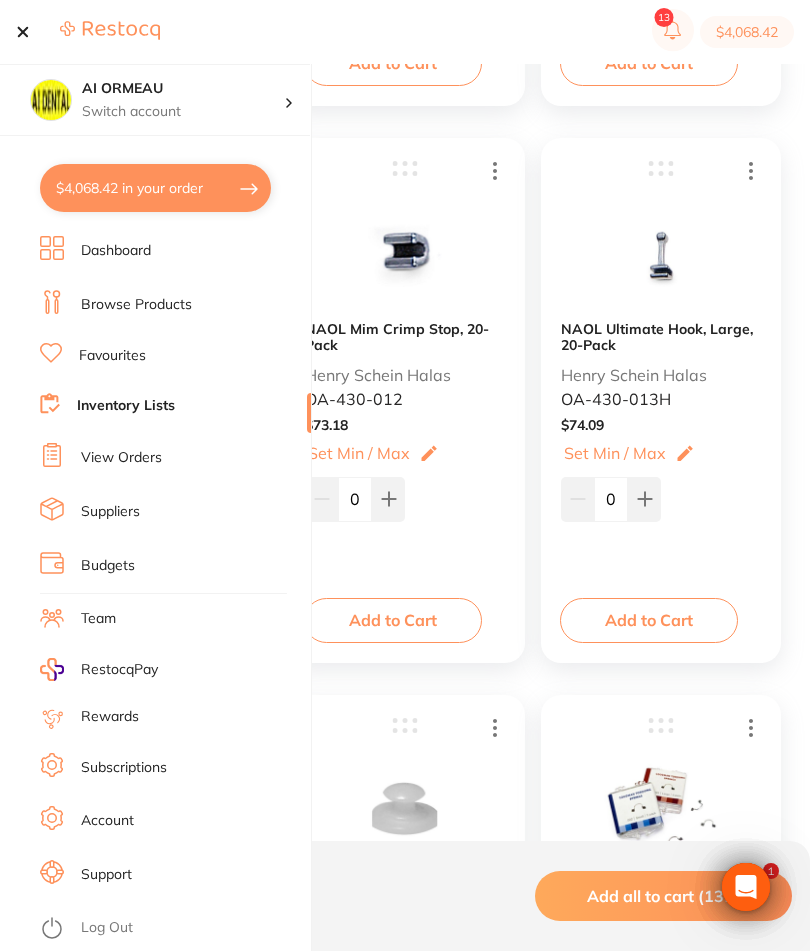 click on "Browse Products" at bounding box center [136, 305] 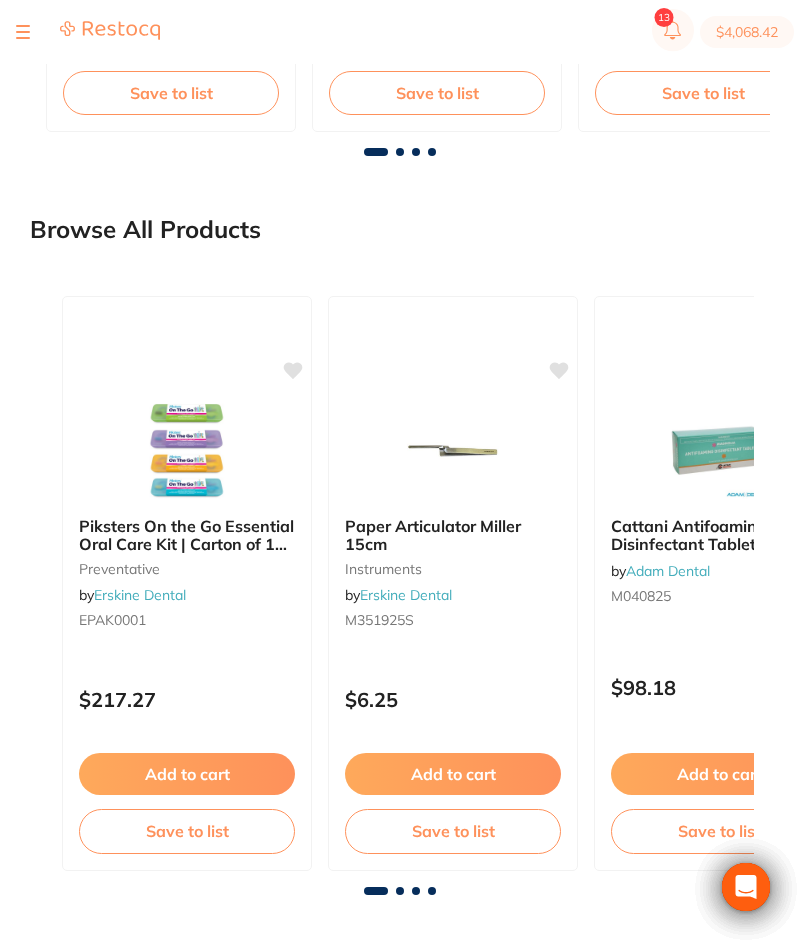 scroll, scrollTop: 0, scrollLeft: 0, axis: both 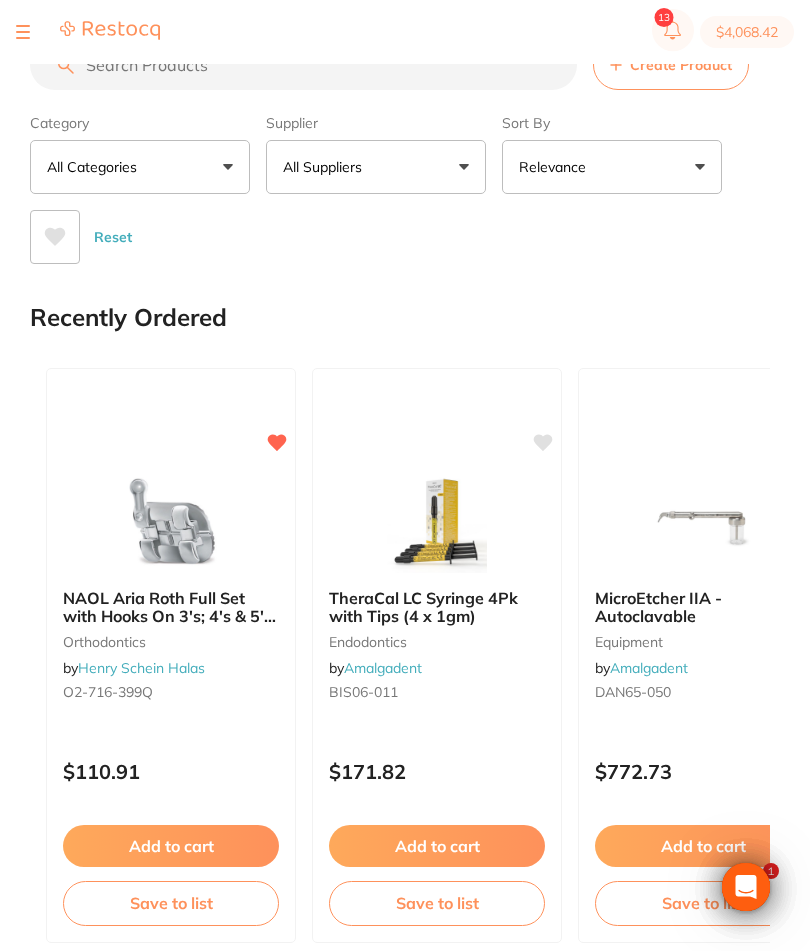 click at bounding box center (303, 65) 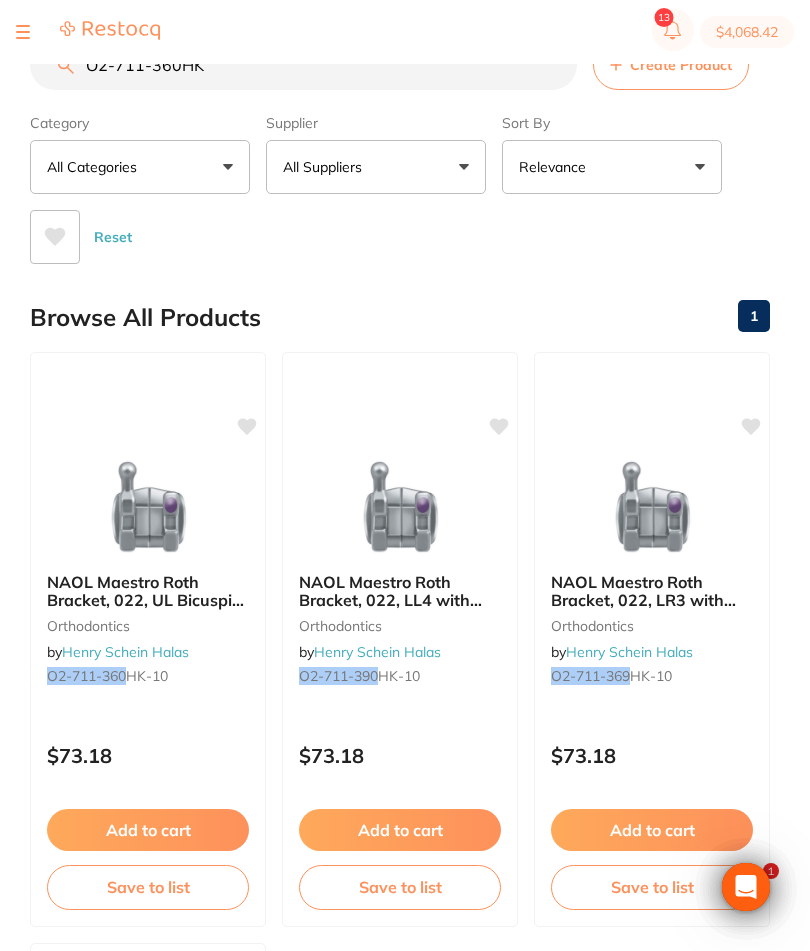 scroll, scrollTop: 0, scrollLeft: 0, axis: both 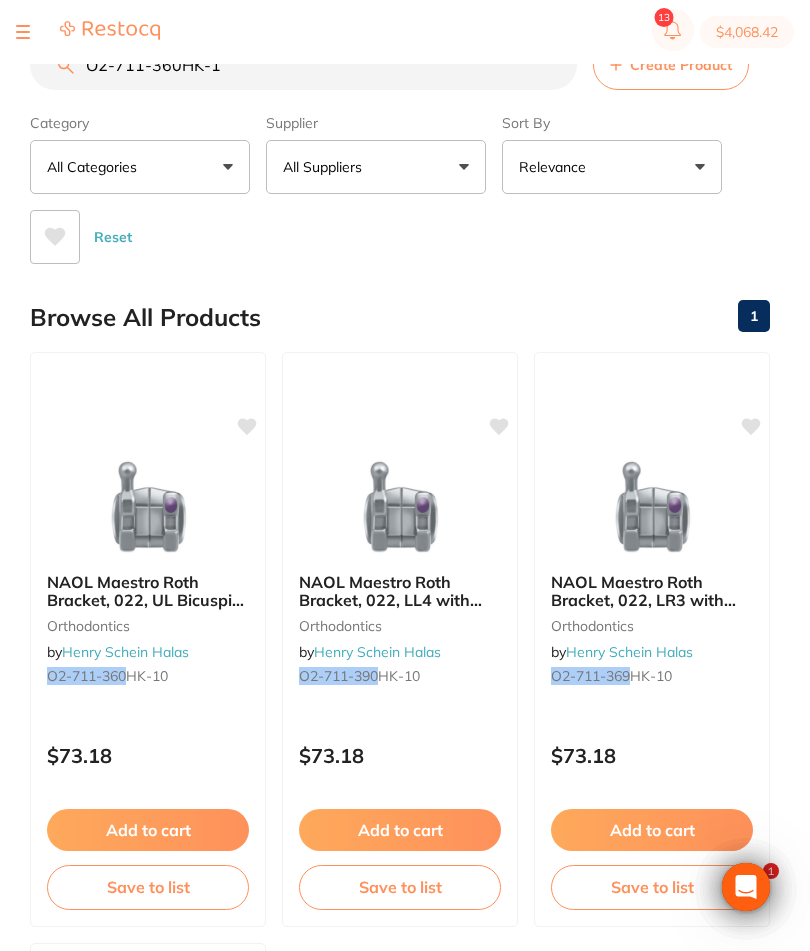 type on "O2-711-360HK-10" 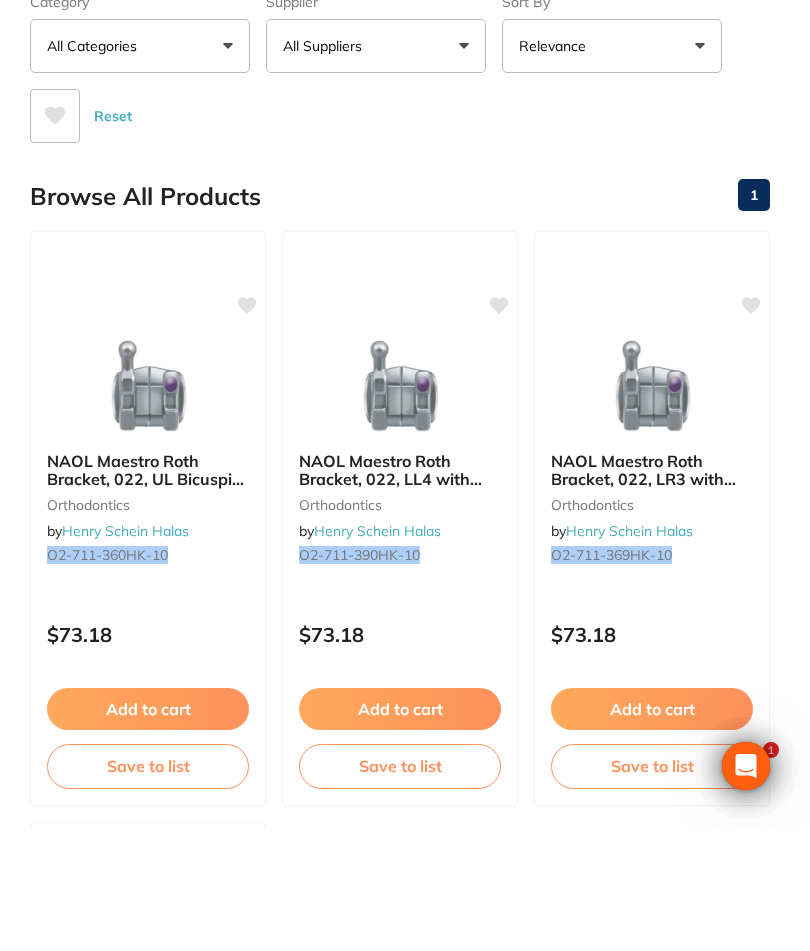 scroll, scrollTop: 0, scrollLeft: 0, axis: both 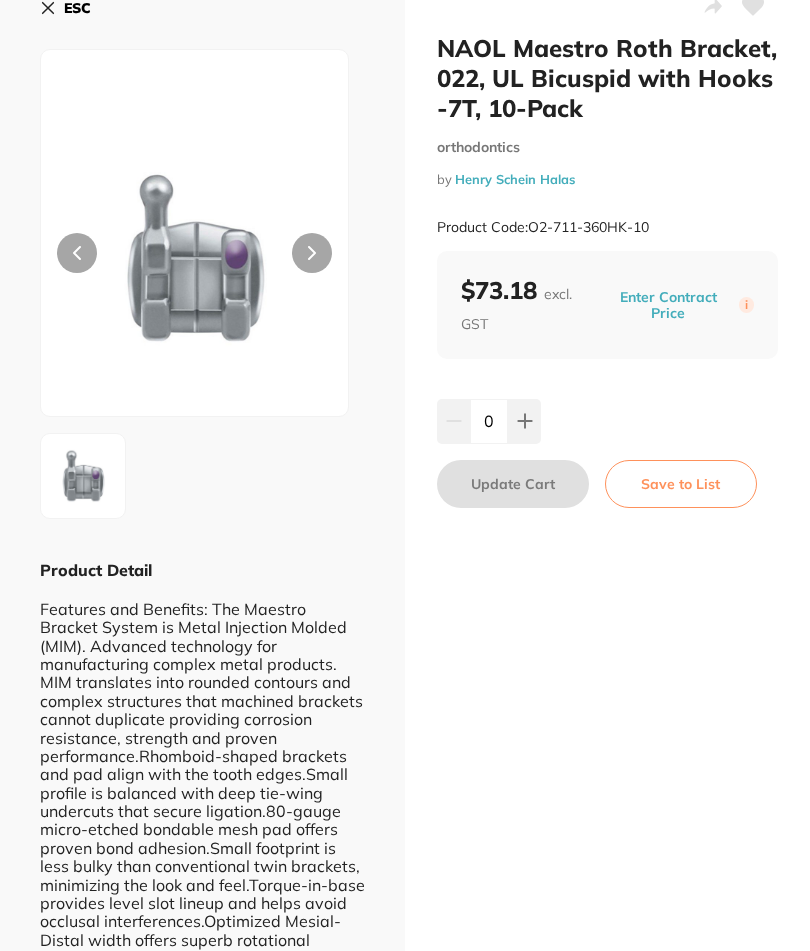 click at bounding box center (524, 421) 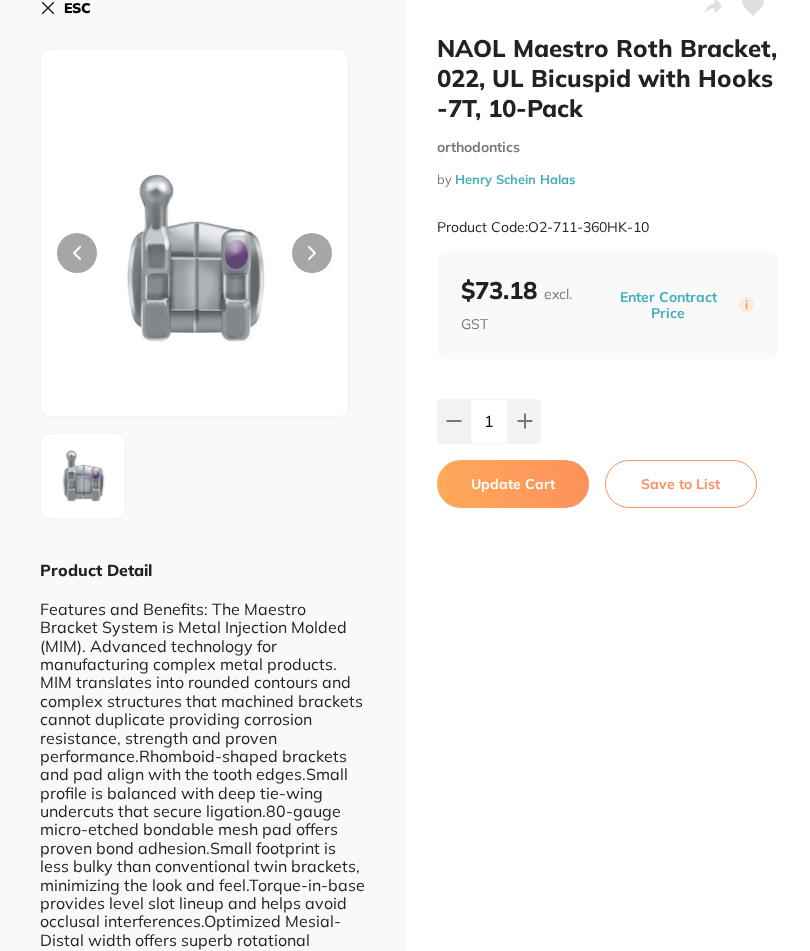 click on "Update Cart" at bounding box center (513, 484) 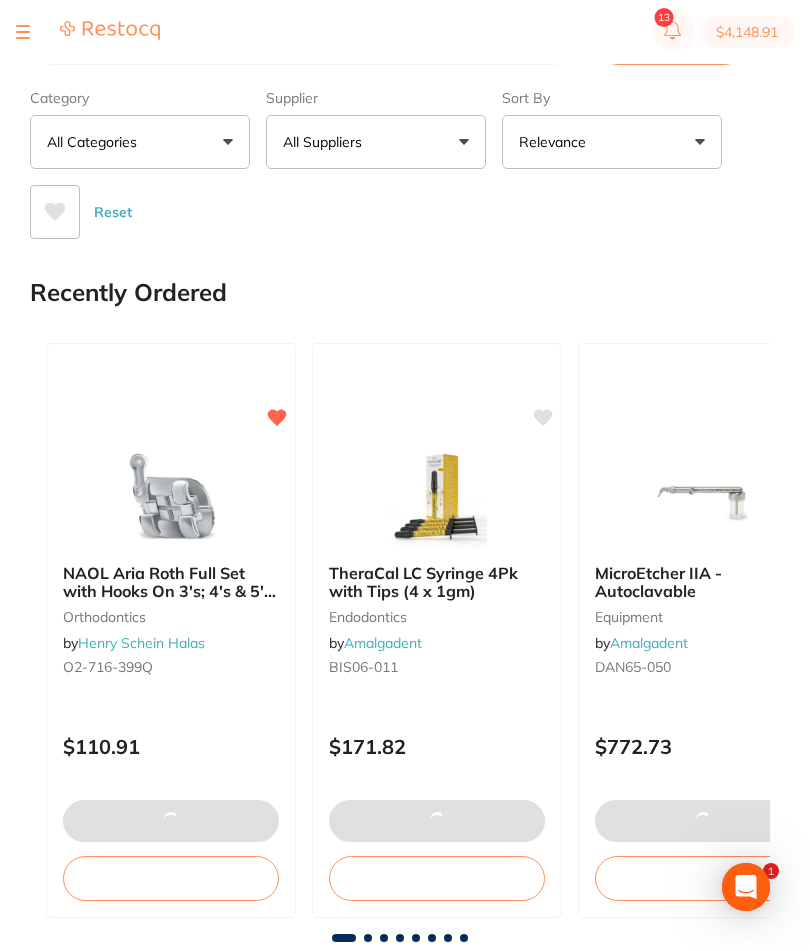 scroll, scrollTop: 0, scrollLeft: 0, axis: both 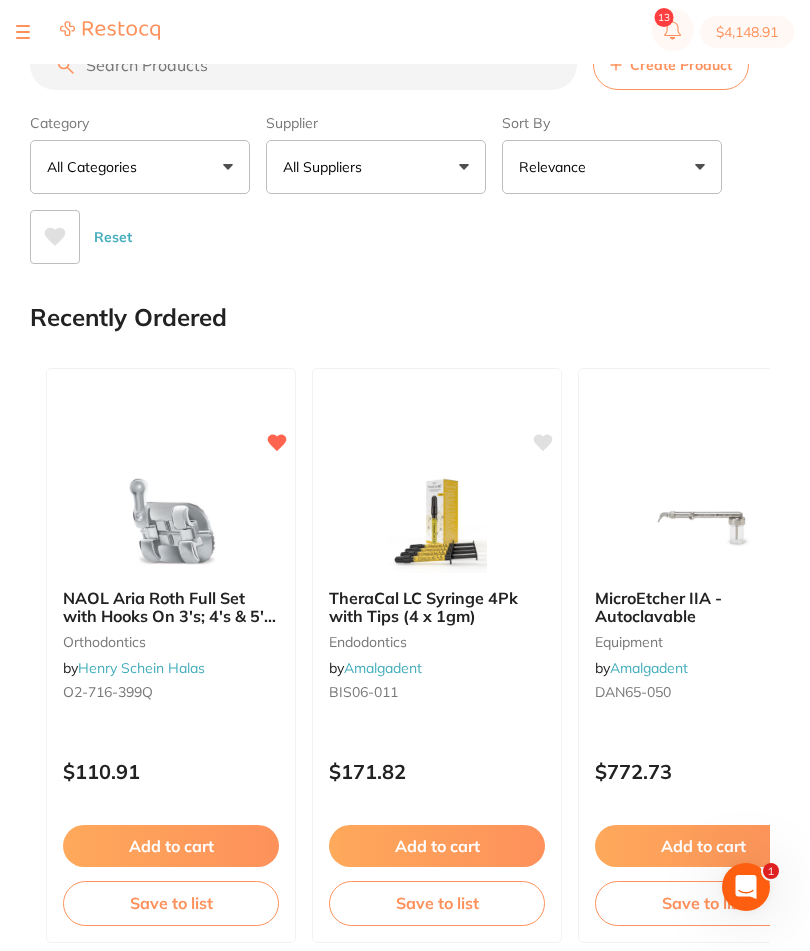 click at bounding box center (303, 65) 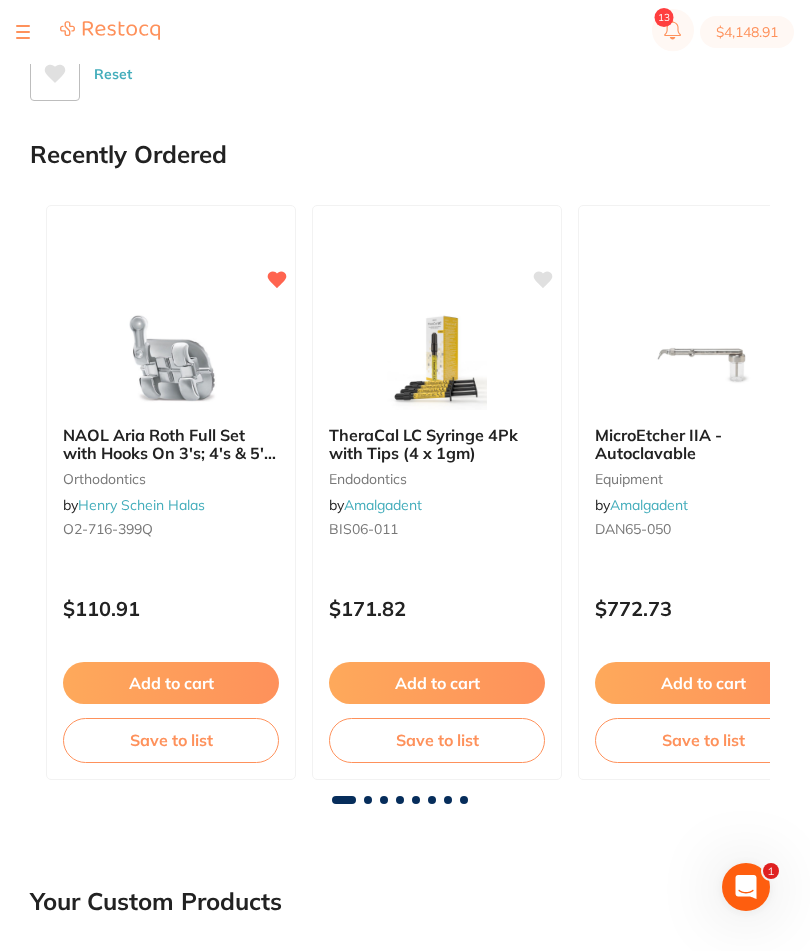 scroll, scrollTop: 0, scrollLeft: 0, axis: both 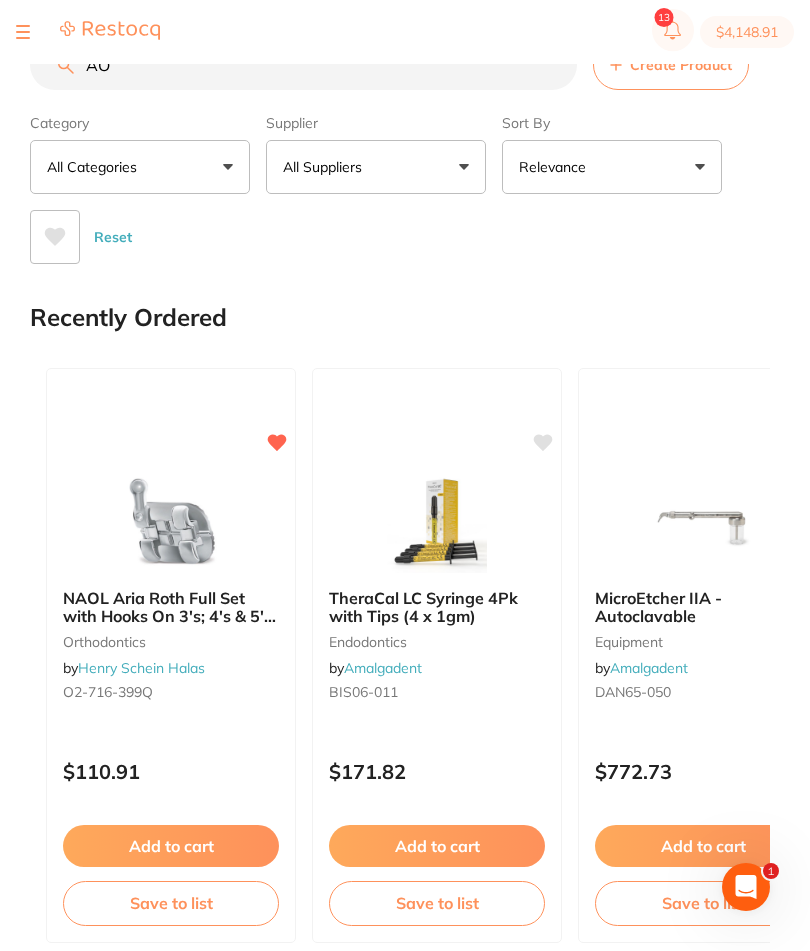 type on "A" 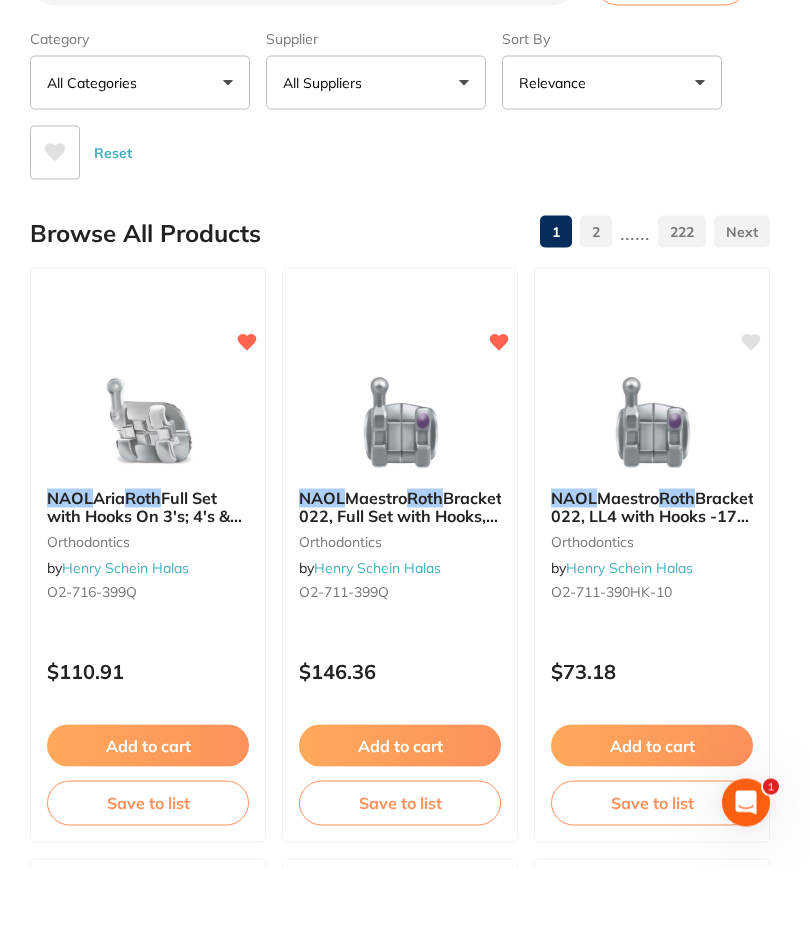 scroll, scrollTop: 0, scrollLeft: 0, axis: both 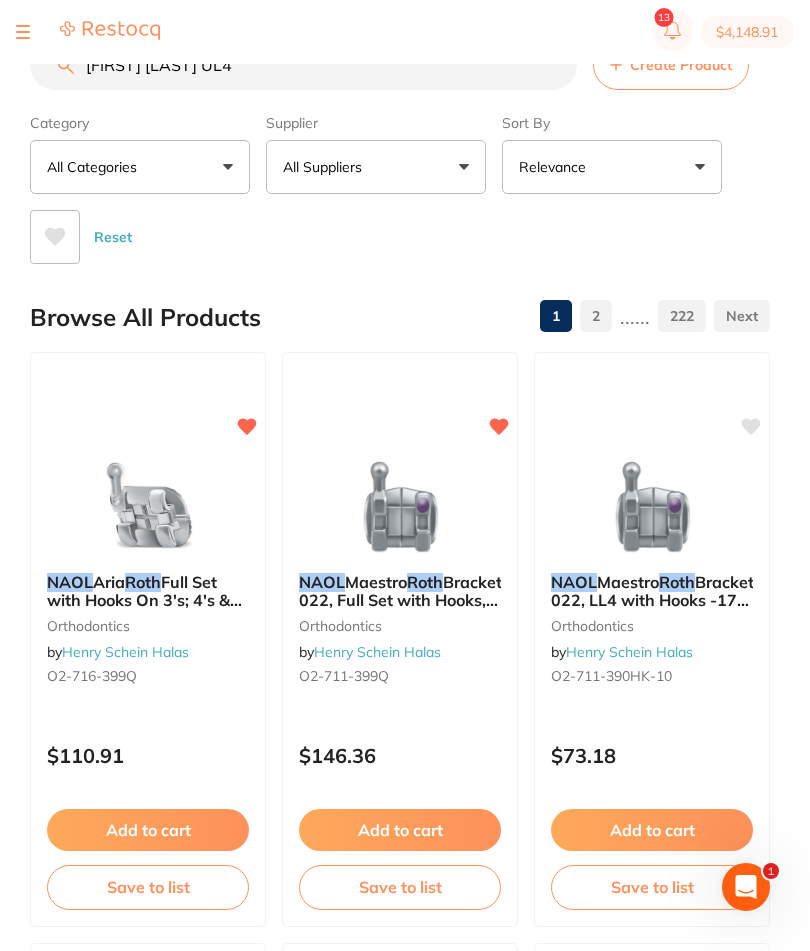 type on "Naol roth UL4" 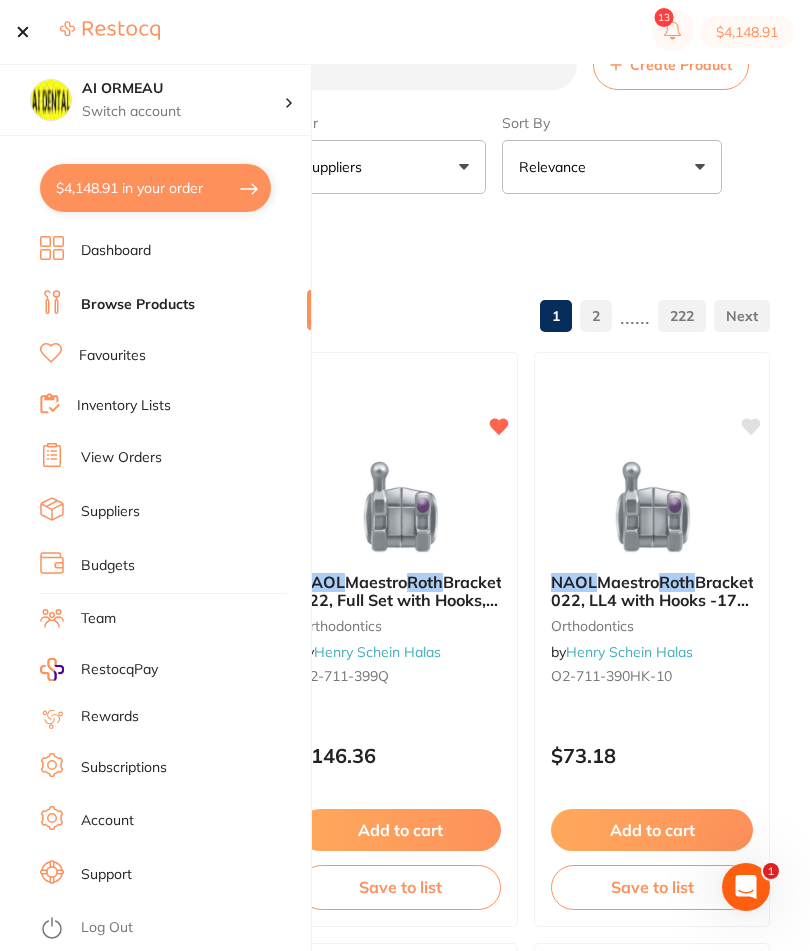 click on "Inventory Lists" at bounding box center (124, 406) 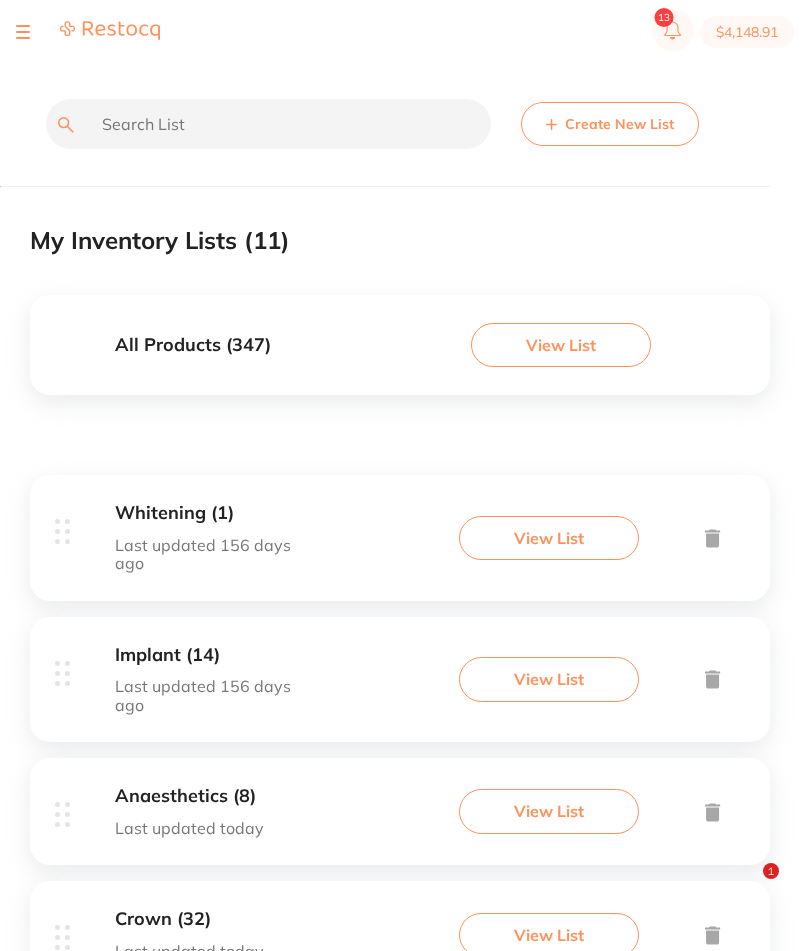 scroll, scrollTop: 441, scrollLeft: 0, axis: vertical 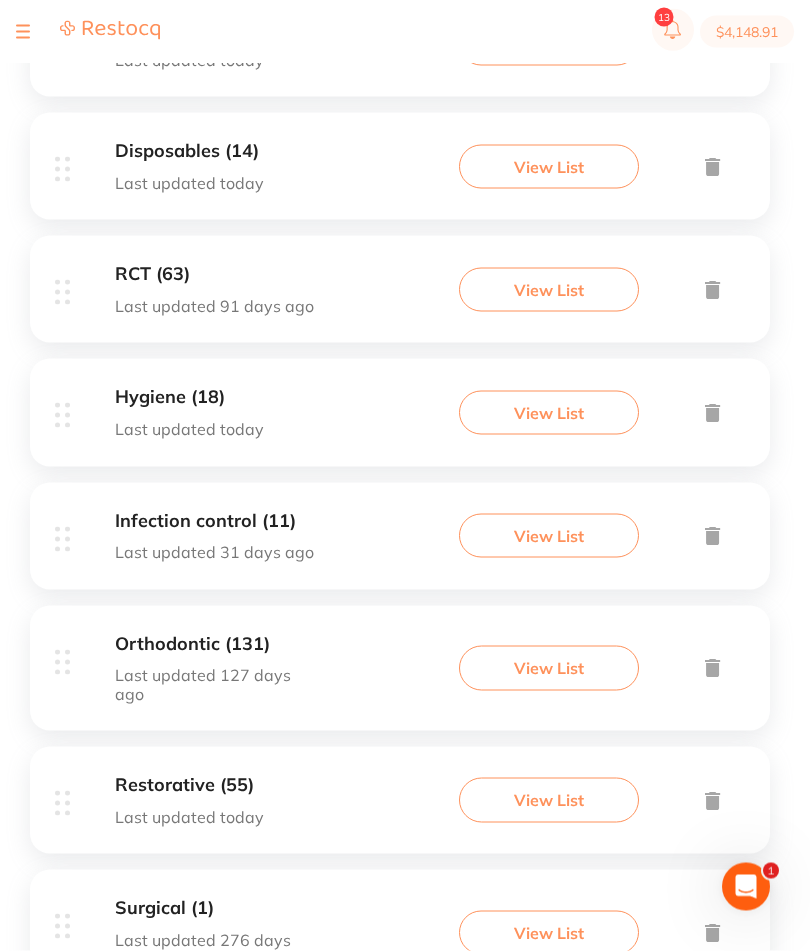 click on "View List" at bounding box center [549, 668] 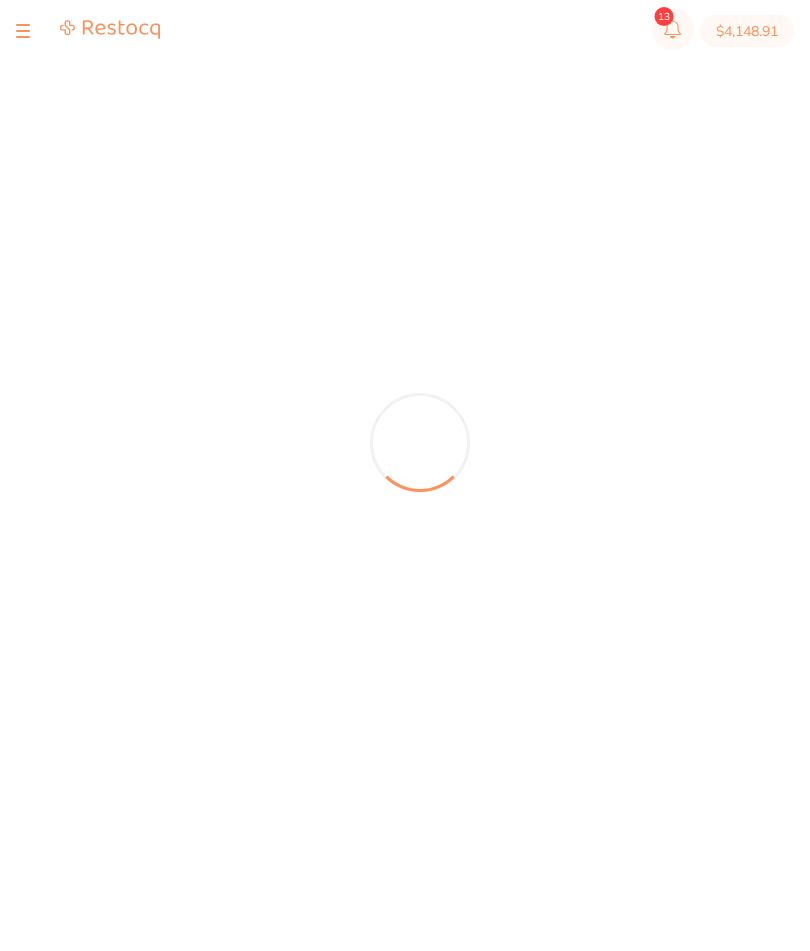 scroll, scrollTop: 25, scrollLeft: 0, axis: vertical 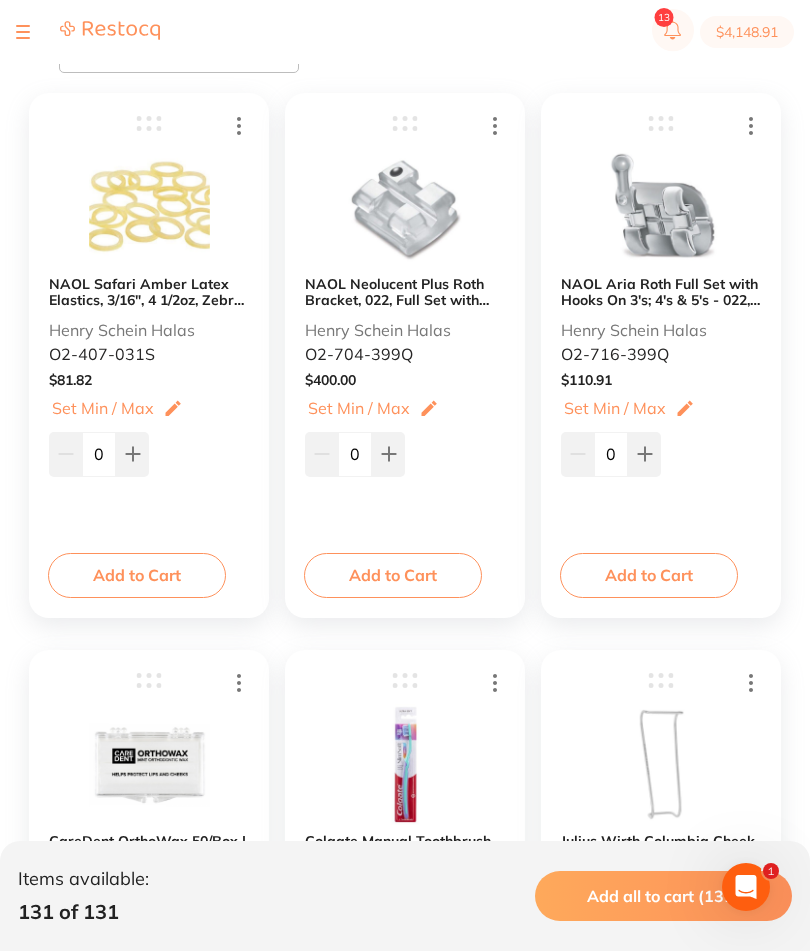 click 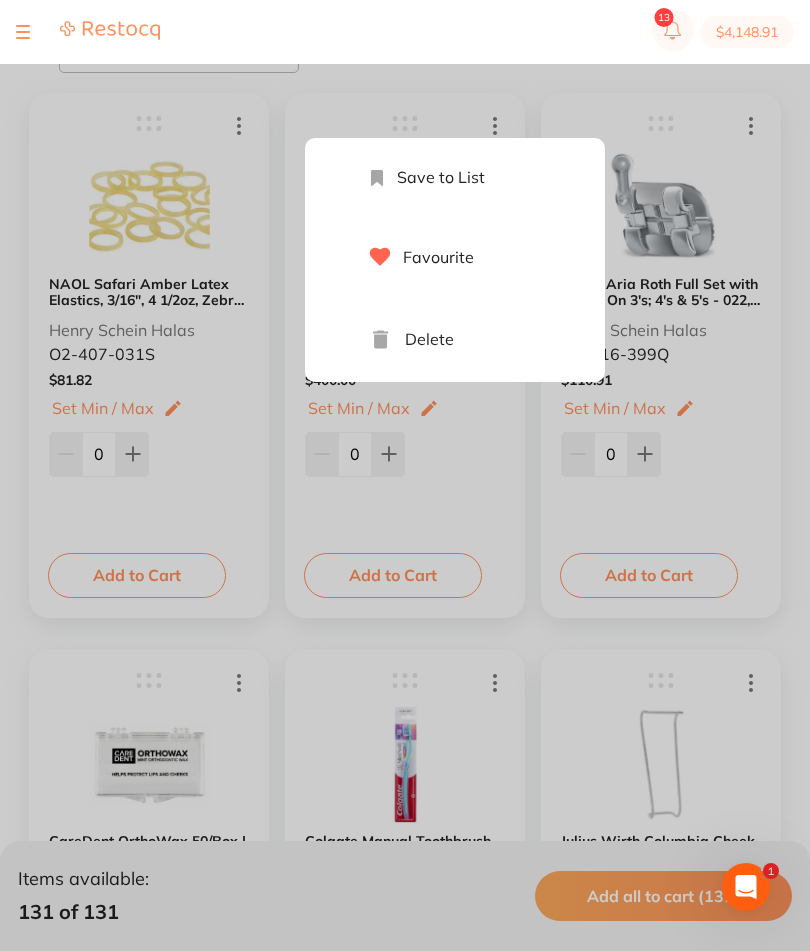 click on "Delete" at bounding box center (475, 339) 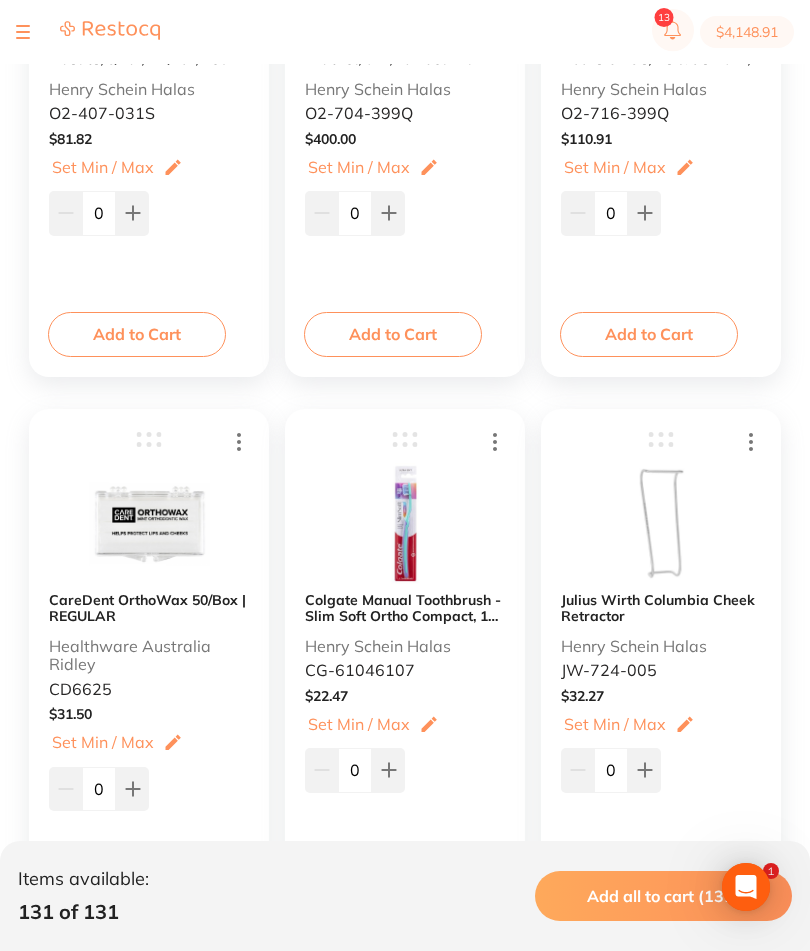 scroll, scrollTop: 0, scrollLeft: 0, axis: both 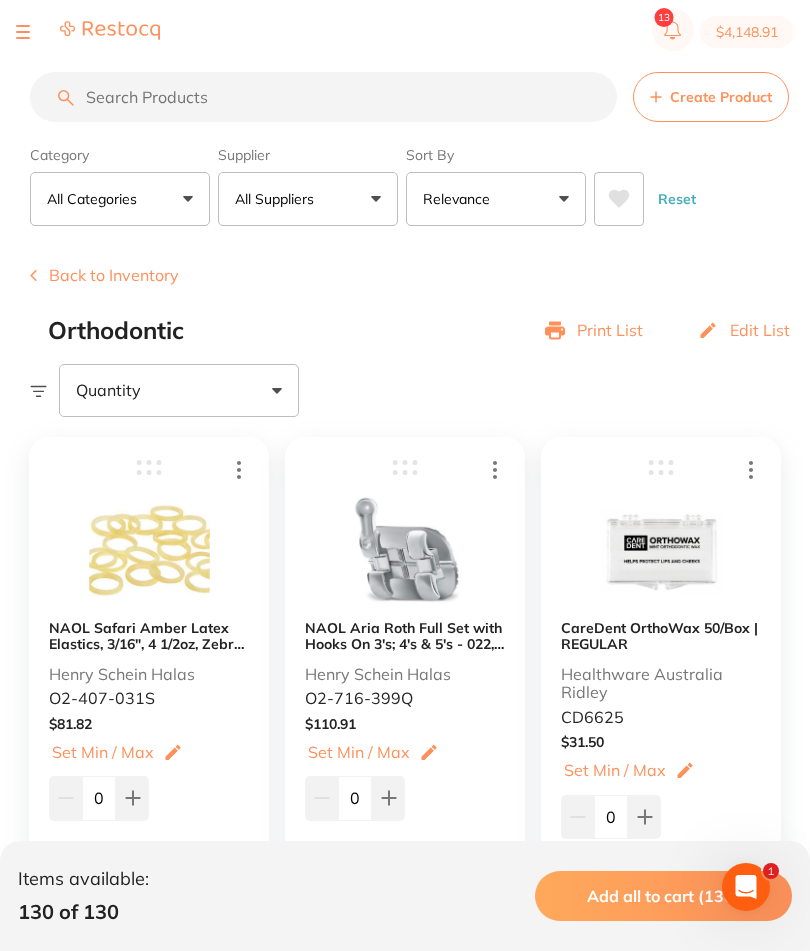 click on "$4,148.91" at bounding box center (747, 32) 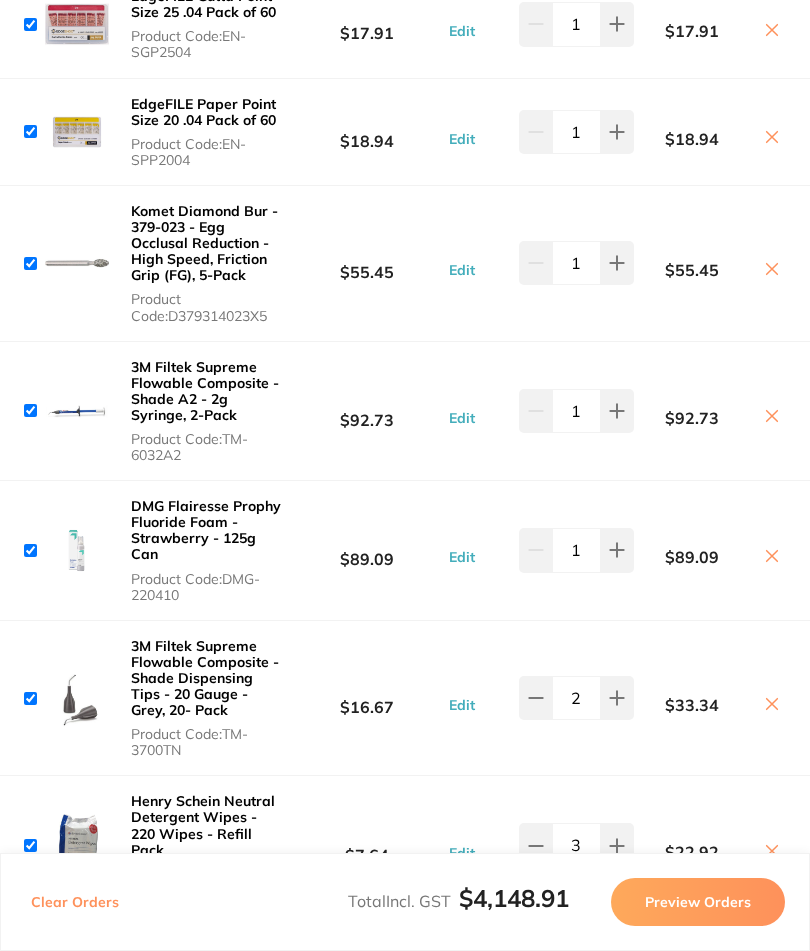 scroll, scrollTop: 1686, scrollLeft: 0, axis: vertical 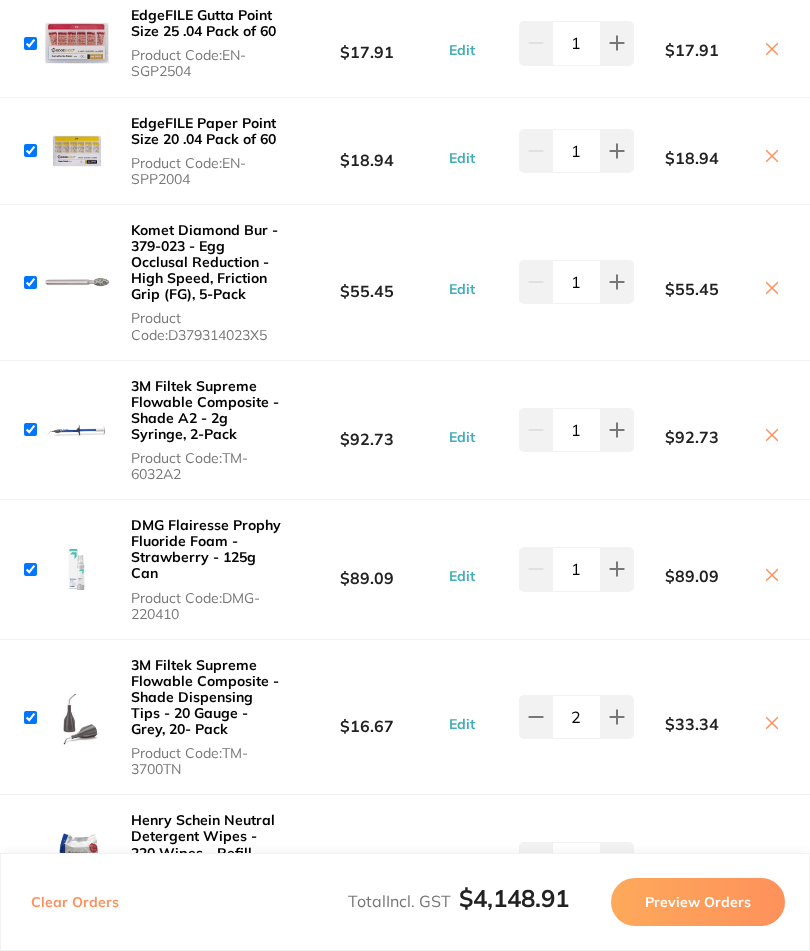 click 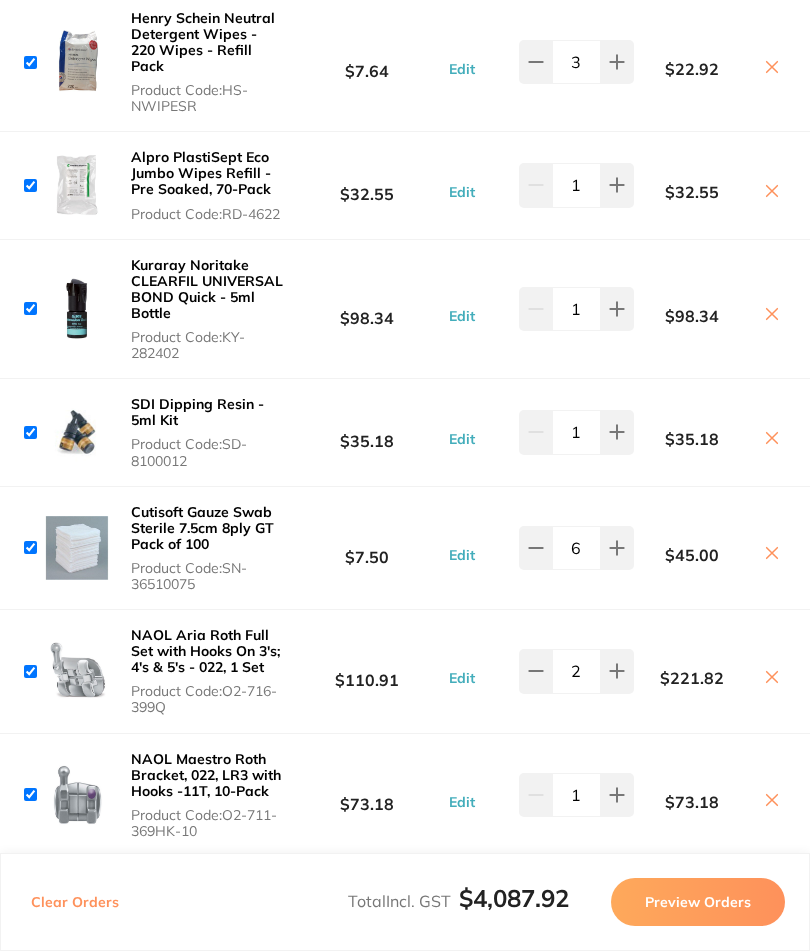 scroll, scrollTop: 2360, scrollLeft: 0, axis: vertical 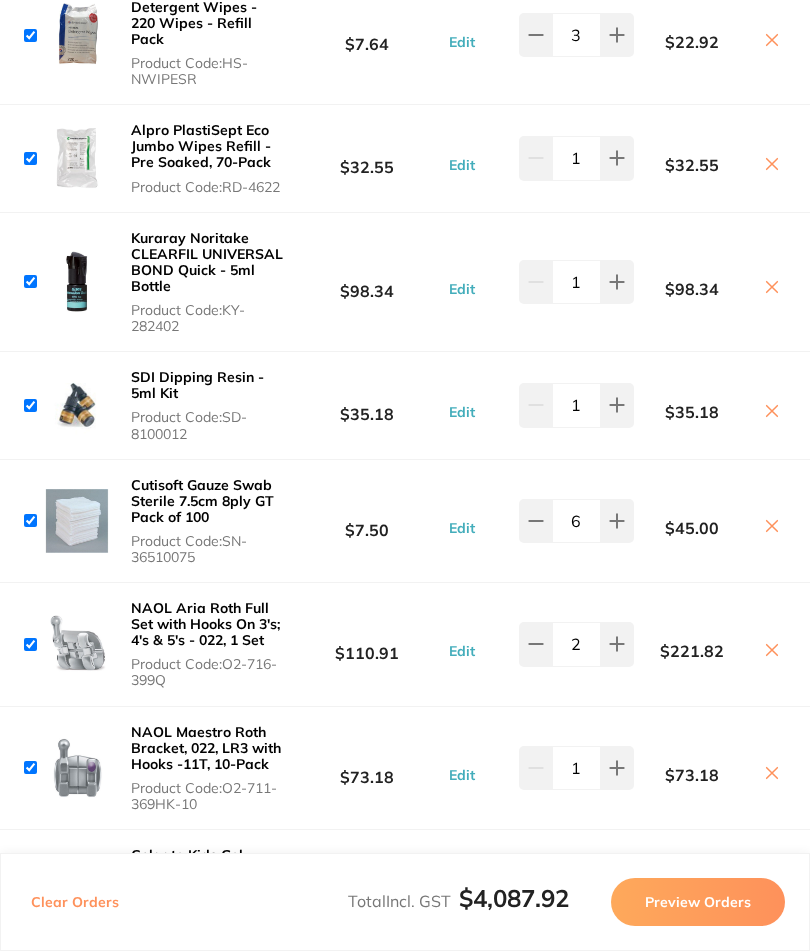 click on "SDI Dipping Resin - 5ml Kit" at bounding box center (197, 385) 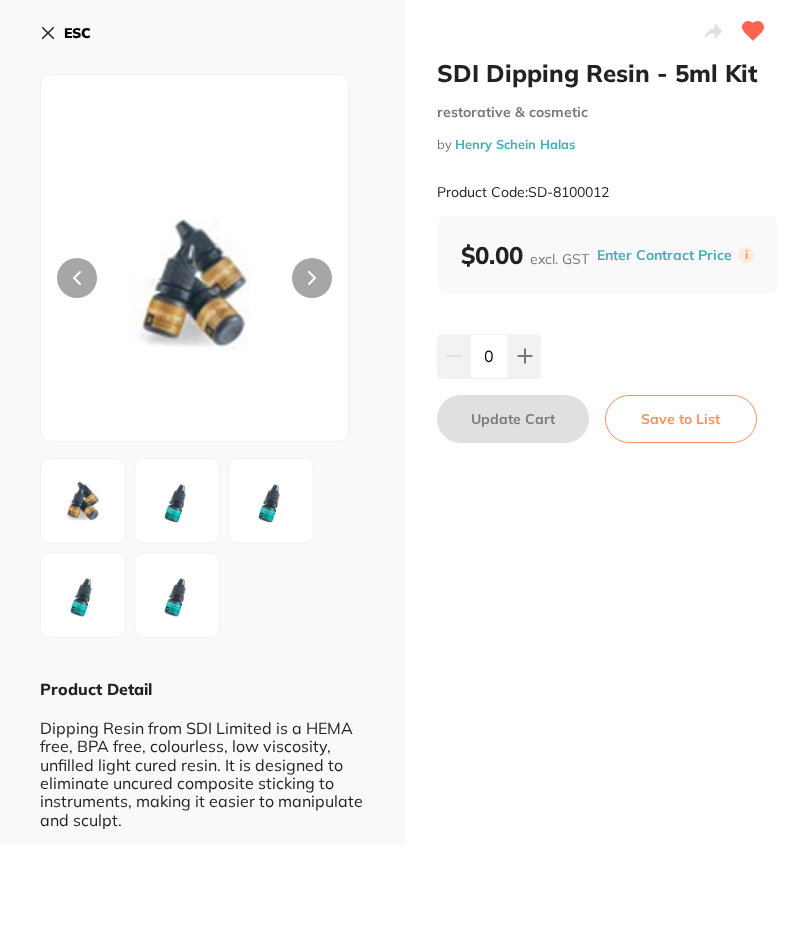 type on "1" 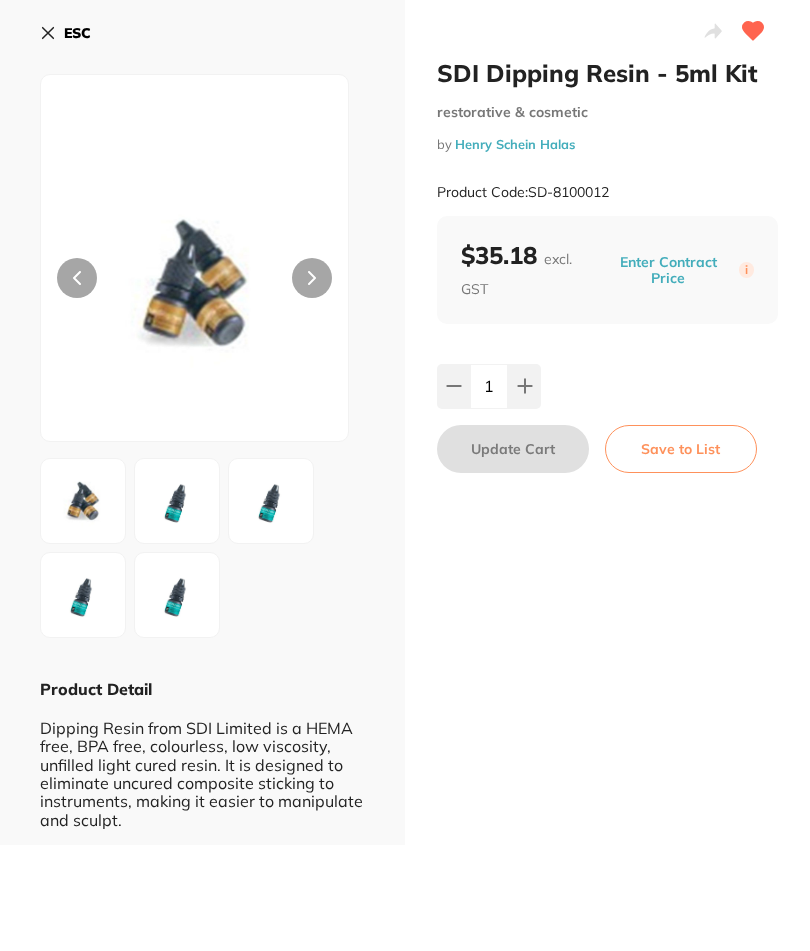 scroll, scrollTop: 0, scrollLeft: 0, axis: both 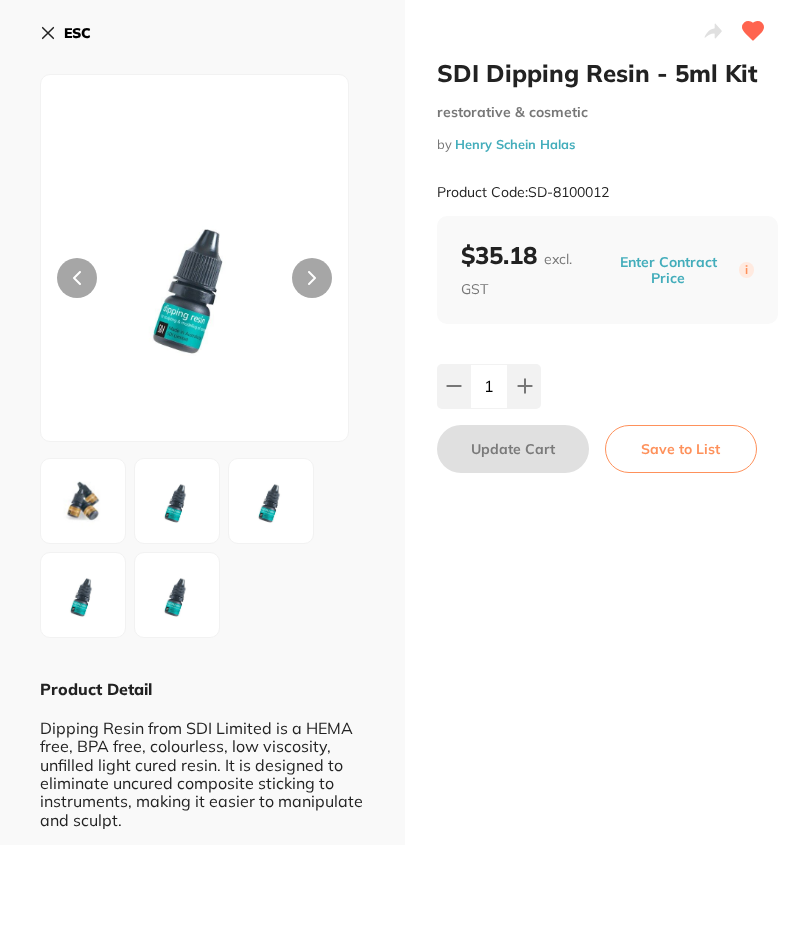 click at bounding box center [312, 278] 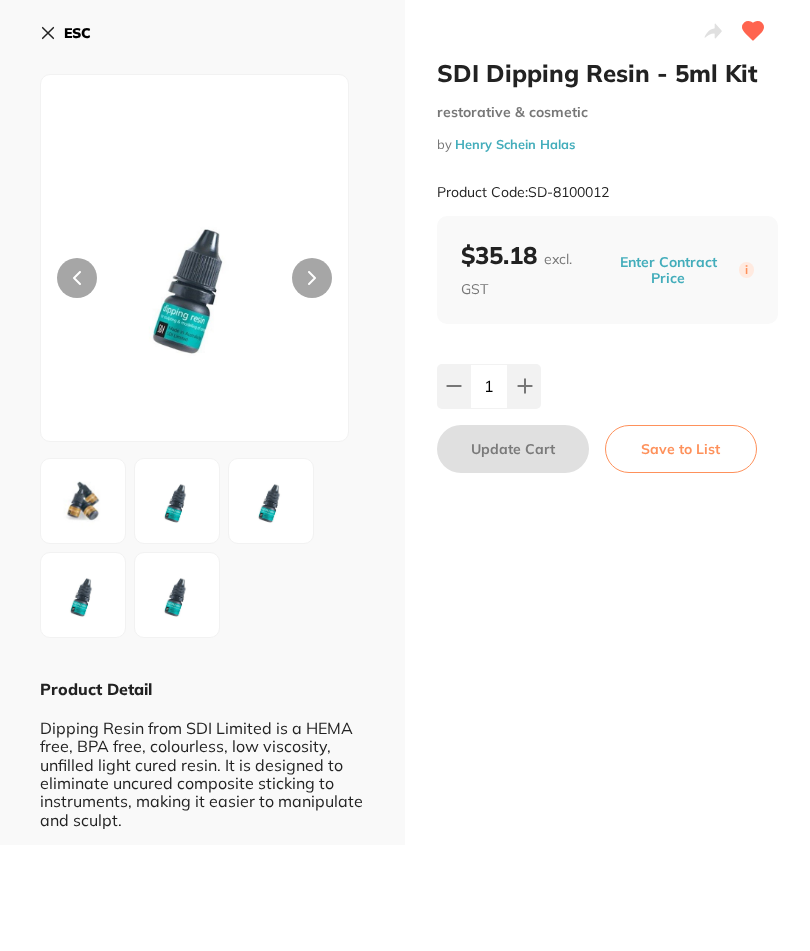 click 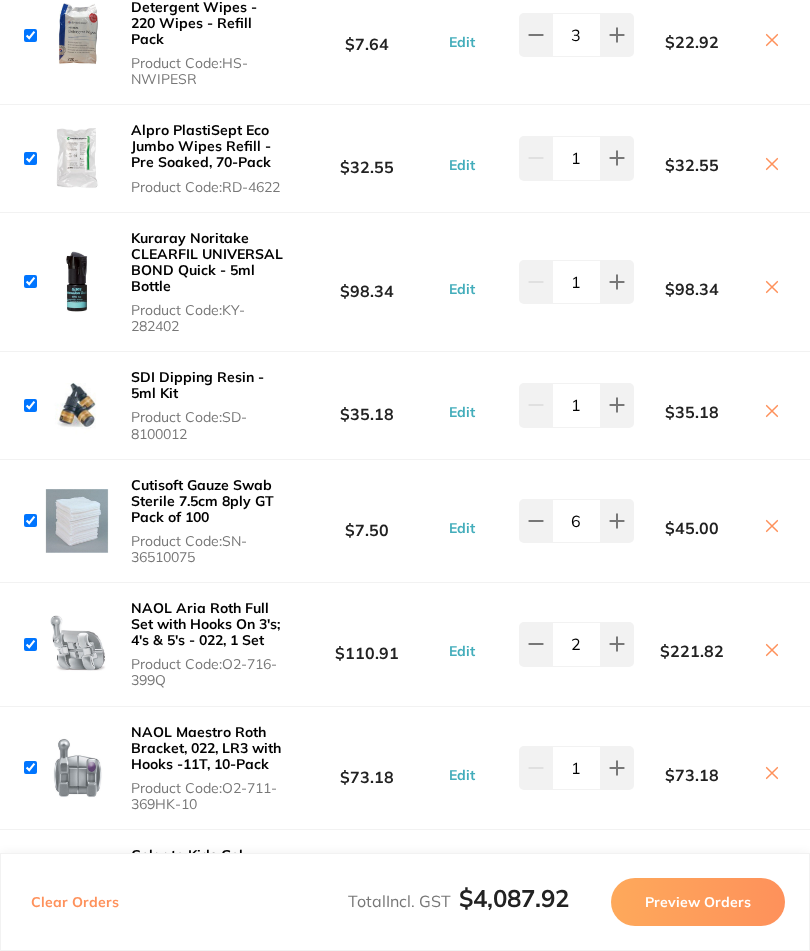 scroll, scrollTop: 16, scrollLeft: 0, axis: vertical 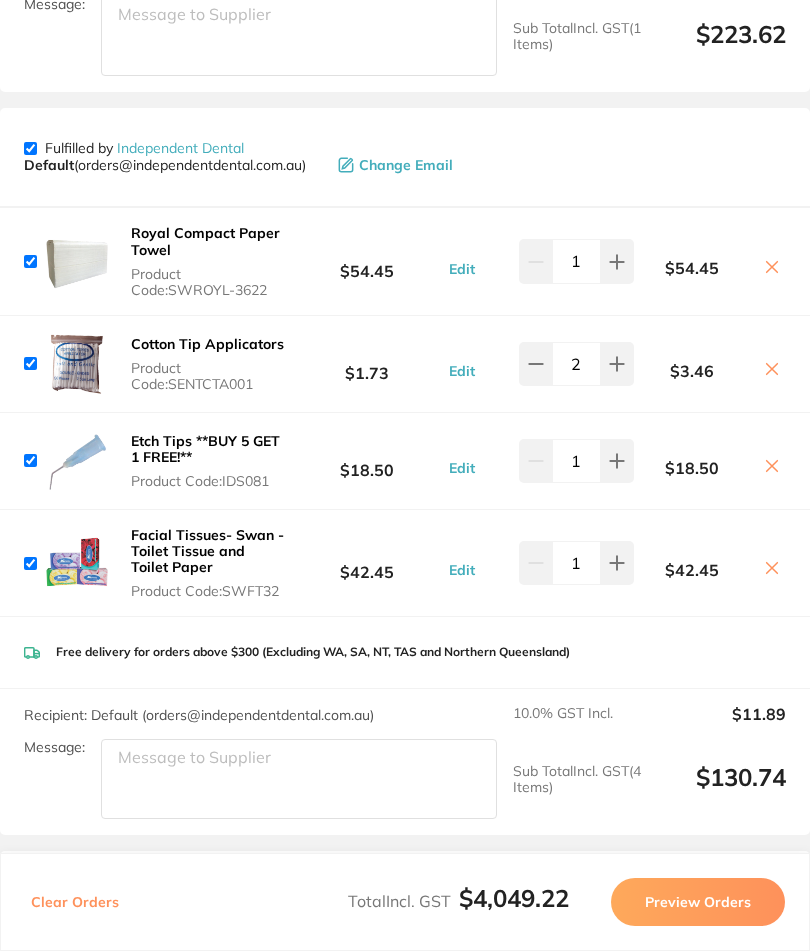 click 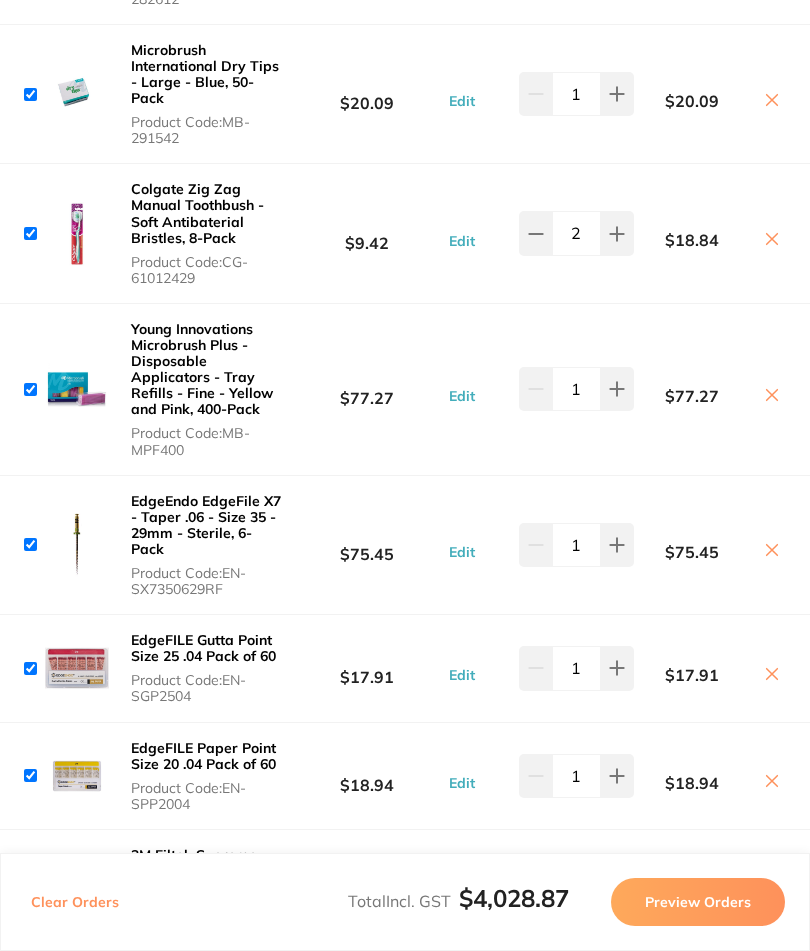 scroll, scrollTop: 1063, scrollLeft: 0, axis: vertical 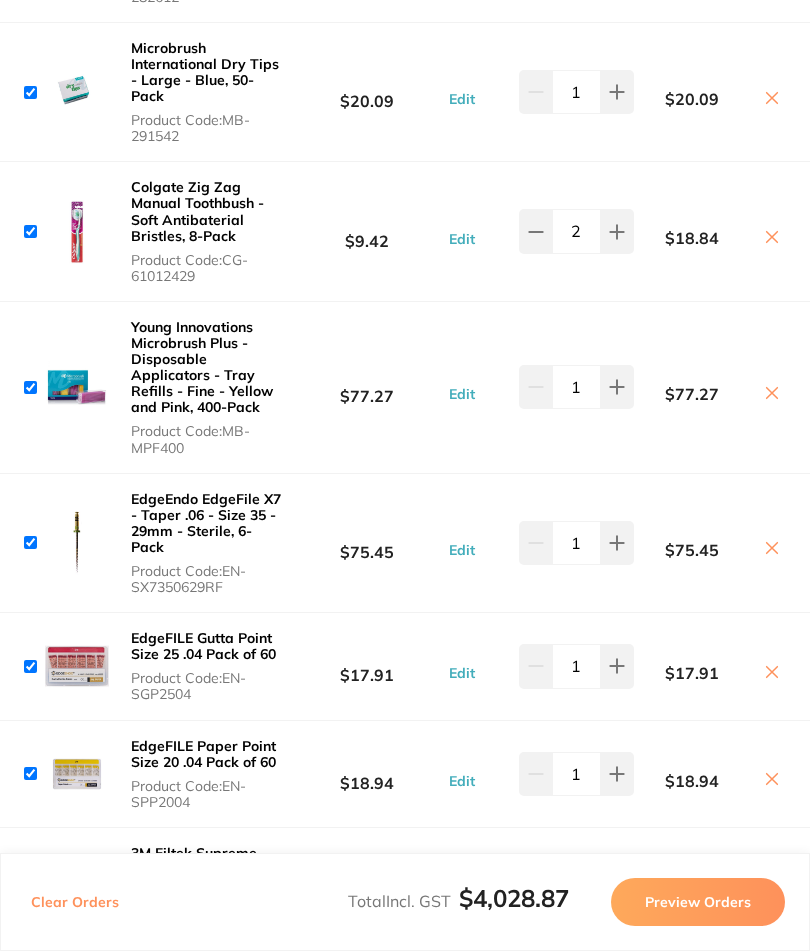 click 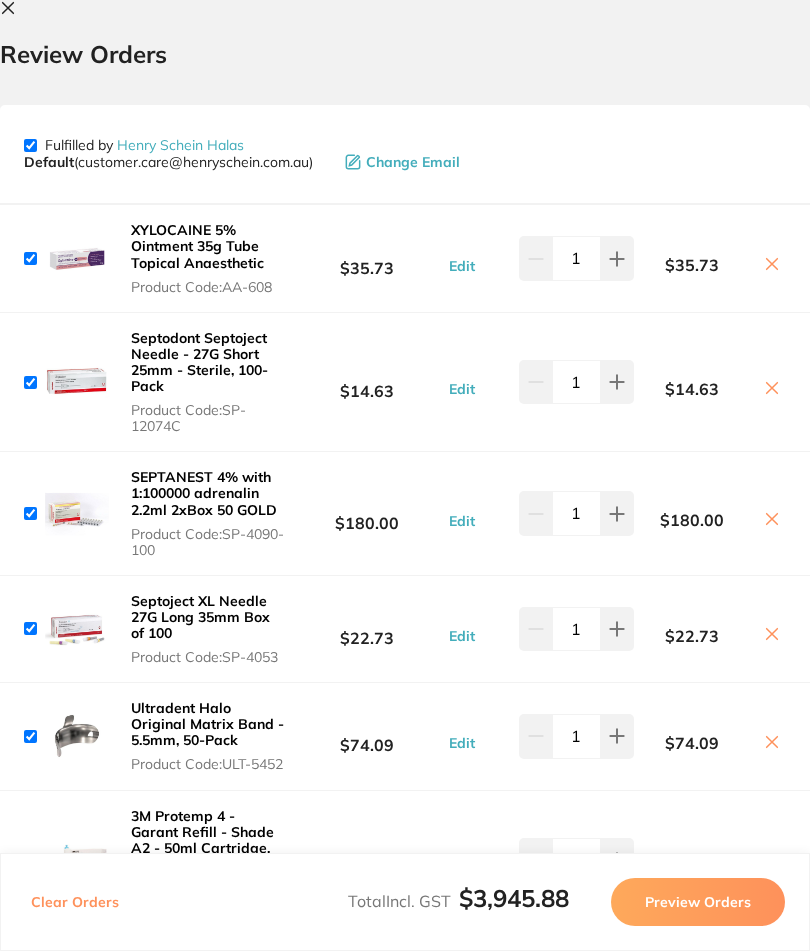 scroll, scrollTop: 0, scrollLeft: 0, axis: both 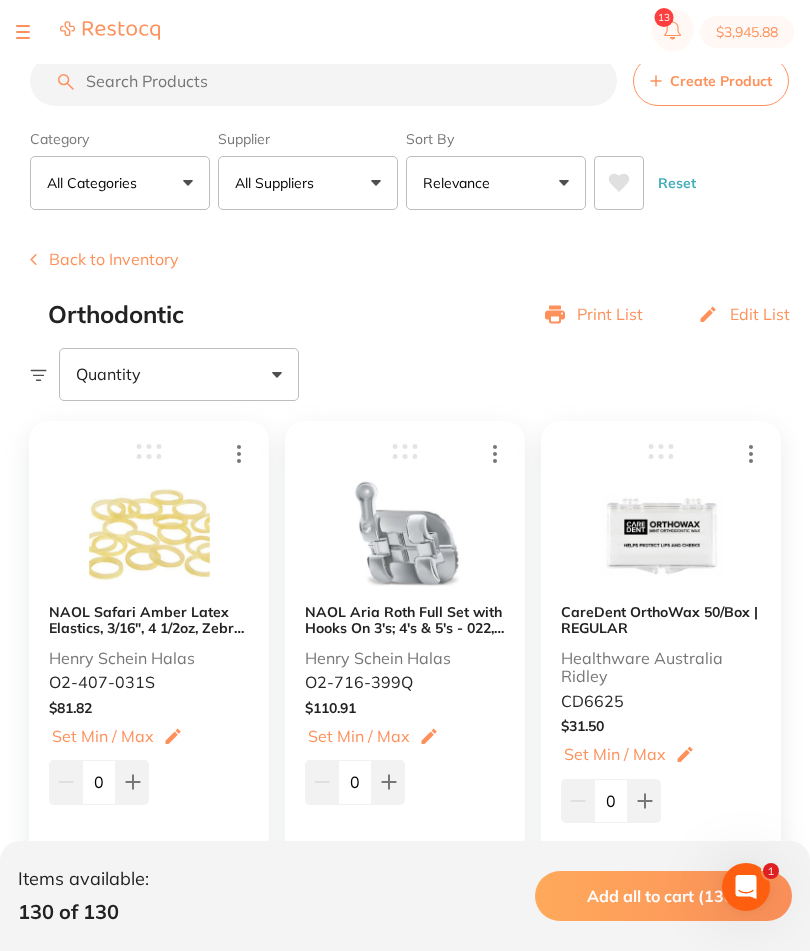 click on "$3,945.88" at bounding box center (747, 32) 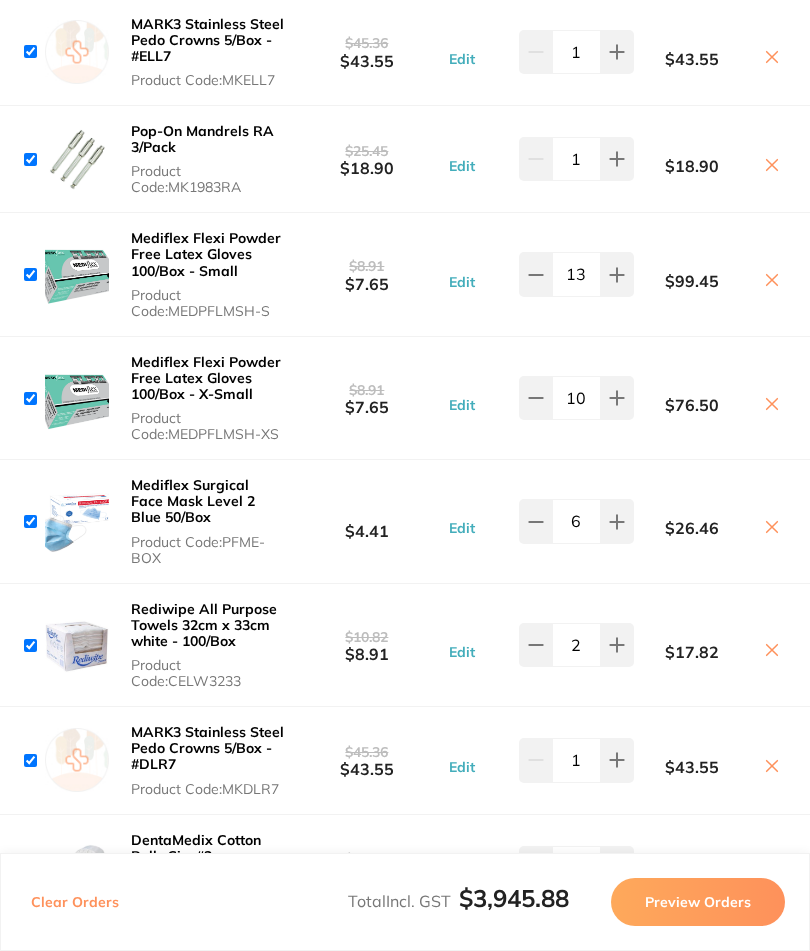 scroll, scrollTop: 8335, scrollLeft: 0, axis: vertical 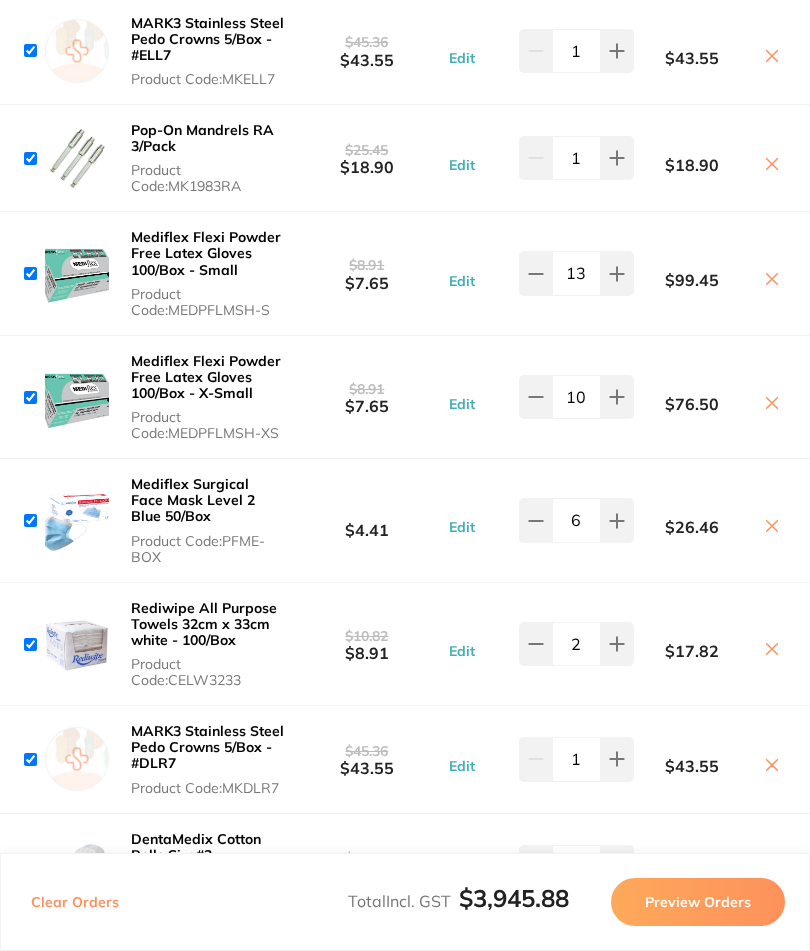 click at bounding box center (772, 165) 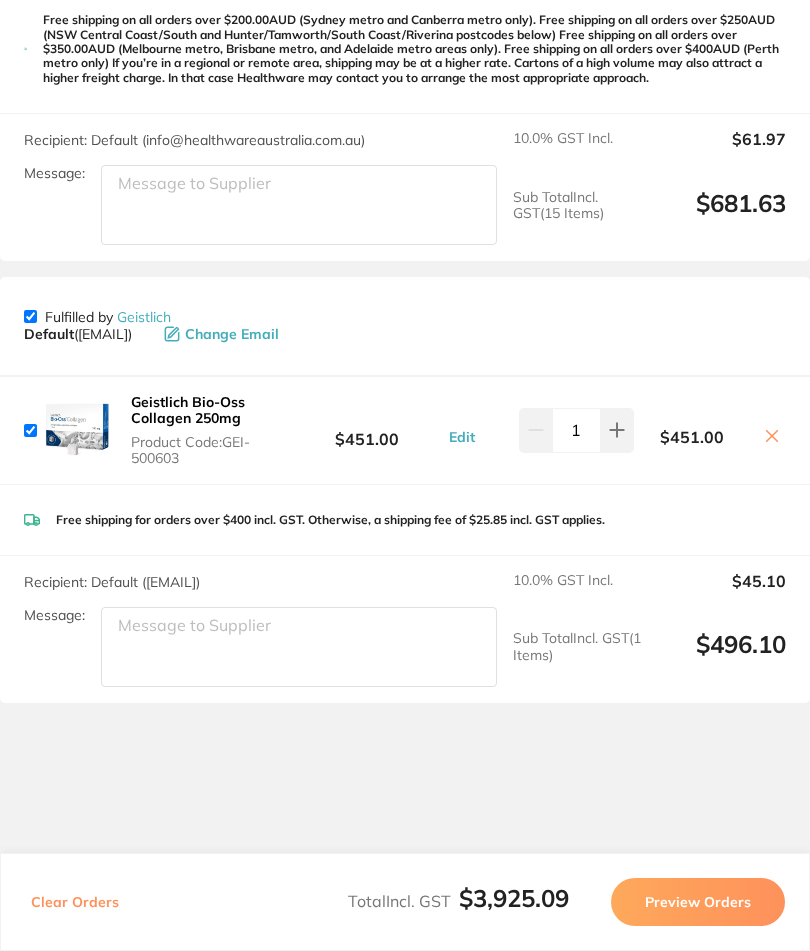 scroll, scrollTop: 9687, scrollLeft: 0, axis: vertical 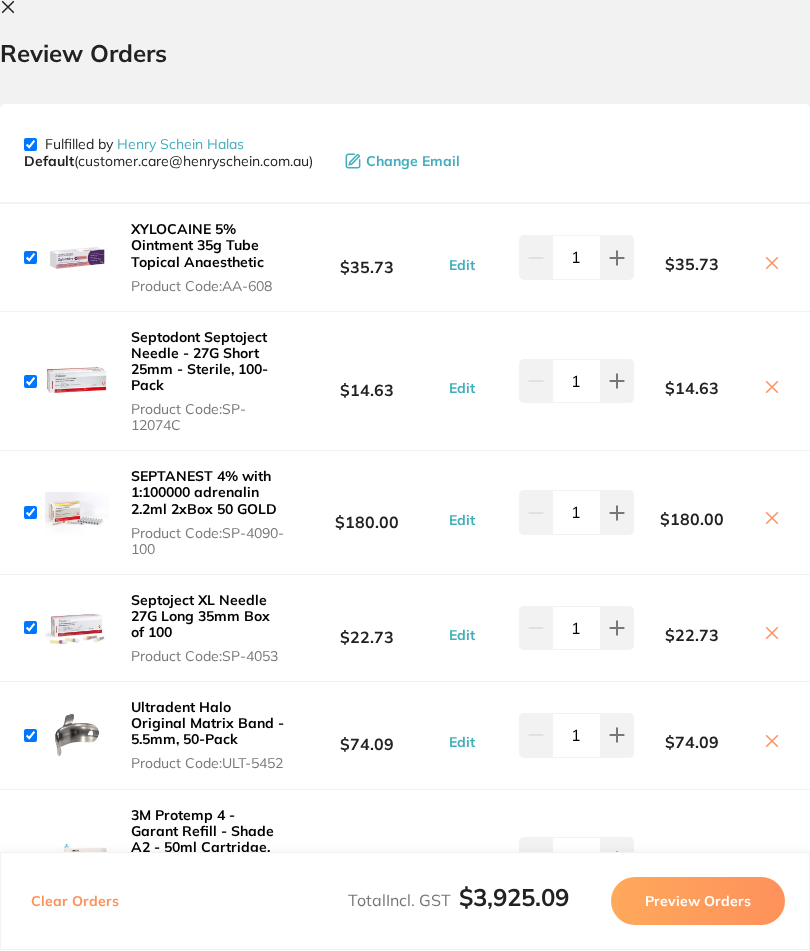 click at bounding box center (30, 145) 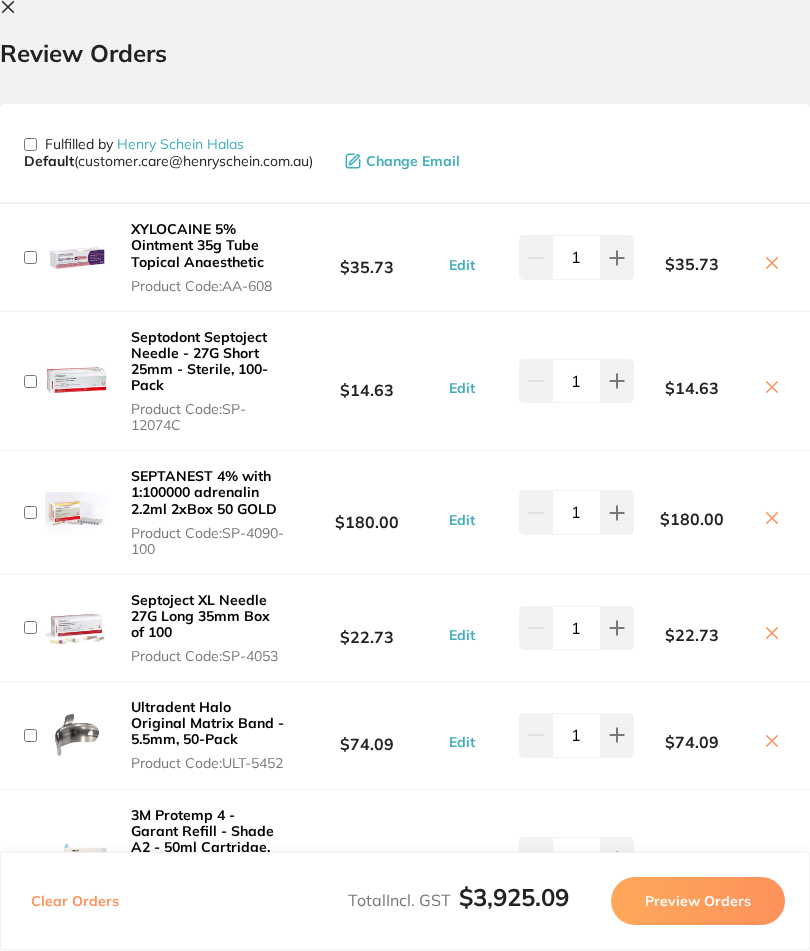 checkbox on "false" 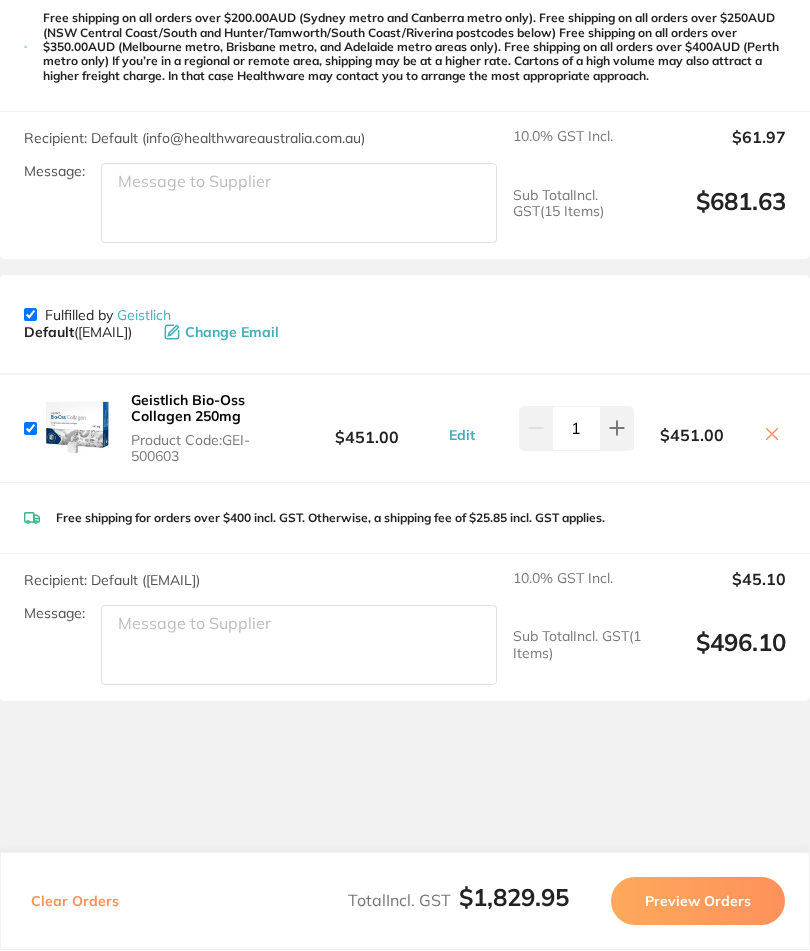 scroll, scrollTop: 9687, scrollLeft: 0, axis: vertical 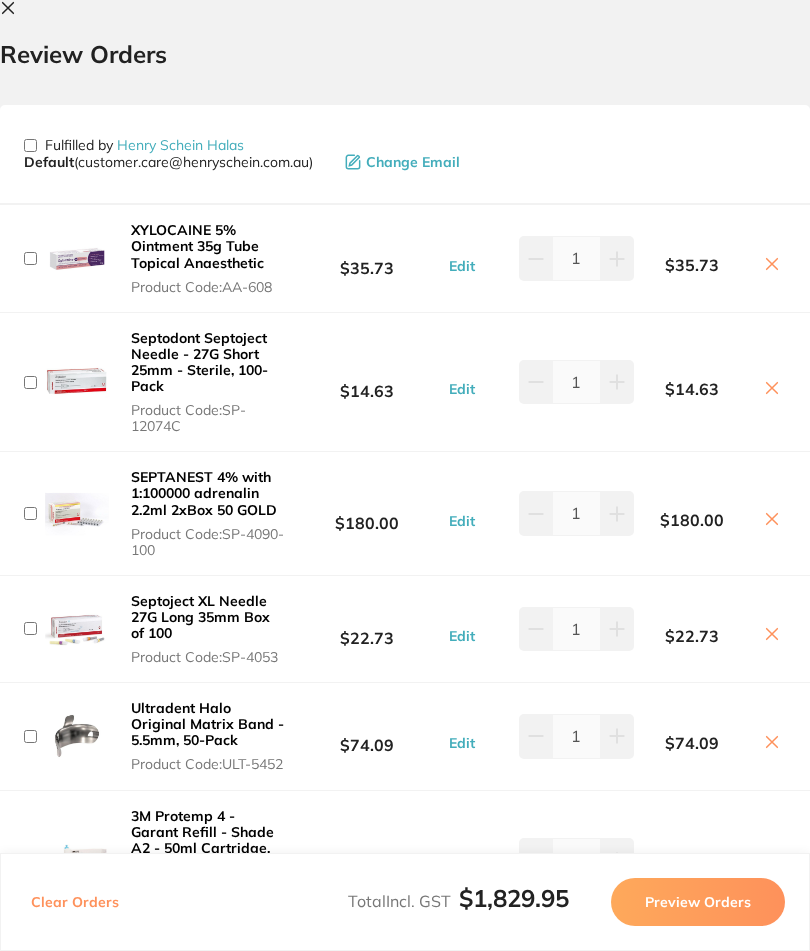 click at bounding box center [12, 9] 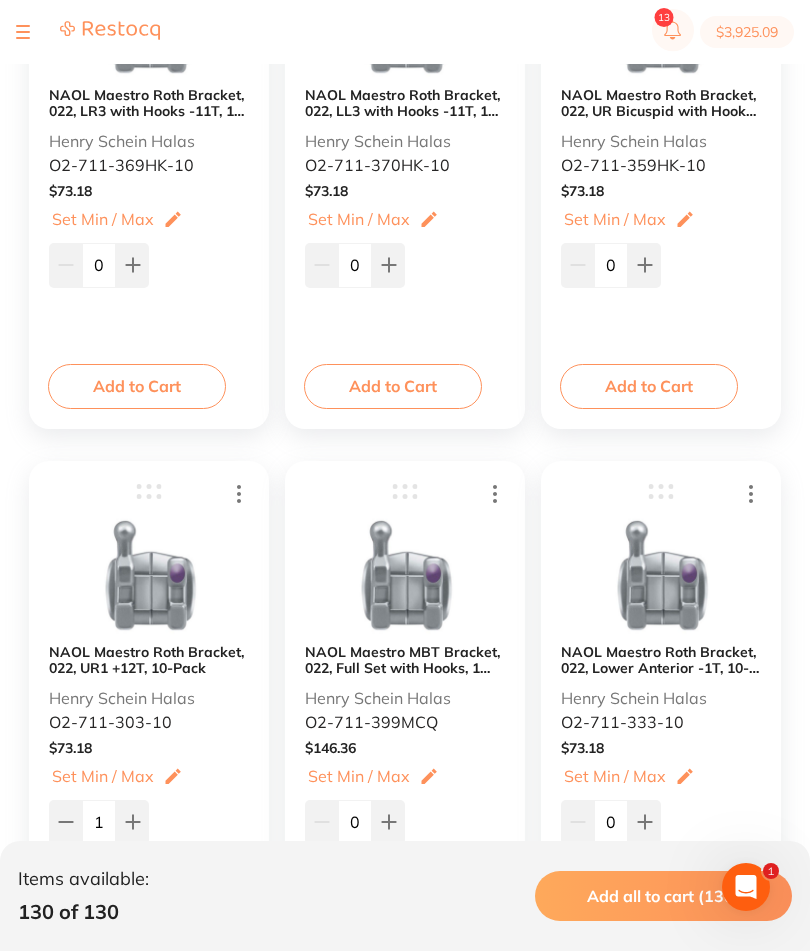 scroll, scrollTop: 5545, scrollLeft: 0, axis: vertical 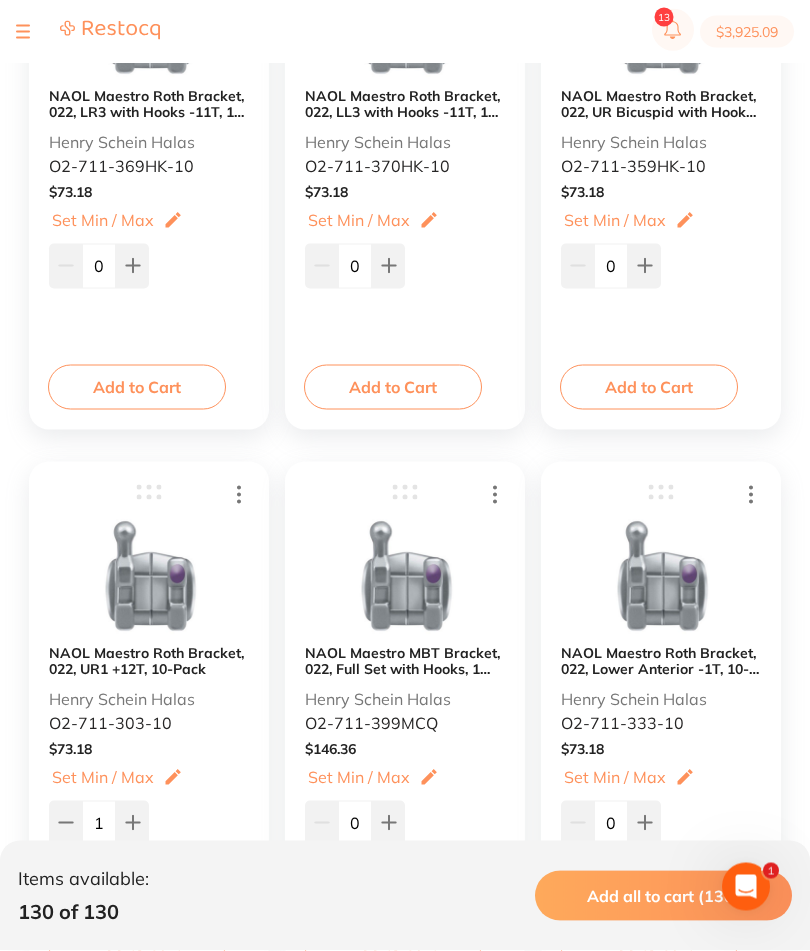 click on "NAOL Maestro Roth Bracket, 022, UR Bicuspid with Hooks -7T, 10-Pack" at bounding box center (661, 104) 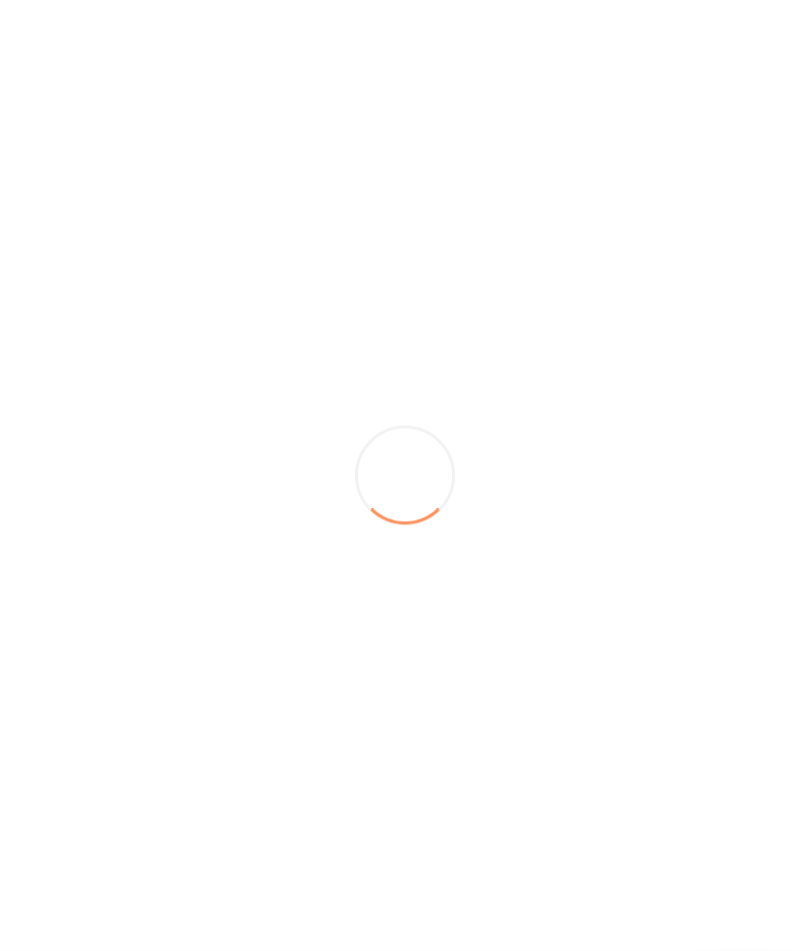 scroll, scrollTop: 0, scrollLeft: 0, axis: both 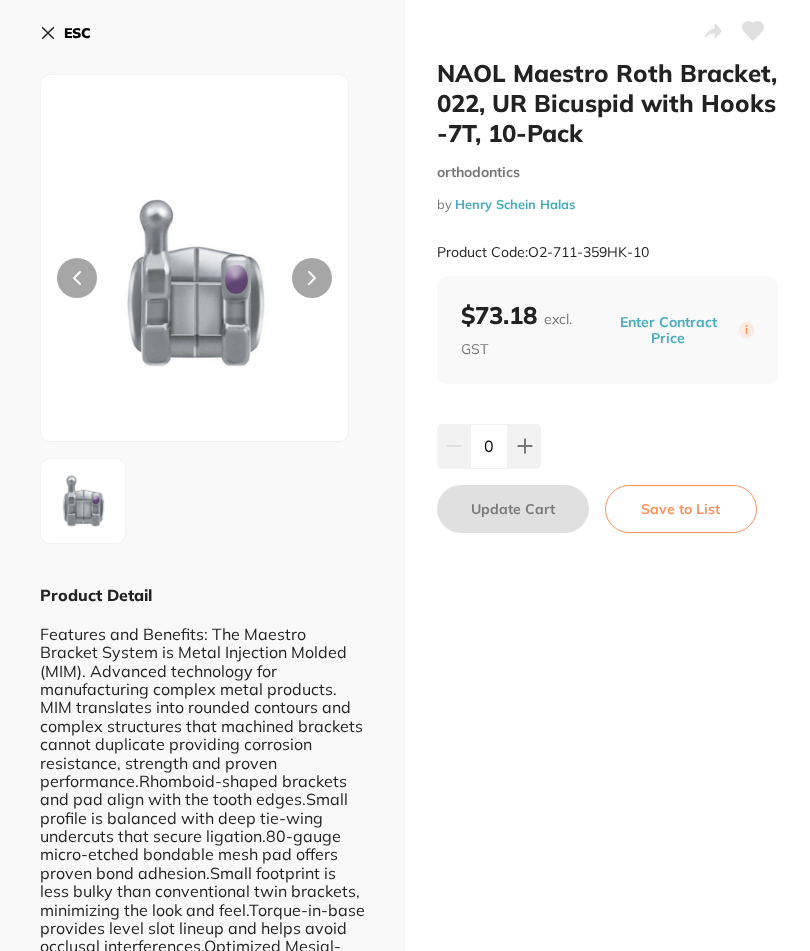 click 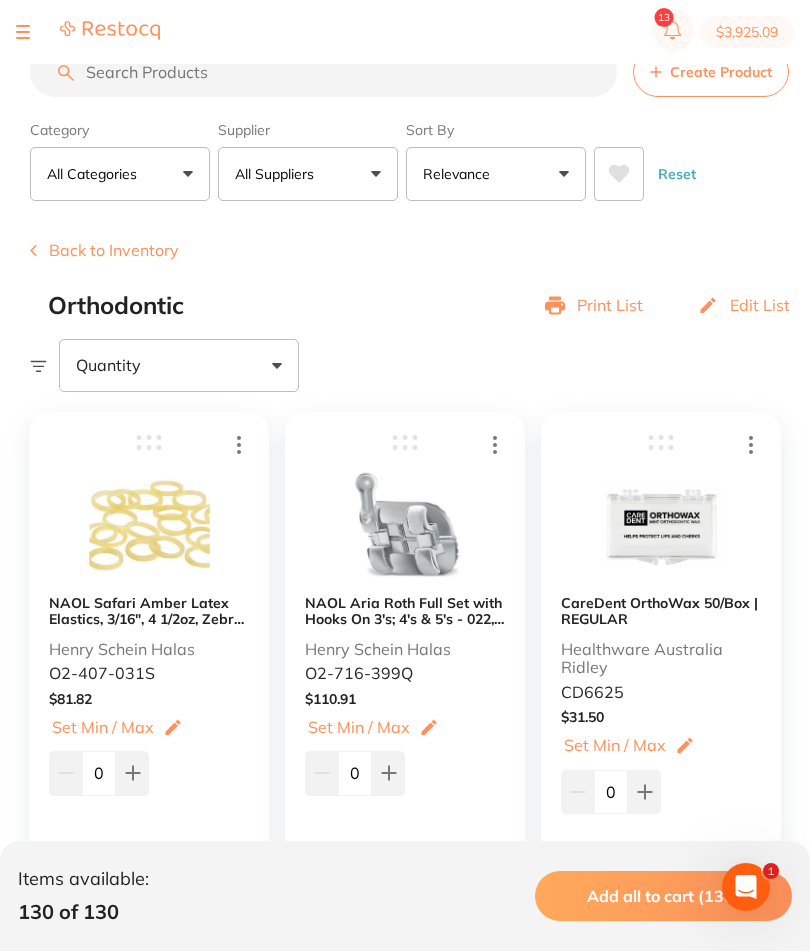 click on "$3,925.09" at bounding box center (747, 32) 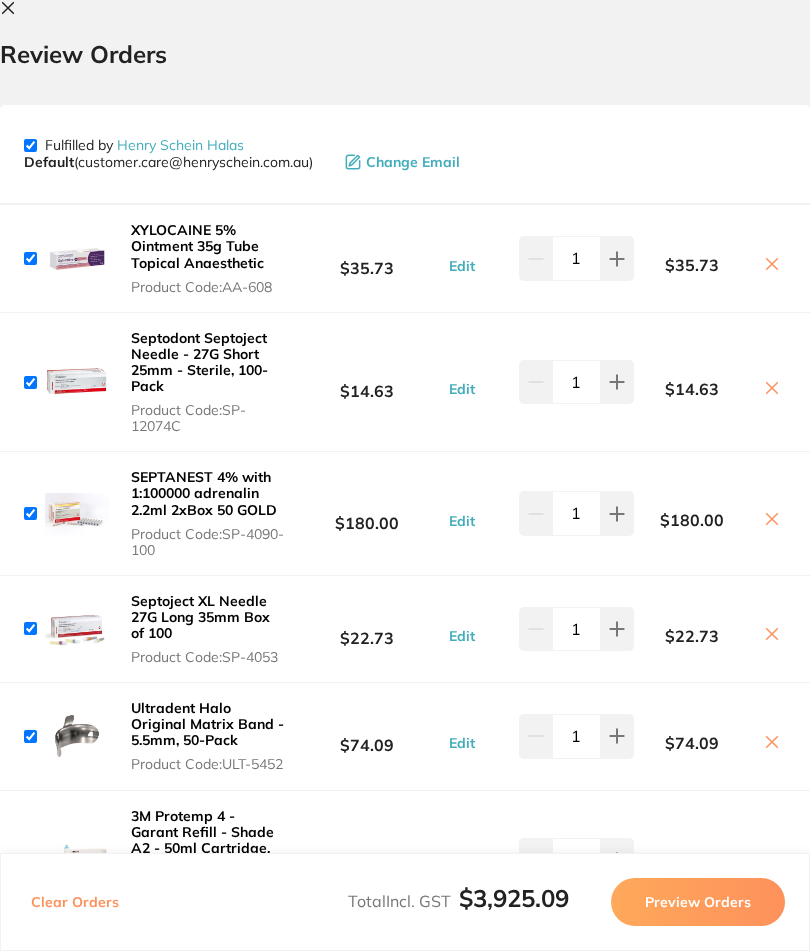 click at bounding box center (30, 145) 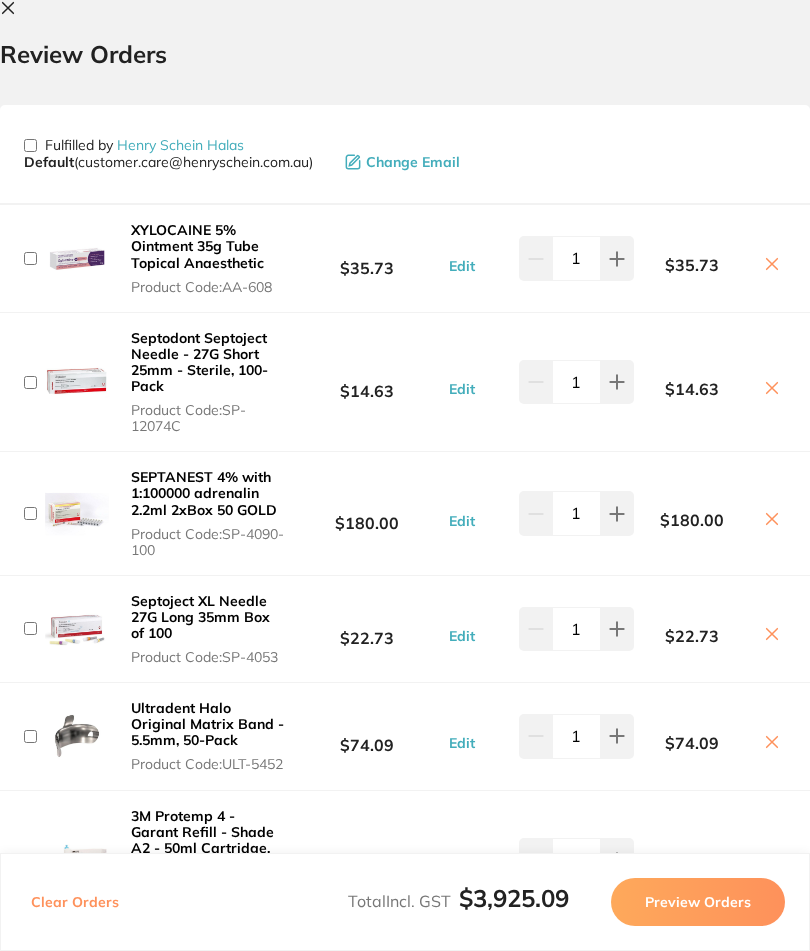 checkbox on "false" 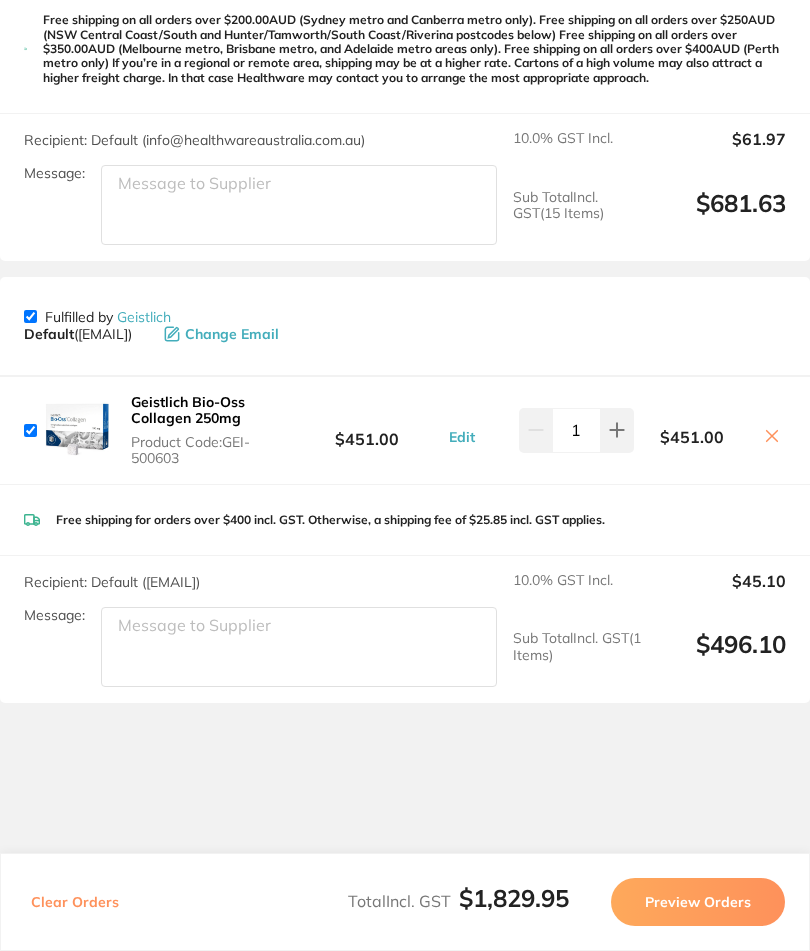 scroll, scrollTop: 9687, scrollLeft: 0, axis: vertical 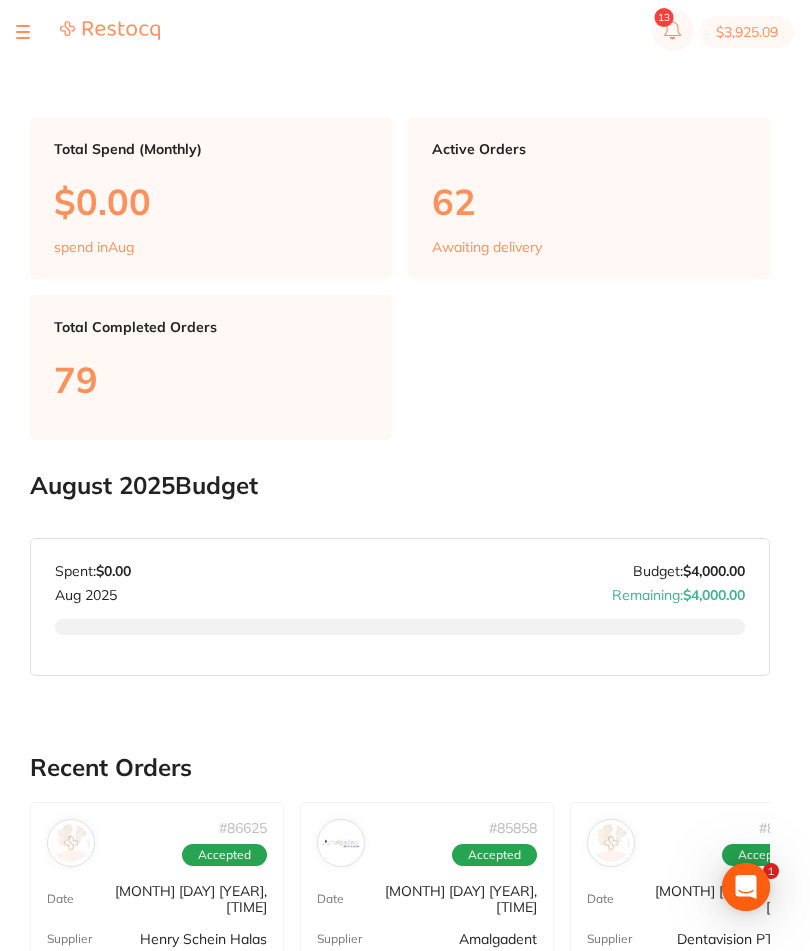 click on "$3,925.09" at bounding box center (747, 32) 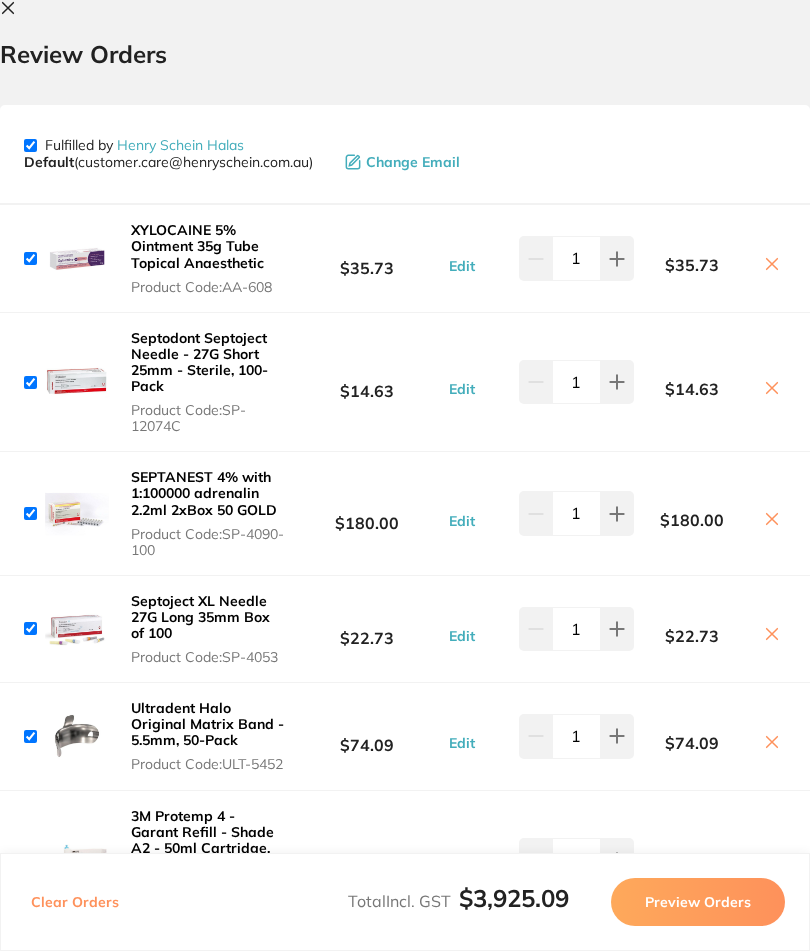click on "Fulfilled by   Henry Schein Halas" at bounding box center (134, 145) 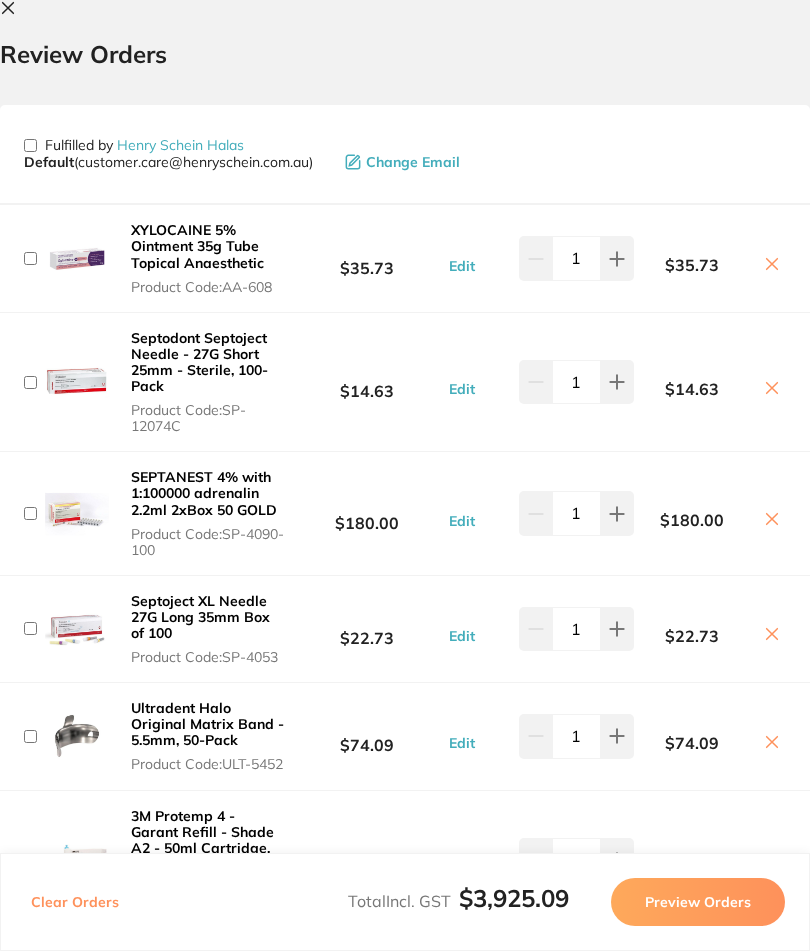 checkbox on "false" 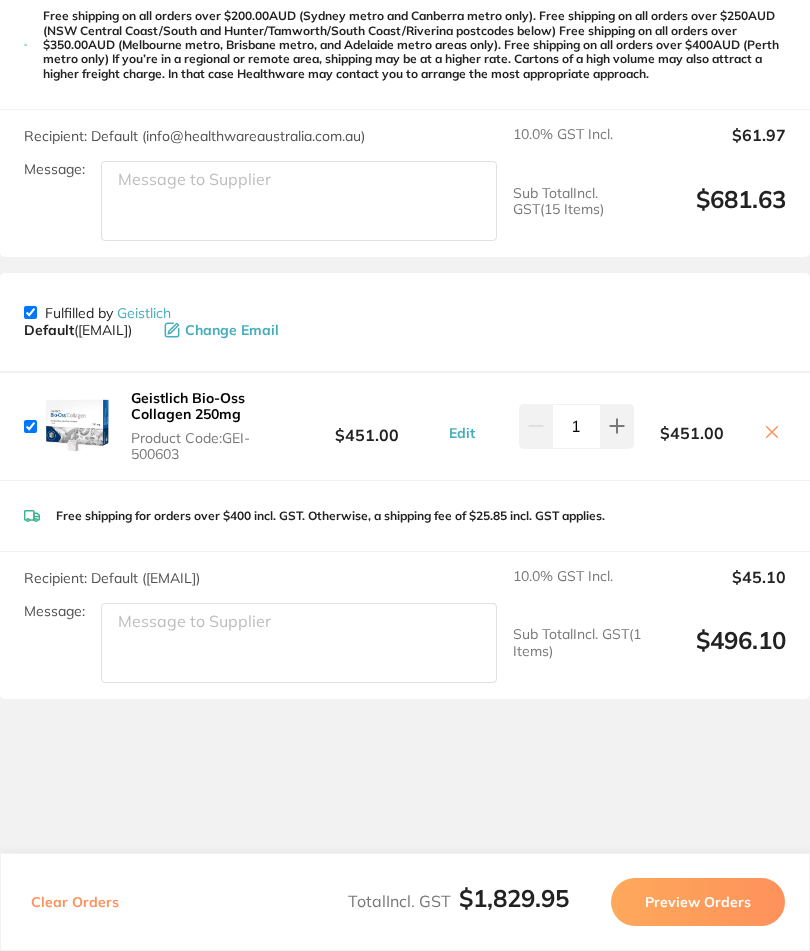 scroll, scrollTop: 9687, scrollLeft: 0, axis: vertical 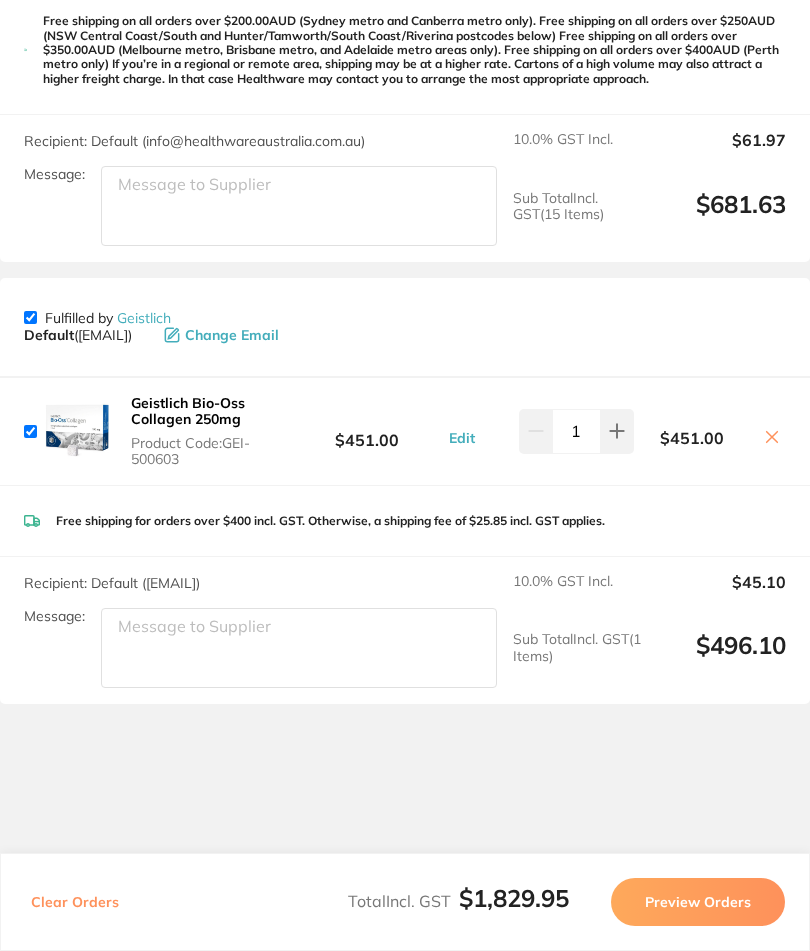 click on "Review Orders Your orders are being processed and we will notify you once we have placed the orders. You may close this window Back to Preview Orders [MONTH] [DAY] [YEAR], [TIME] Dentsply Sirona # 89398 Independent Dental # 89405 Adam Dental # 89413 Matrixdental # 89412 Amalgadent # 89403 Erskine Dental # 89411 Dentavision PTY Ltd # 89414 Healthware Australia Ridley # 89406 Geistlich # 89400 Deliver To Ai Ormeau ( AI ORMEAU ) [NUMBER]-[NUMBER] [STREET], Ormeau [STATE] [POSTAL CODE]  [PHONE] [EMAIL] Select All Price Quantity Total Fulfilled by   Henry Schein Halas Default ( [EMAIL] ) Change Email   XYLOCAINE 5% Ointment 35g Tube Topical Anaesthetic   Product Code:  AA-608     $35.73 Edit     1         $35.73   Septodont Septoject Needle - 27G Short 25mm - Sterile, 100-Pack   Product Code:  SP-12074C     $14.63 Edit     1         $14.63   SEPTANEST 4% with 1:100000 adrenalin 2.2ml 2xBox 50 GOLD   Product Code:  SP-4090-100     $180.00 Edit     1         $180.00     Product Code:  SP-4053" at bounding box center [405, 475] 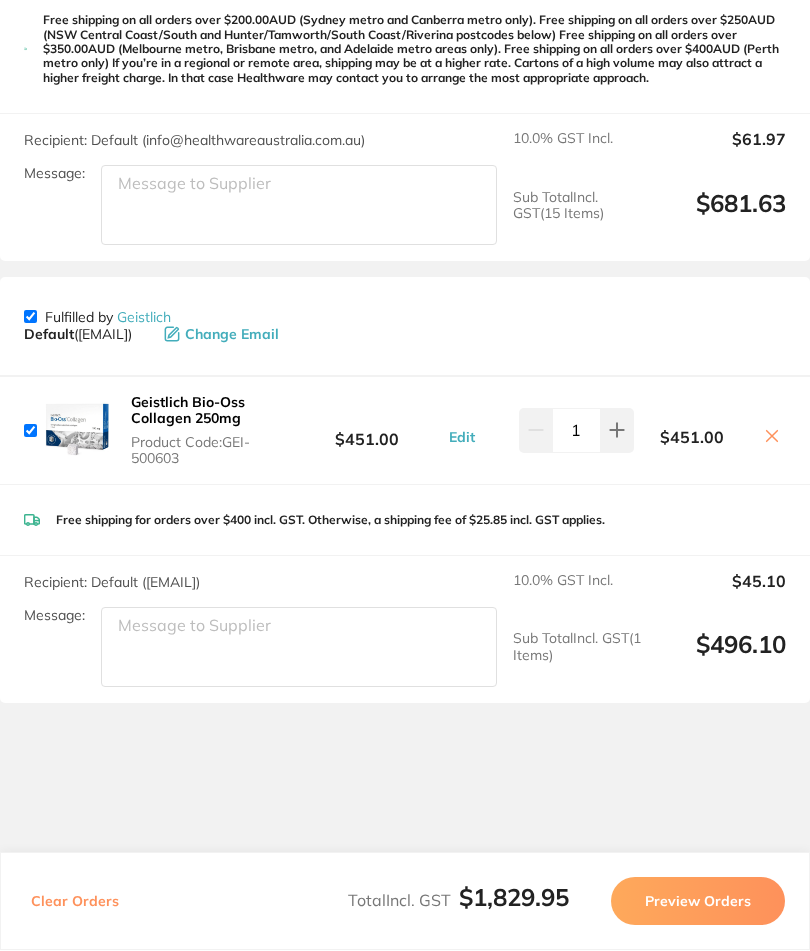 scroll, scrollTop: 25, scrollLeft: 0, axis: vertical 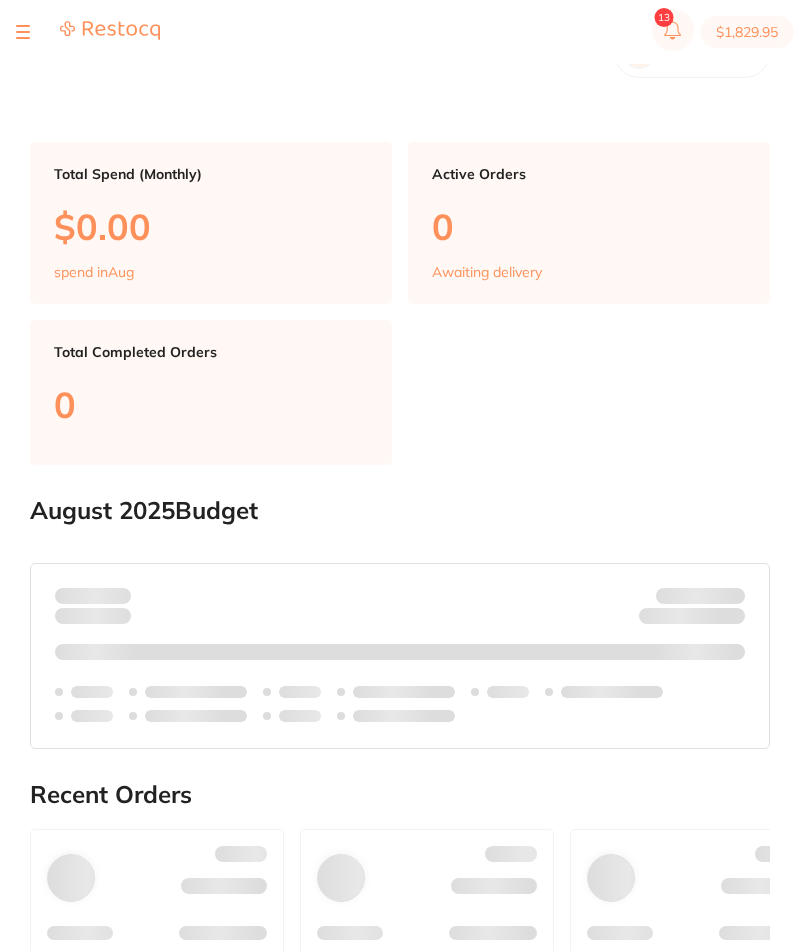 click on "$1,829.95" at bounding box center [747, 32] 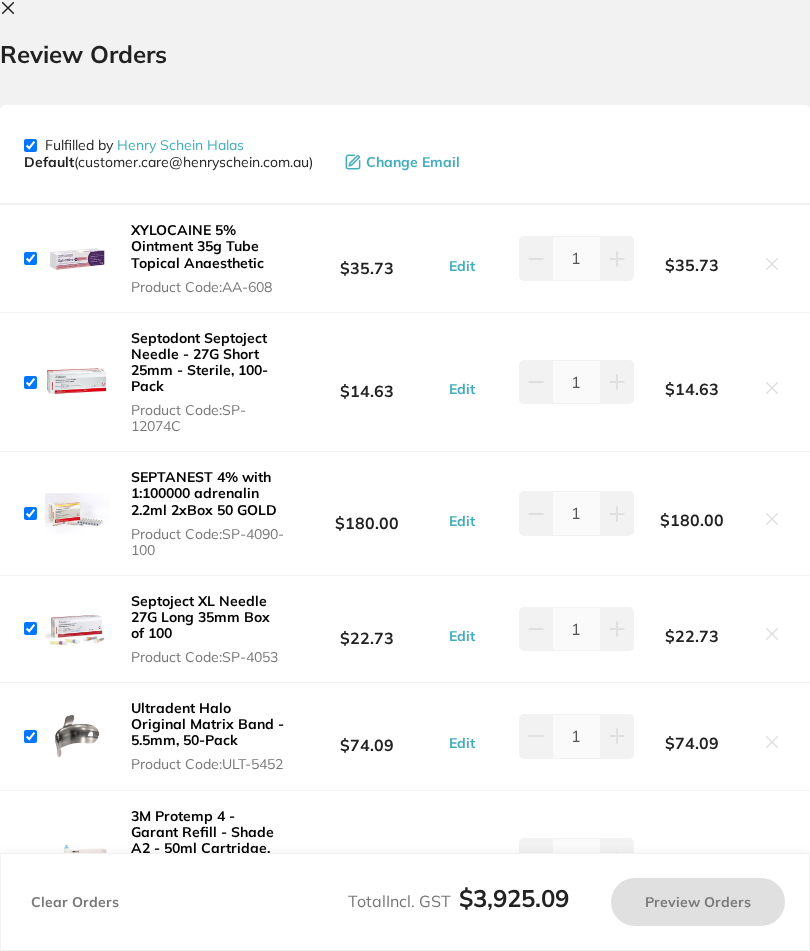 checkbox on "true" 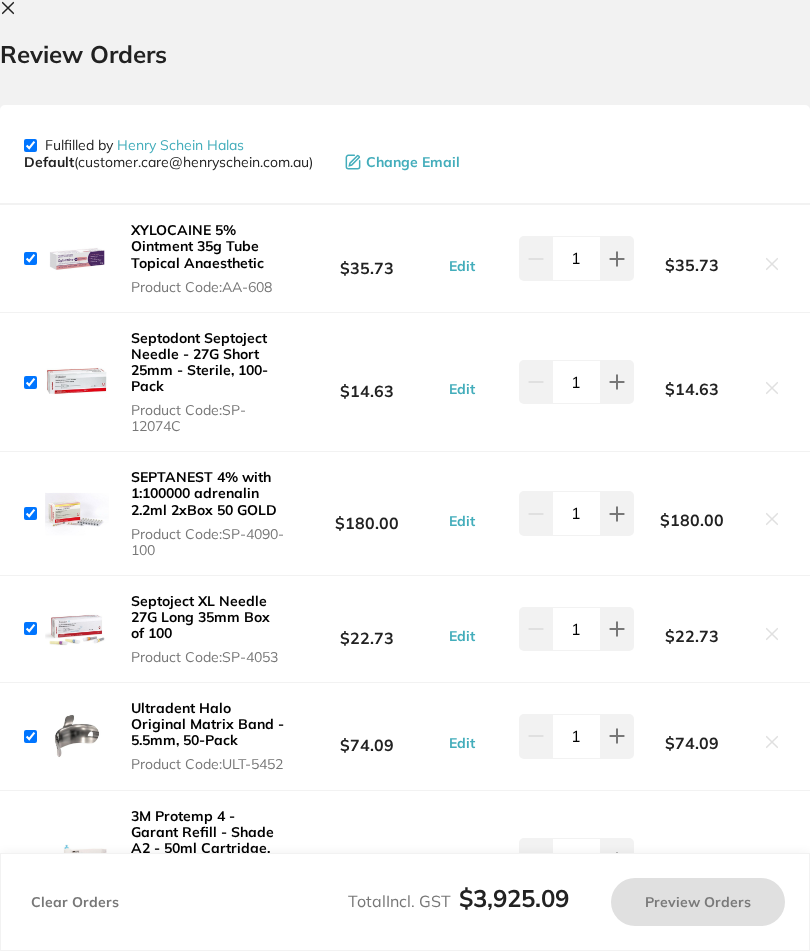 scroll, scrollTop: 25, scrollLeft: 0, axis: vertical 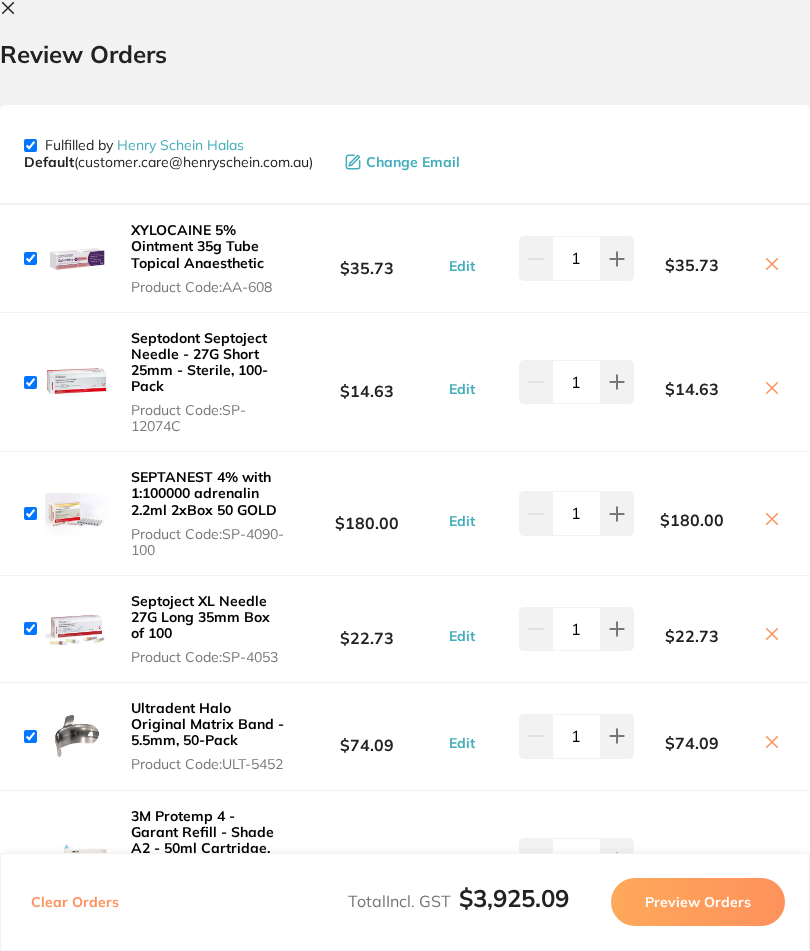 click at bounding box center (30, 145) 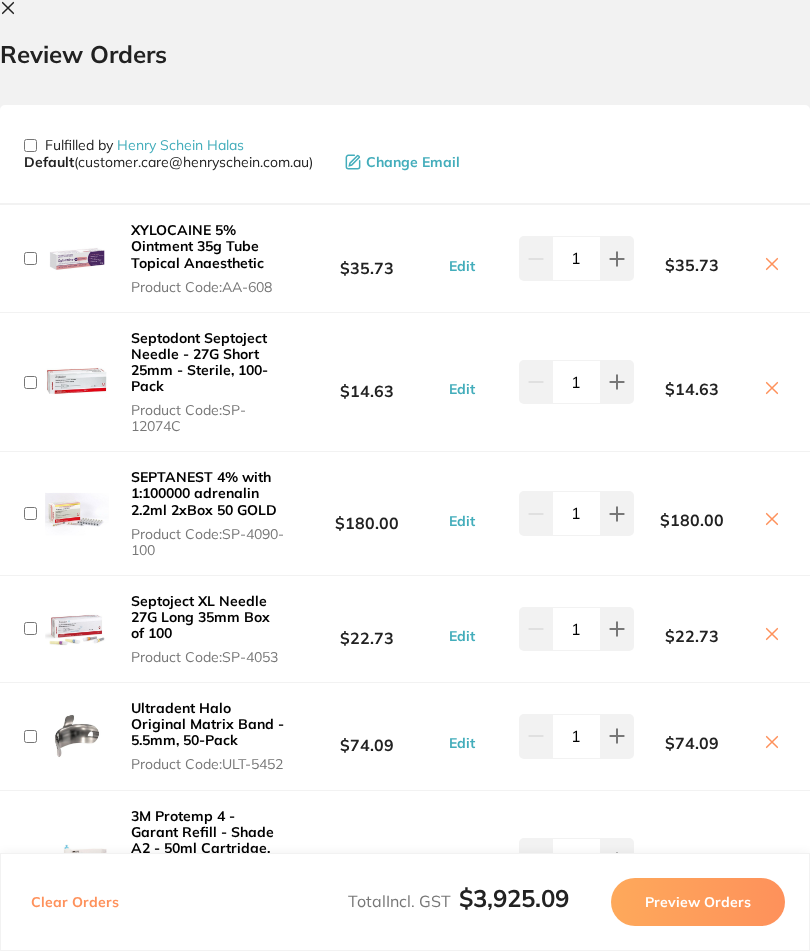 checkbox on "false" 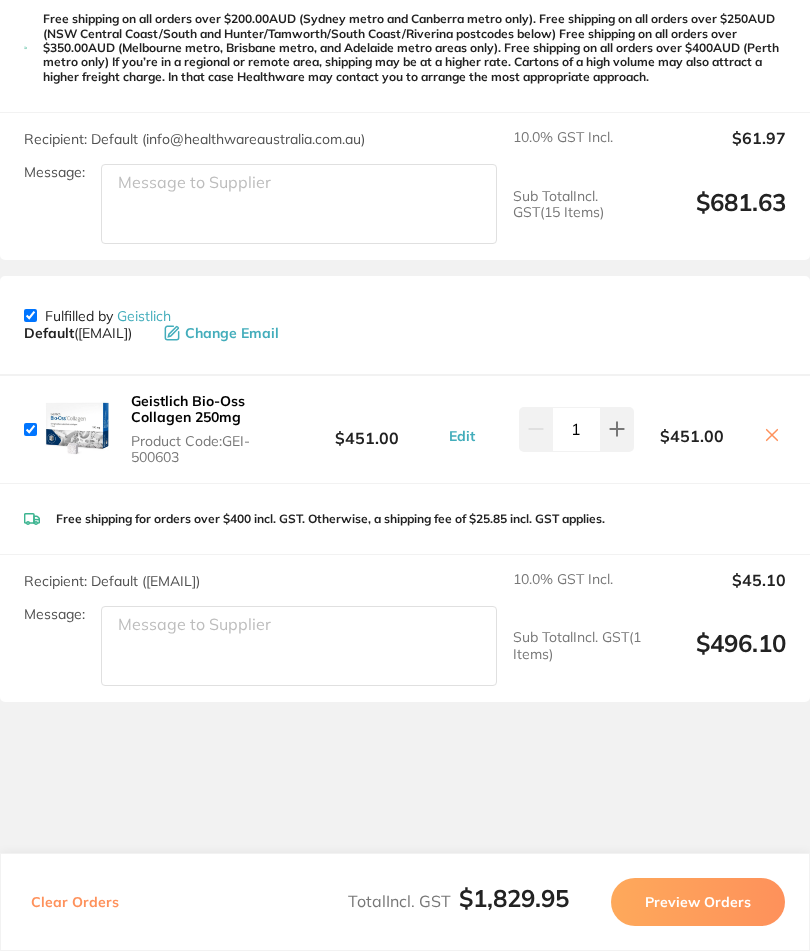 scroll, scrollTop: 9687, scrollLeft: 0, axis: vertical 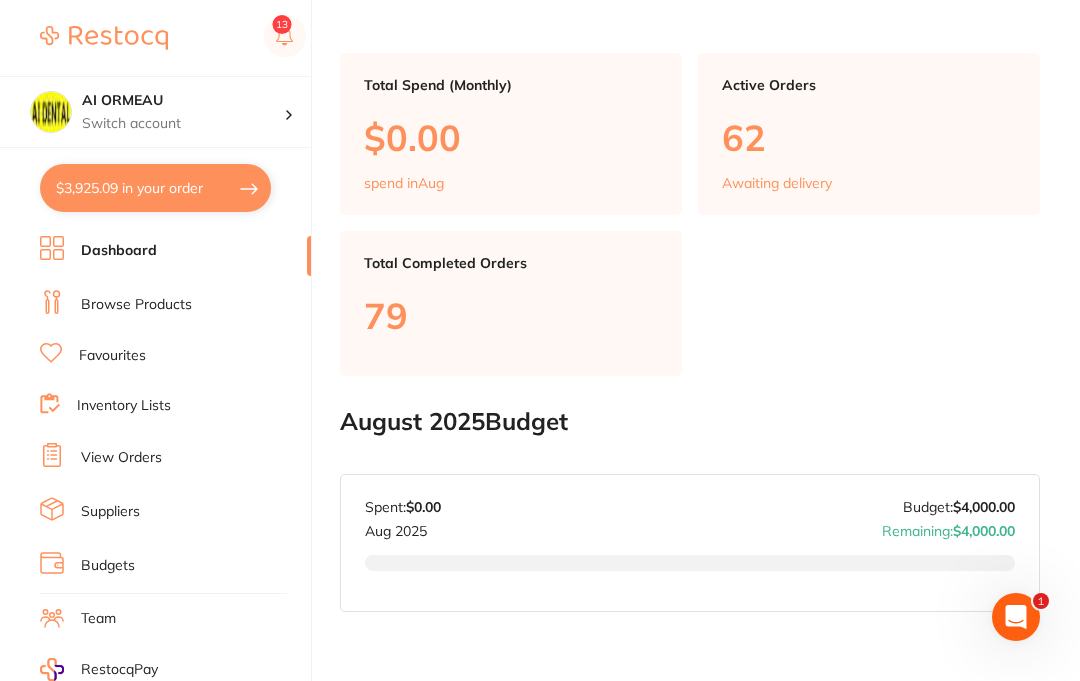 click on "$3,925.09   in your order" at bounding box center (155, 188) 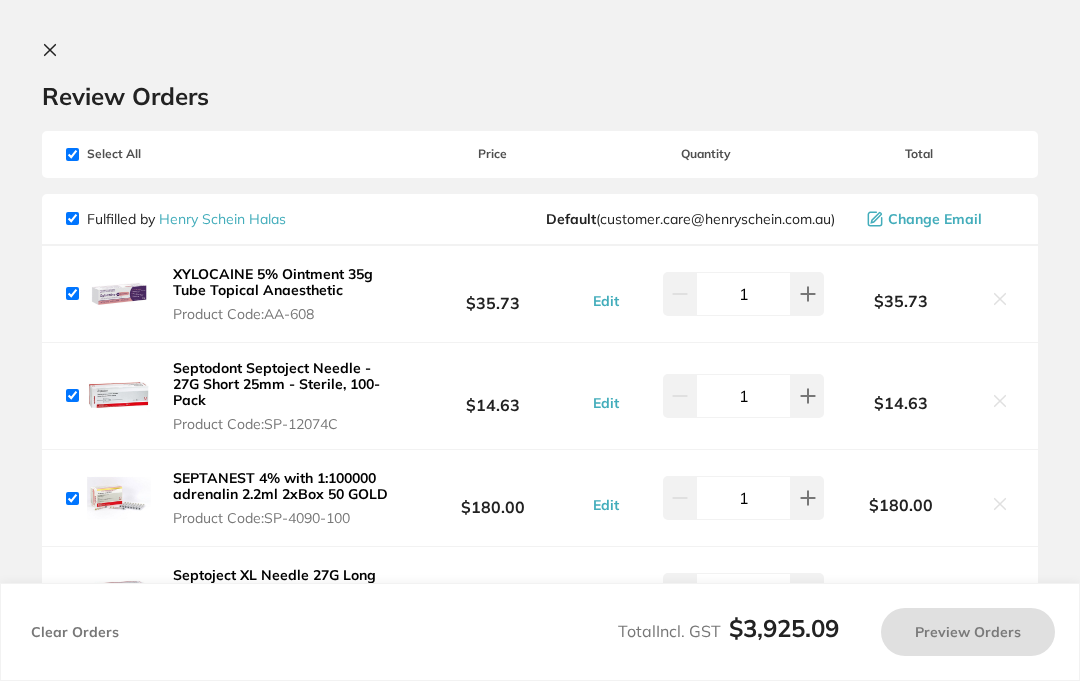 checkbox on "true" 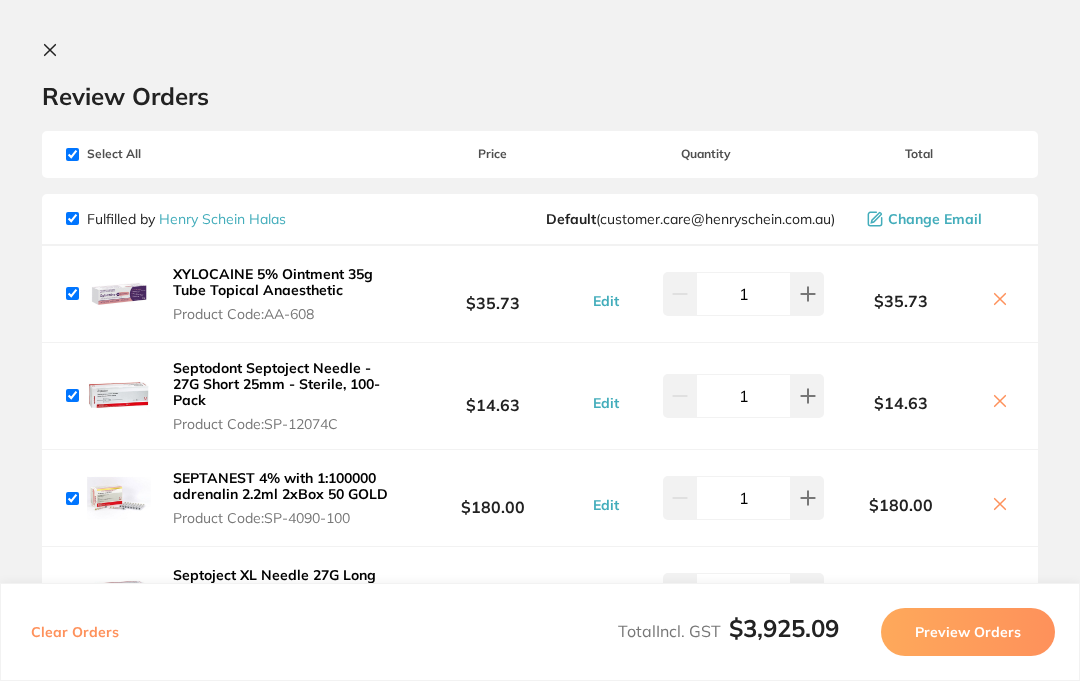click at bounding box center [72, 154] 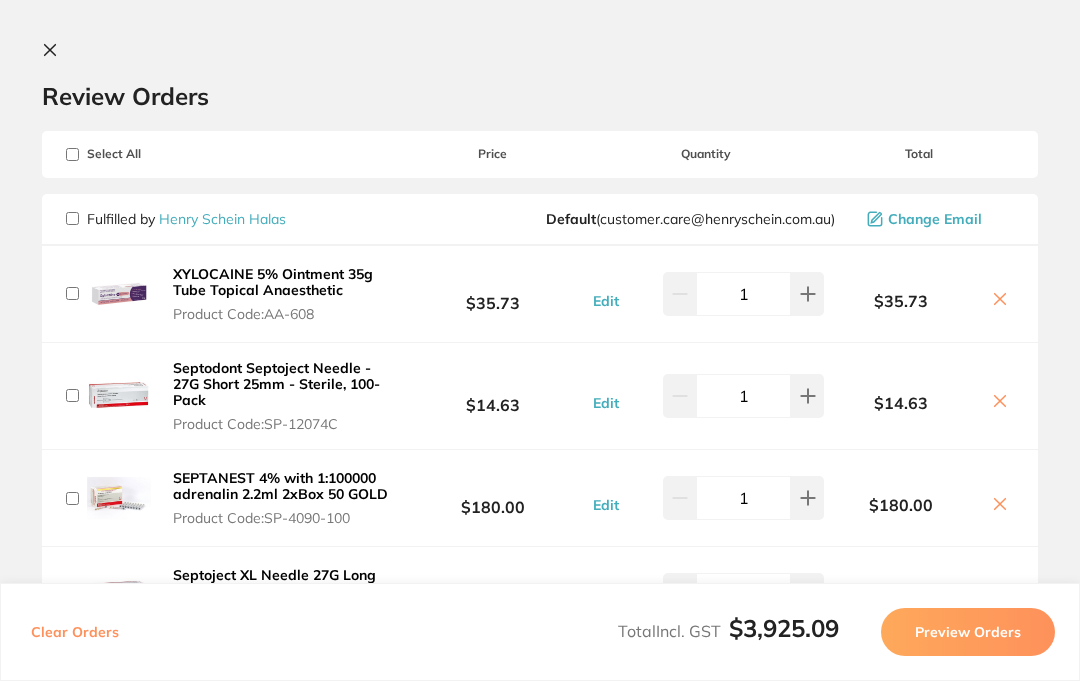 checkbox on "false" 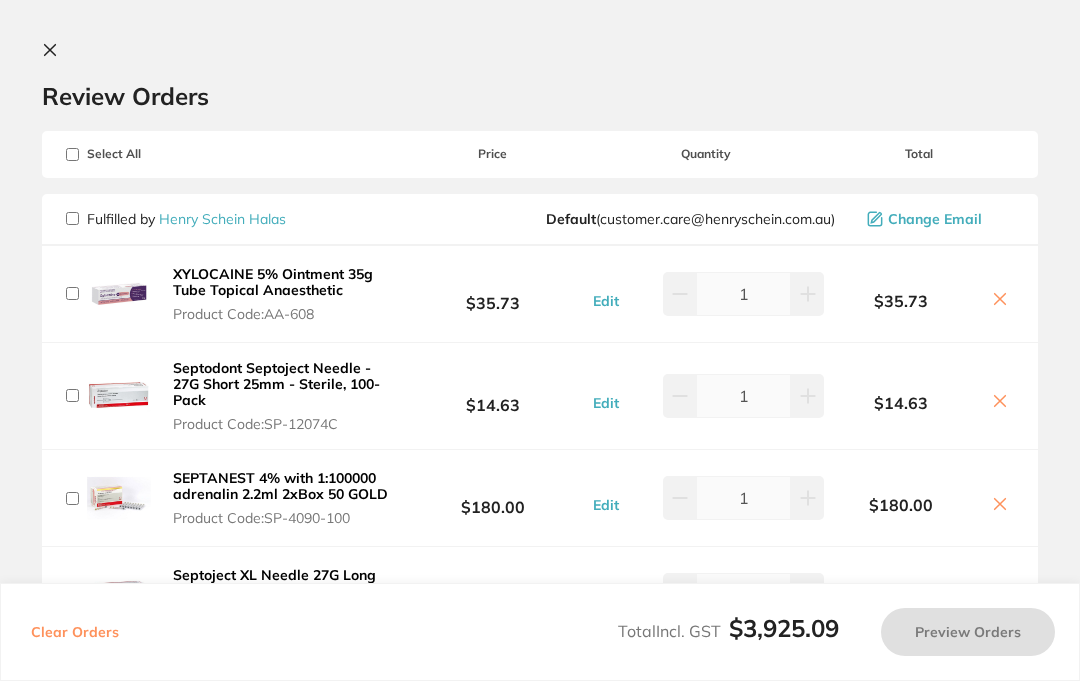 click at bounding box center (72, 154) 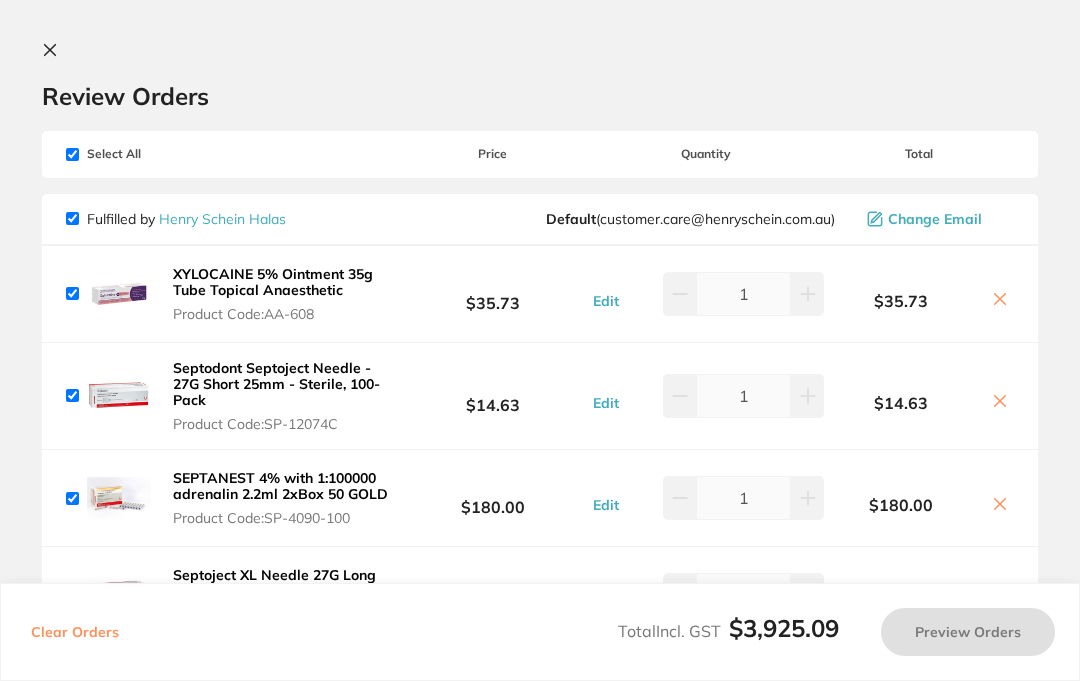 checkbox on "true" 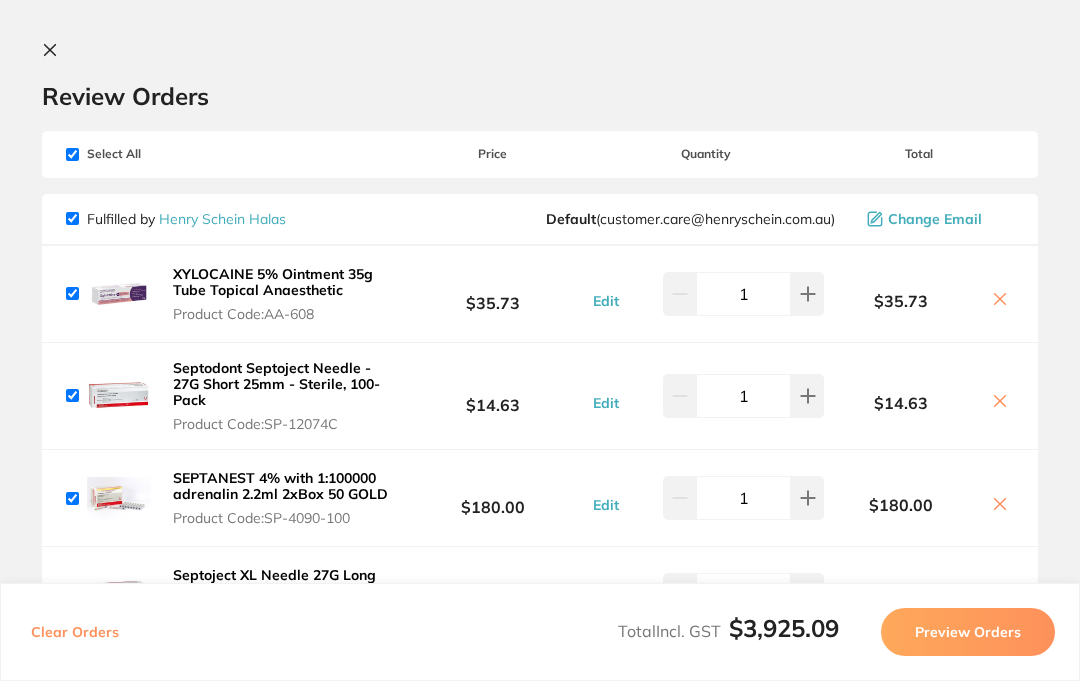 click at bounding box center (72, 218) 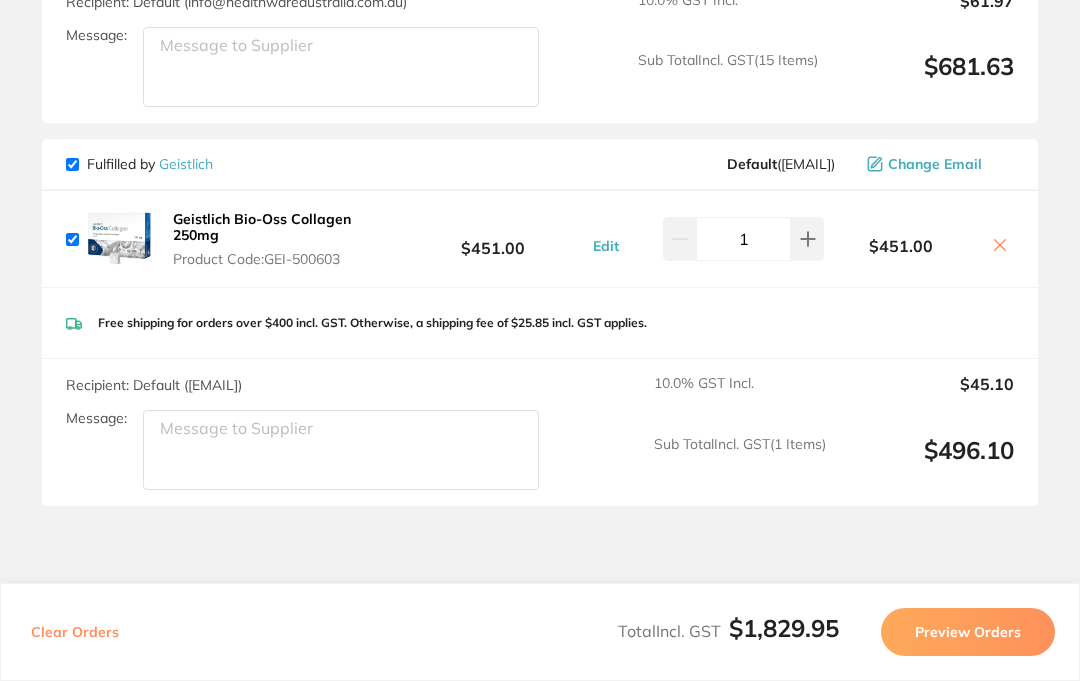 scroll, scrollTop: 8264, scrollLeft: 0, axis: vertical 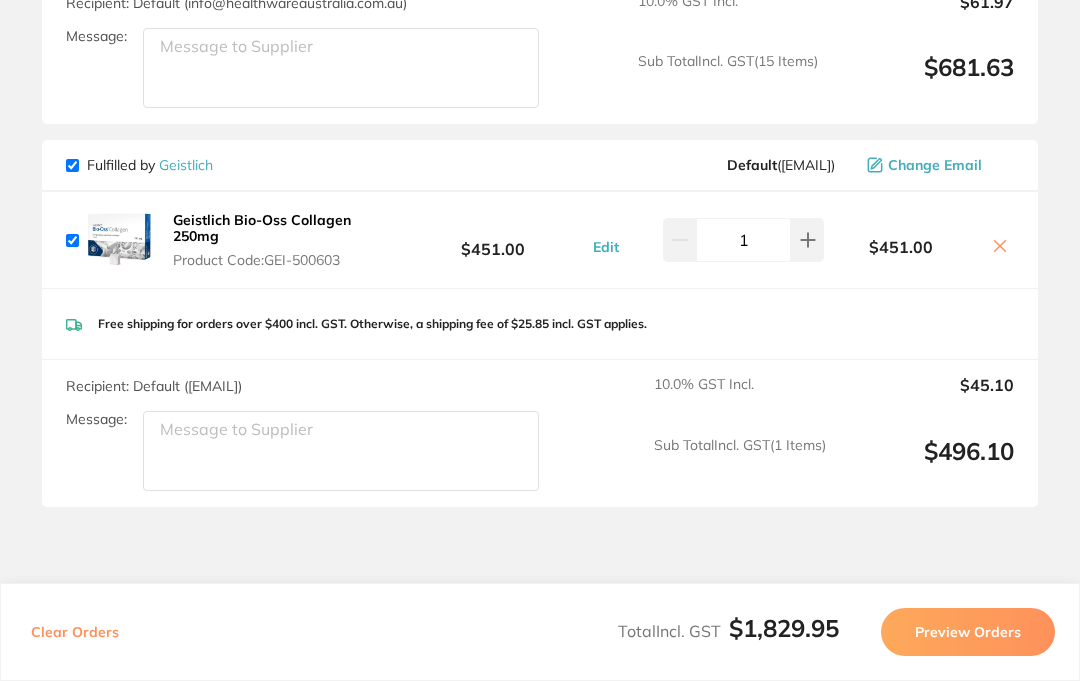 click on "Review Orders Your orders are being processed and we will notify you once we have placed the orders. You may close this window Back to Preview Orders Aug 7 2025, 11:01 Dentsply Sirona # 89398 Independent Dental # 89405 Adam Dental # 89413 Matrixdental # 89412 Amalgadent # 89403 Erskine Dental # 89411 Dentavision PTY Ltd # 89414 Healthware Australia Ridley # 89406 Geistlich # 89400 Deliver To Ai Ormeau ( AI ORMEAU ) 16-59 Eggersdorf Road, Ormeau QLD 4208  (07) 5670 8842 ormeau@aidental.com.au Select All Price Quantity Total Fulfilled by   Henry Schein Halas Default ( customer.care@henryschein.com.au ) Change Email   XYLOCAINE 5% Ointment 35g Tube Topical Anaesthetic   Product Code:  AA-608     $35.73 Edit     1         $35.73   Septodont Septoject Needle - 27G Short 25mm - Sterile, 100-Pack   Product Code:  SP-12074C     $14.63 Edit     1         $14.63   SEPTANEST 4% with 1:100000 adrenalin 2.2ml 2xBox 50 GOLD   Product Code:  SP-4090-100     $180.00 Edit     1         $180.00     Product Code:  SP-4053" at bounding box center [540, 340] 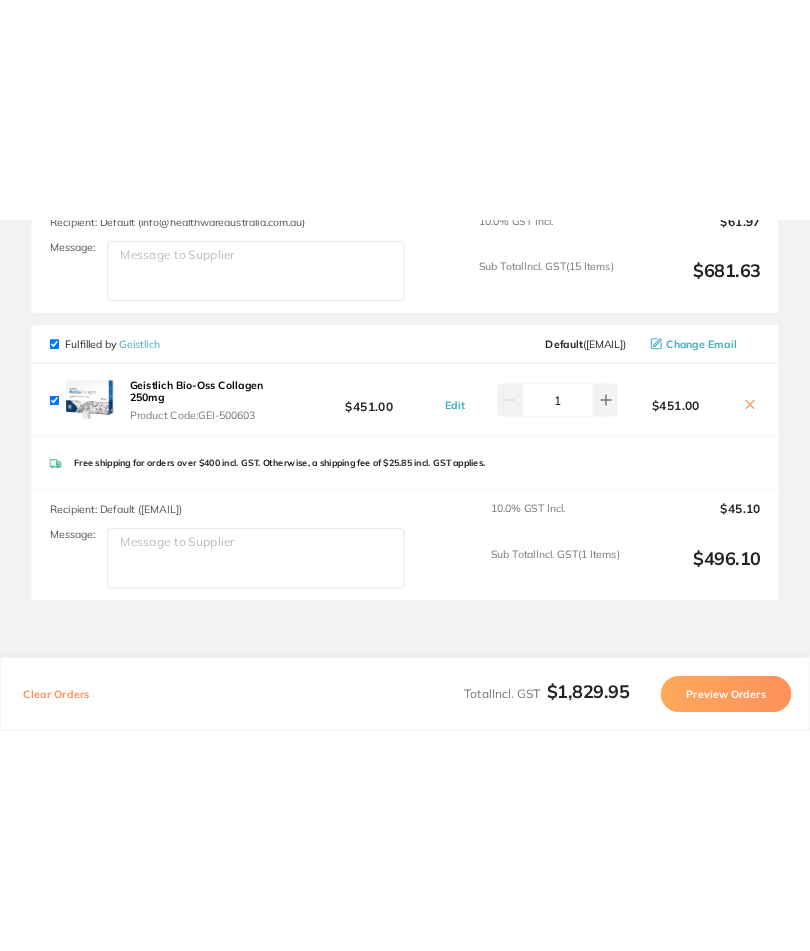 scroll, scrollTop: 0, scrollLeft: 0, axis: both 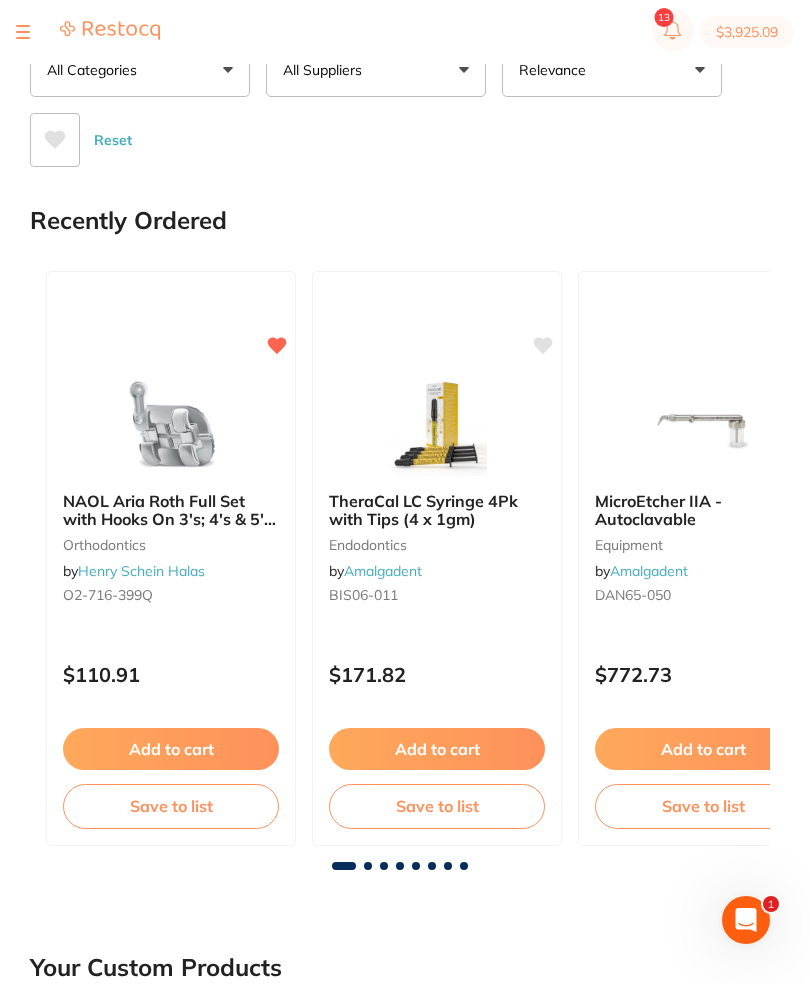 click on "$3,925.09" at bounding box center [747, 32] 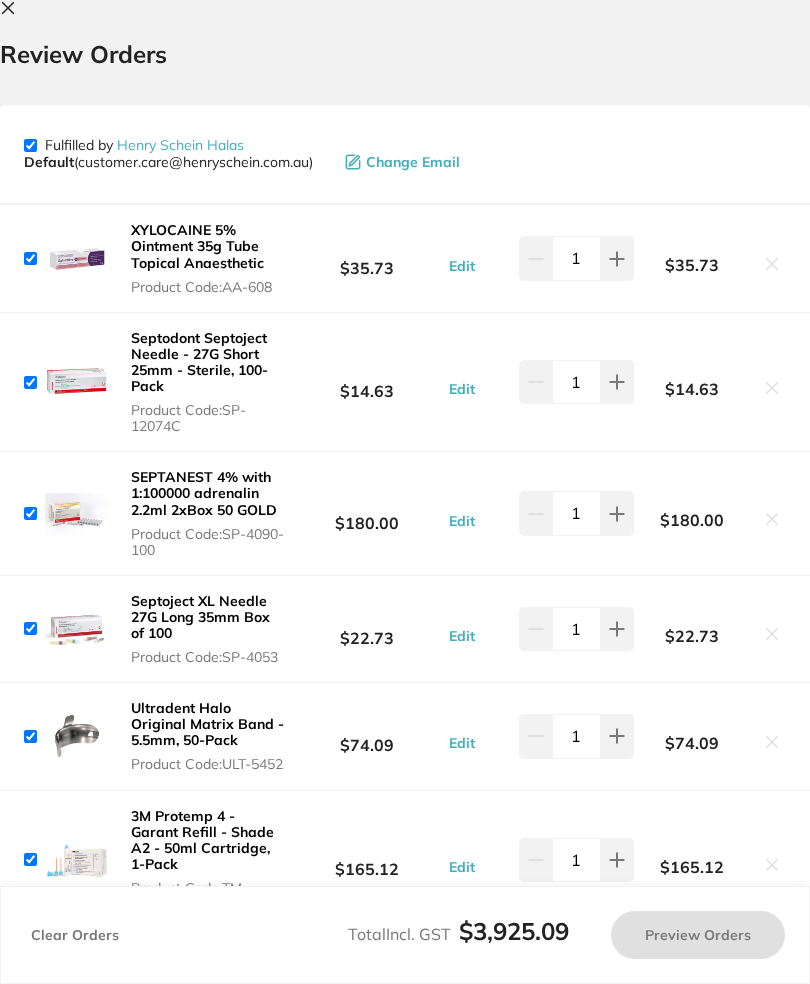 scroll, scrollTop: 0, scrollLeft: 0, axis: both 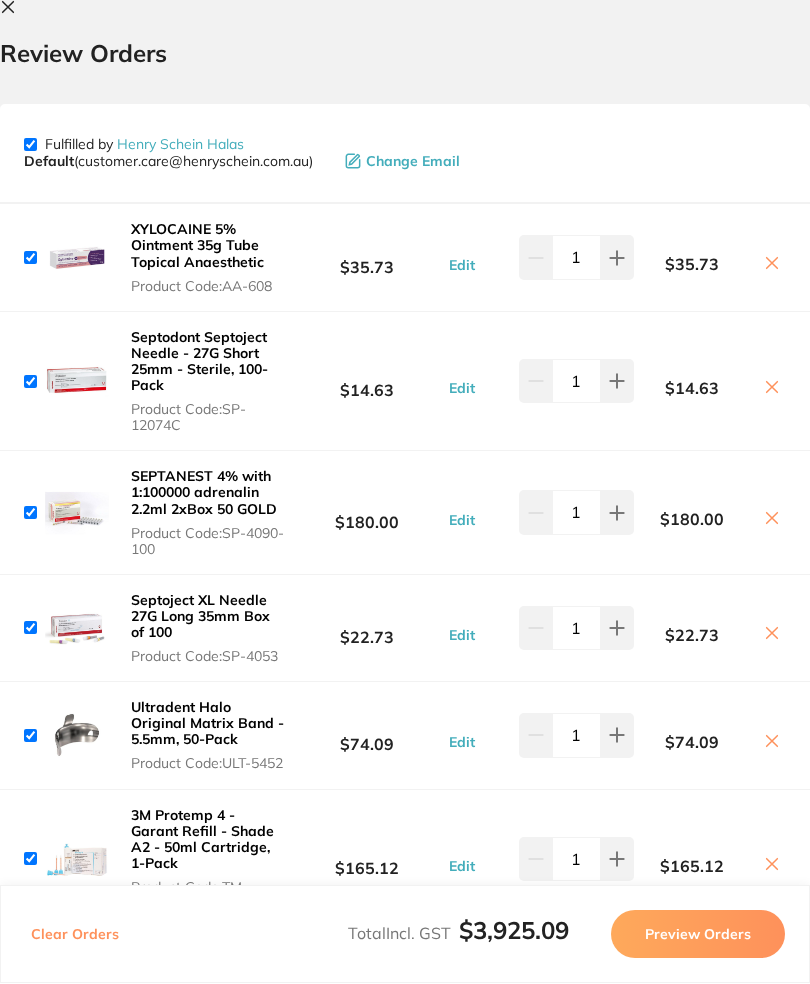 click at bounding box center (30, 145) 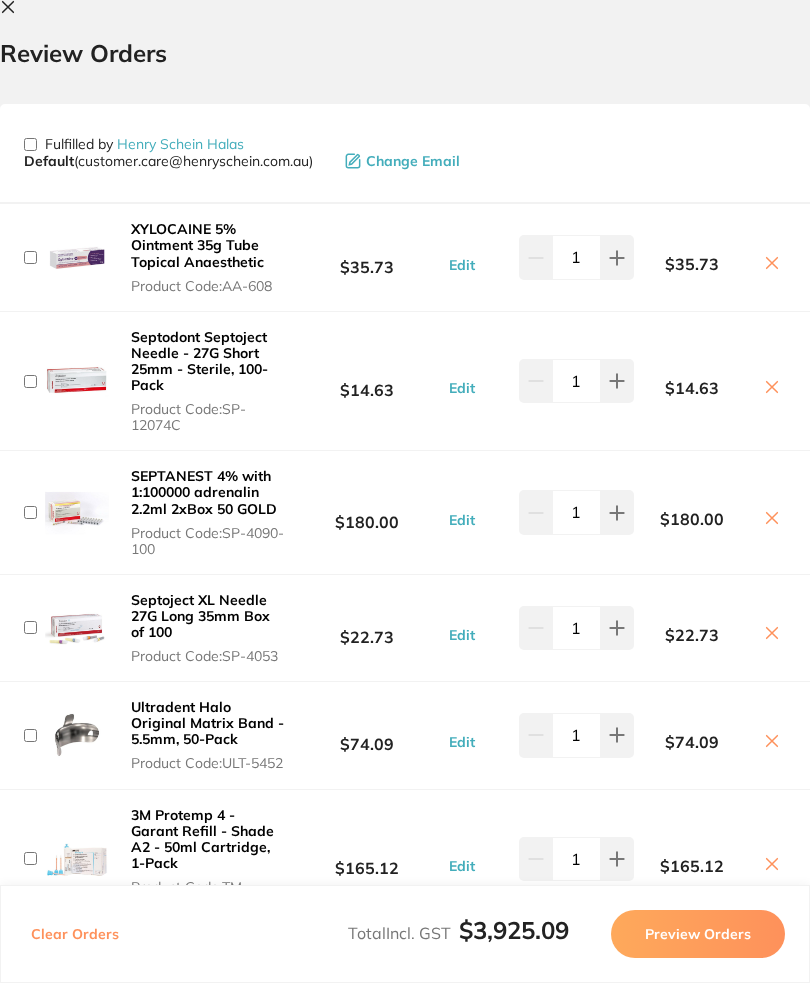 checkbox on "false" 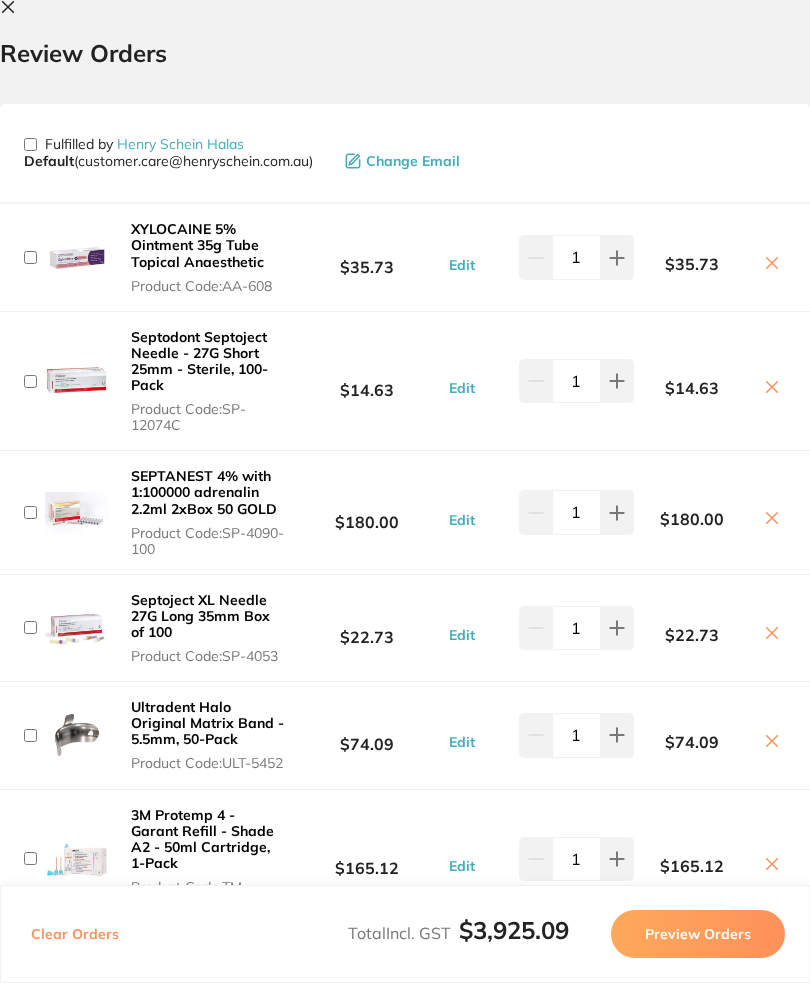 checkbox on "false" 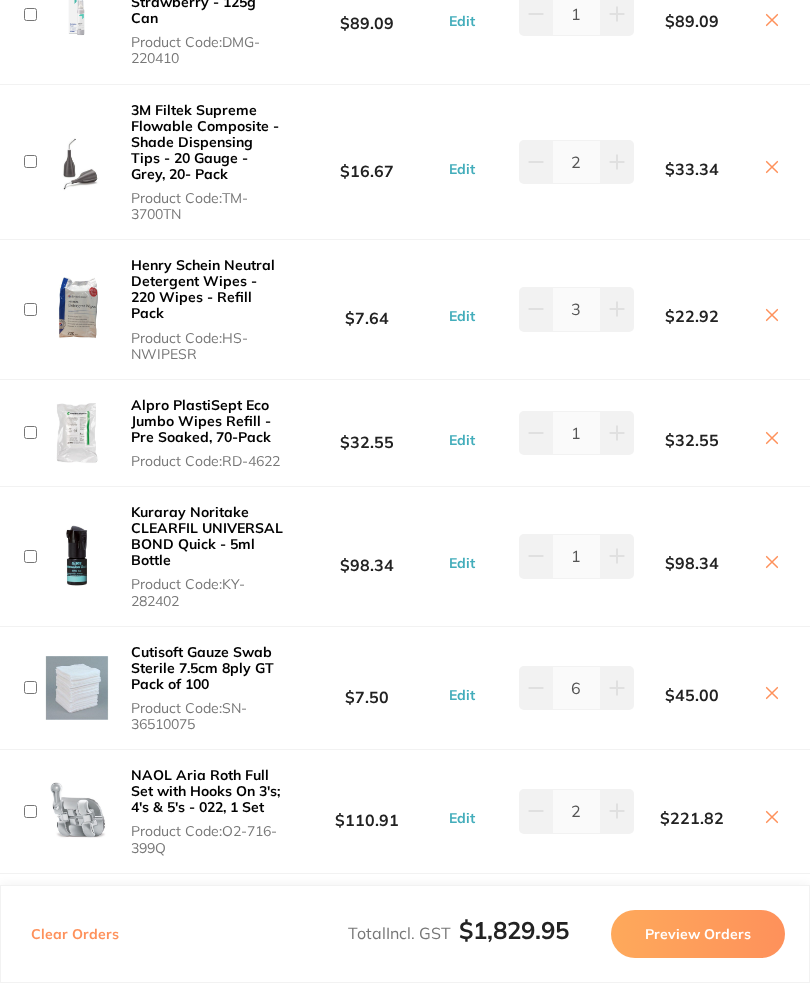 click on "Preview Orders" at bounding box center (698, 935) 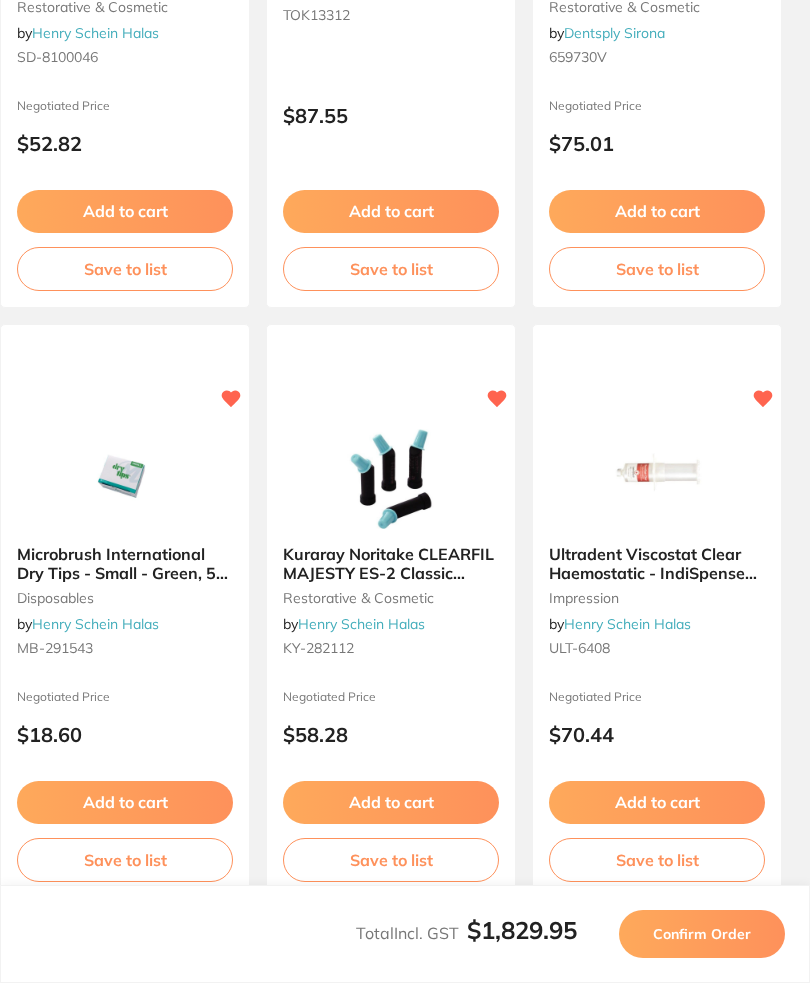 scroll, scrollTop: 0, scrollLeft: 0, axis: both 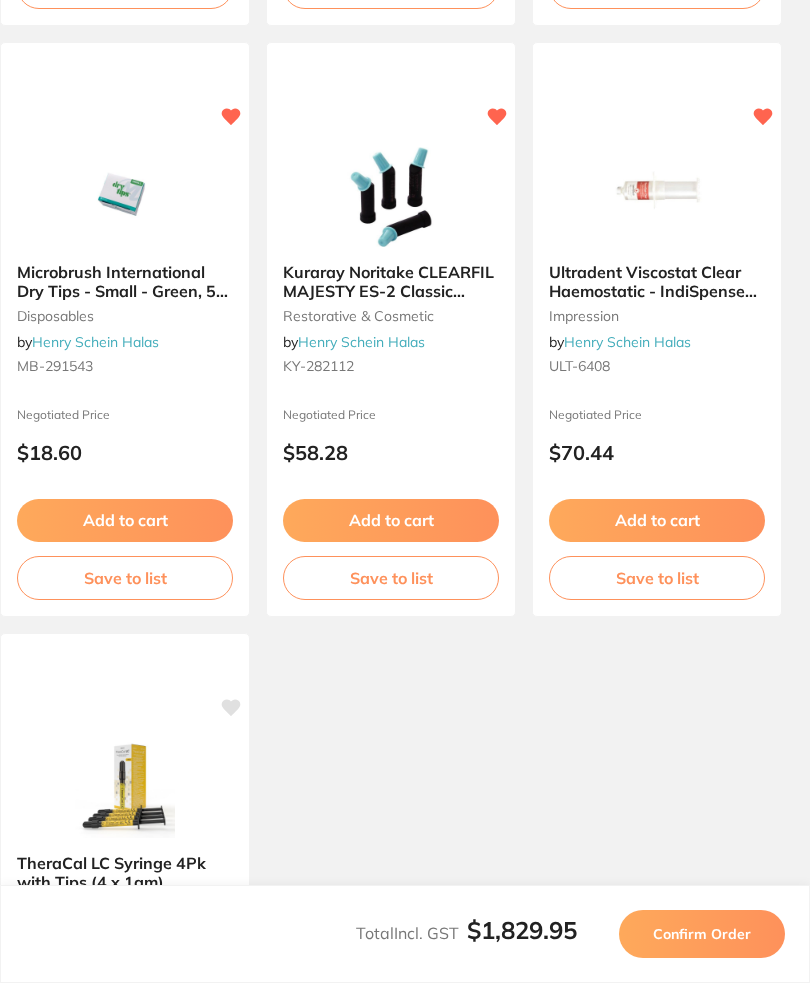 click on "Confirm Order" at bounding box center (702, 935) 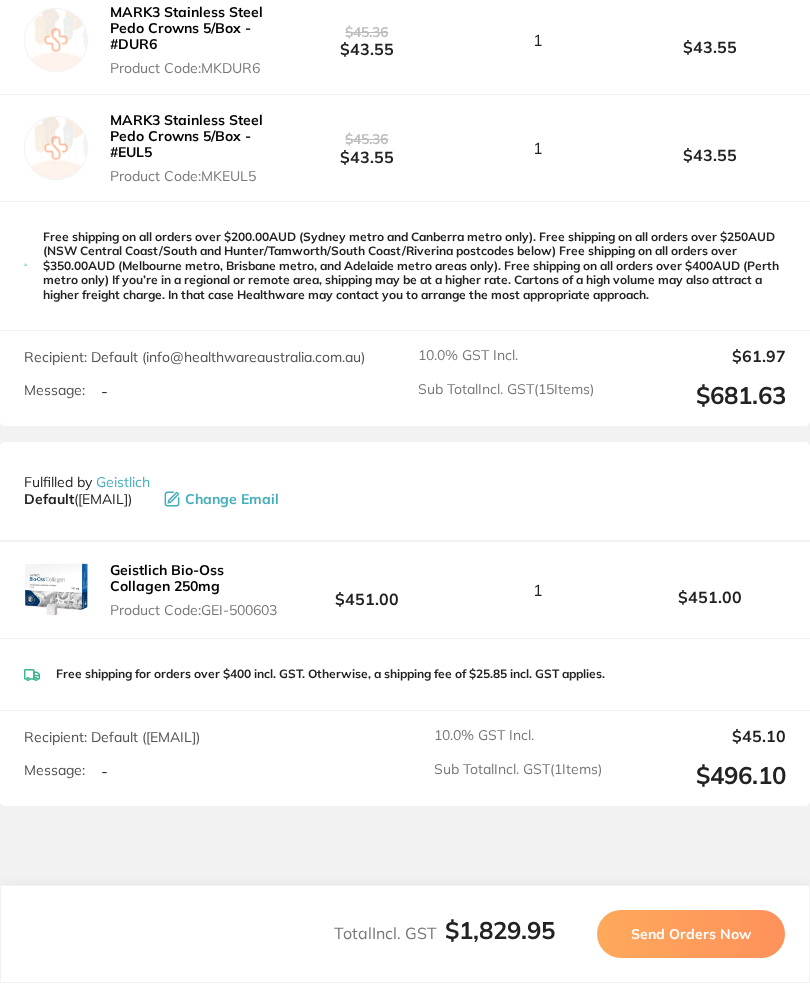 scroll, scrollTop: 5060, scrollLeft: 0, axis: vertical 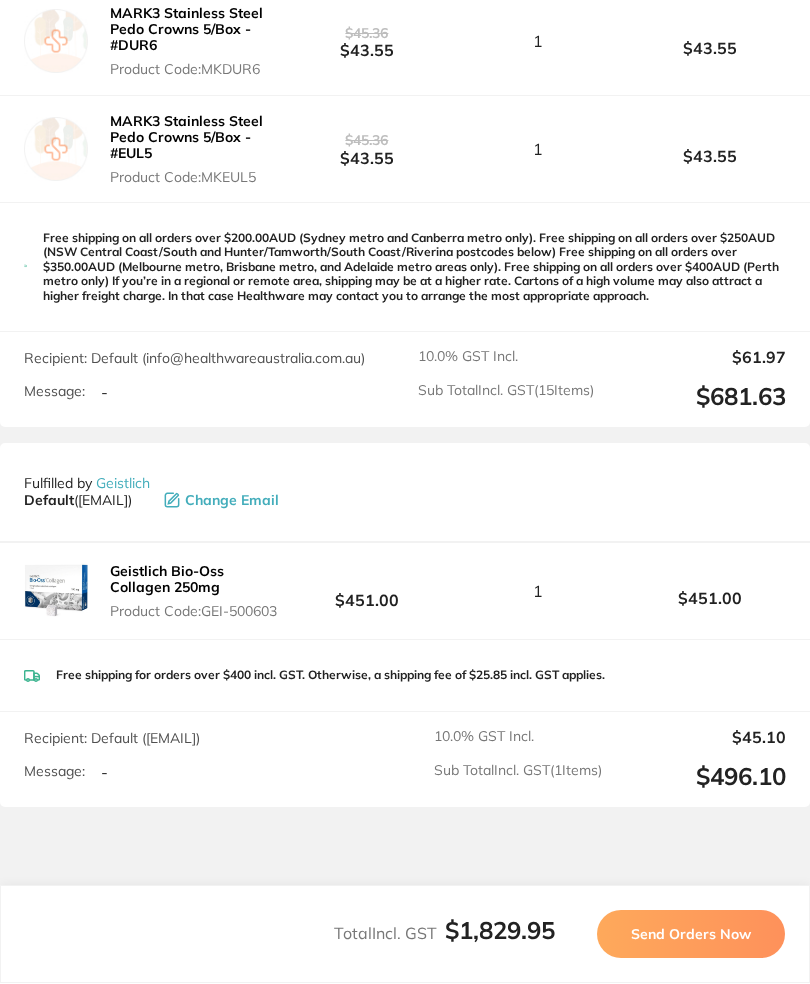 click on "Send Orders Now" at bounding box center [691, 935] 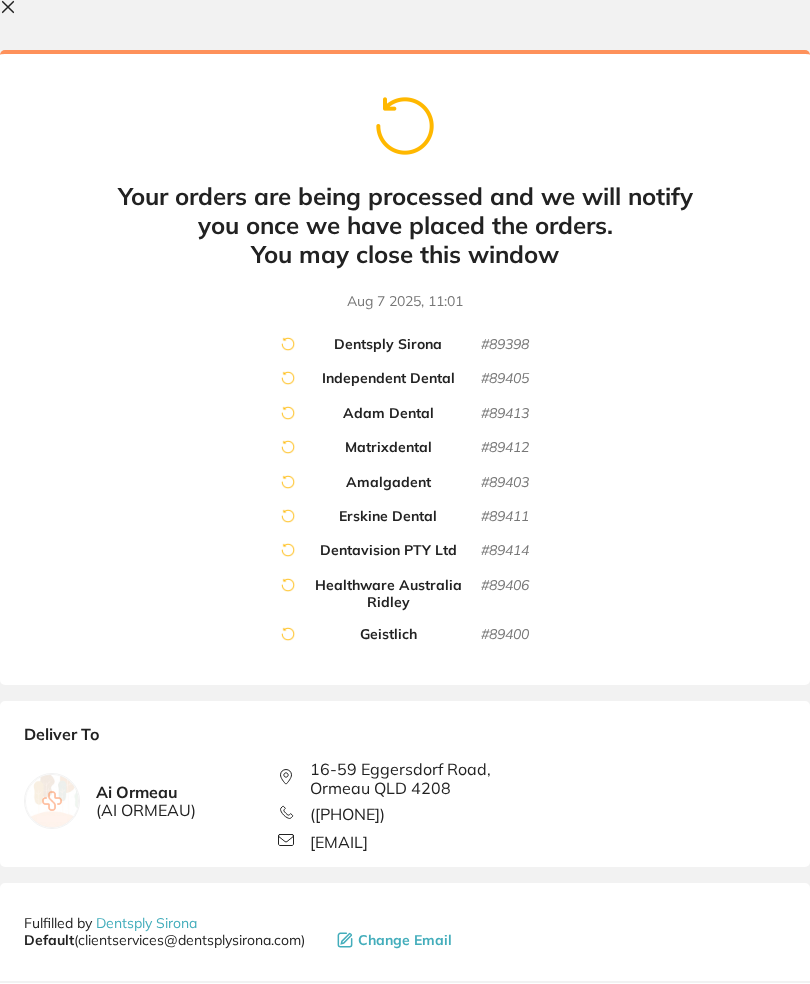 scroll, scrollTop: 0, scrollLeft: 0, axis: both 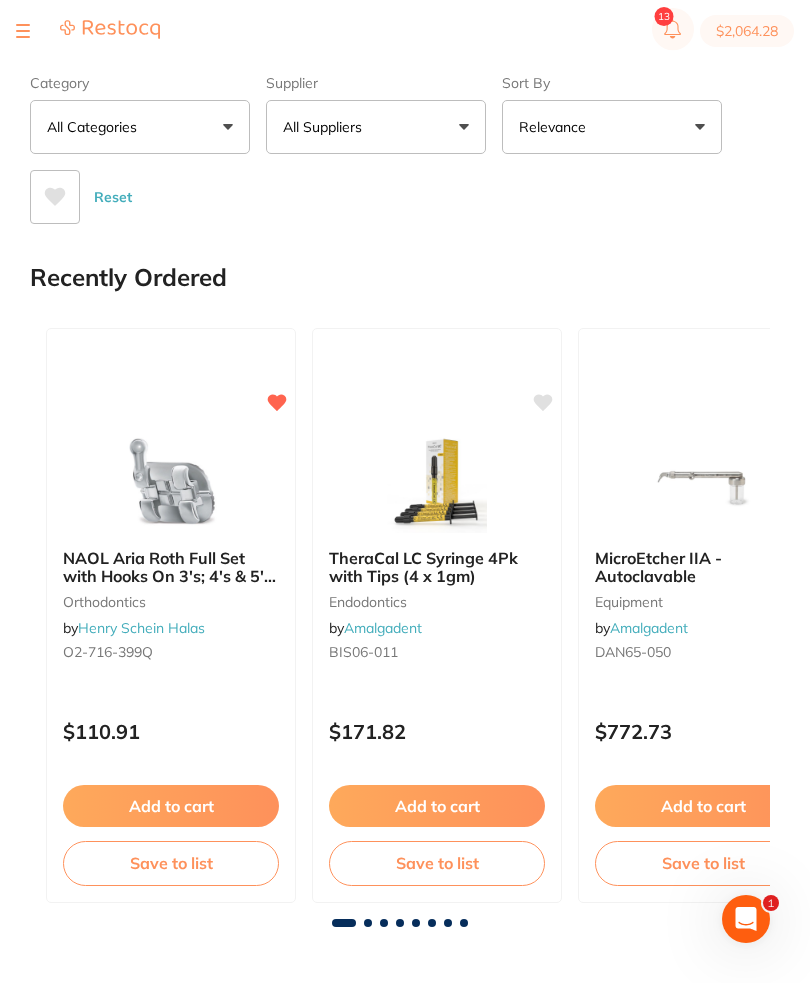 click on "$2,064.28" at bounding box center (747, 32) 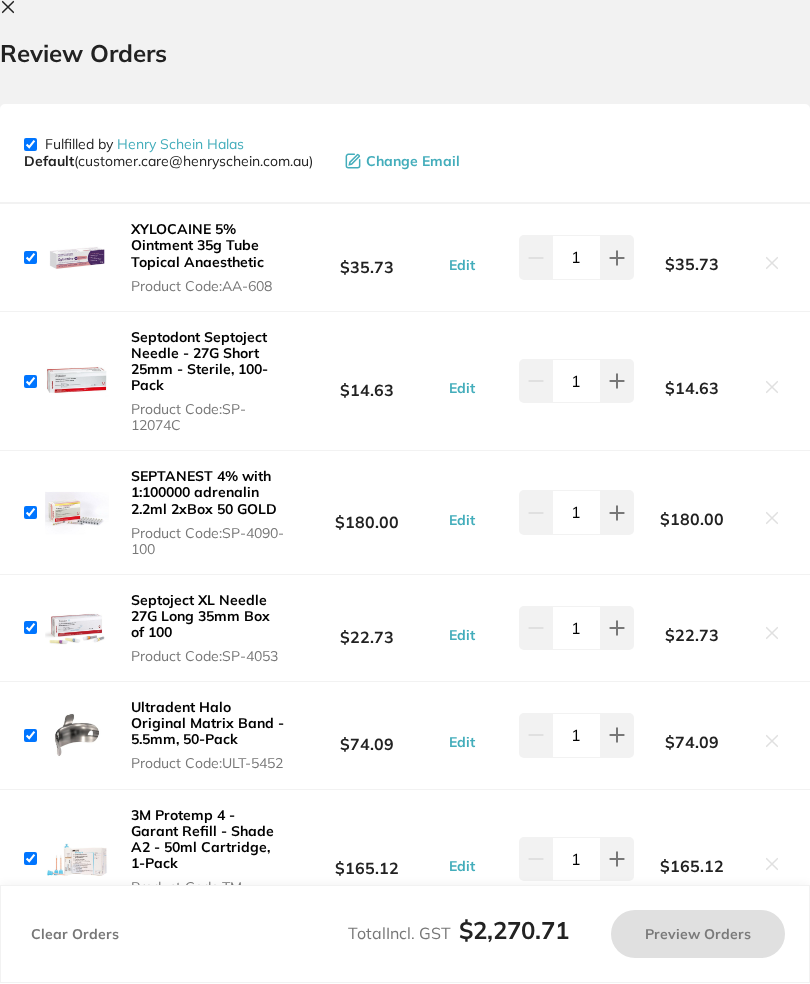 scroll, scrollTop: 0, scrollLeft: 0, axis: both 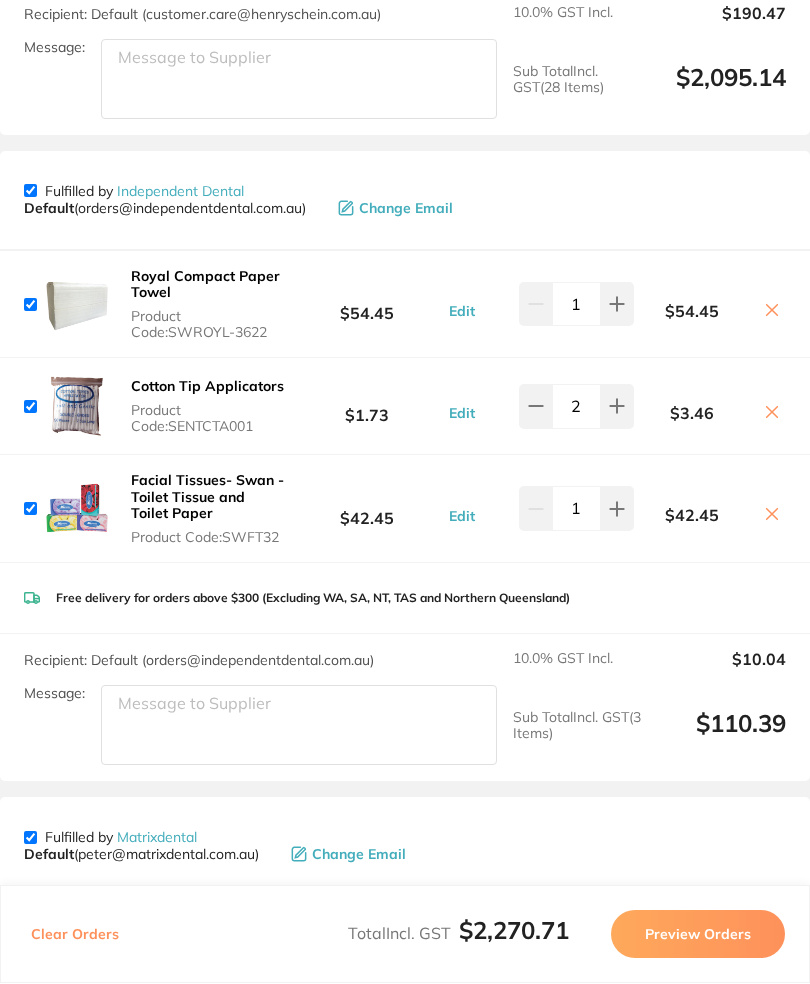click at bounding box center [772, 312] 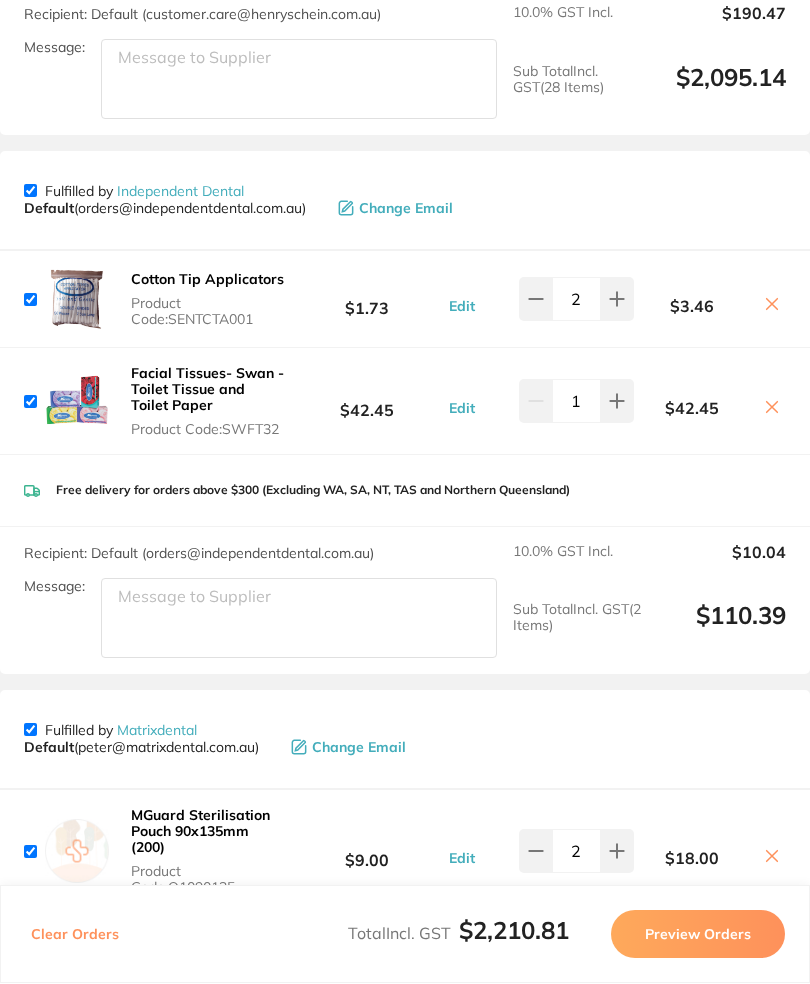 click 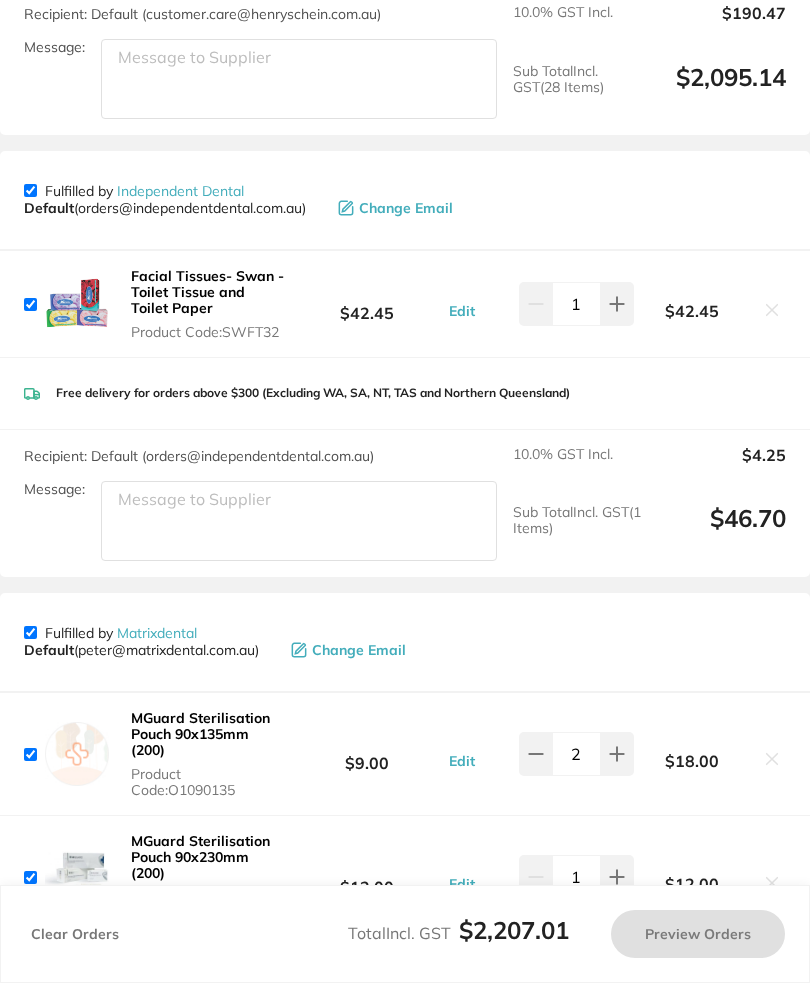 click on "Facial Tissues- Swan - Toilet Tissue and Toilet Paper   Product Code:  SWFT32     $42.45 Edit     1         $42.45" at bounding box center (405, 305) 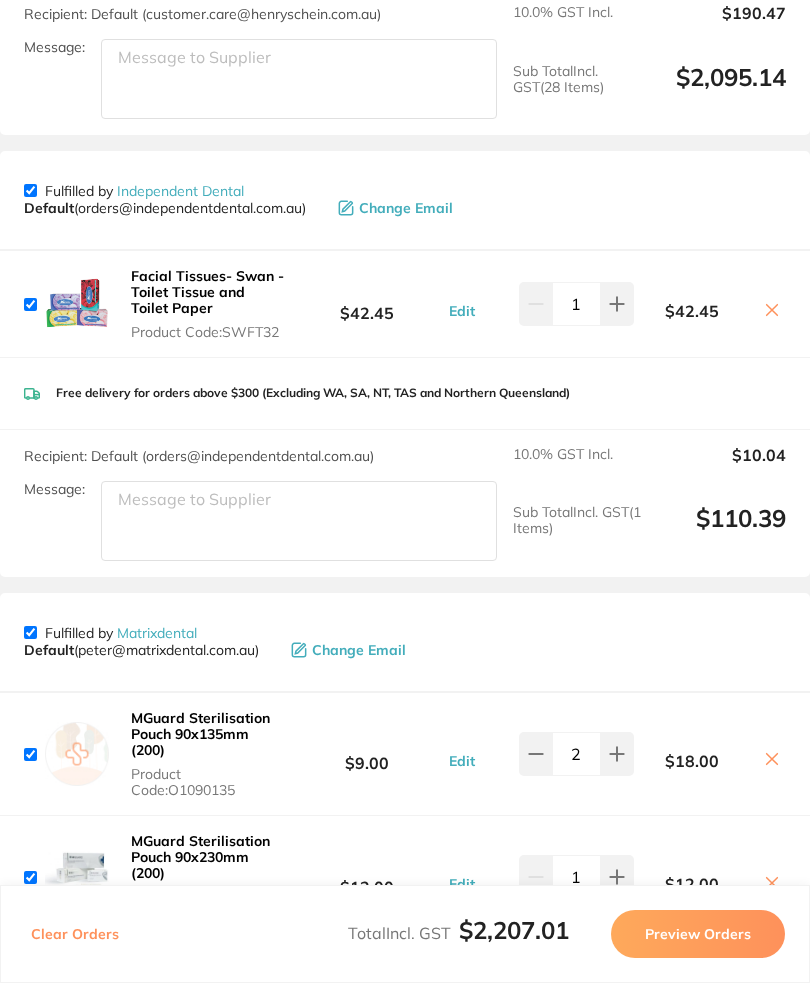 click 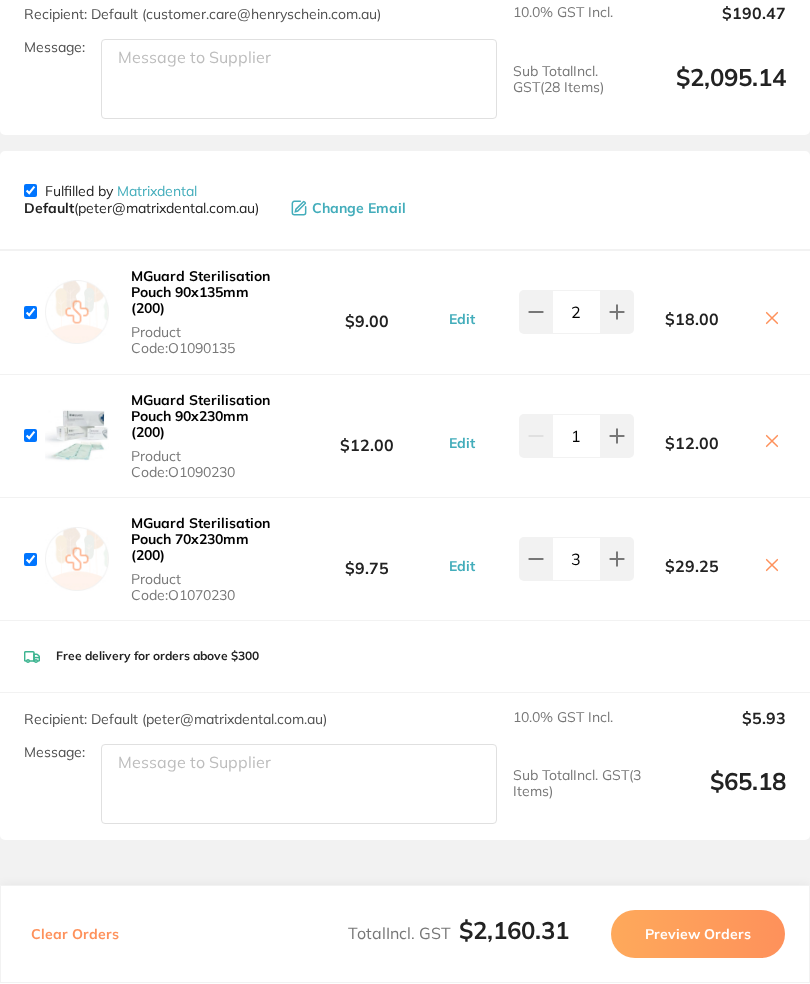 click at bounding box center [772, 567] 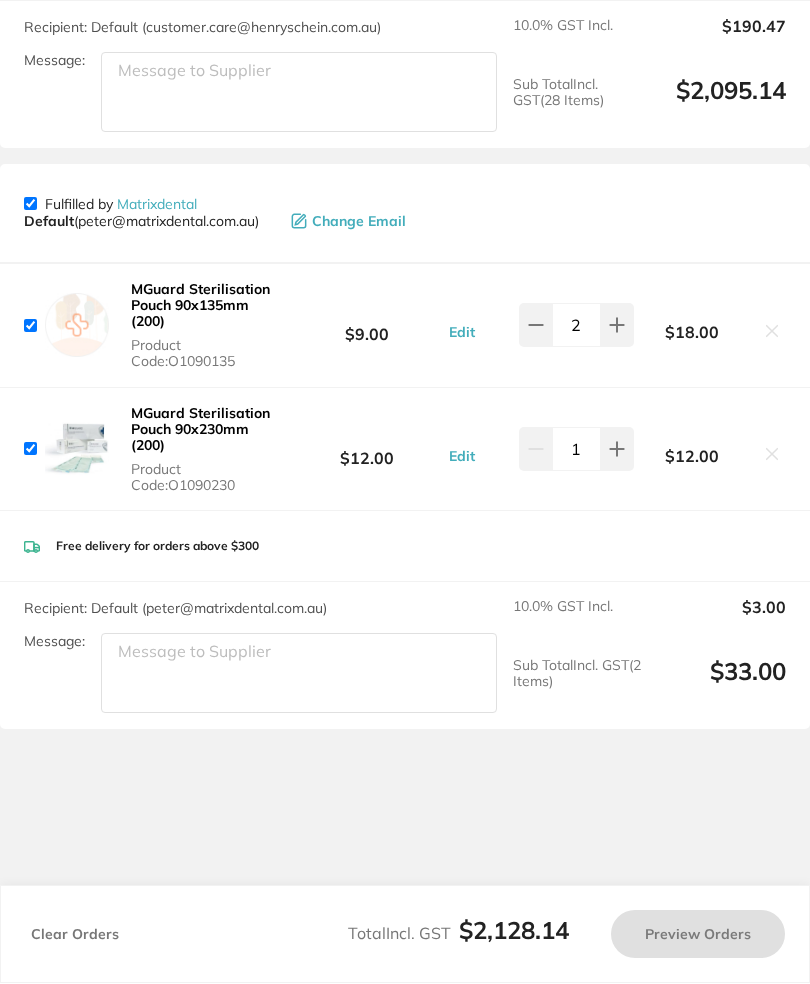 click 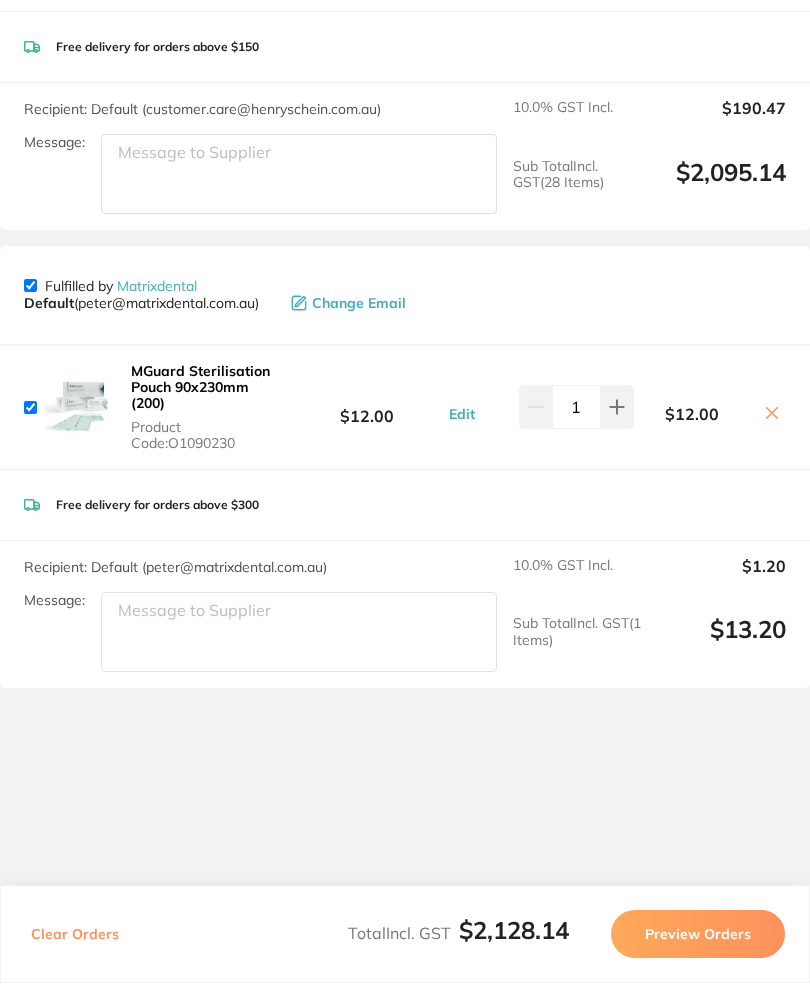 scroll, scrollTop: 3804, scrollLeft: 0, axis: vertical 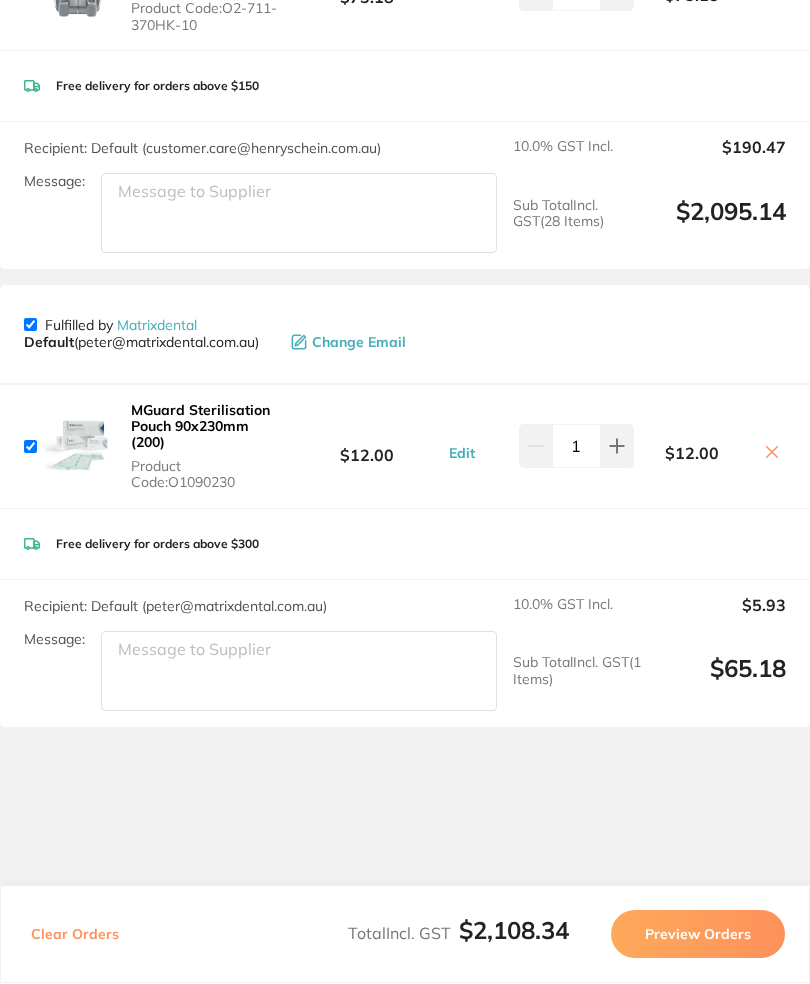 click 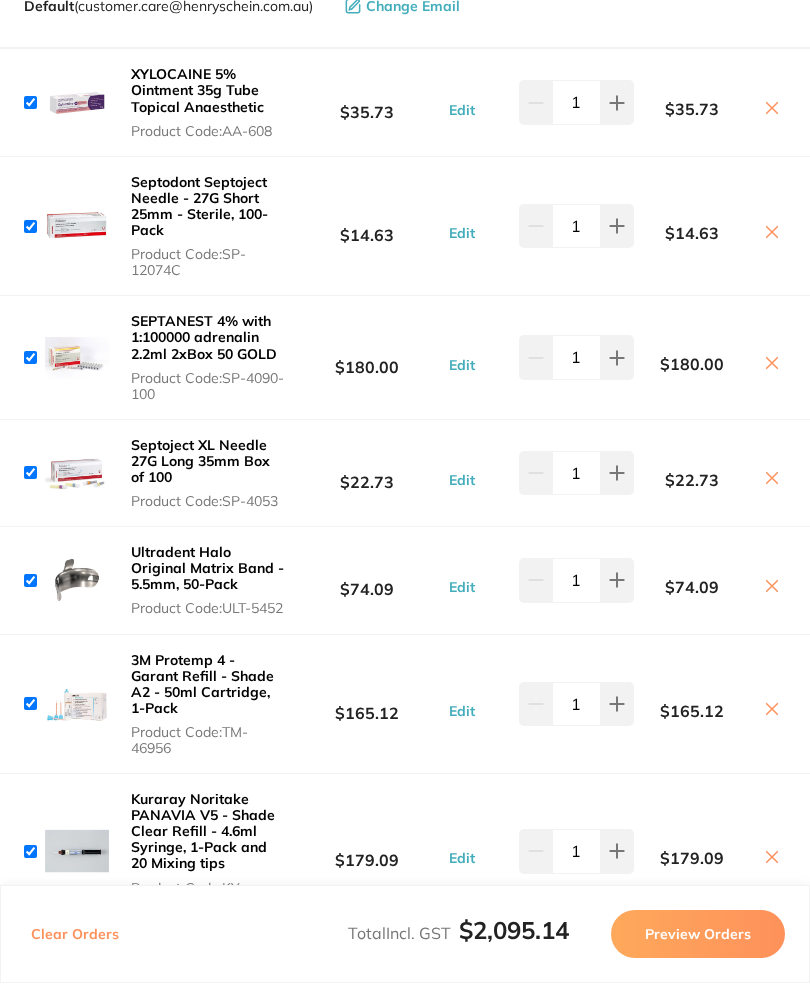 scroll, scrollTop: 157, scrollLeft: 0, axis: vertical 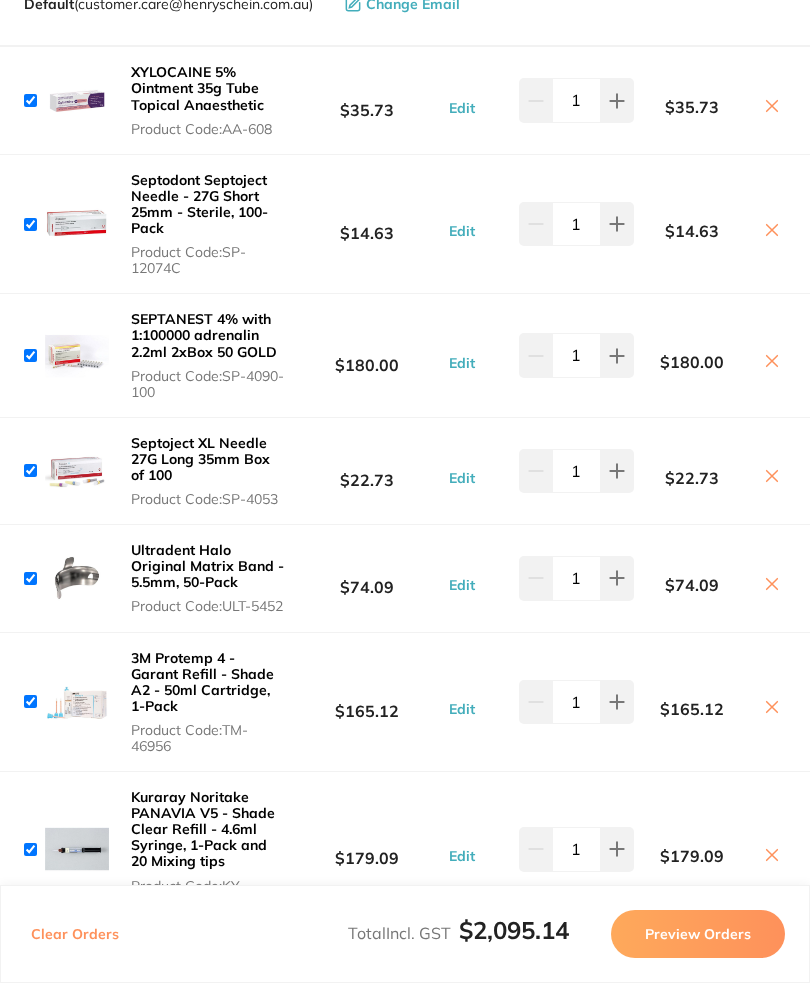 click at bounding box center (77, 102) 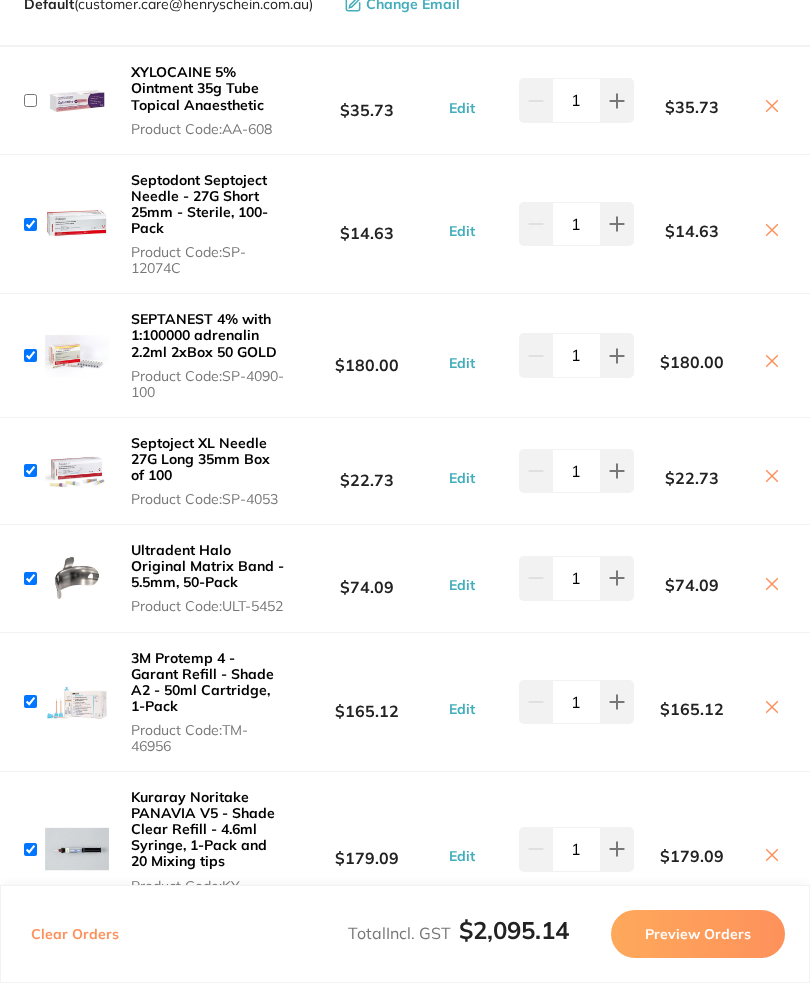 checkbox on "false" 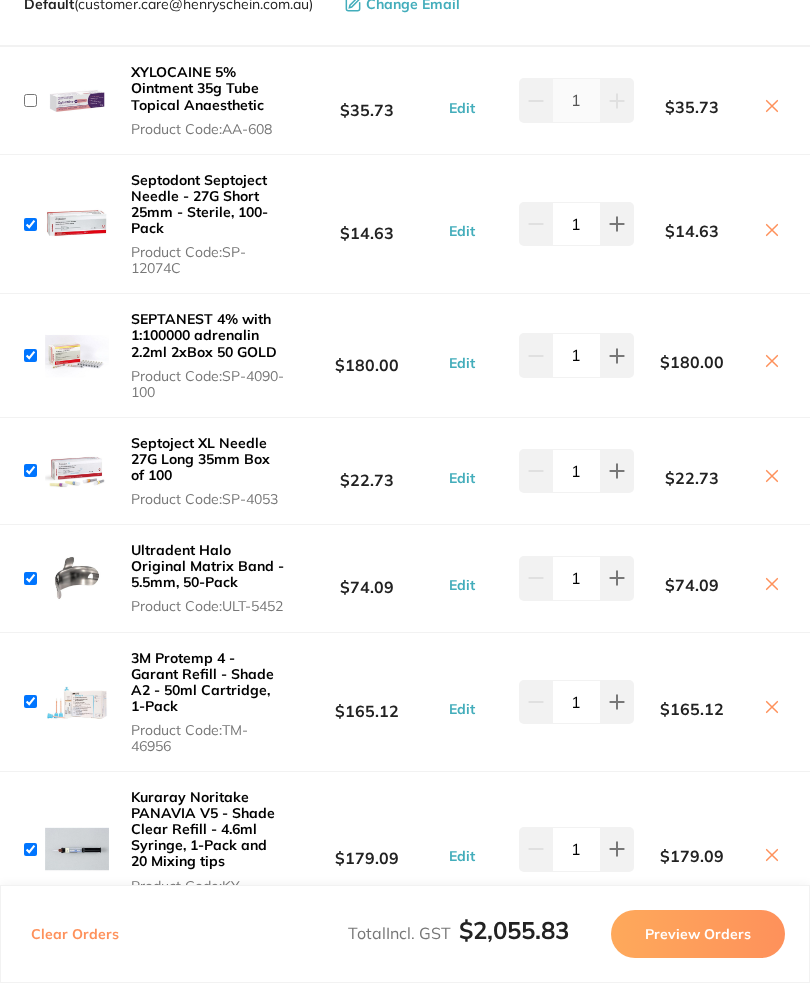 click at bounding box center [30, 225] 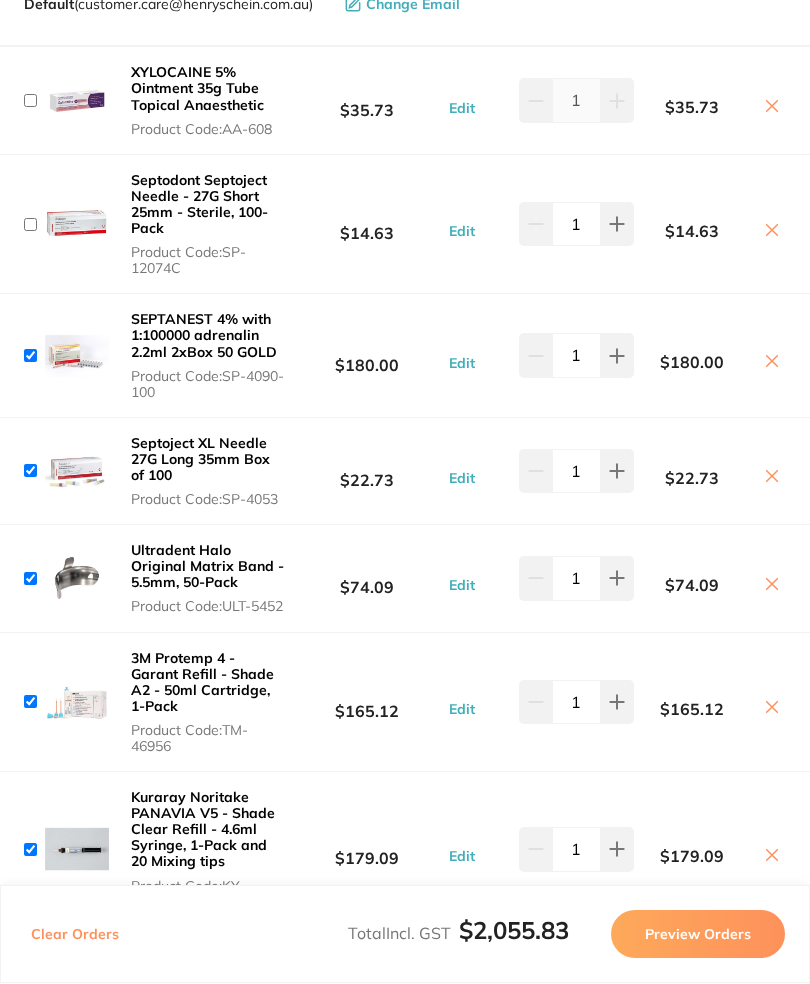 checkbox on "false" 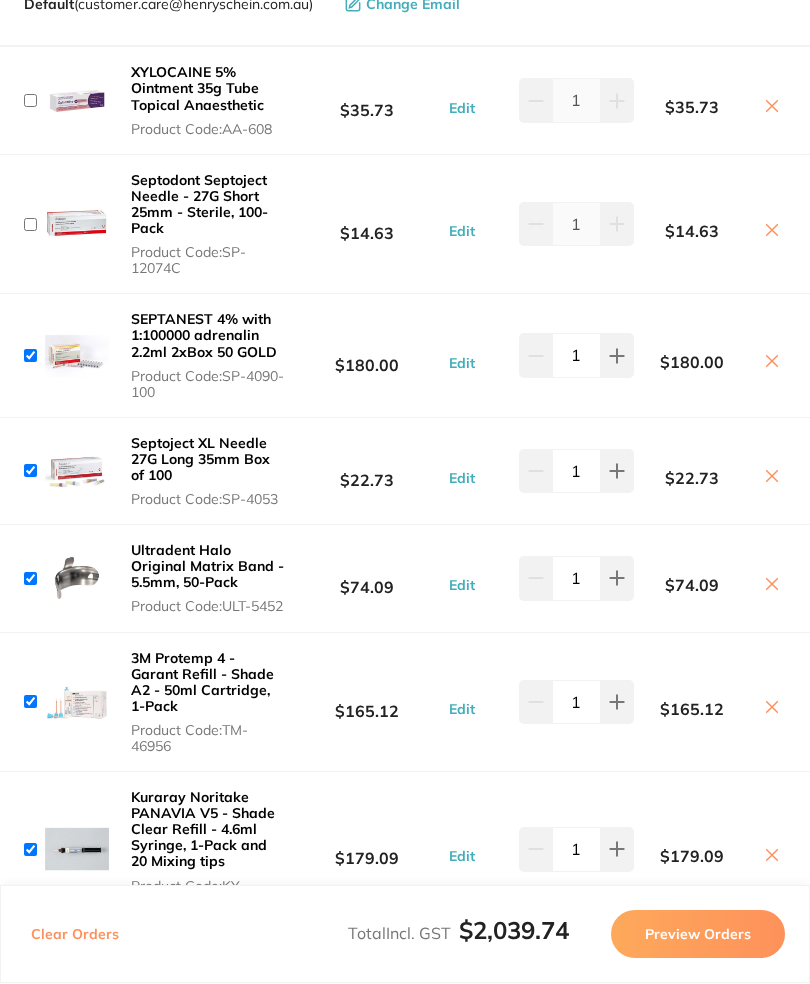 click at bounding box center [30, 356] 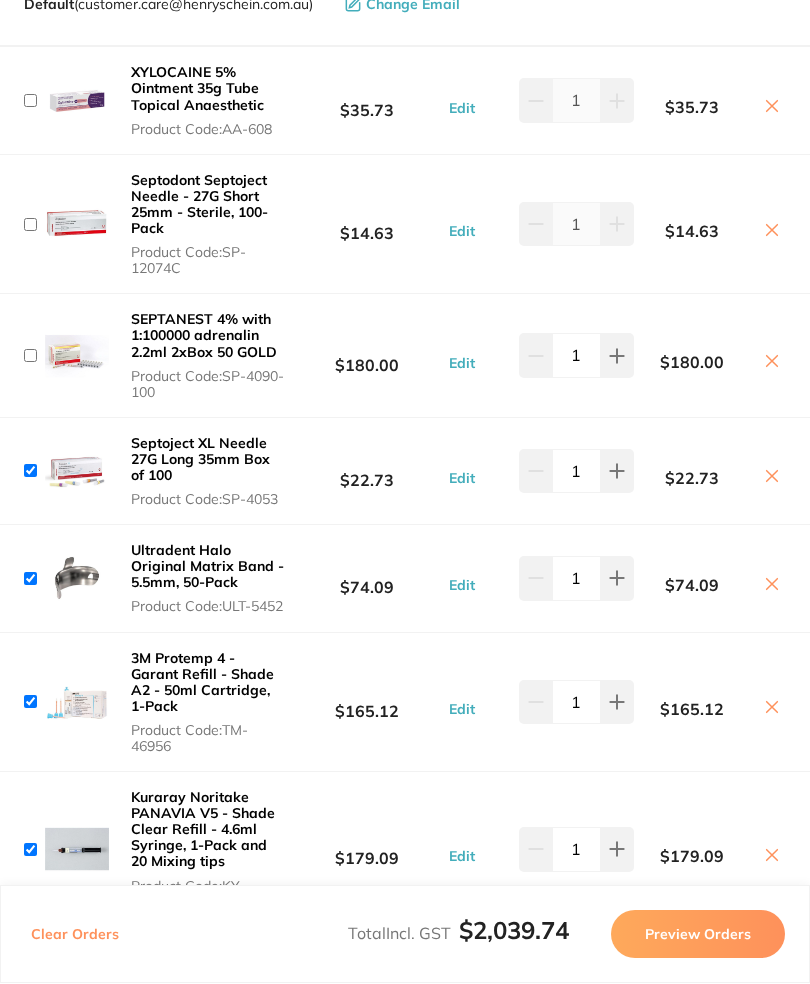 checkbox on "false" 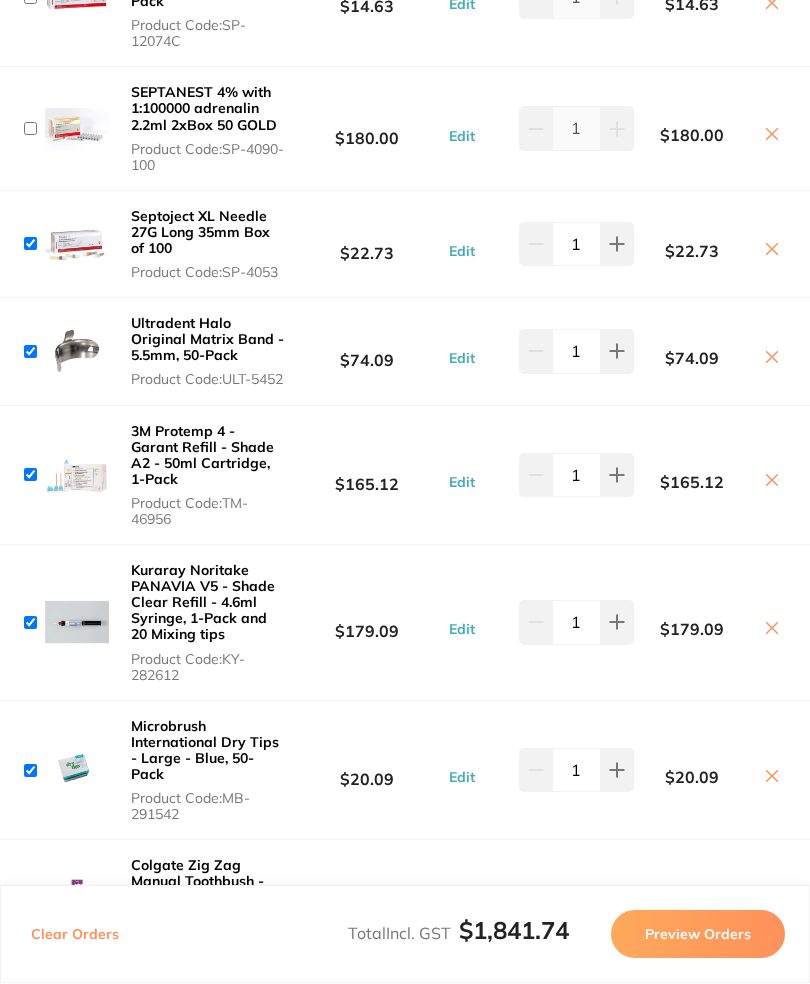 scroll, scrollTop: 386, scrollLeft: 0, axis: vertical 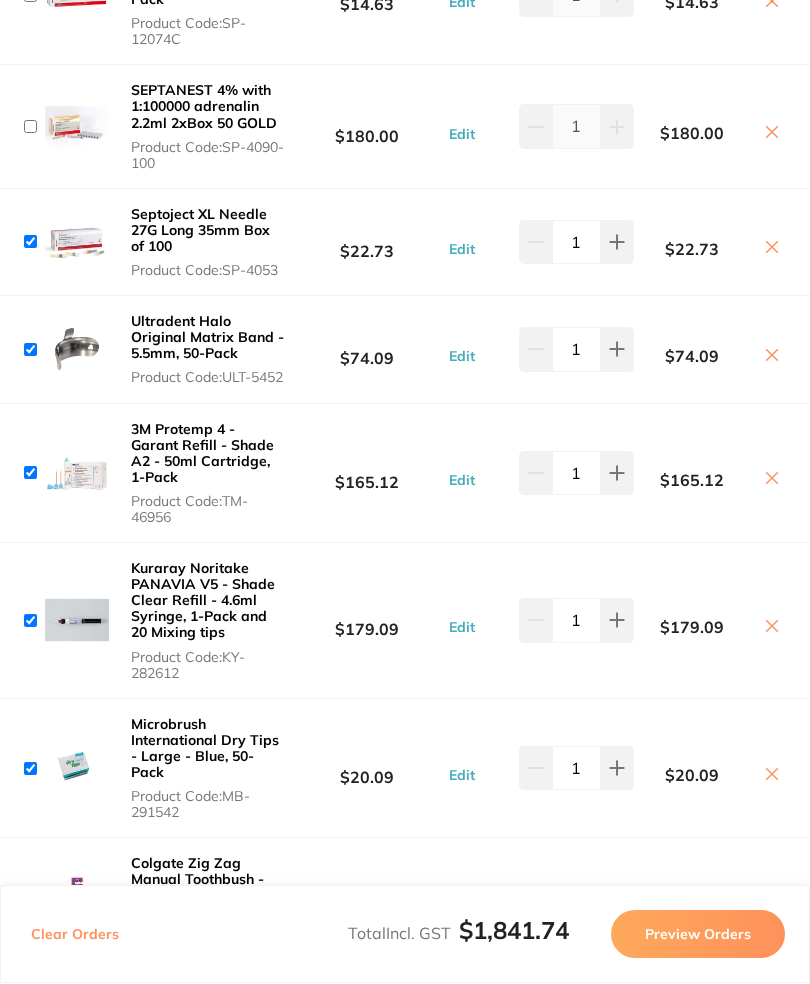 click at bounding box center (30, 242) 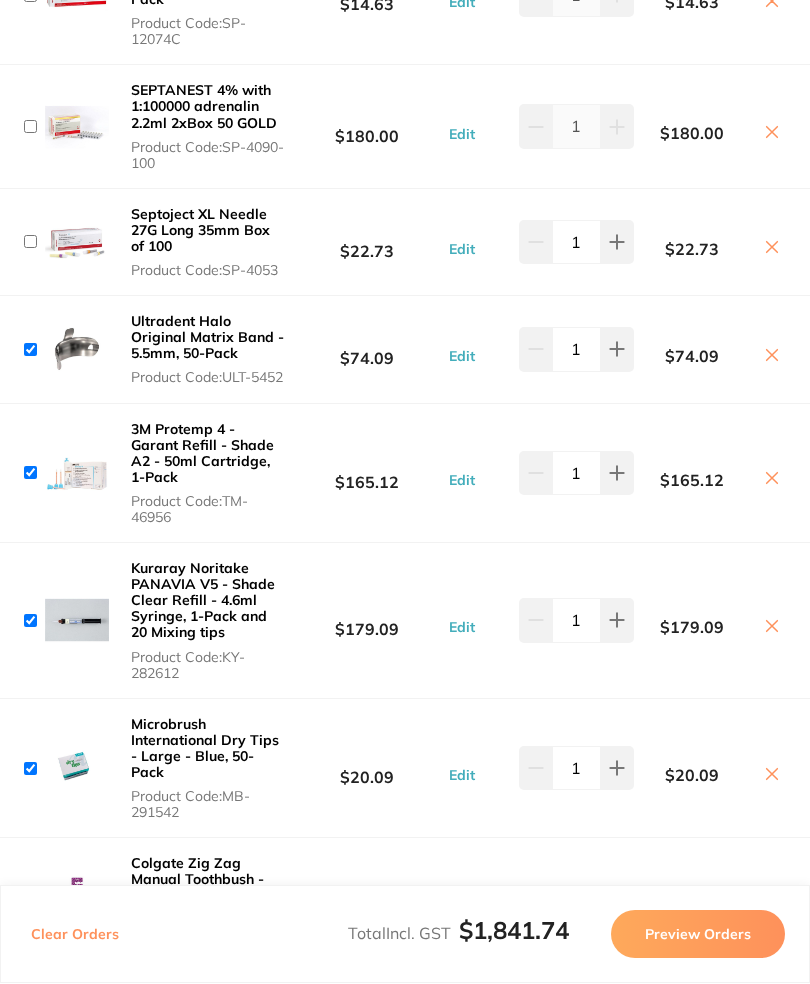checkbox on "false" 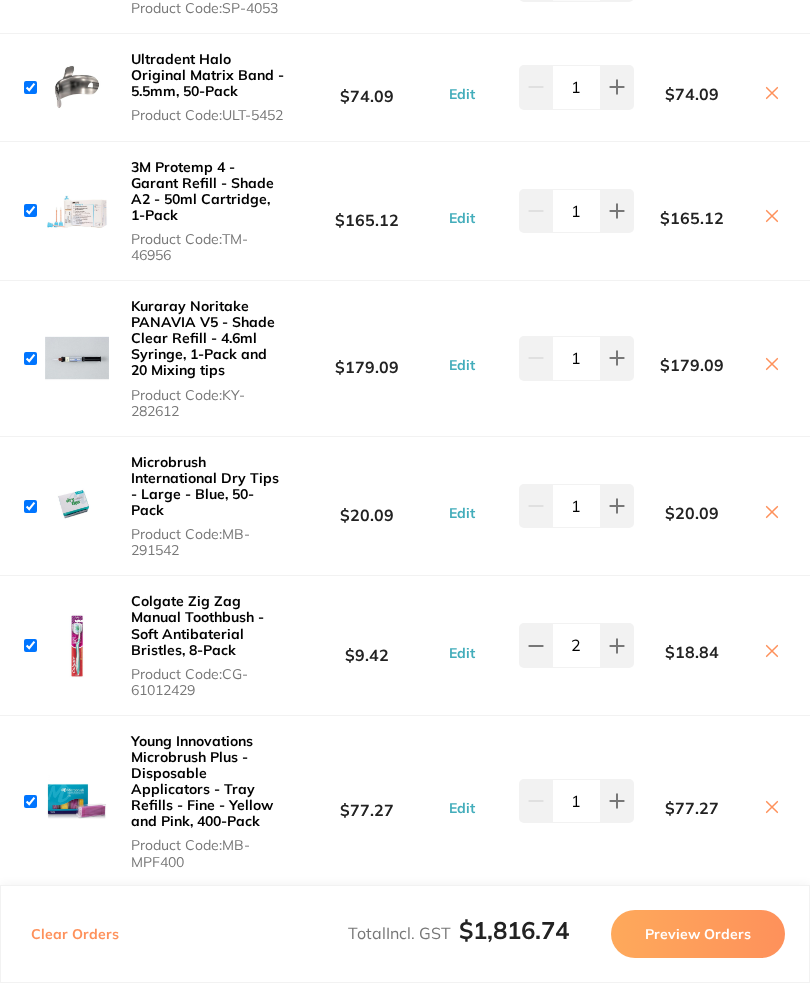scroll, scrollTop: 663, scrollLeft: 0, axis: vertical 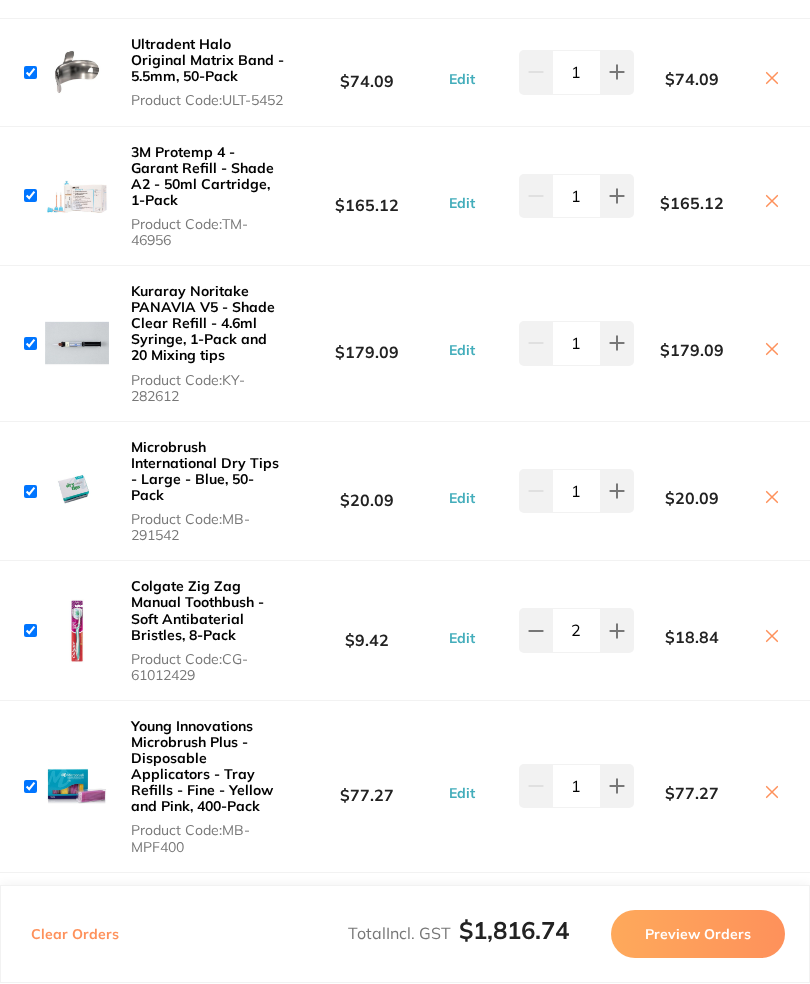 click at bounding box center [30, 73] 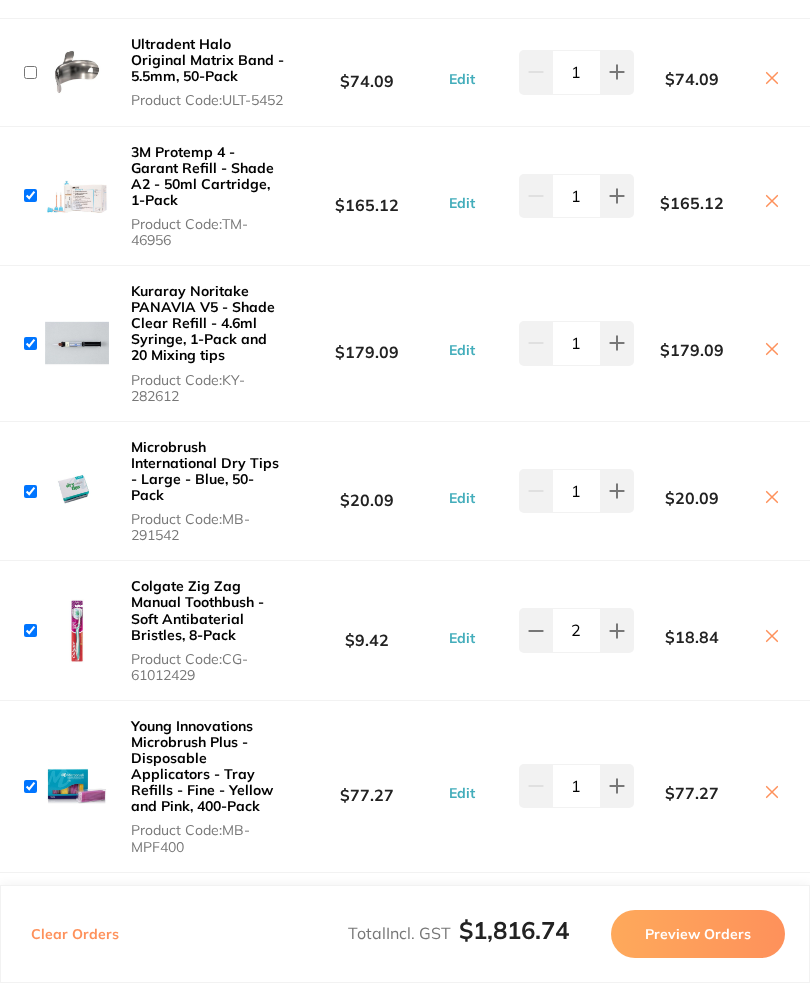 checkbox on "false" 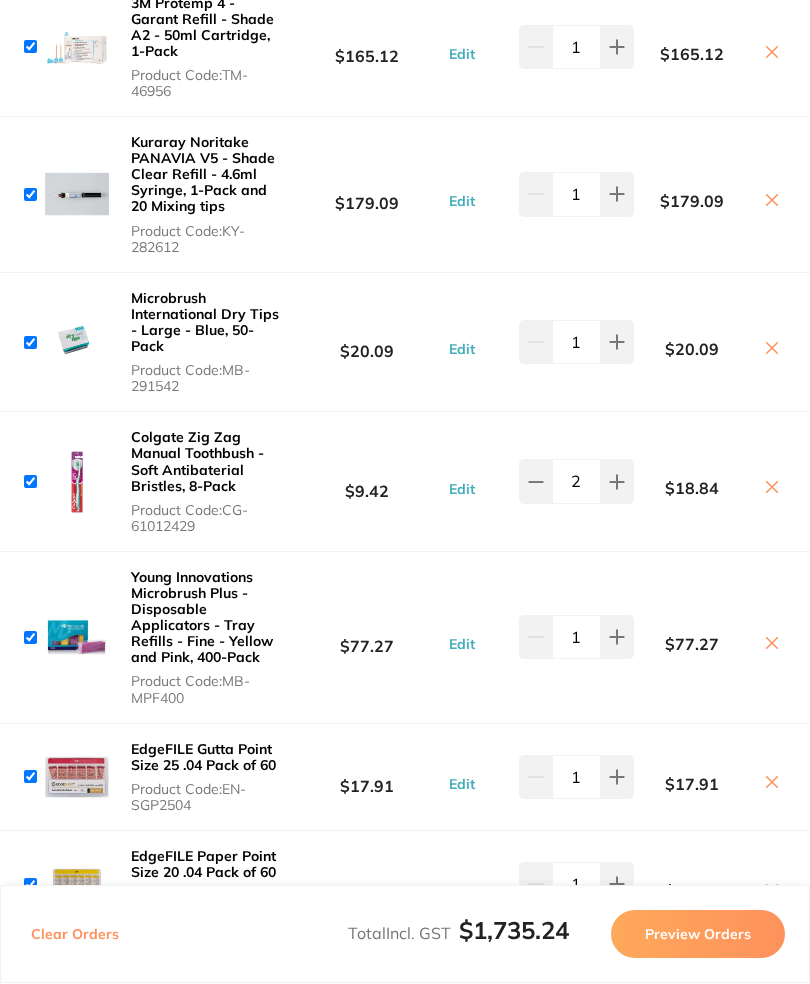 scroll, scrollTop: 811, scrollLeft: 0, axis: vertical 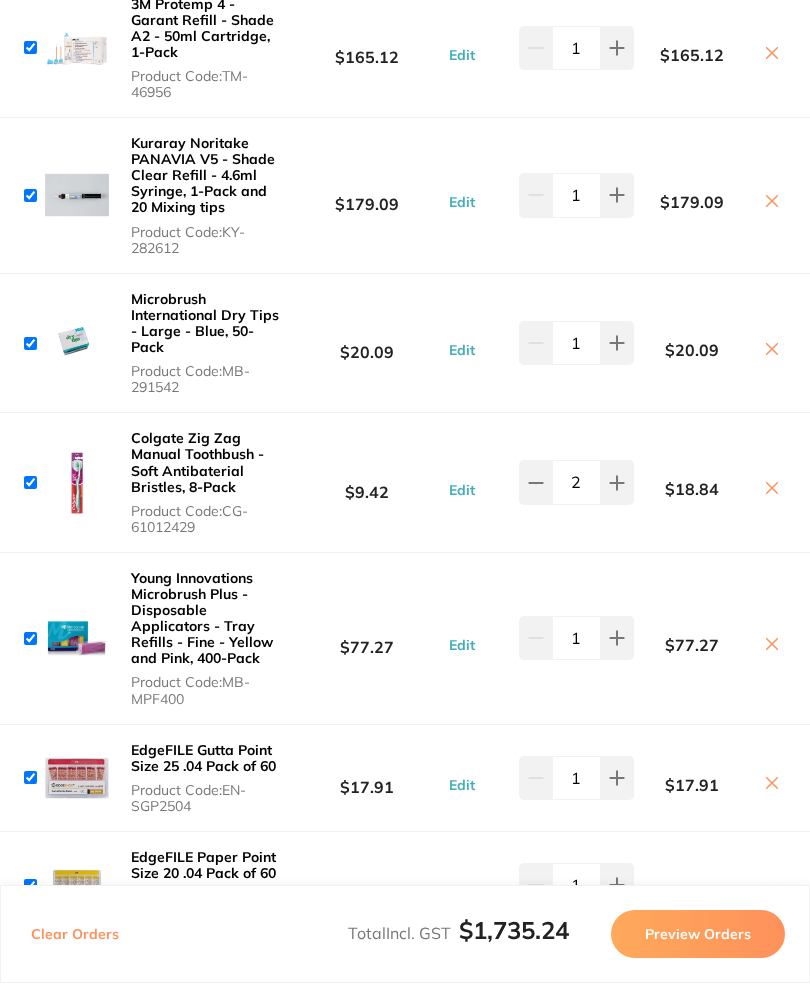 click at bounding box center (30, 48) 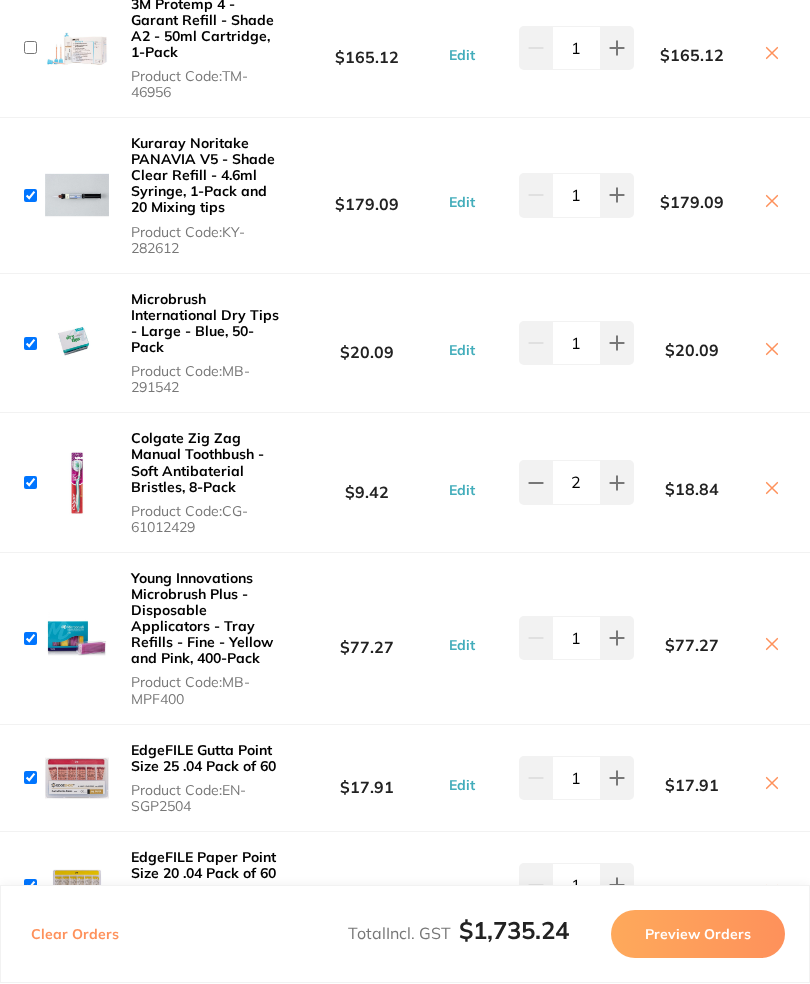 checkbox on "false" 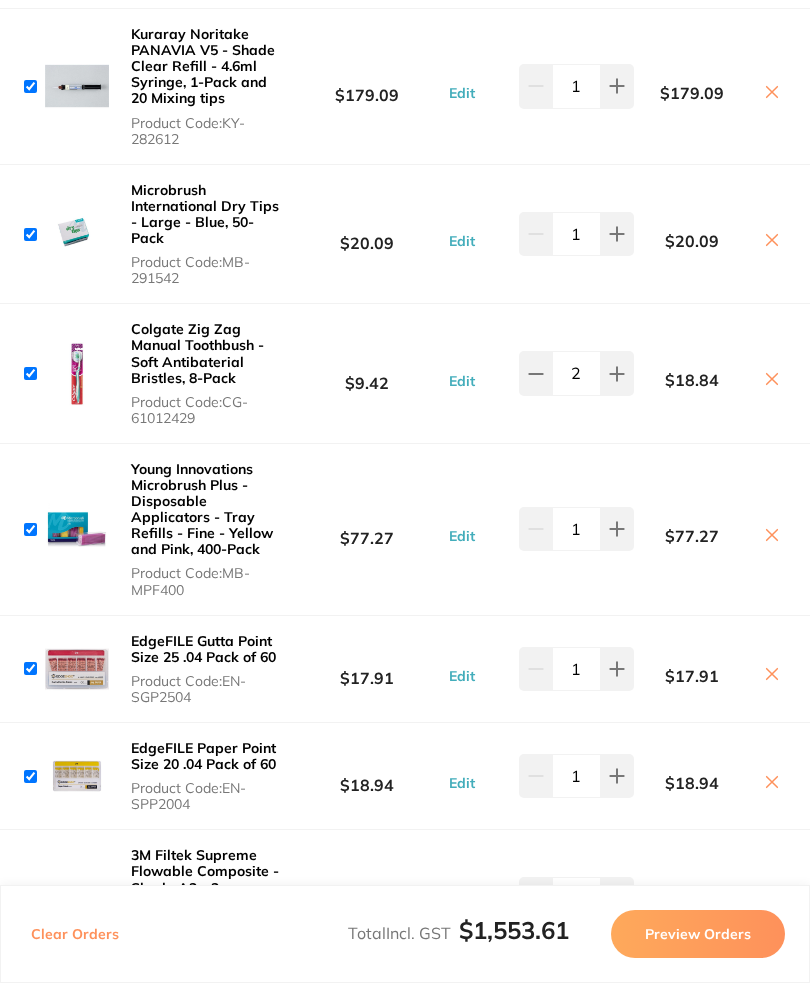 scroll, scrollTop: 929, scrollLeft: 0, axis: vertical 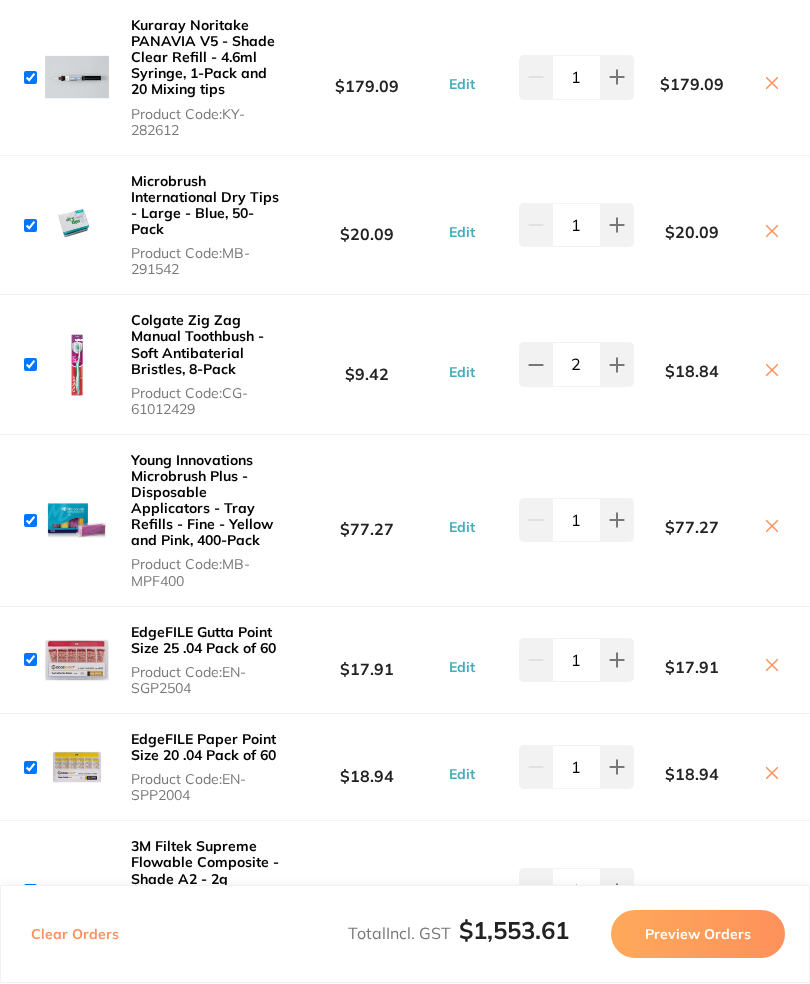 click at bounding box center (30, 78) 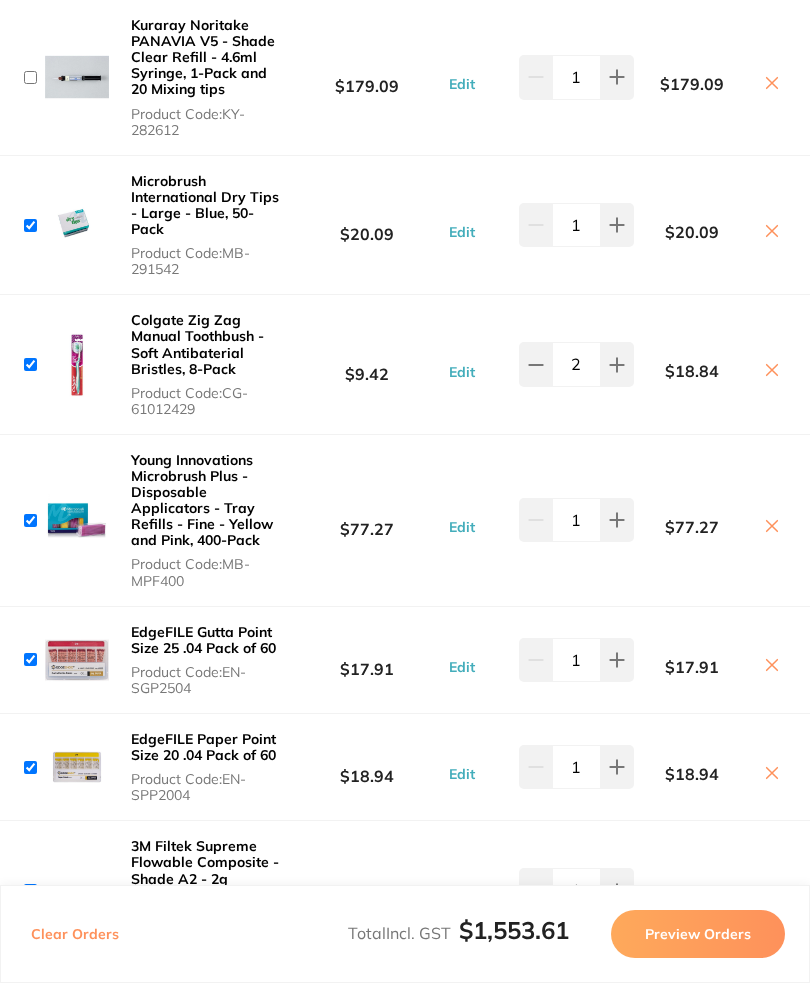 checkbox on "false" 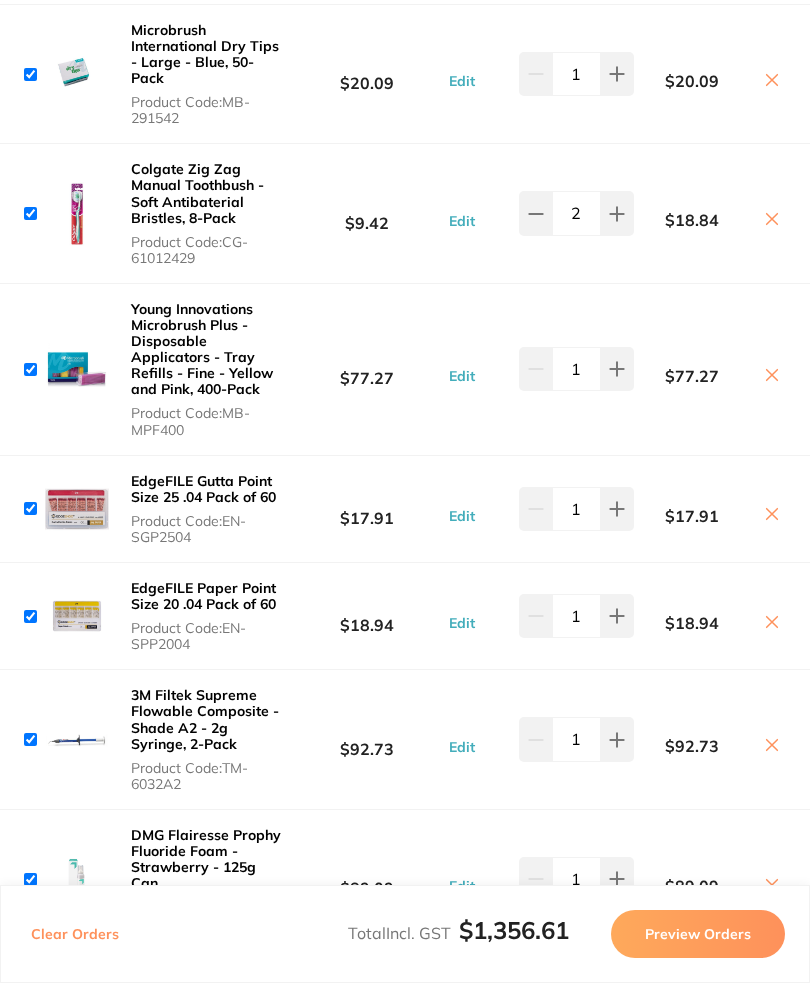 scroll, scrollTop: 1083, scrollLeft: 0, axis: vertical 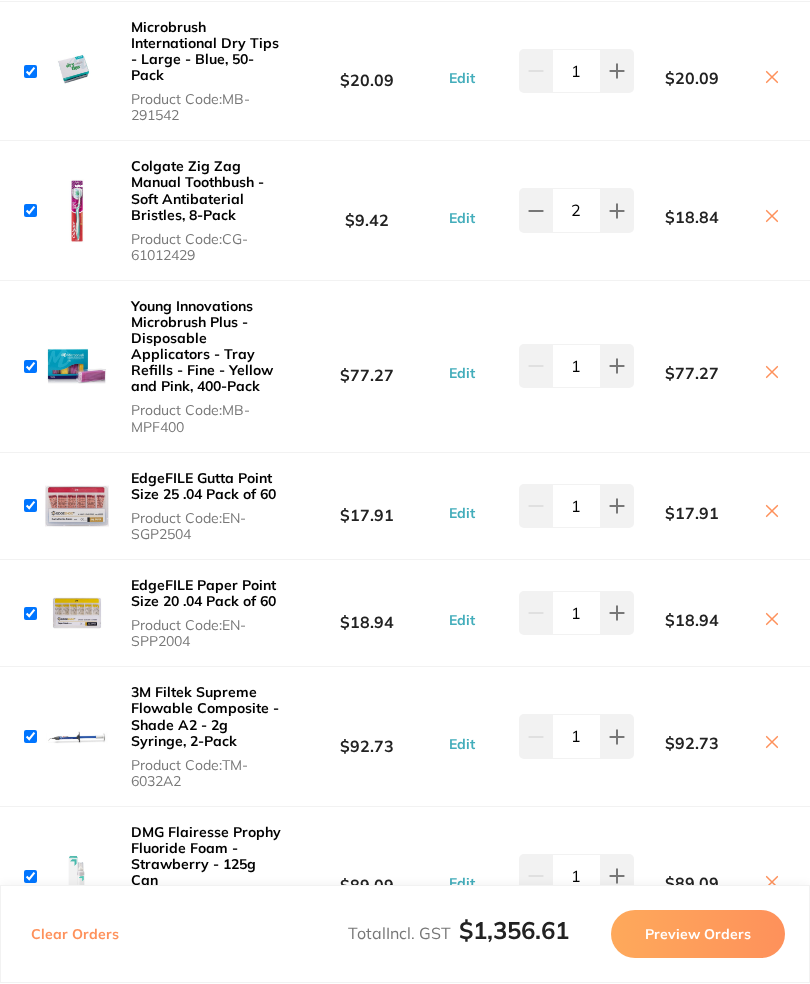 click at bounding box center [30, 72] 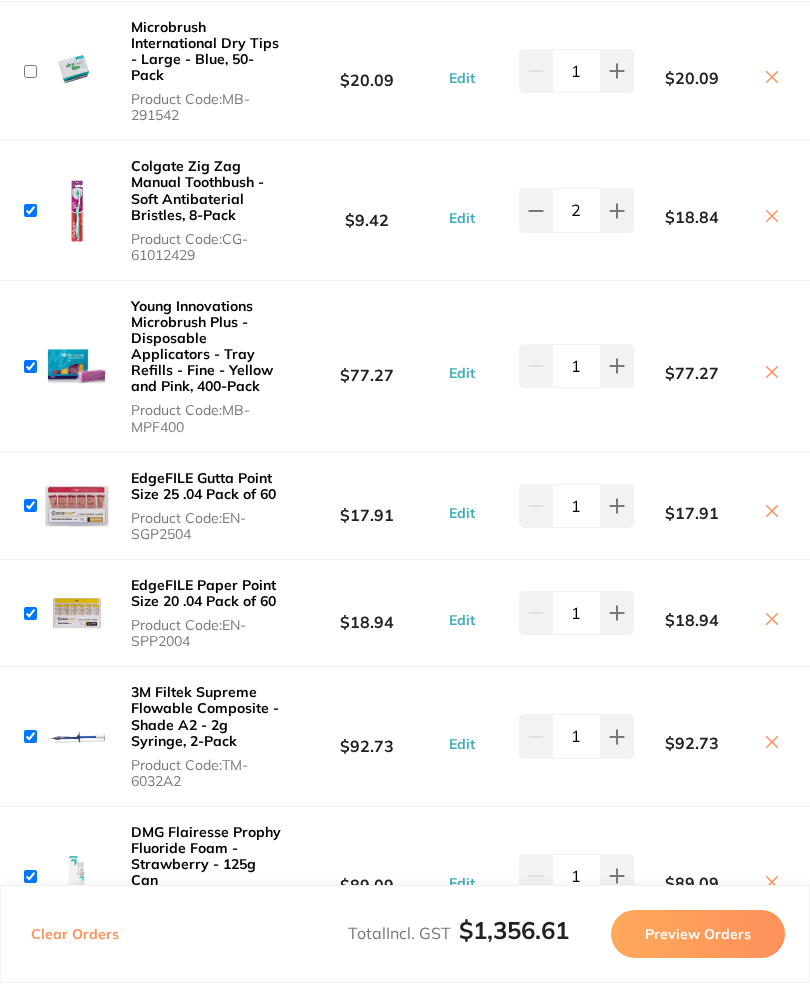 checkbox on "false" 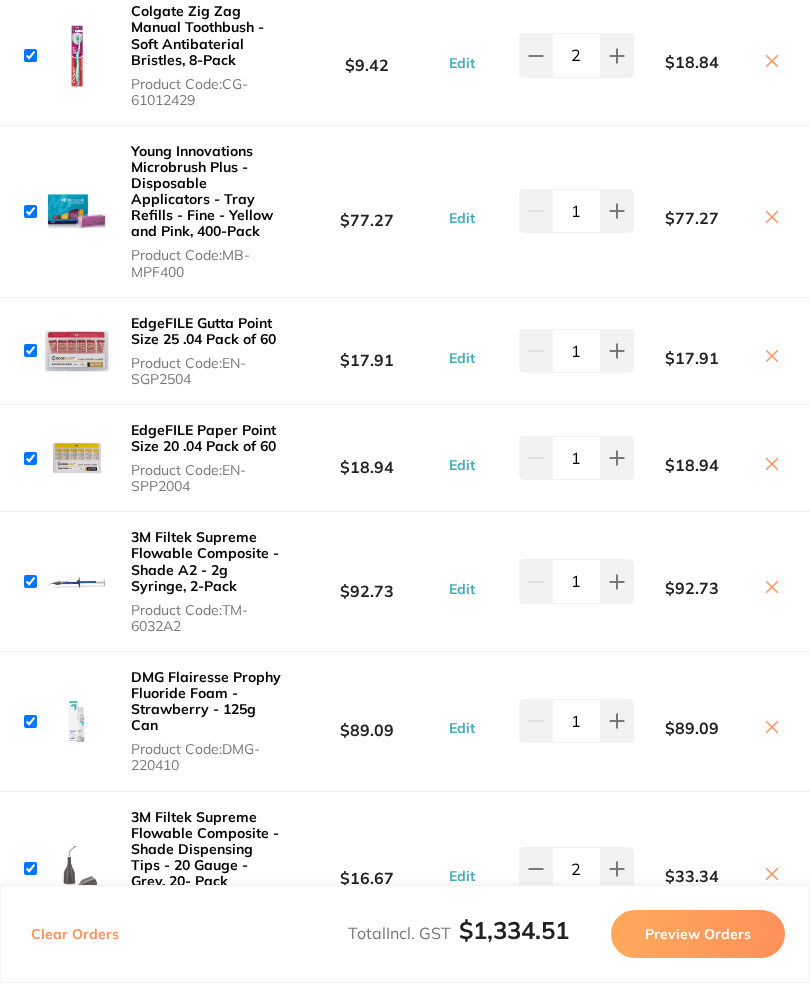 scroll, scrollTop: 1241, scrollLeft: 0, axis: vertical 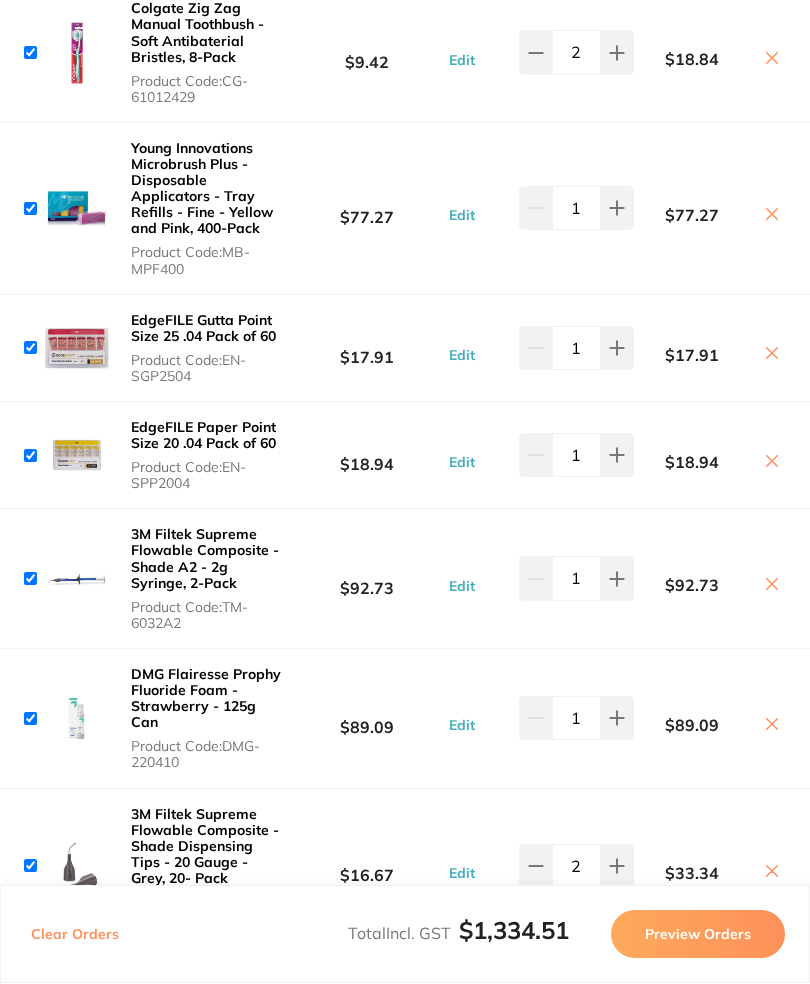 click at bounding box center (30, 53) 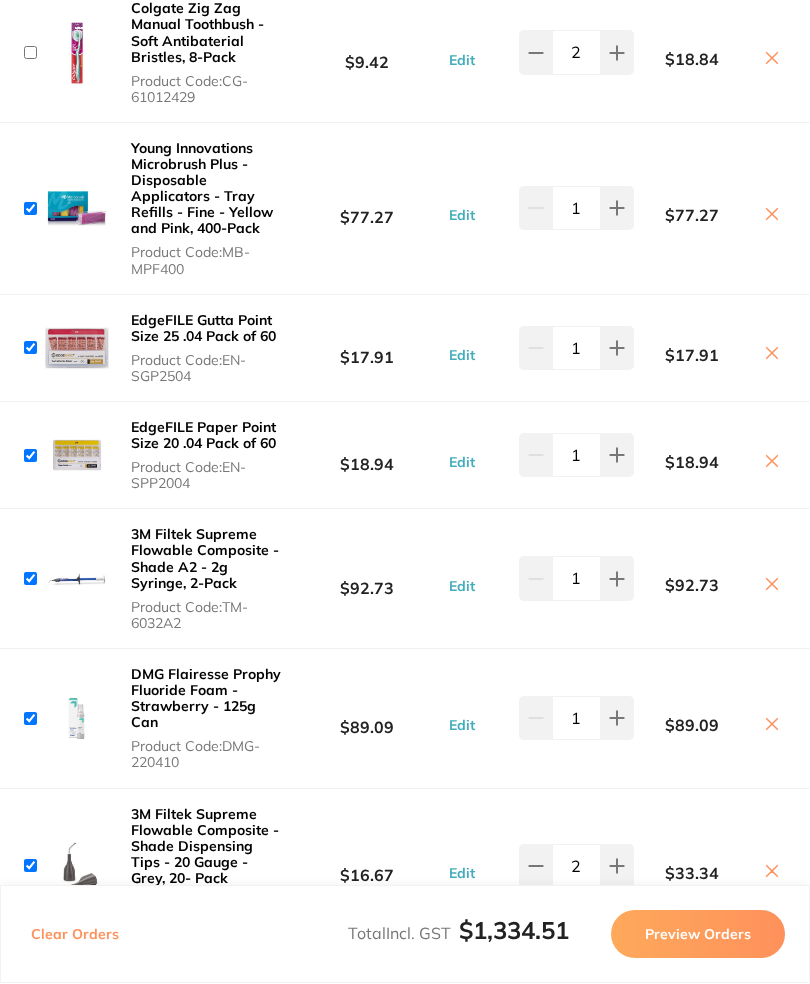 checkbox on "false" 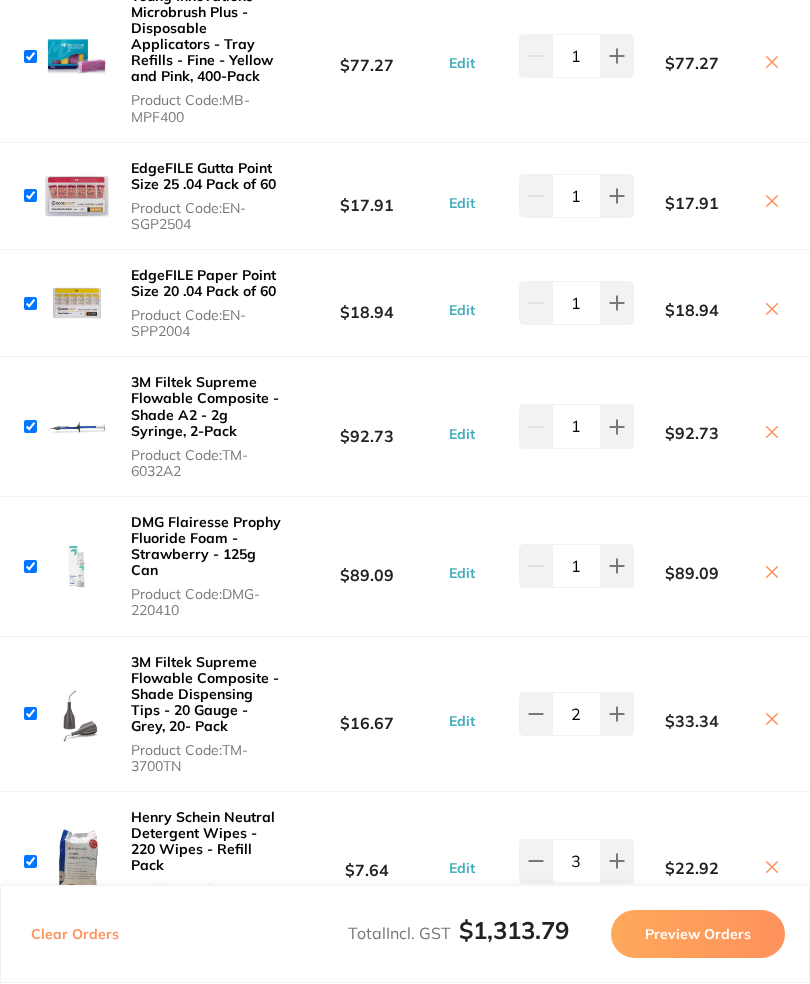 scroll, scrollTop: 1401, scrollLeft: 0, axis: vertical 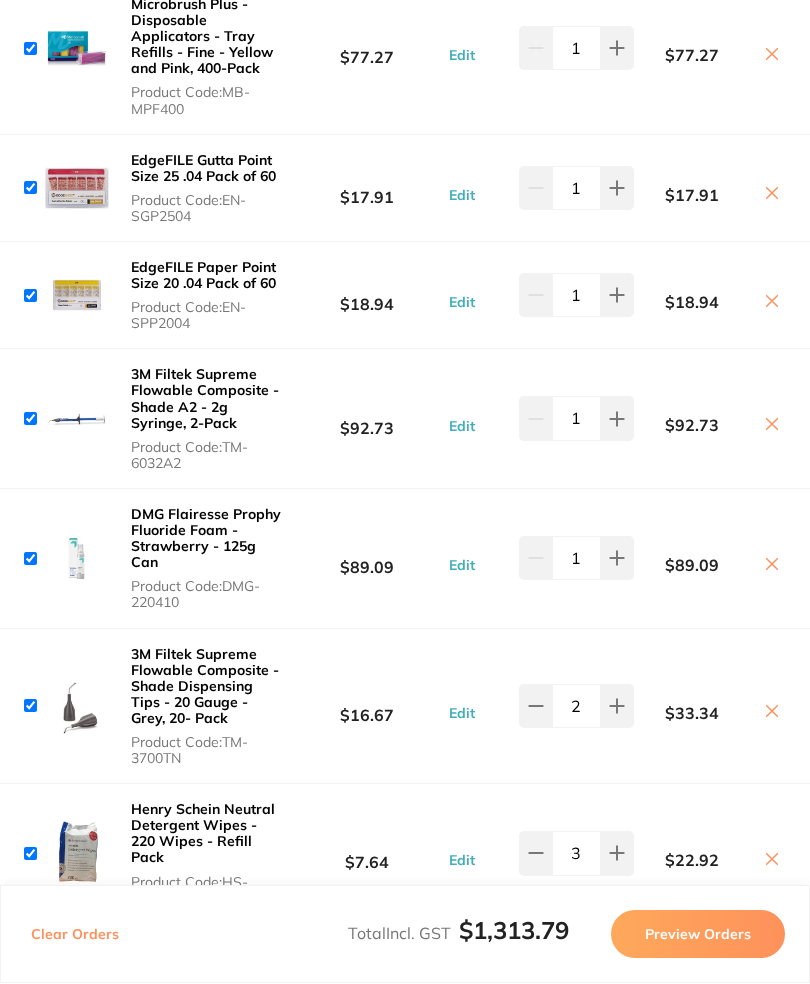 click at bounding box center [30, 49] 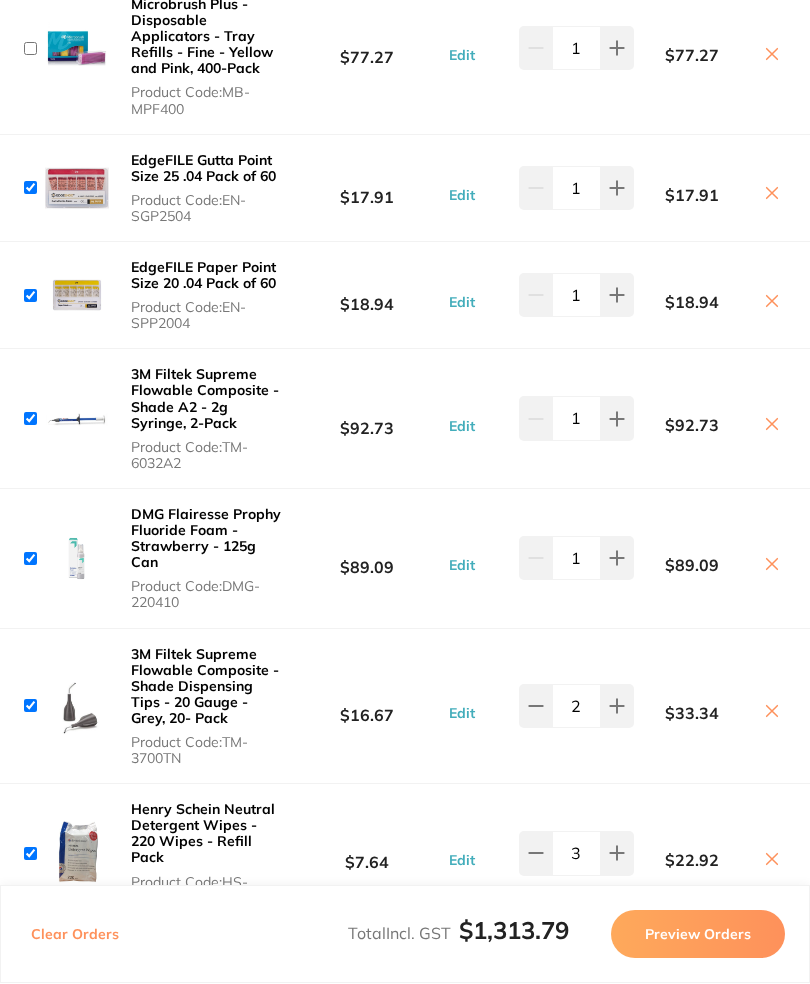checkbox on "false" 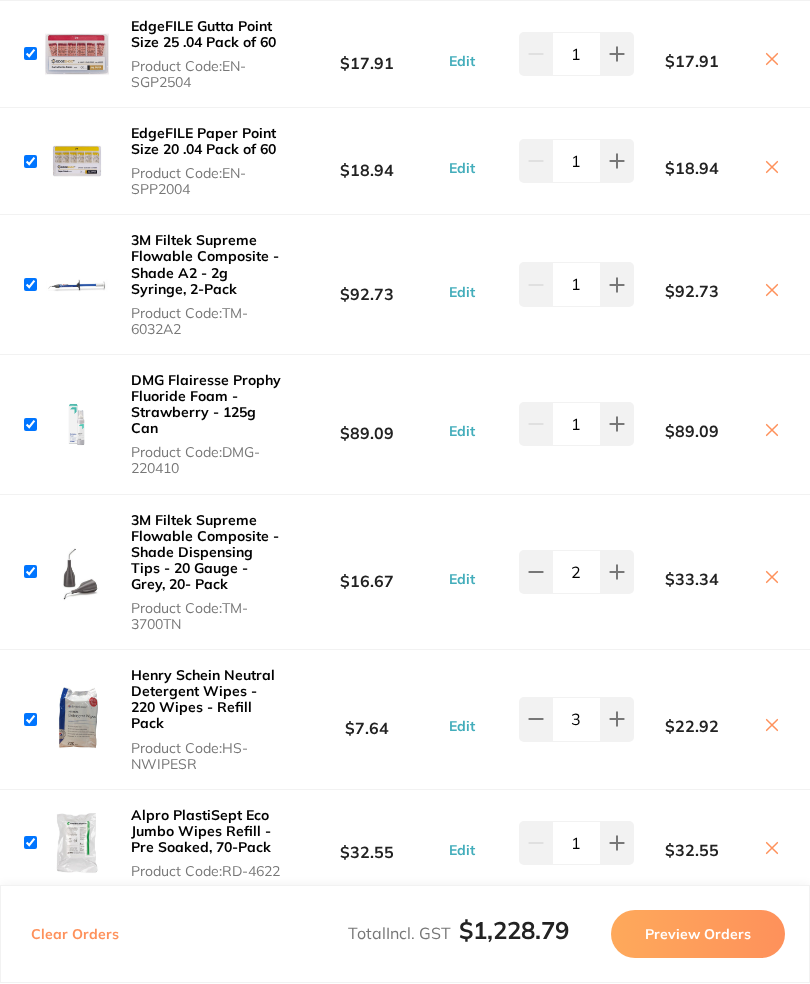 scroll, scrollTop: 1541, scrollLeft: 0, axis: vertical 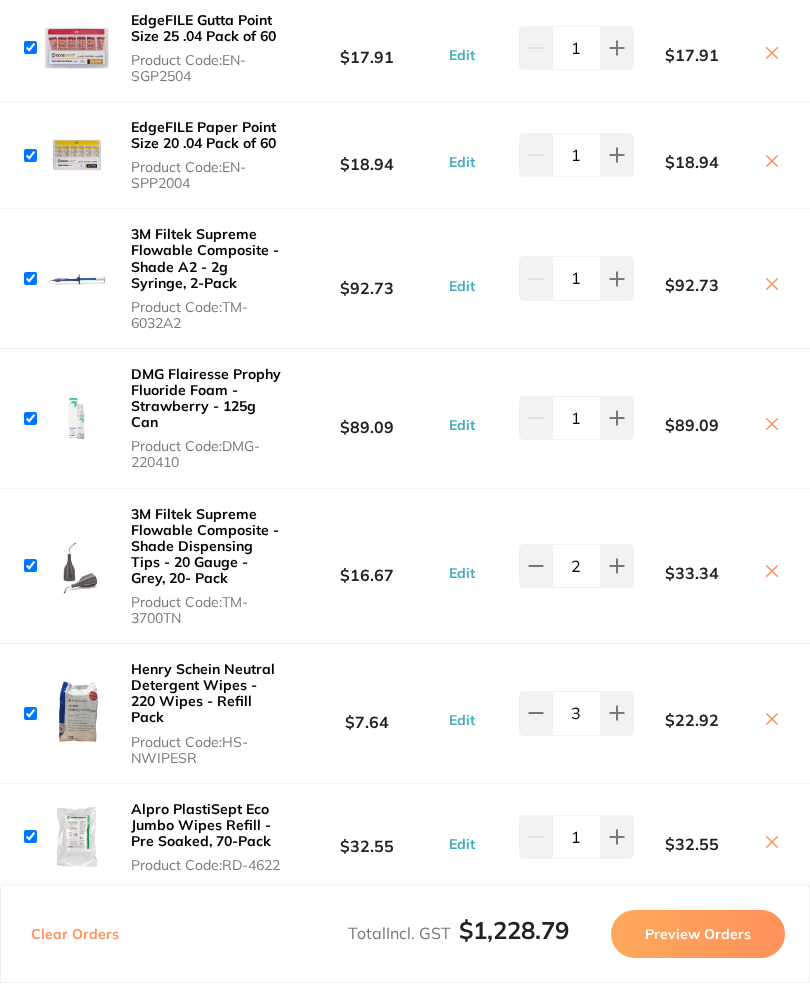 click at bounding box center [30, 48] 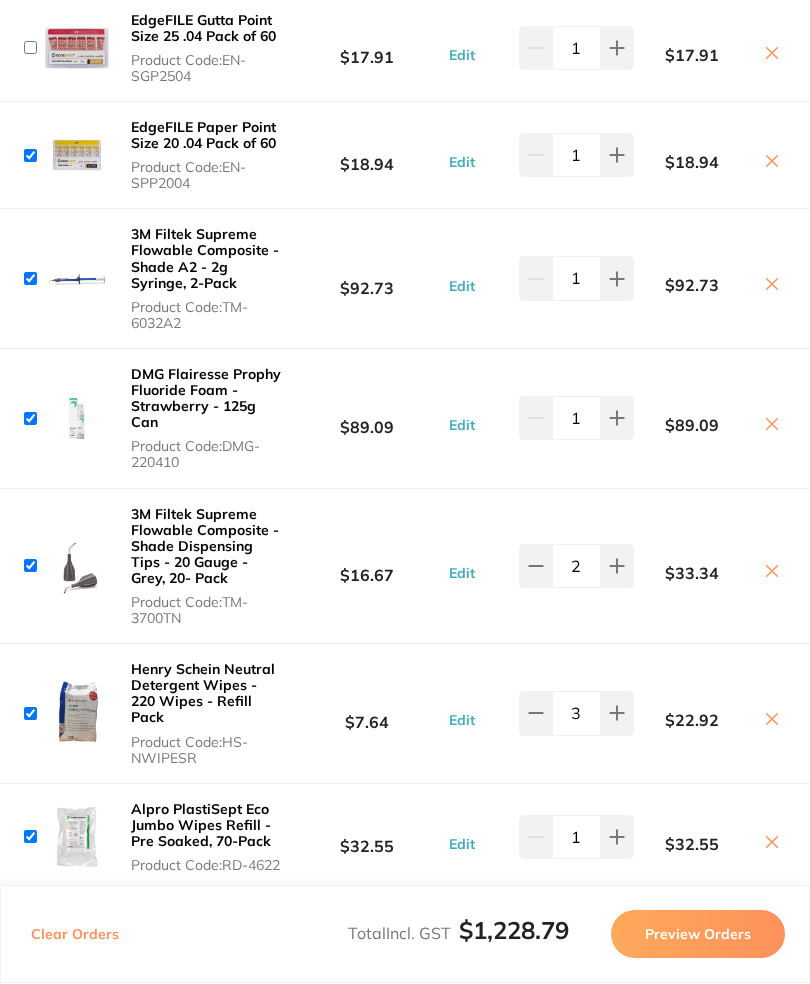 checkbox on "false" 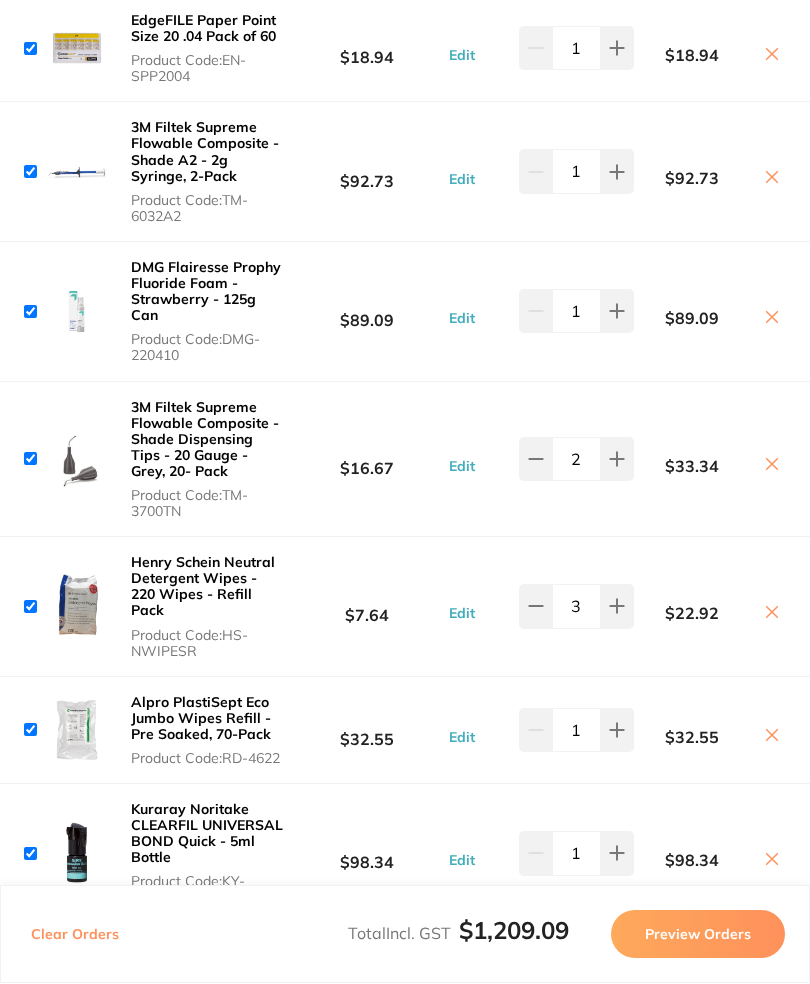 scroll, scrollTop: 1647, scrollLeft: 0, axis: vertical 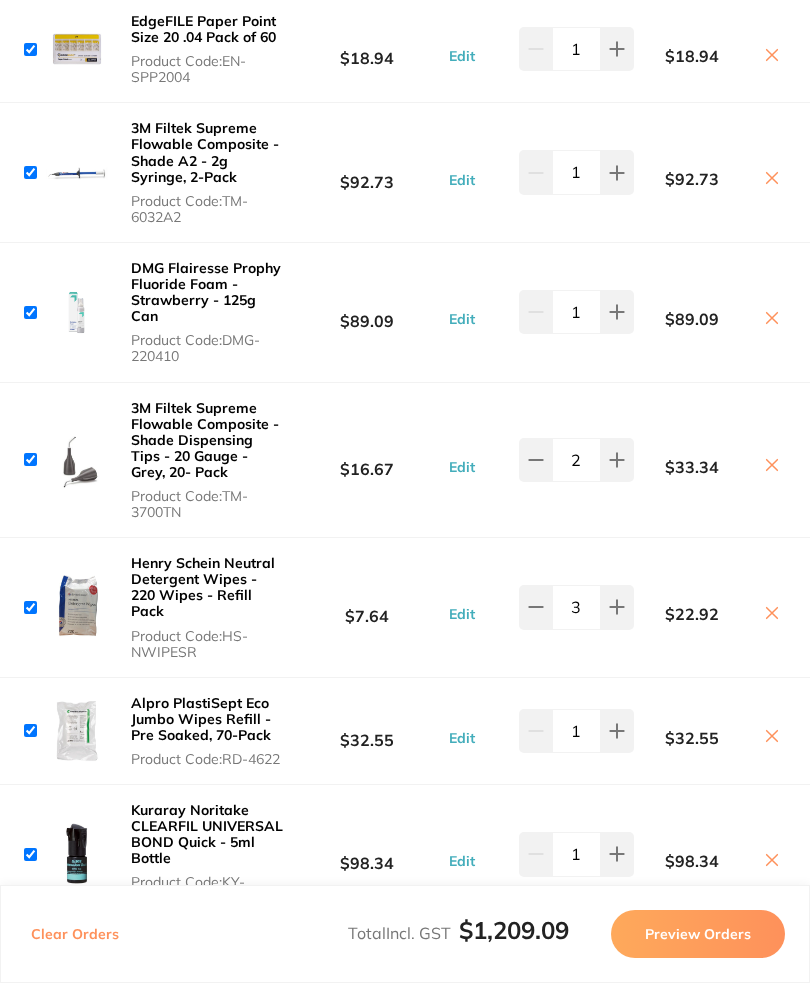 click at bounding box center (30, 50) 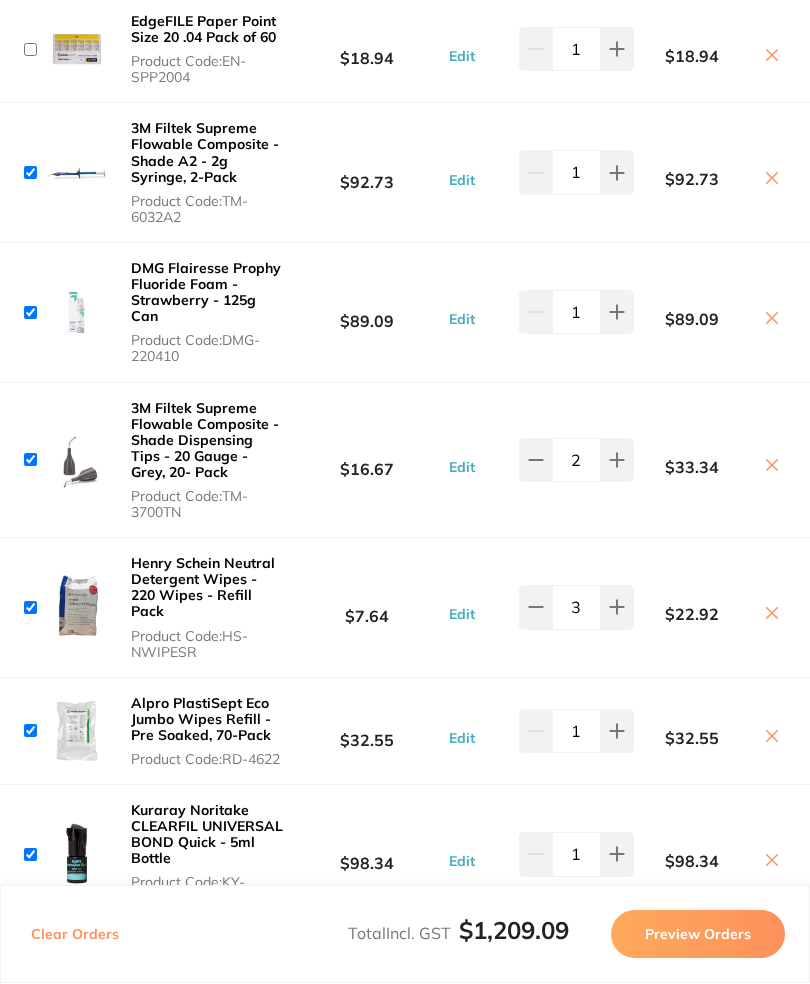 checkbox on "false" 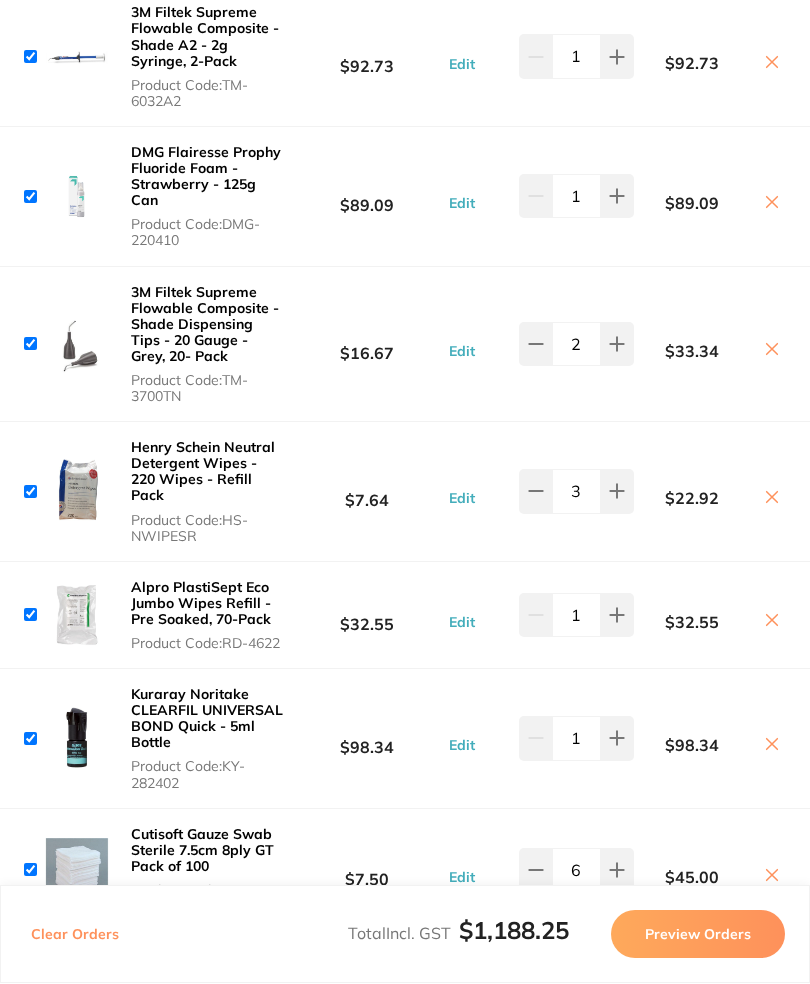 scroll, scrollTop: 1749, scrollLeft: 0, axis: vertical 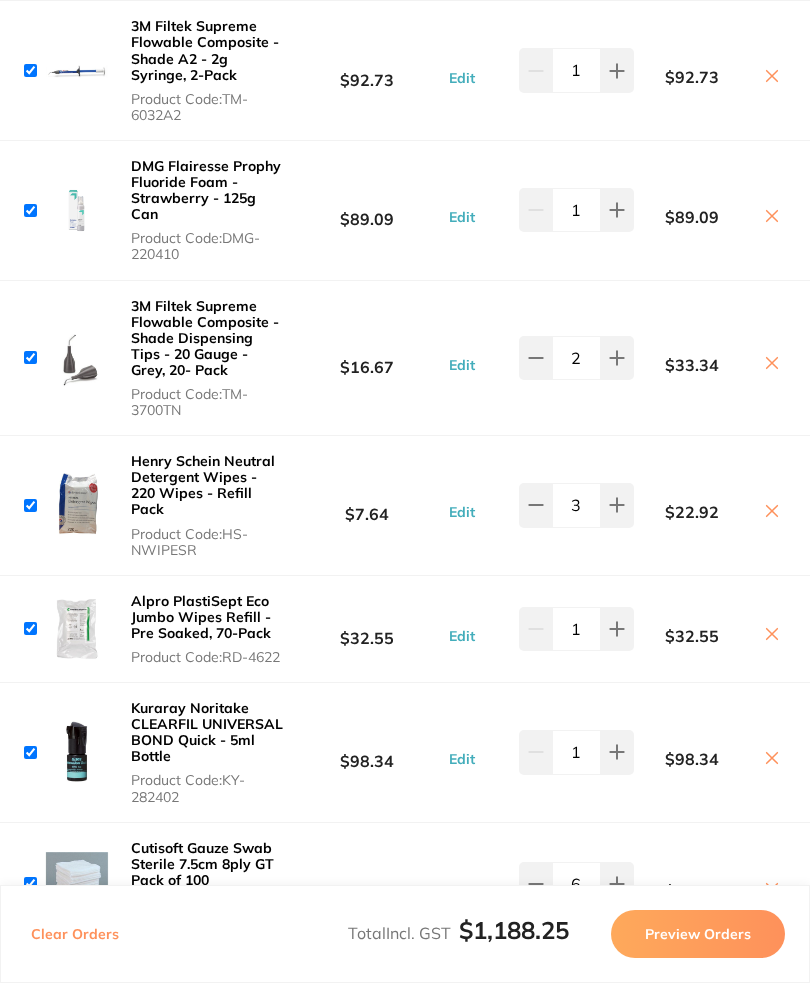 click at bounding box center (30, 71) 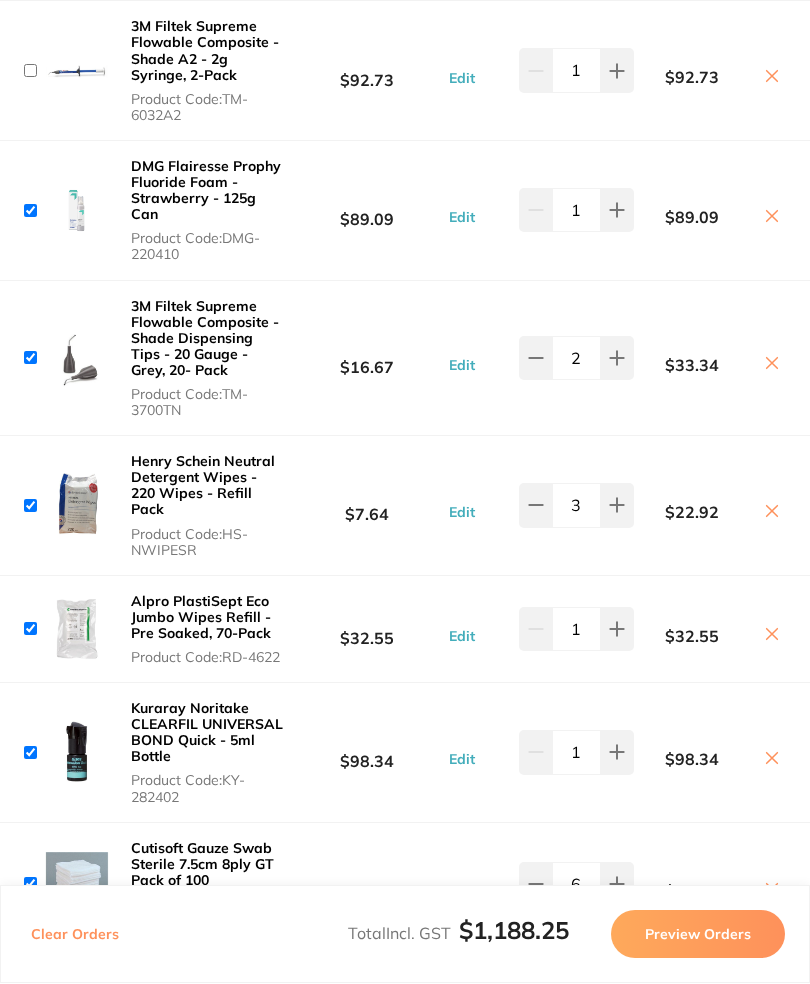 checkbox on "false" 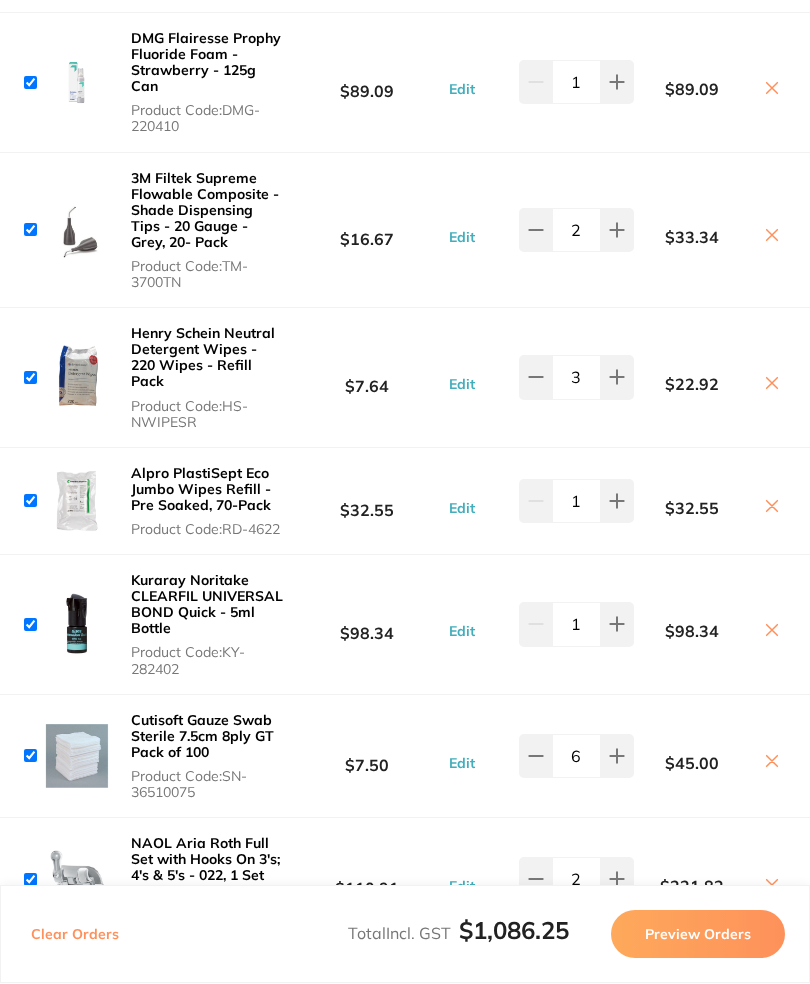 scroll, scrollTop: 1876, scrollLeft: 0, axis: vertical 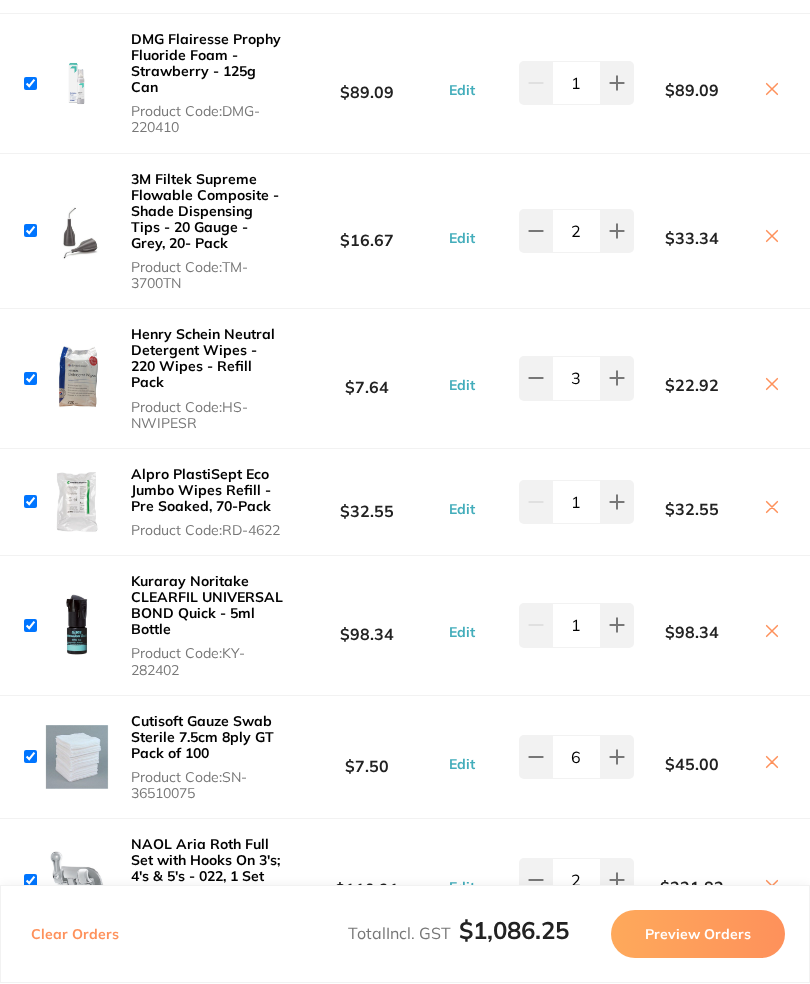 click at bounding box center (30, 84) 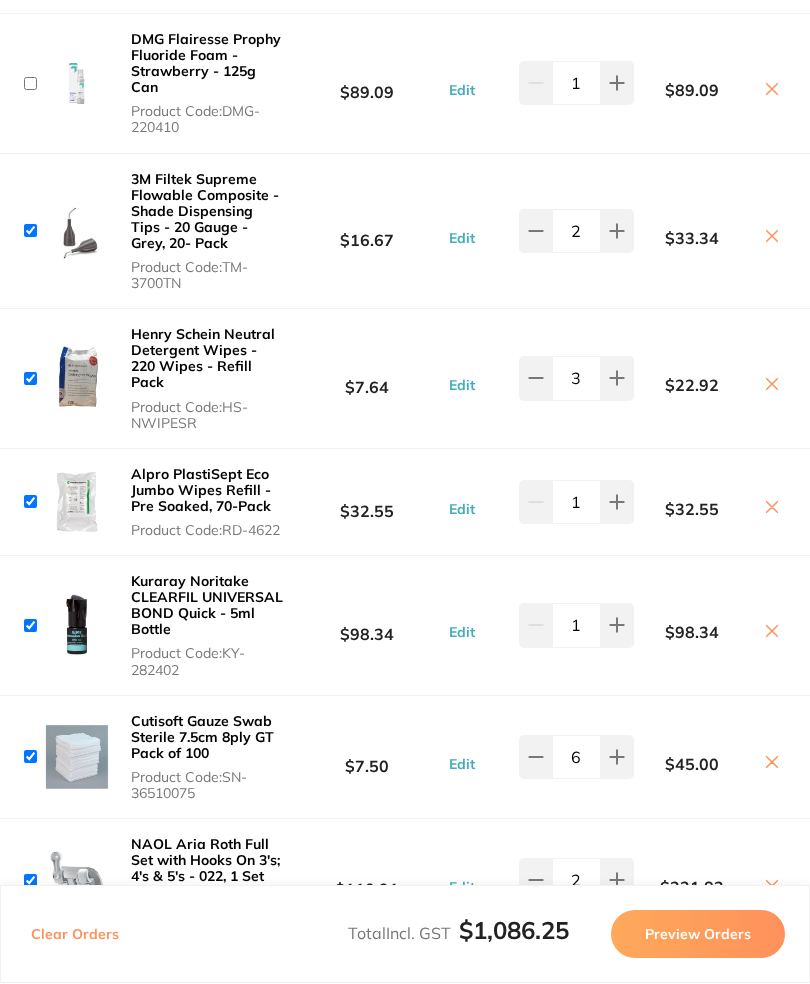 checkbox on "false" 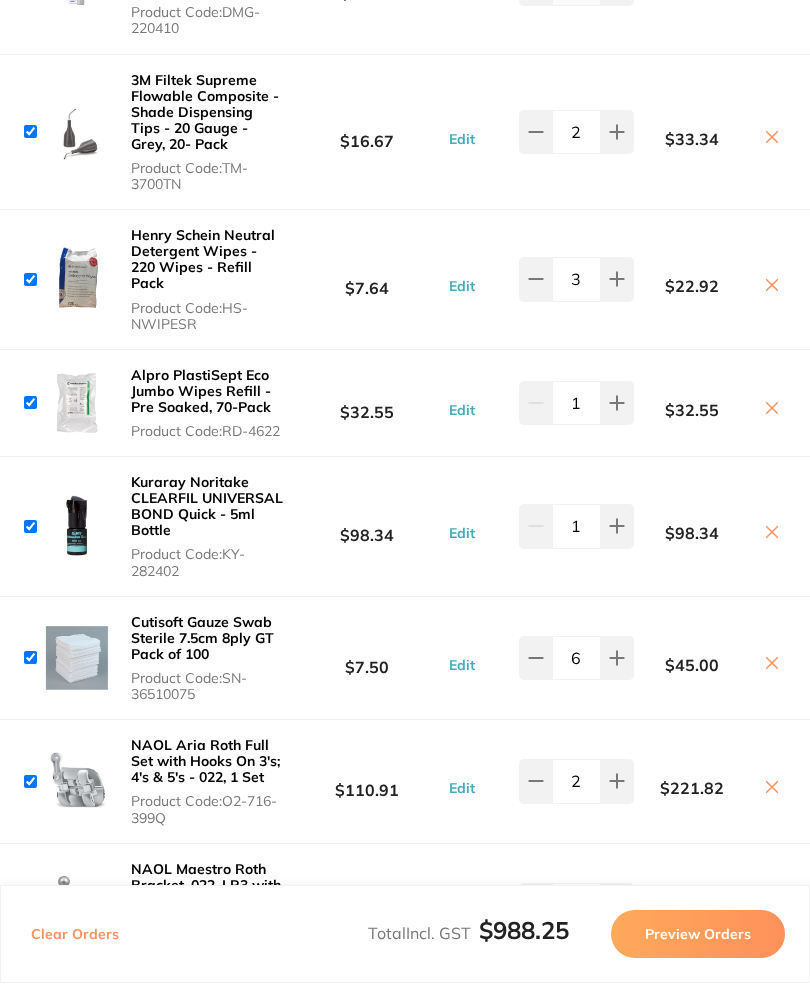 scroll, scrollTop: 2006, scrollLeft: 0, axis: vertical 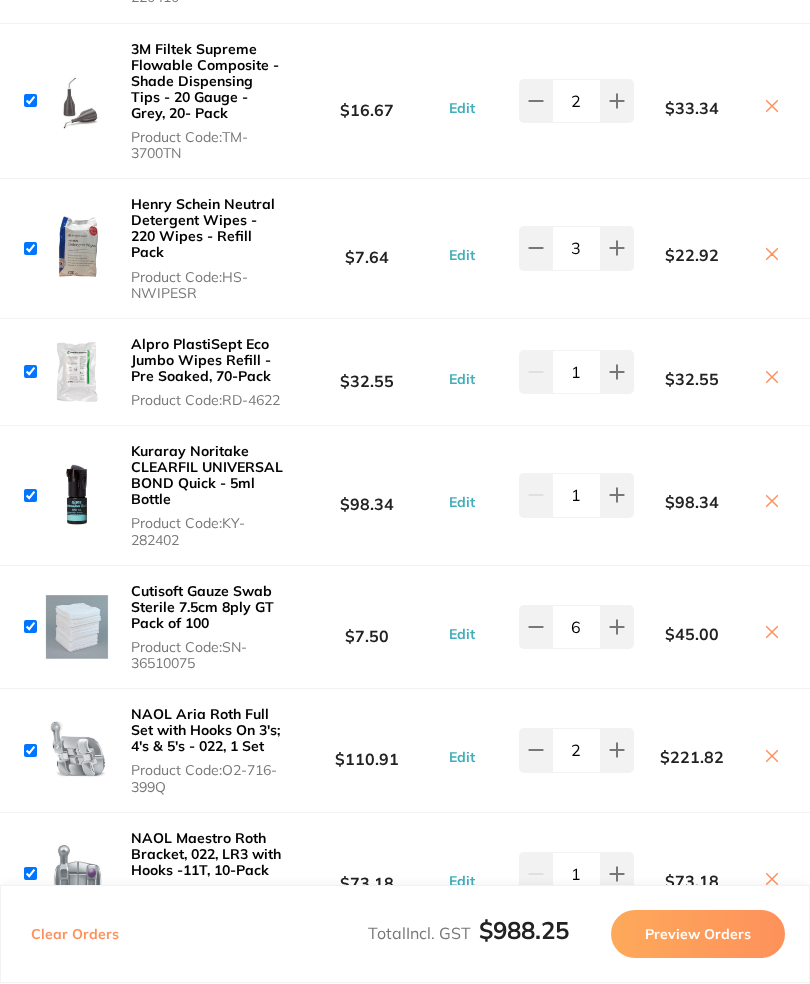 click at bounding box center (30, 101) 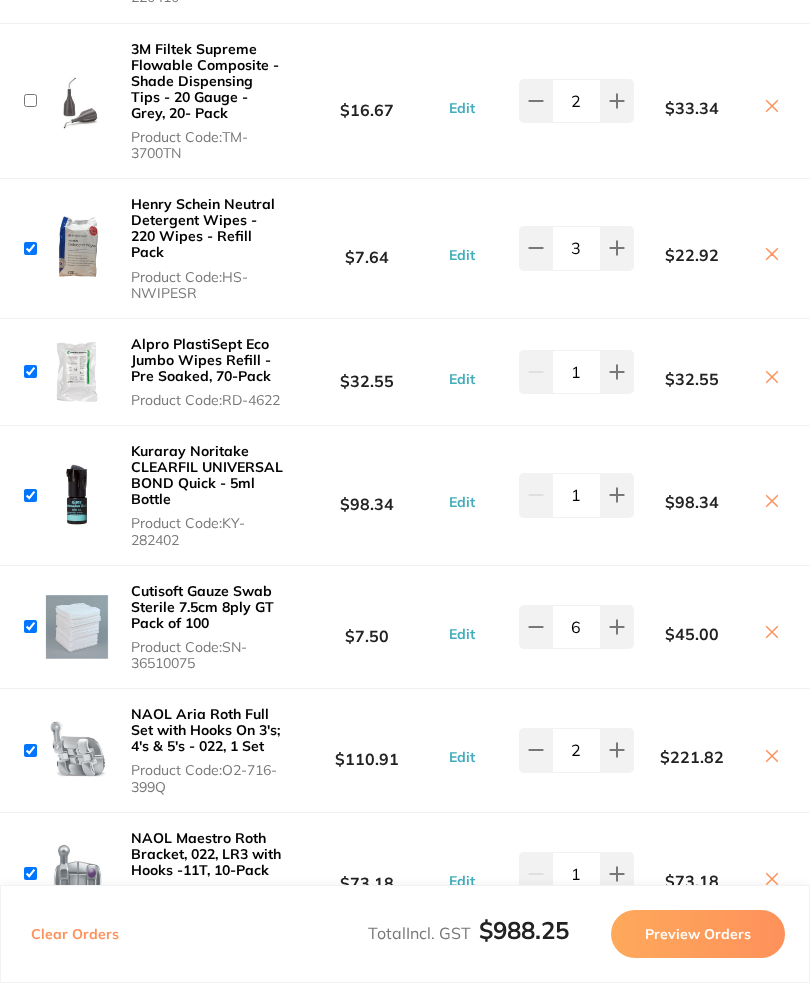 checkbox on "false" 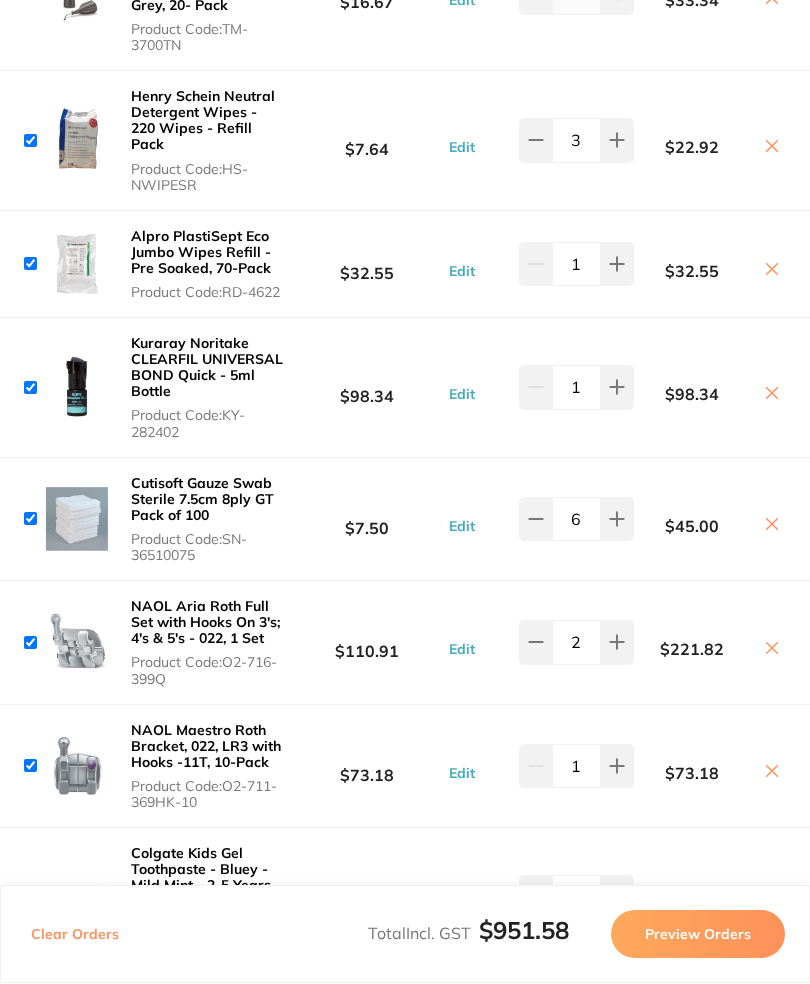 scroll, scrollTop: 2150, scrollLeft: 0, axis: vertical 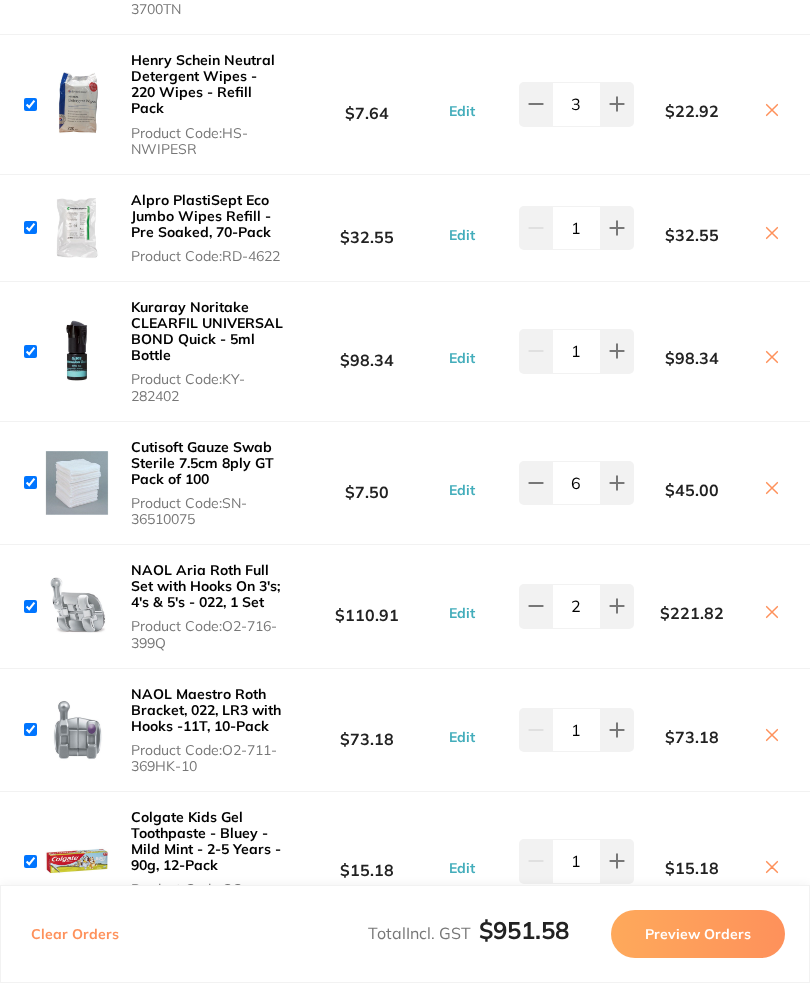 click at bounding box center (30, 105) 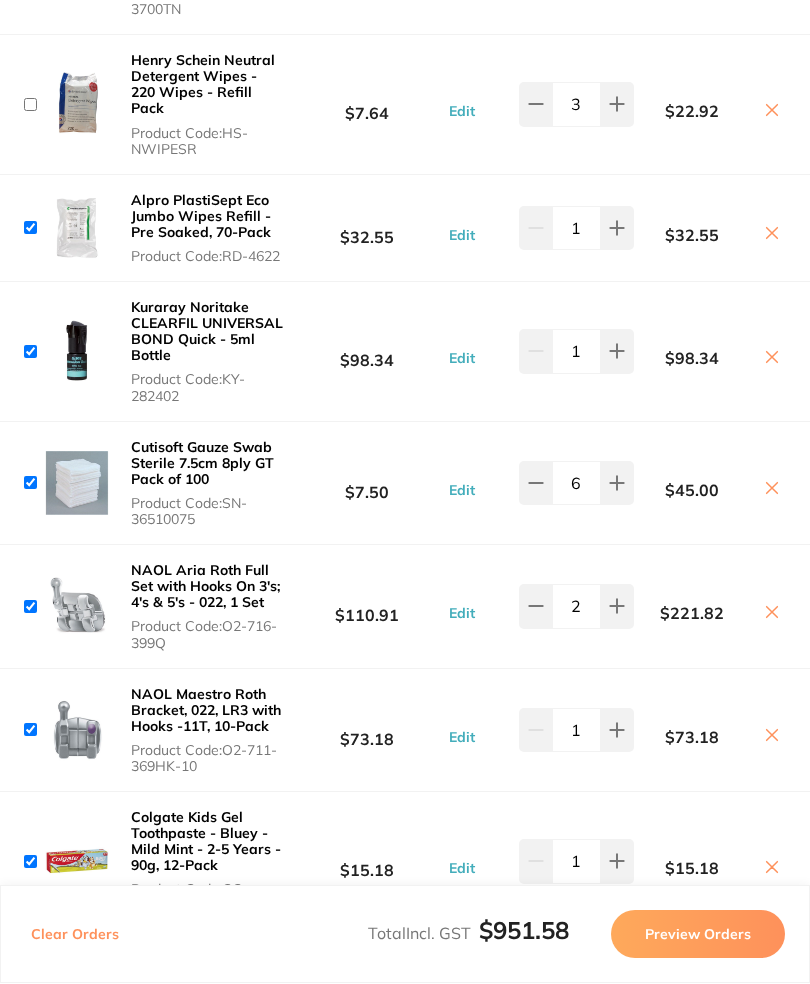 checkbox on "false" 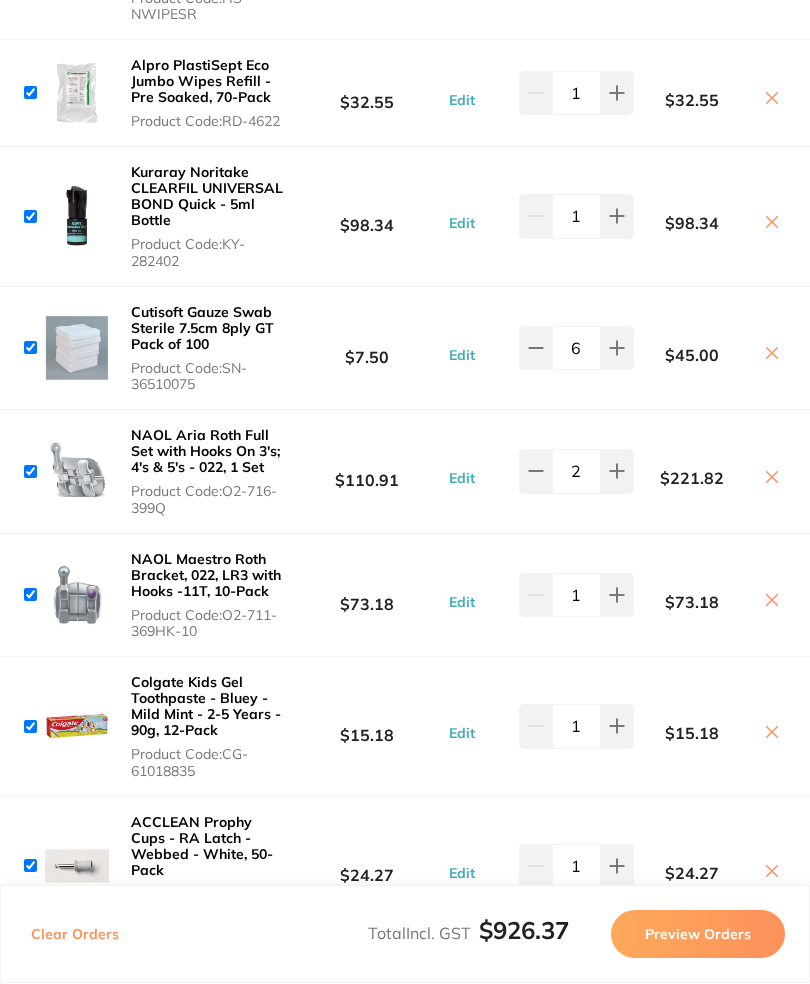 scroll, scrollTop: 2287, scrollLeft: 0, axis: vertical 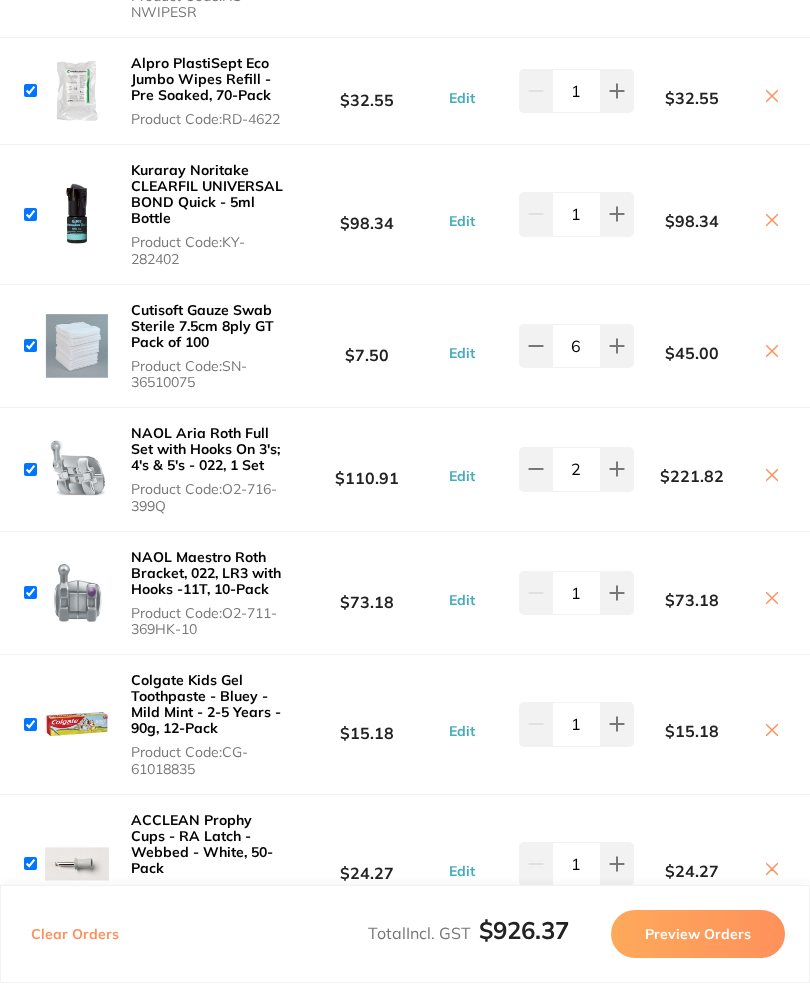 click on "Alpro PlastiSept Eco Jumbo Wipes Refill - Pre Soaked, 70-Pack   Product Code:  RD-4622     $32.55 Edit     1         $32.55" at bounding box center [405, 92] 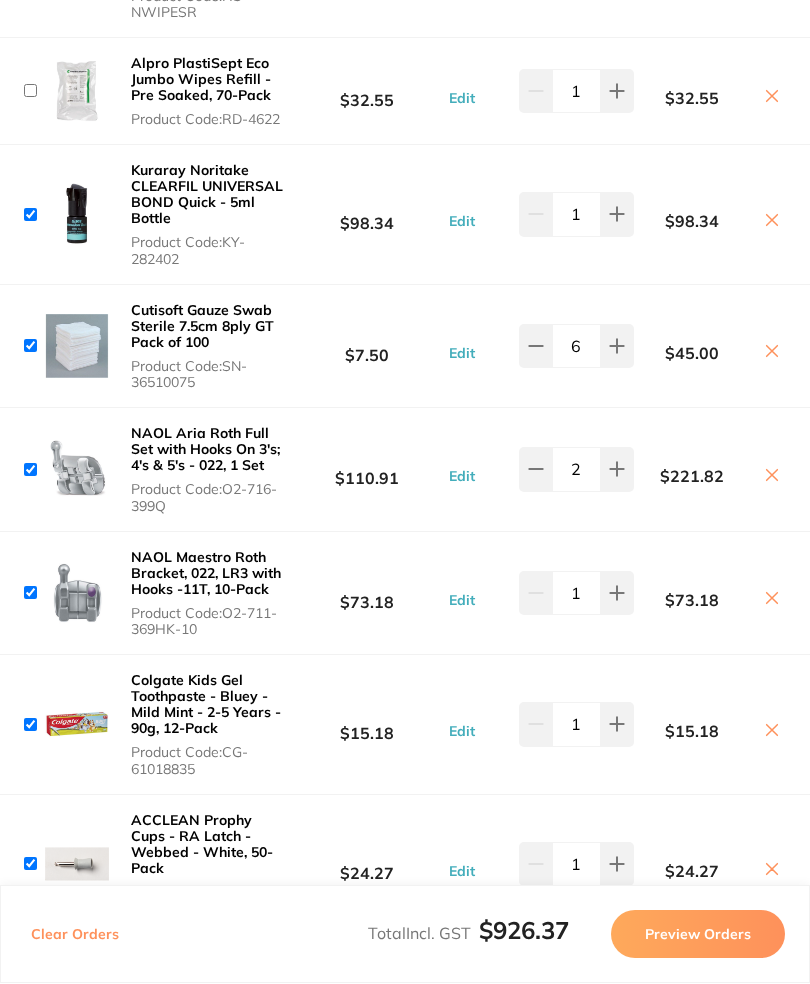 checkbox on "false" 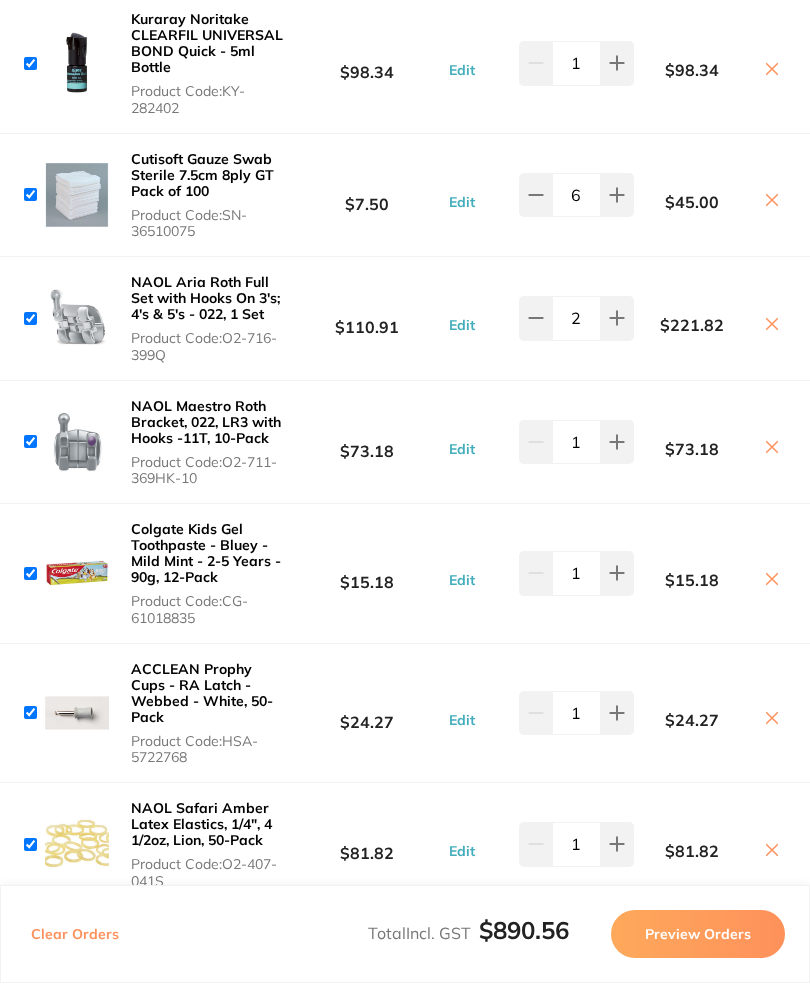 scroll, scrollTop: 2441, scrollLeft: 0, axis: vertical 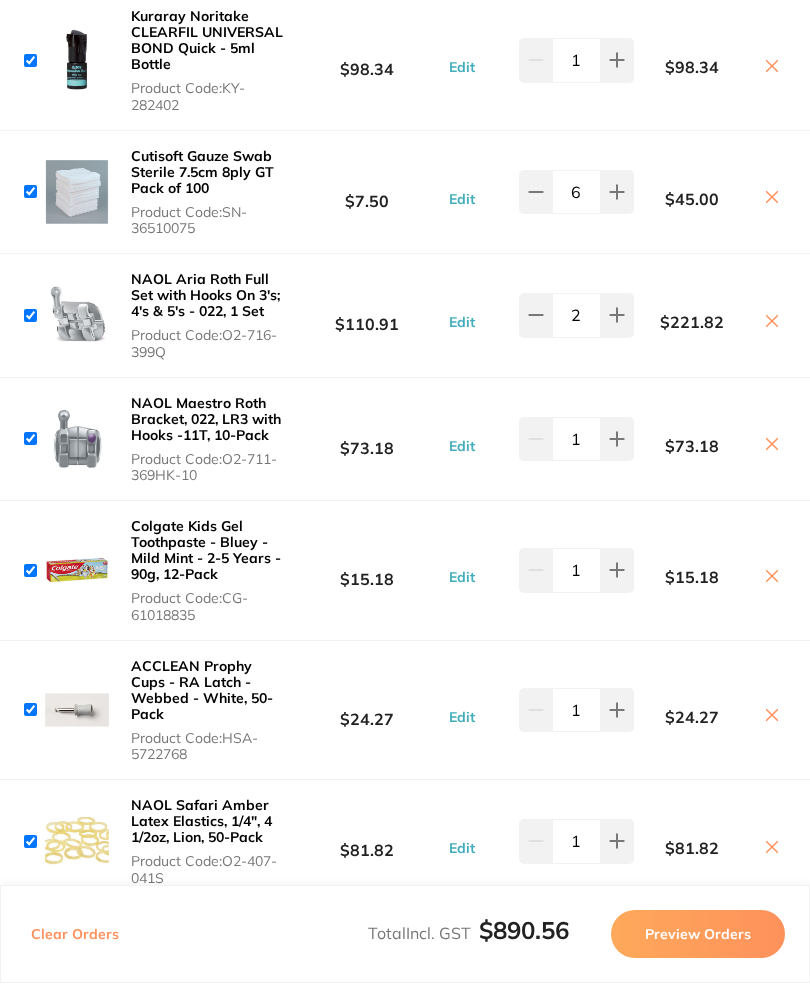 click on "Kuraray Noritake CLEARFIL UNIVERSAL BOND Quick - 5ml Bottle   Product Code:  KY-282402     $98.34 Edit     1         $98.34" at bounding box center [405, 62] 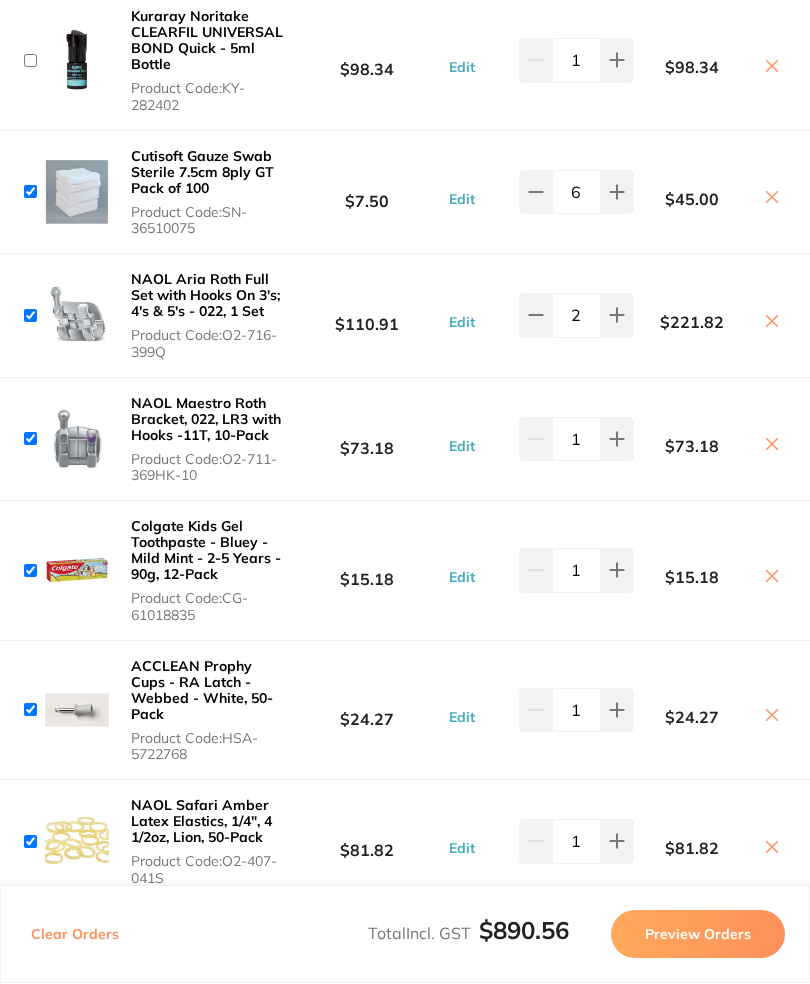 checkbox on "false" 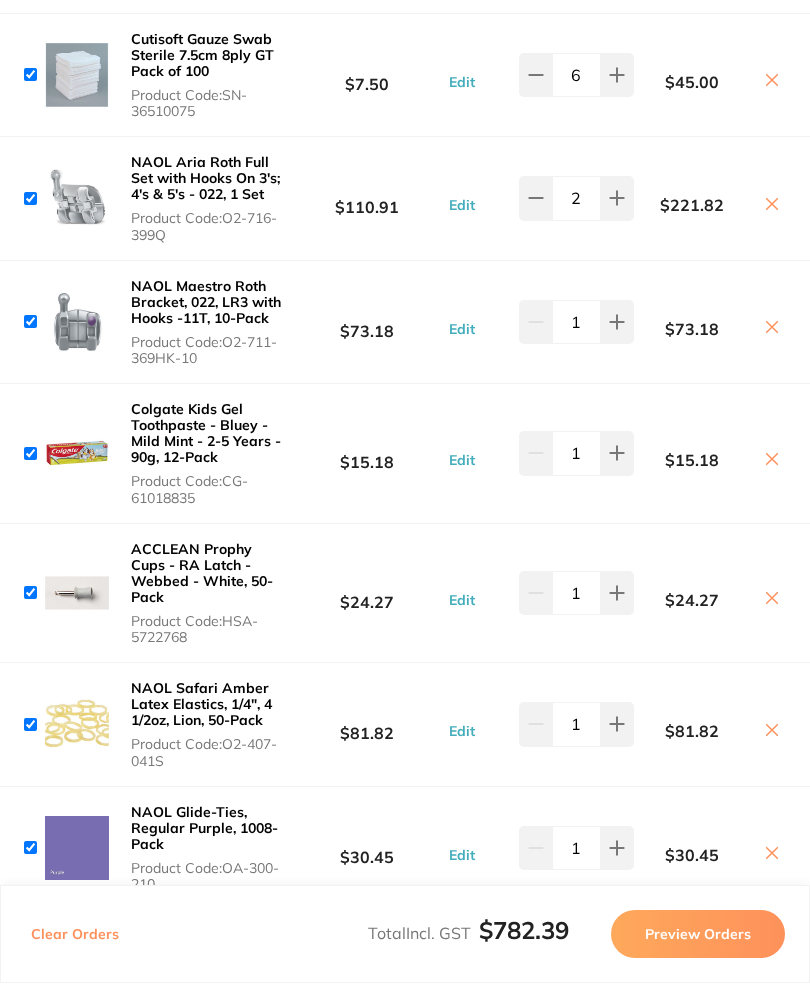 scroll, scrollTop: 2559, scrollLeft: 0, axis: vertical 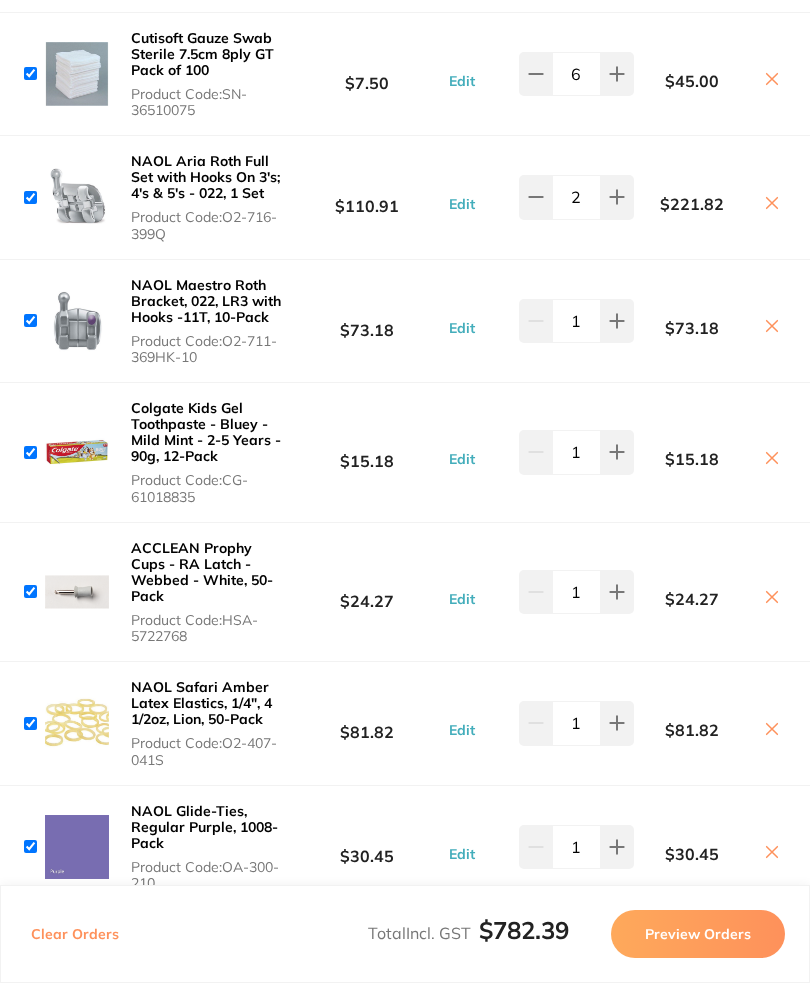 click at bounding box center [30, 74] 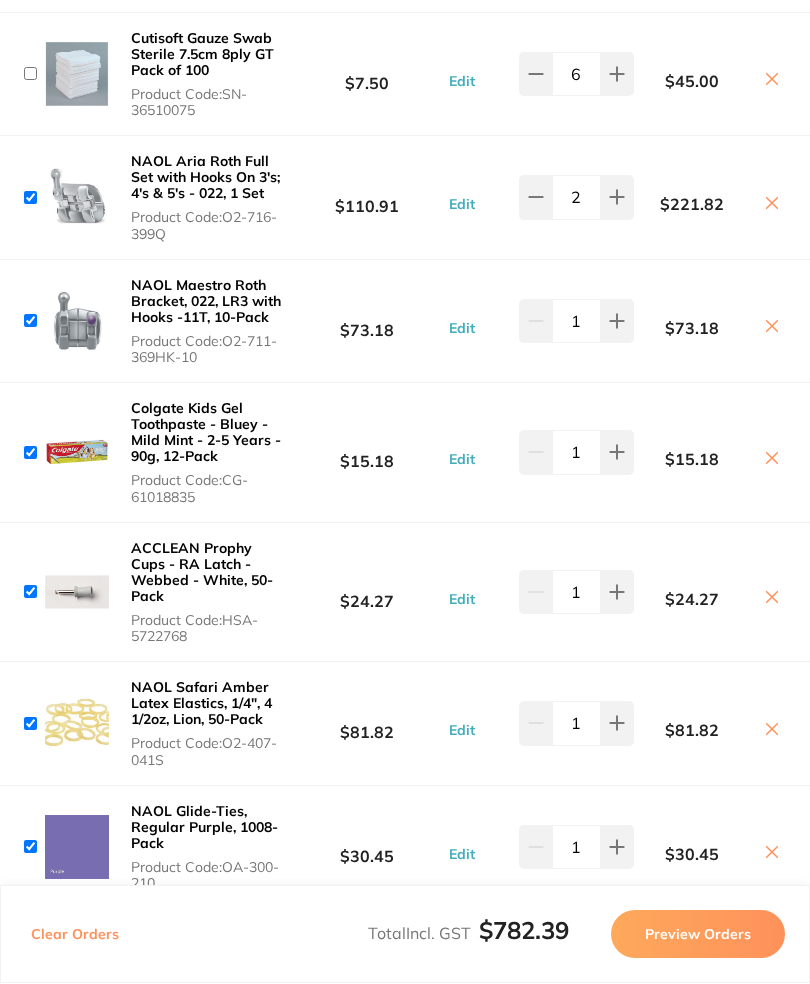 checkbox on "false" 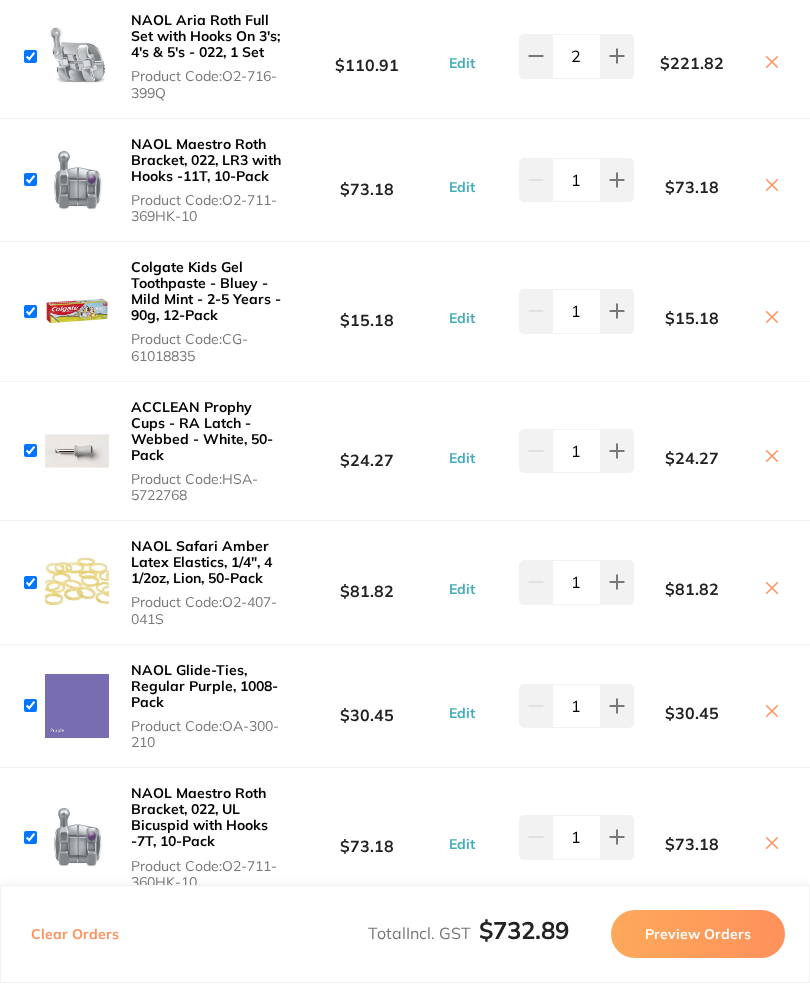 scroll, scrollTop: 2703, scrollLeft: 0, axis: vertical 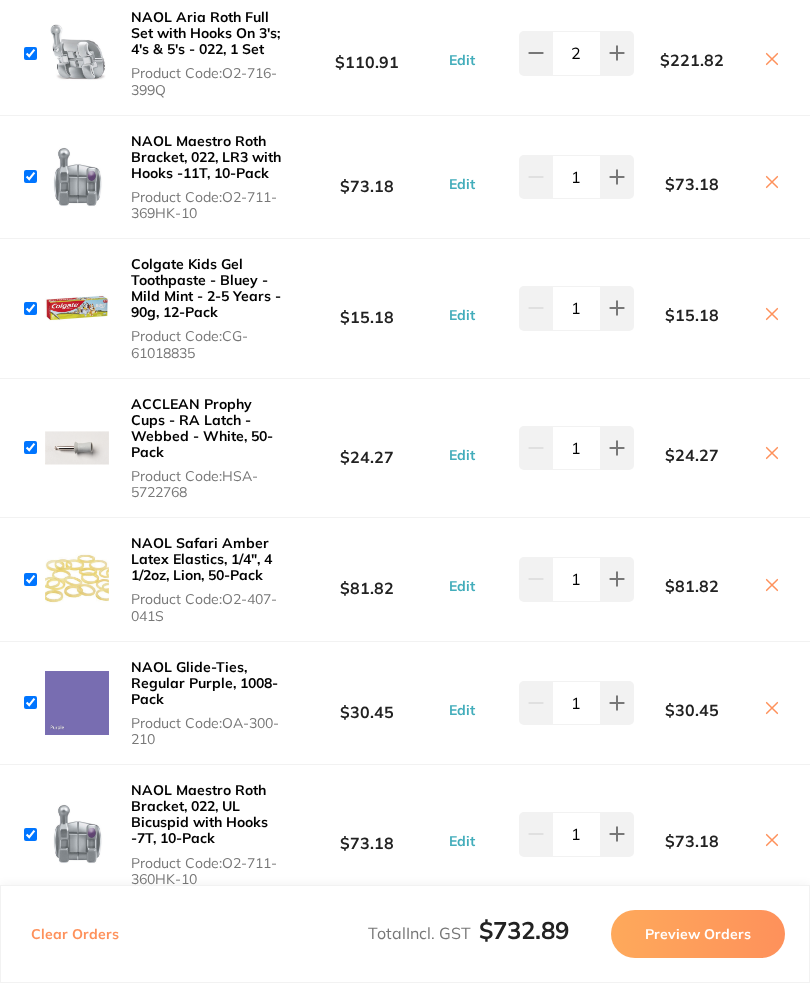 click at bounding box center [30, 54] 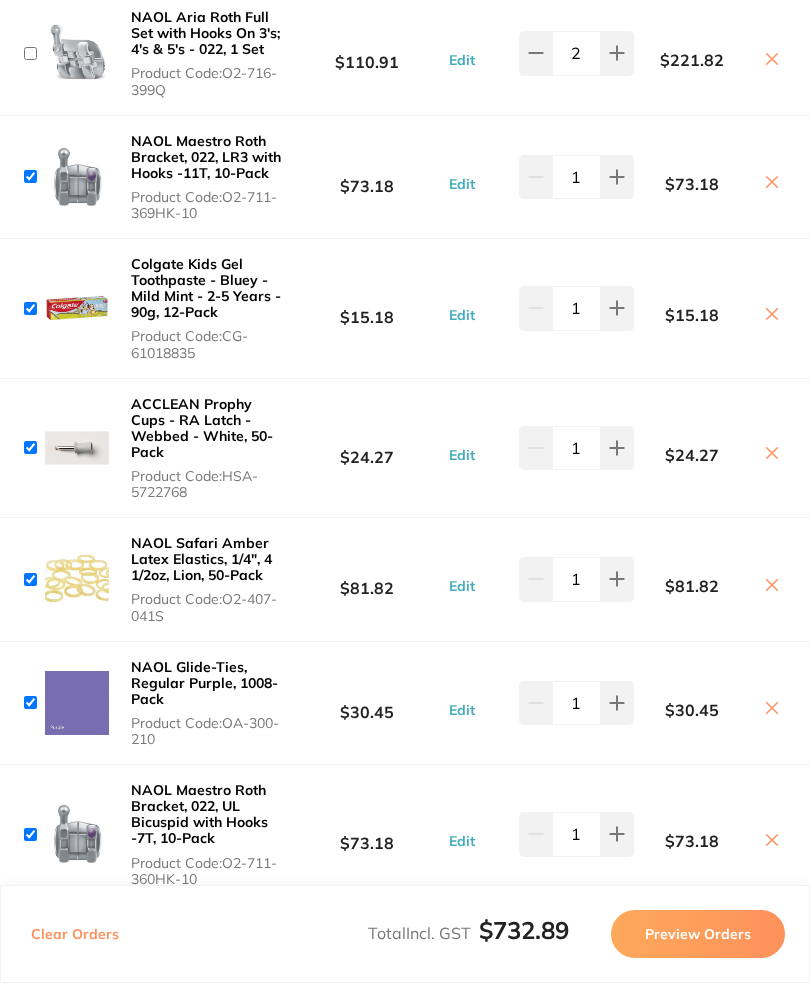 checkbox on "false" 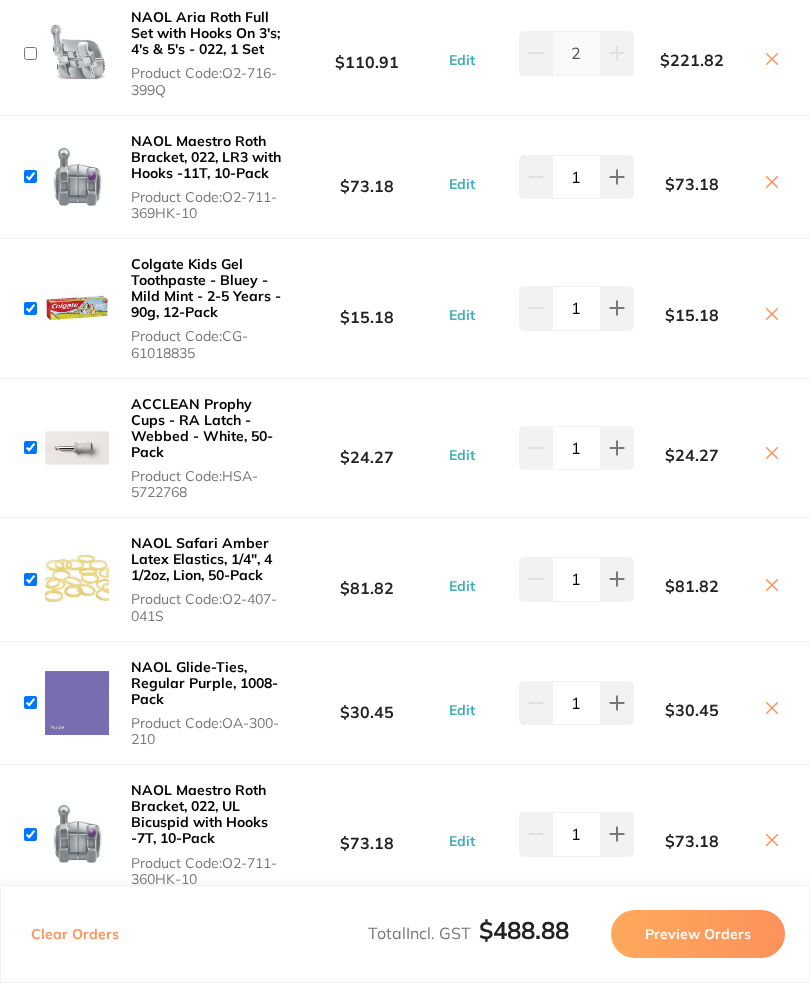 click at bounding box center [30, 177] 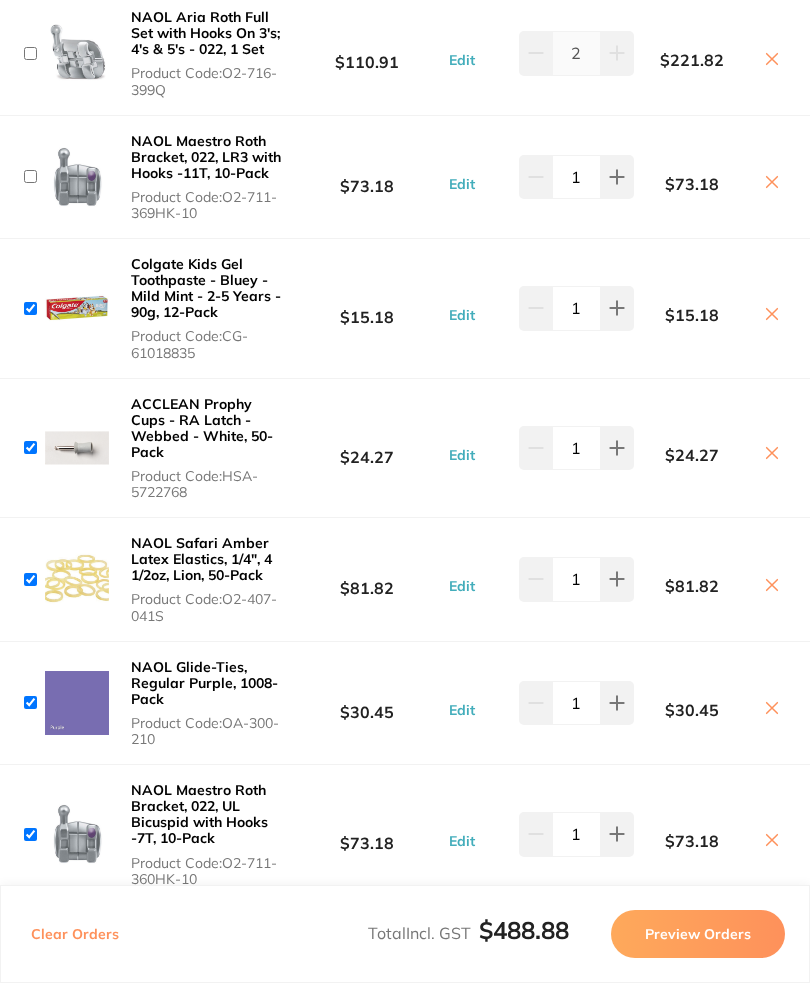 checkbox on "false" 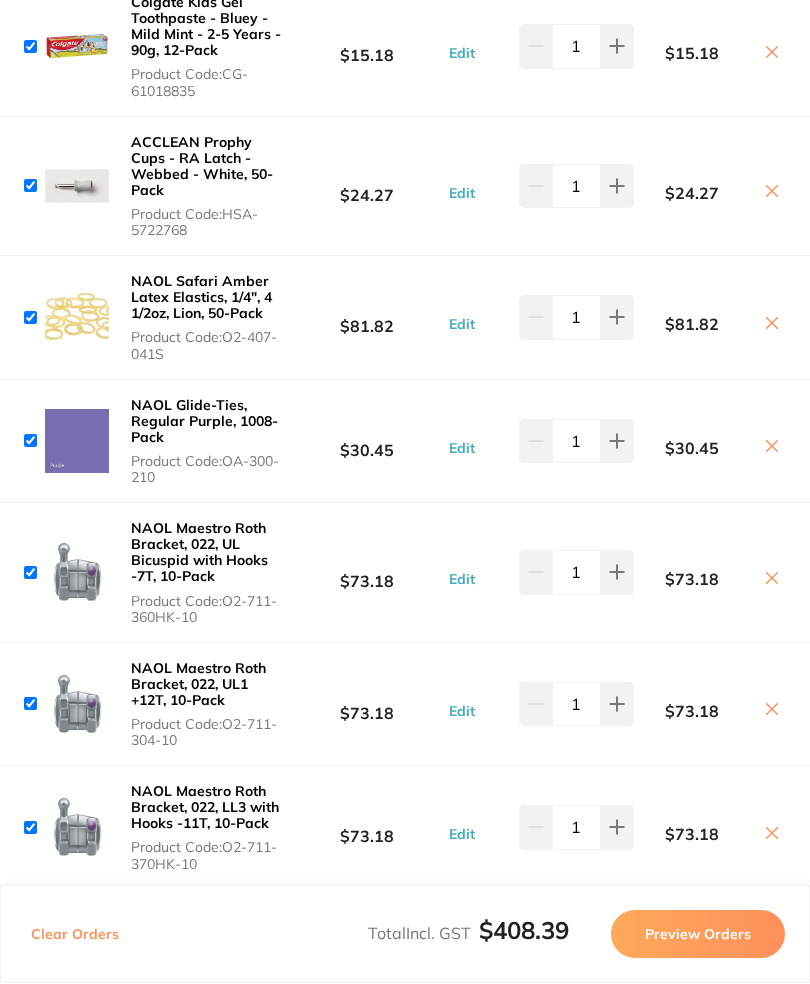 scroll, scrollTop: 2966, scrollLeft: 0, axis: vertical 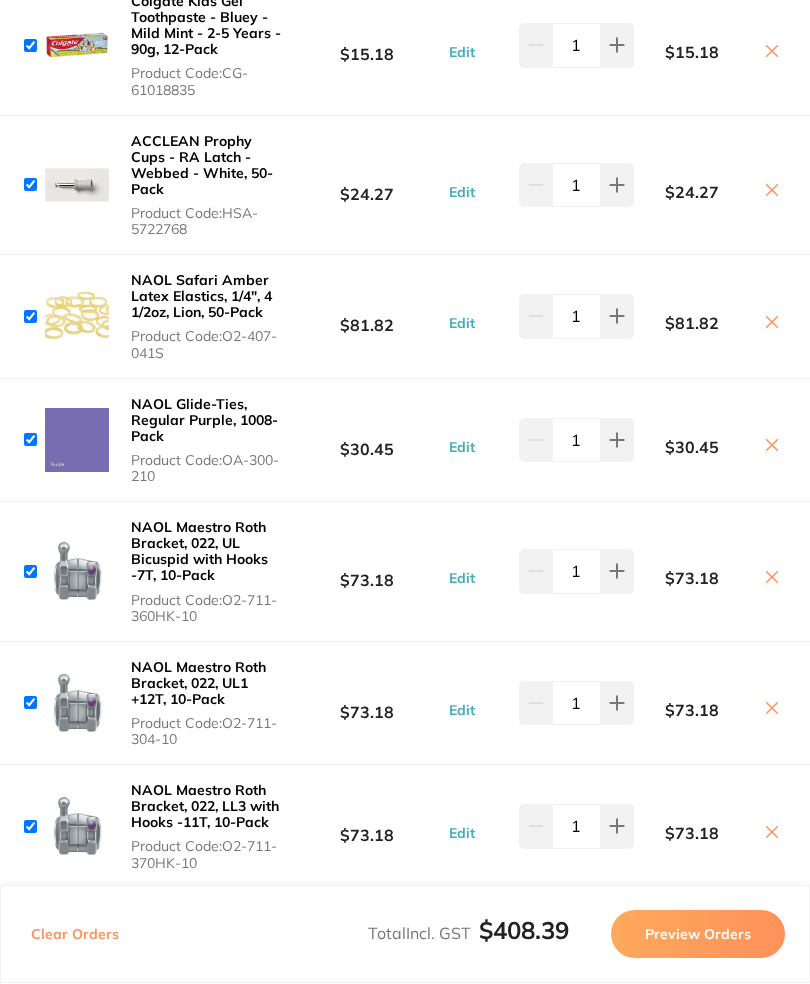 click at bounding box center [30, 46] 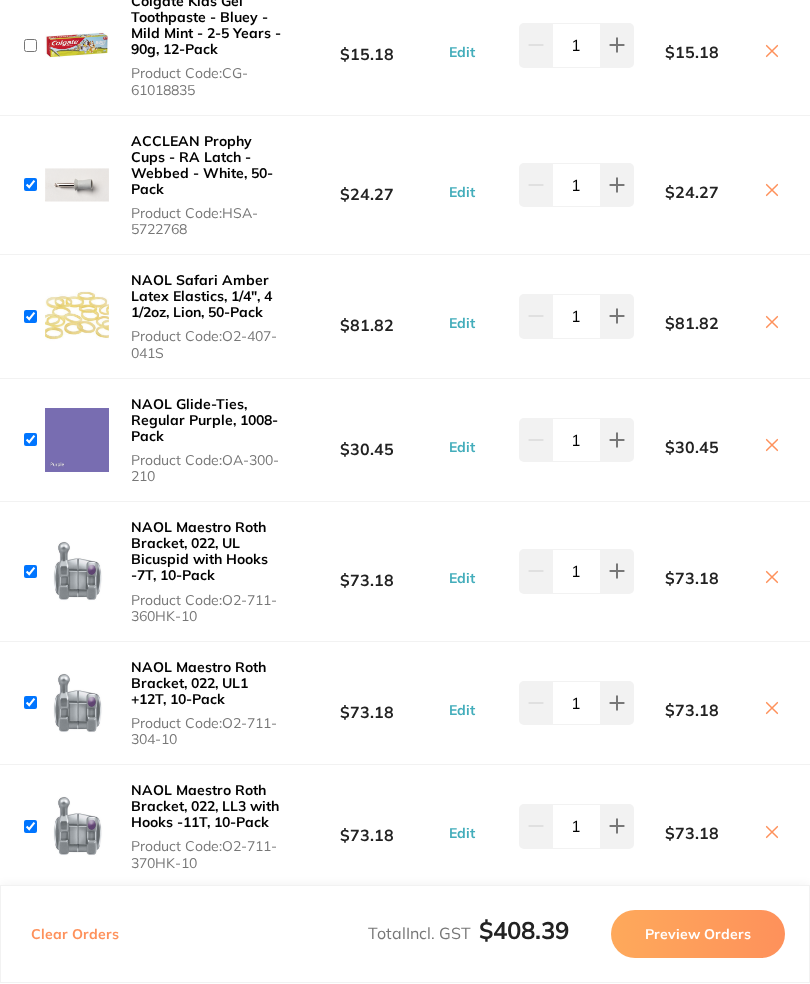 checkbox on "false" 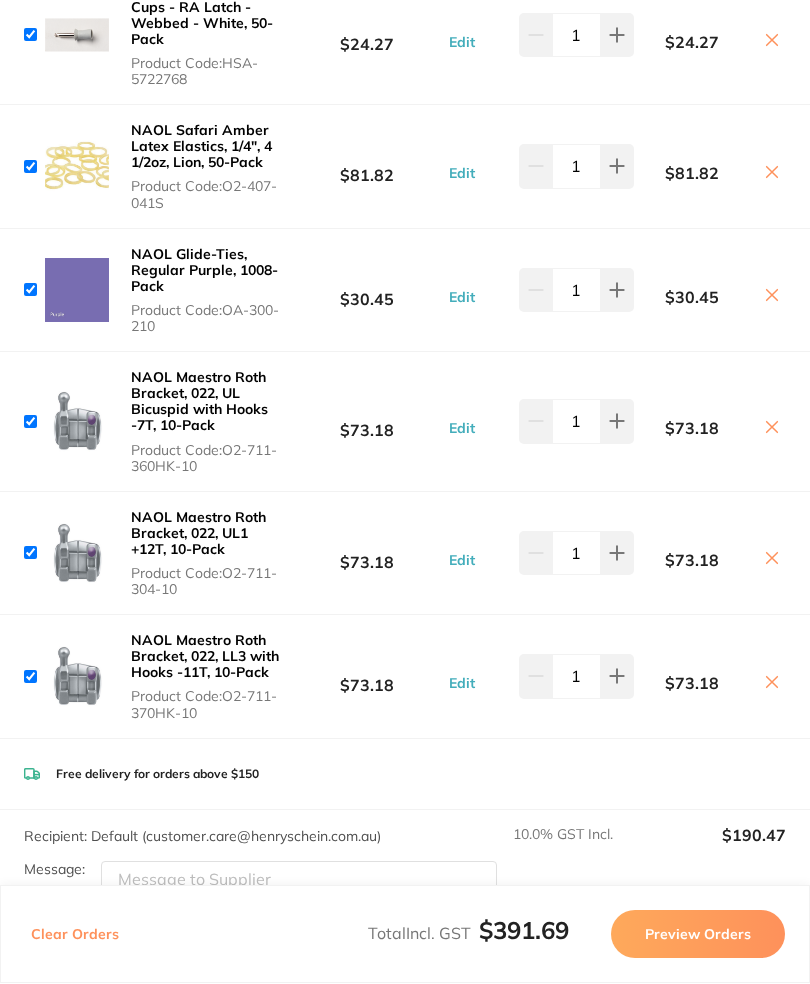 scroll, scrollTop: 3117, scrollLeft: 0, axis: vertical 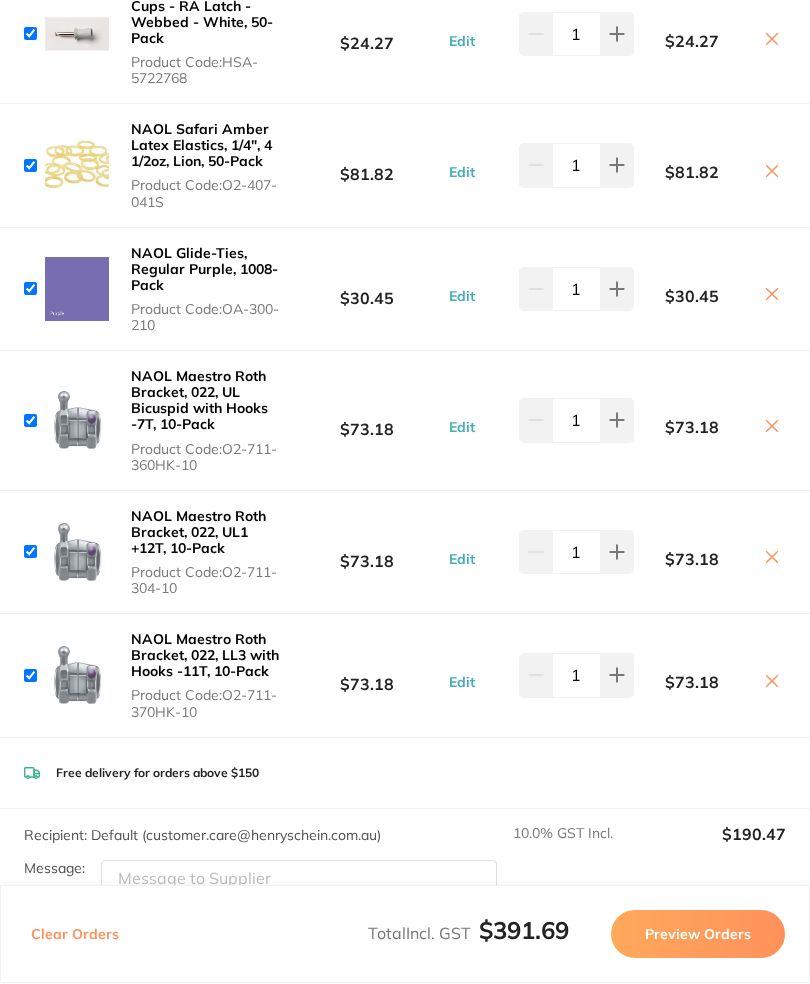 click at bounding box center [30, 34] 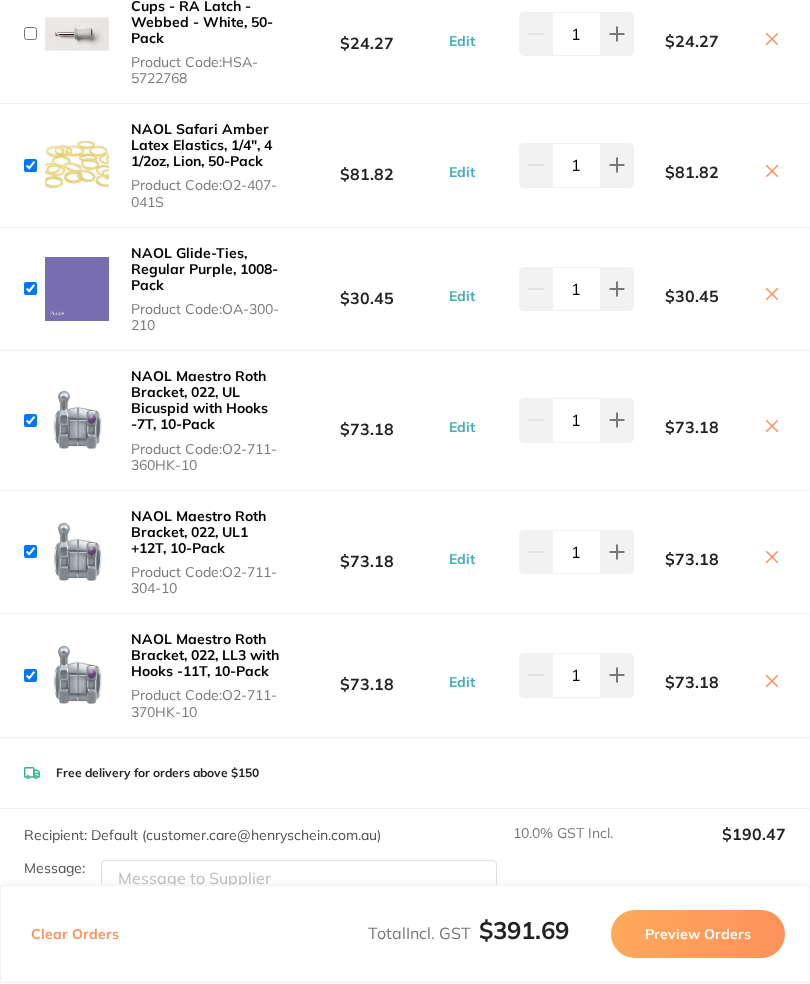checkbox on "false" 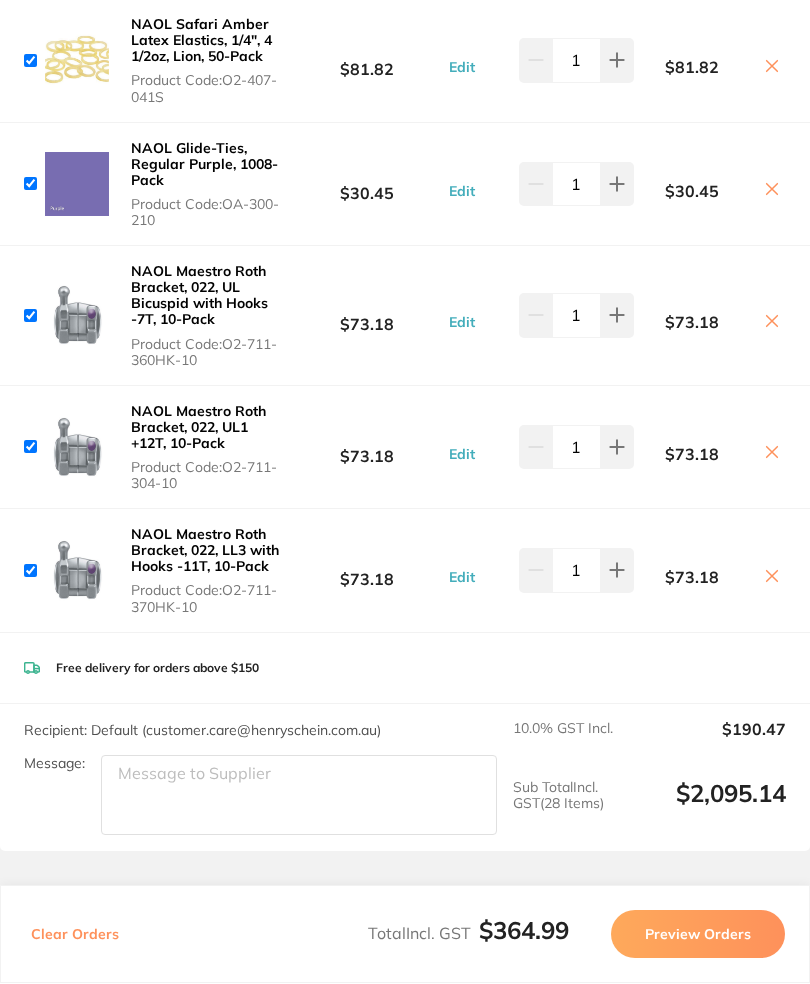 scroll, scrollTop: 3223, scrollLeft: 0, axis: vertical 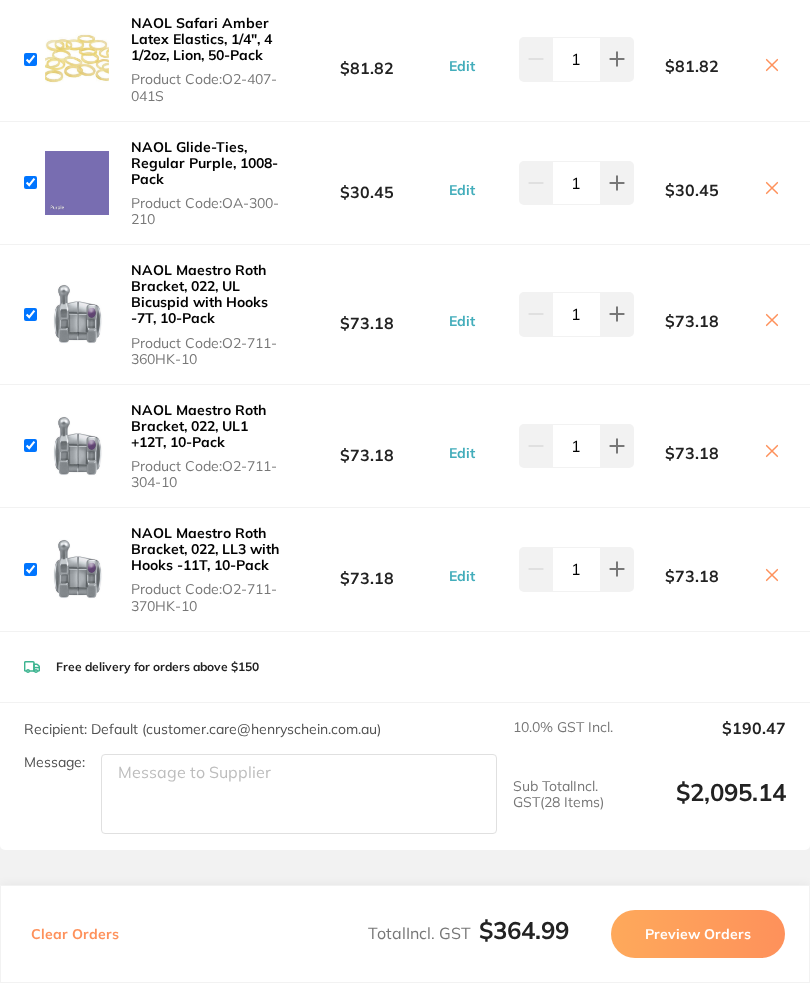 click at bounding box center [30, 60] 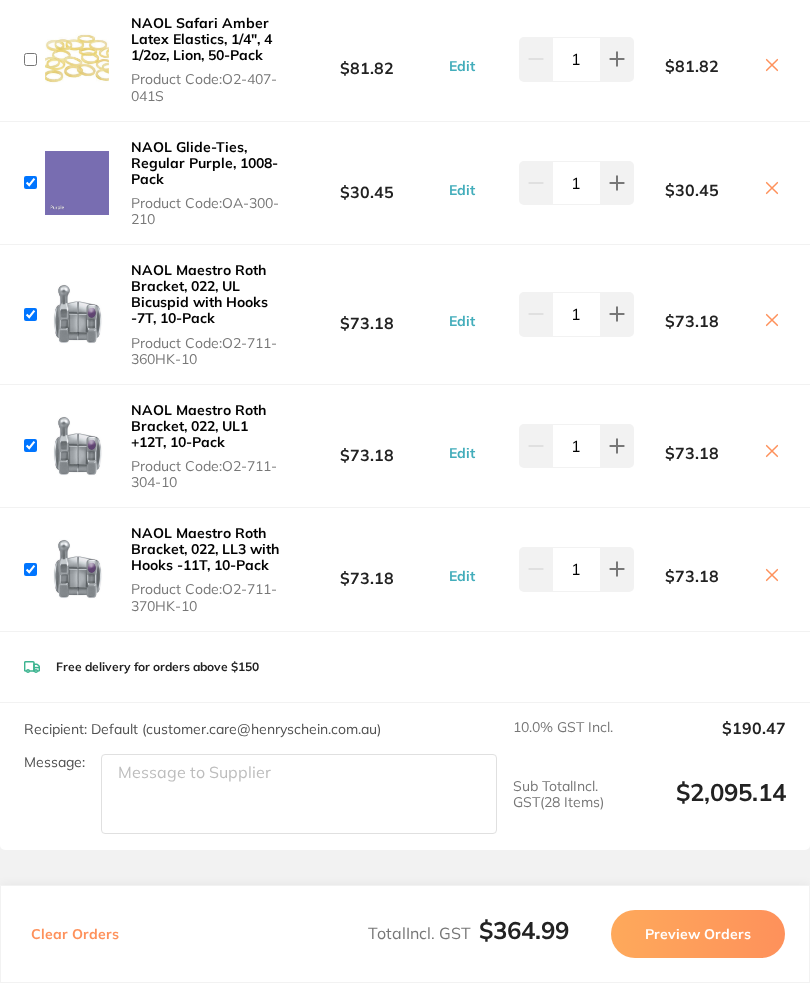 checkbox on "false" 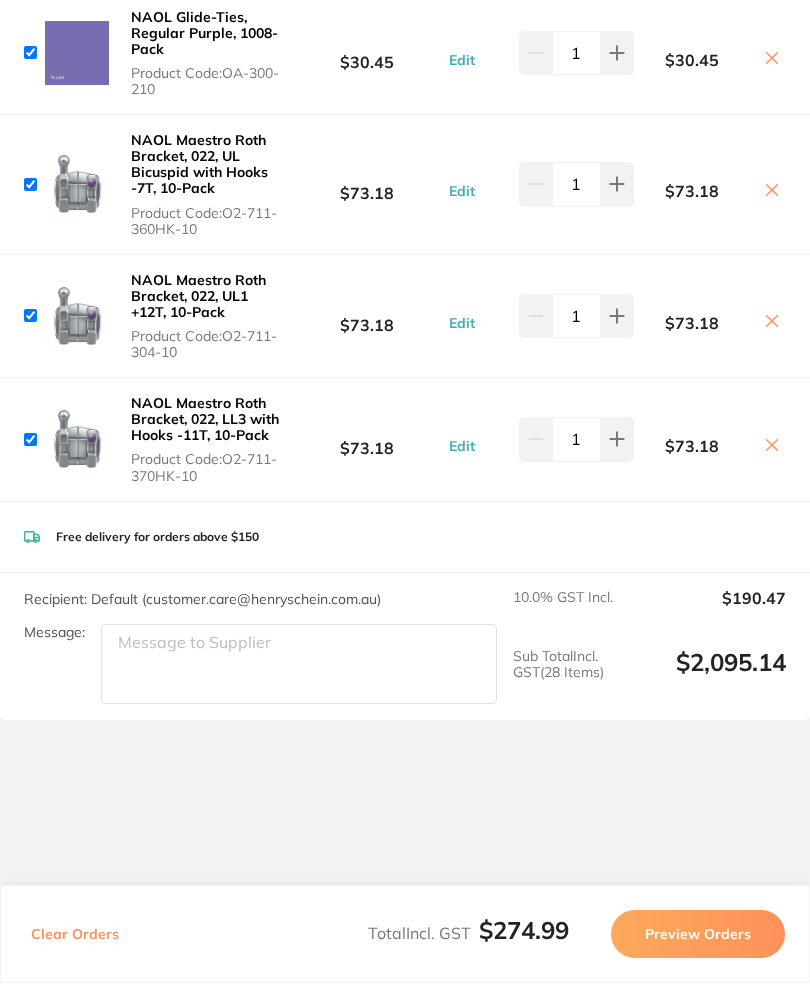 scroll, scrollTop: 3352, scrollLeft: 0, axis: vertical 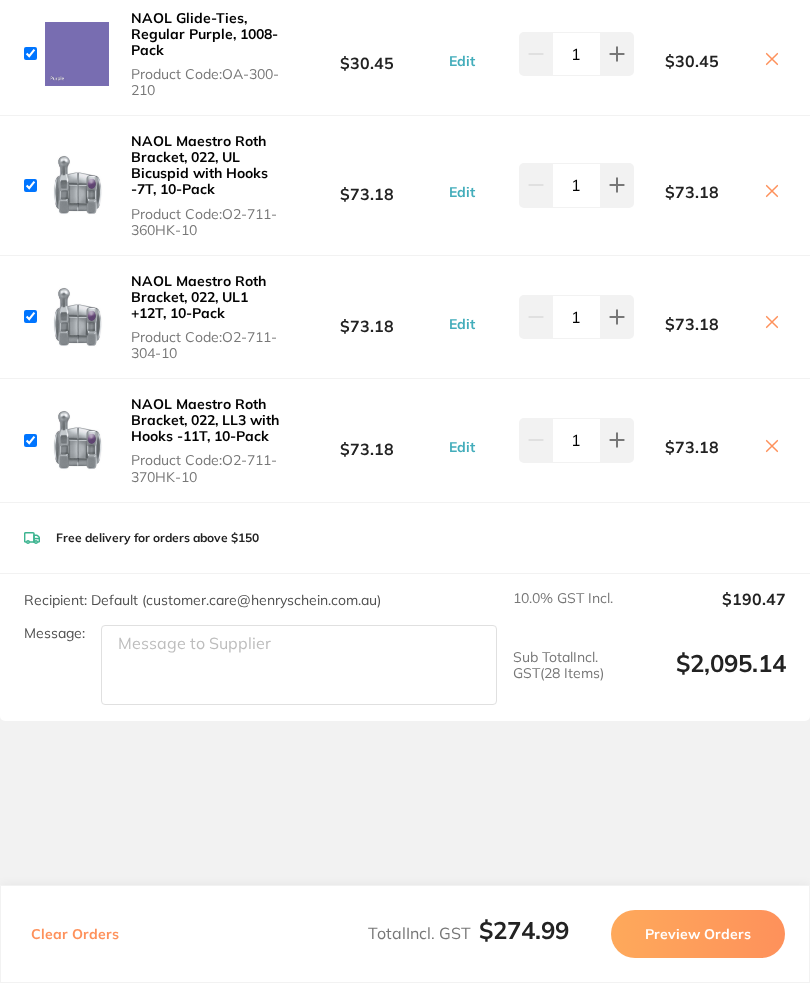 click at bounding box center (30, 54) 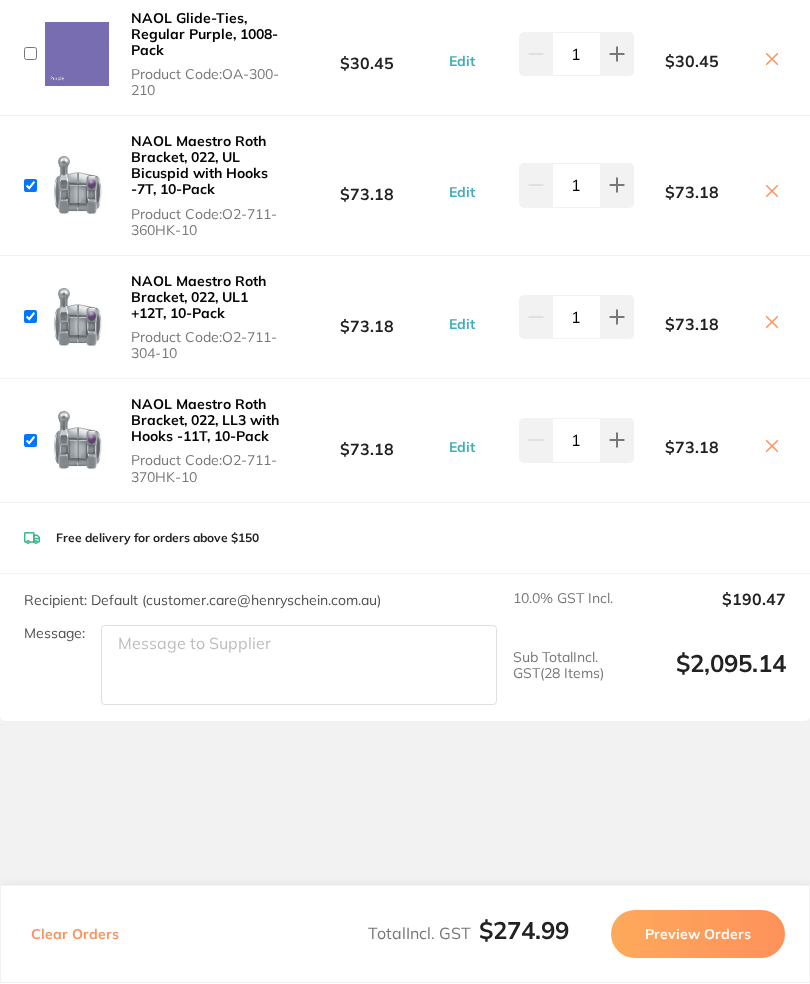 checkbox on "false" 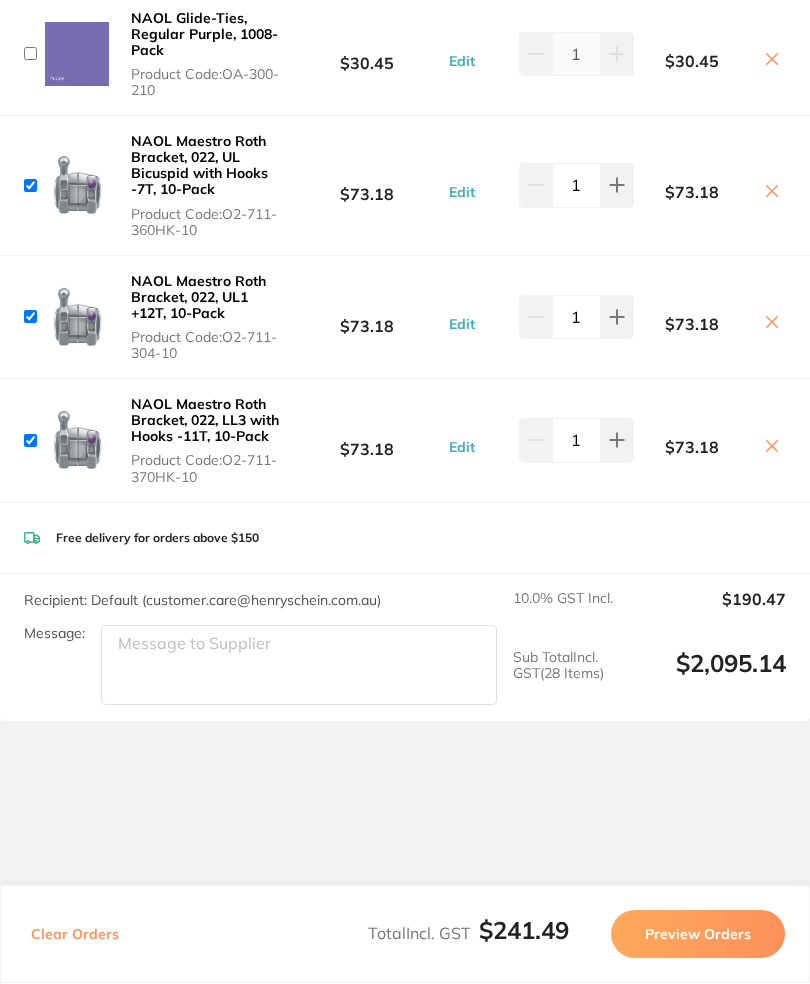 click at bounding box center [30, 186] 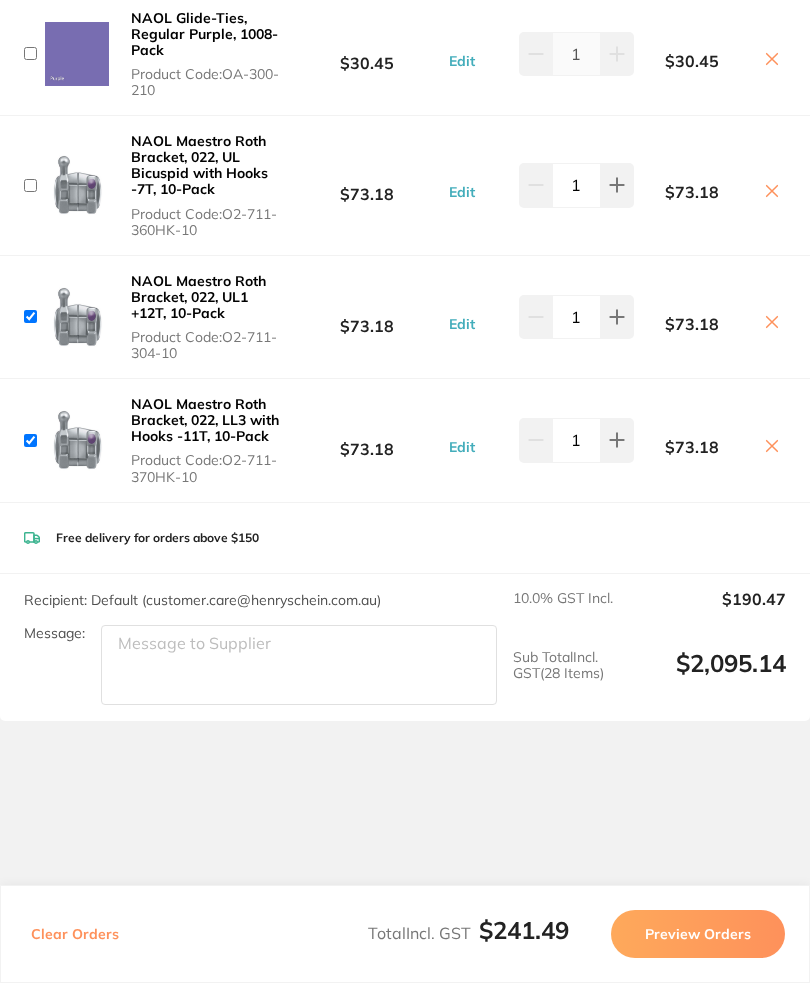 checkbox on "false" 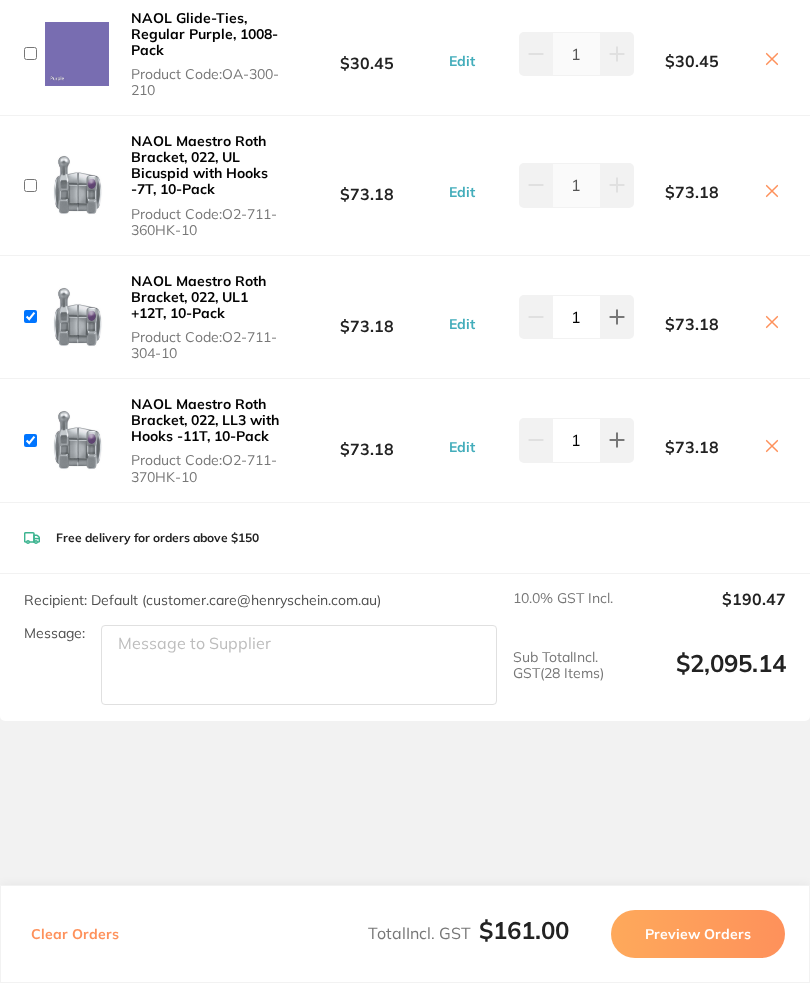 click at bounding box center [30, 317] 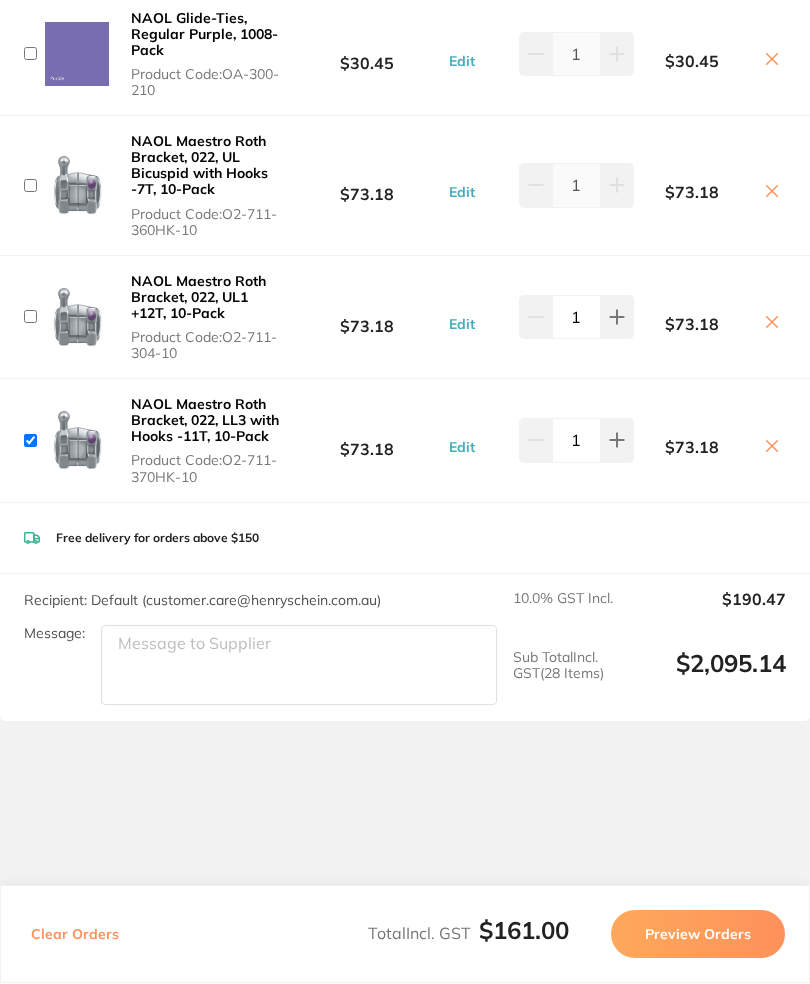 checkbox on "false" 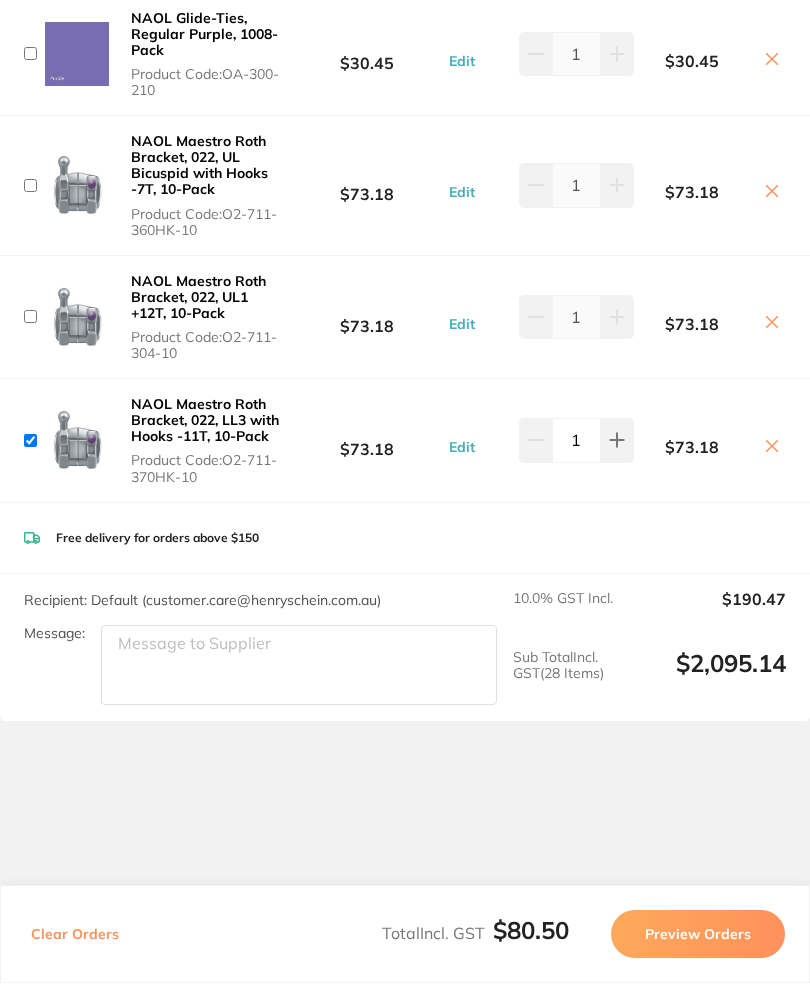 click on "NAOL Maestro Roth Bracket, 022, LL3 with Hooks -11T, 10-Pack   Product Code:  O2-711-370HK-10" at bounding box center (157, 441) 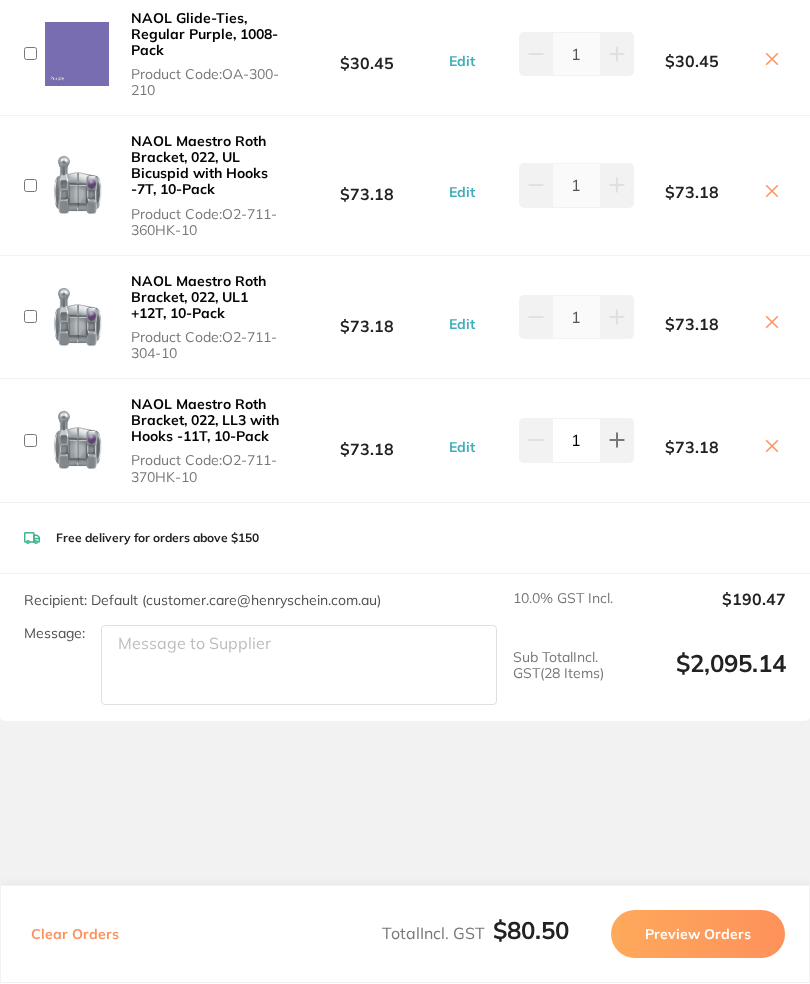 checkbox on "false" 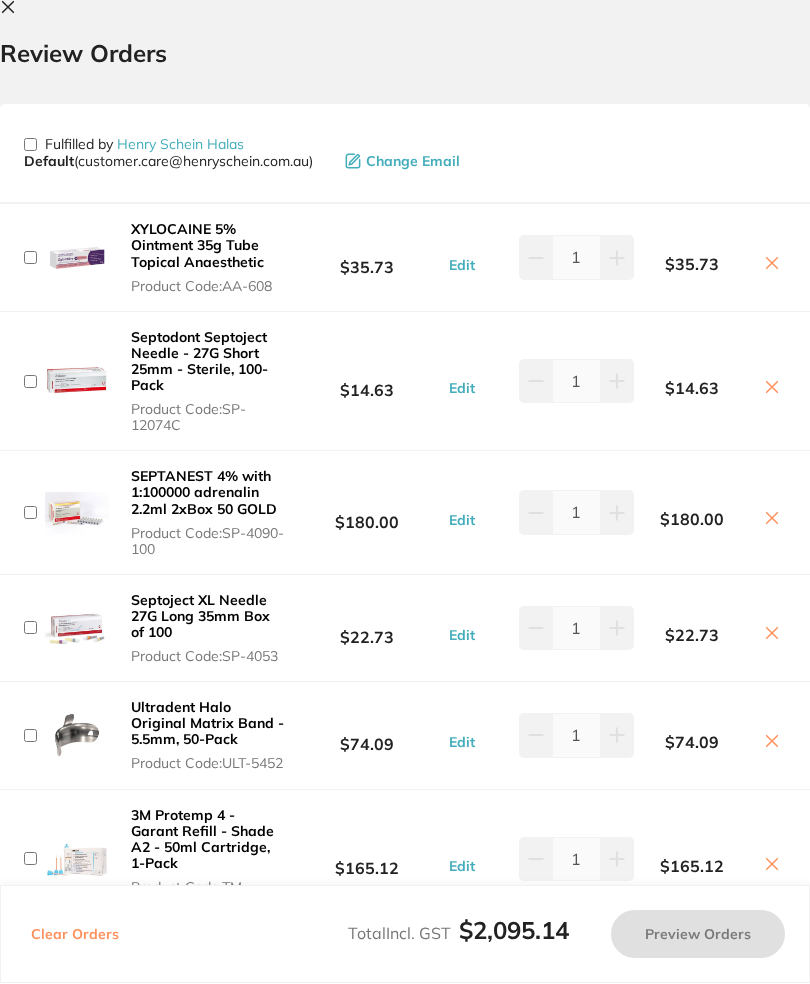 scroll, scrollTop: 0, scrollLeft: 0, axis: both 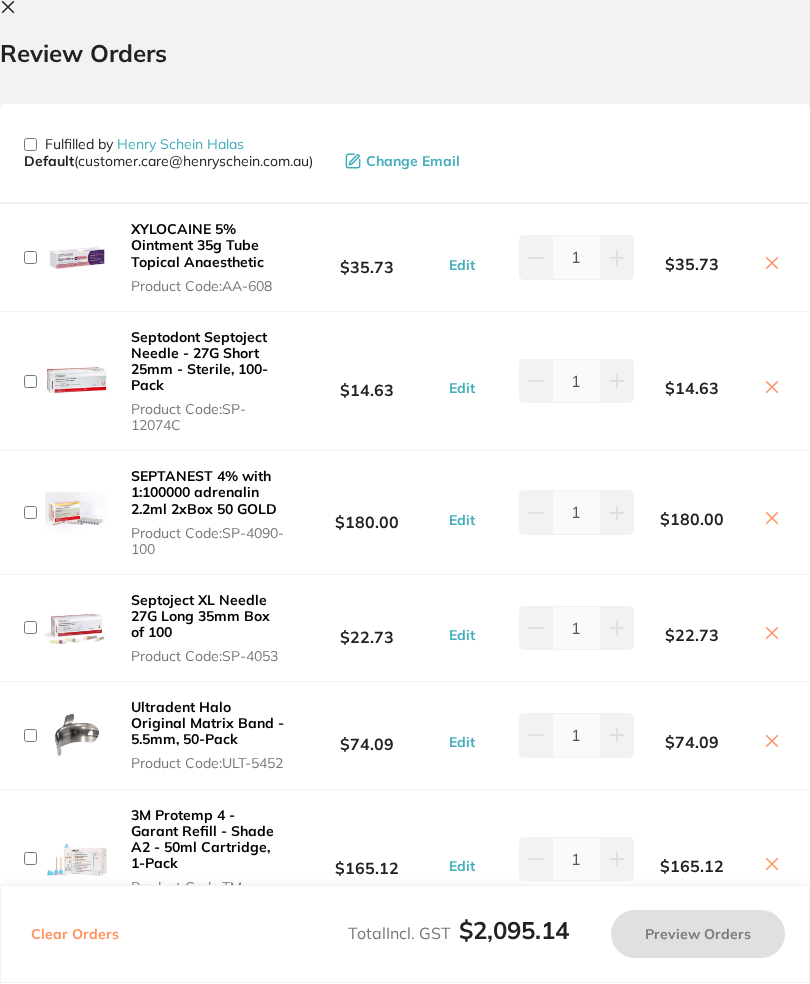 click 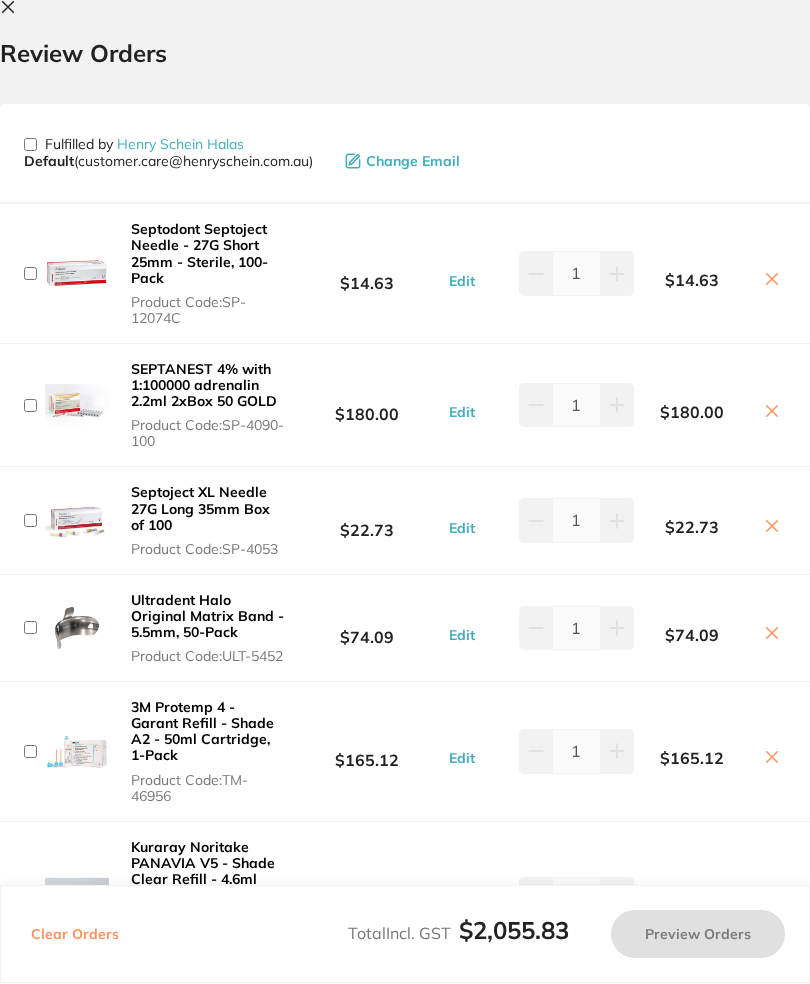 click on "$14.63" at bounding box center [710, 274] 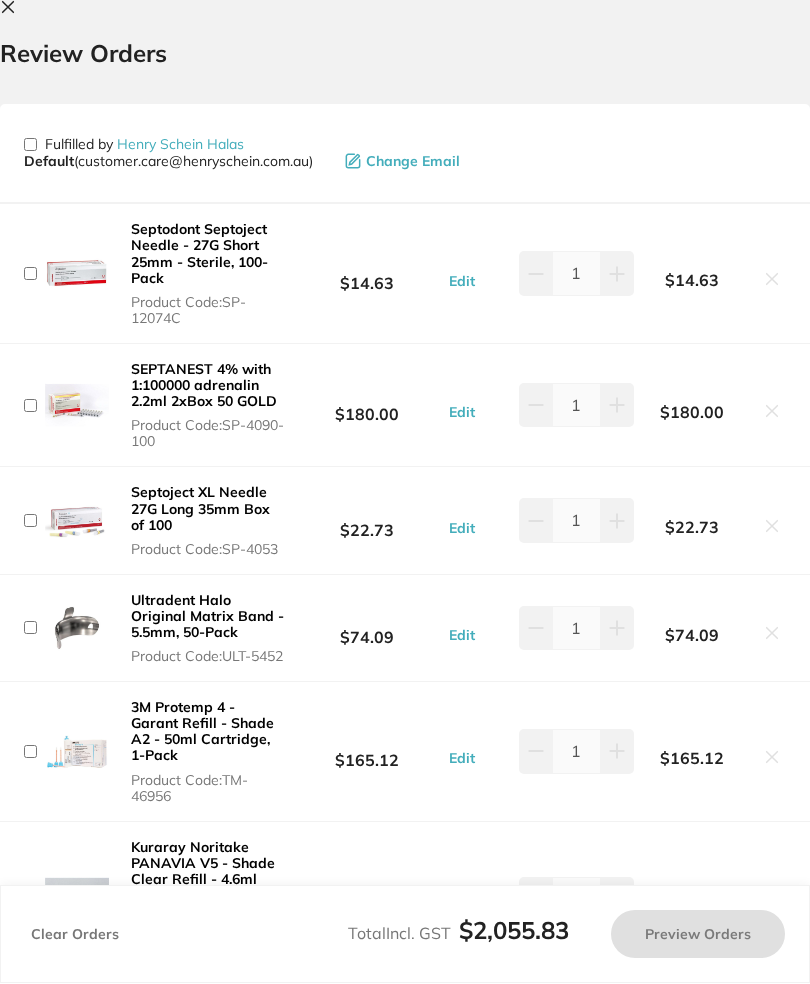 click 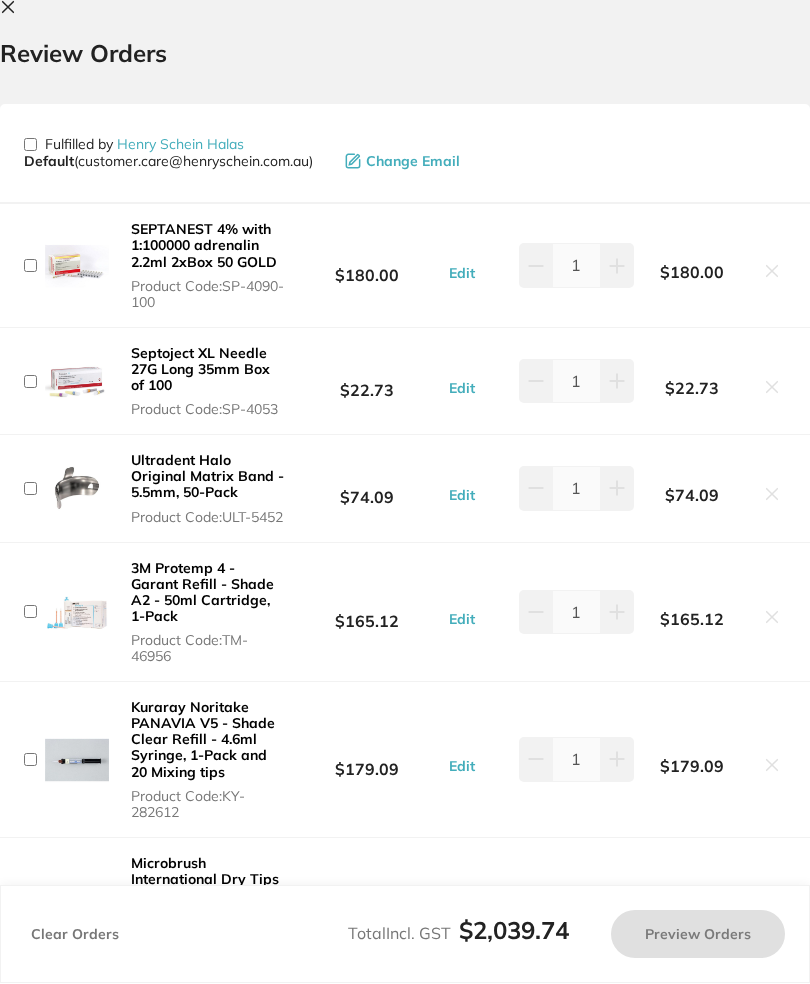 click 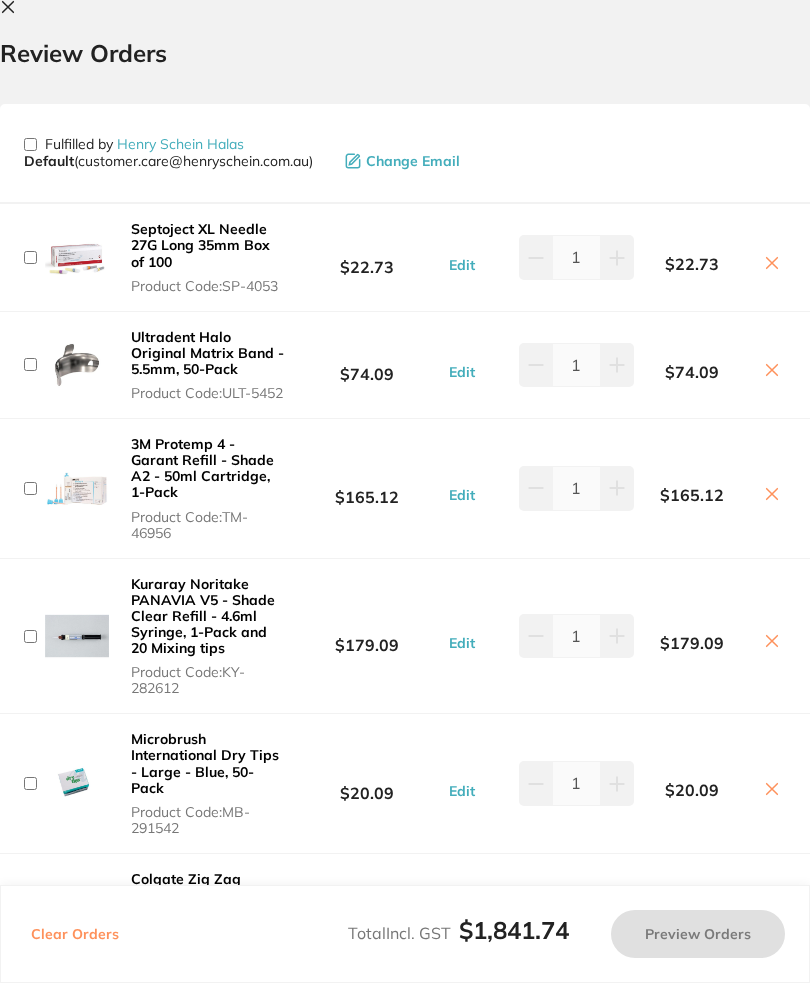 click 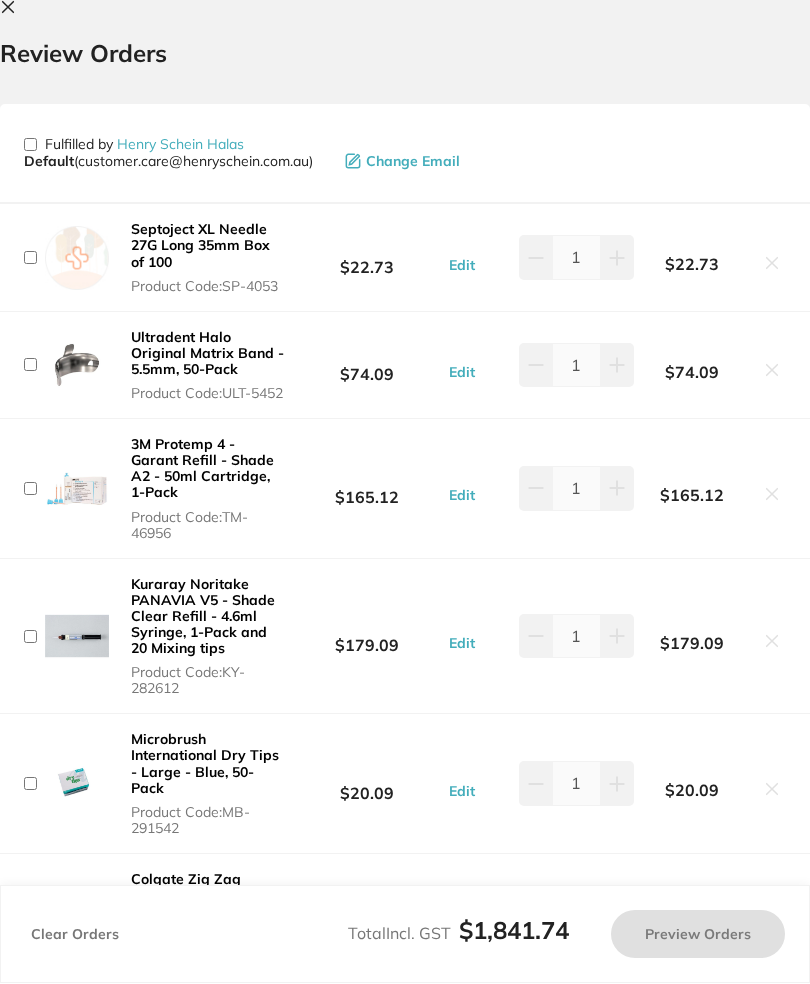 click at bounding box center (772, 372) 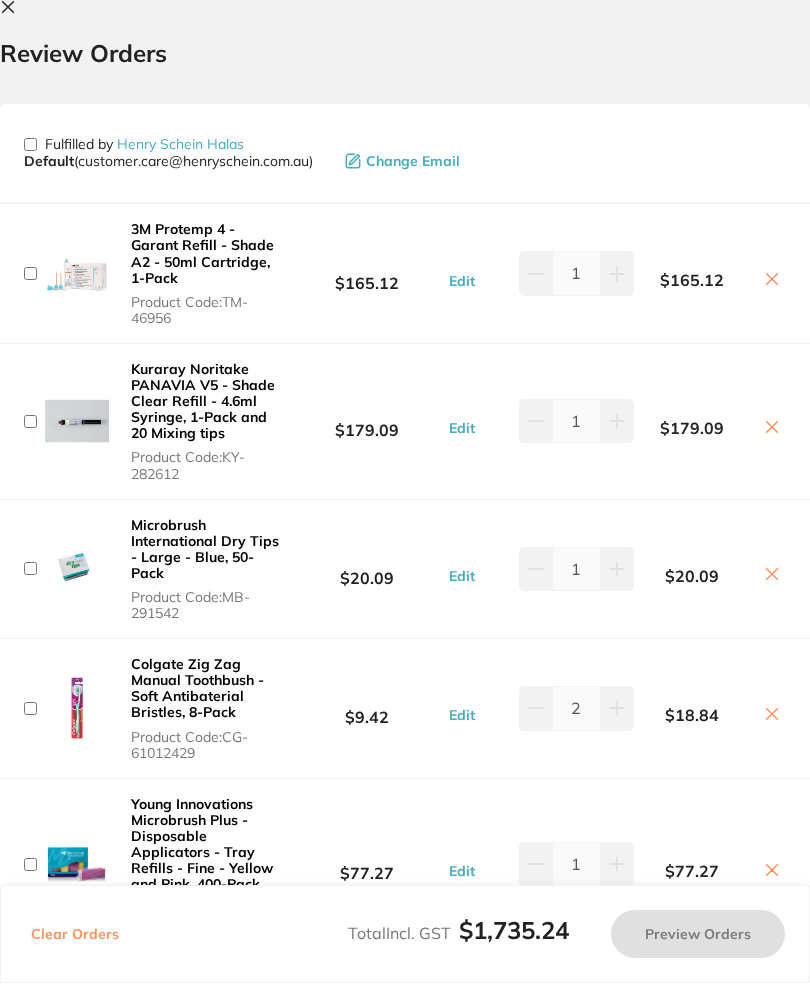 click 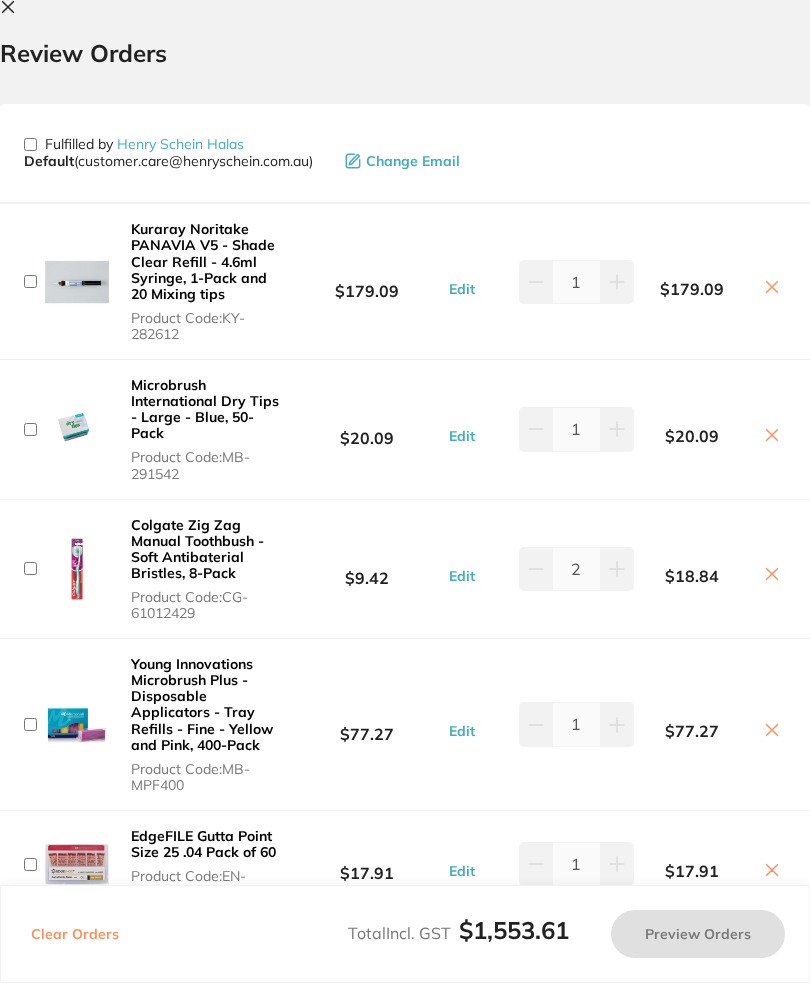 click 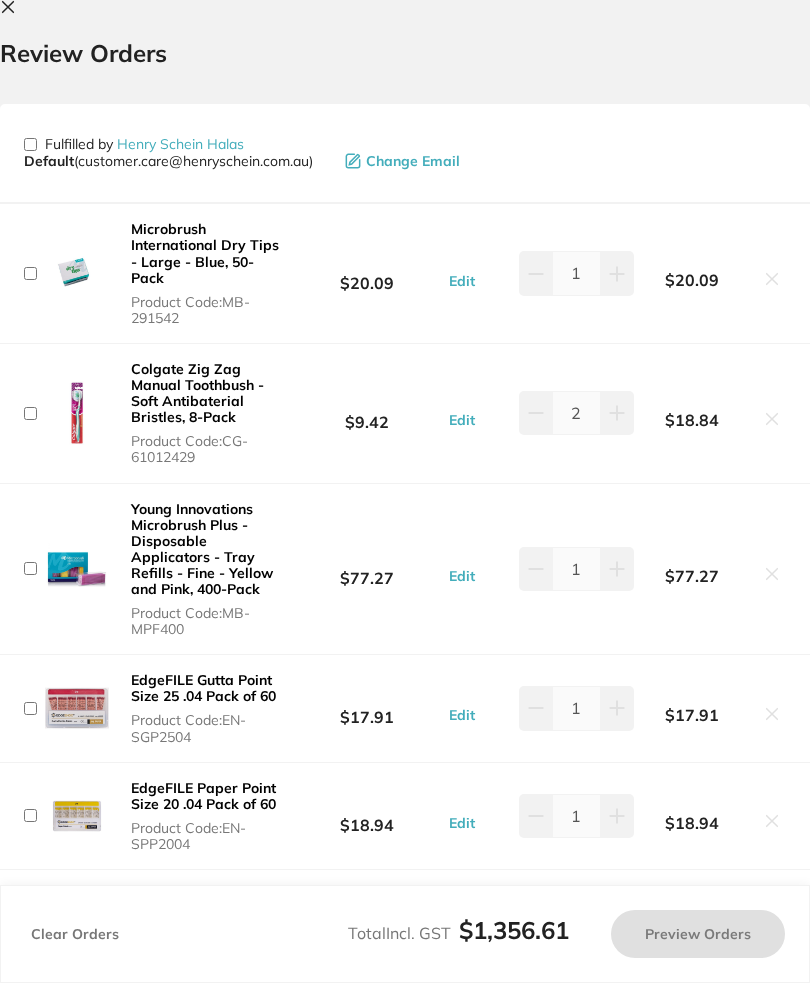 click 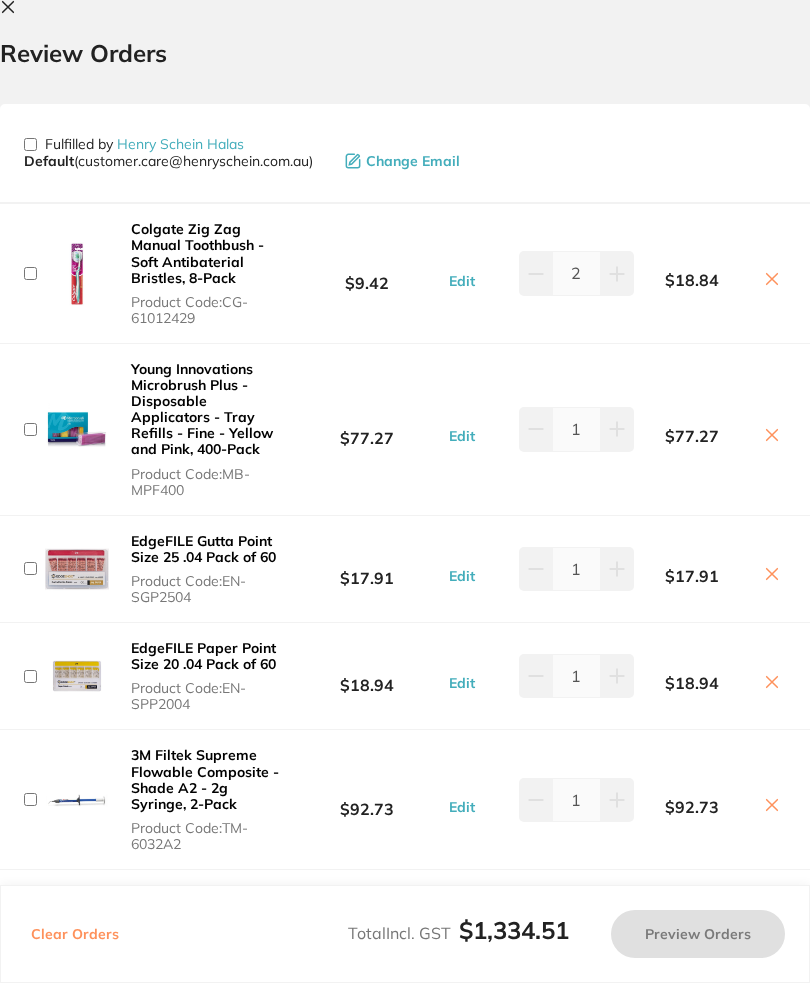 click 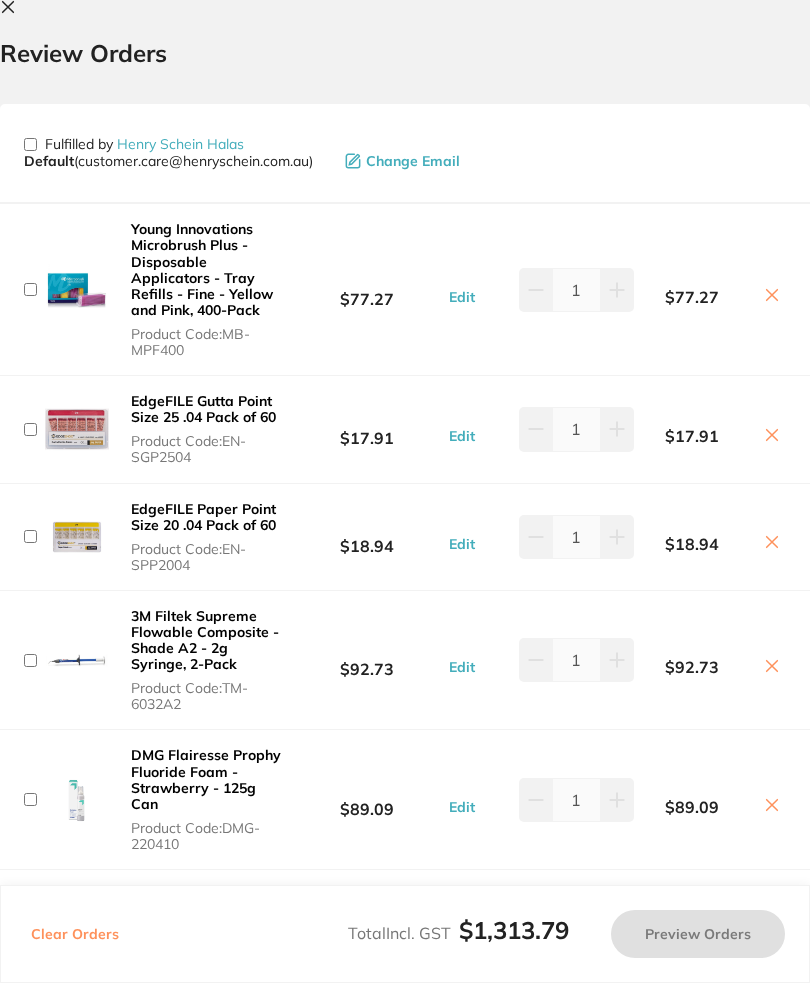 click 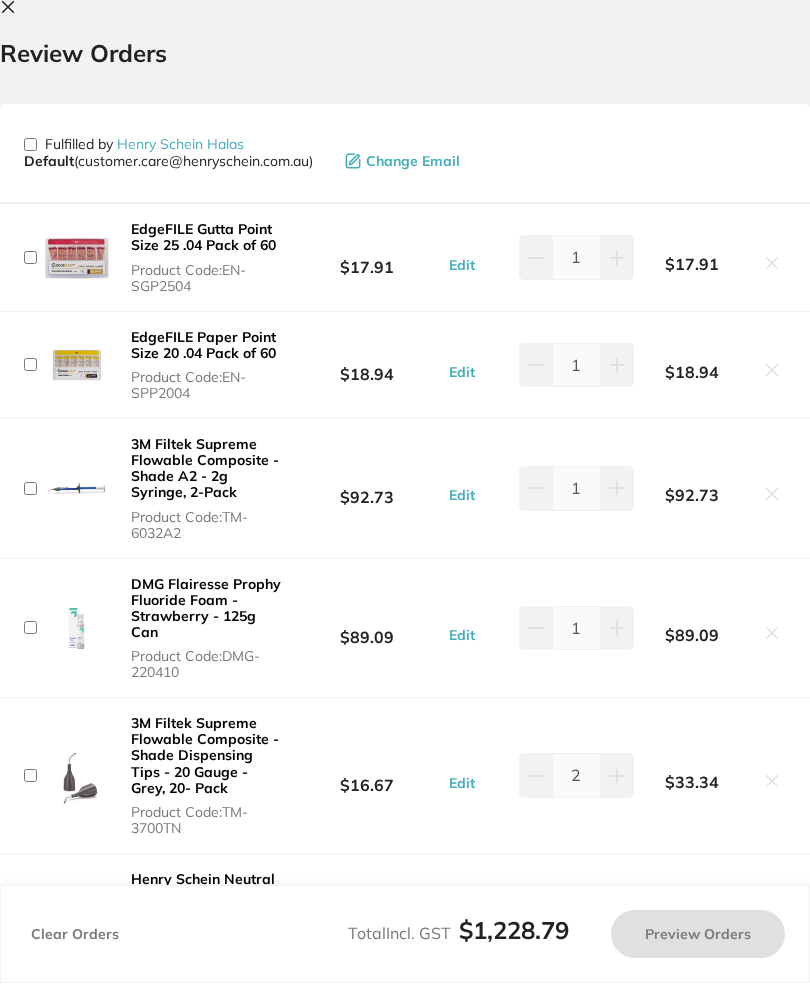 click on "EdgeFILE Gutta Point Size 25 .04 Pack of 60   Product Code:  EN-SGP2504     $17.91 Edit     1         $17.91" at bounding box center [405, 258] 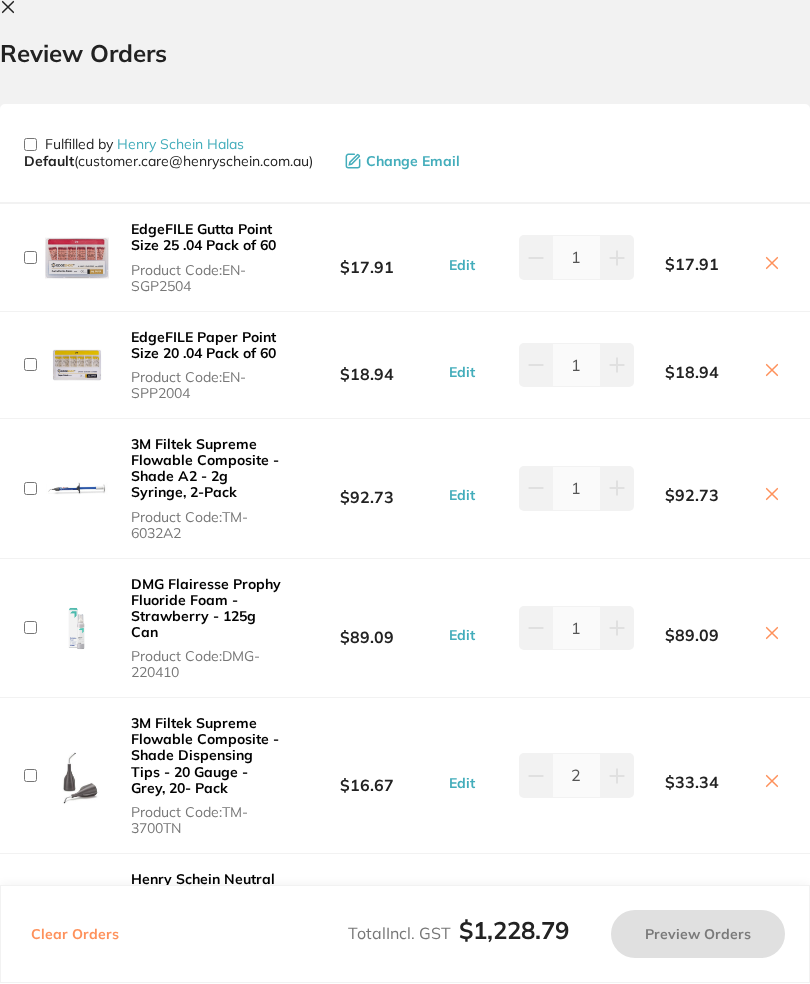 click at bounding box center [772, 265] 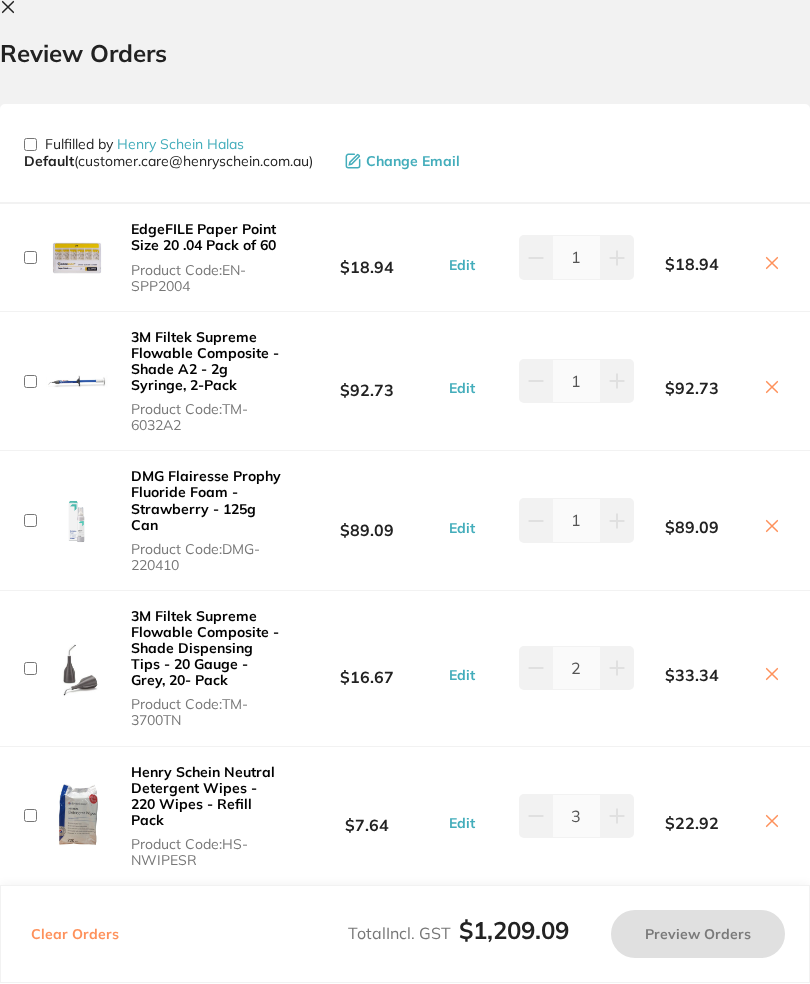 click on "EdgeFILE Paper Point Size 20 .04 Pack of 60   Product Code:  EN-SPP2004     $18.94 Edit     1         $18.94" at bounding box center (405, 258) 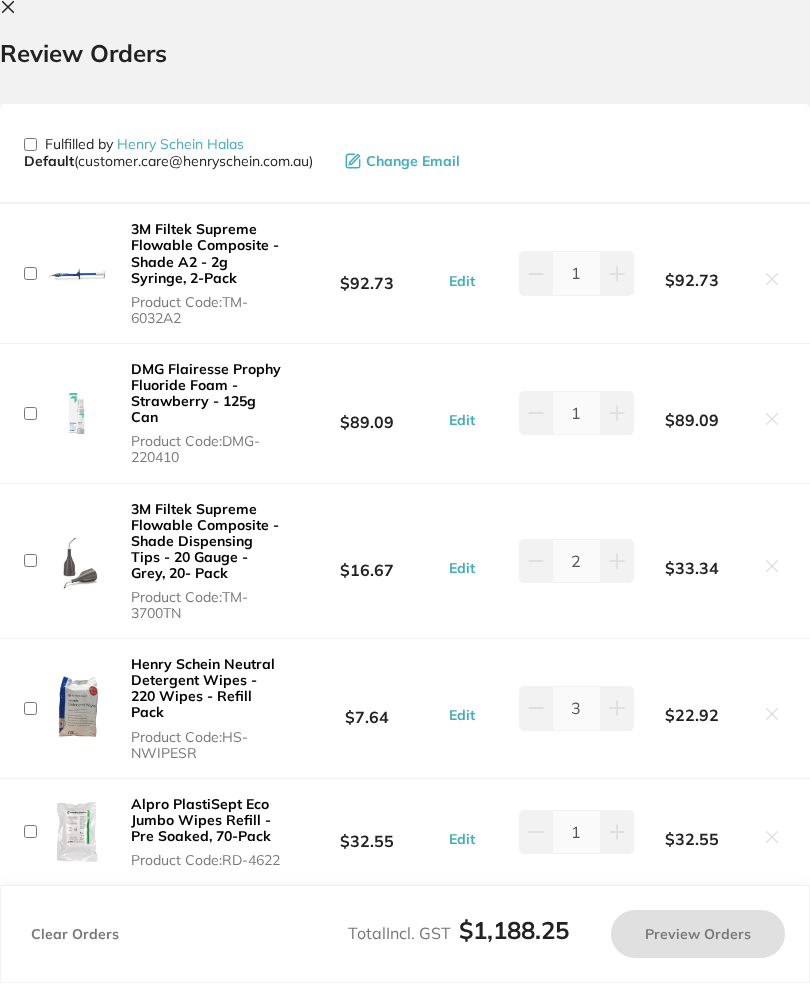 click 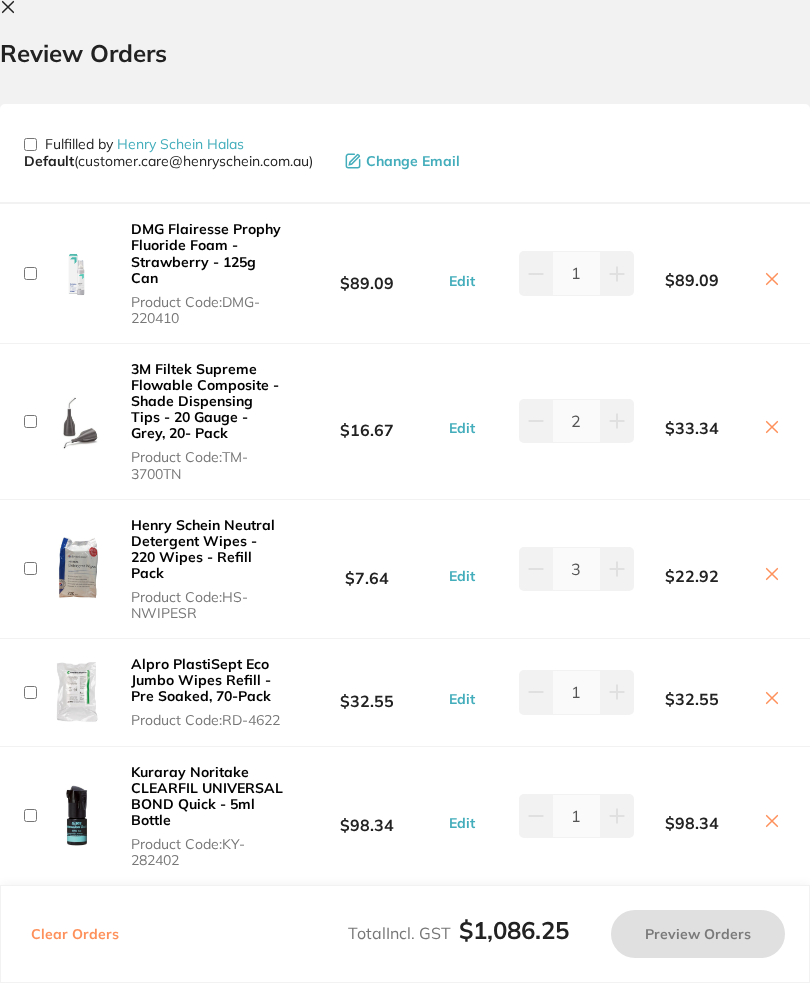 click on "$89.09" at bounding box center (710, 274) 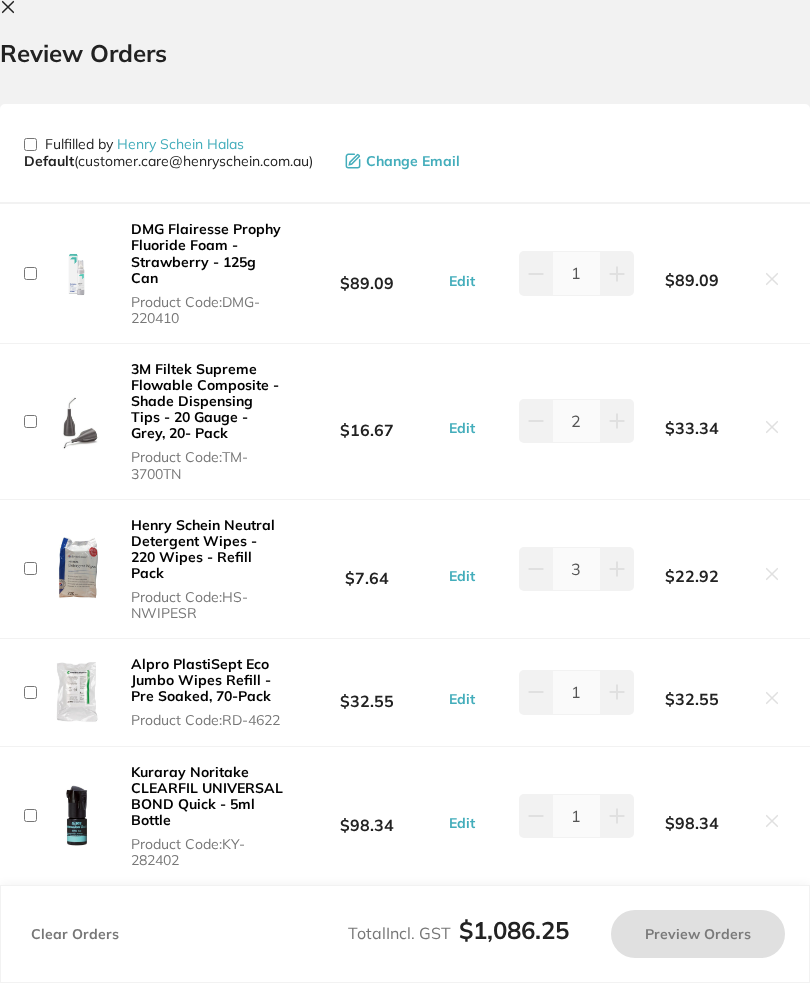 click 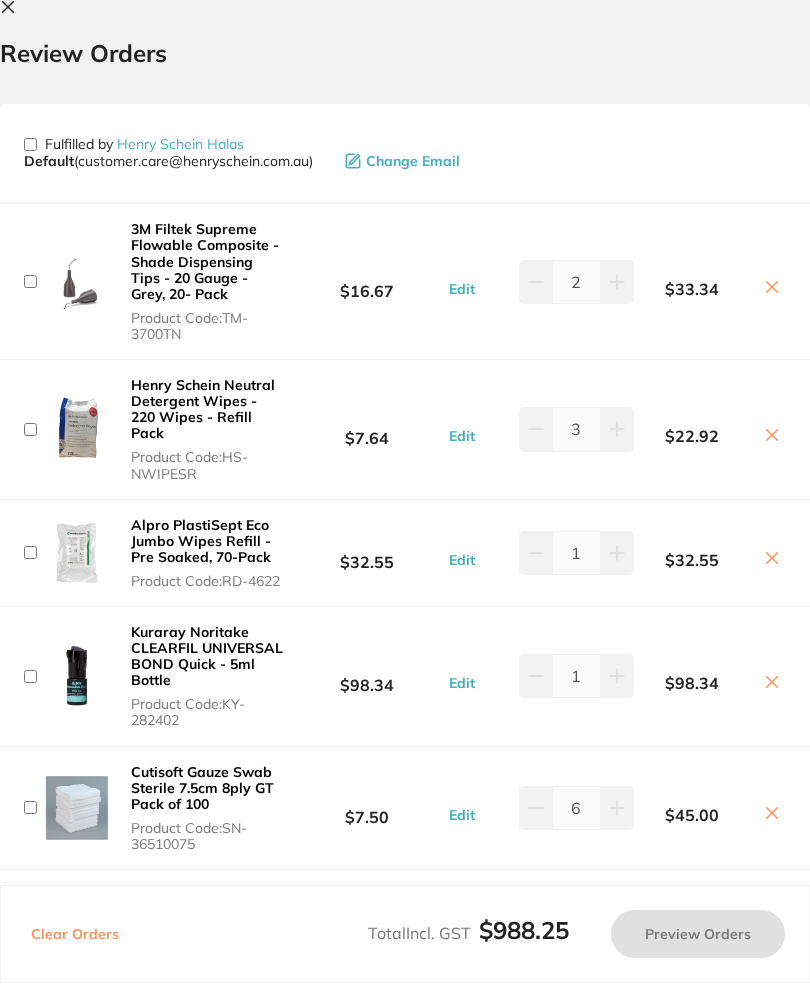 click 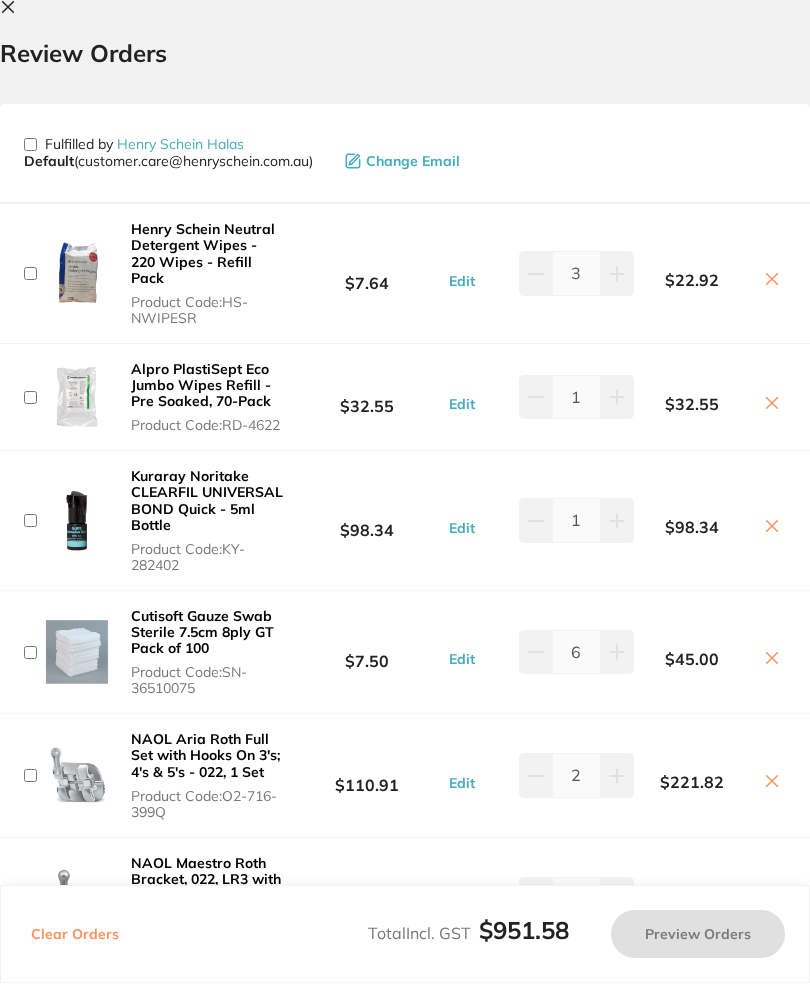 click 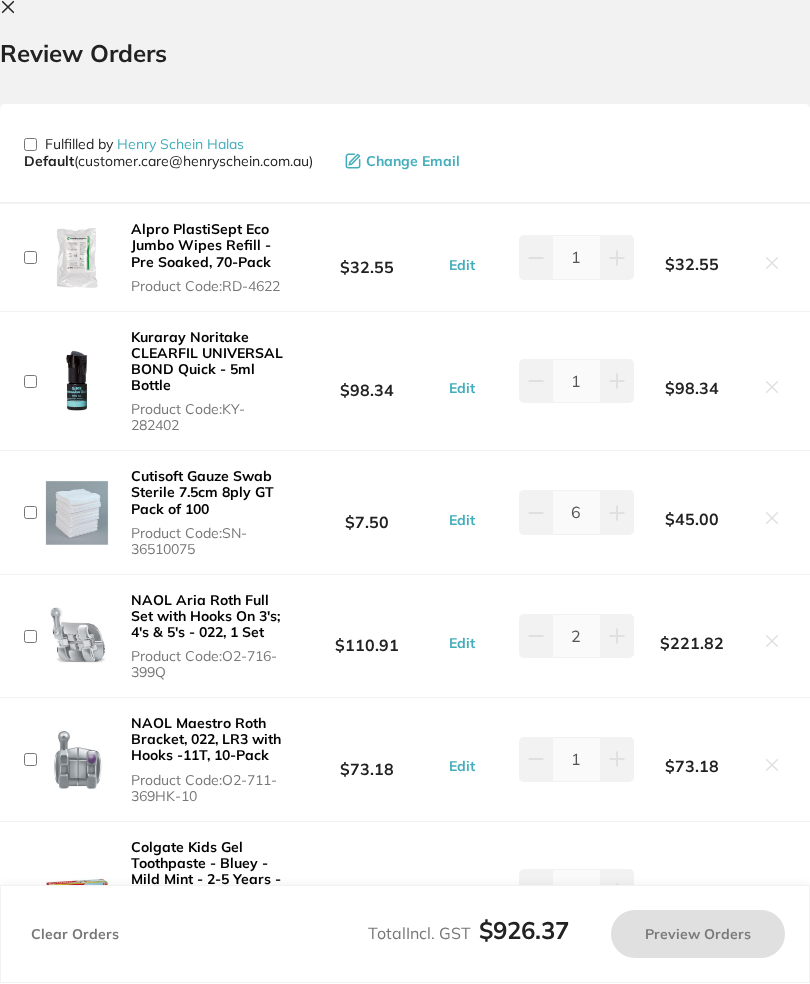 click 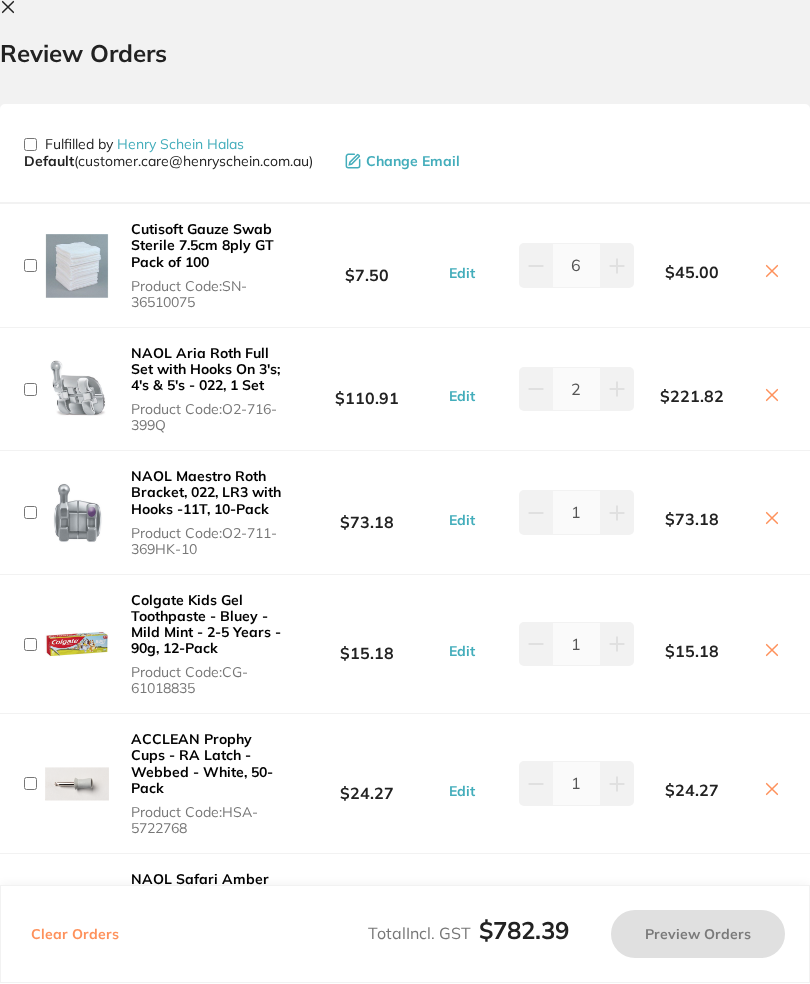 click at bounding box center (772, 273) 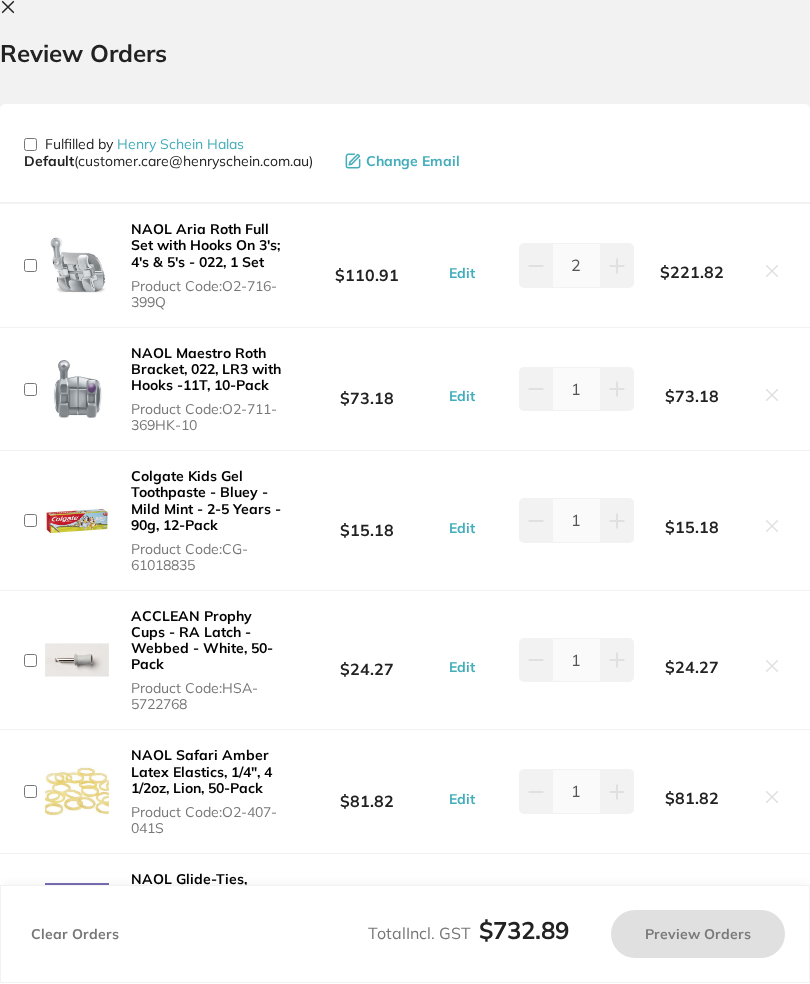 click on "$221.82" at bounding box center [710, 266] 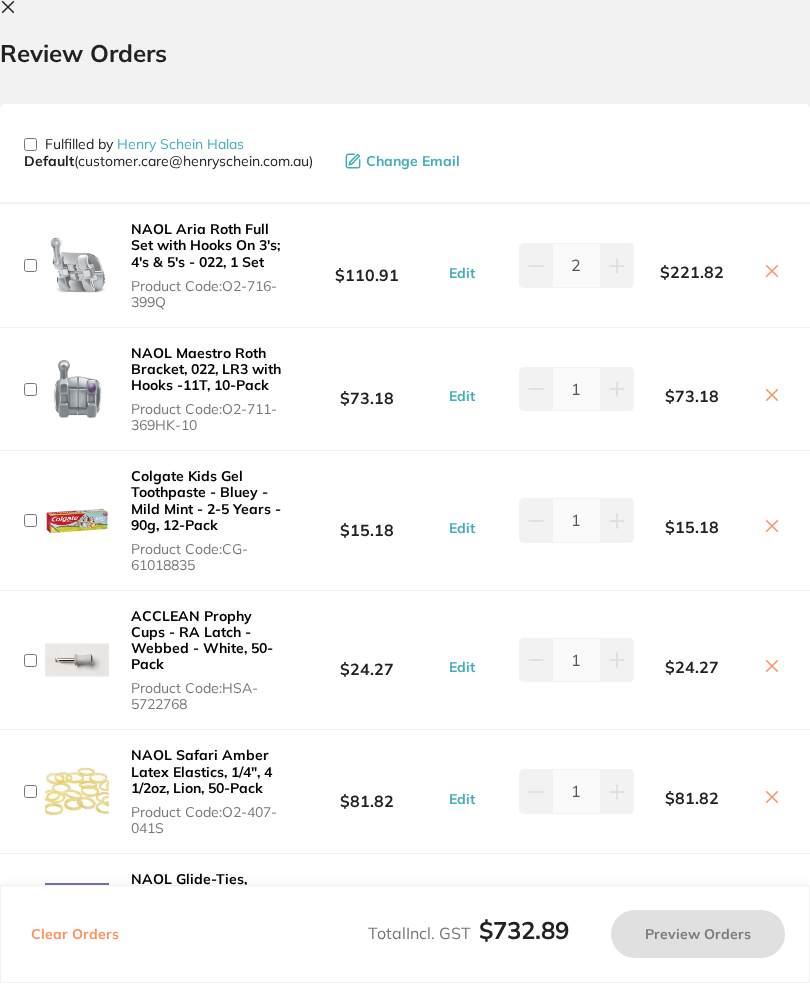 click at bounding box center [772, 273] 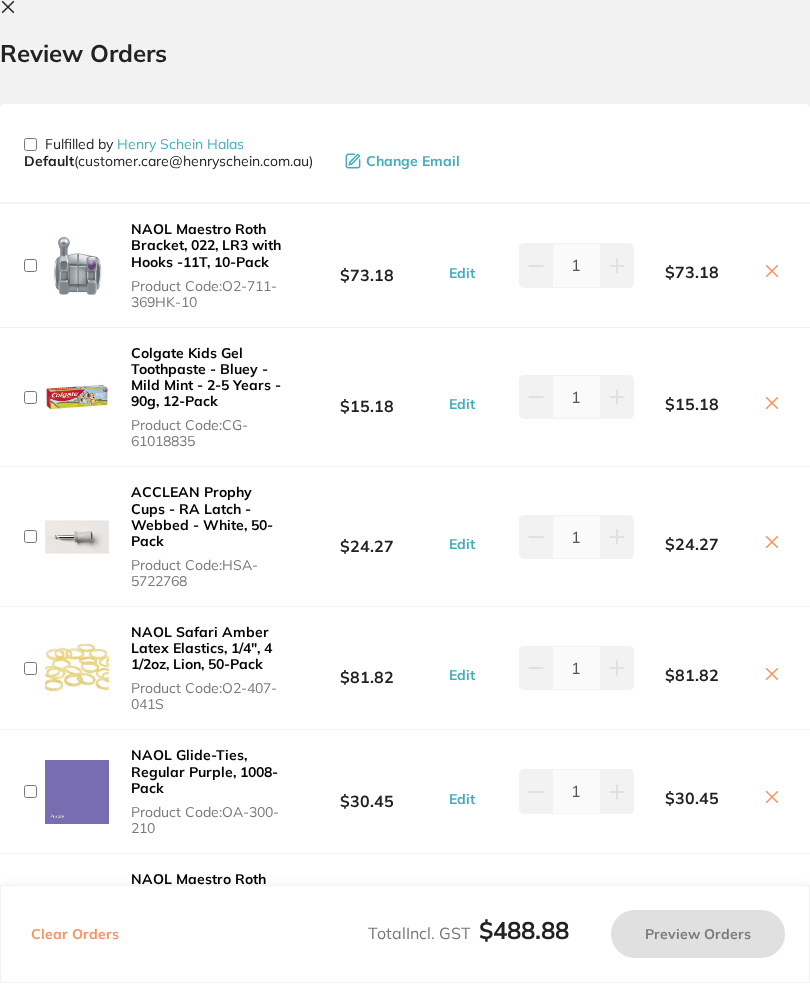 click on "$73.18" at bounding box center [710, 266] 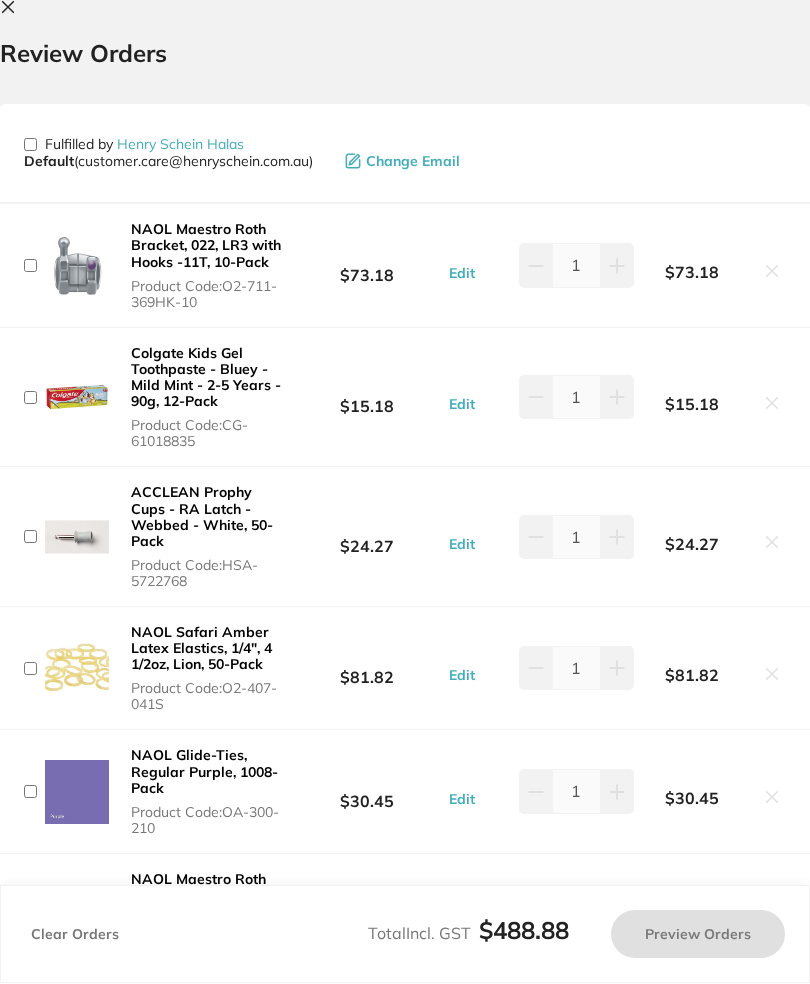 click on "$73.18" at bounding box center (710, 266) 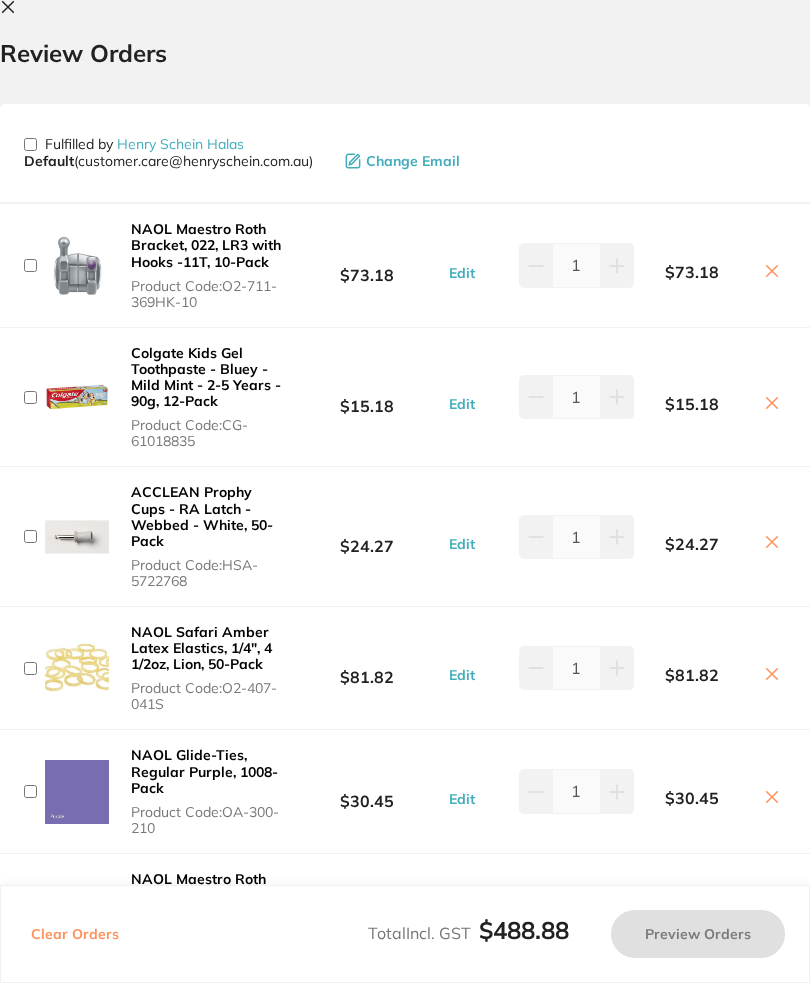 click 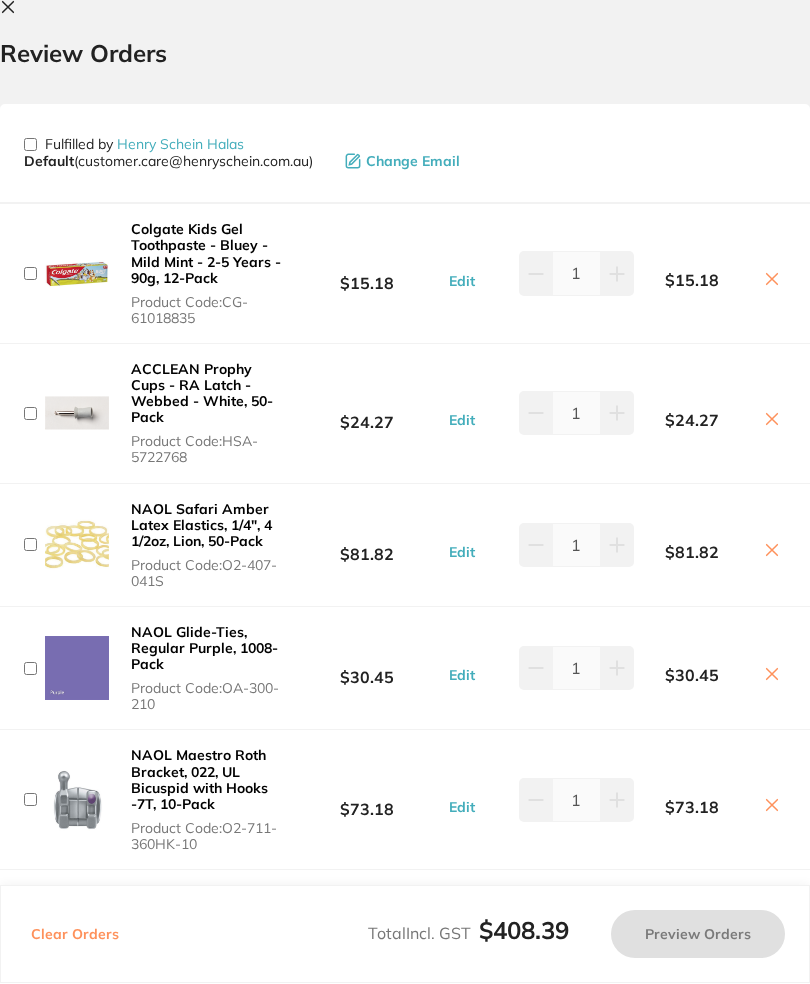 click 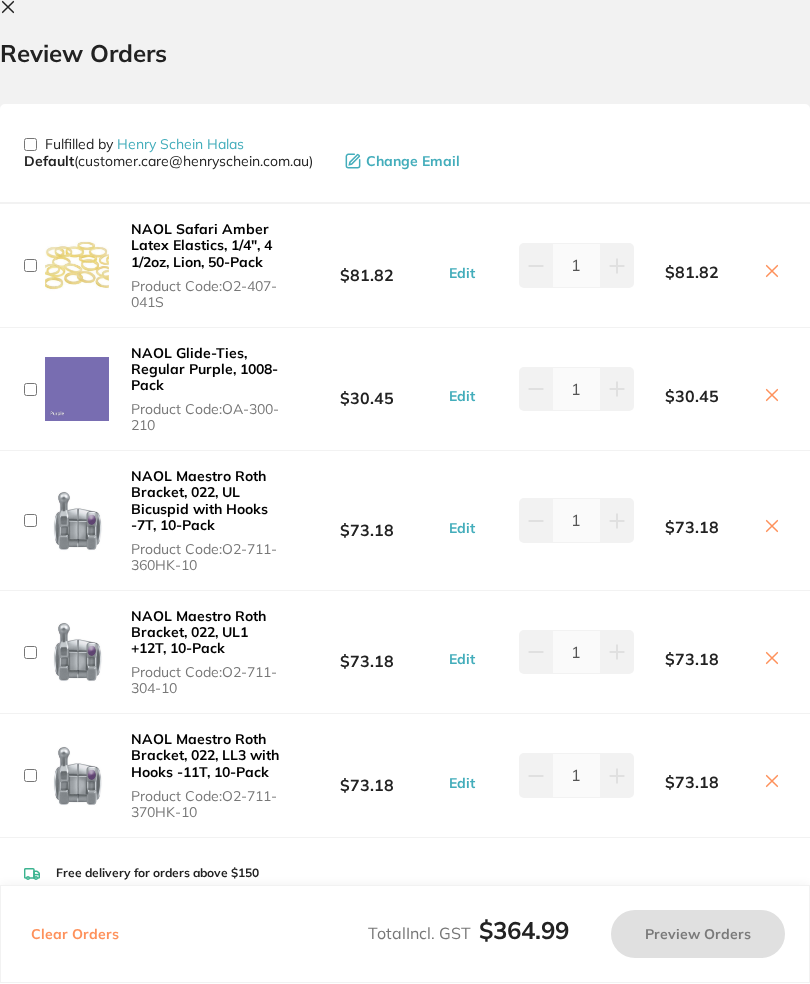 click 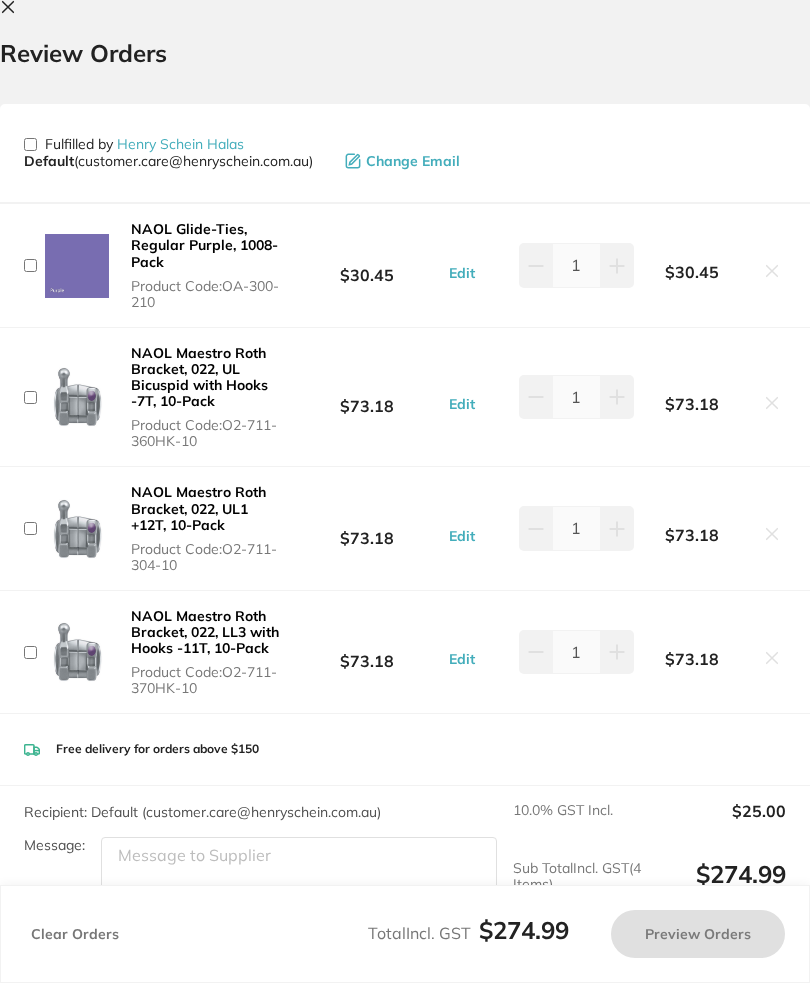 click 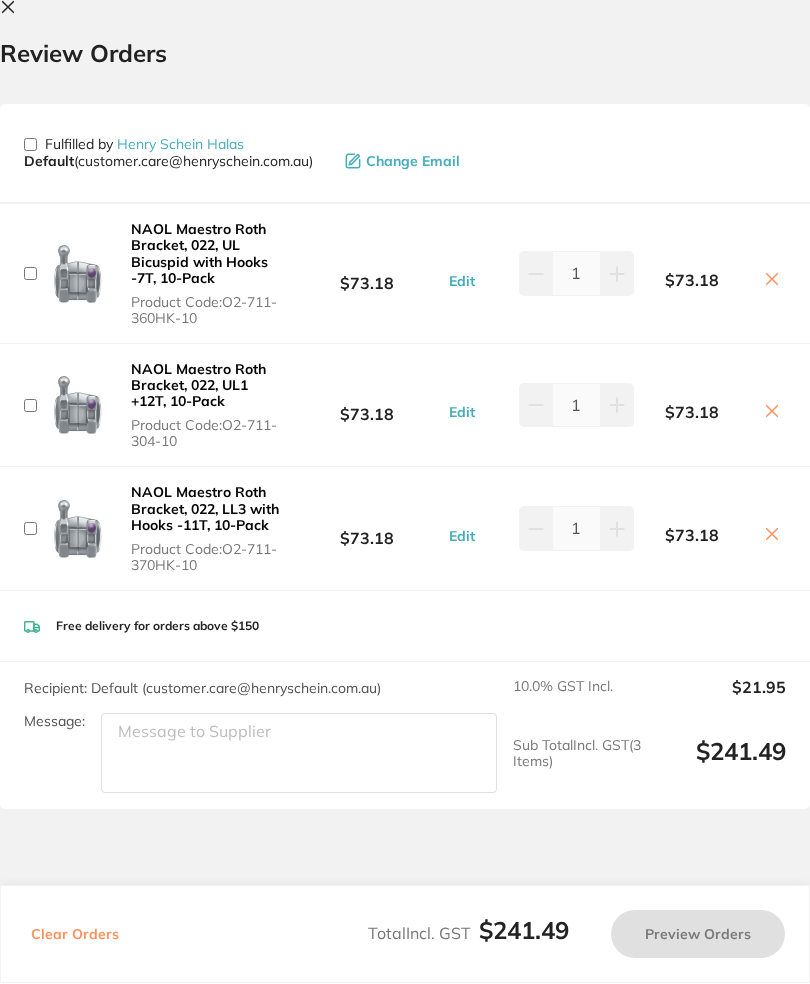 click 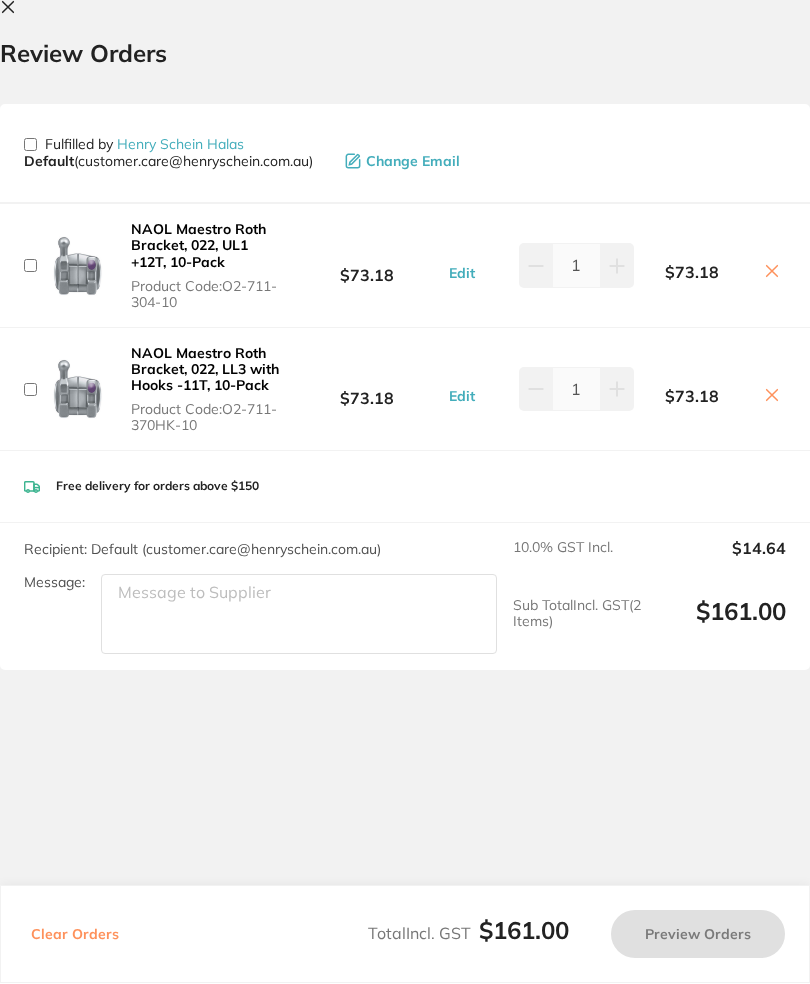click 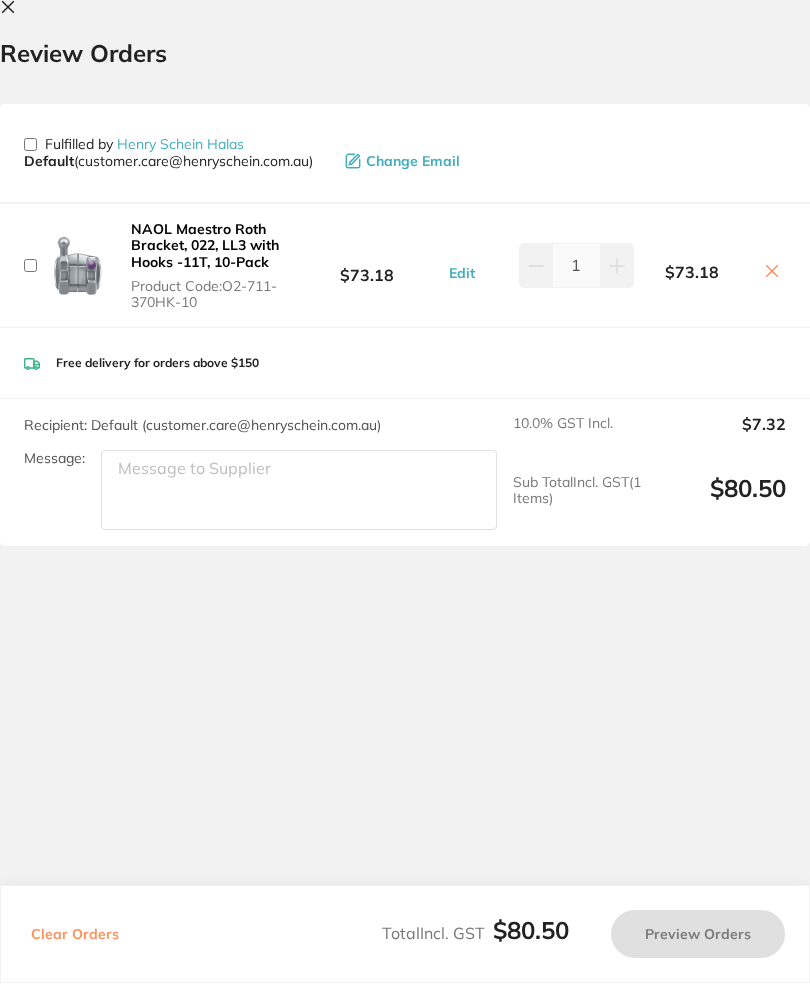 click 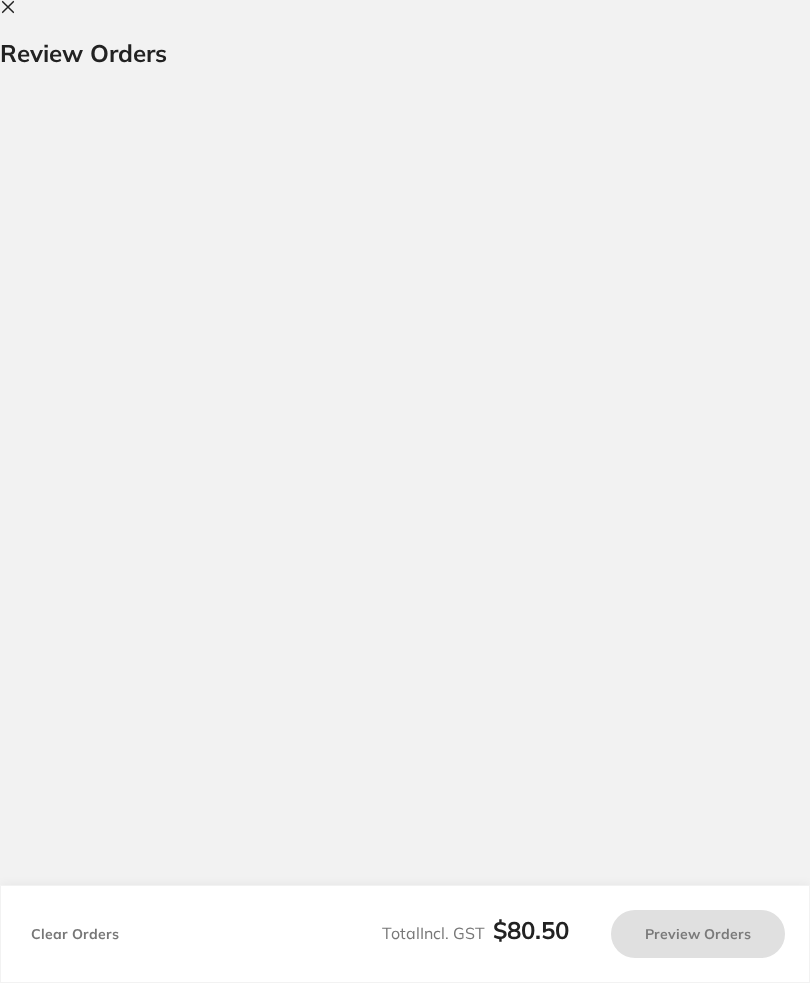 scroll, scrollTop: 1, scrollLeft: 0, axis: vertical 